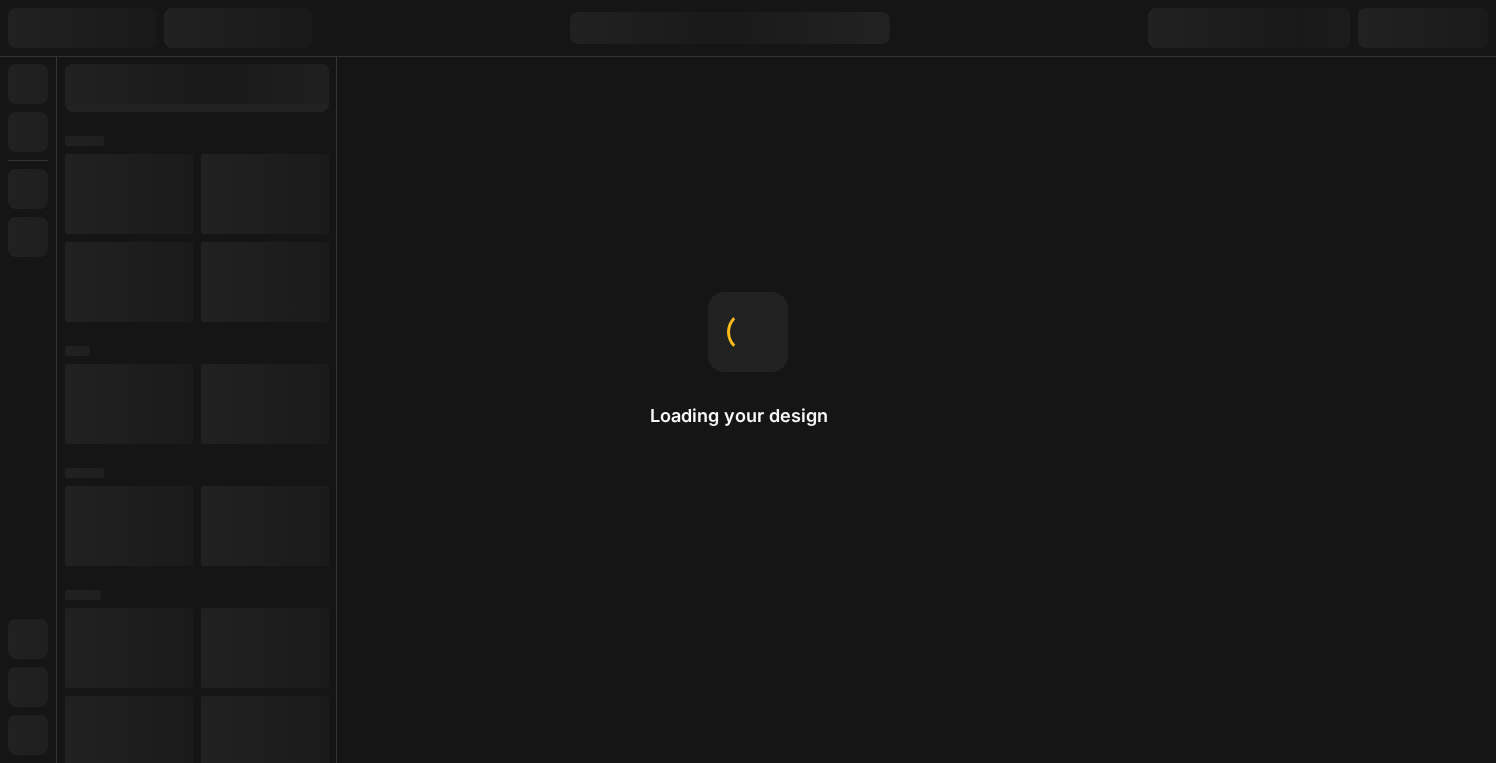 scroll, scrollTop: 0, scrollLeft: 0, axis: both 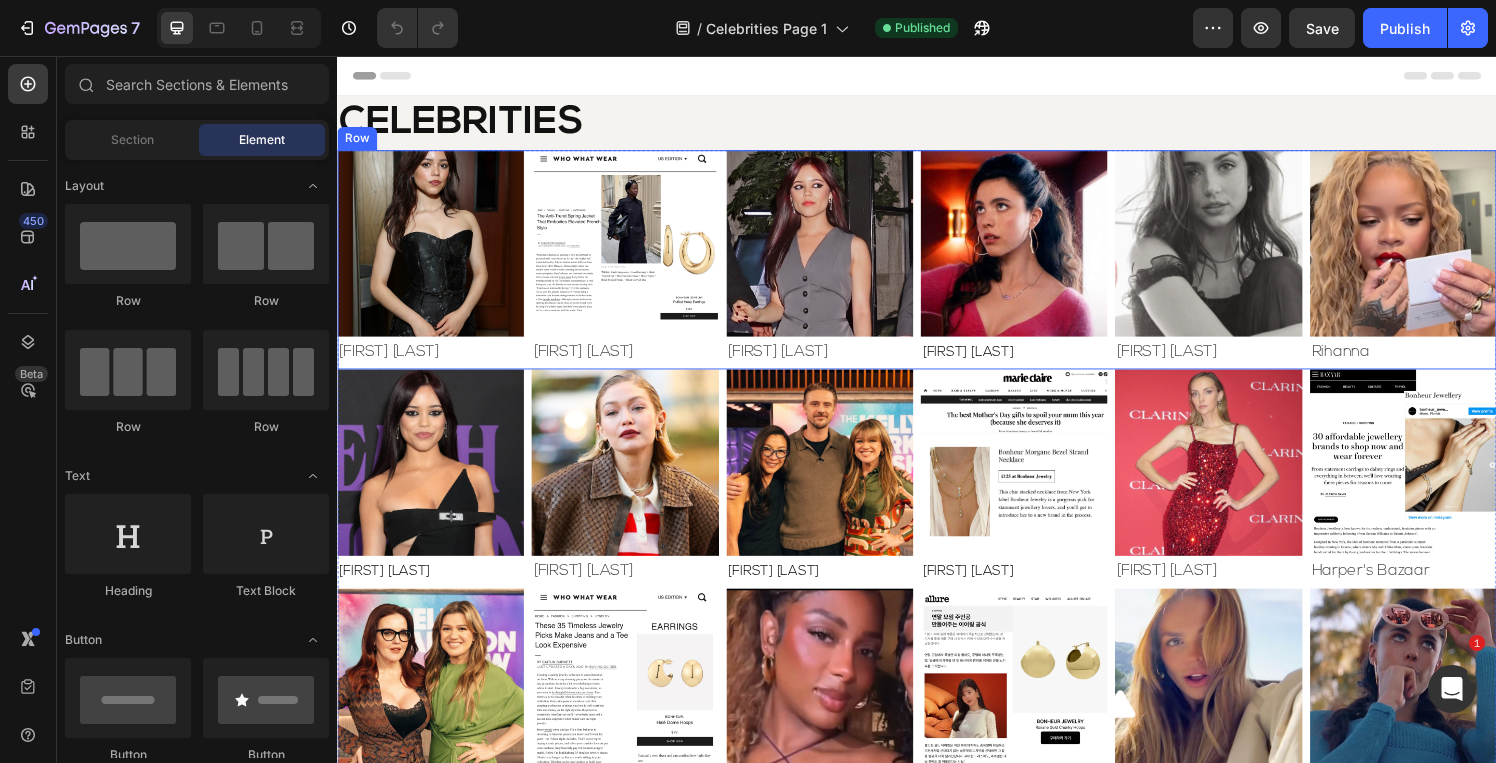 click on "Image [FIRST] [LAST] Text Block Image [FIRST] [LAST] Text Block Image [FIRST] [LAST] Text Block Image [FIRST] [LAST] Text Block Image [FIRST] [LAST] Text Block Row" at bounding box center (937, 266) 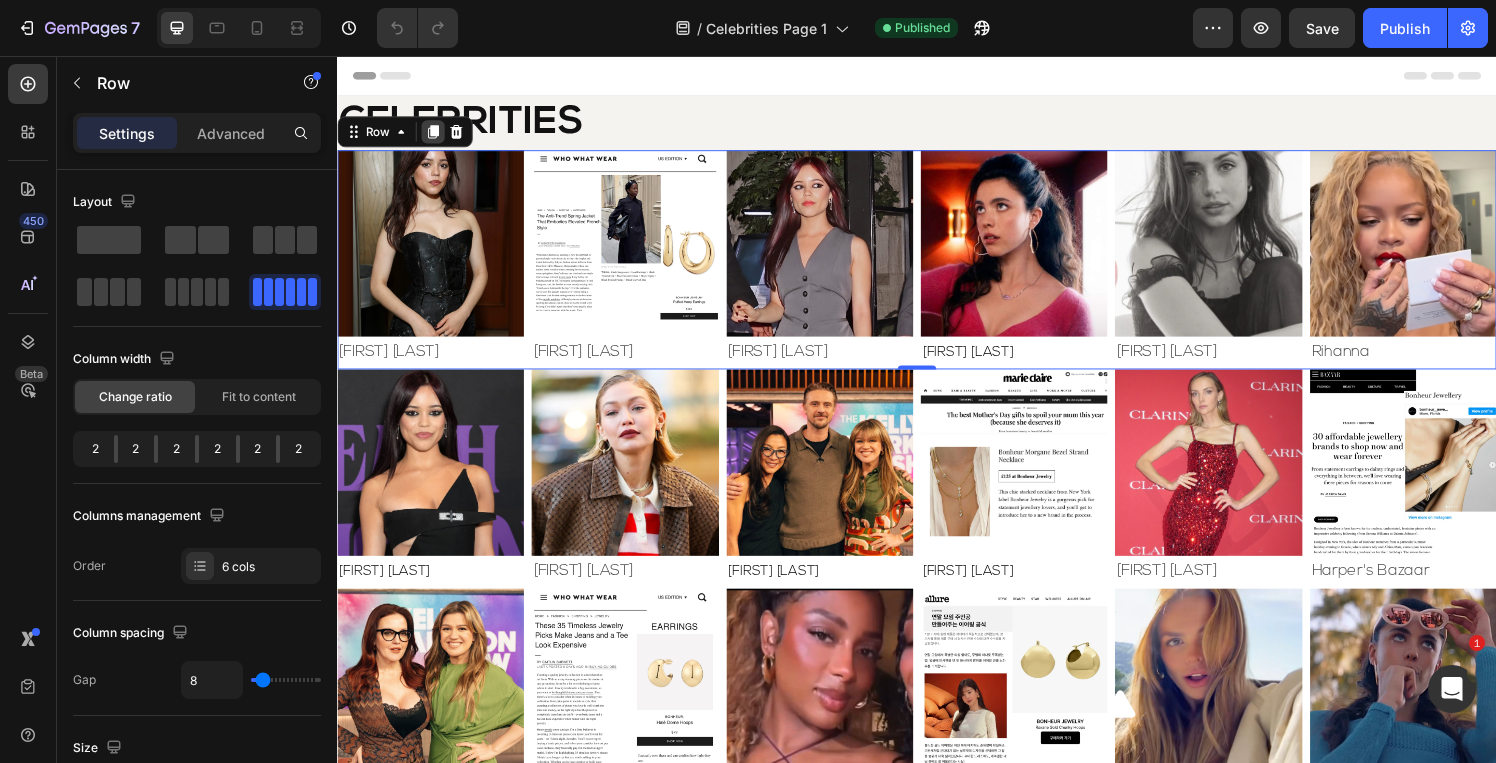 click 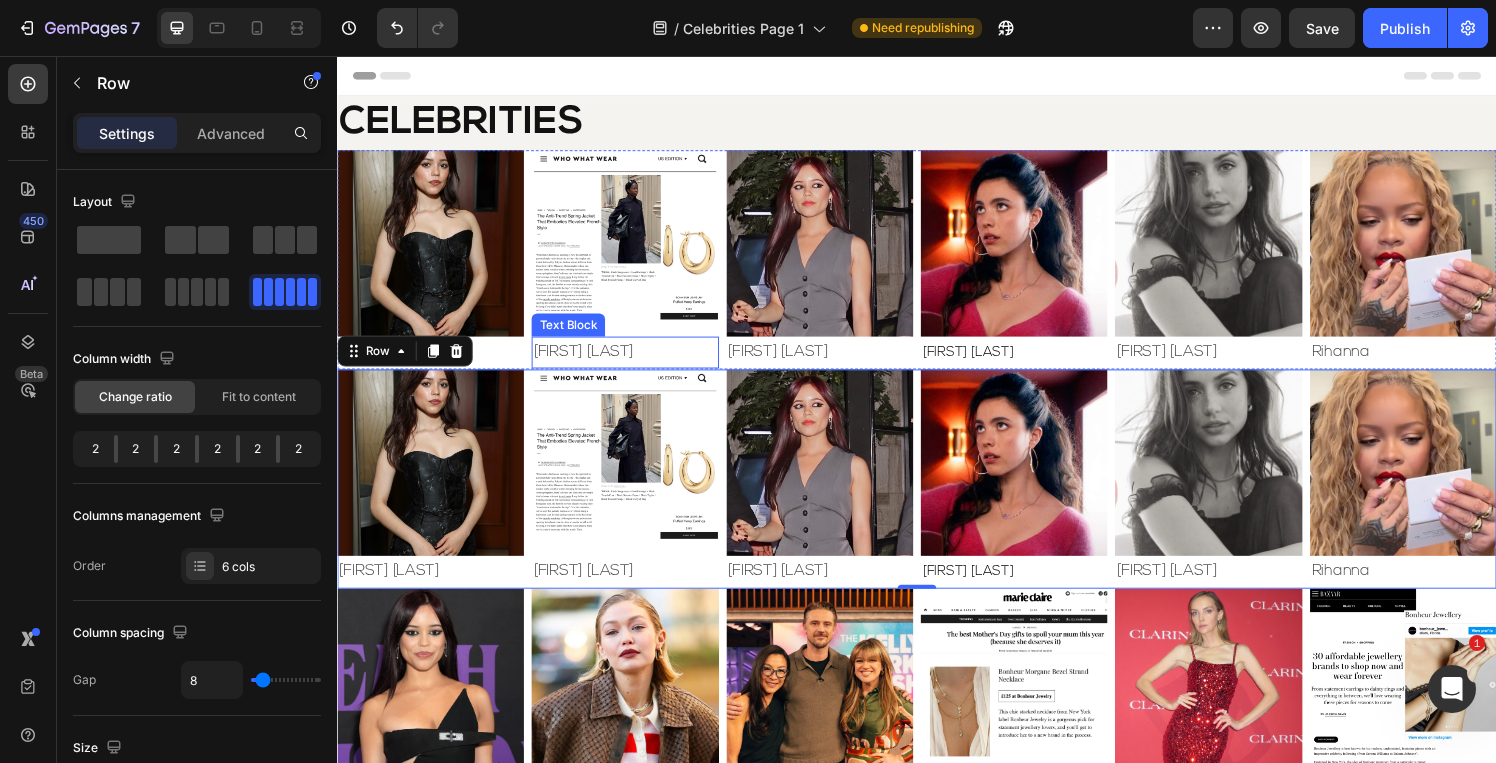 click on "[FIRST] [LAST]" at bounding box center [634, 362] 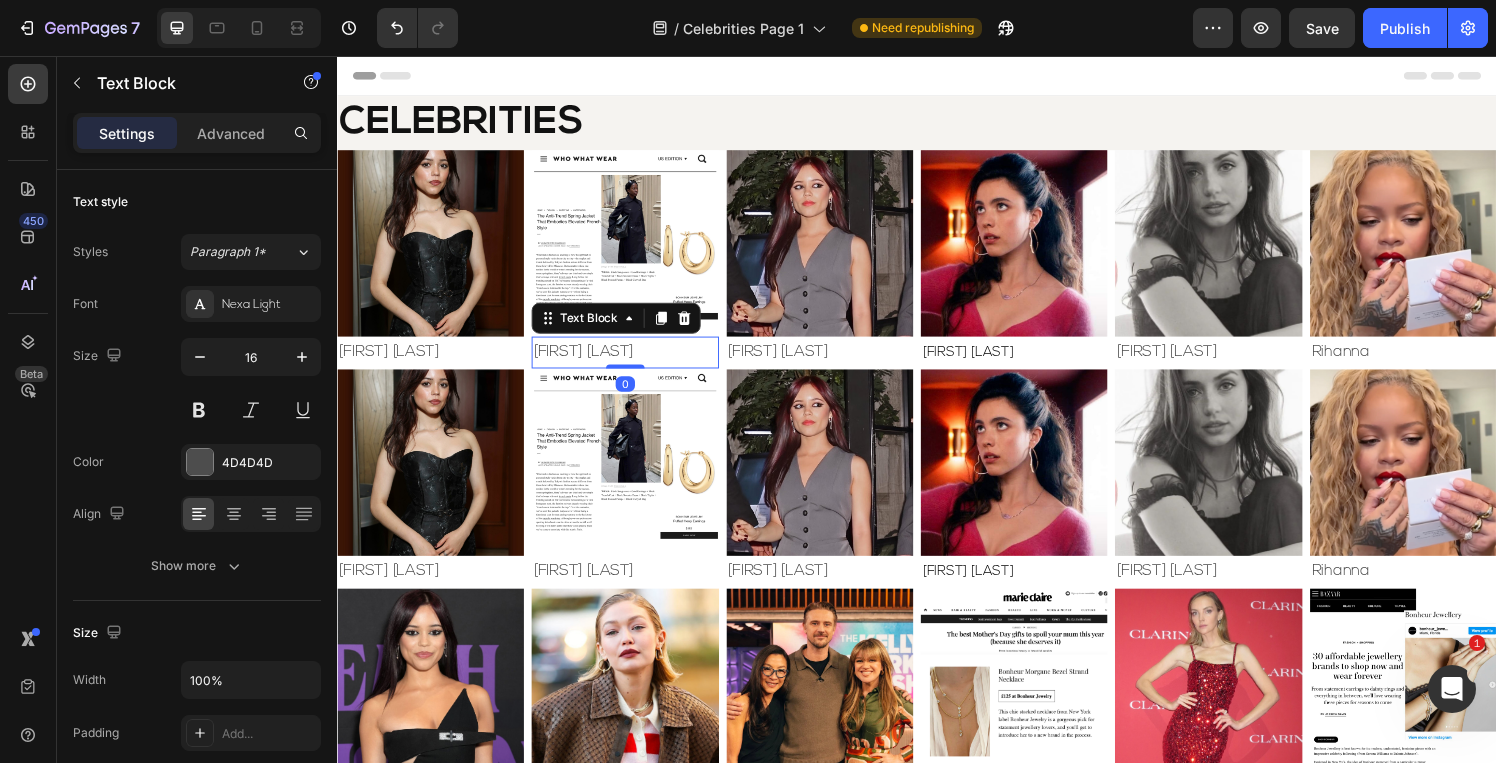 click on "[FIRST] [LAST]" at bounding box center [634, 362] 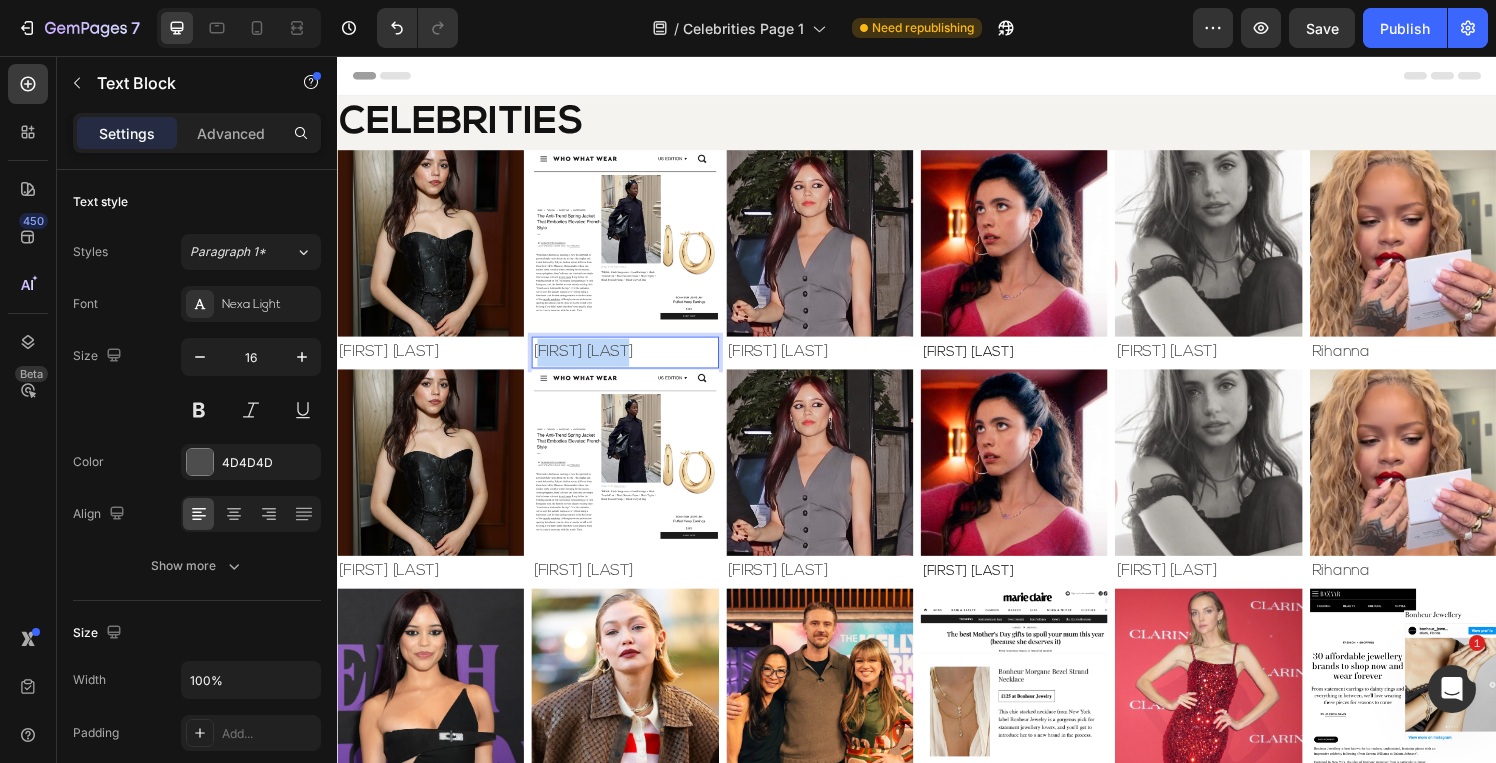 drag, startPoint x: 607, startPoint y: 364, endPoint x: 556, endPoint y: 364, distance: 51 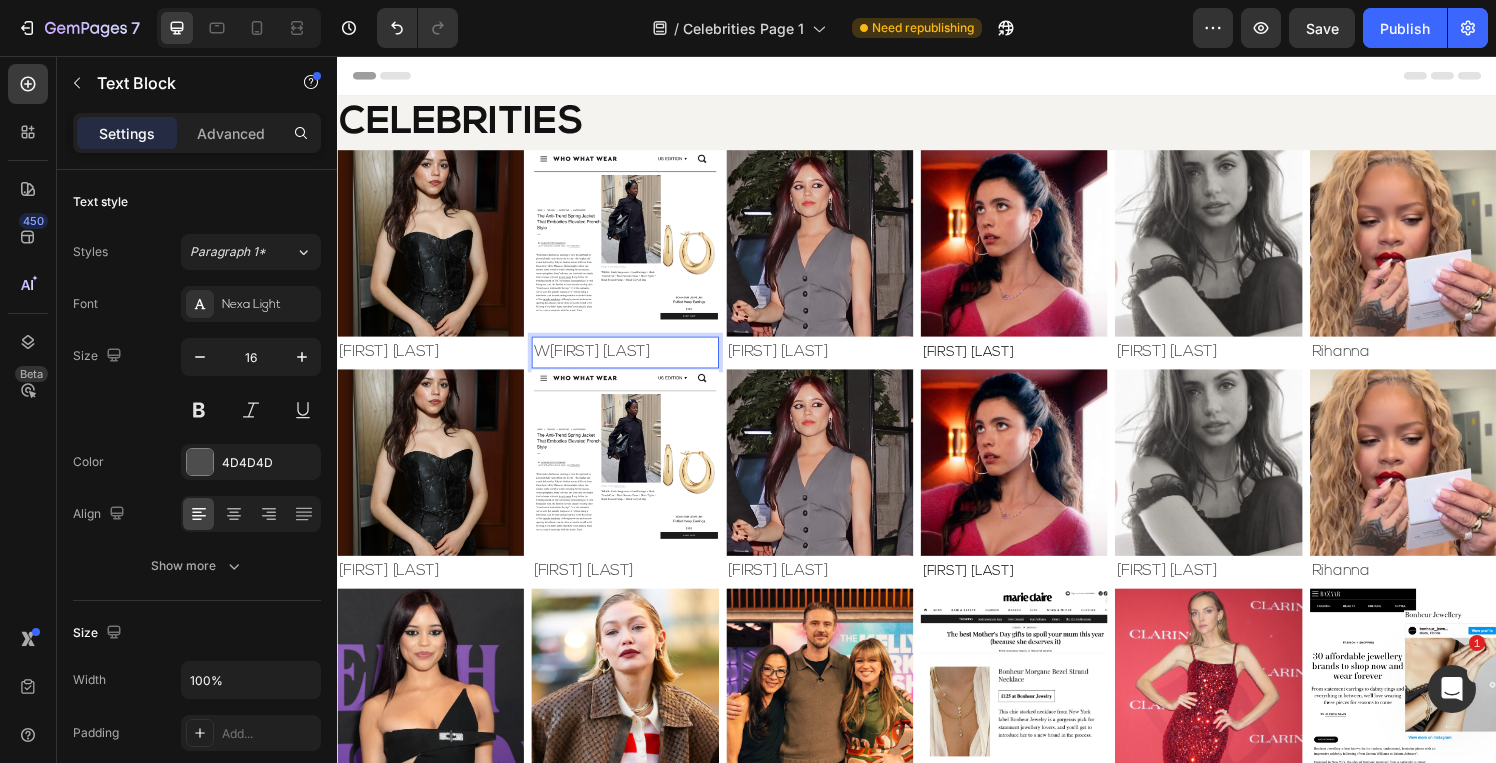 click on "W[FIRST] [LAST]" at bounding box center (634, 362) 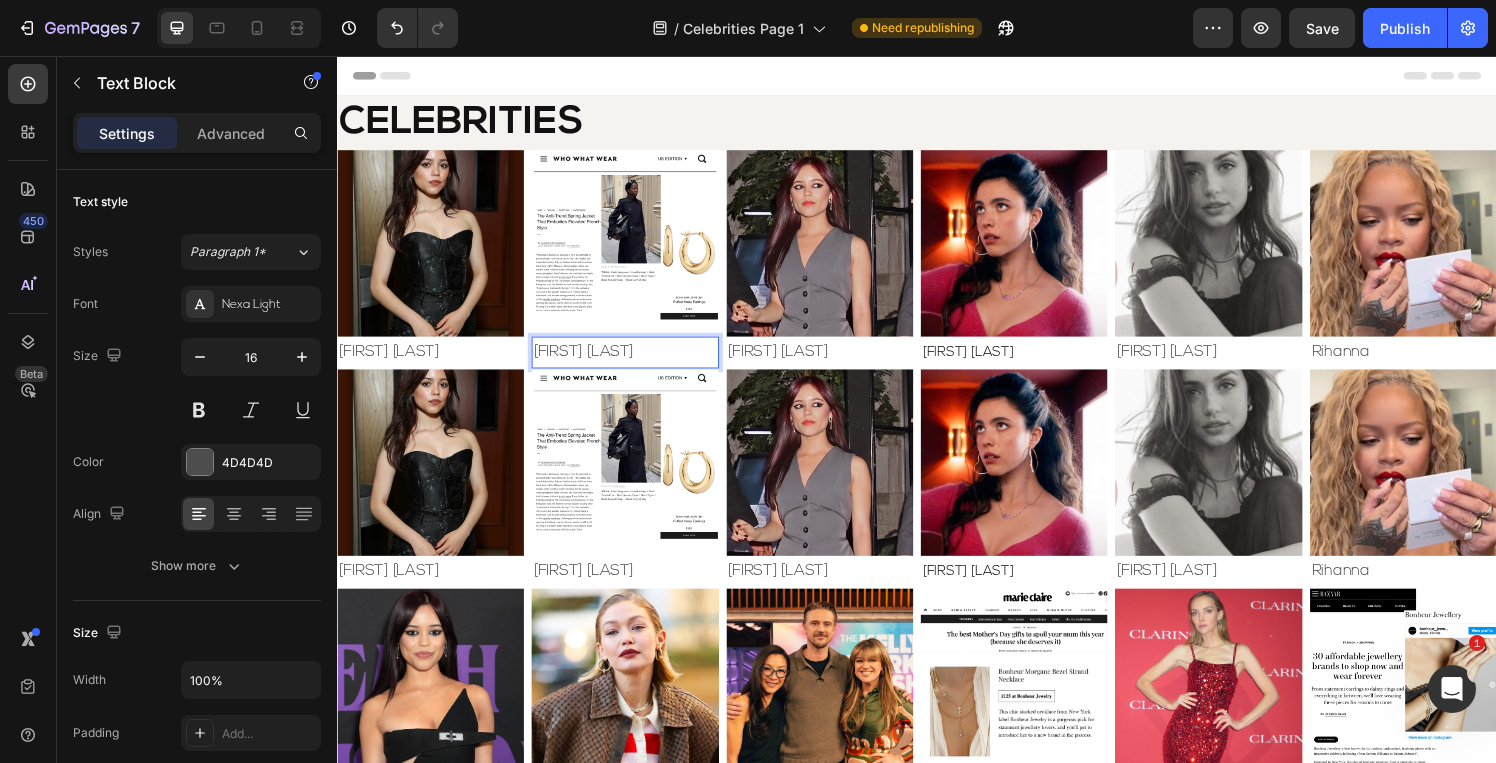 click at bounding box center [634, 249] 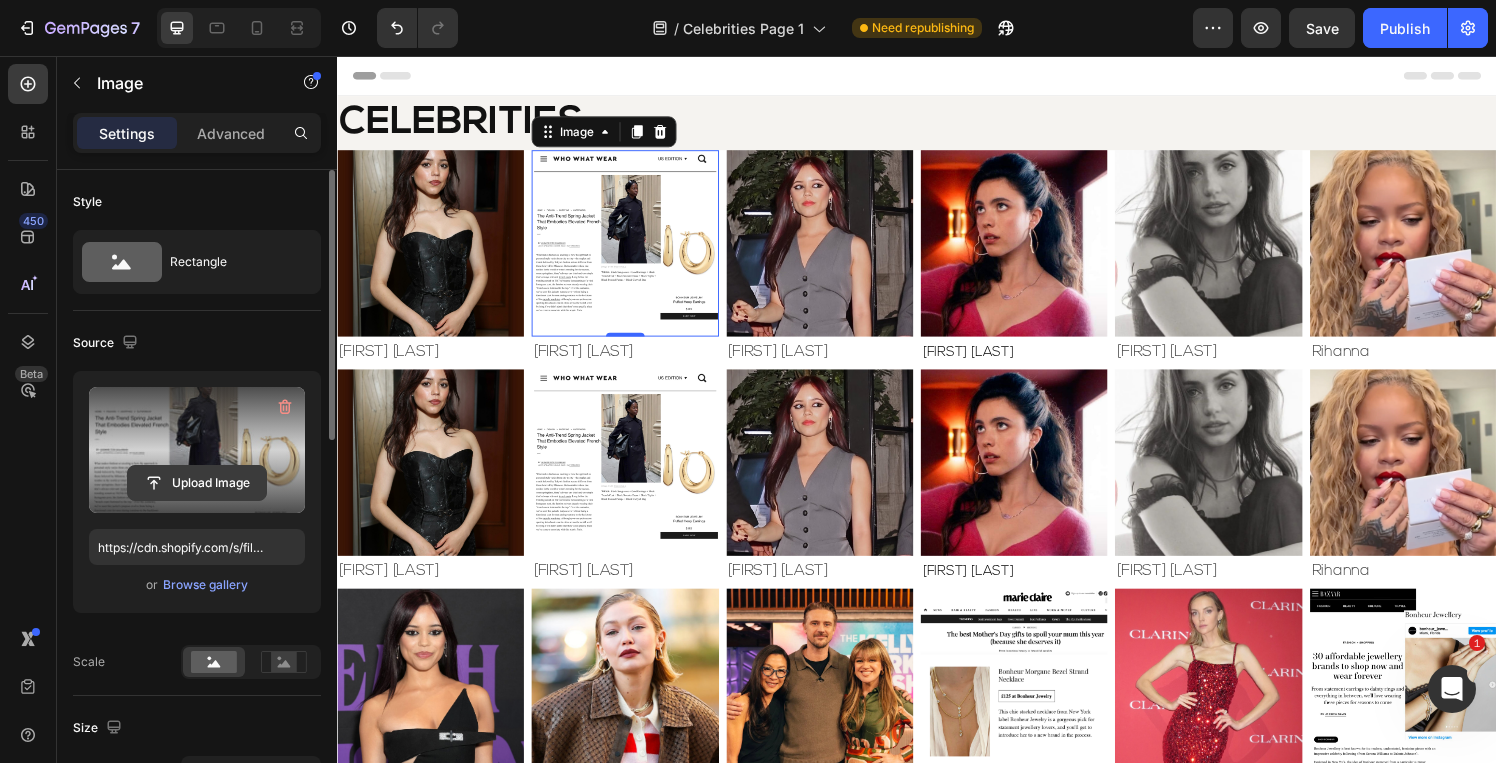 click 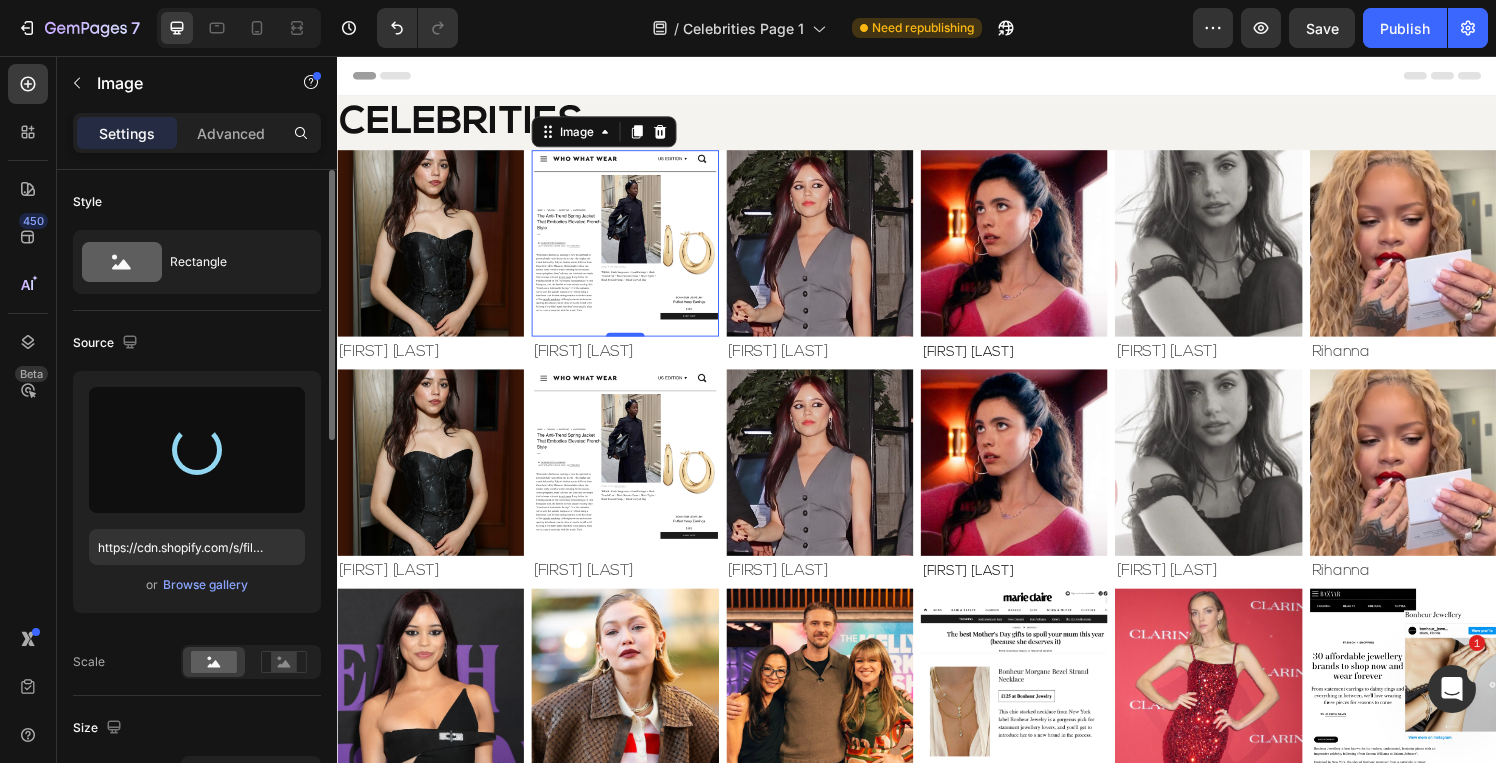 type on "https://cdn.shopify.com/s/files/1/0826/6643/files/gempages_495104992038880131-369c0a9a-0988-490d-8bcc-0396f1e9ac50.jpg" 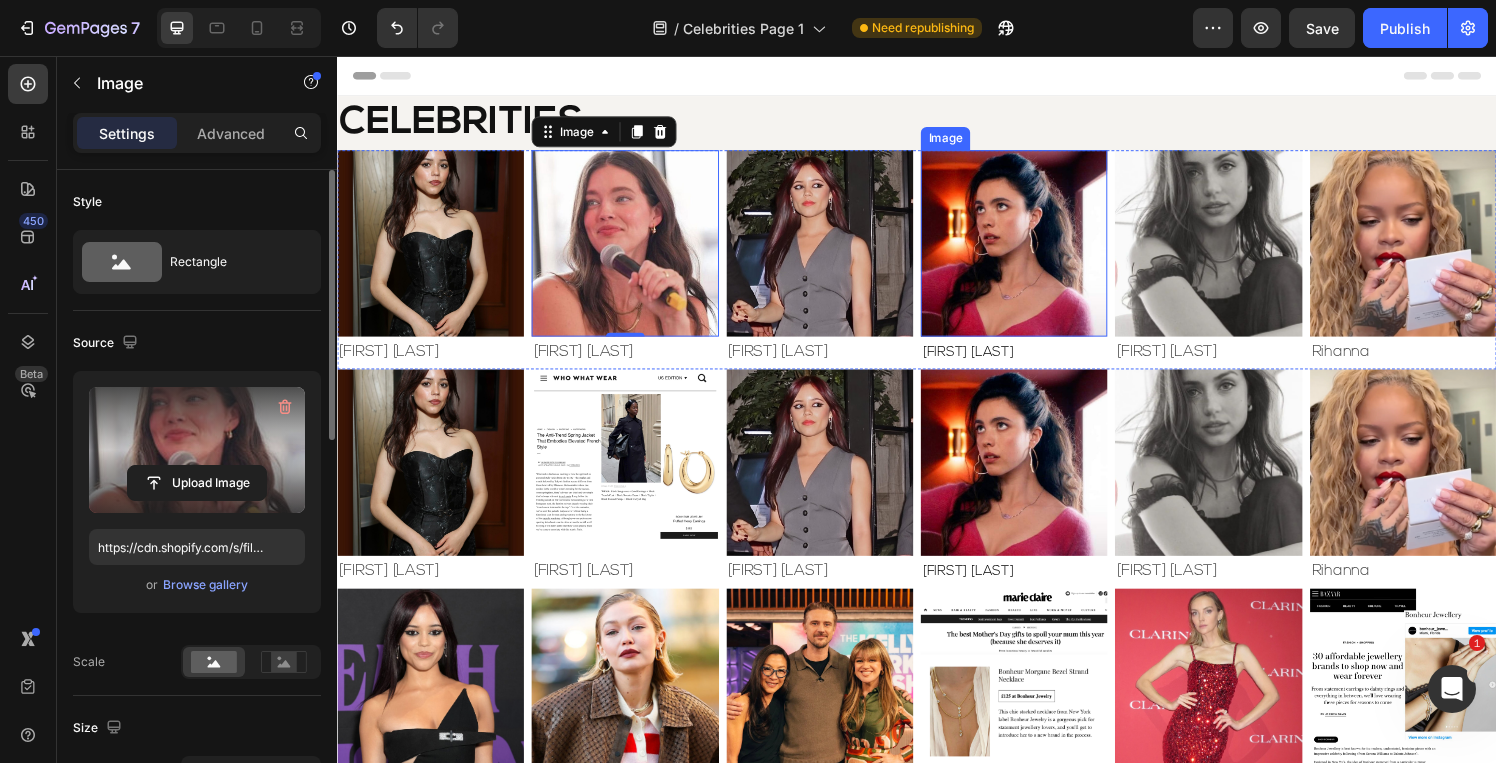 click at bounding box center (1037, 249) 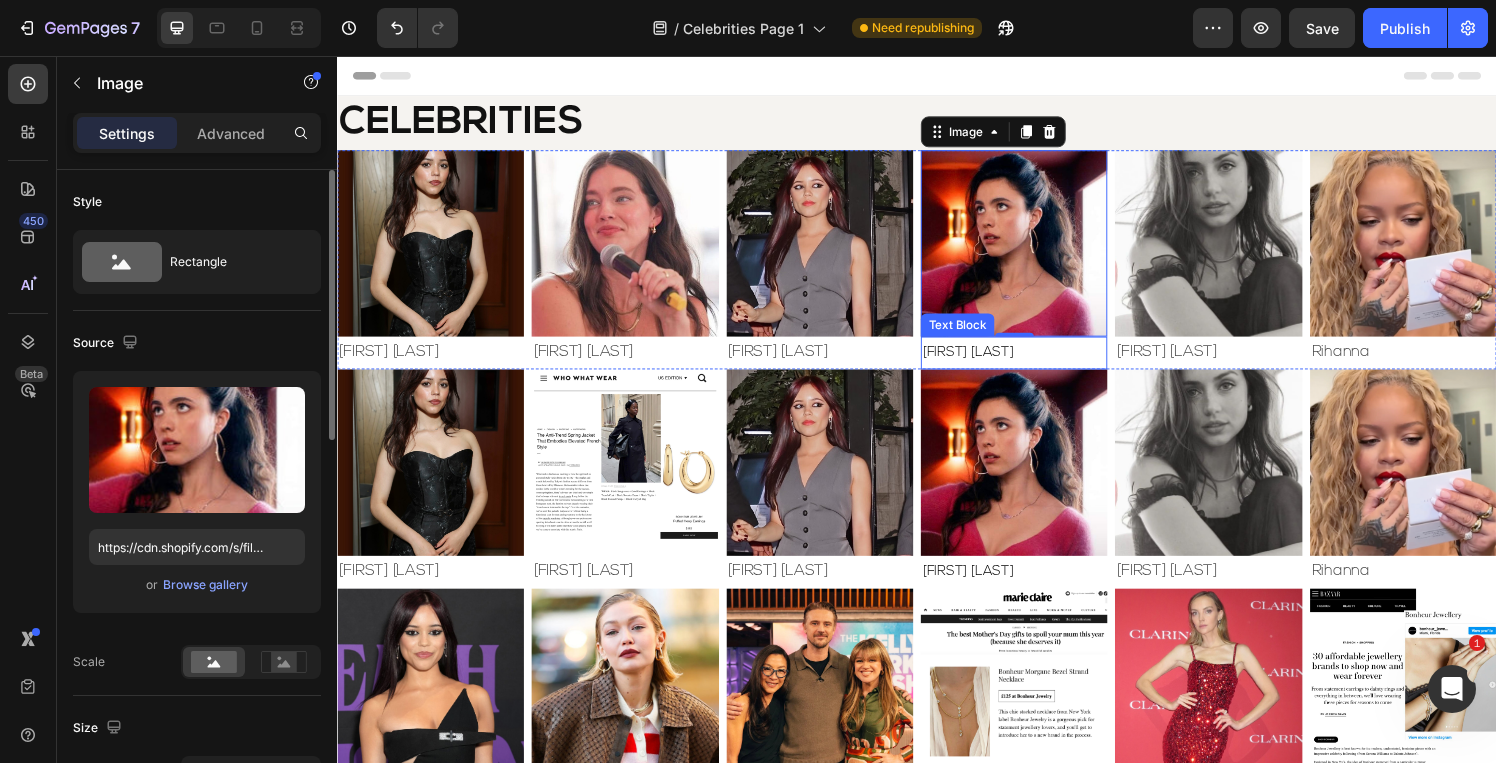click on "[FIRST] [LAST]" at bounding box center [990, 362] 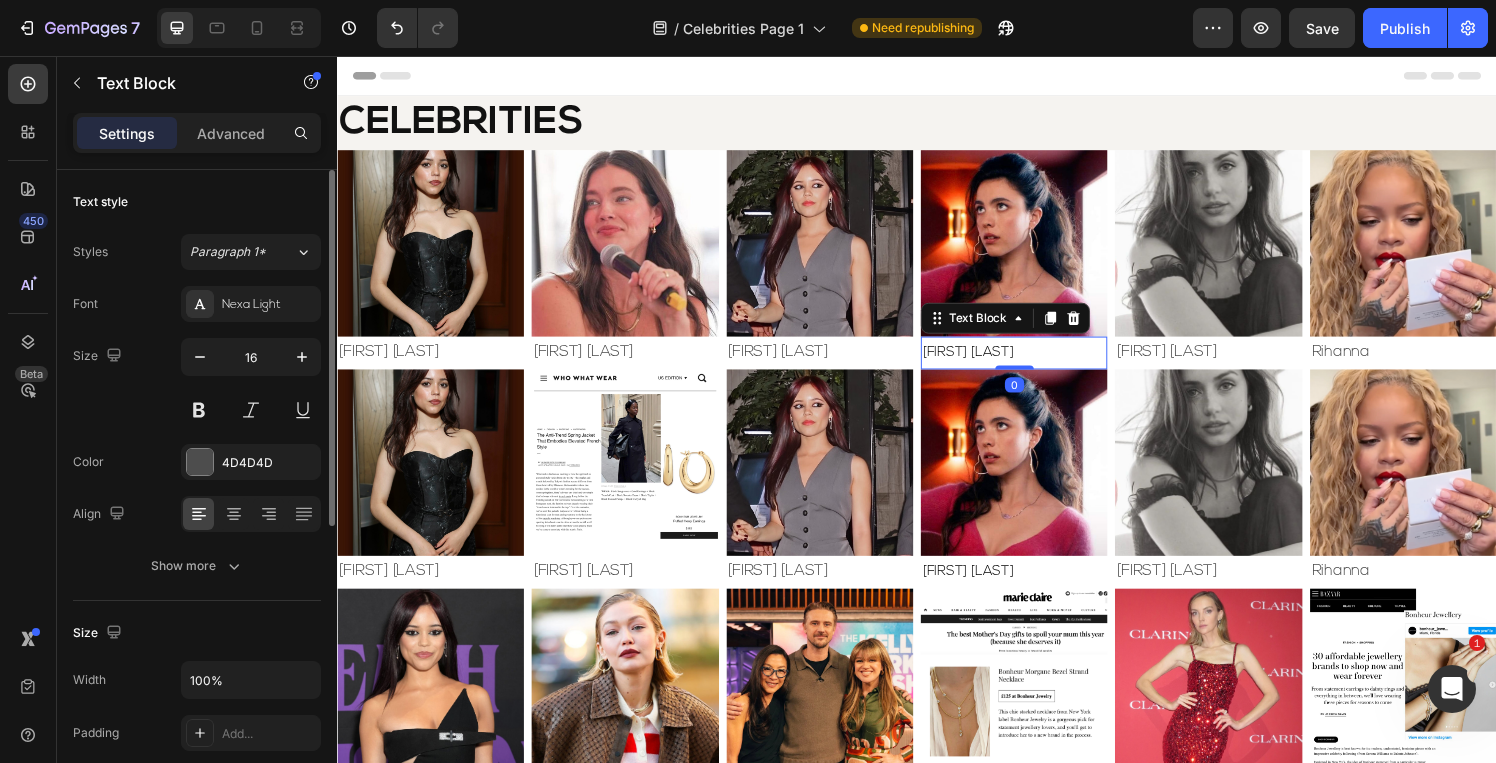 click on "[FIRST] [LAST]" at bounding box center (1037, 363) 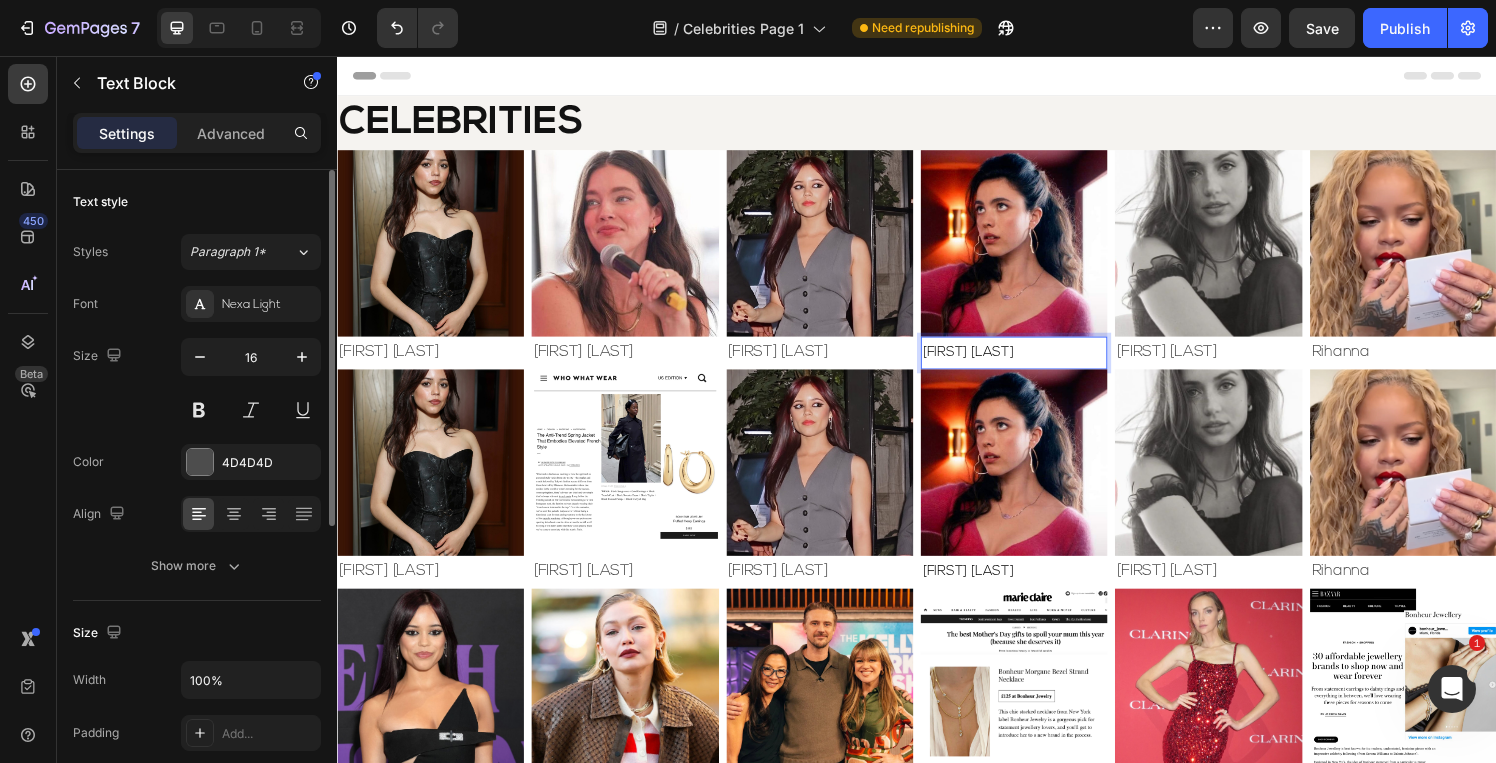 drag, startPoint x: 1061, startPoint y: 363, endPoint x: 947, endPoint y: 364, distance: 114.00439 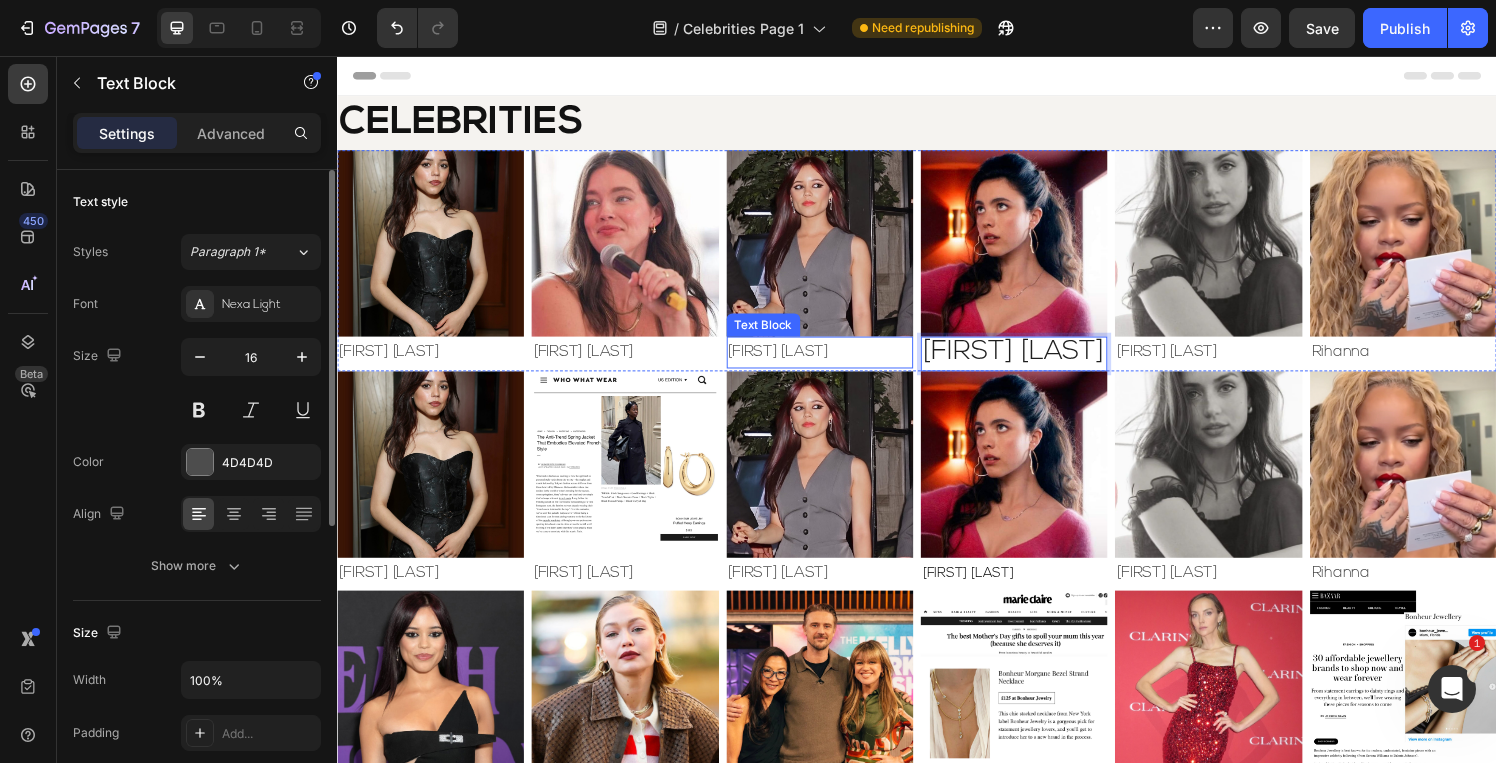 click on "[FIRST] [LAST]" at bounding box center (836, 362) 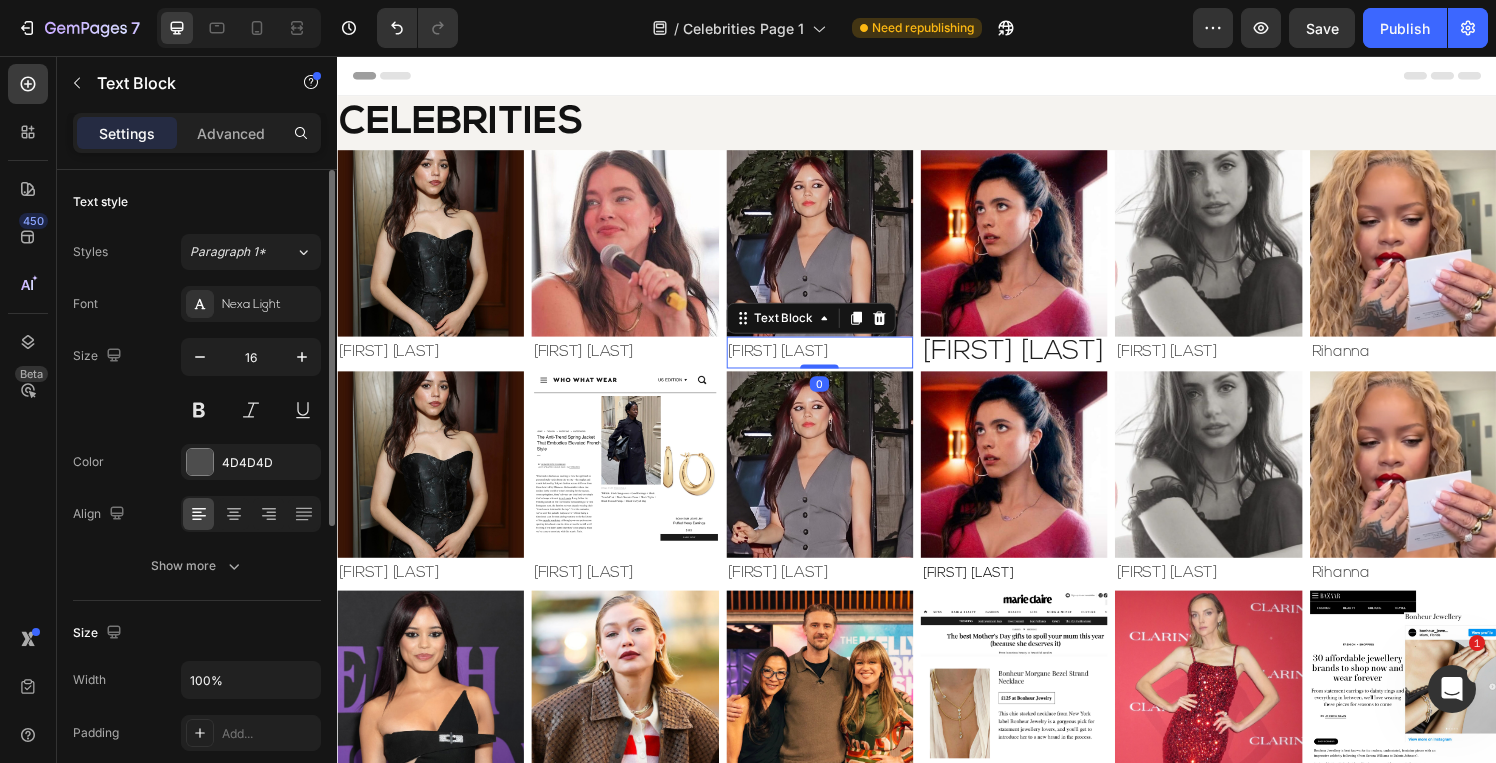click on "[FIRST] [LAST]" at bounding box center [836, 362] 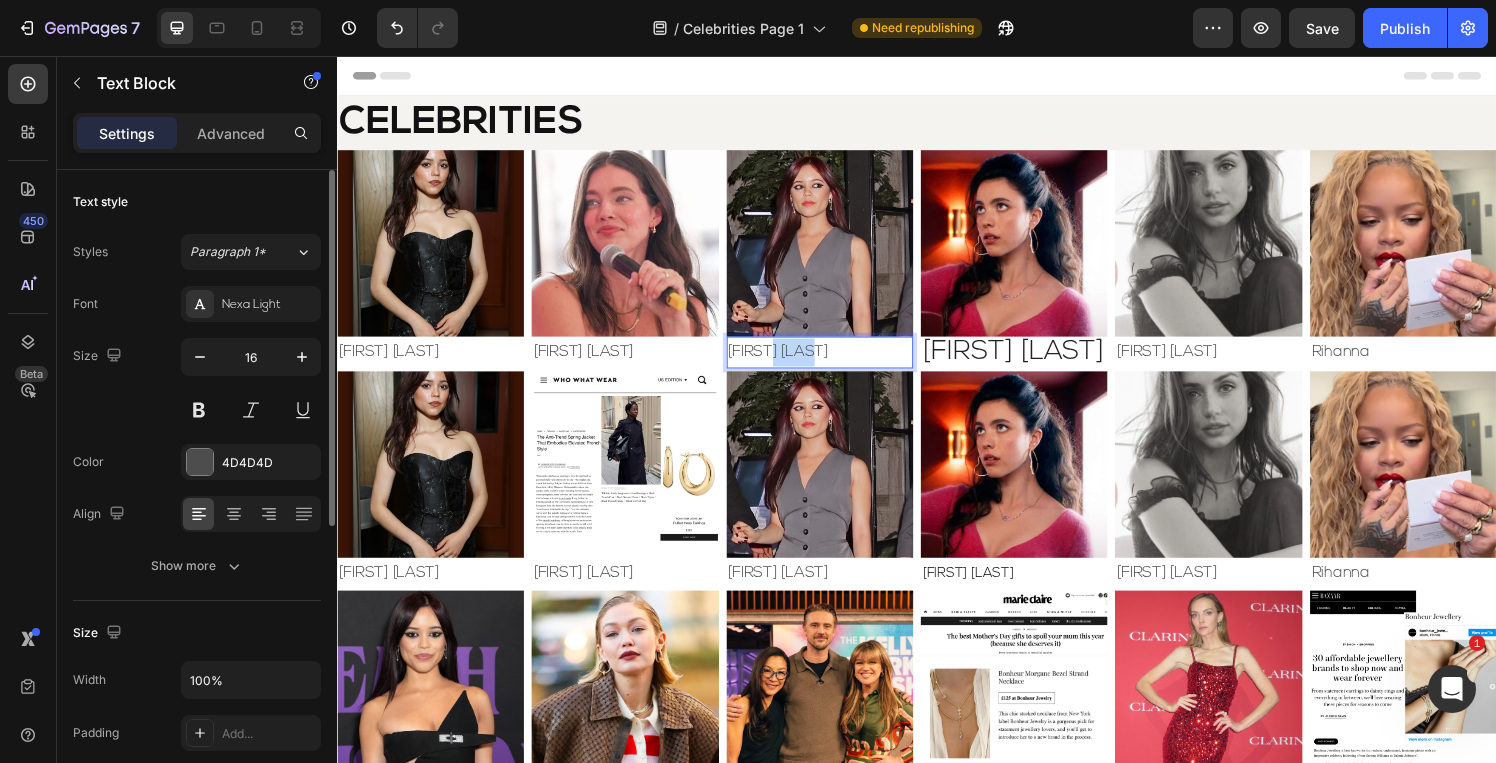 click on "[FIRST] [LAST]" at bounding box center [836, 362] 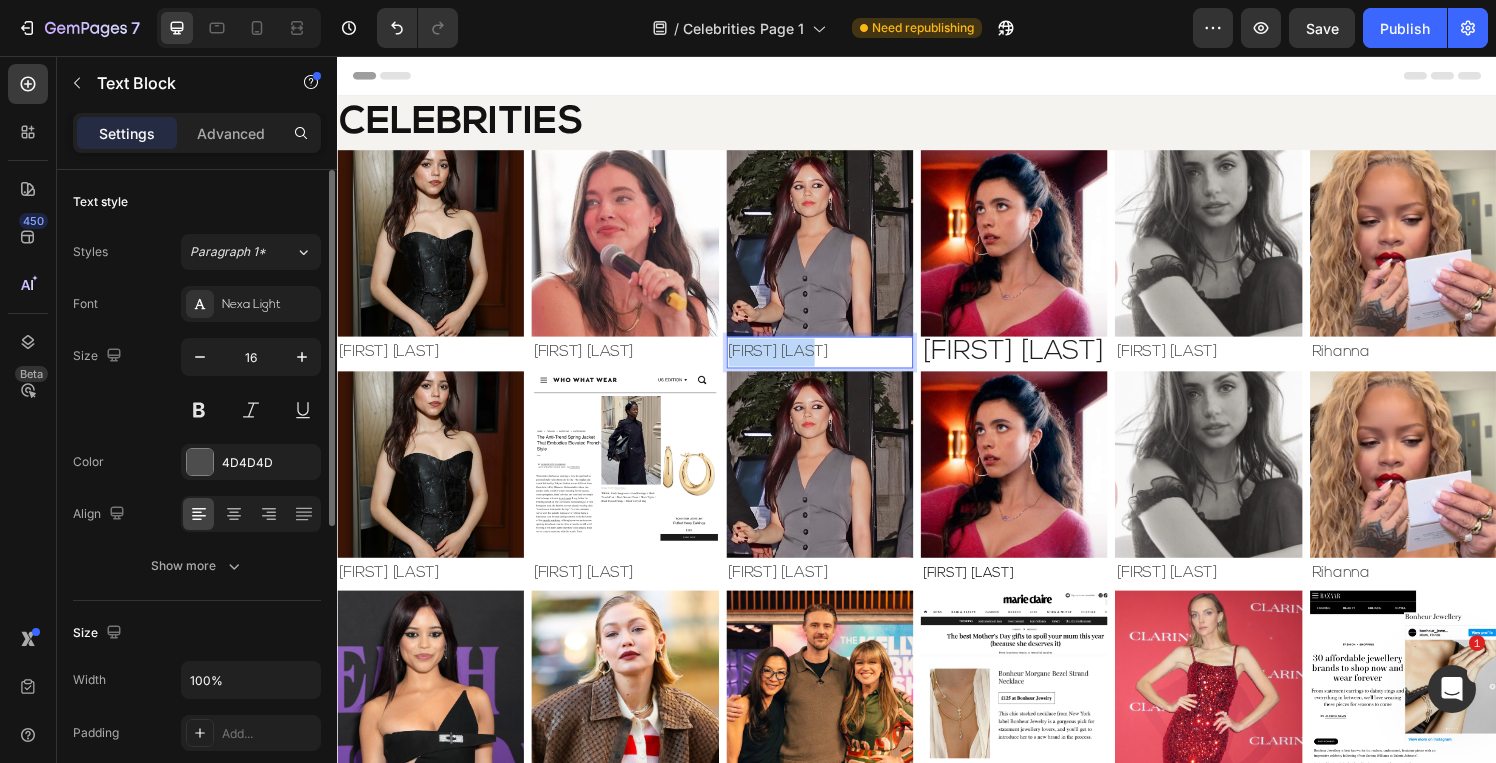 click on "[FIRST] [LAST]" at bounding box center (836, 362) 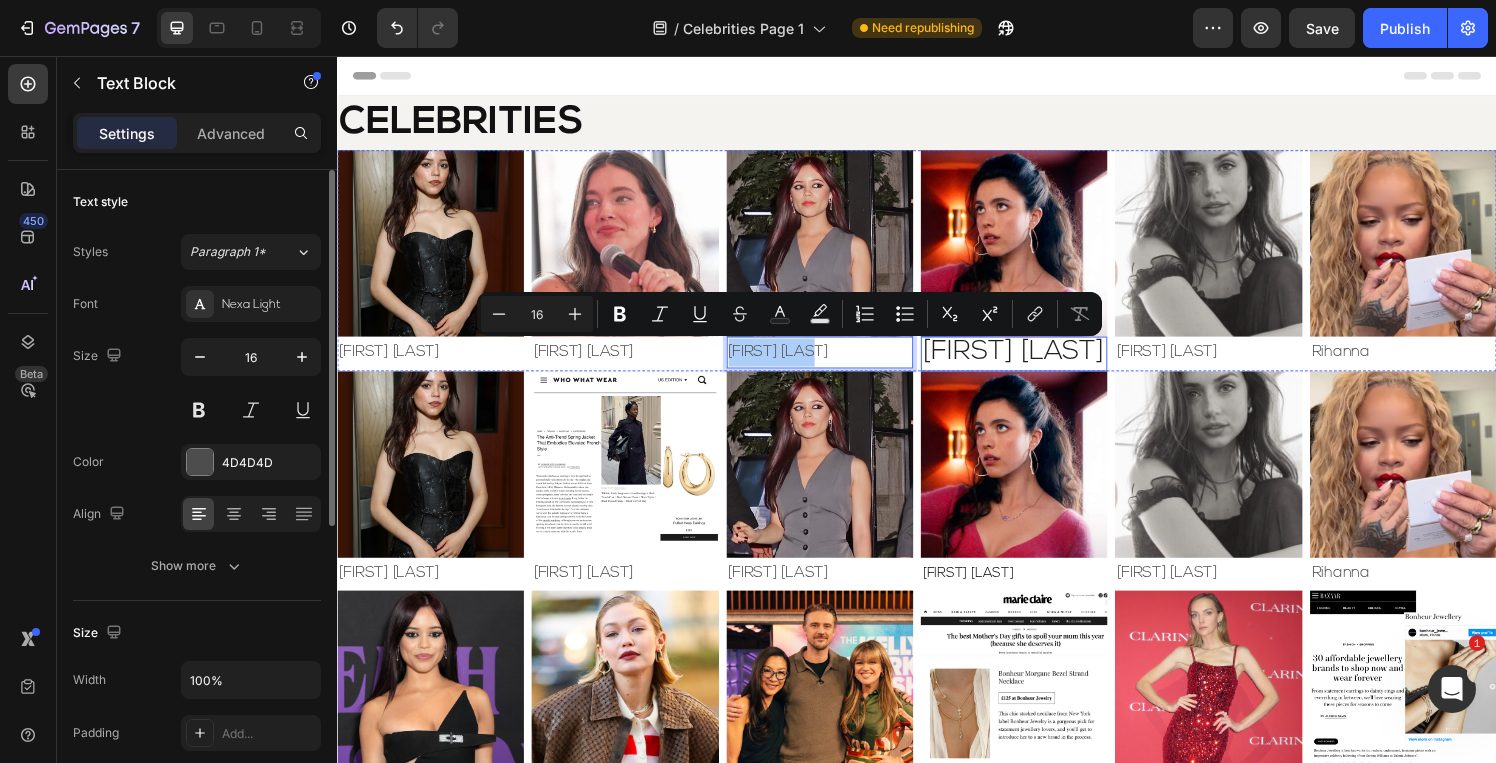 click on "[FIRST] [LAST]" at bounding box center [1037, 362] 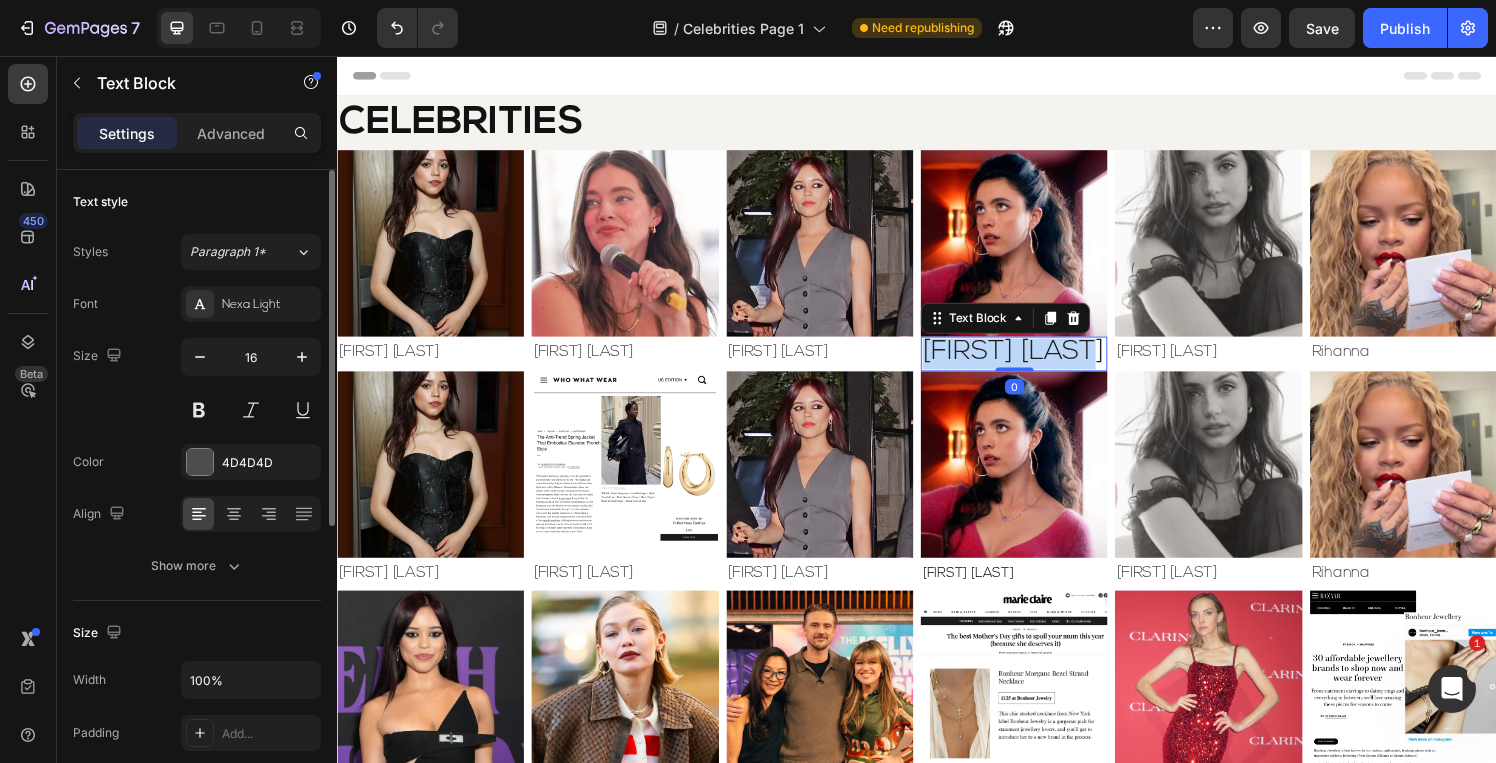 click on "[FIRST] [LAST]" at bounding box center [1037, 362] 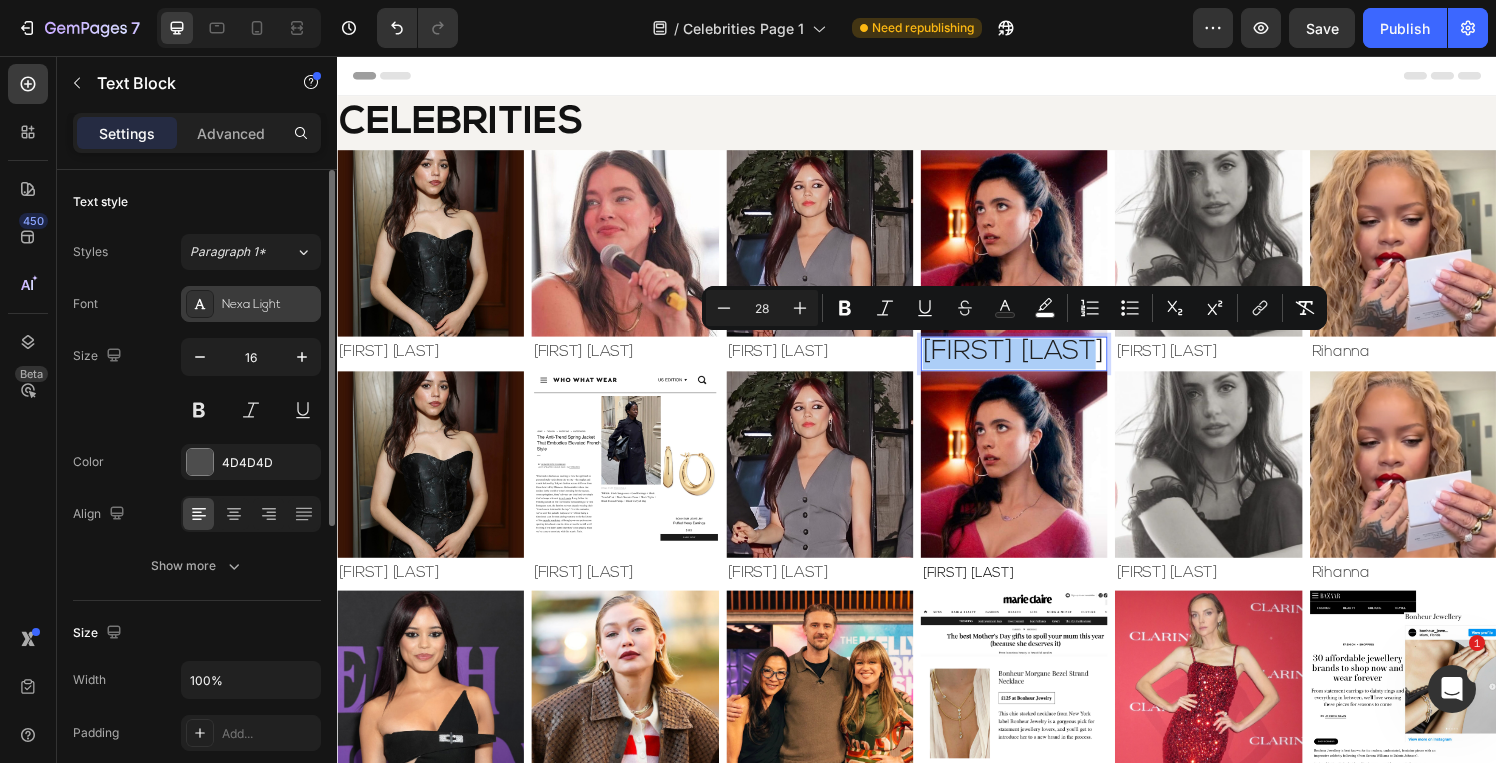 click on "Nexa Light" at bounding box center (269, 305) 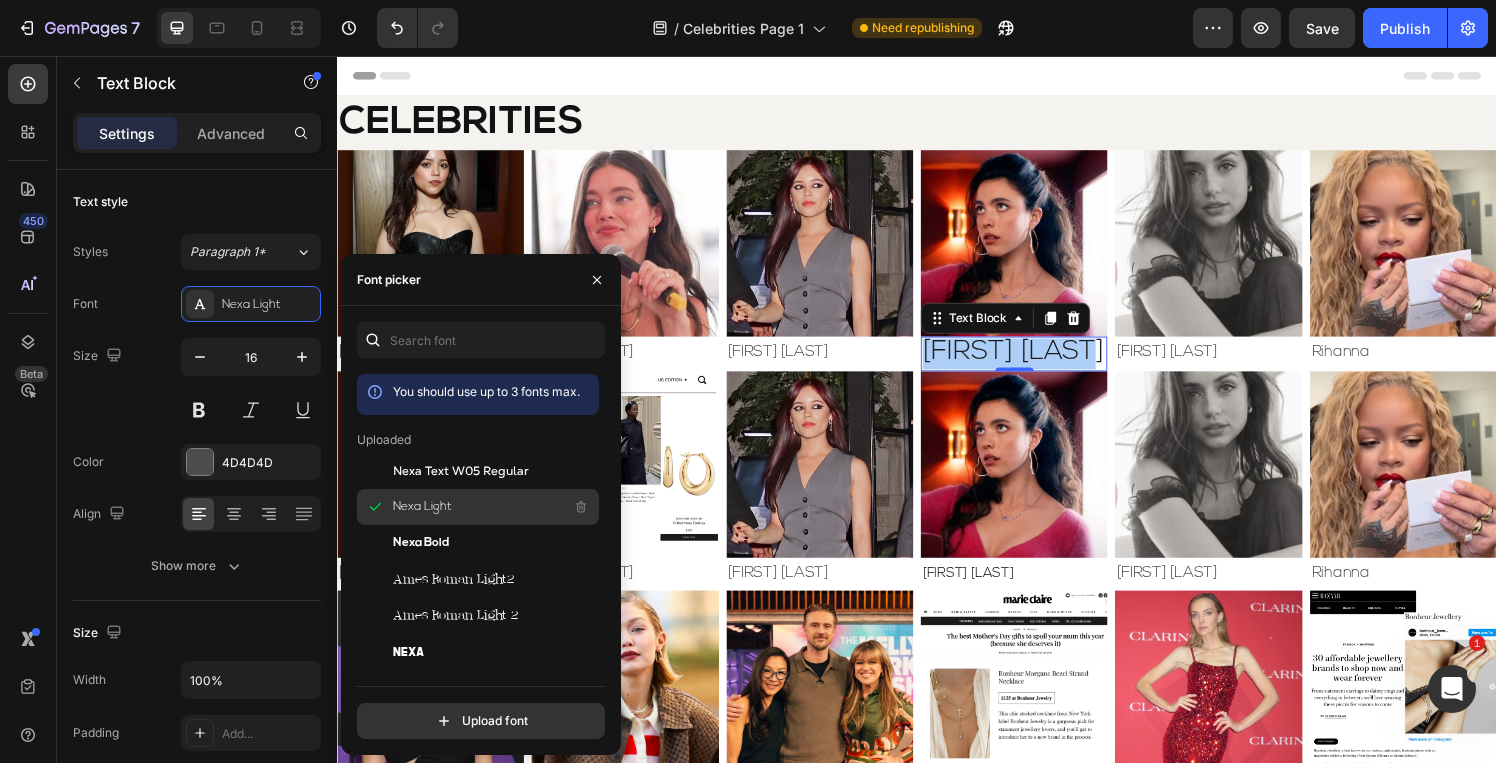 click on "Nexa Light" at bounding box center (422, 507) 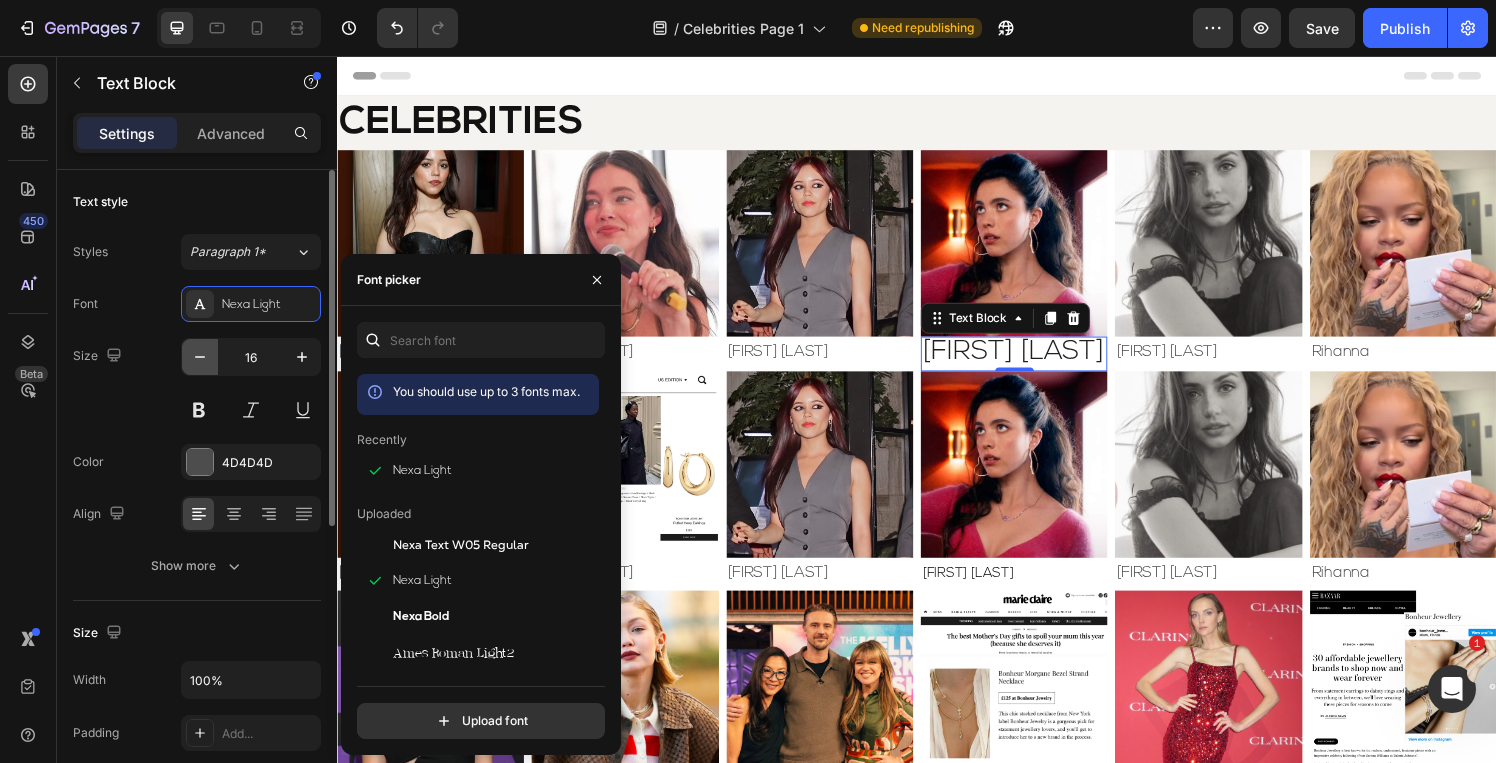 click 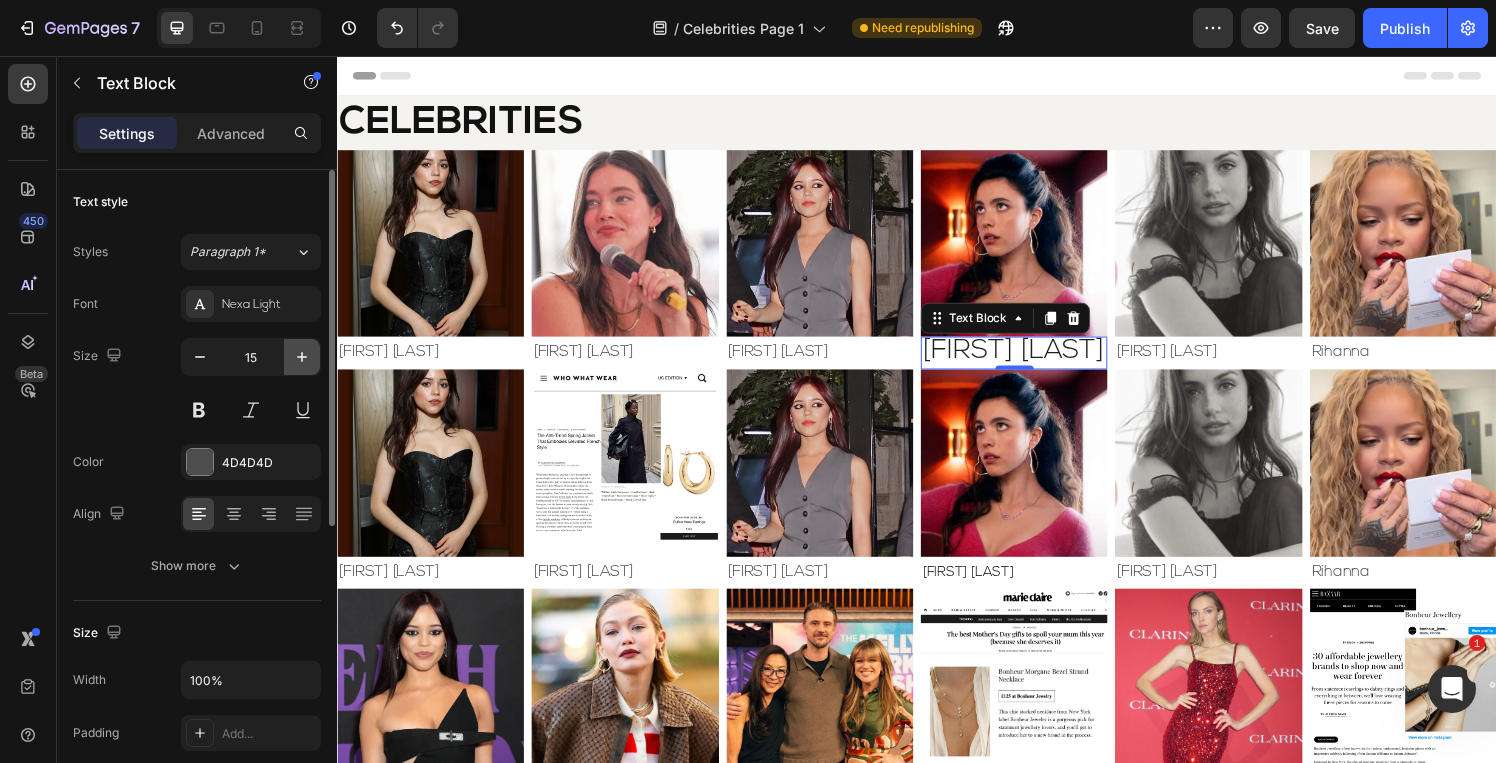 click 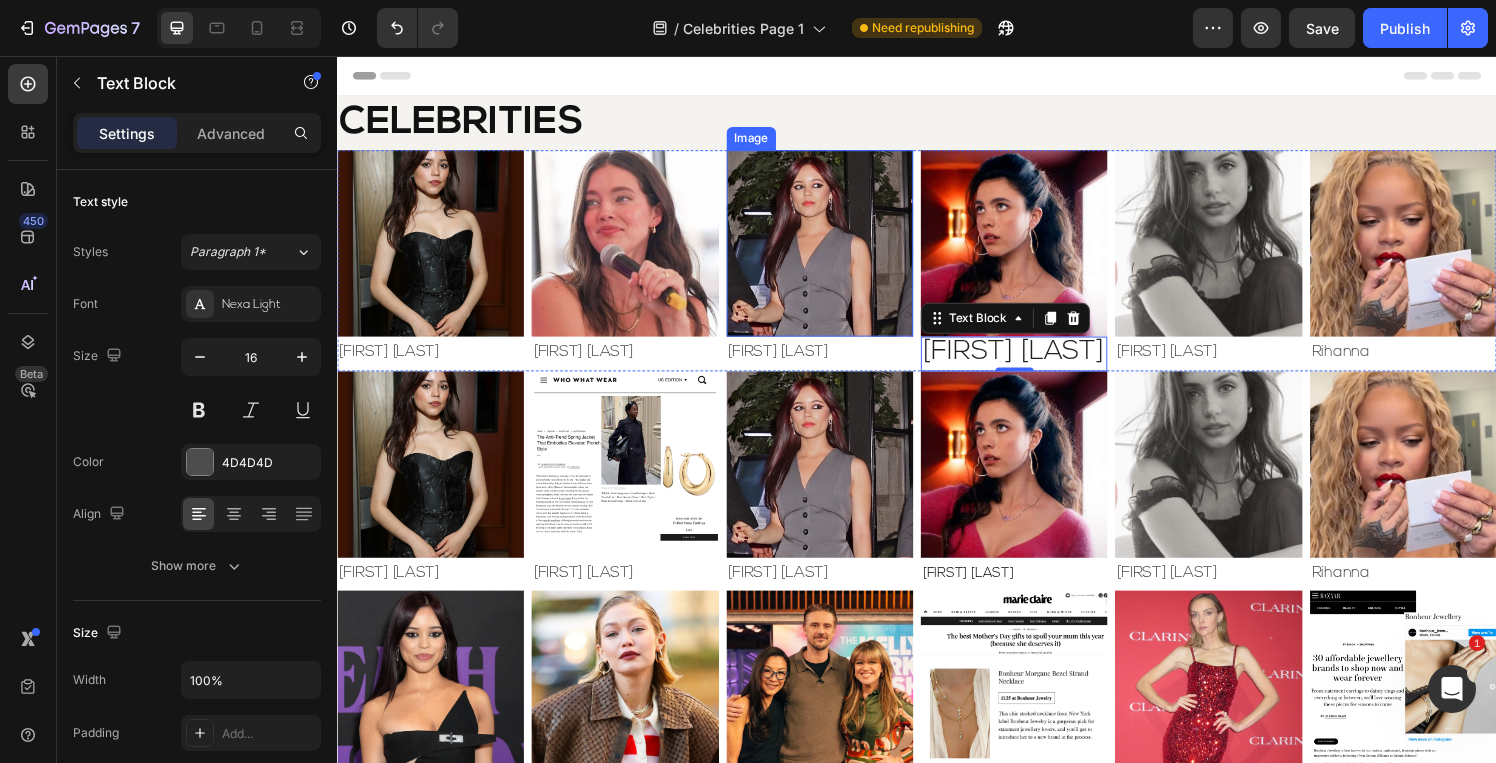 click on "[FIRST] [LAST]" at bounding box center (836, 362) 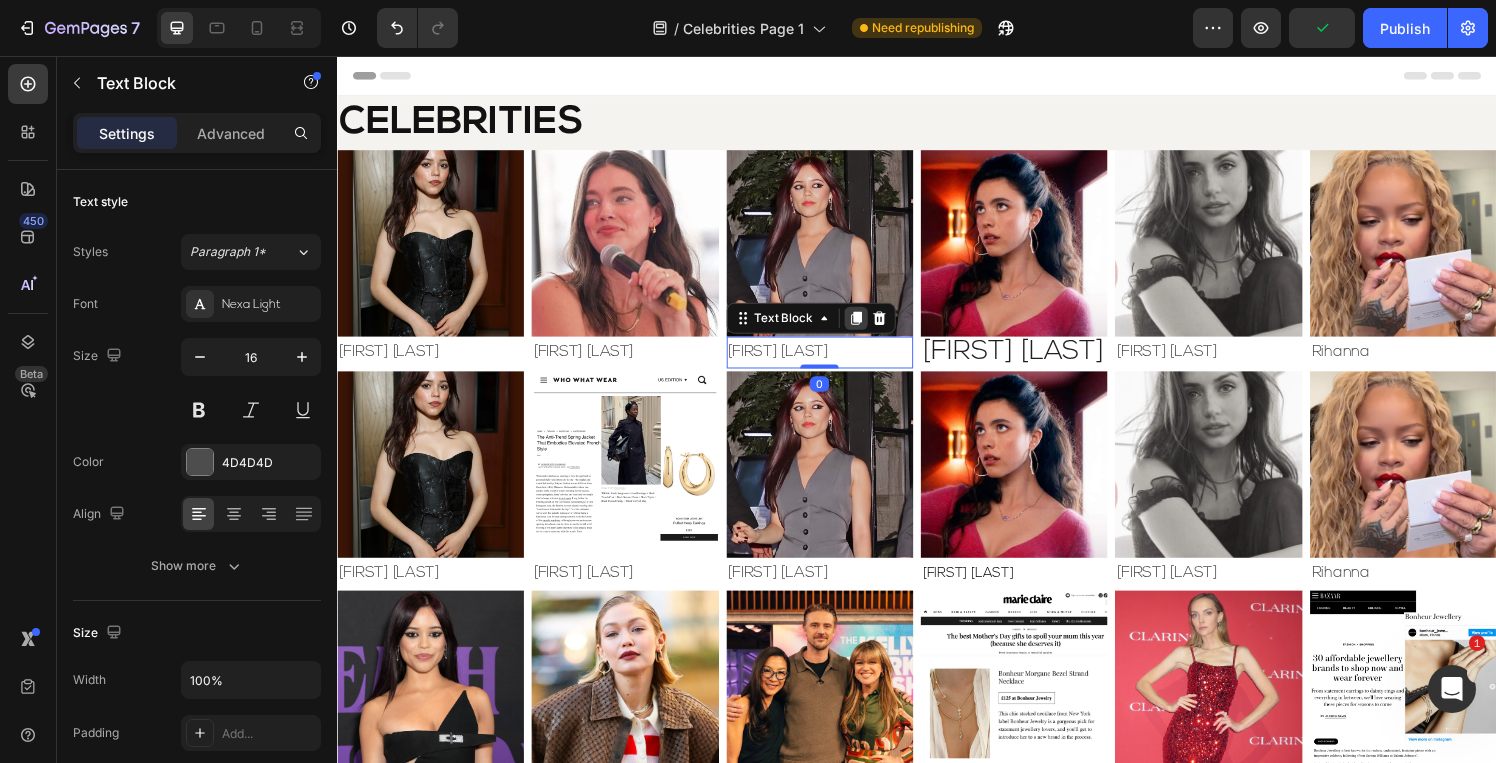 click 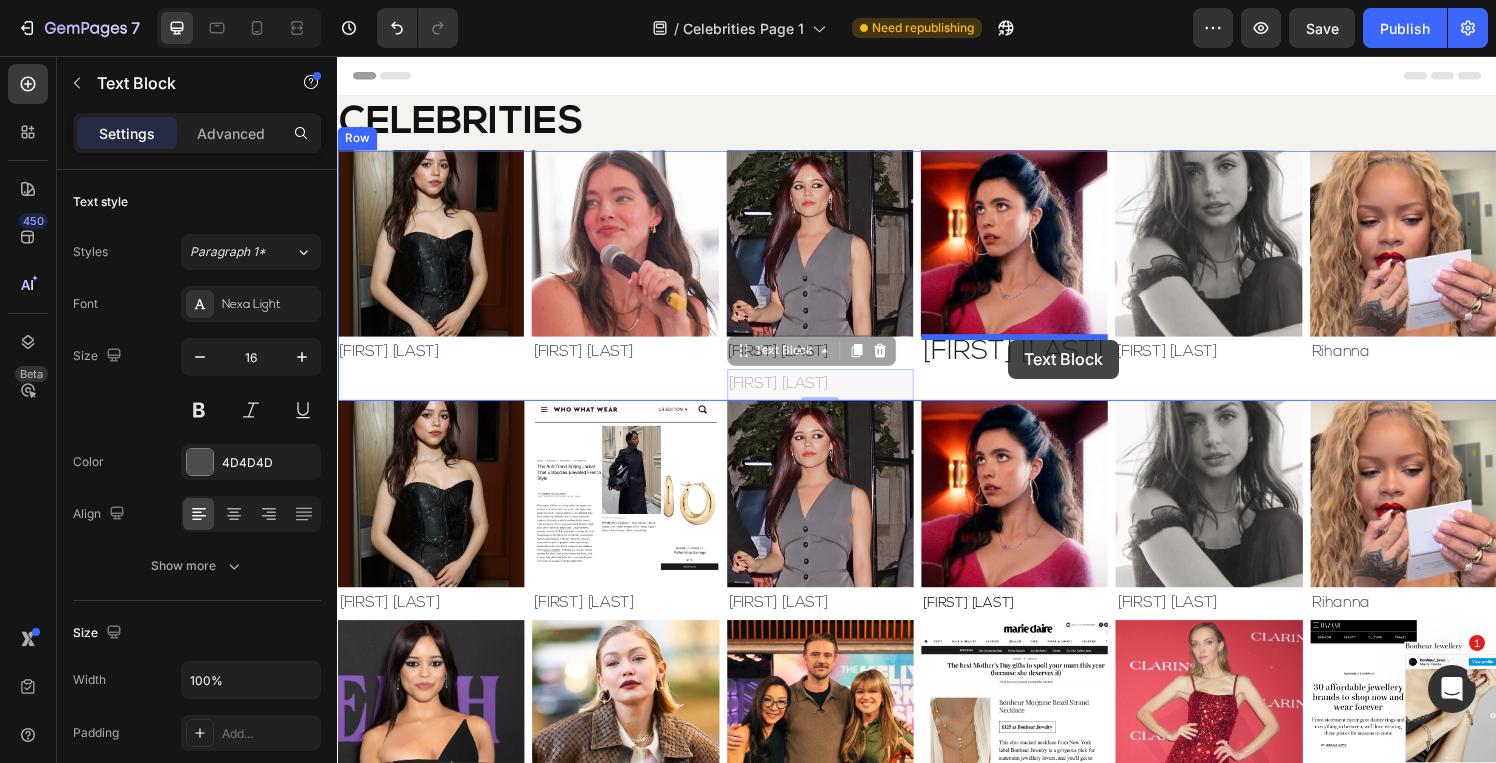 drag, startPoint x: 764, startPoint y: 362, endPoint x: 1032, endPoint y: 350, distance: 268.26852 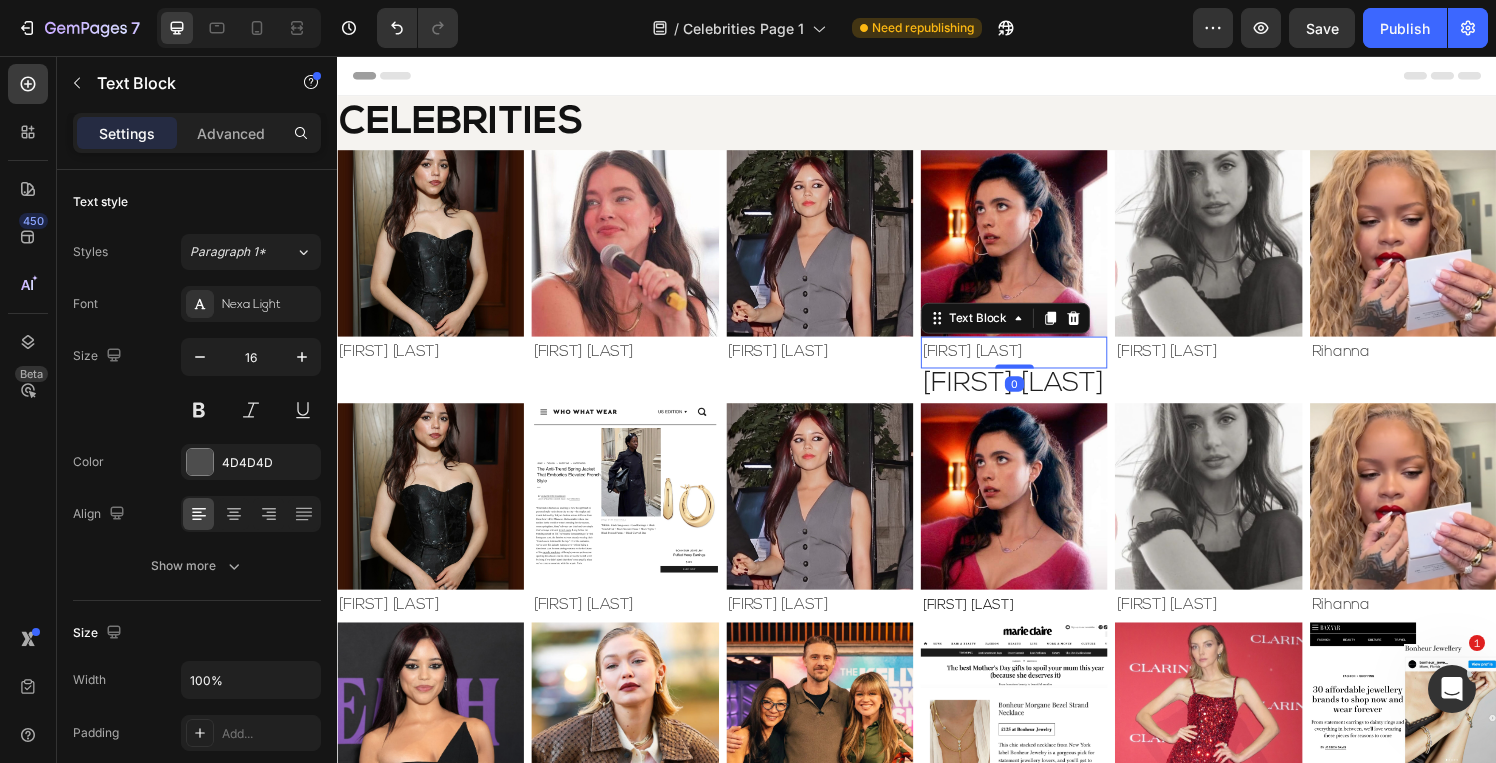 click on "[FIRST] [LAST]" at bounding box center [1037, 362] 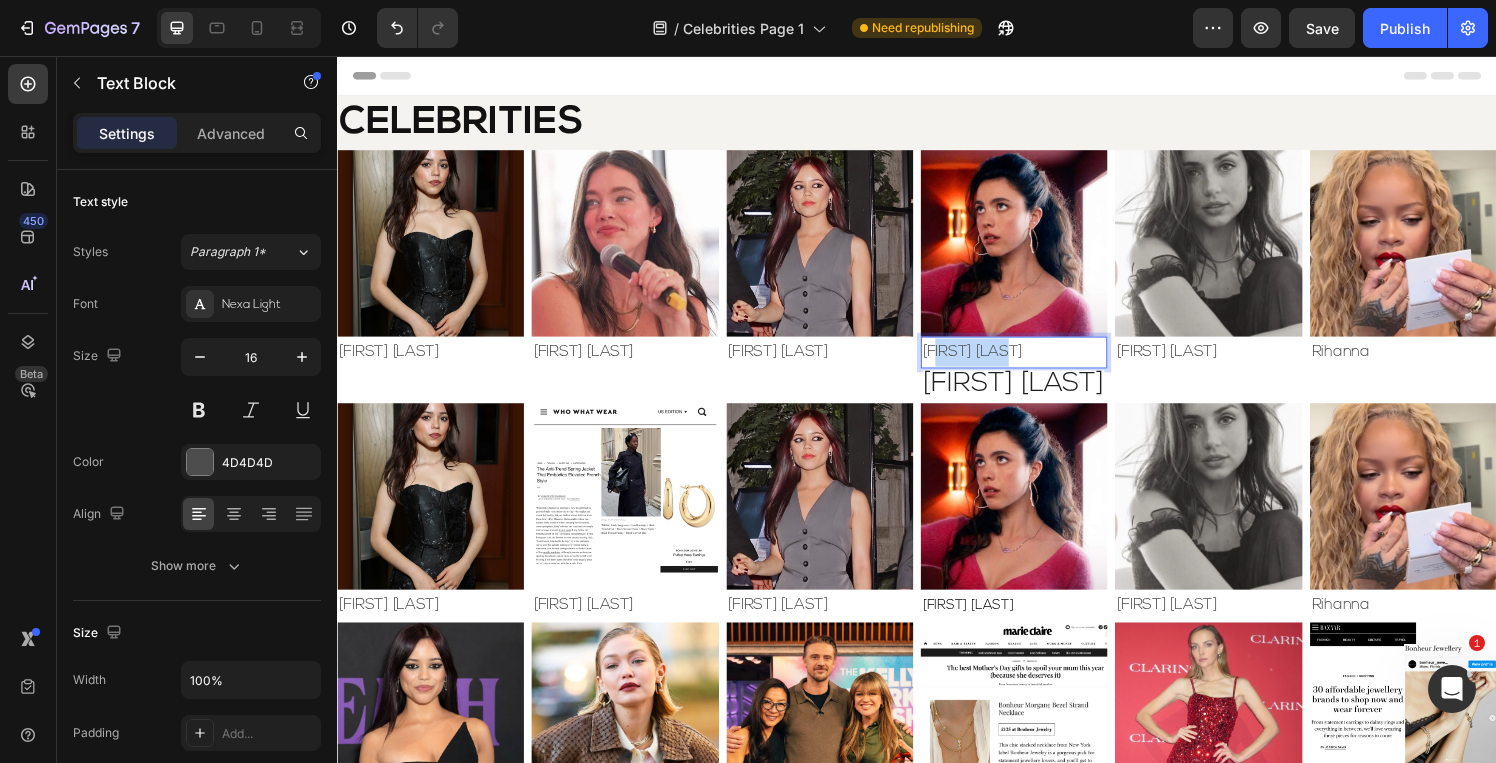 drag, startPoint x: 1061, startPoint y: 365, endPoint x: 963, endPoint y: 365, distance: 98 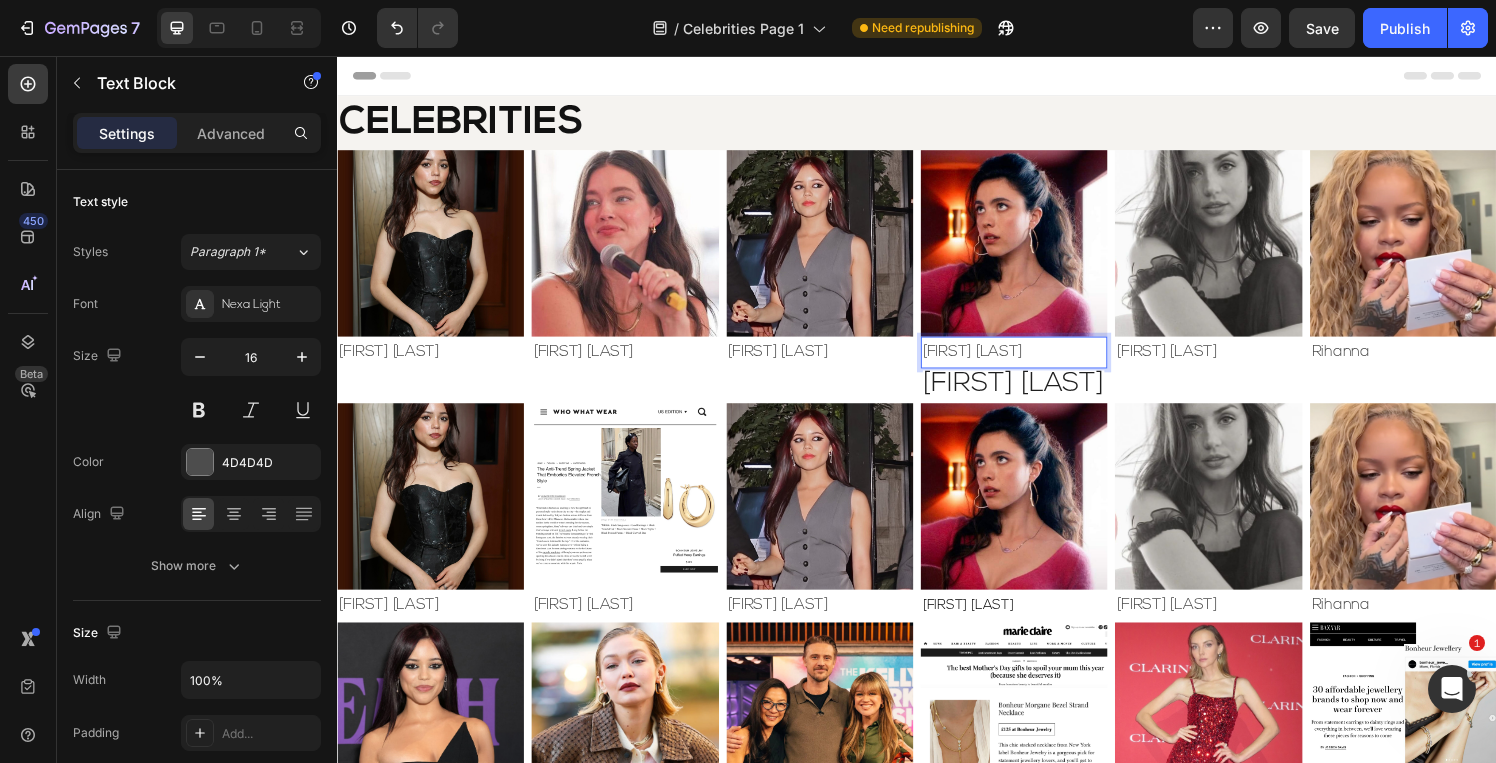 click on "[FIRST] [LAST]" at bounding box center [1037, 362] 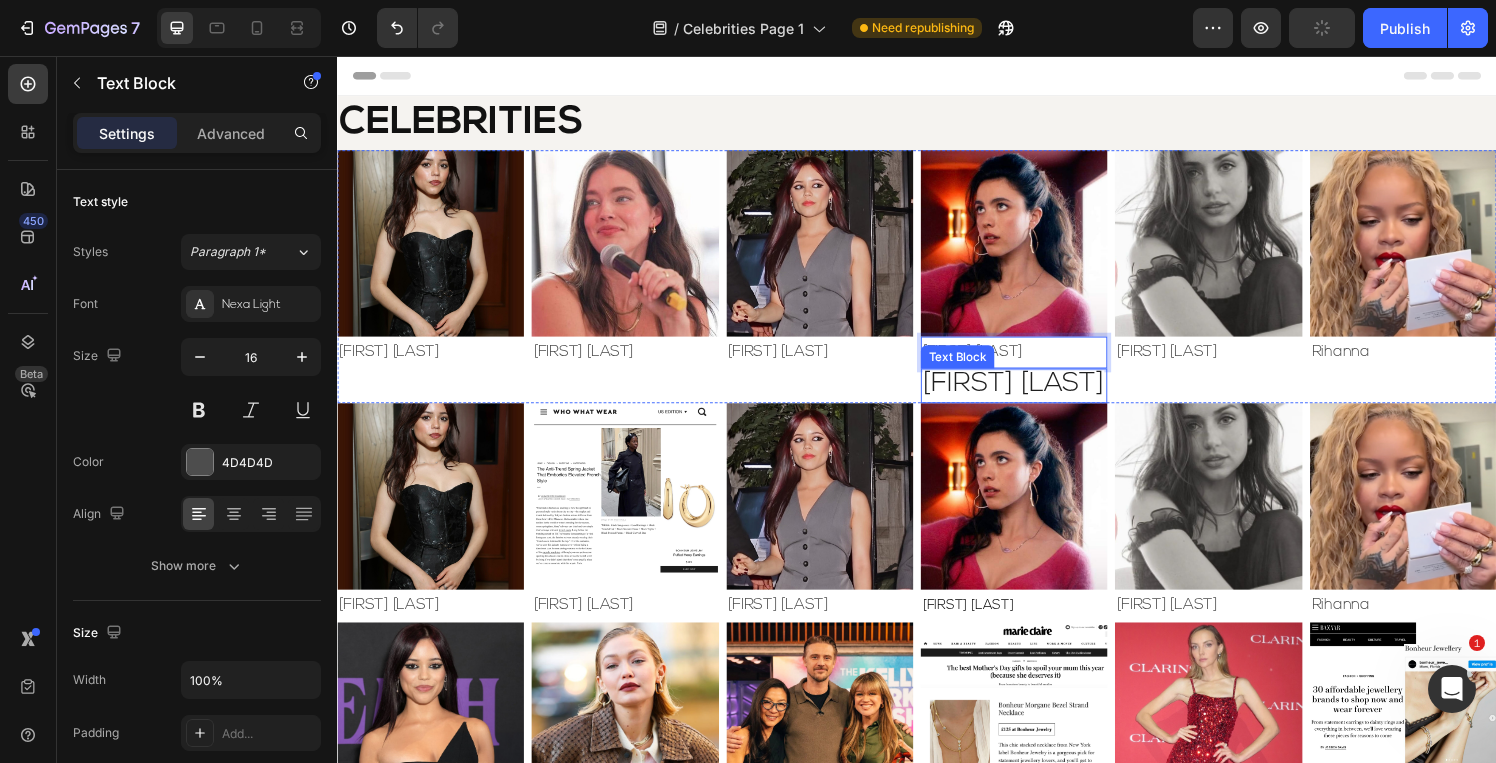 click on "[FIRST] [LAST]" at bounding box center (1037, 395) 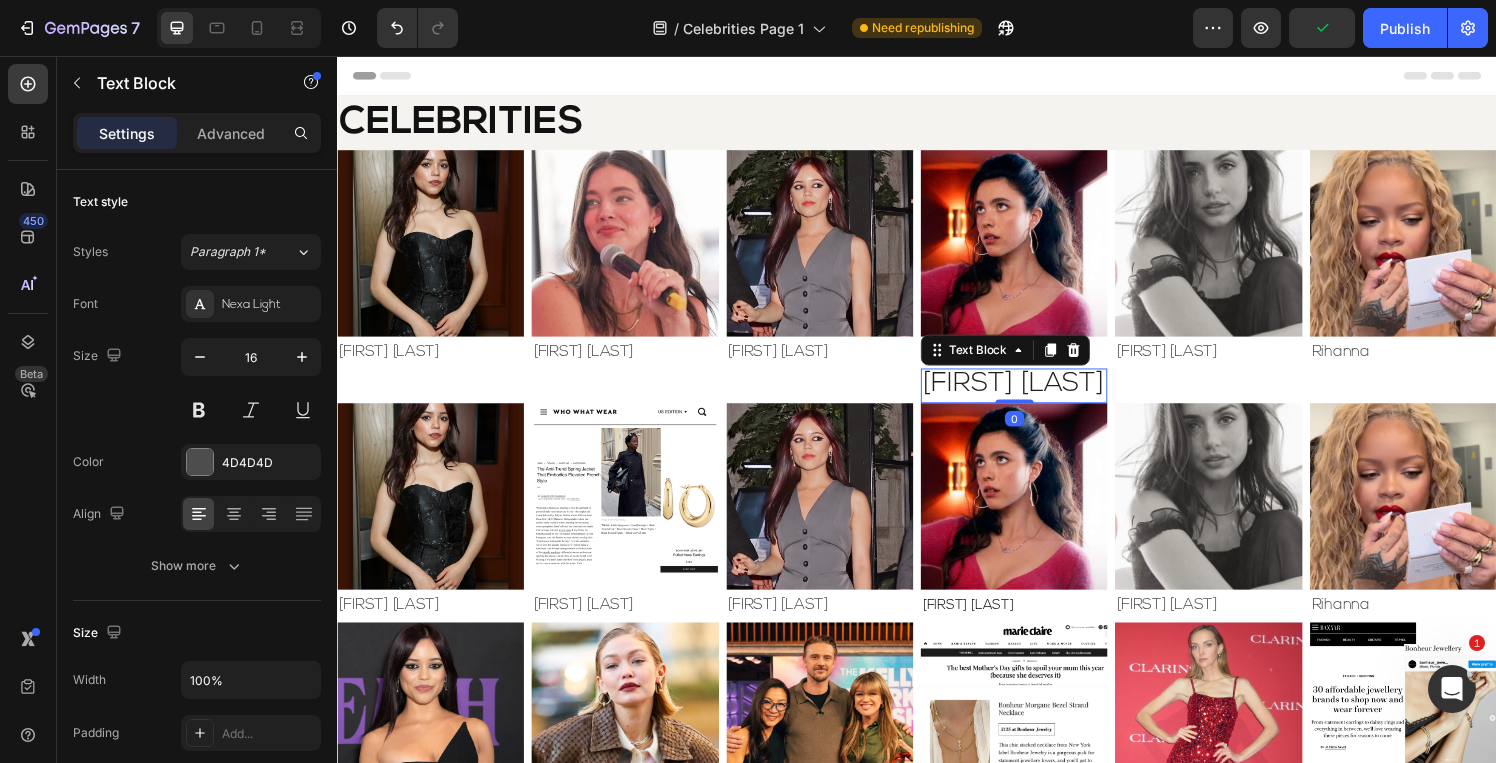 drag, startPoint x: 1095, startPoint y: 357, endPoint x: 1083, endPoint y: 313, distance: 45.607018 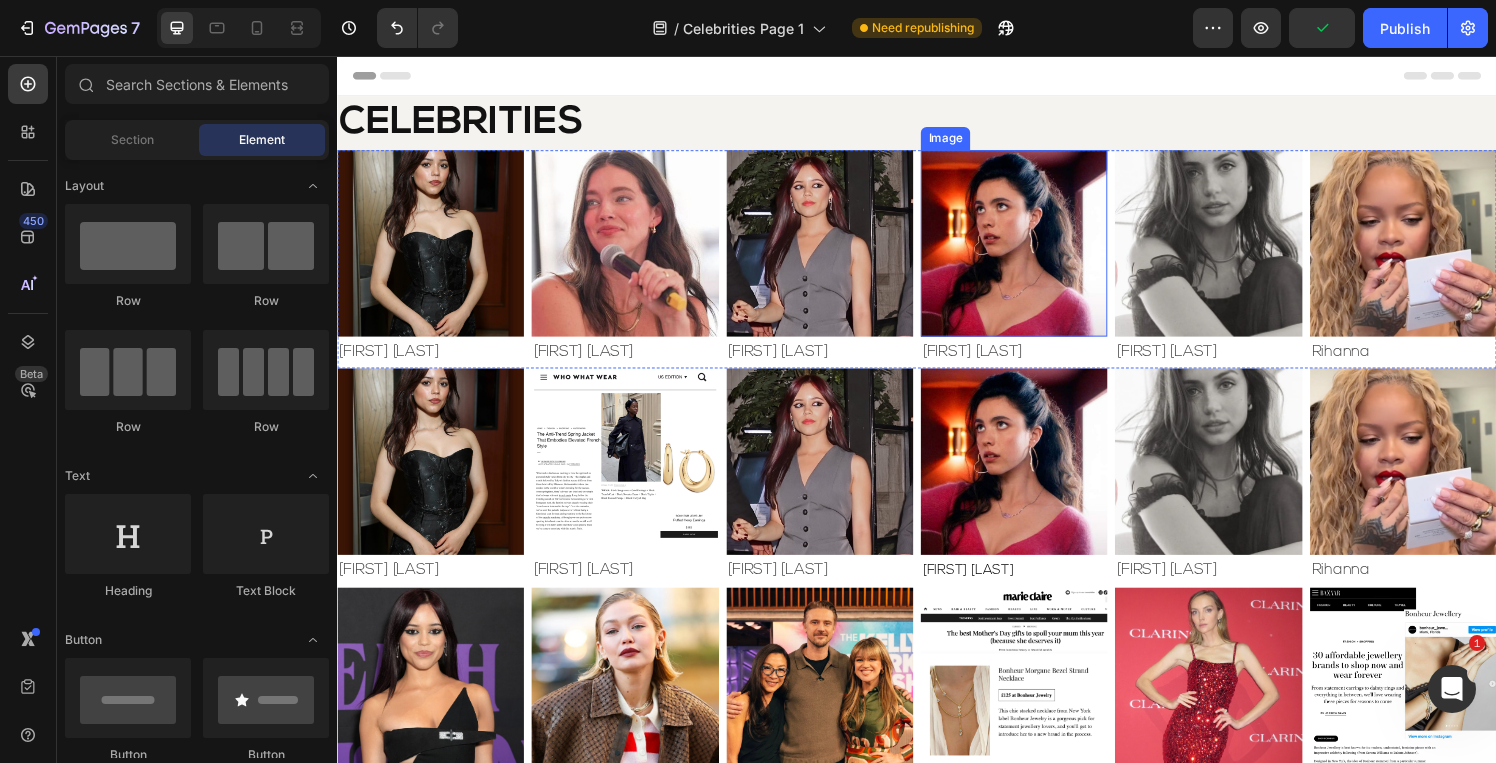 click at bounding box center [1037, 249] 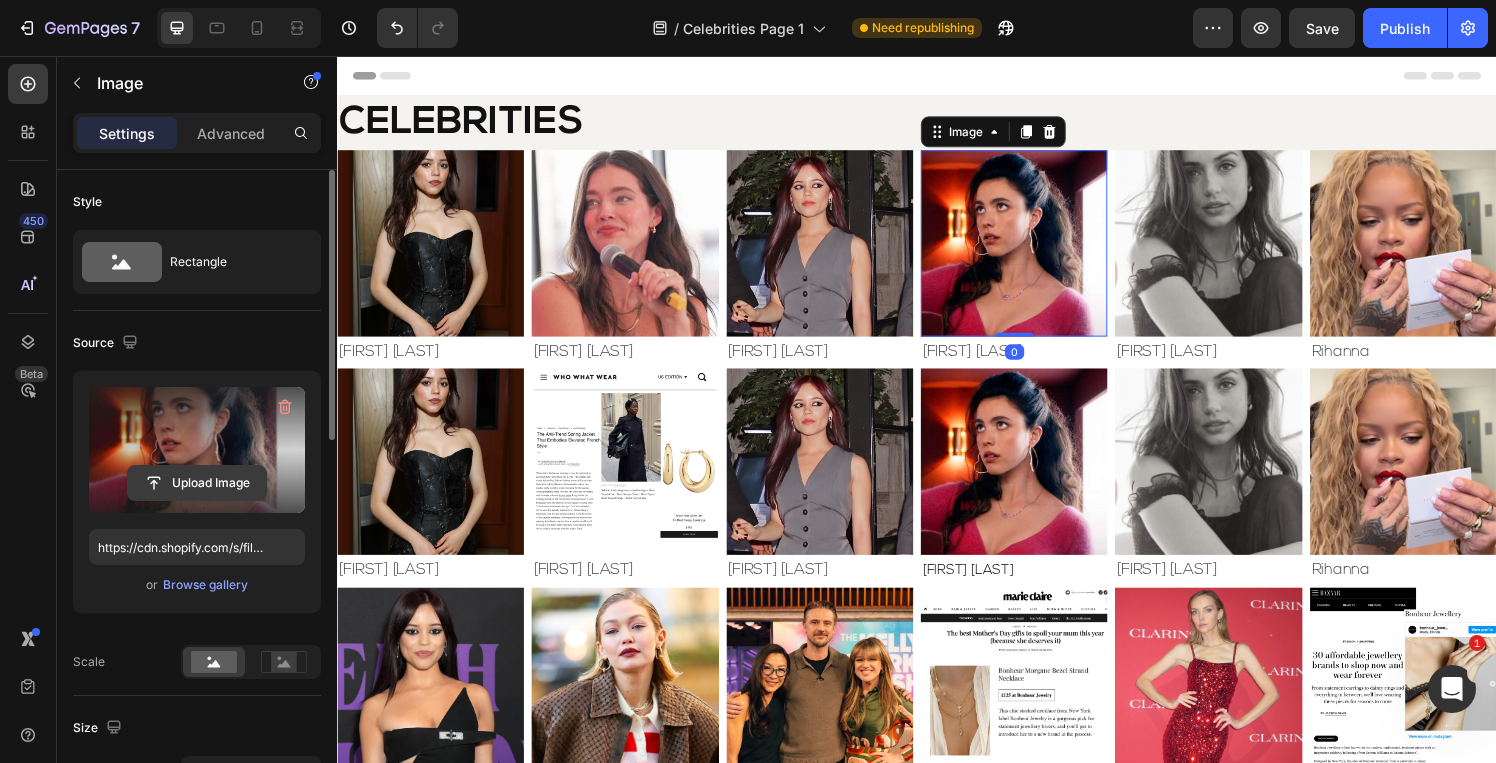 click 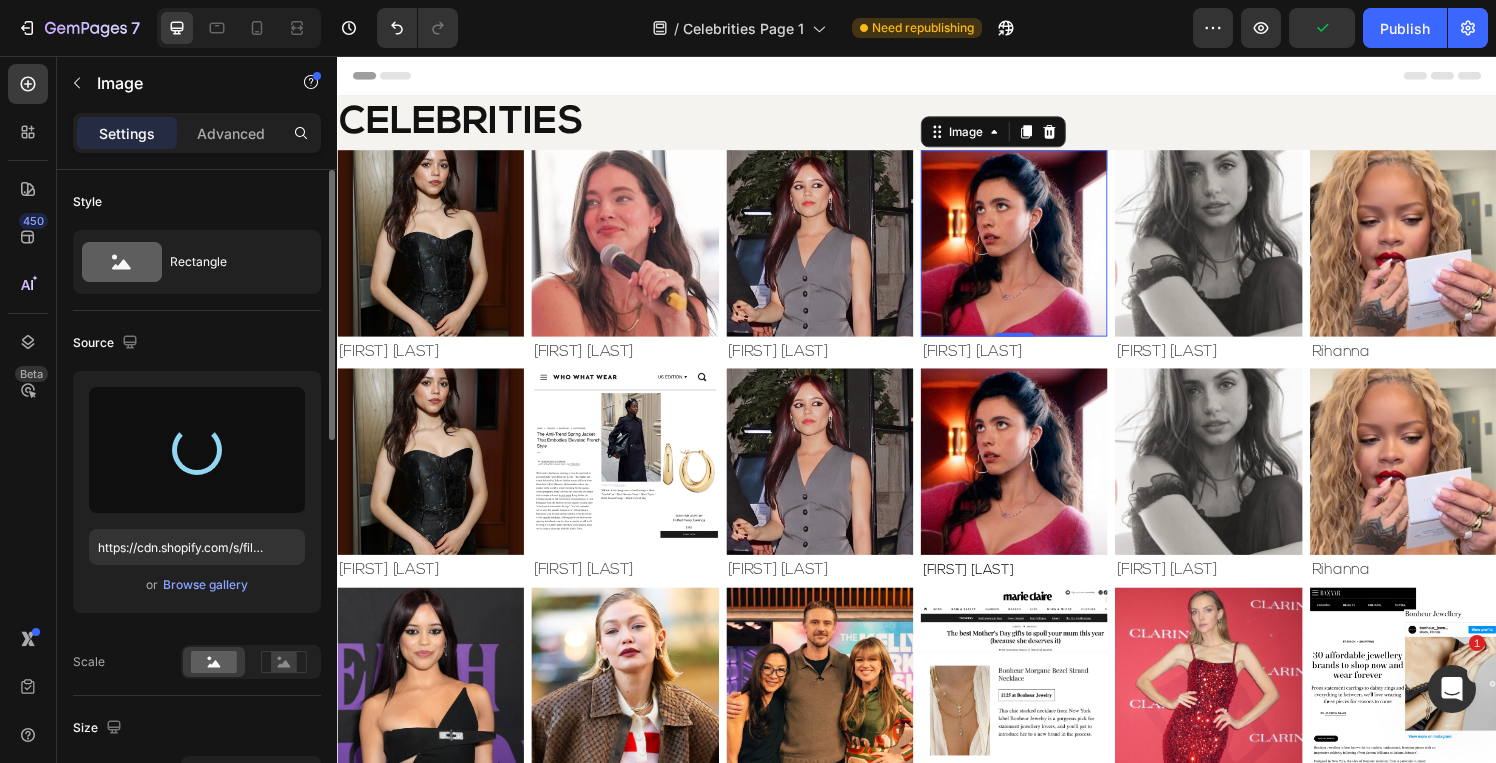 type on "https://cdn.shopify.com/s/files/1/0826/6643/files/gempages_495104992038880131-e75c5e74-e76e-434d-aaf8-78c7c4a56995.jpg" 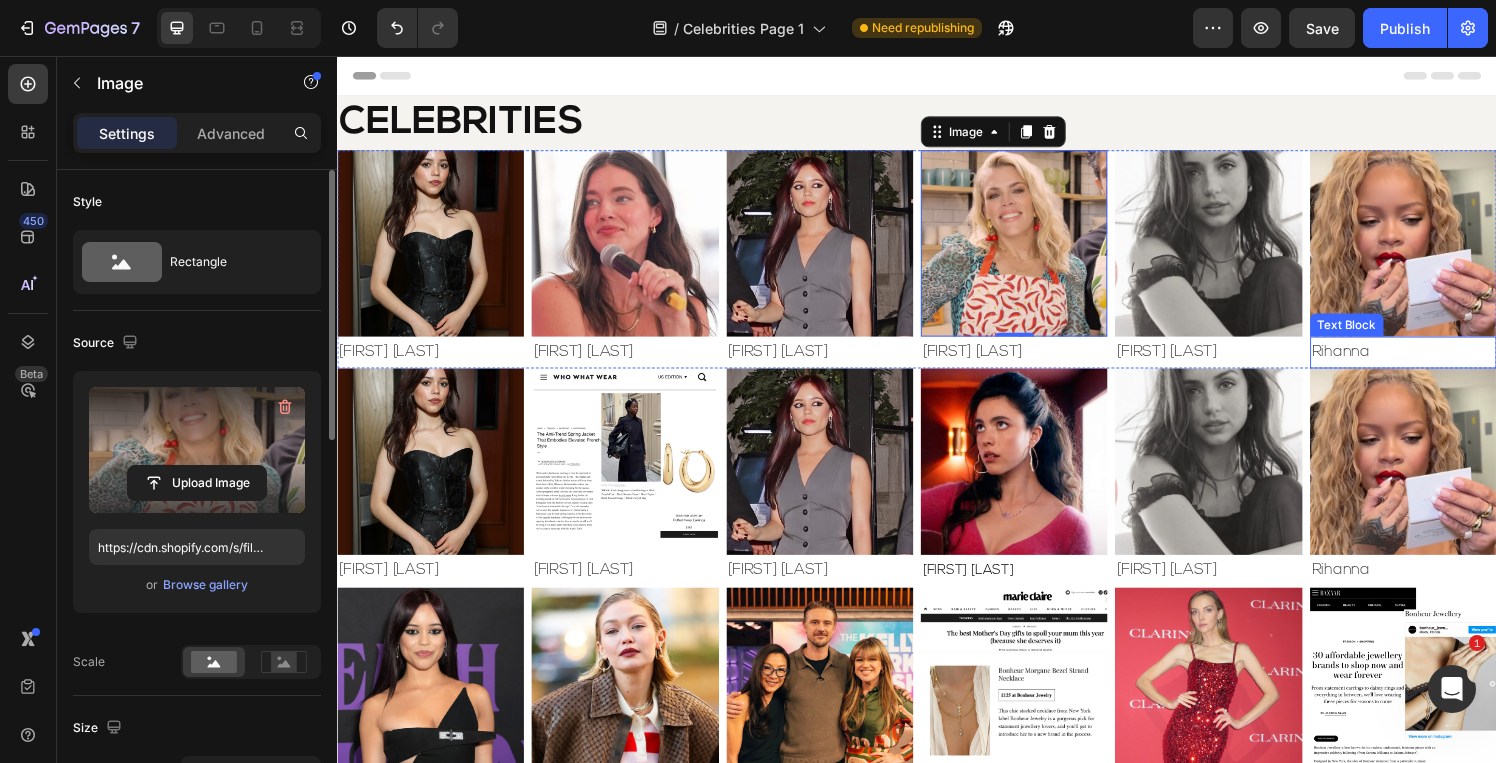 click on "Rihanna" at bounding box center [1440, 362] 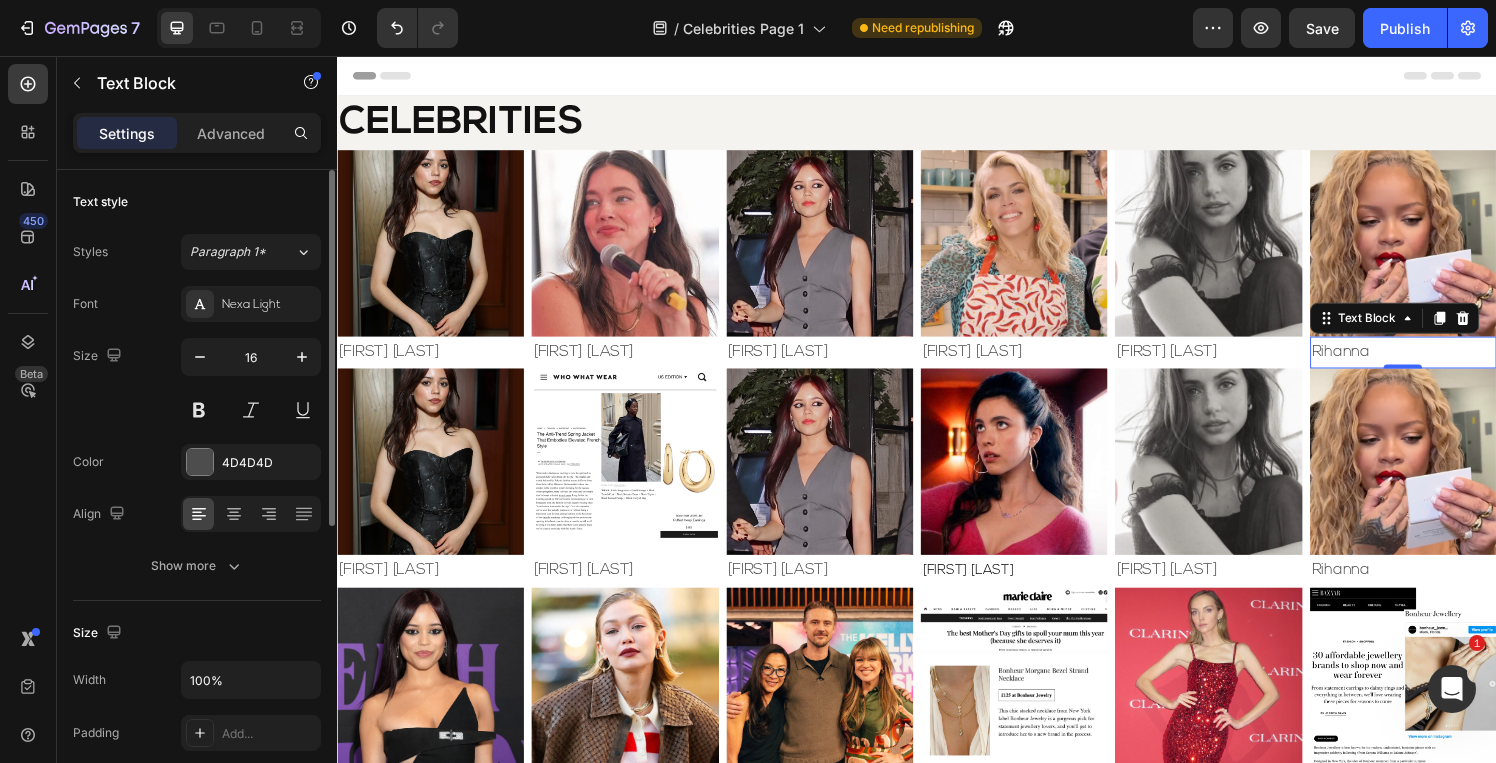 click on "Rihanna" at bounding box center (1440, 362) 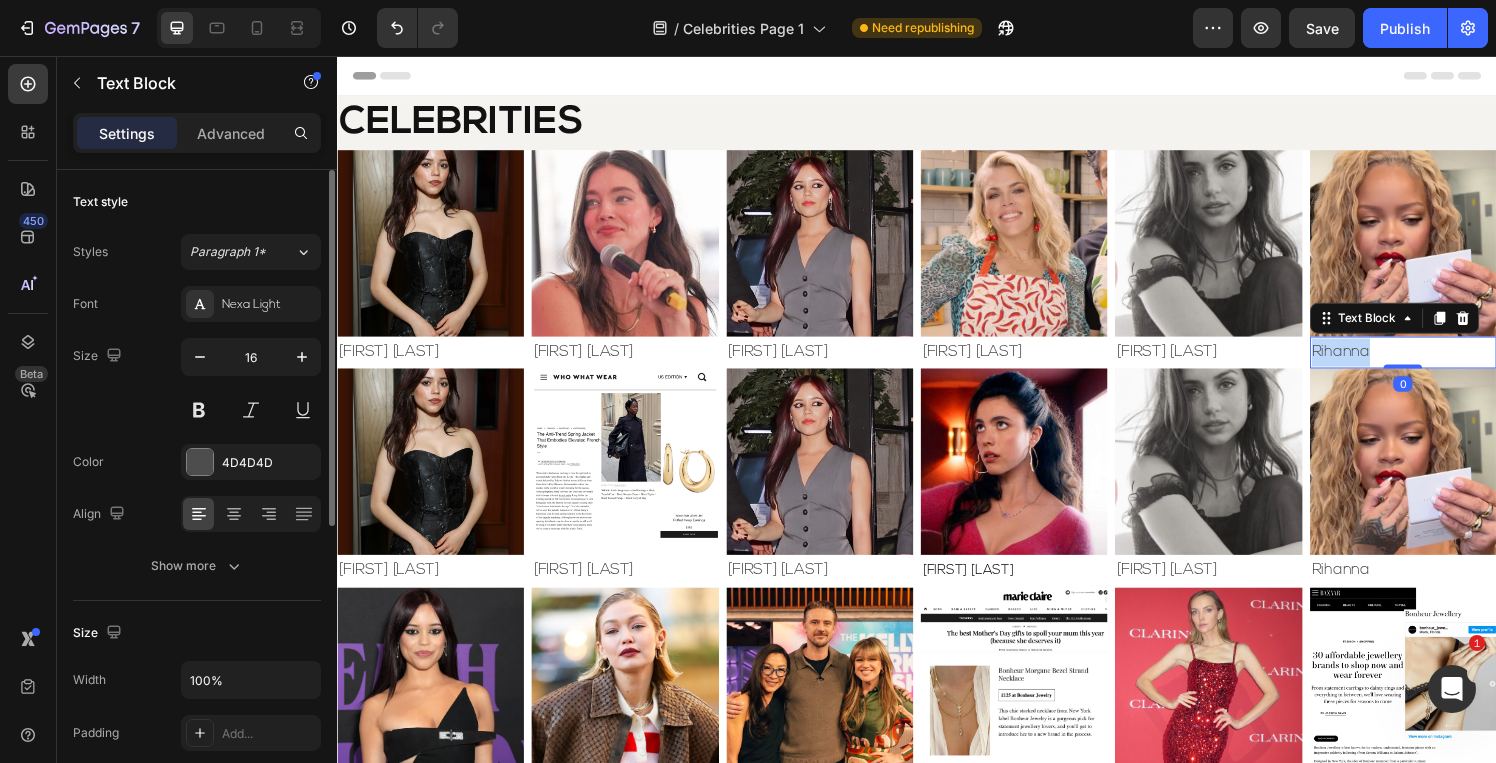 click on "Rihanna" at bounding box center (1440, 362) 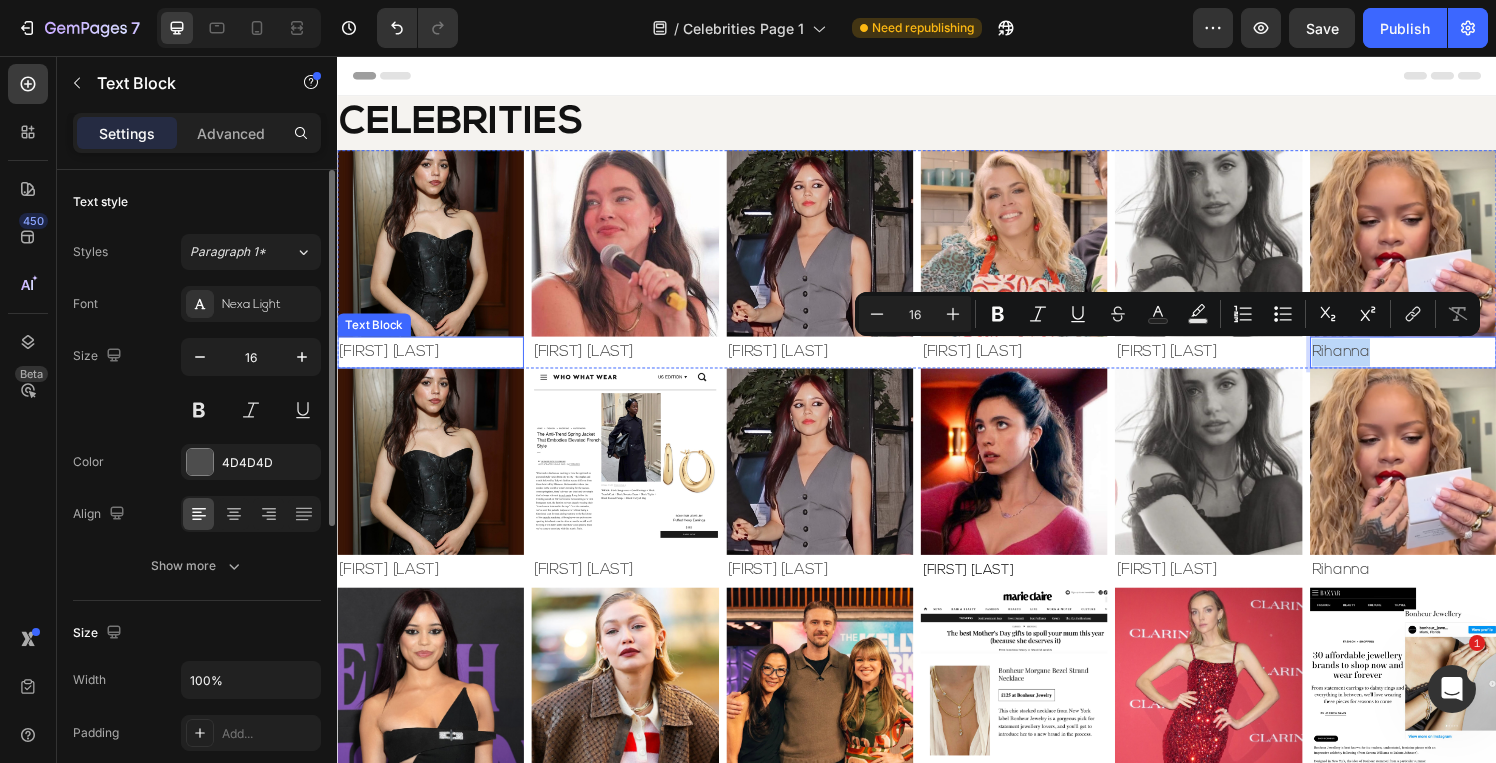 click on "[FIRST] [LAST]" at bounding box center (433, 362) 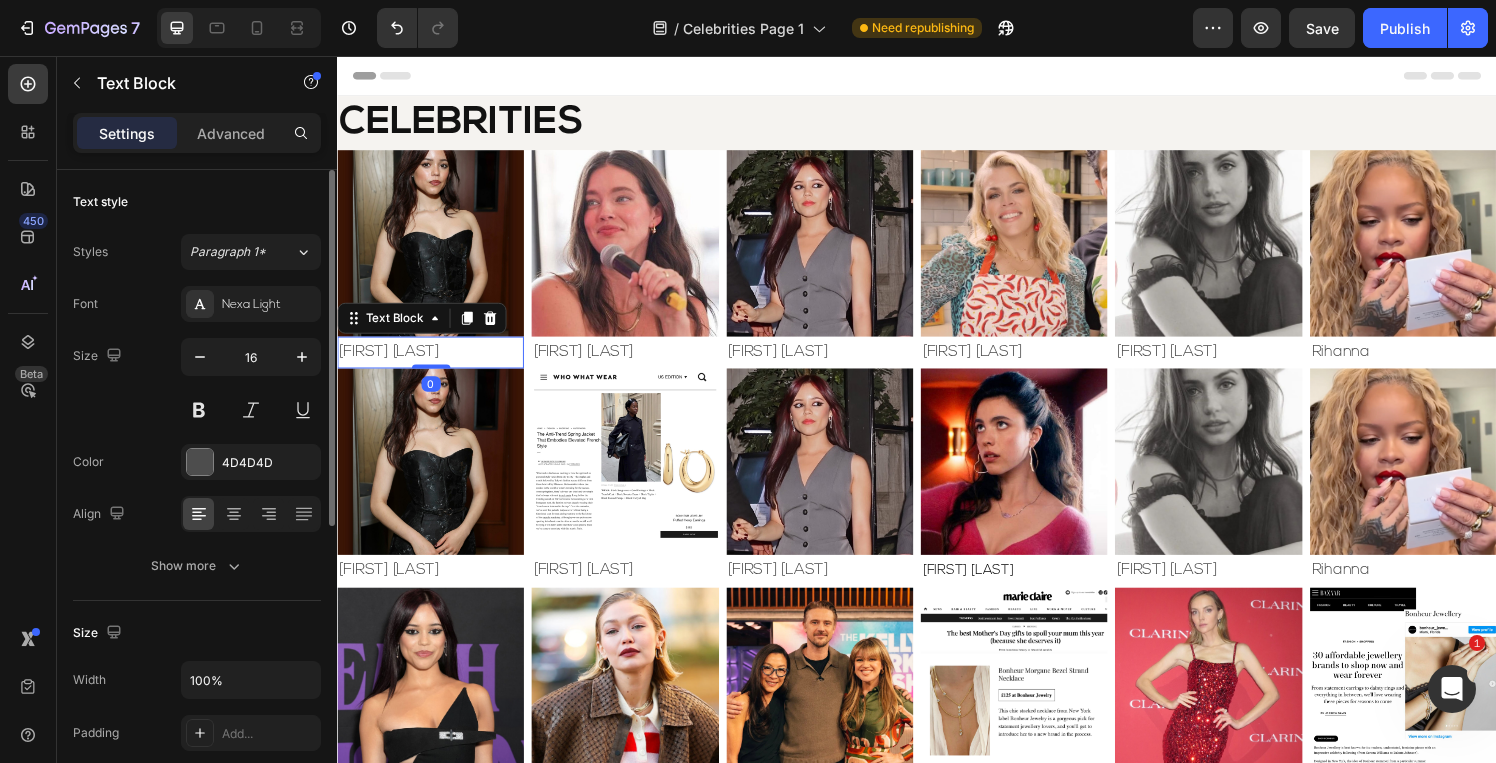 click on "[FIRST] [LAST]" at bounding box center [433, 362] 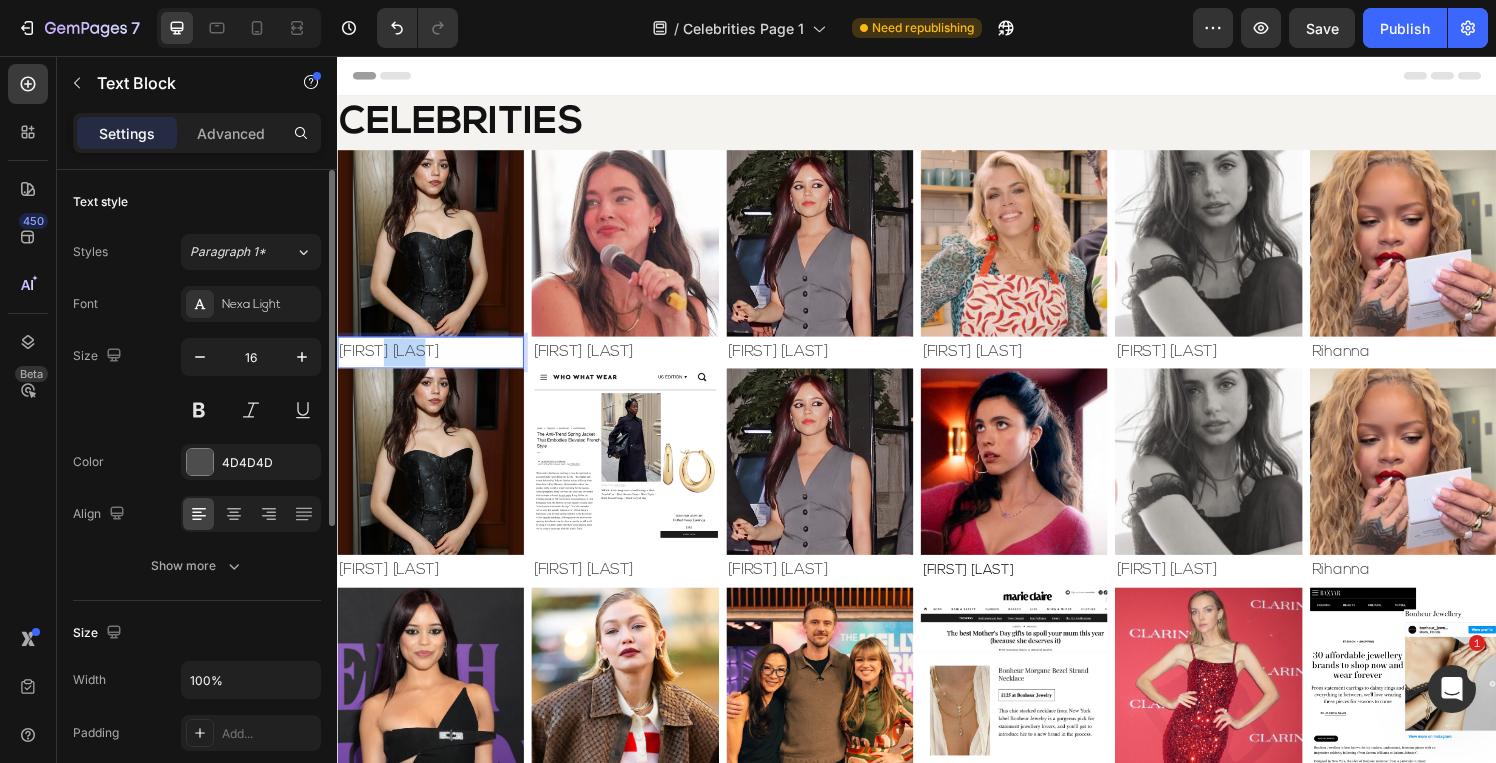 click on "[FIRST] [LAST]" at bounding box center (433, 362) 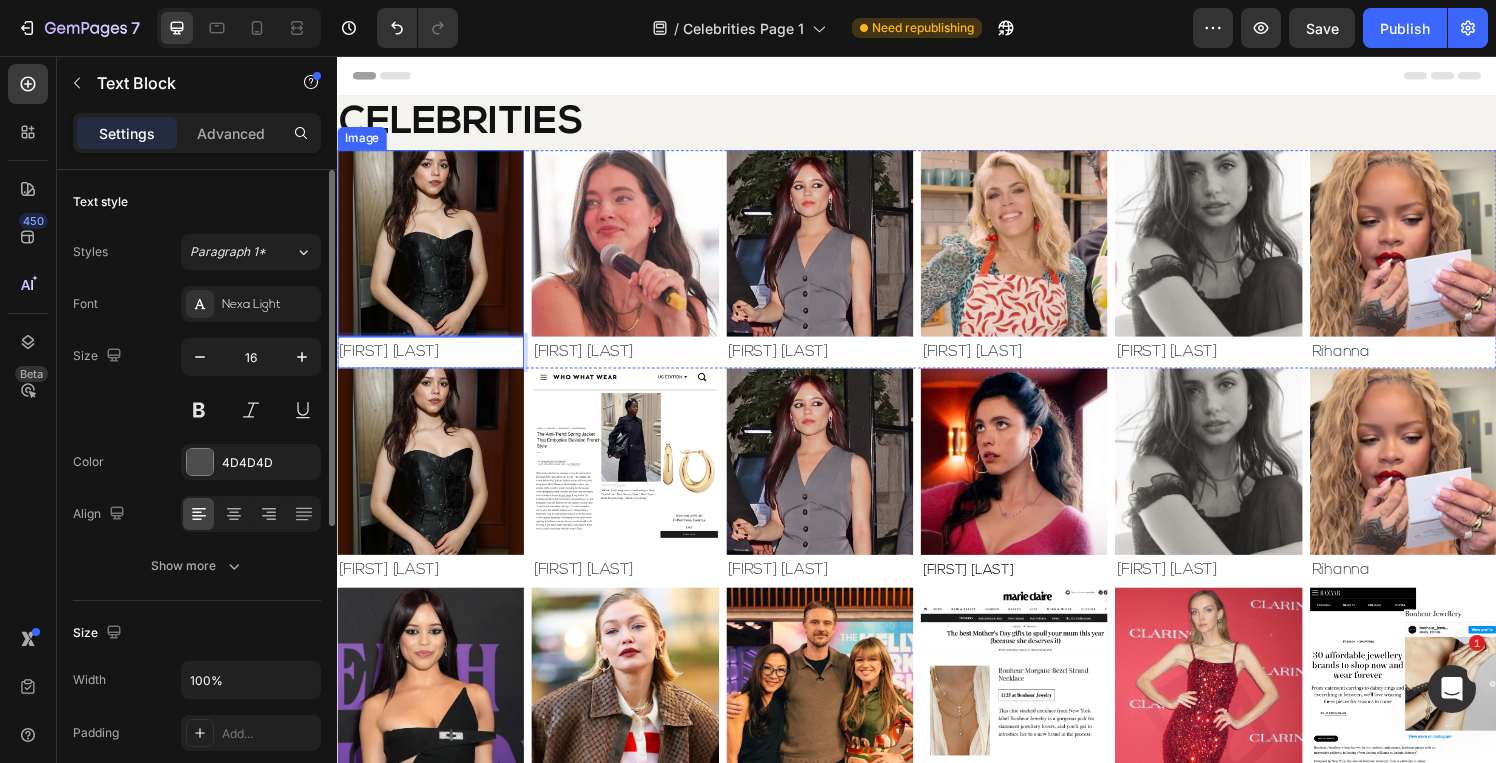 click at bounding box center [433, 249] 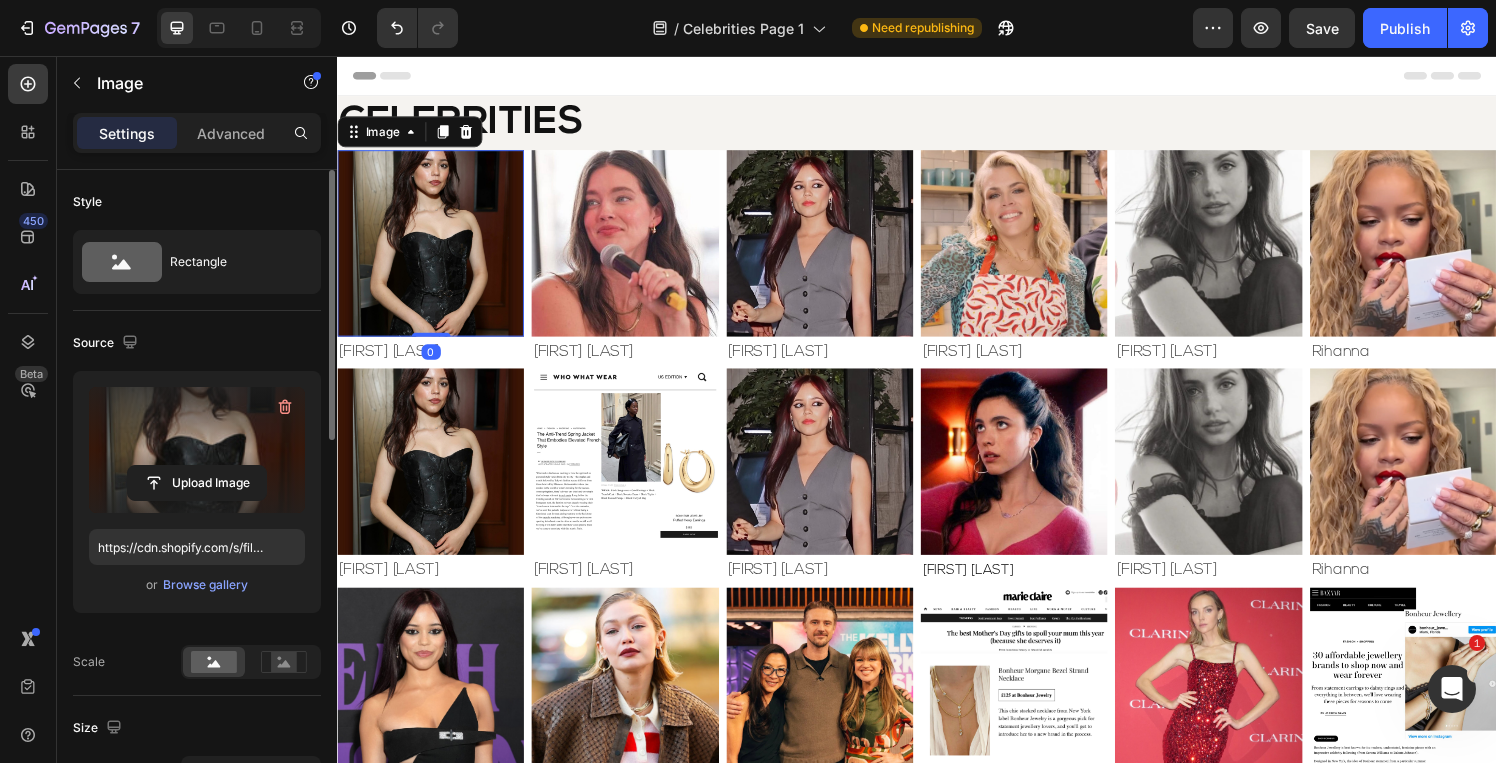 click at bounding box center [197, 450] 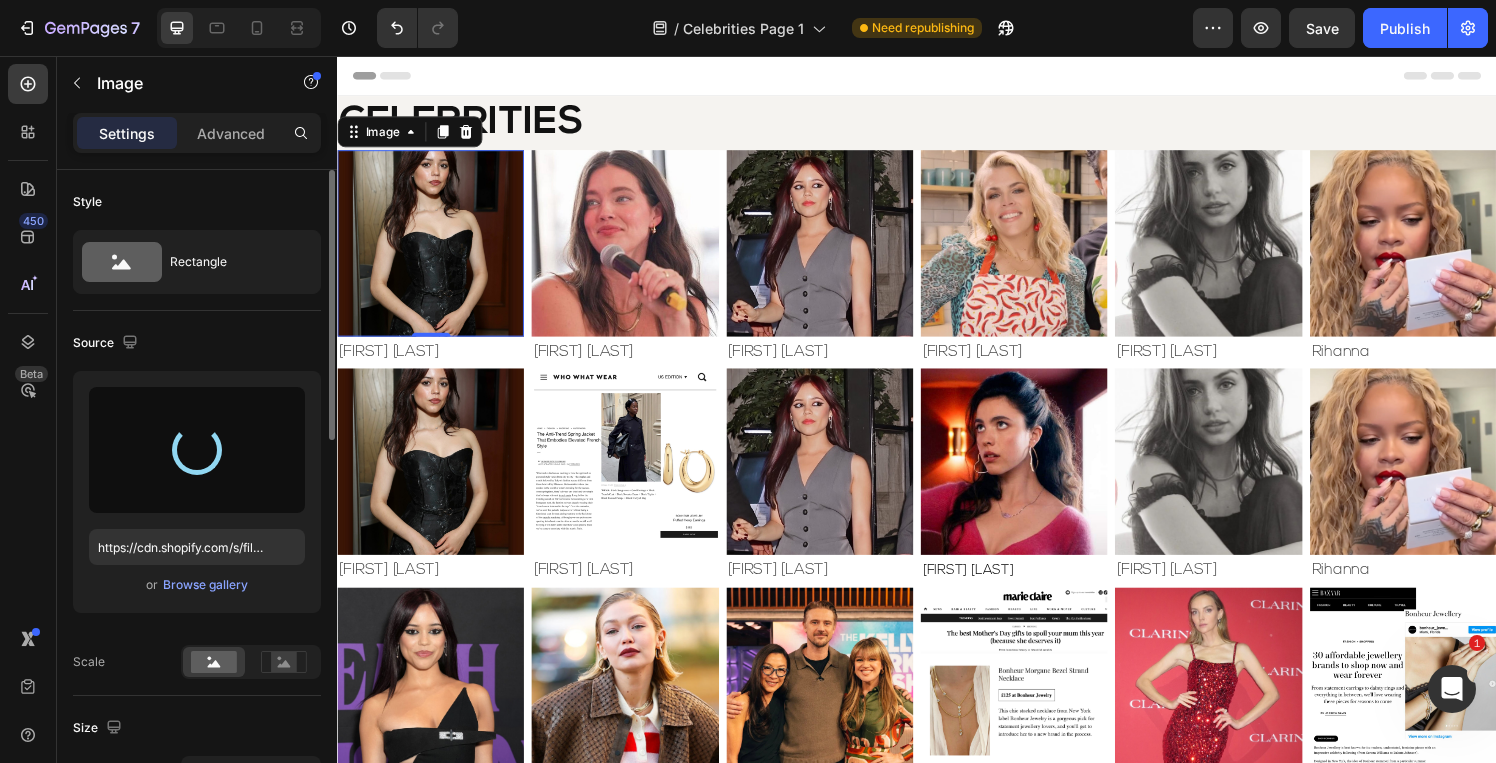 type on "https://cdn.shopify.com/s/files/1/0826/6643/files/gempages_495104992038880131-32ddbdbe-19de-40fb-ade1-d7f6f4d1f701.jpg" 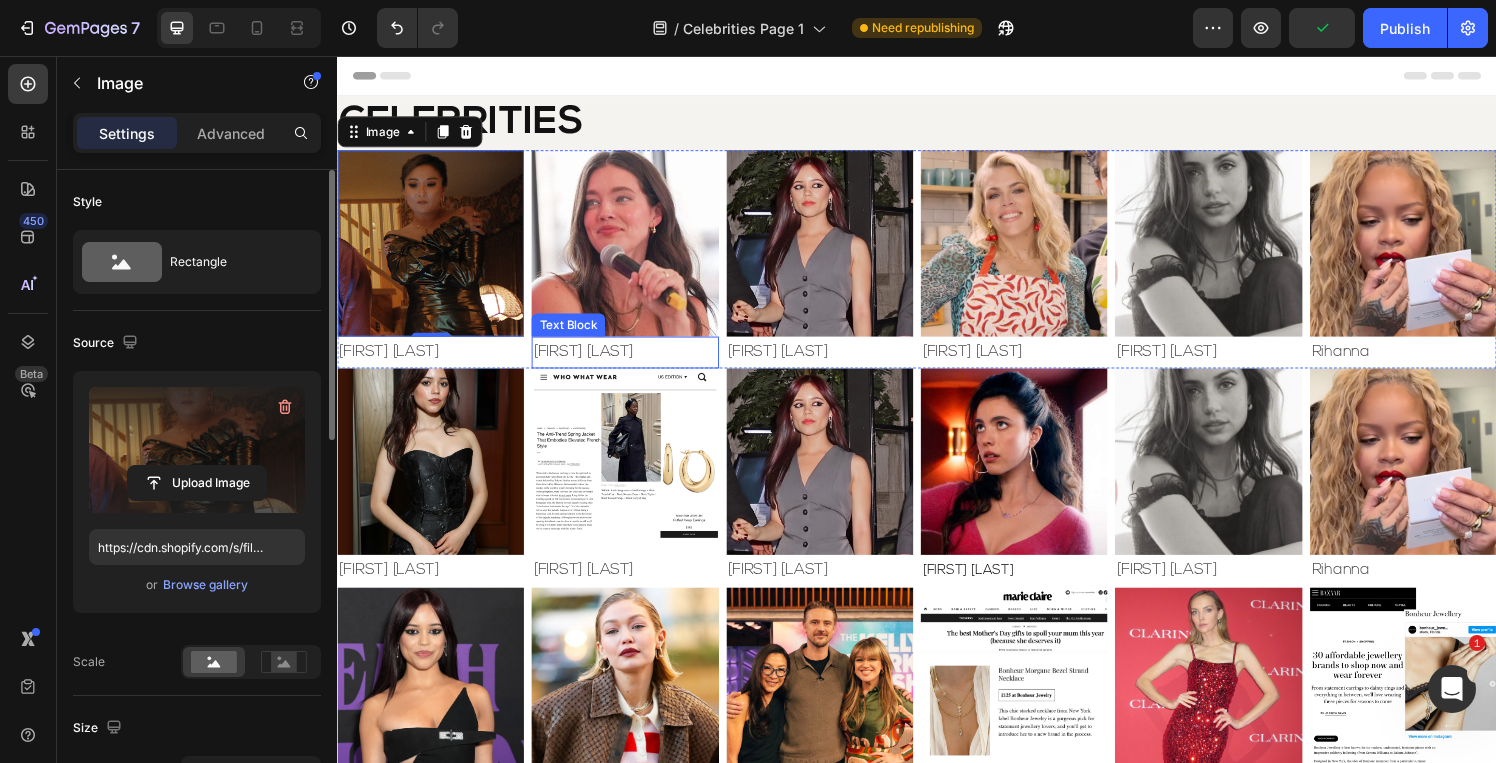click on "[FIRST] [LAST]" at bounding box center [634, 362] 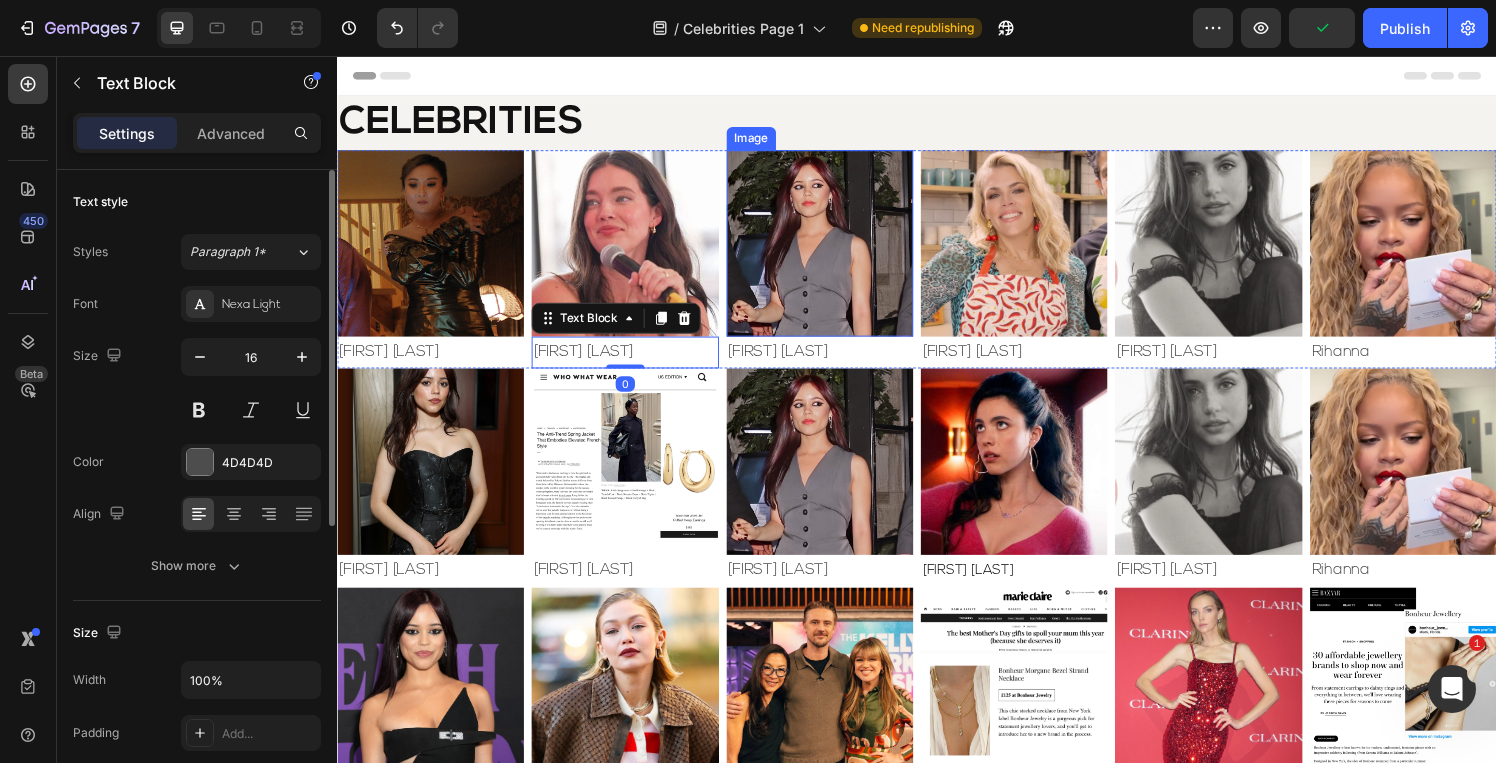 click on "[FIRST] [LAST]" at bounding box center (836, 362) 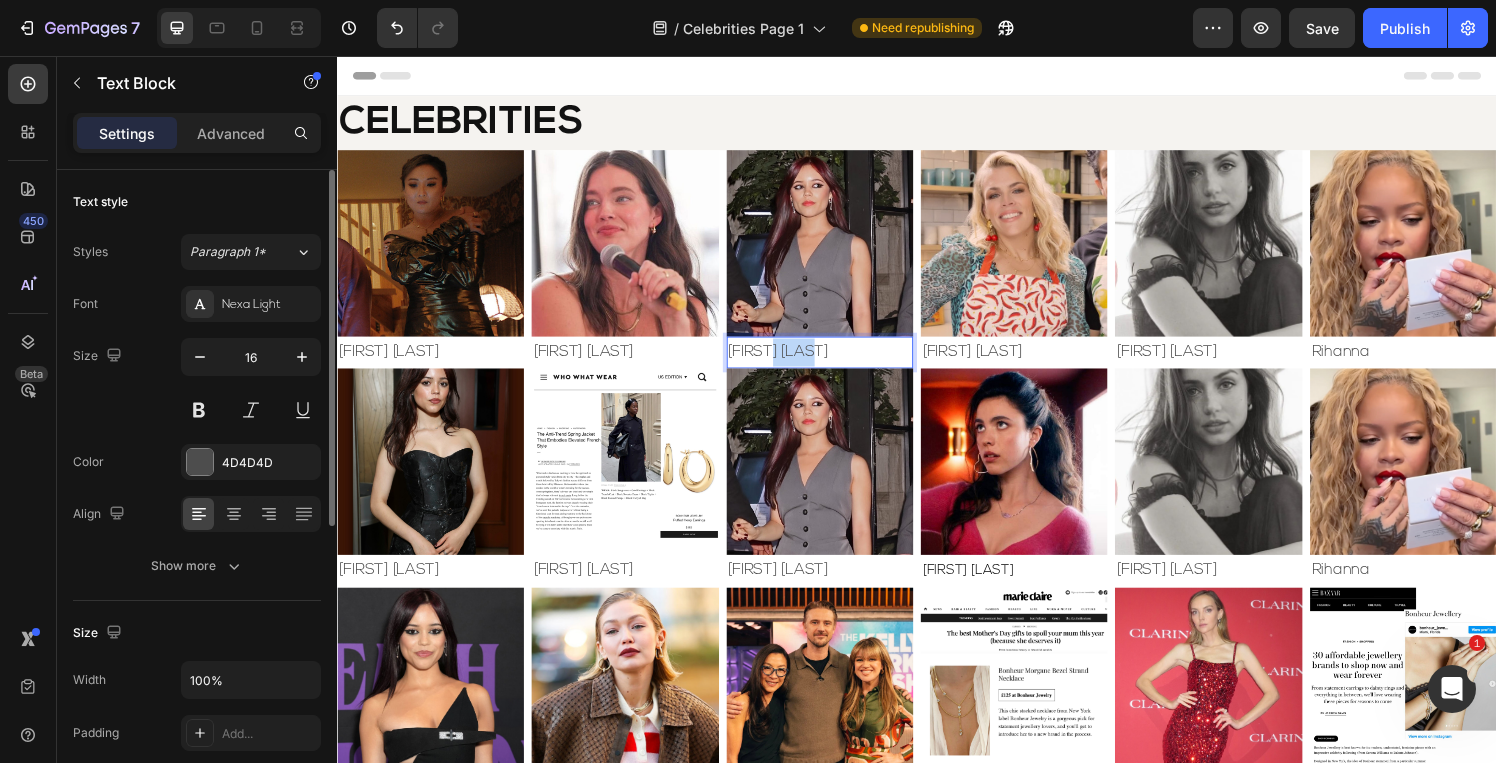 click on "[FIRST] [LAST]" at bounding box center (836, 362) 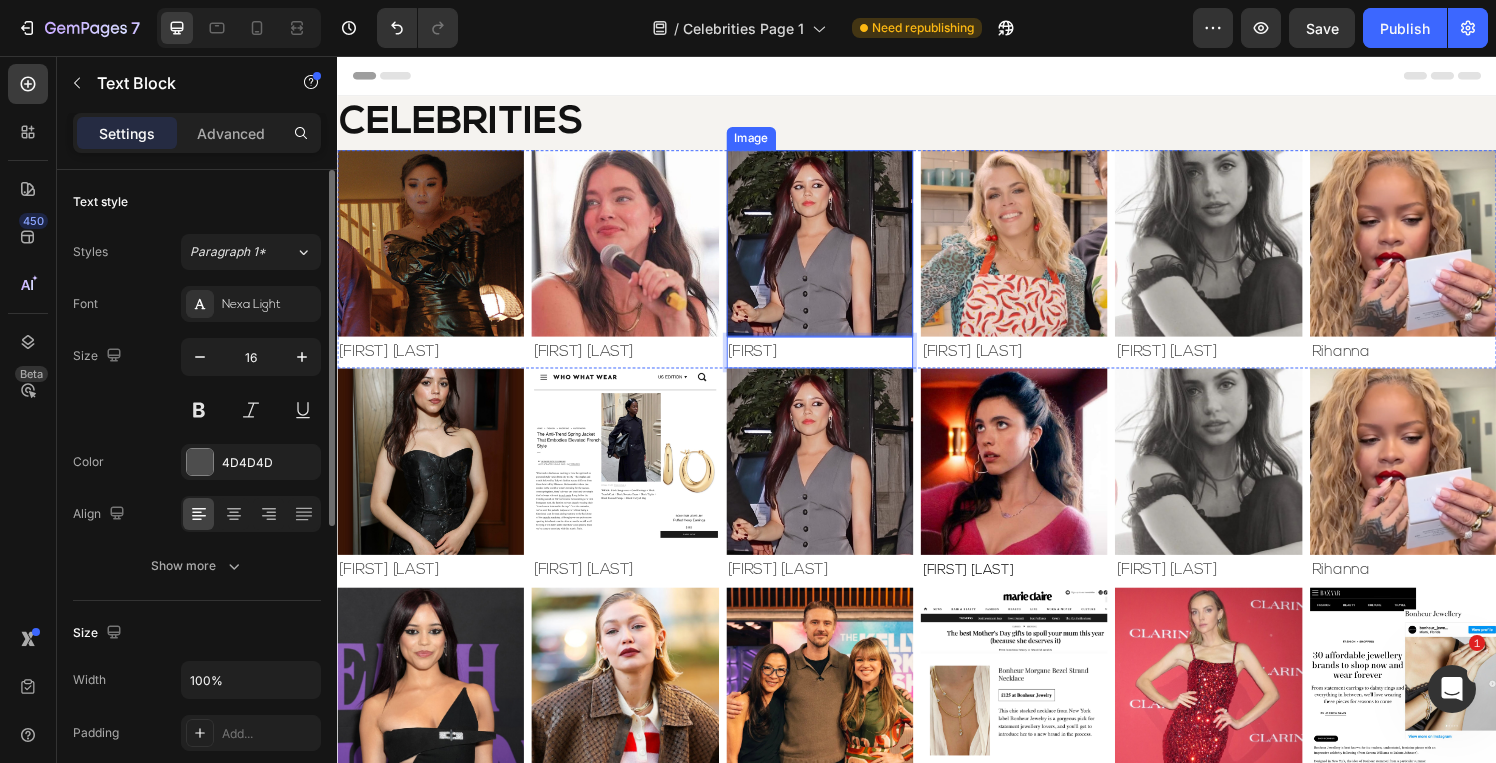 click at bounding box center (836, 249) 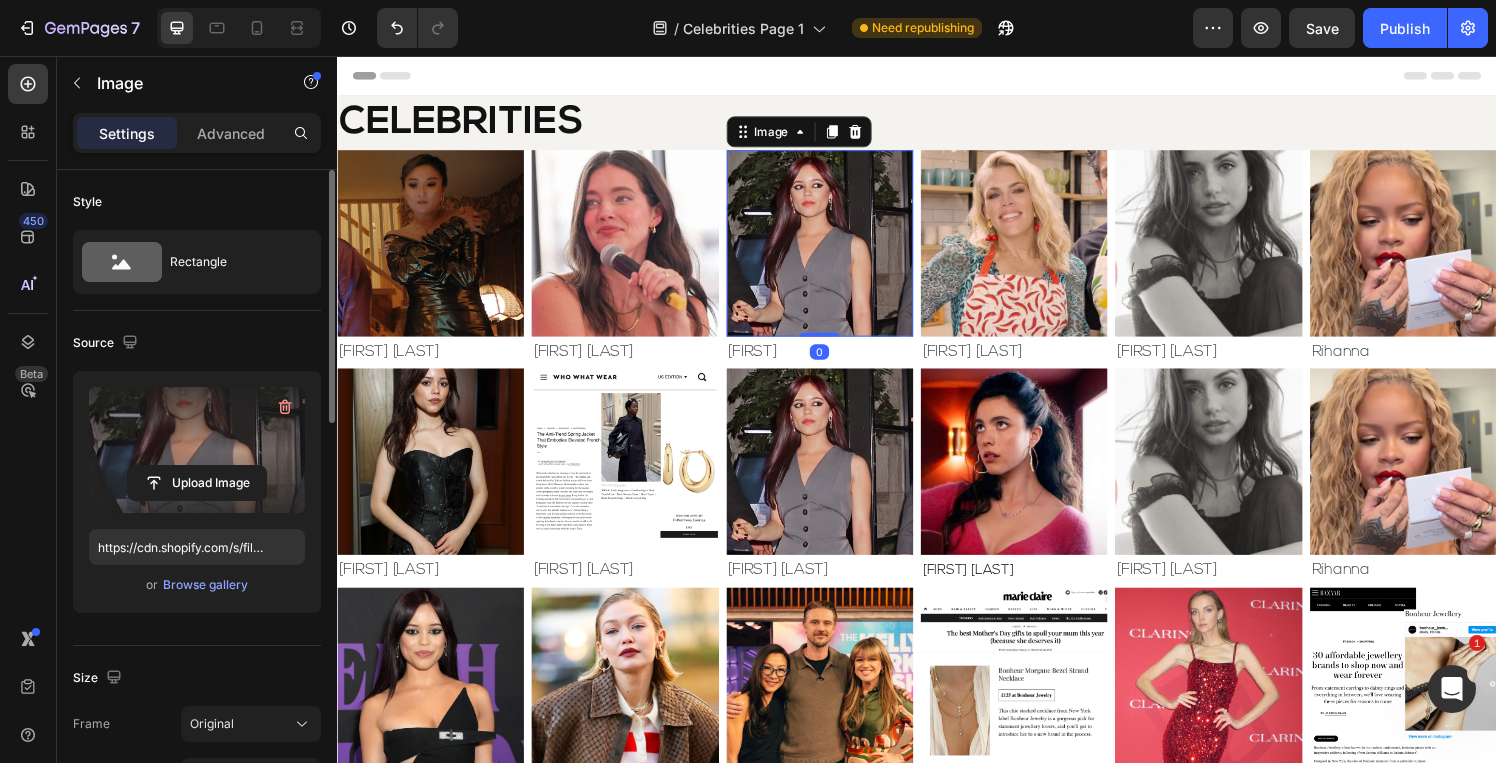 click at bounding box center (197, 450) 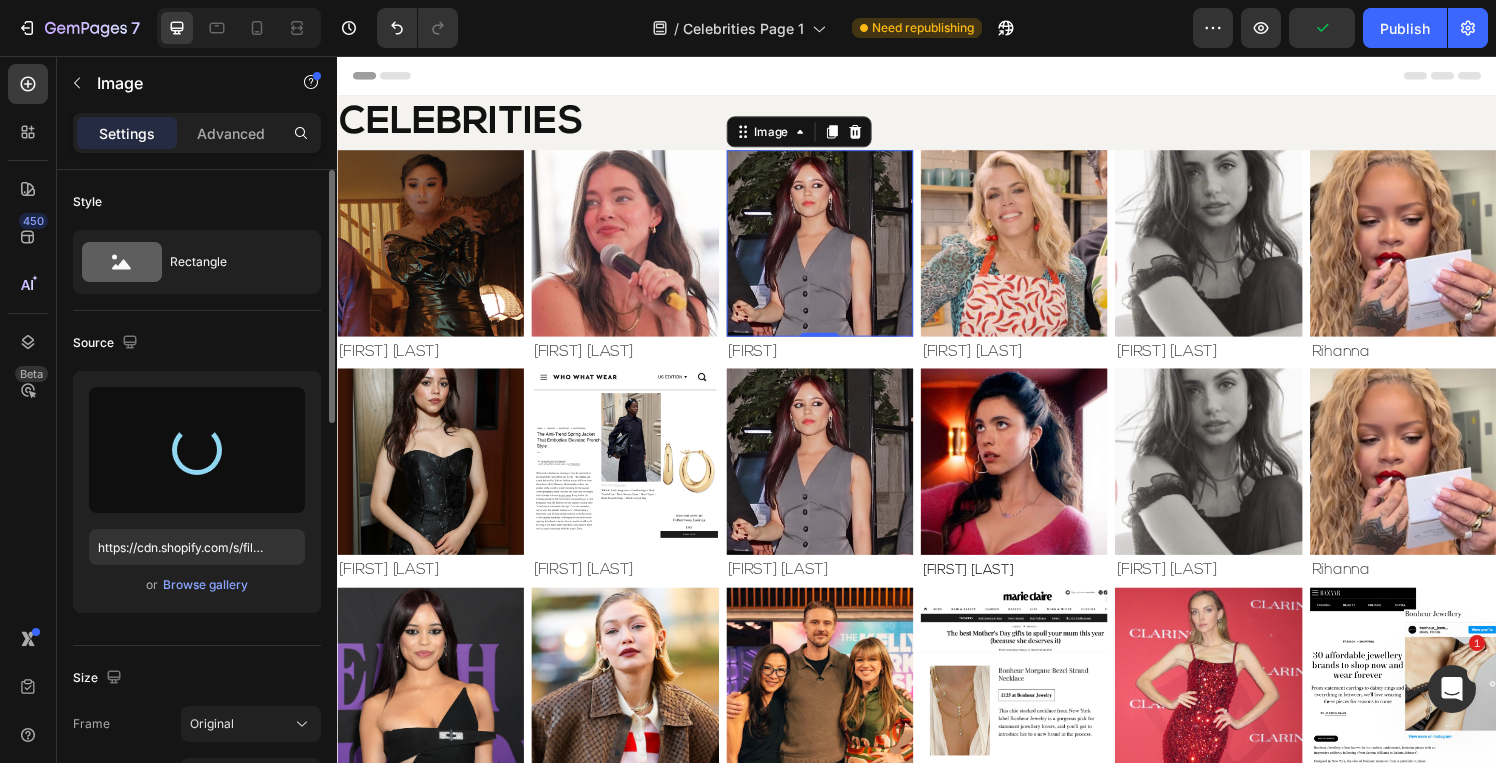 type on "https://cdn.shopify.com/s/files/1/0826/6643/files/gempages_495104992038880131-cb6986ec-075a-43a0-a8a6-4db171911ae8.jpg" 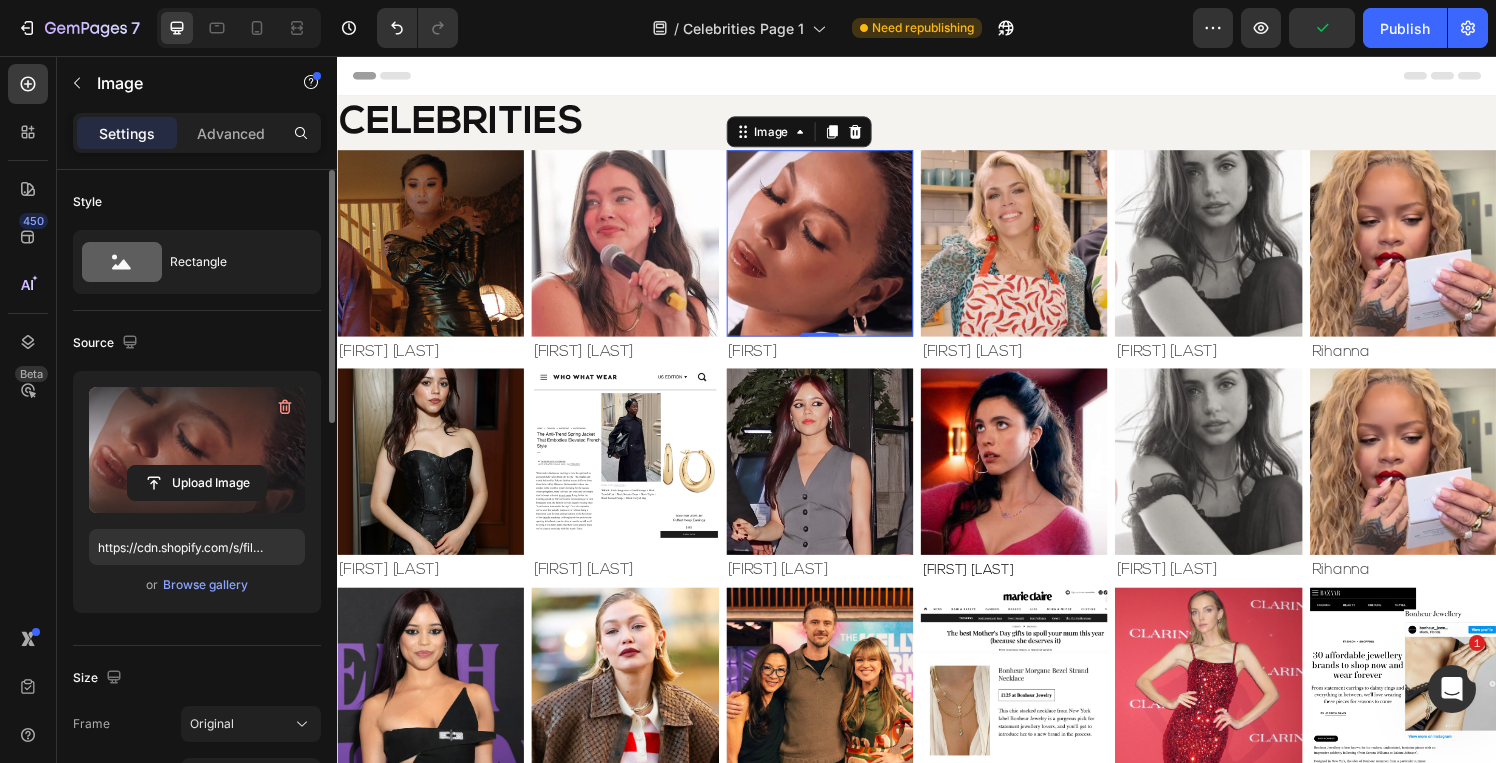 click at bounding box center [836, 249] 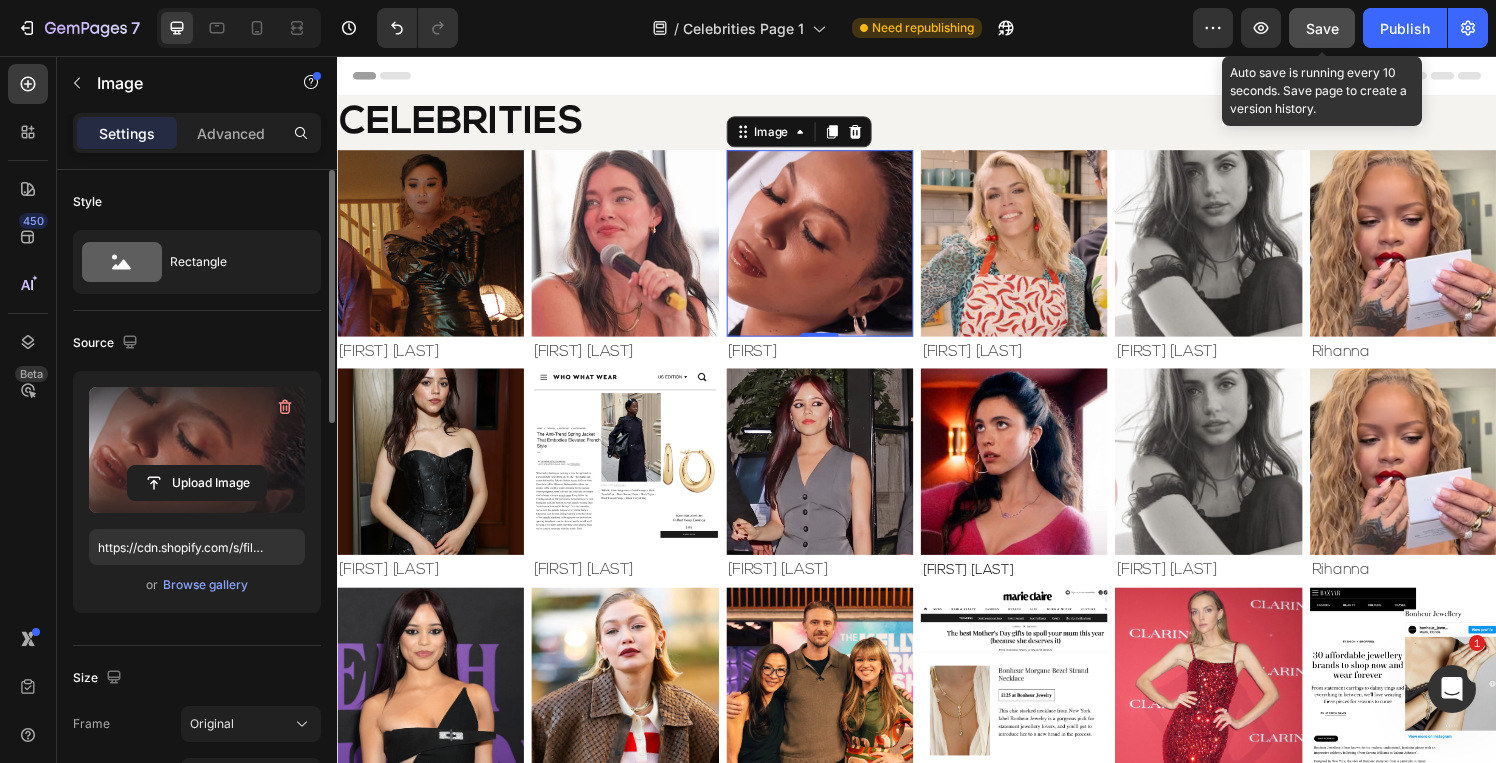 click on "Save" 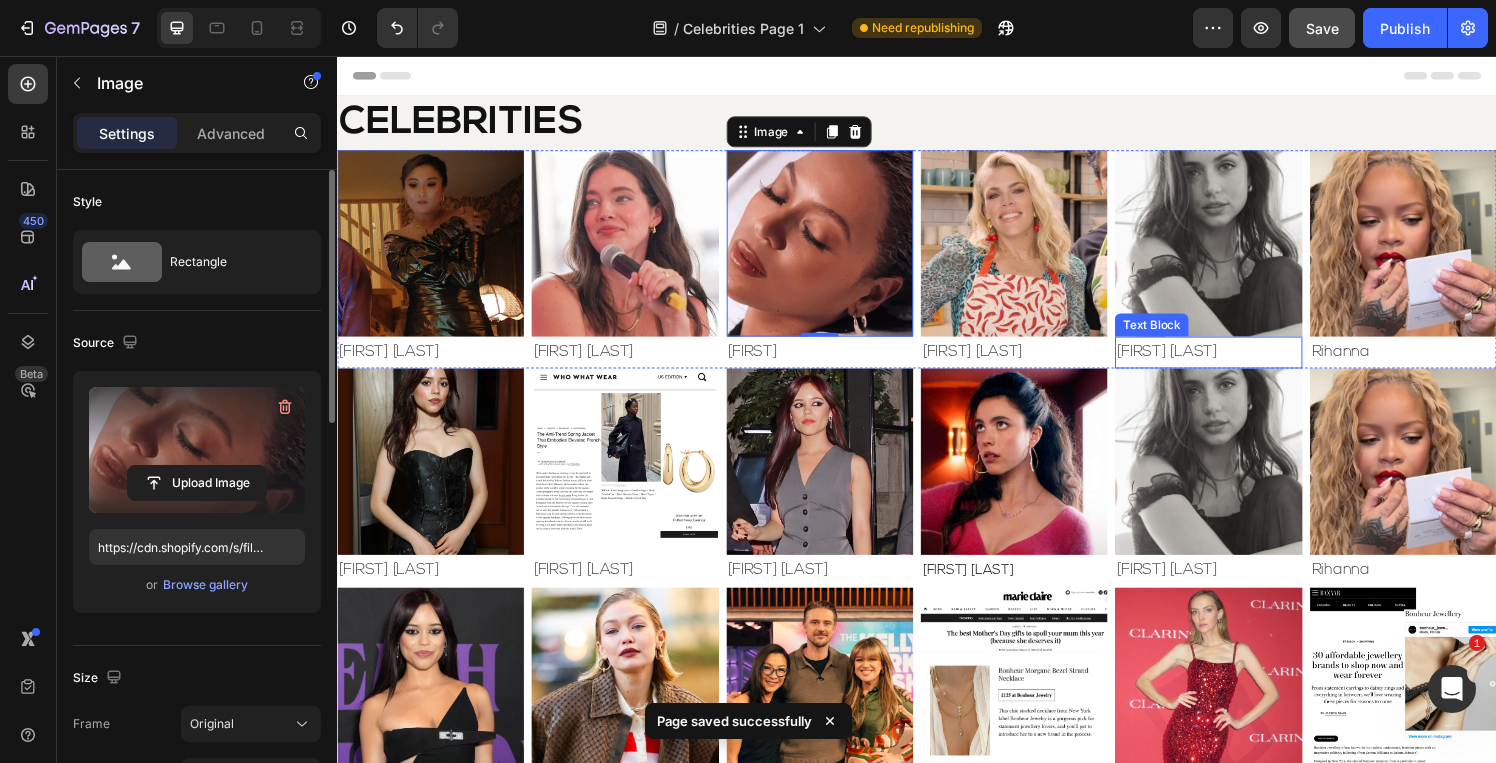 click on "[FIRST] [LAST]" at bounding box center [1238, 362] 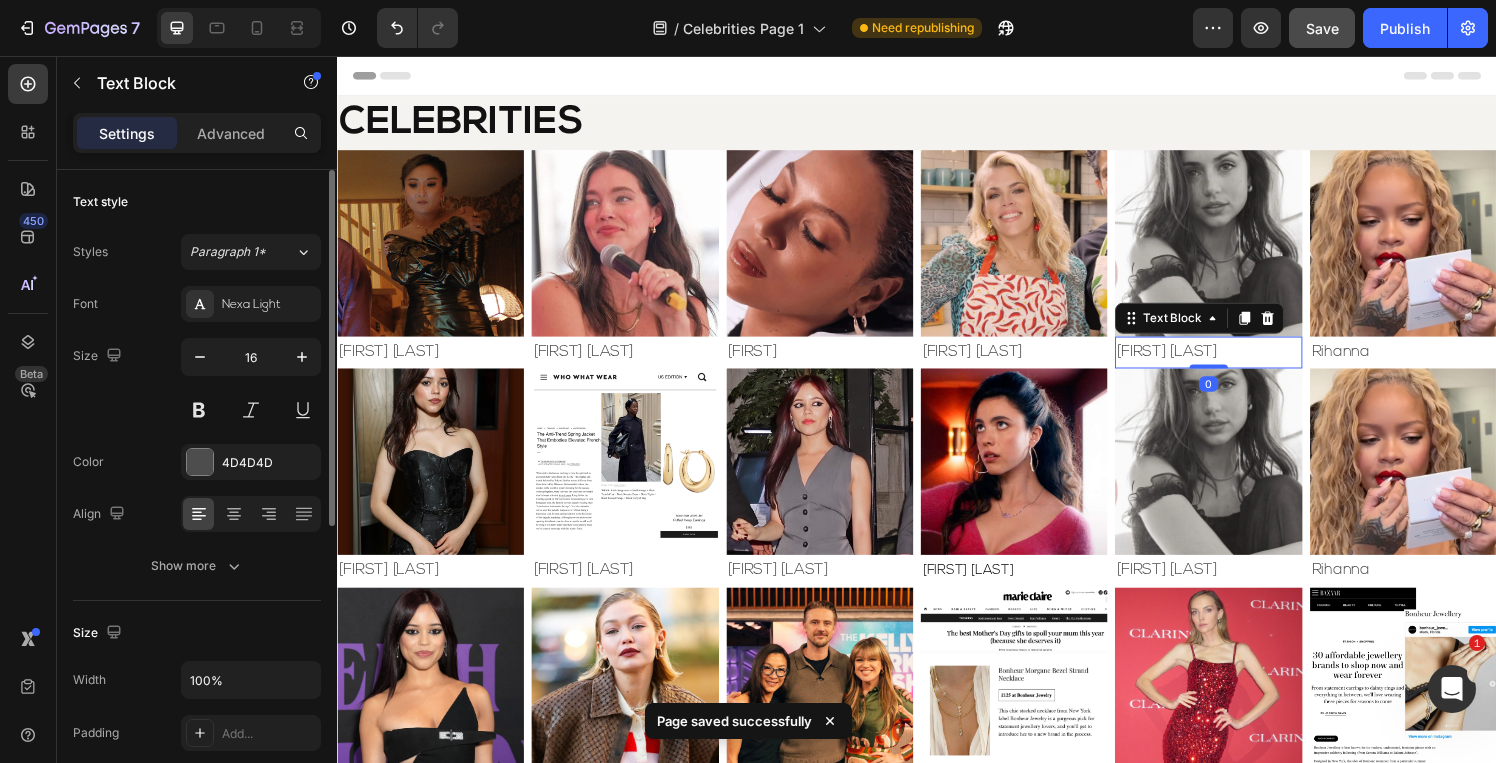 click on "[FIRST] [LAST]" at bounding box center [1238, 362] 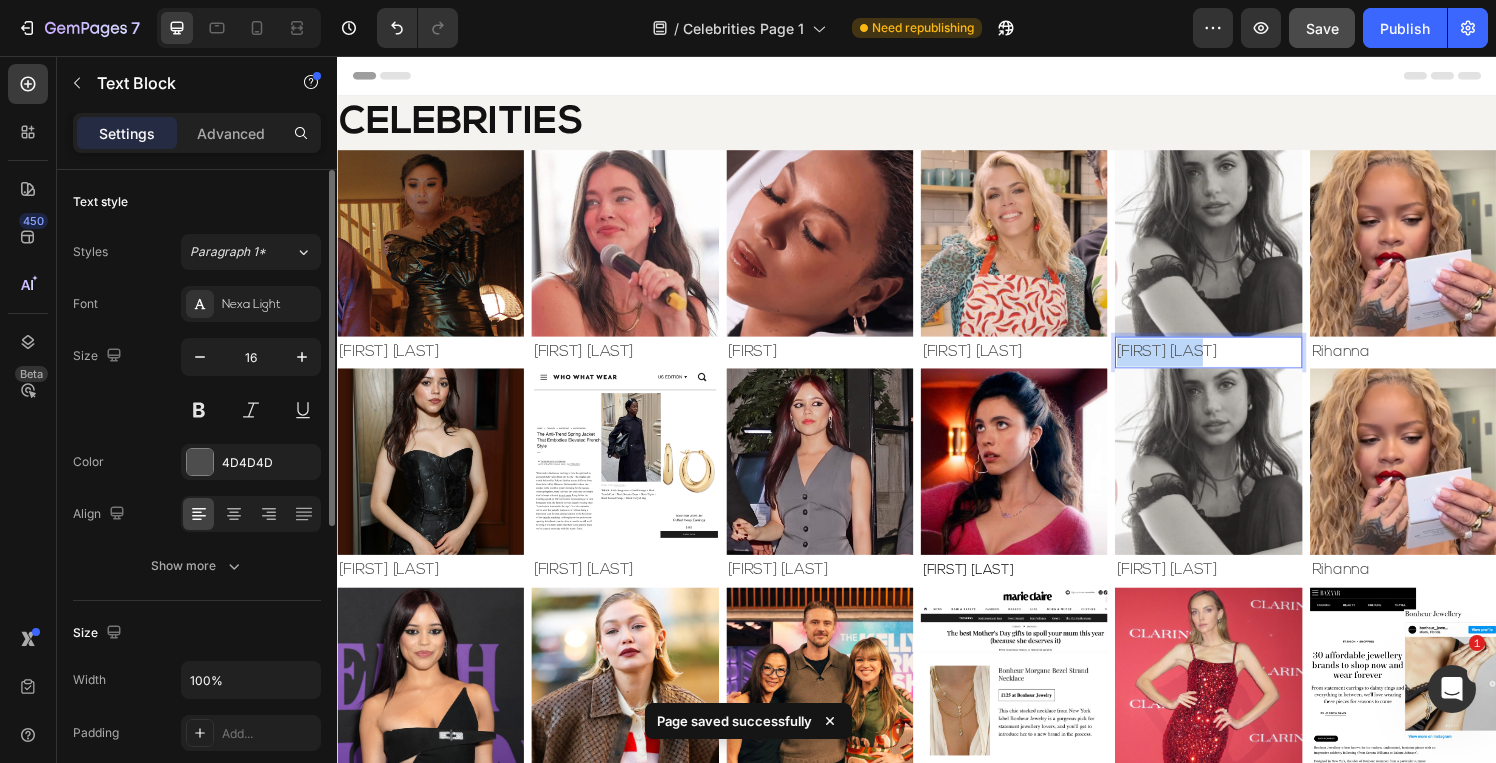 click on "[FIRST] [LAST]" at bounding box center (1238, 362) 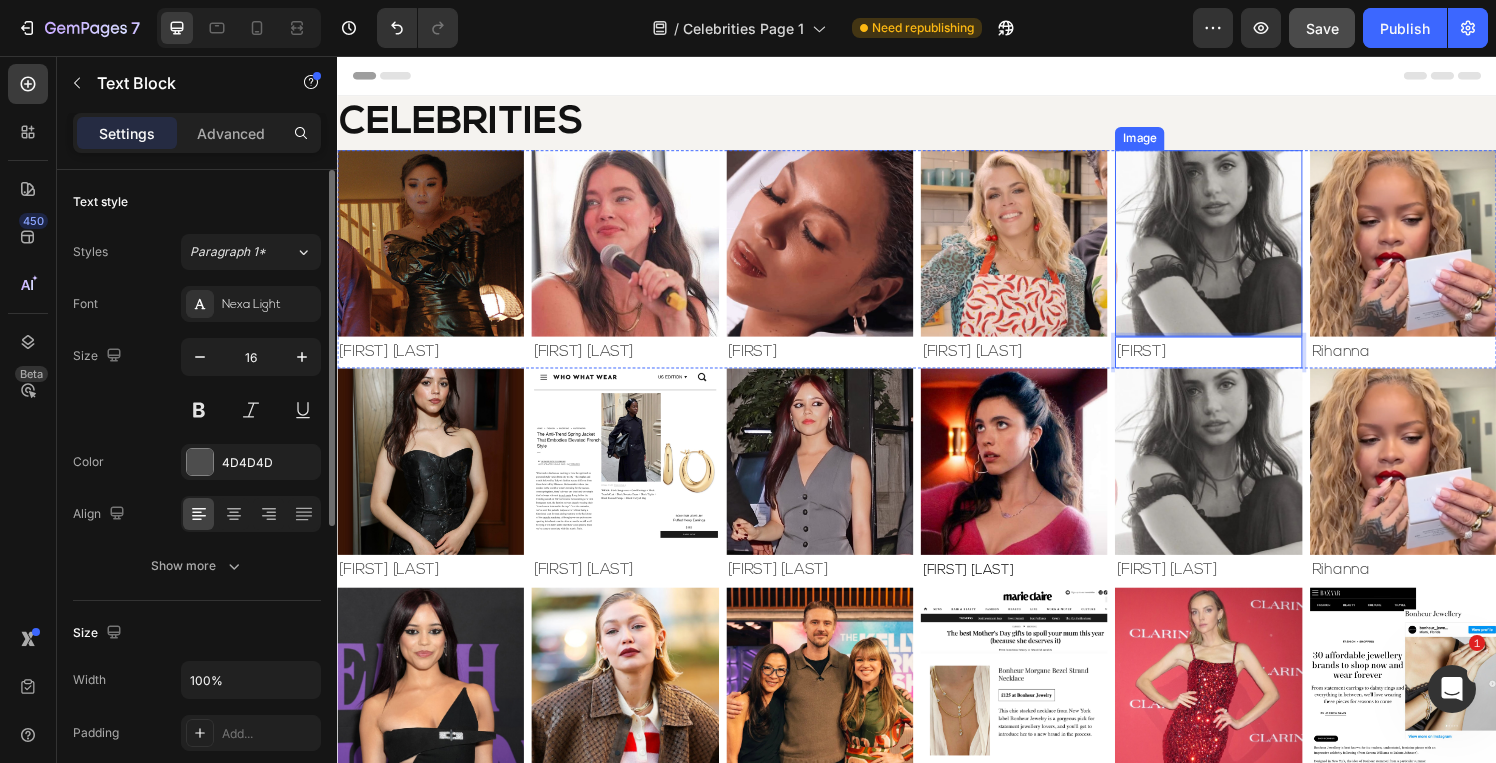 click at bounding box center [1238, 249] 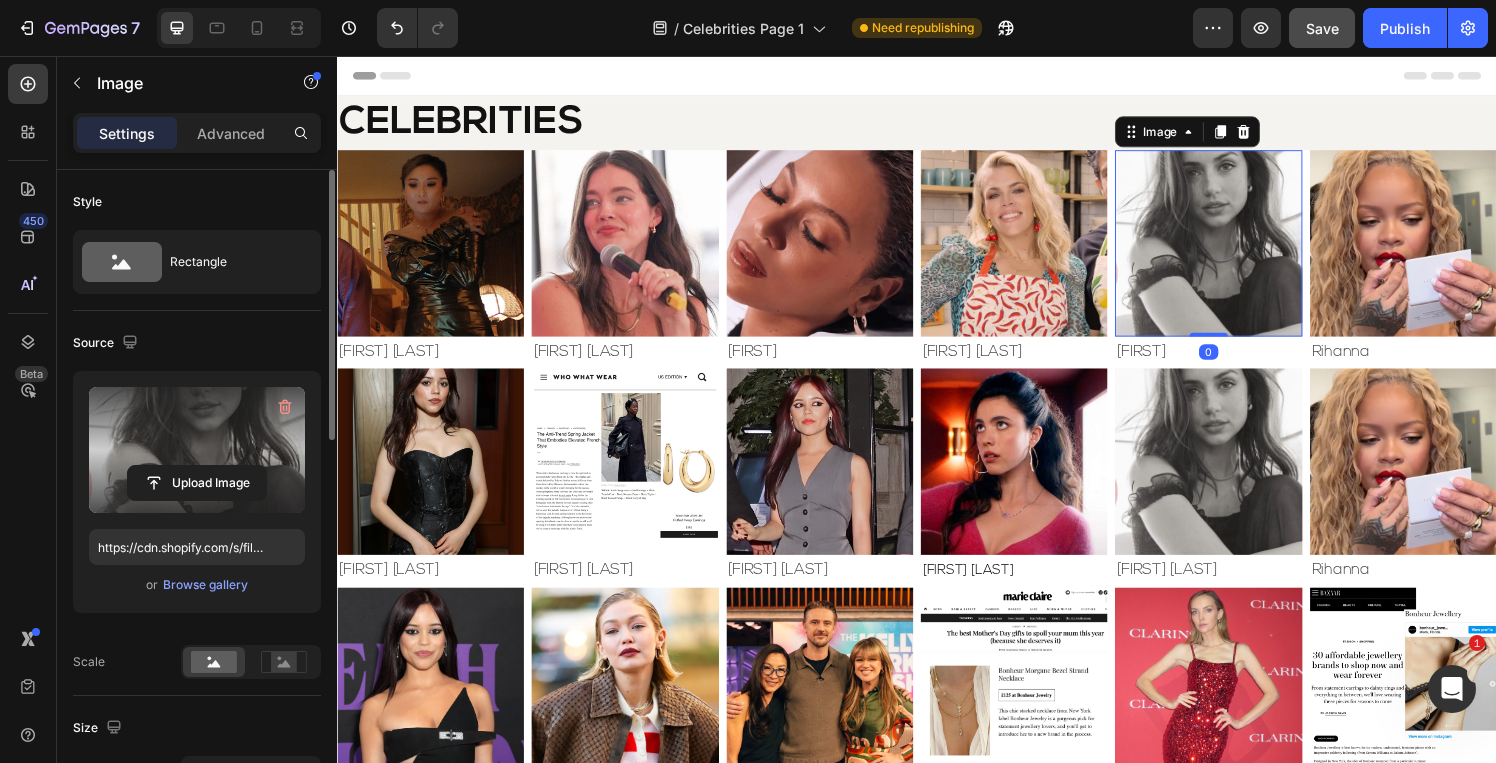 click at bounding box center (197, 450) 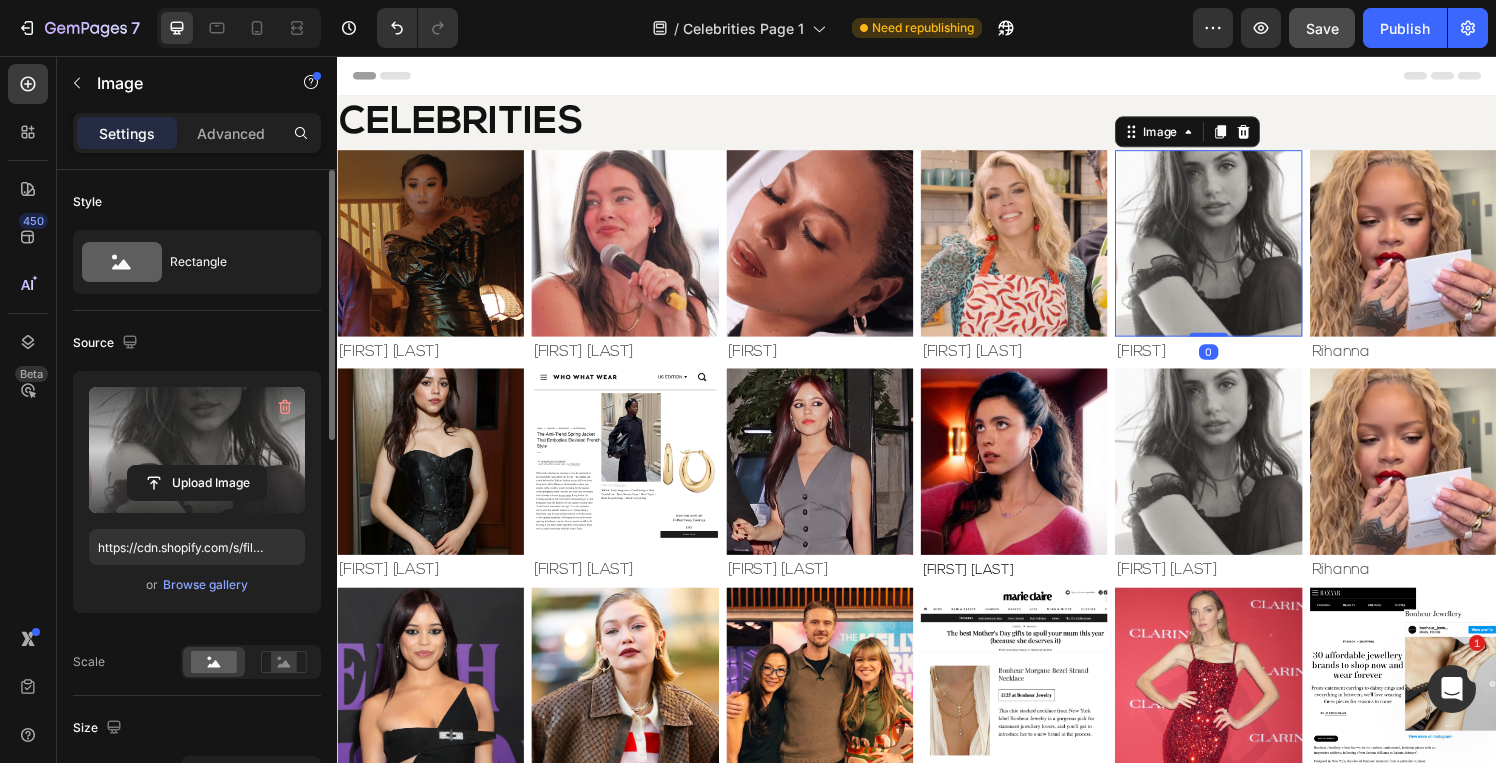 click 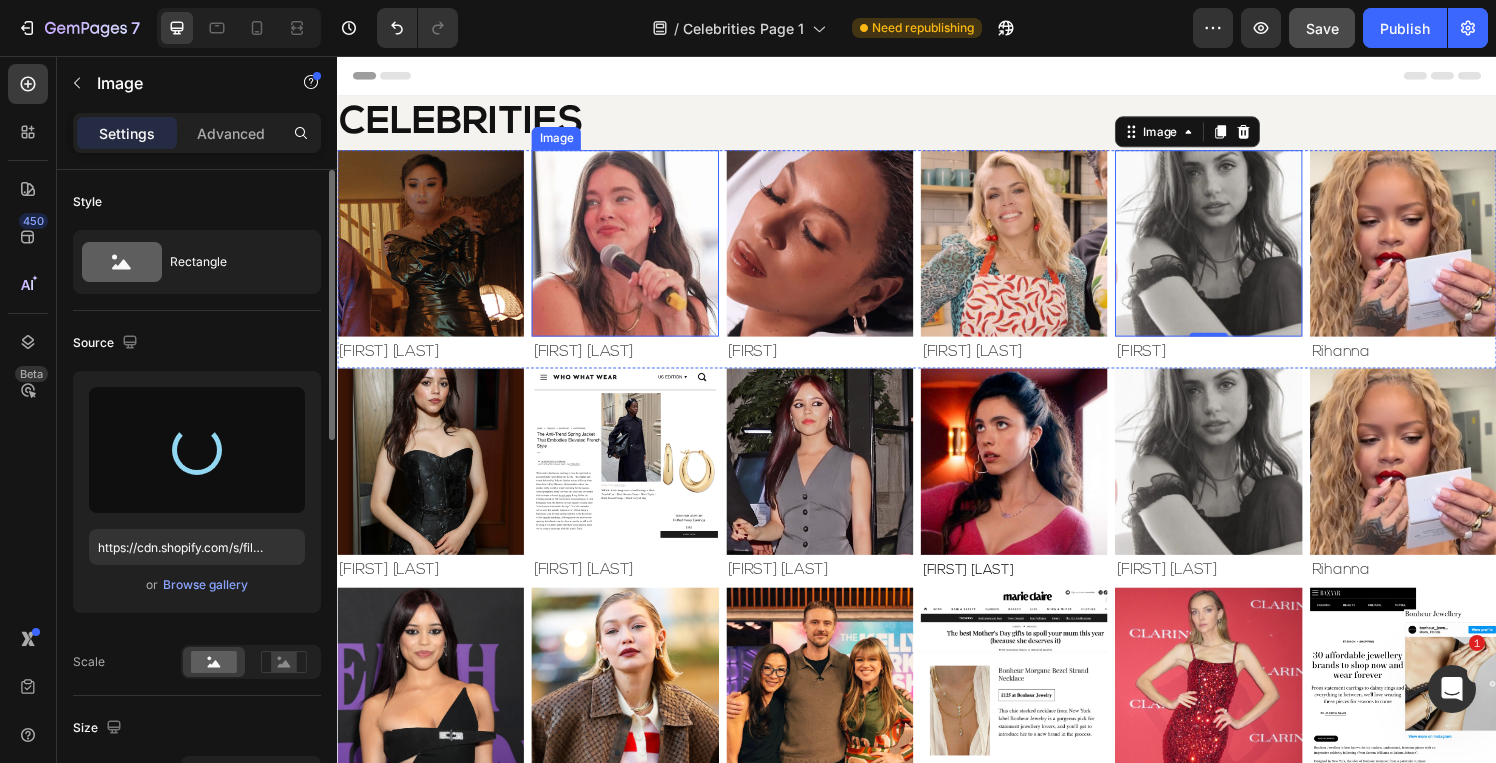 type on "https://cdn.shopify.com/s/files/1/0826/6643/files/gempages_495104992038880131-9738c079-f134-4865-8661-deeb4c9f1456.jpg" 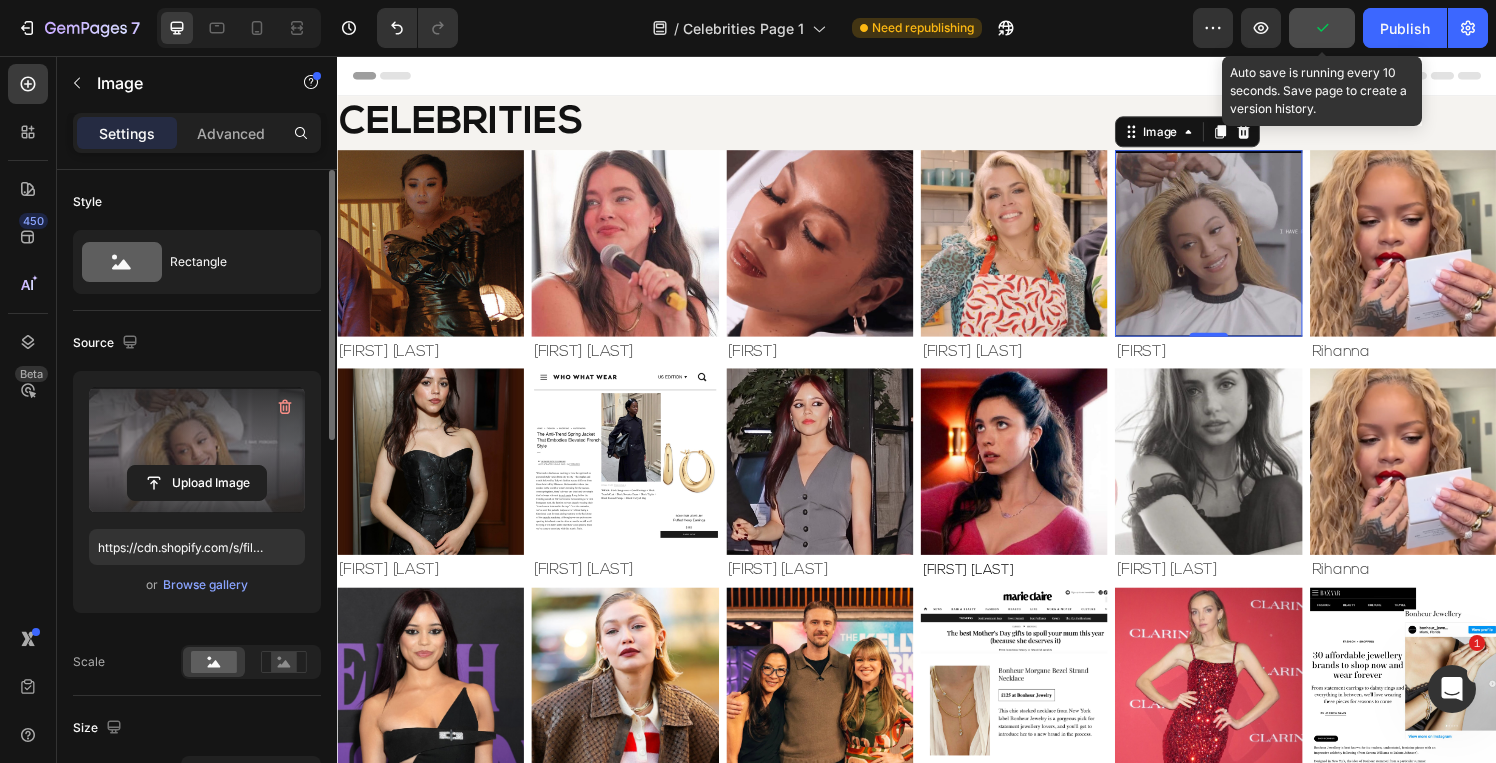 click 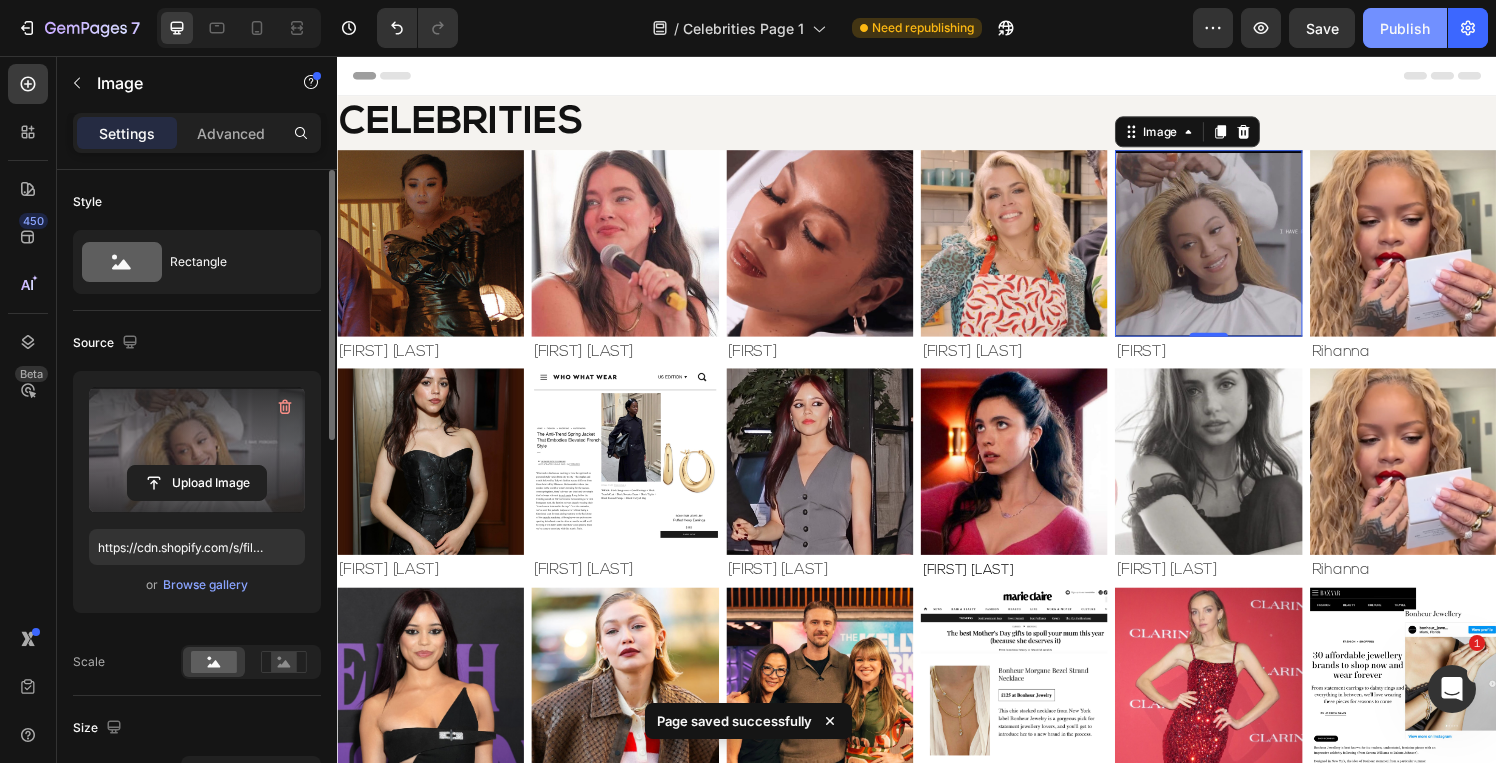 click on "Publish" at bounding box center [1405, 28] 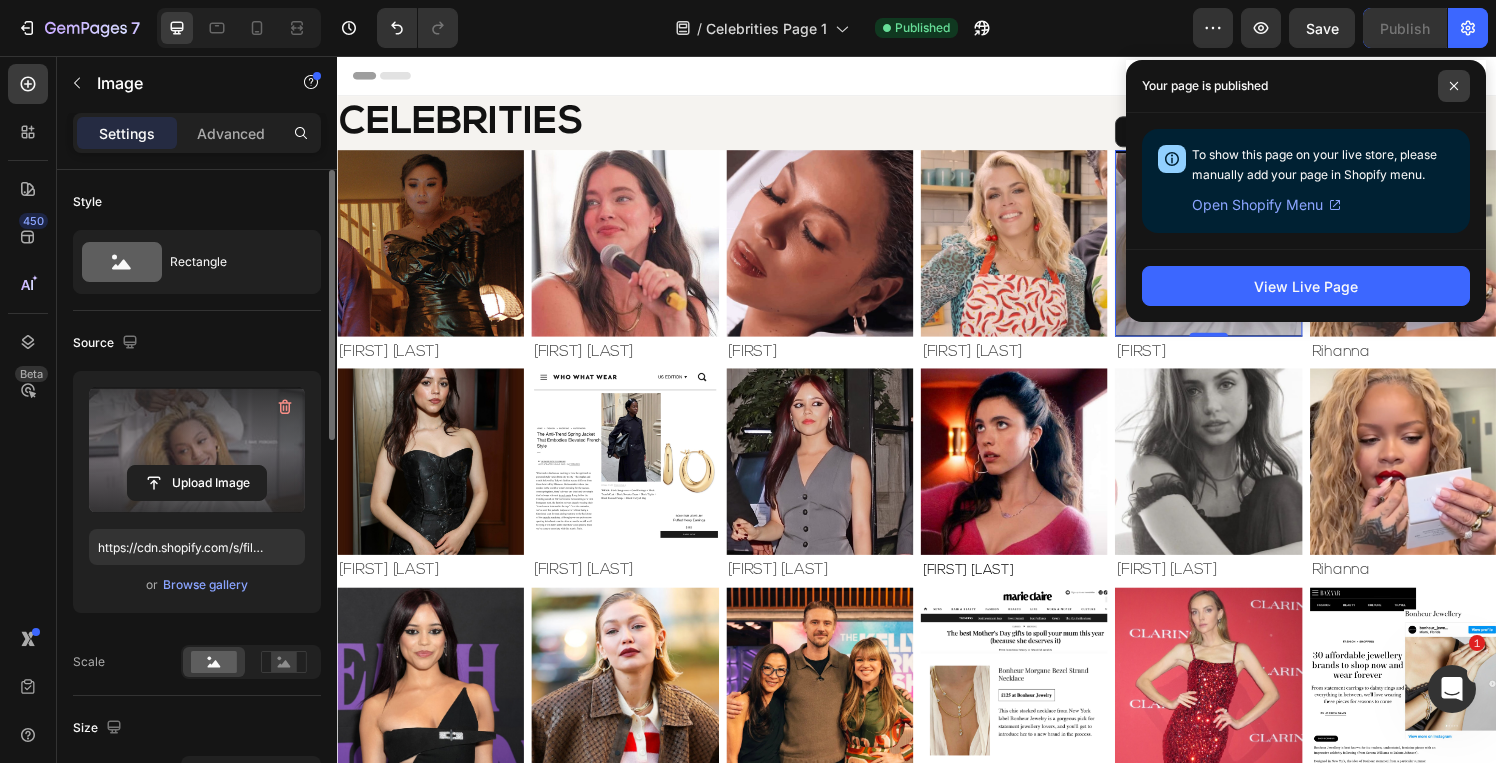 click 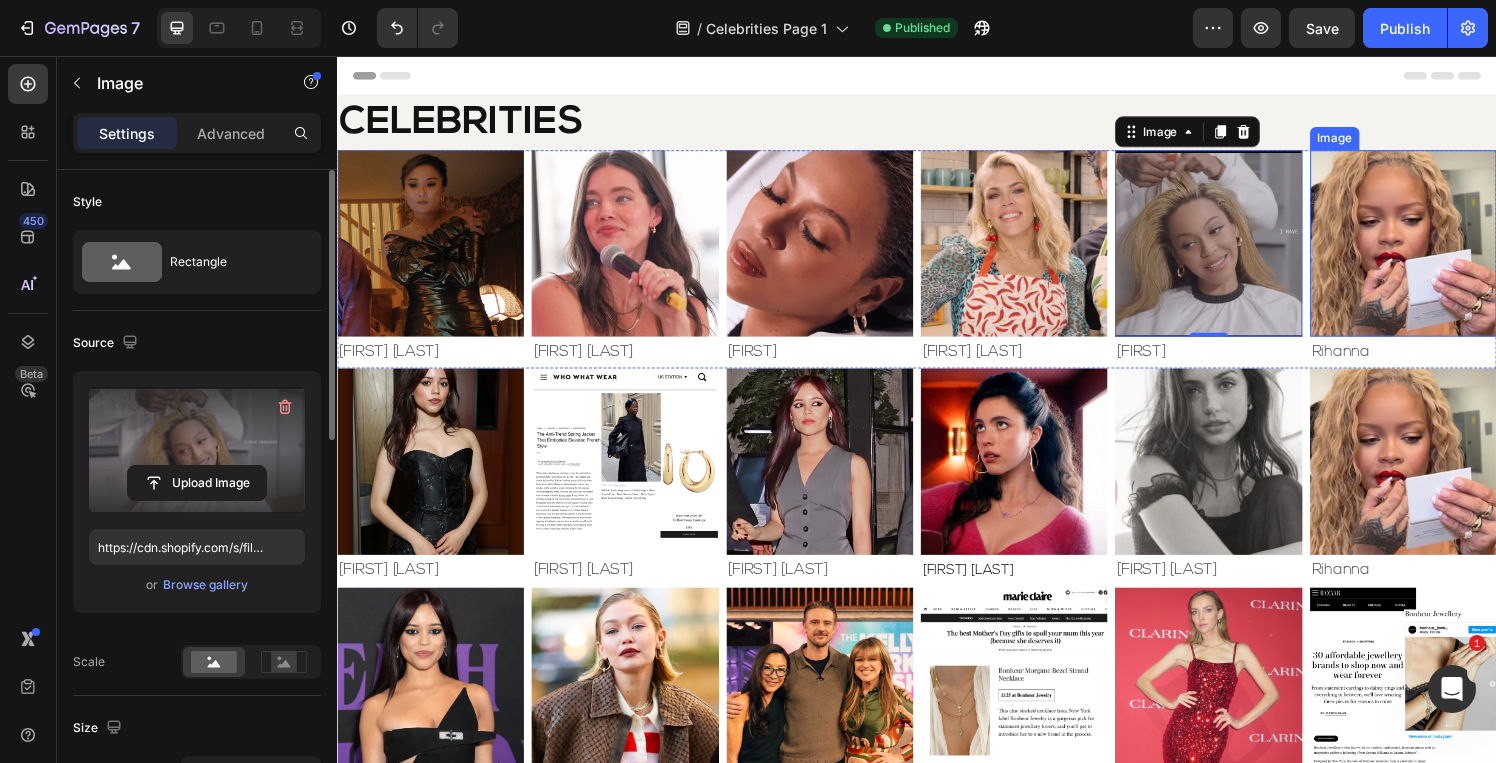 click at bounding box center (1440, 249) 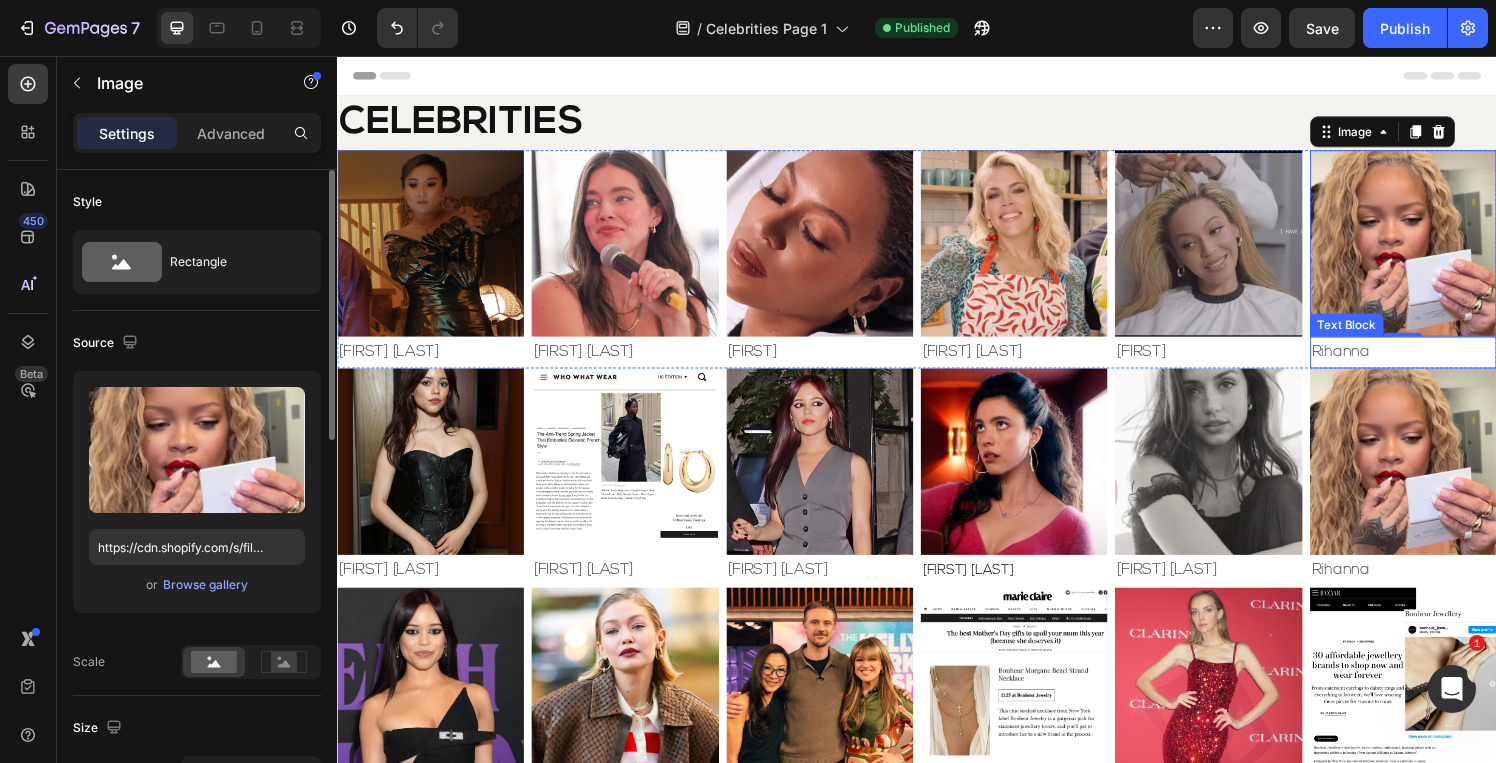 click on "Rihanna" at bounding box center [1440, 362] 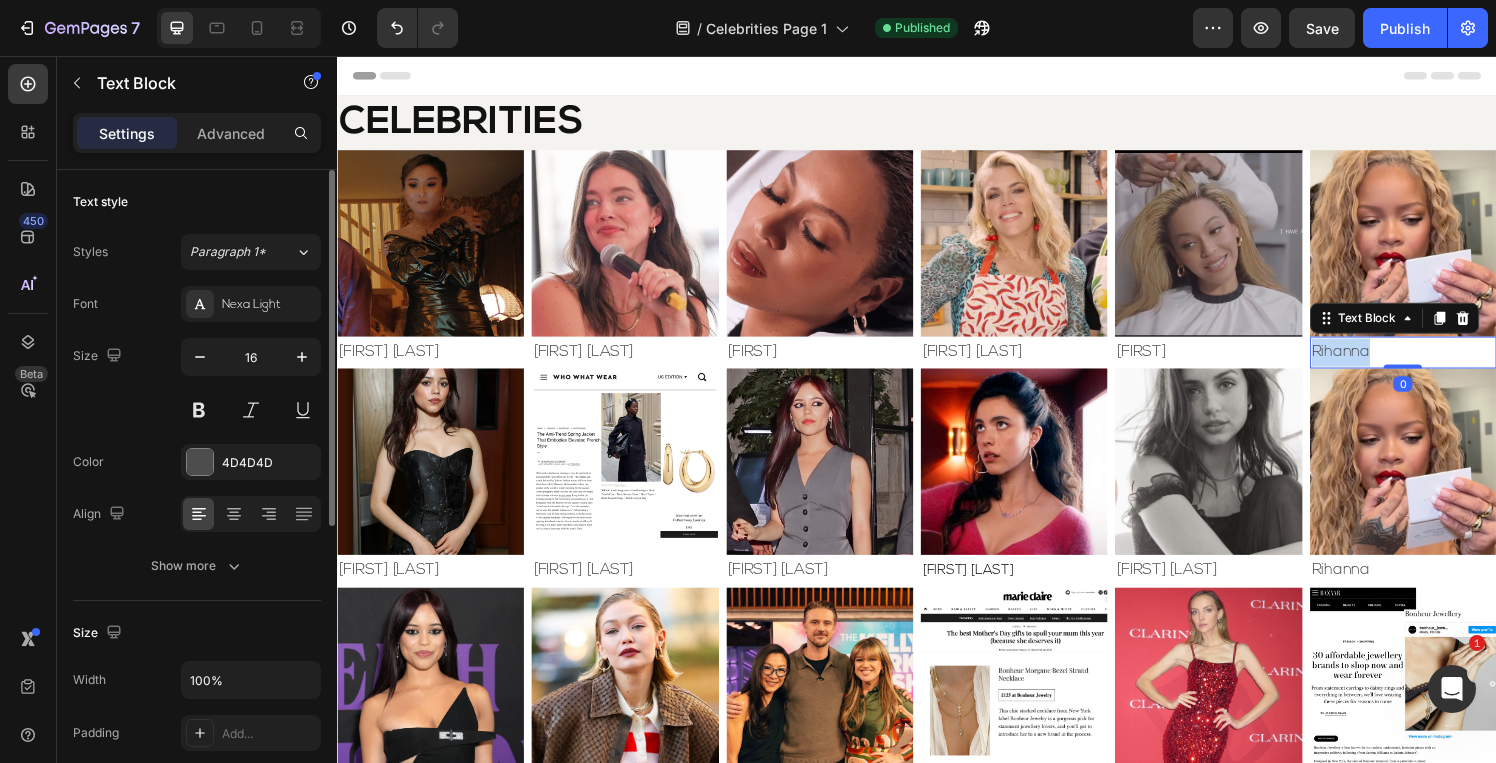 click on "Rihanna" at bounding box center (1440, 362) 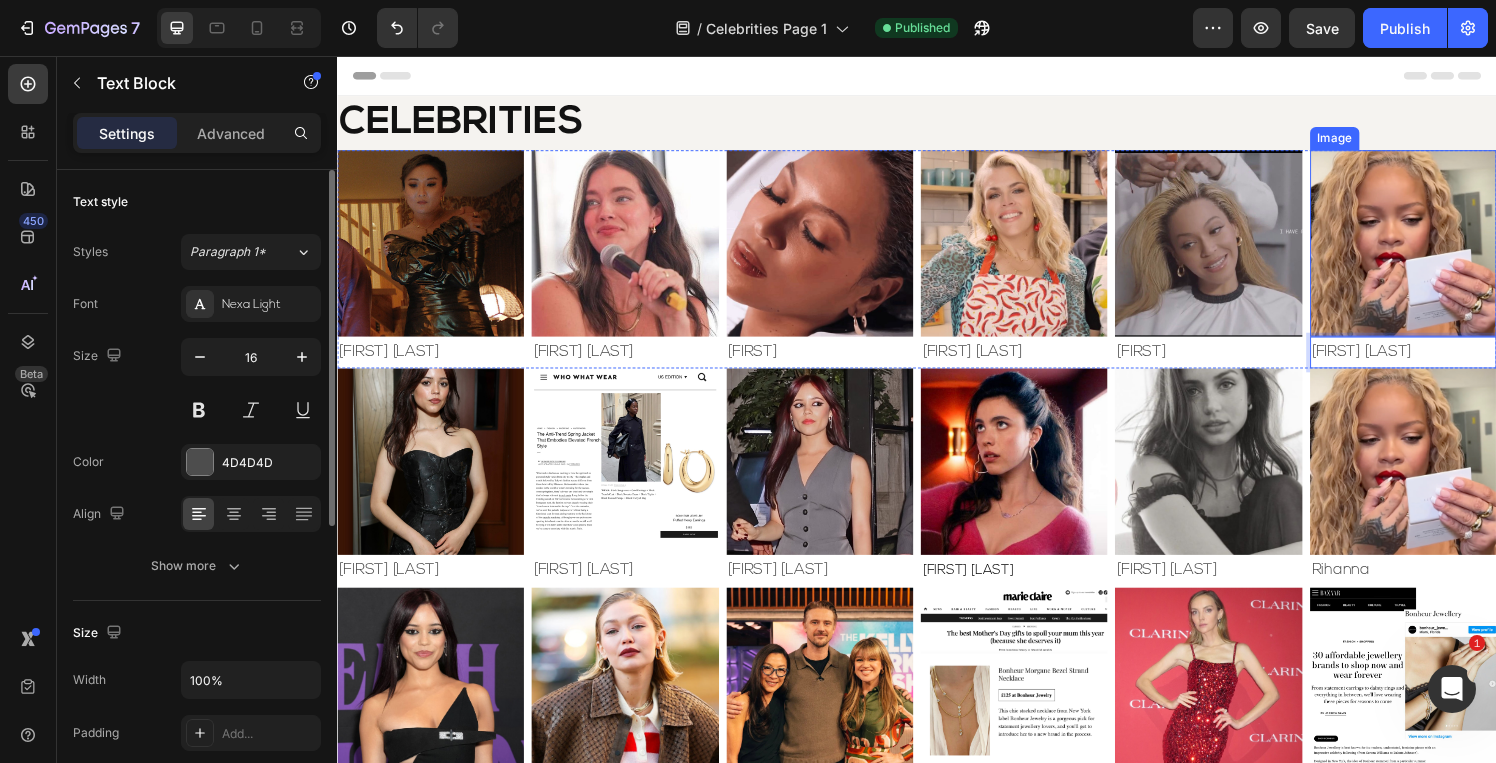 click at bounding box center [1440, 249] 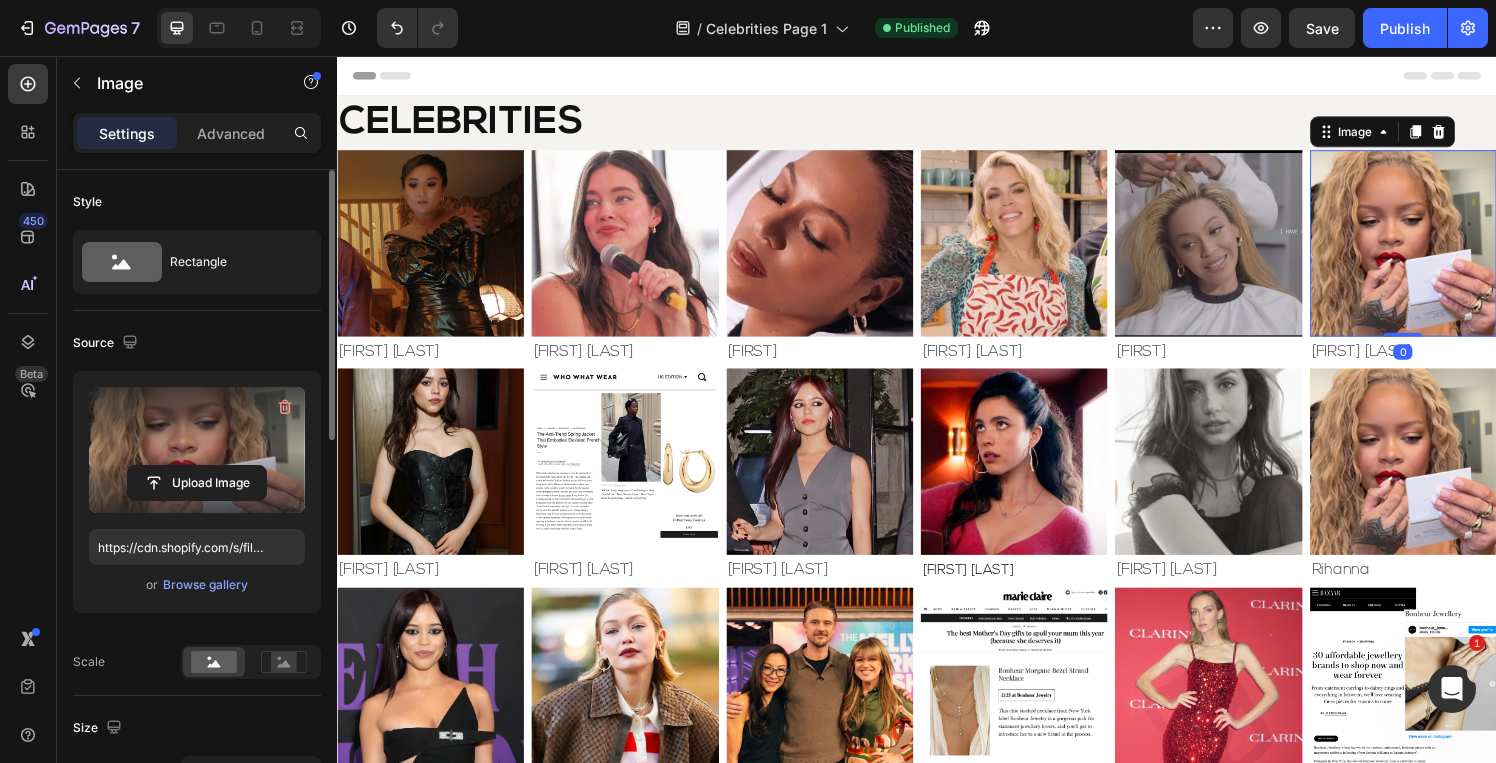 click at bounding box center (197, 450) 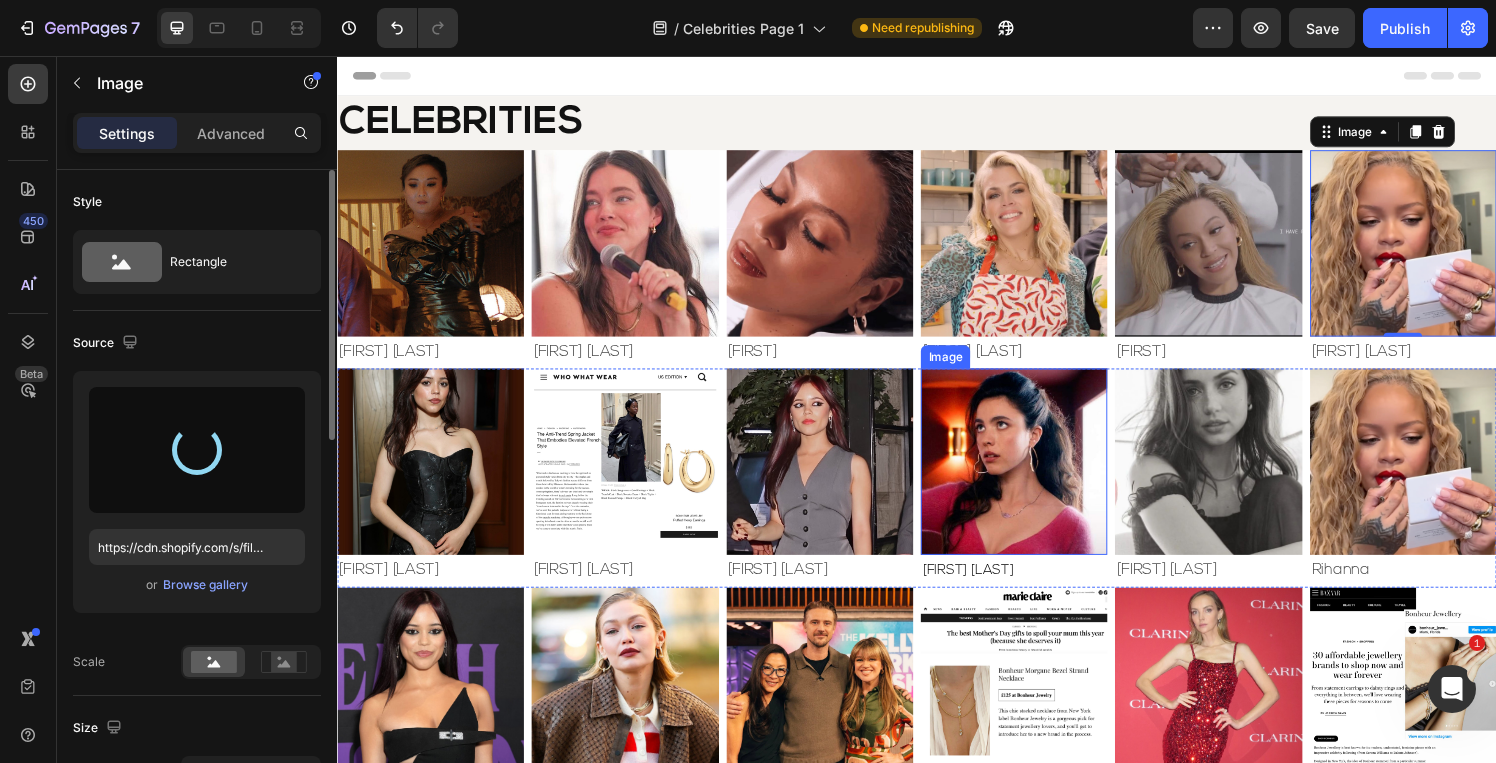 type on "https://cdn.shopify.com/s/files/1/0826/6643/files/gempages_495104992038880131-e1e8d70a-dff0-46fb-93f1-0cc6c96c92dd.jpg" 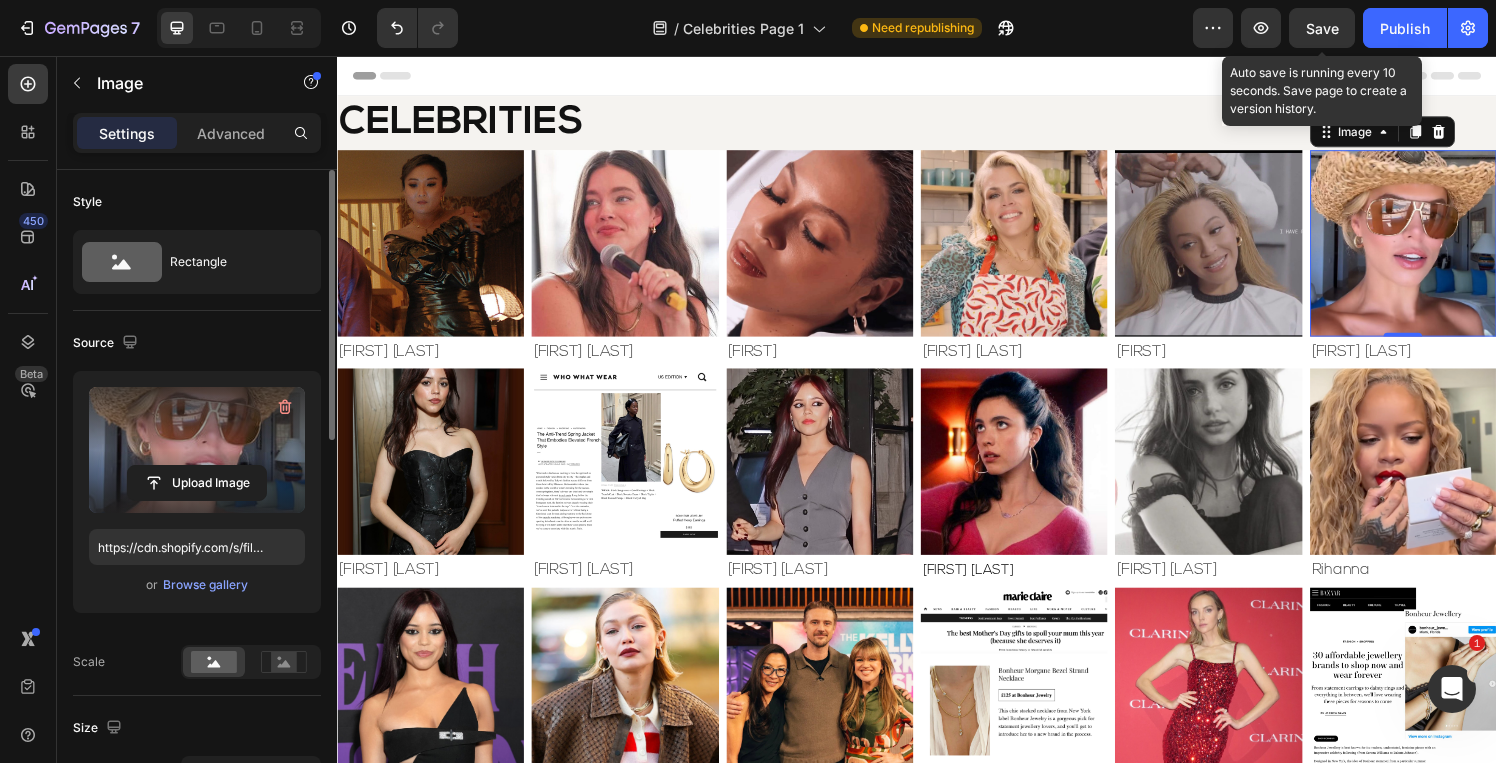 click on "Save" at bounding box center (1322, 28) 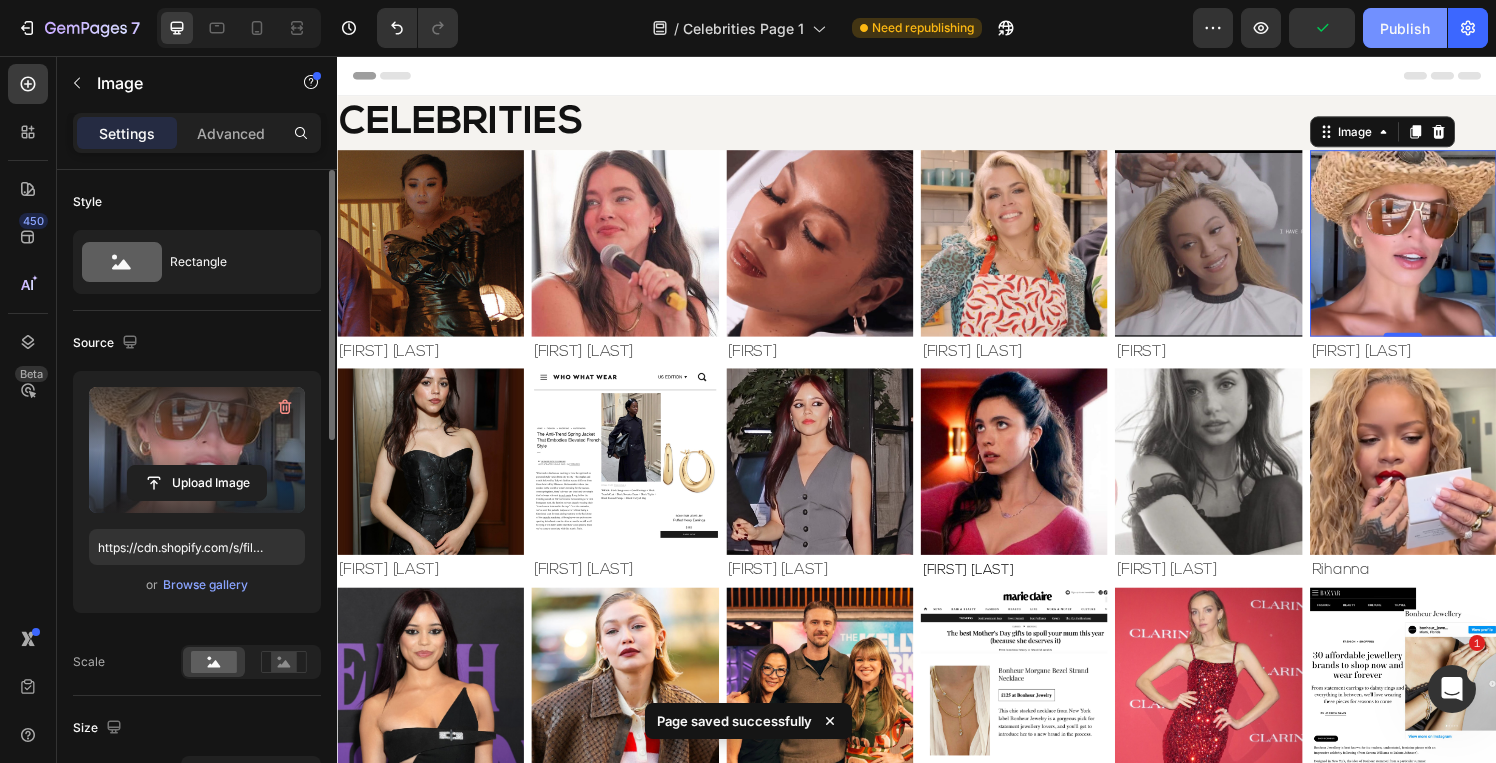 click on "Publish" at bounding box center (1405, 28) 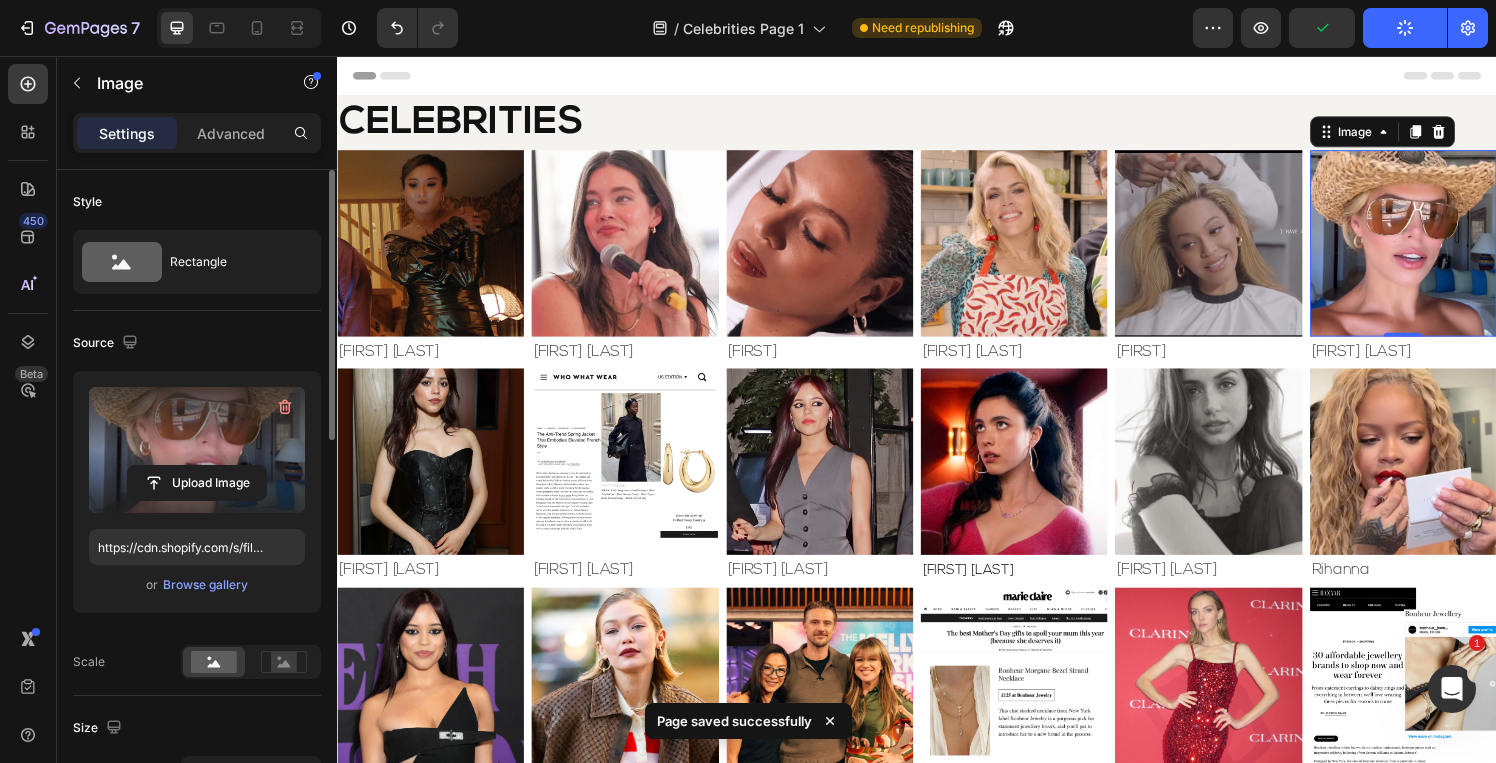 click at bounding box center [1440, 249] 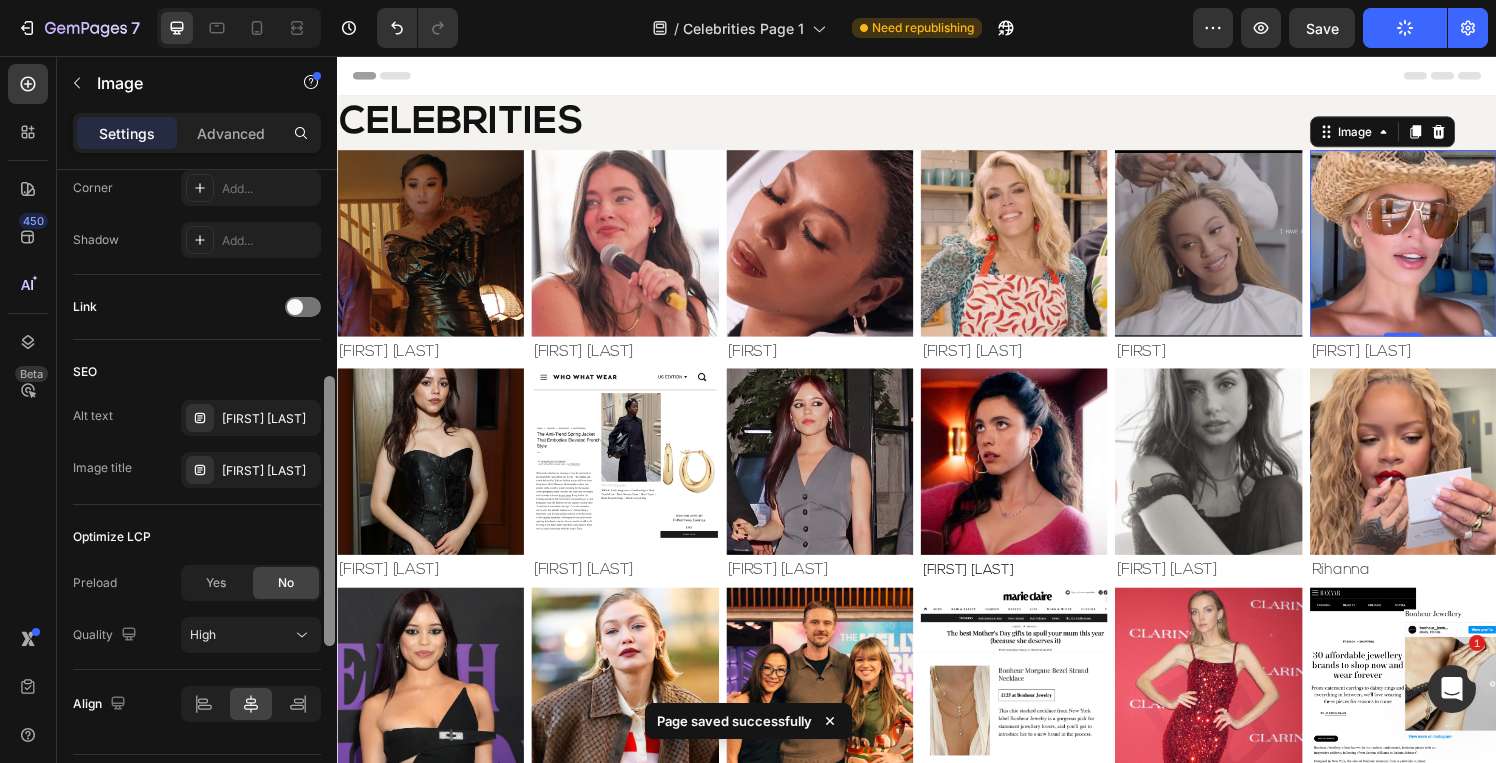 scroll, scrollTop: 910, scrollLeft: 0, axis: vertical 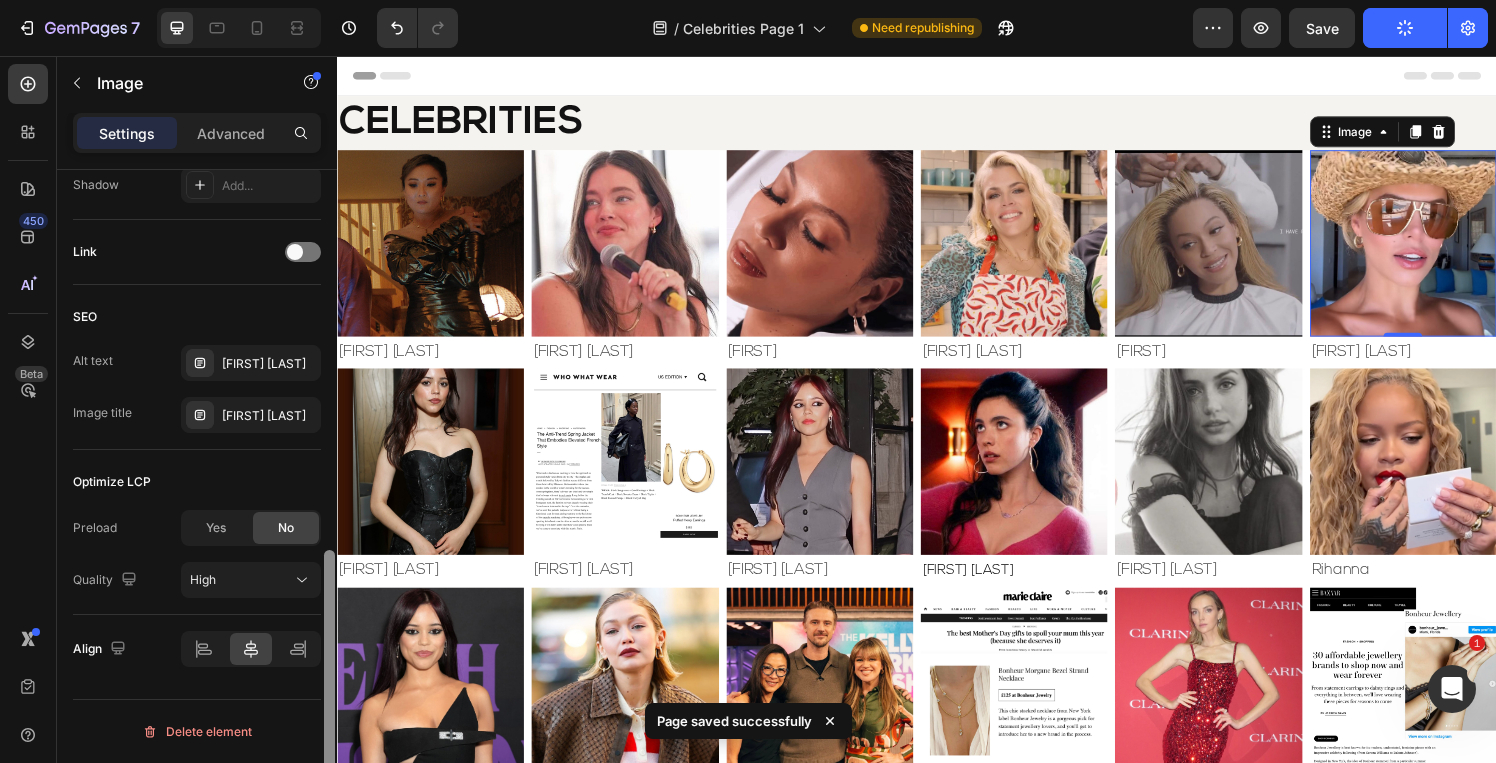 drag, startPoint x: 327, startPoint y: 248, endPoint x: 324, endPoint y: 689, distance: 441.0102 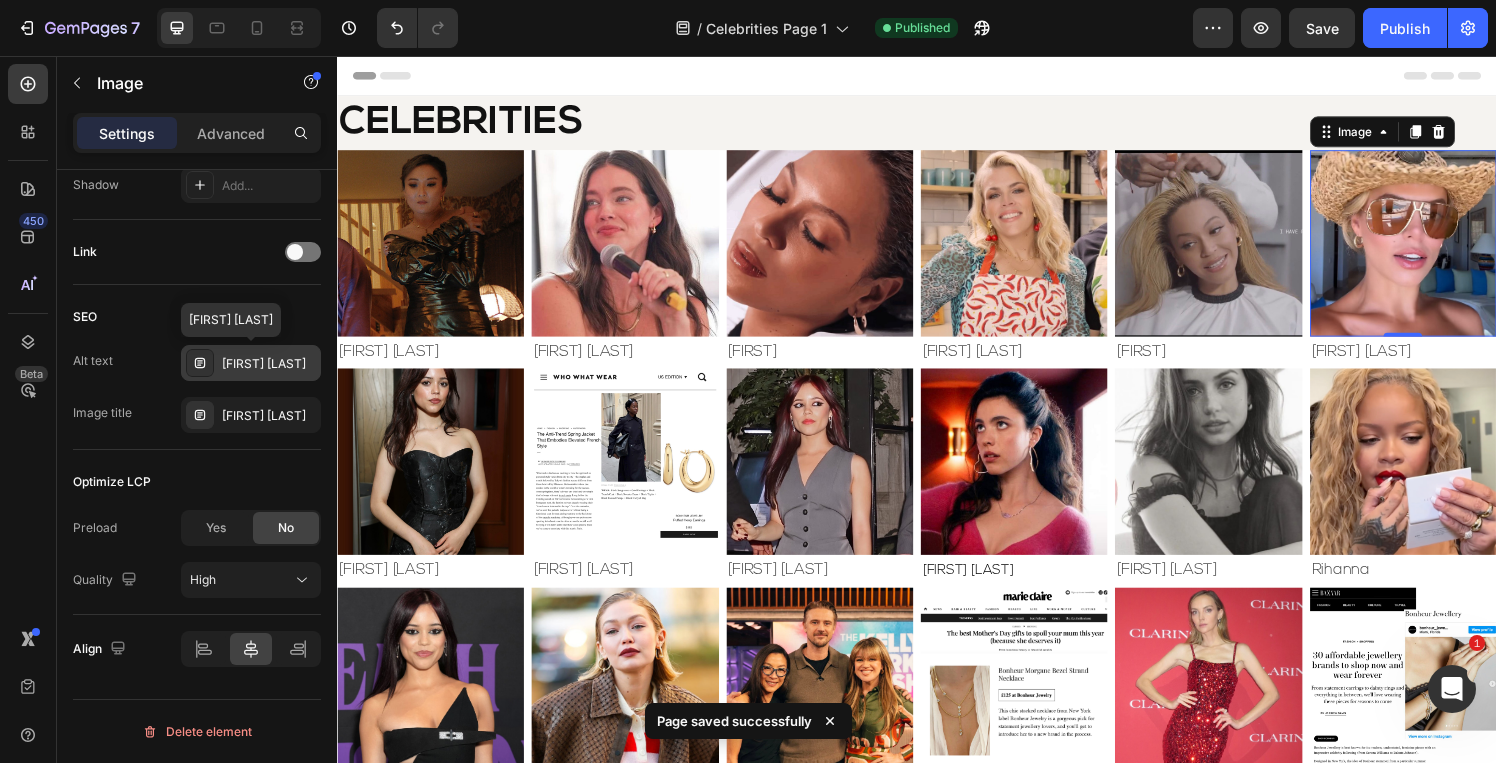 click on "[FIRST] [LAST]" at bounding box center [269, 364] 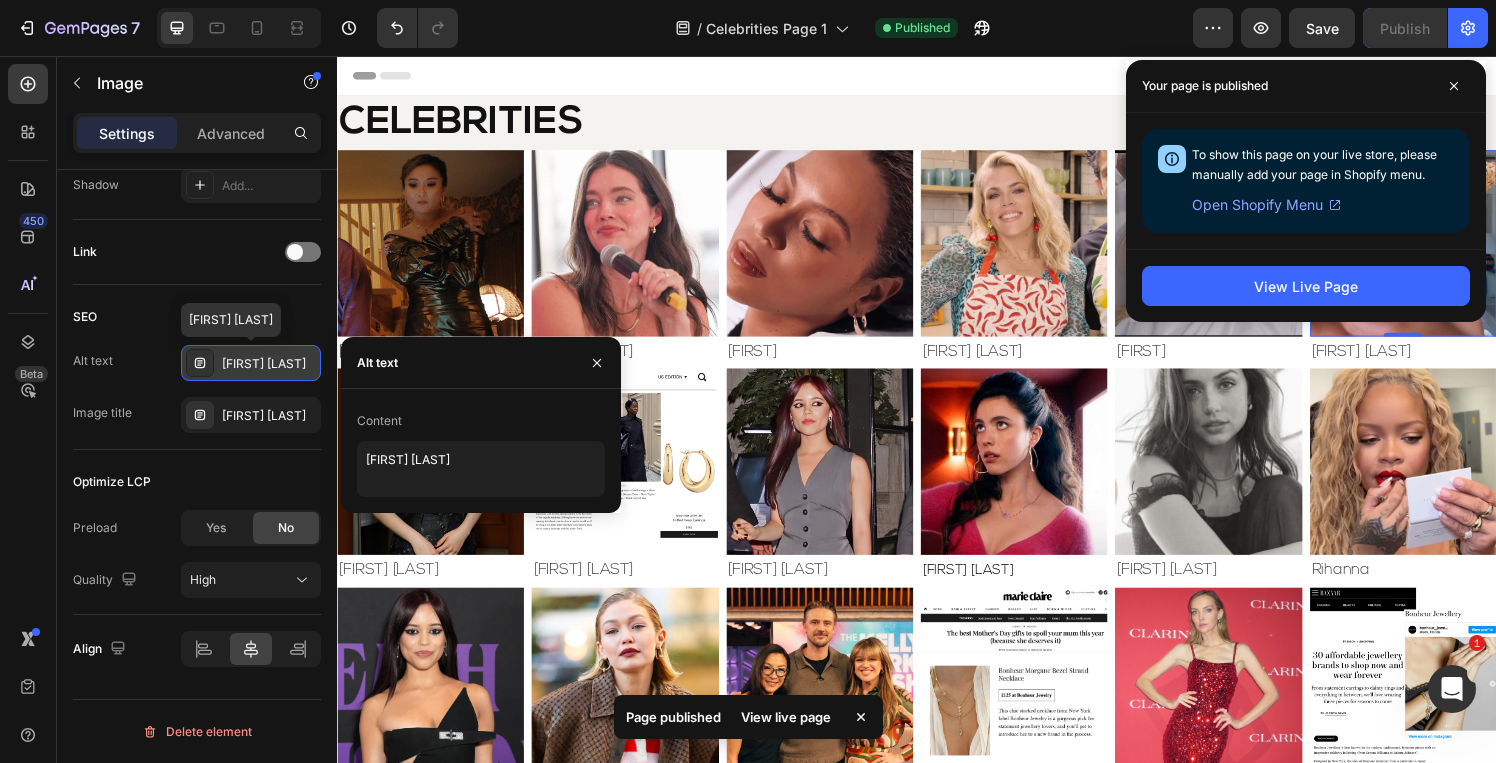 click on "[FIRST] [LAST]" at bounding box center (269, 364) 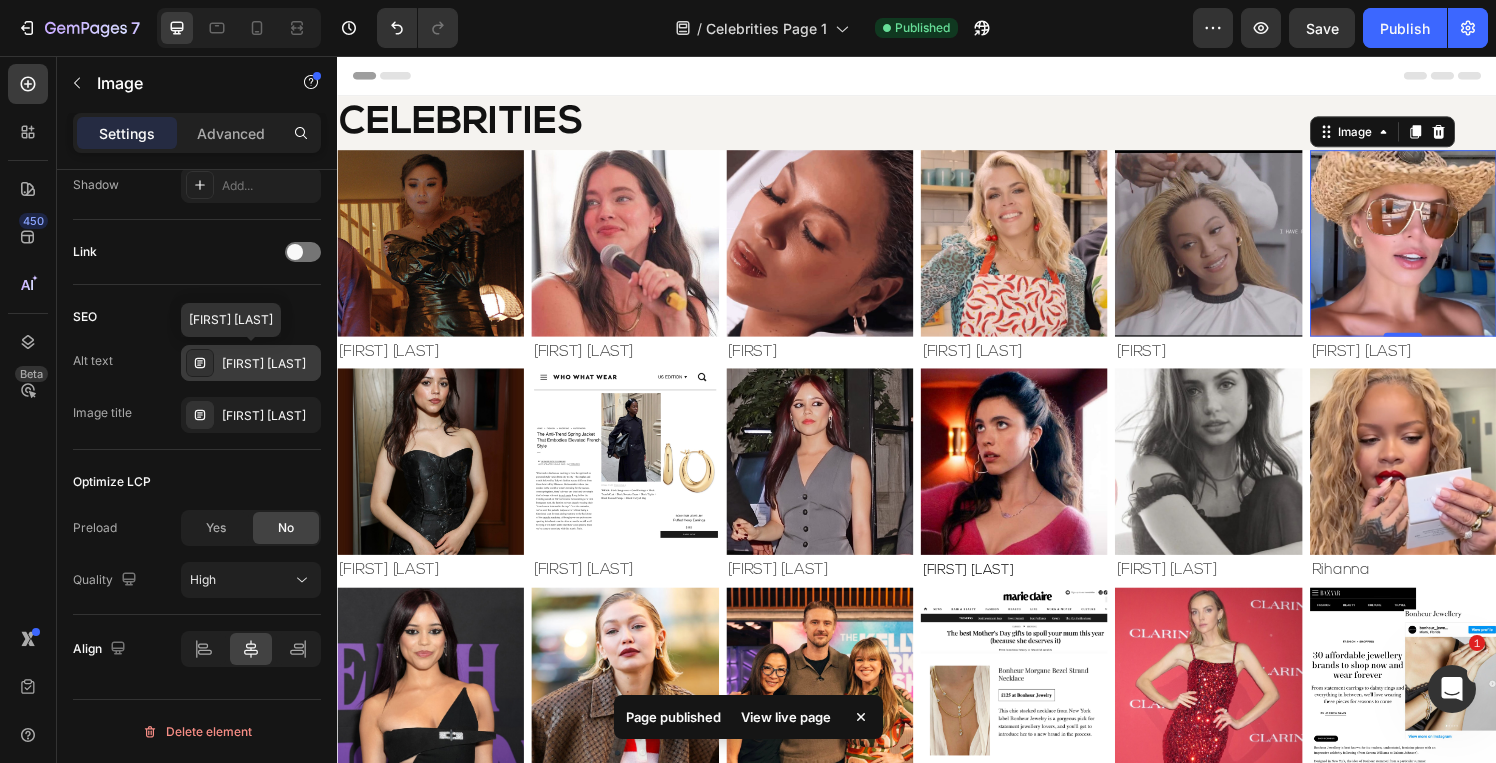 click on "[FIRST] [LAST]" at bounding box center [269, 364] 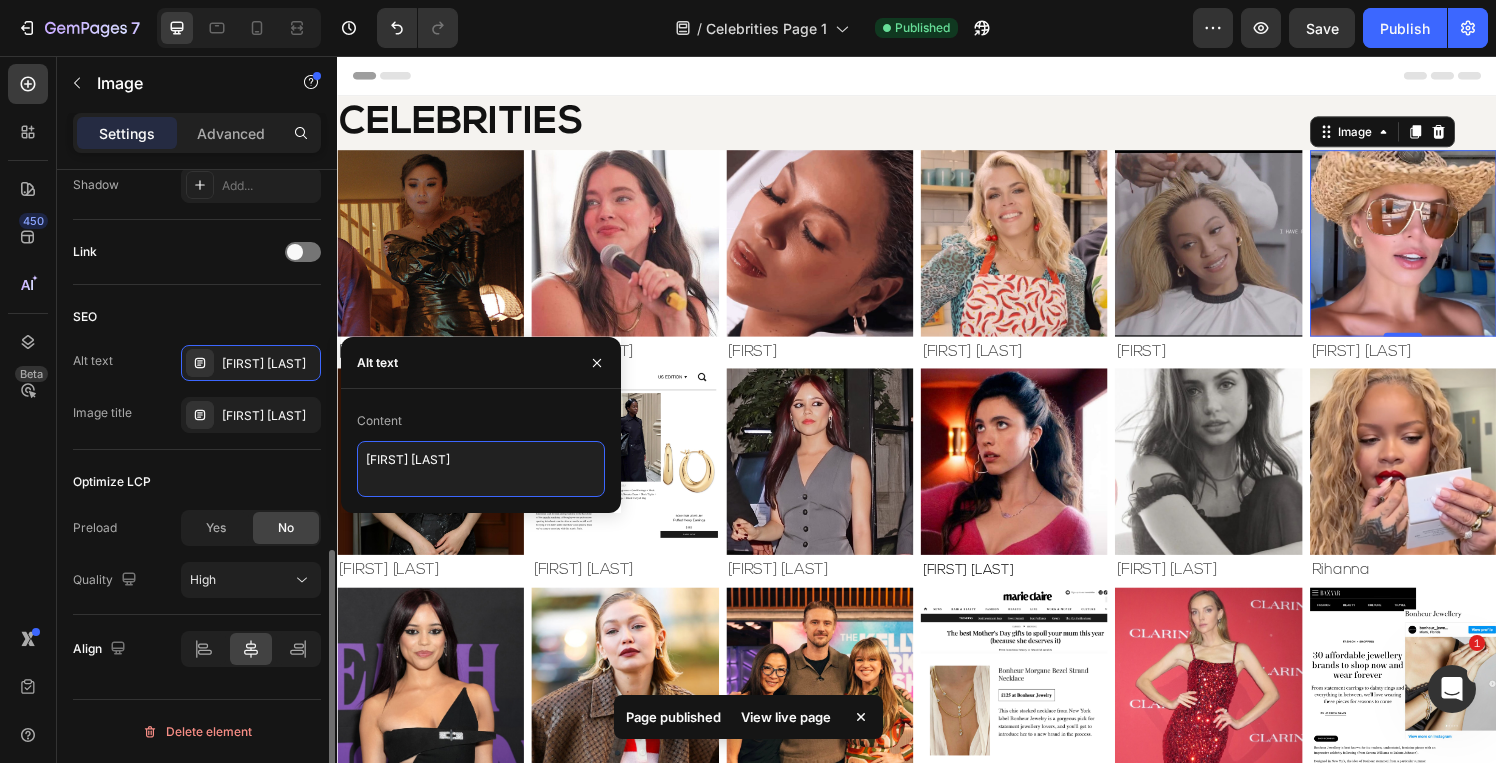 drag, startPoint x: 439, startPoint y: 460, endPoint x: 294, endPoint y: 459, distance: 145.00345 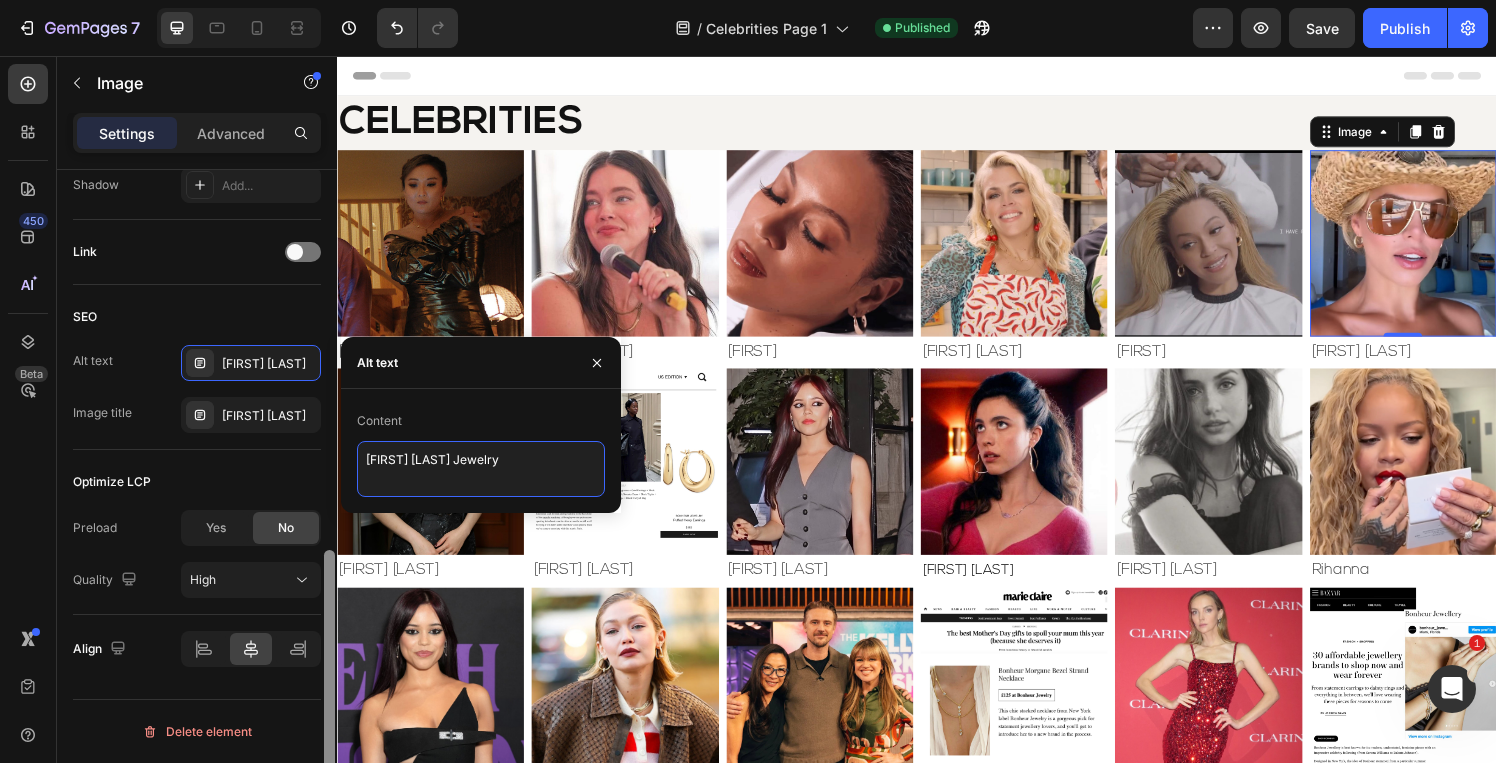 type on "[FIRST] [LAST] Jewelry" 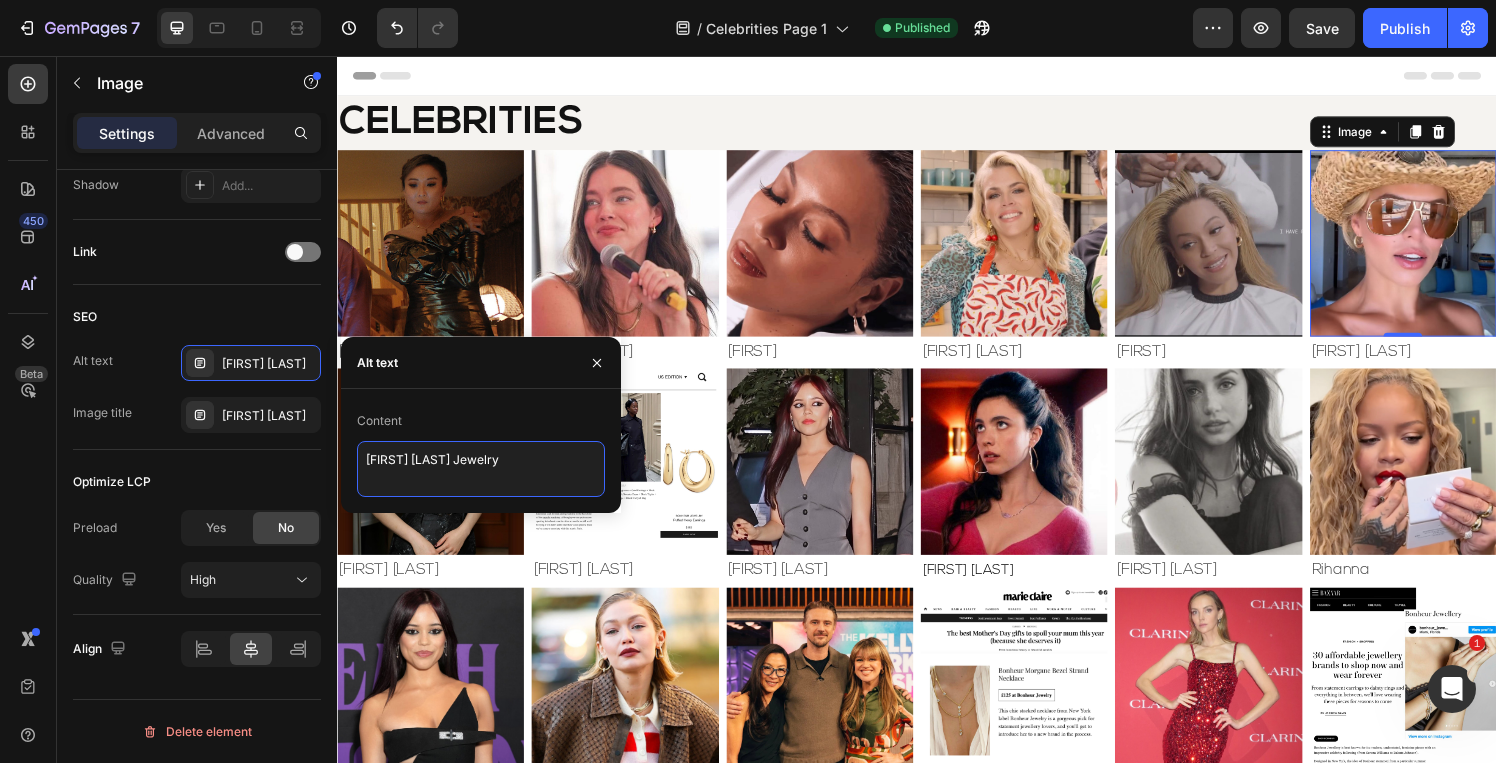 click on "[FIRST] [LAST] Jewelry" at bounding box center [481, 469] 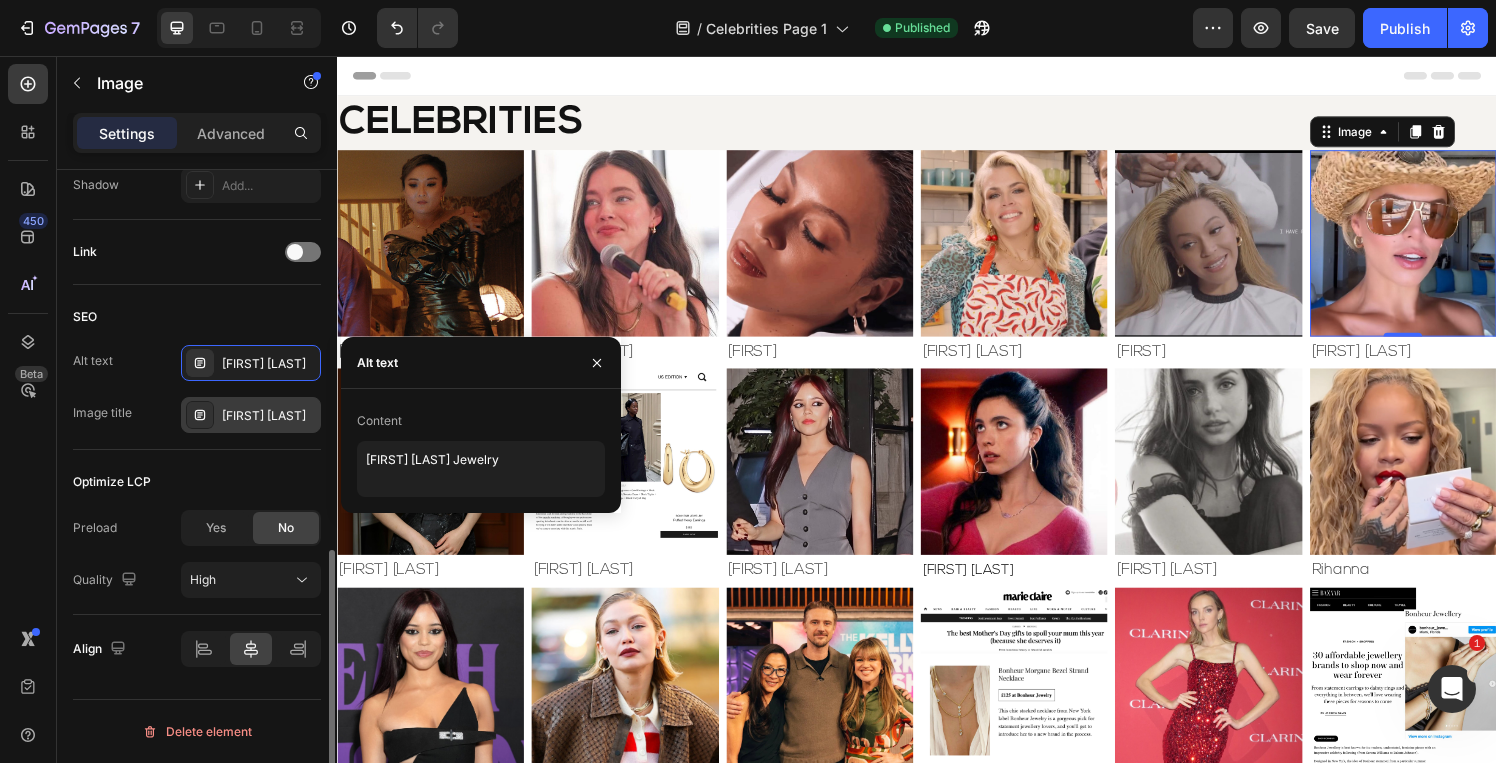 click on "[FIRST] [LAST]" at bounding box center [269, 416] 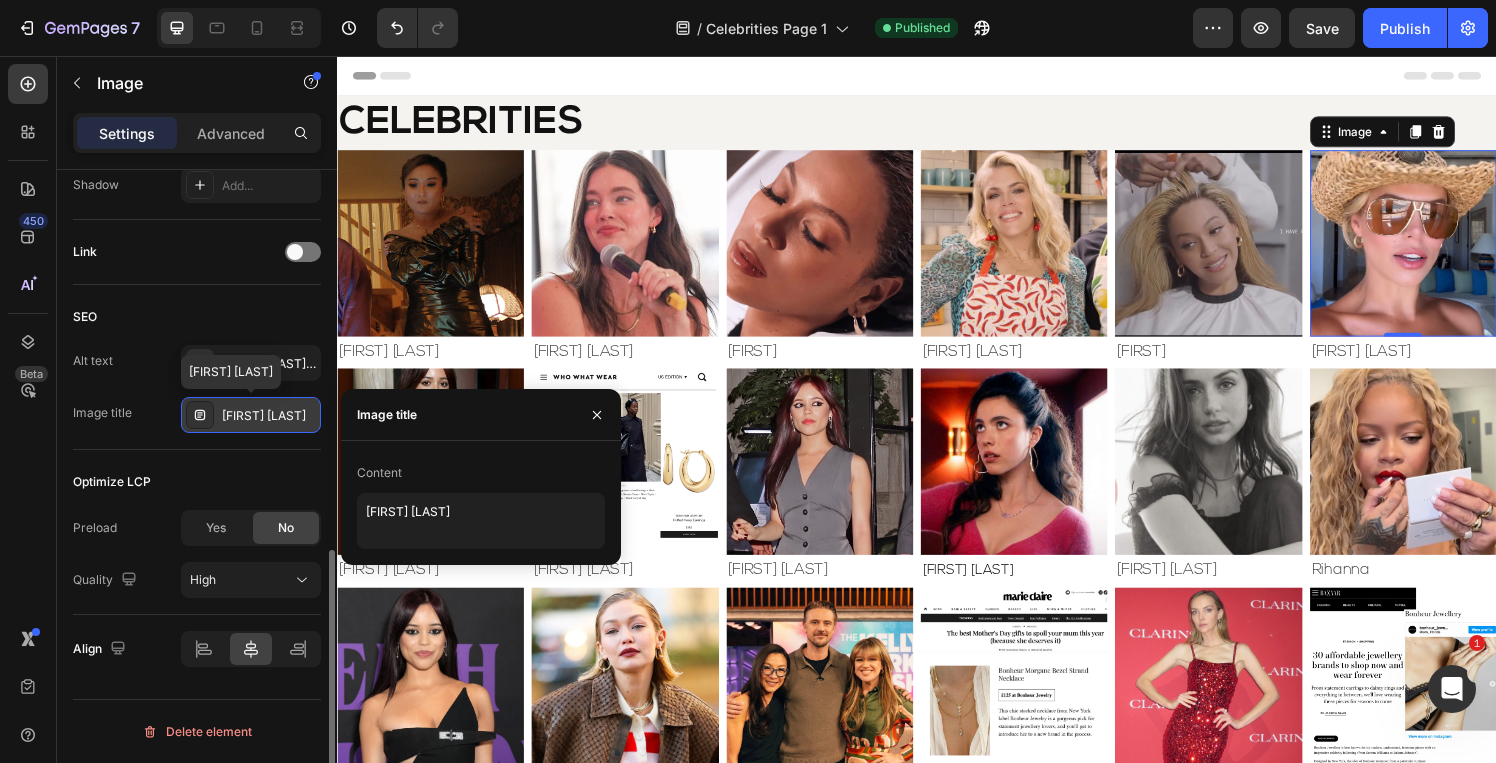 click on "[FIRST] [LAST]" at bounding box center (269, 416) 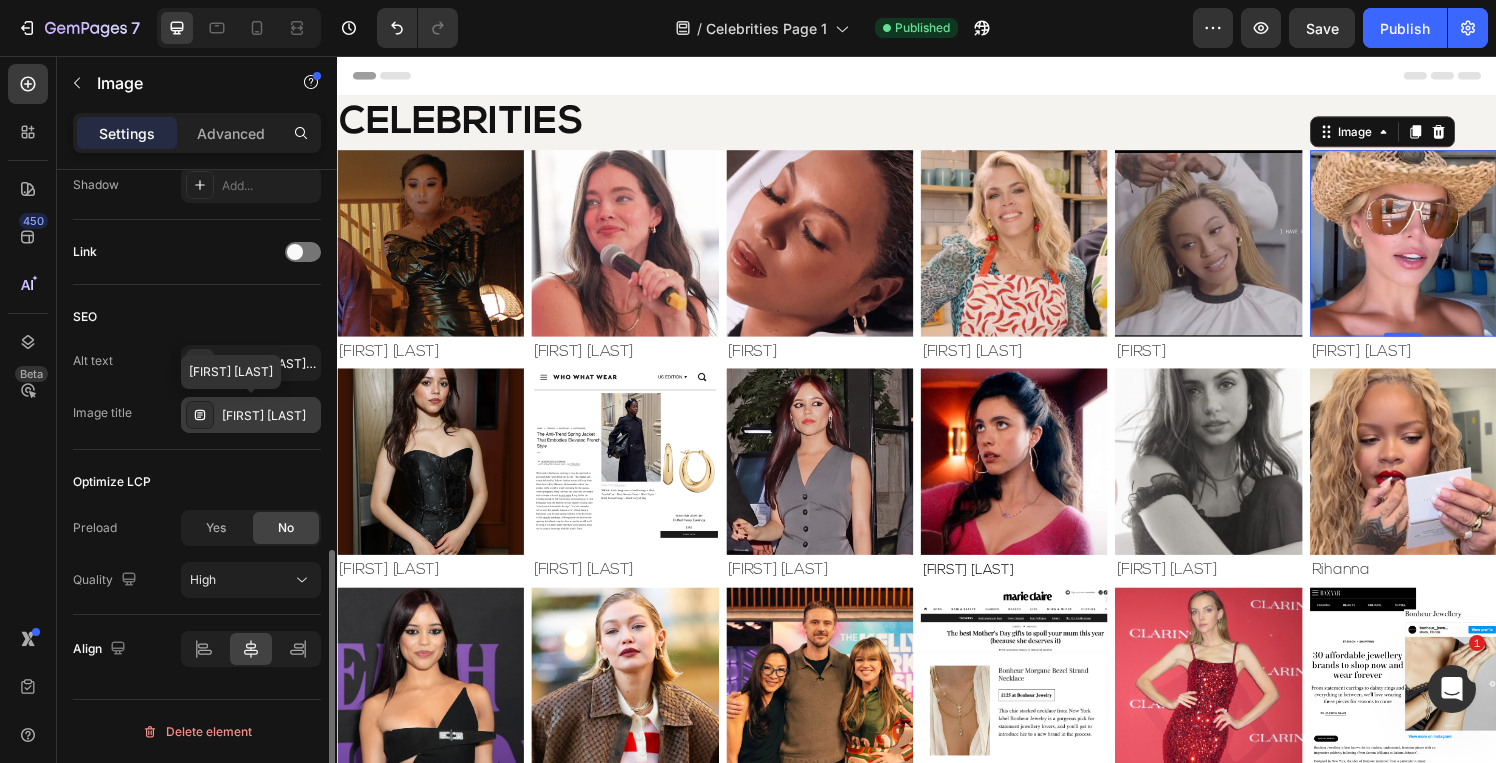 click on "[FIRST] [LAST]" at bounding box center (269, 416) 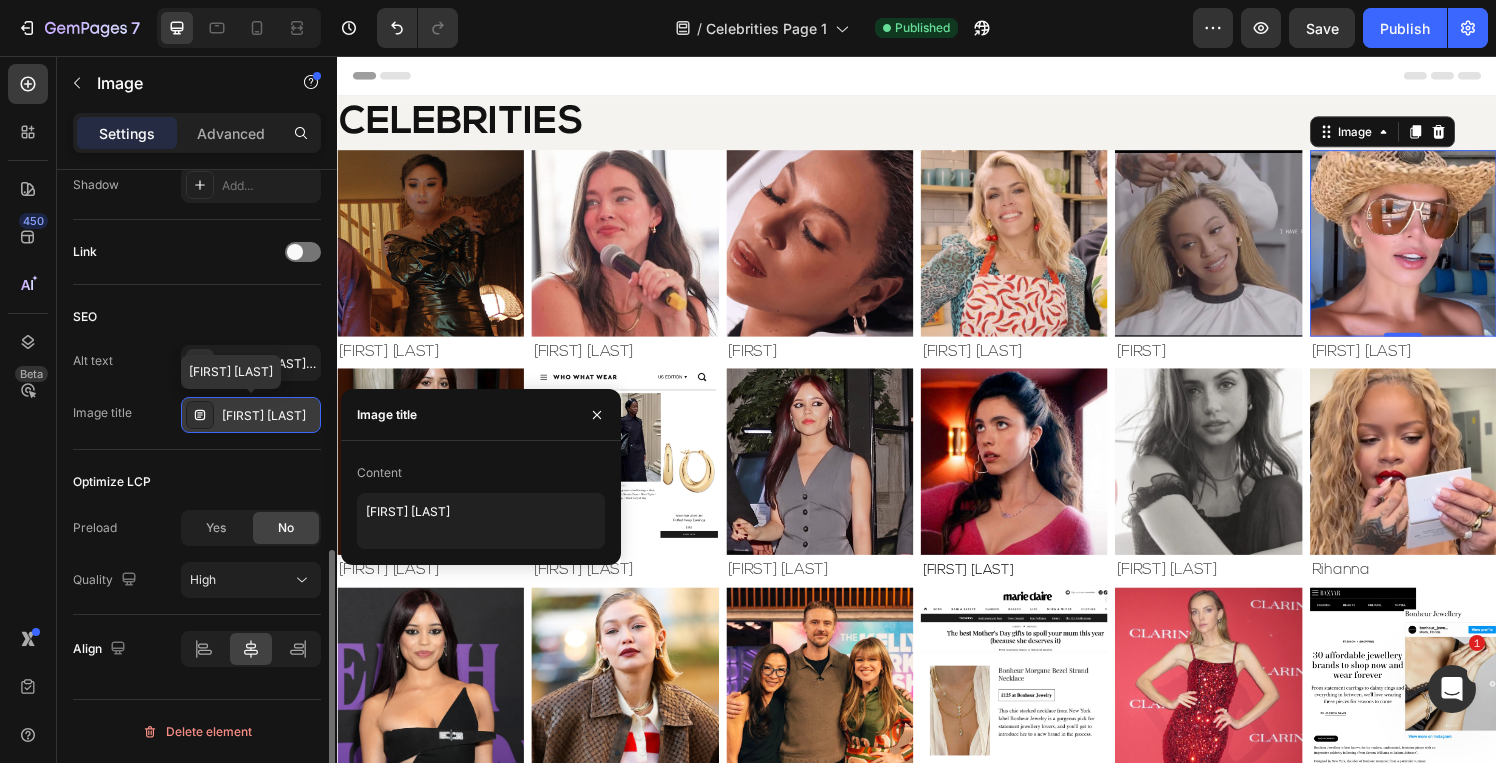 click on "[FIRST] [LAST]" at bounding box center [269, 416] 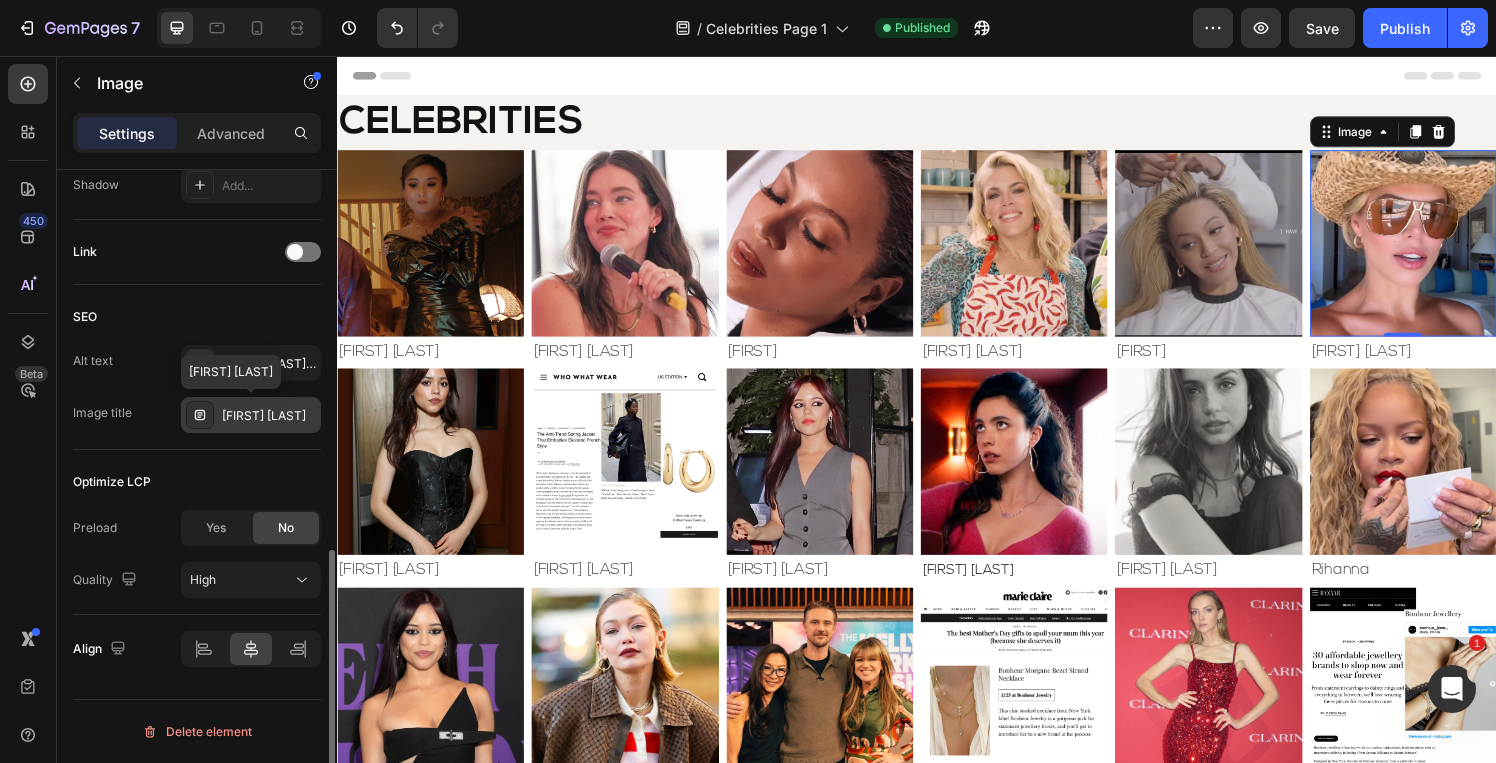 click on "[FIRST] [LAST]" at bounding box center [269, 416] 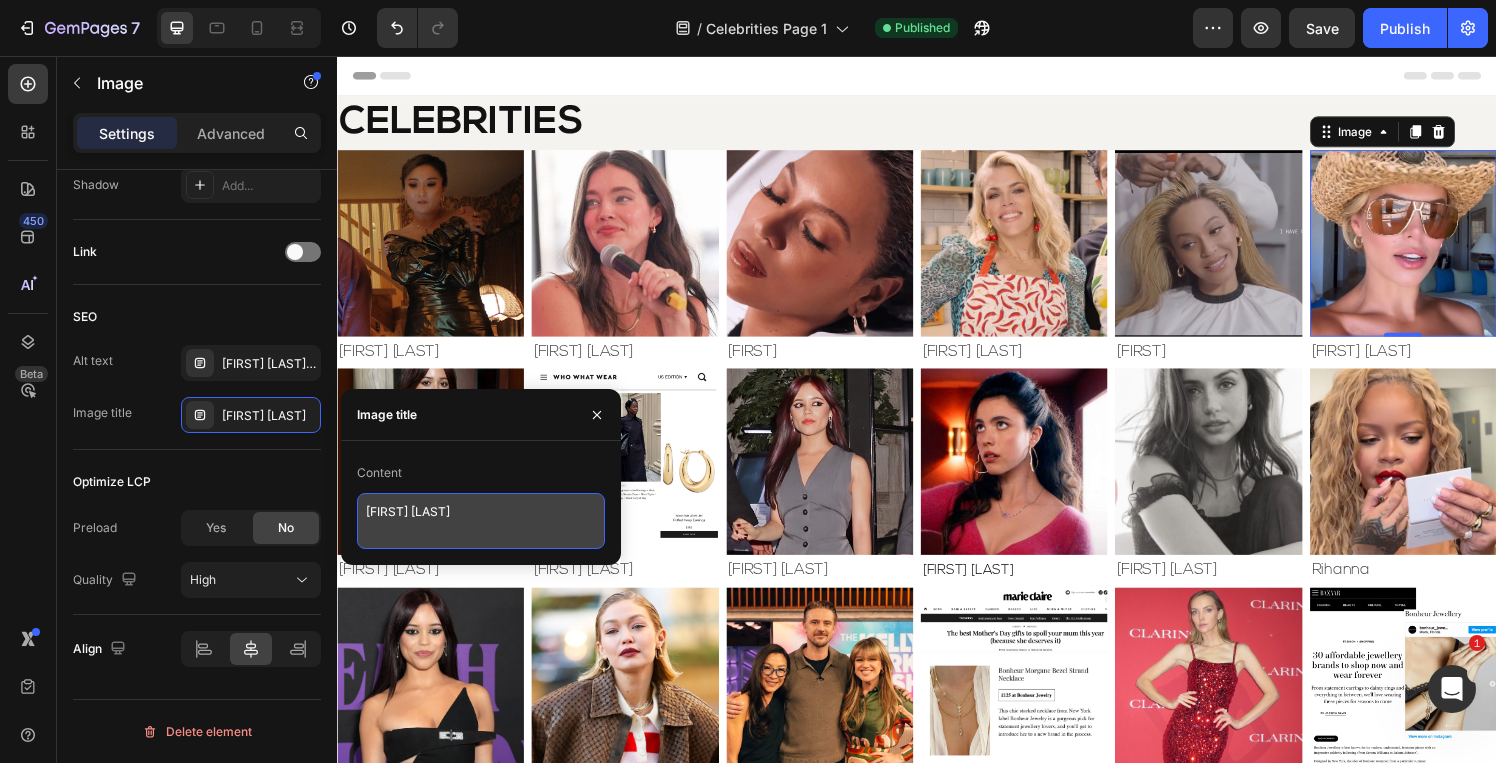 click on "[FIRST] [LAST]" at bounding box center [481, 521] 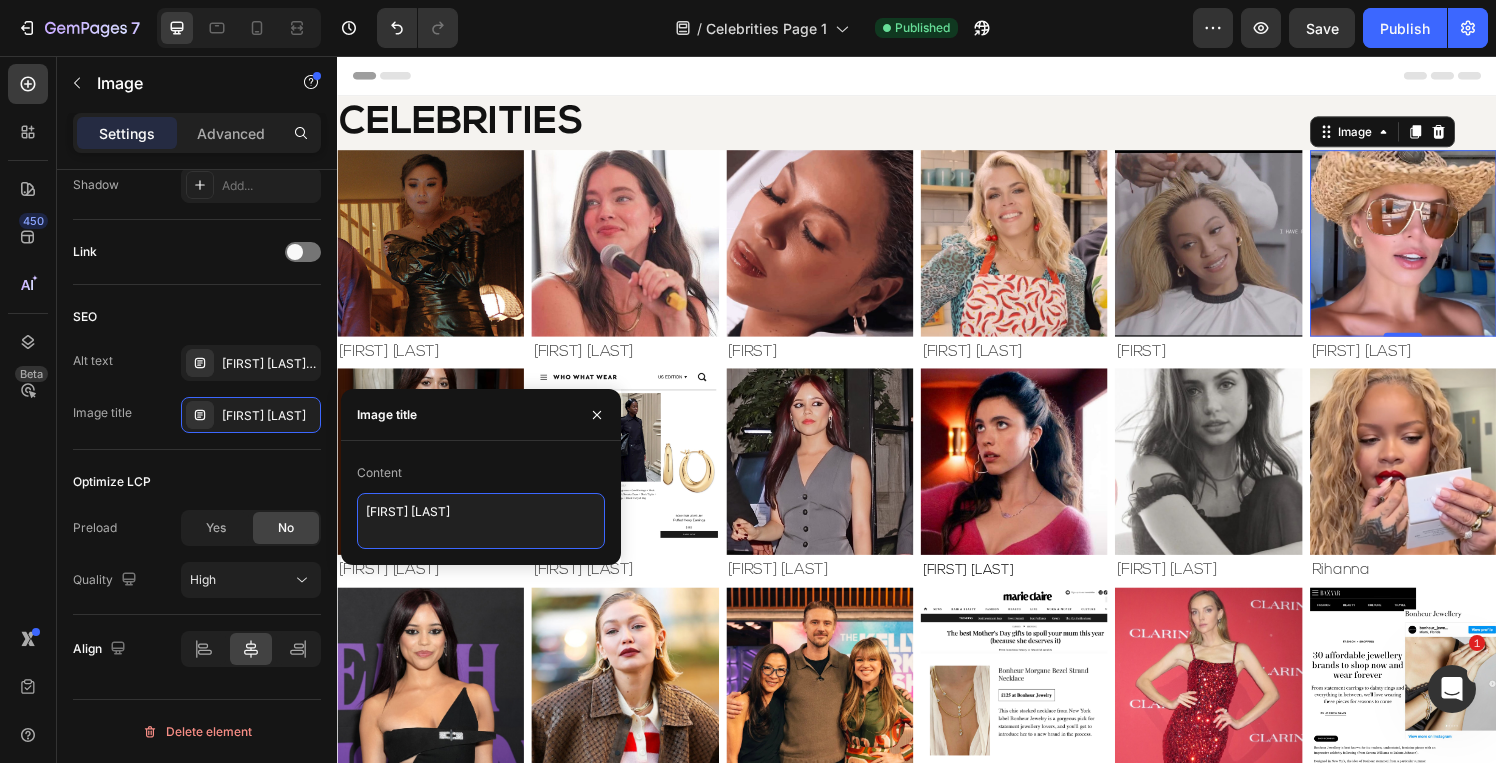 click on "[FIRST] [LAST]" at bounding box center [481, 521] 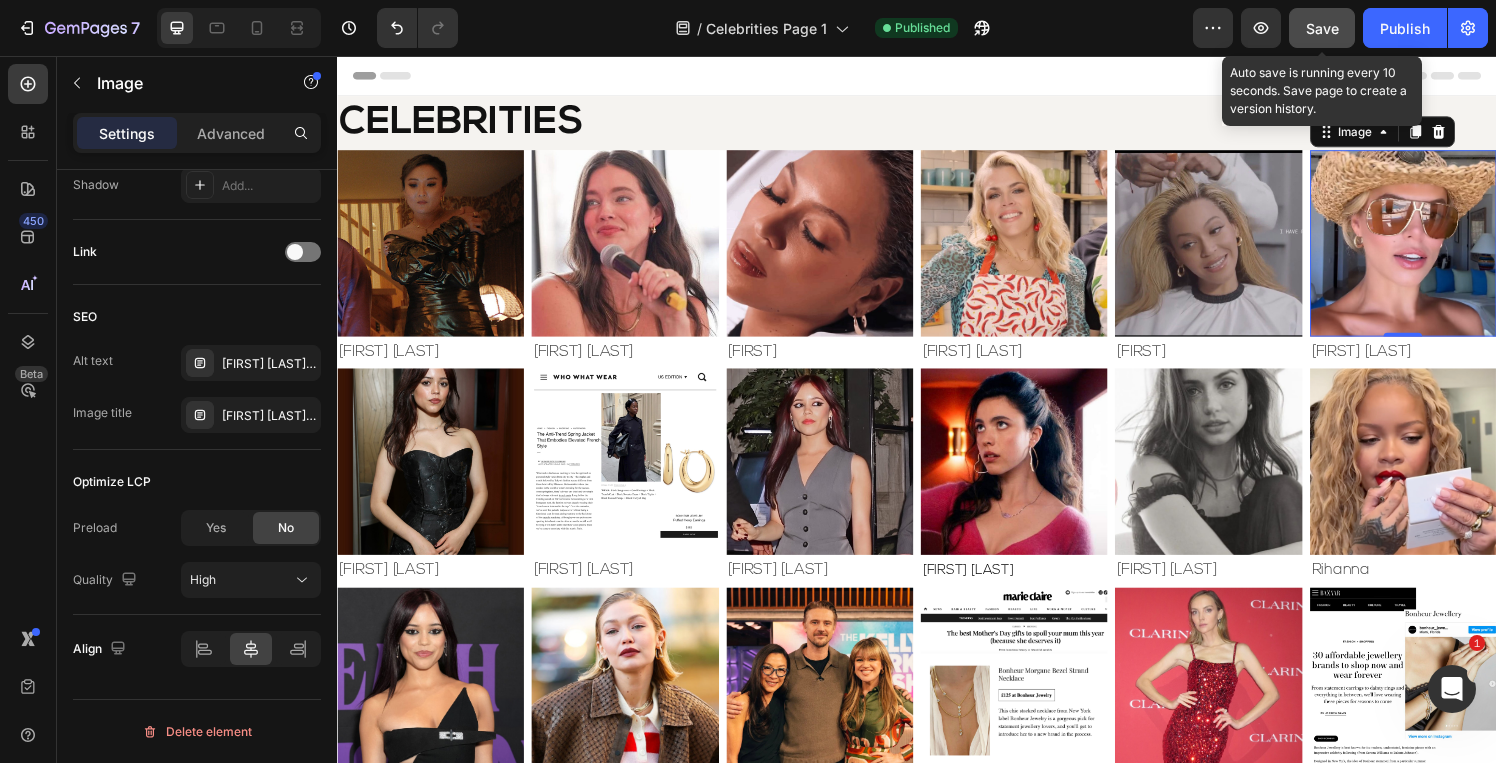 click on "Save" 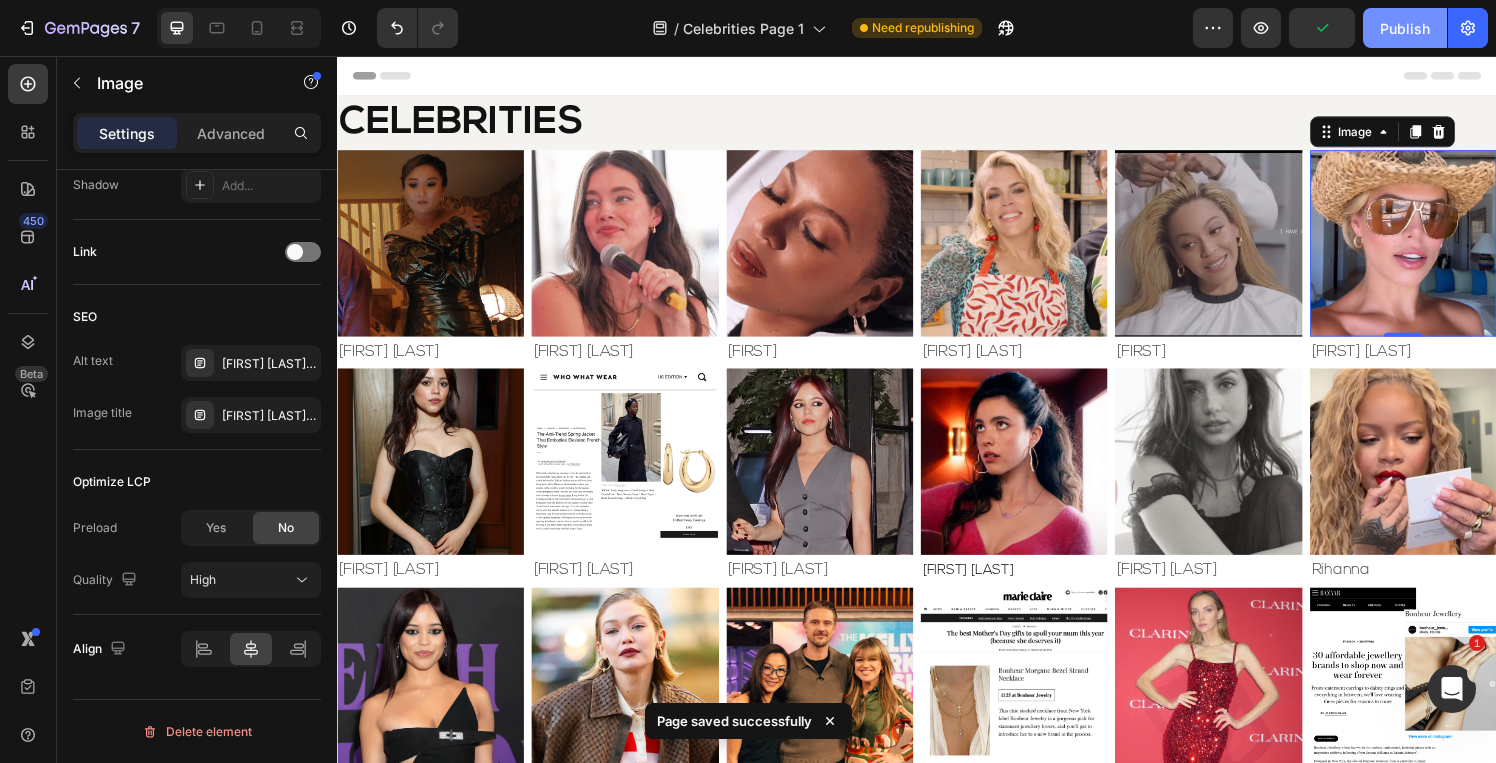 drag, startPoint x: 1409, startPoint y: 21, endPoint x: 1012, endPoint y: 106, distance: 405.99753 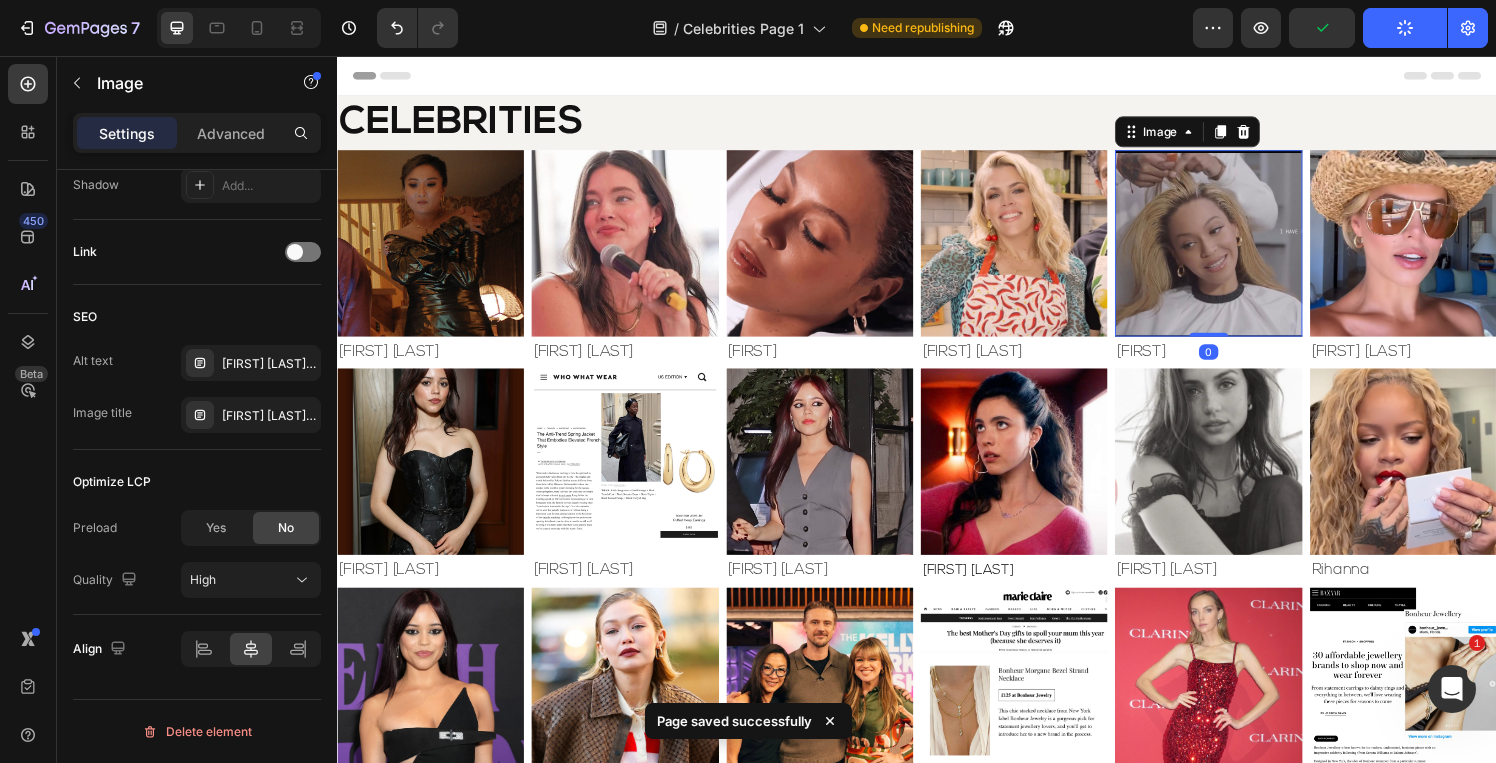 click at bounding box center (1238, 249) 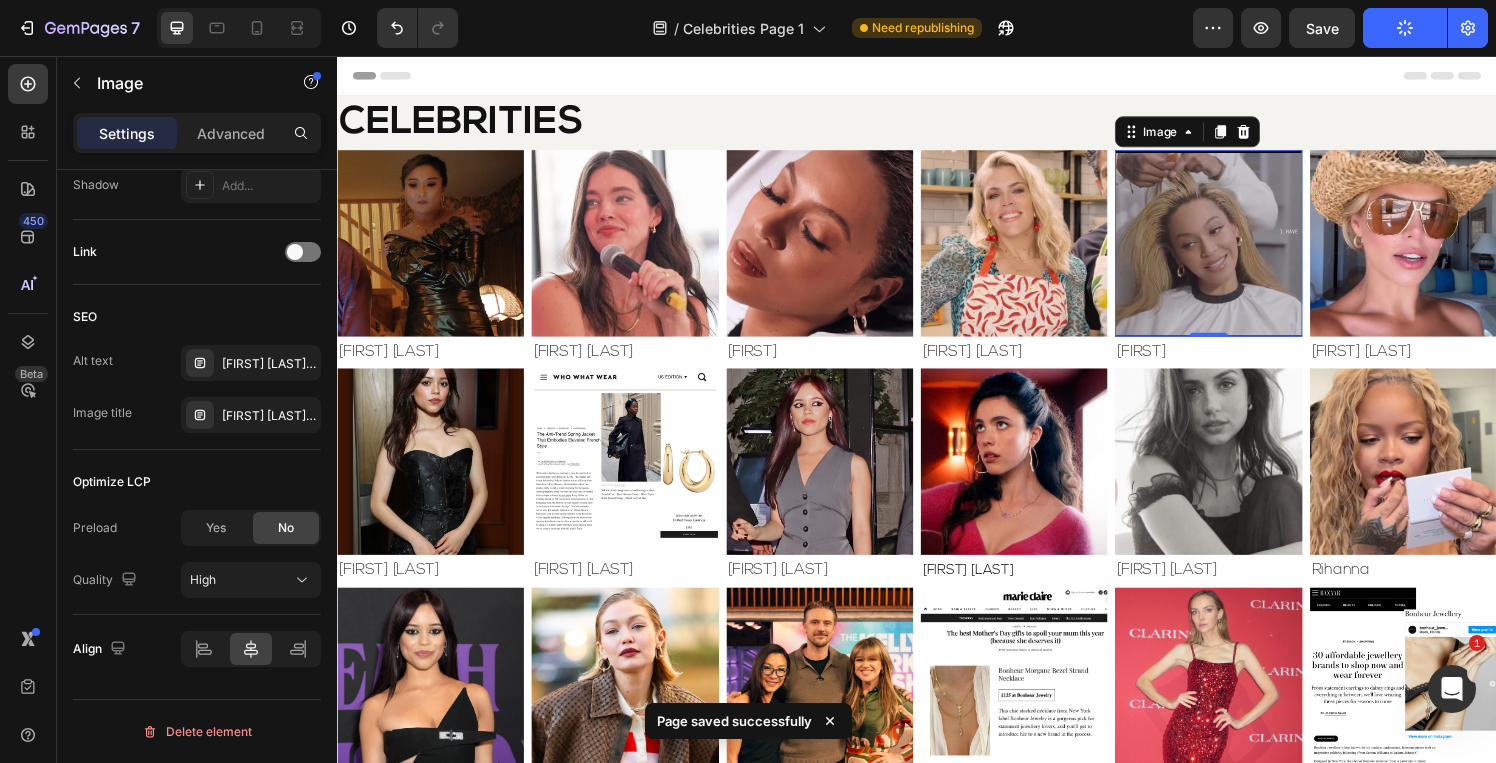 click on "[FIRST]" at bounding box center (1238, 362) 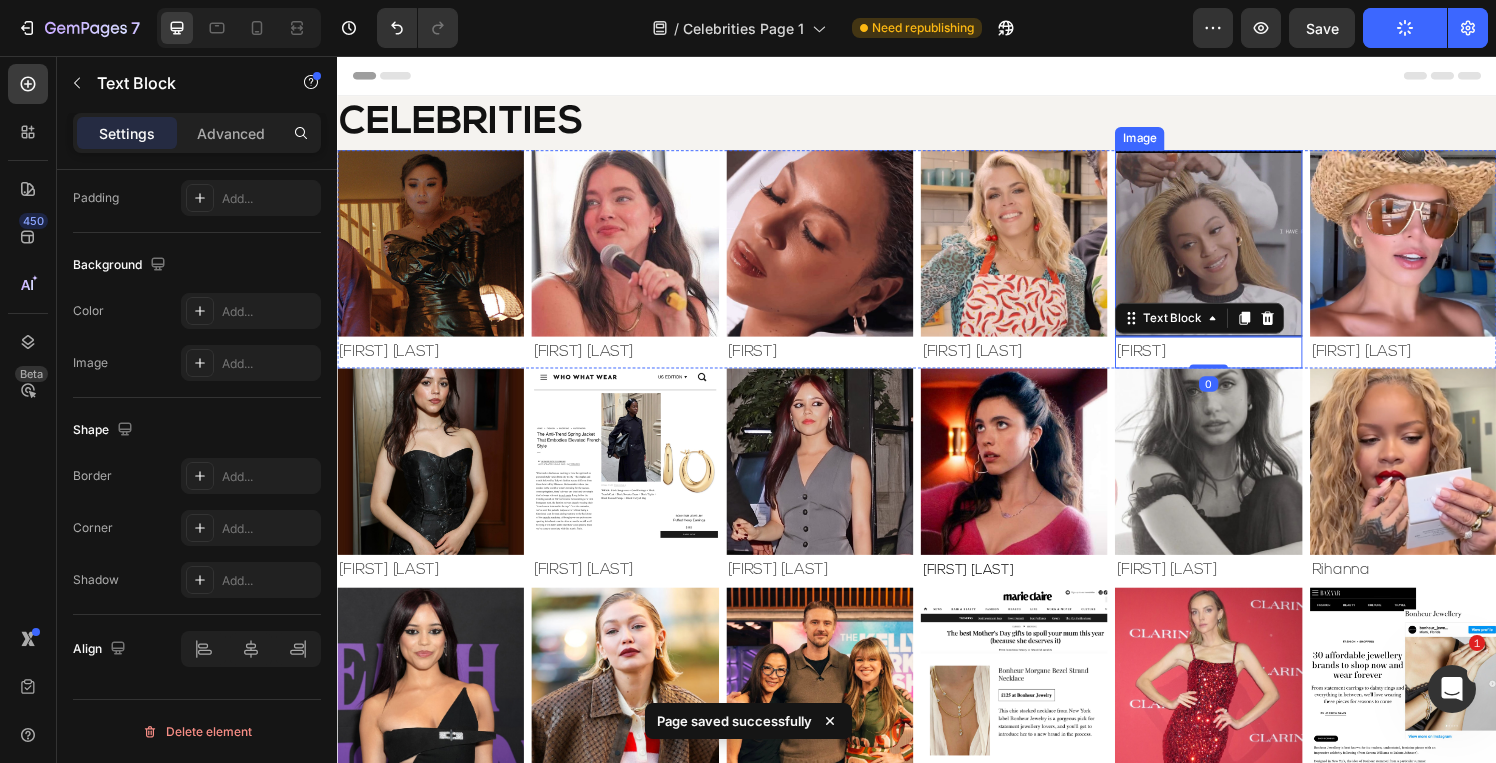 scroll, scrollTop: 0, scrollLeft: 0, axis: both 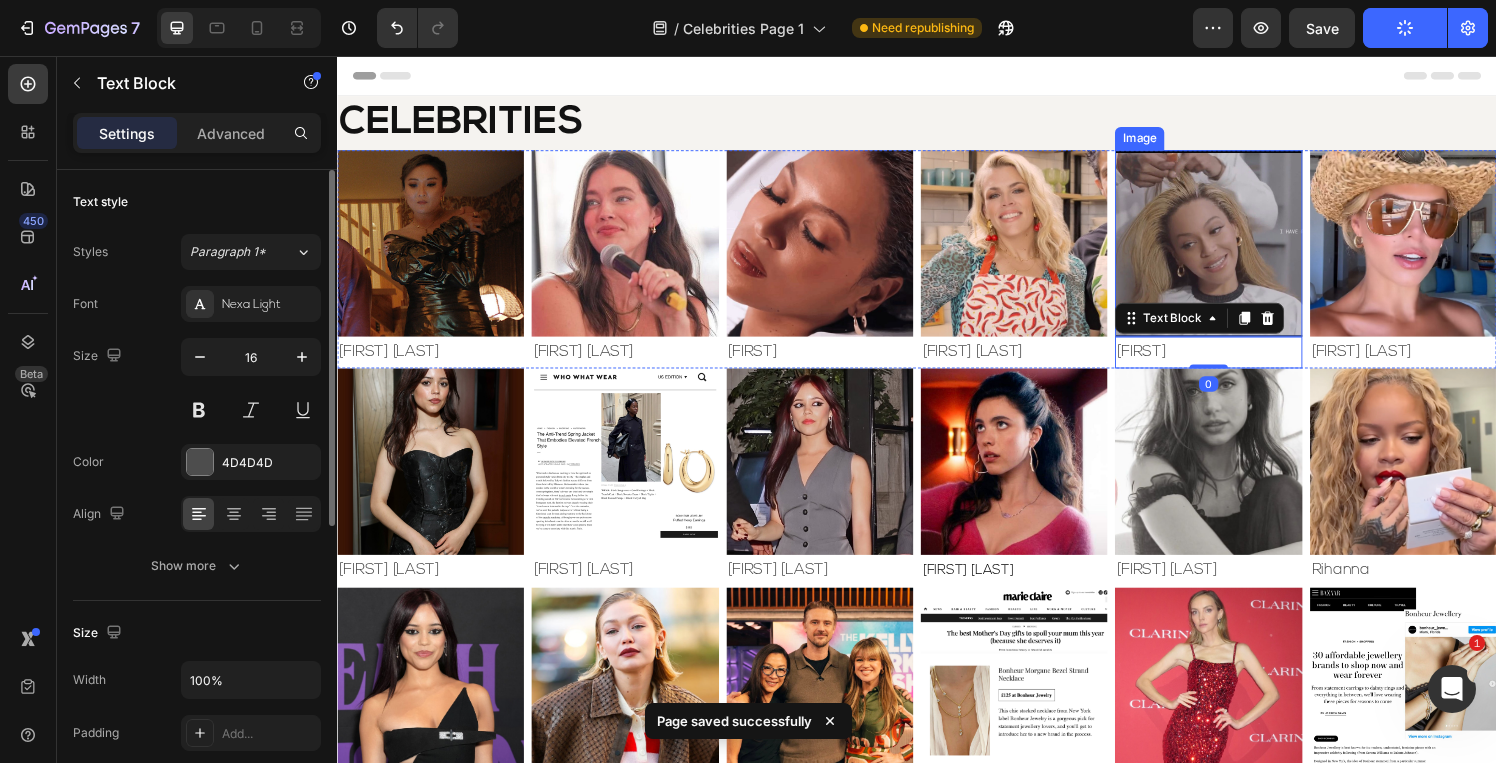 click at bounding box center [1238, 249] 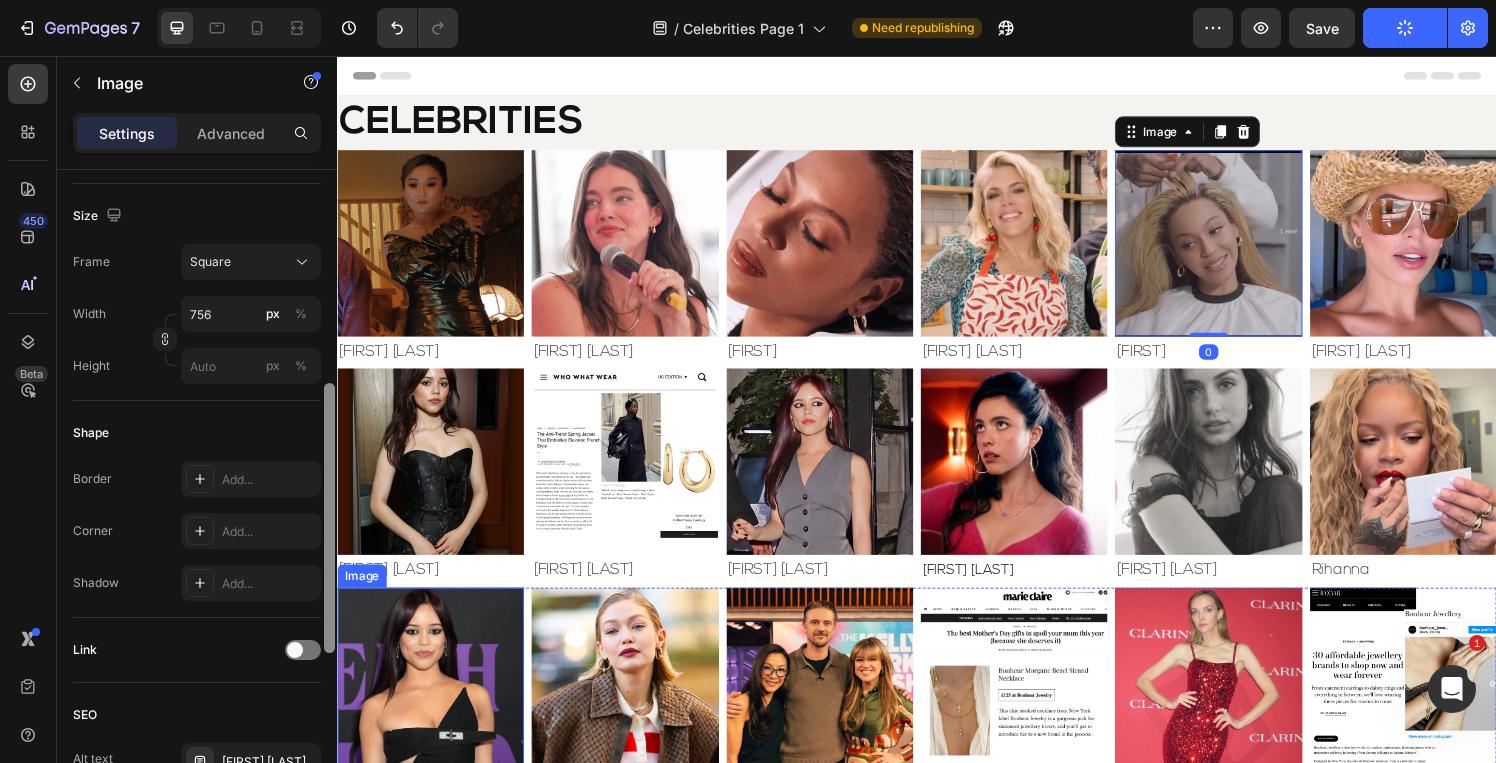 drag, startPoint x: 664, startPoint y: 470, endPoint x: 349, endPoint y: 779, distance: 441.25504 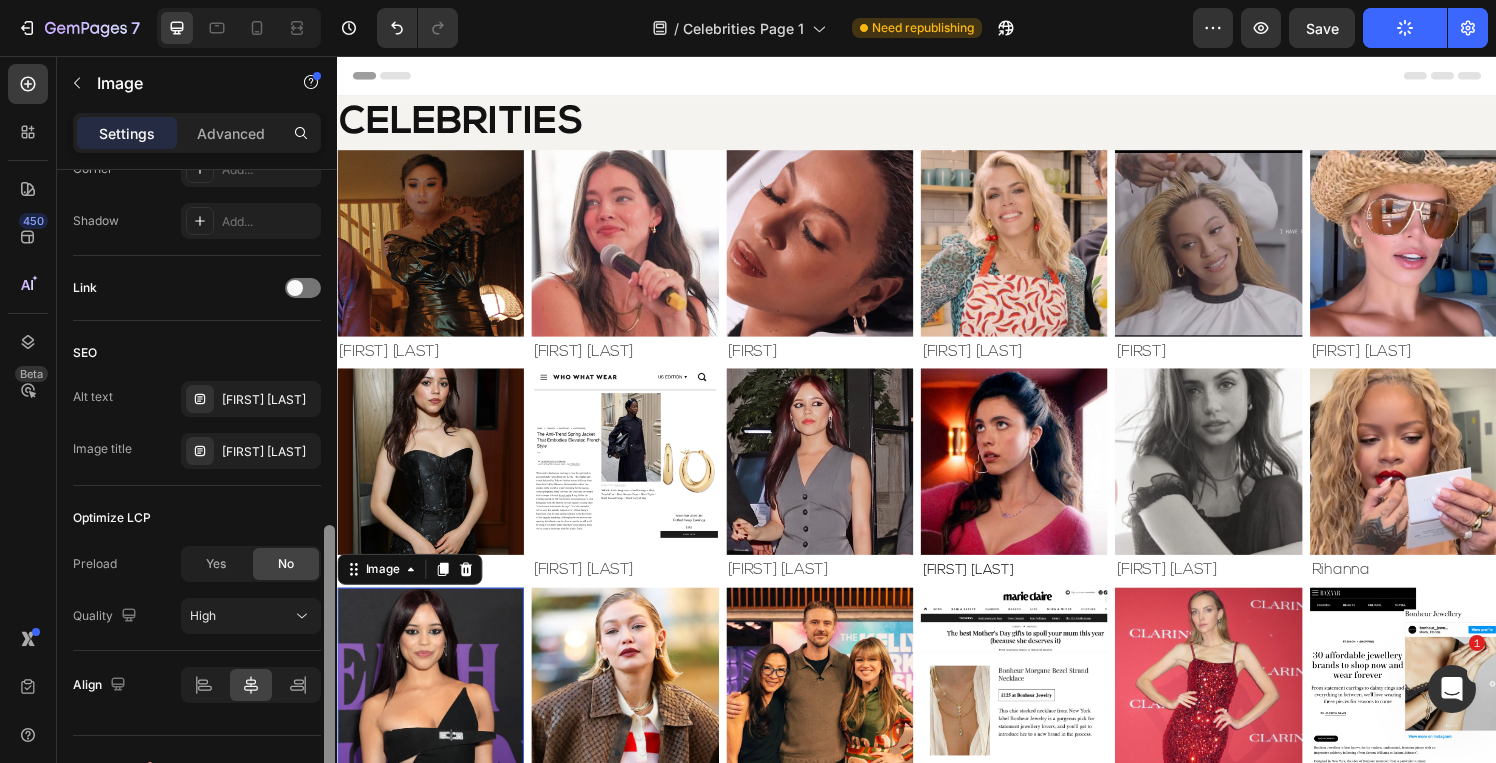 scroll, scrollTop: 620, scrollLeft: 0, axis: vertical 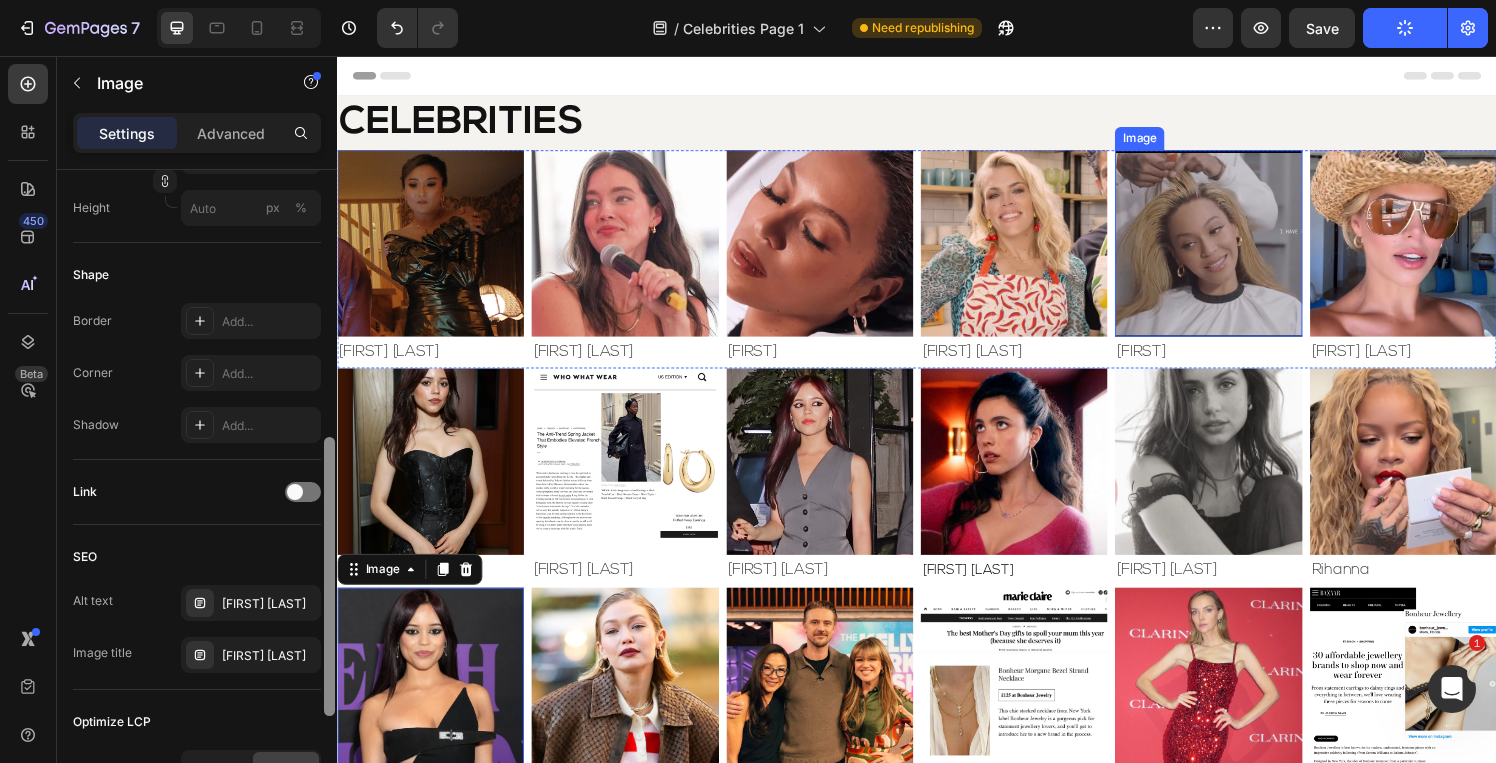 click at bounding box center (1238, 249) 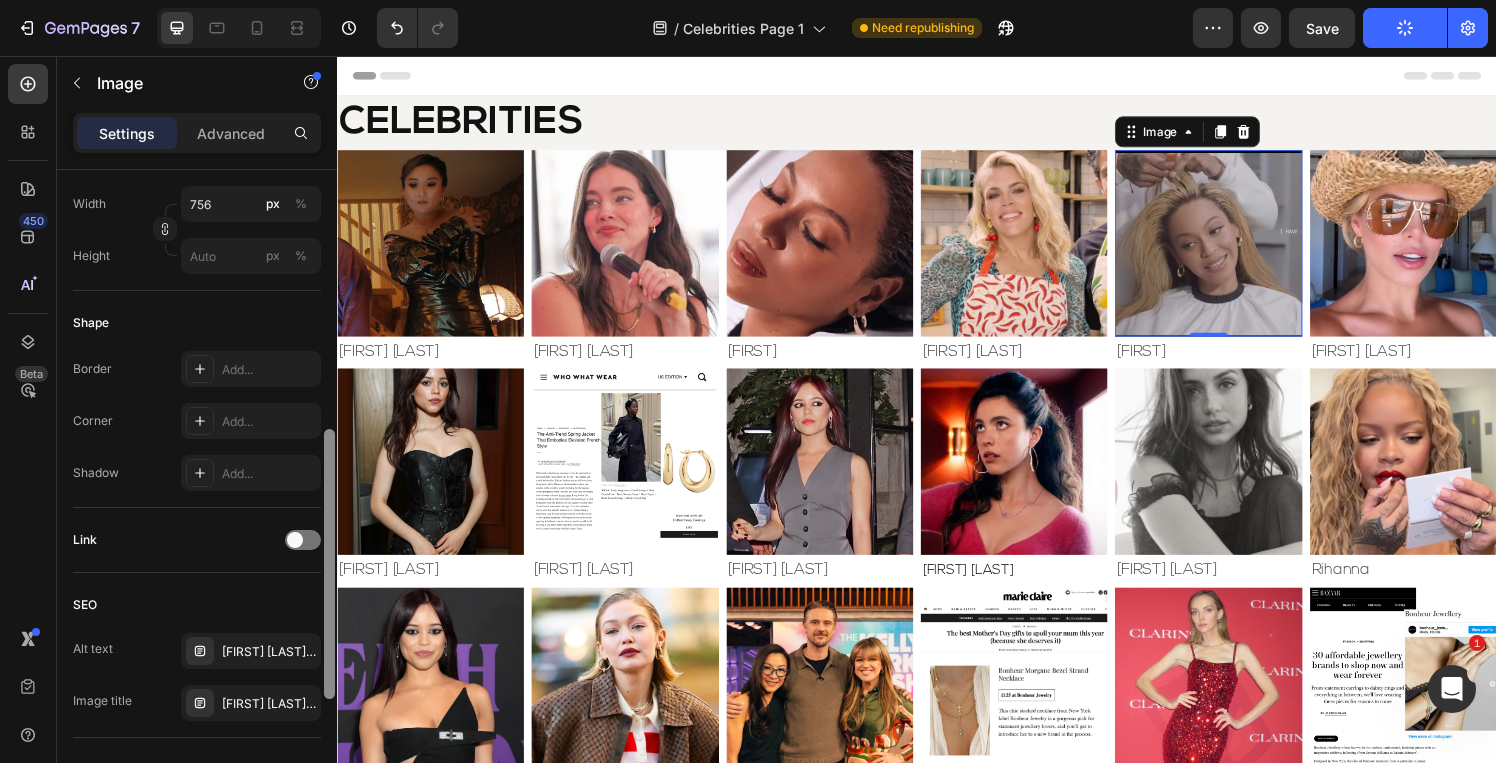 scroll, scrollTop: 558, scrollLeft: 0, axis: vertical 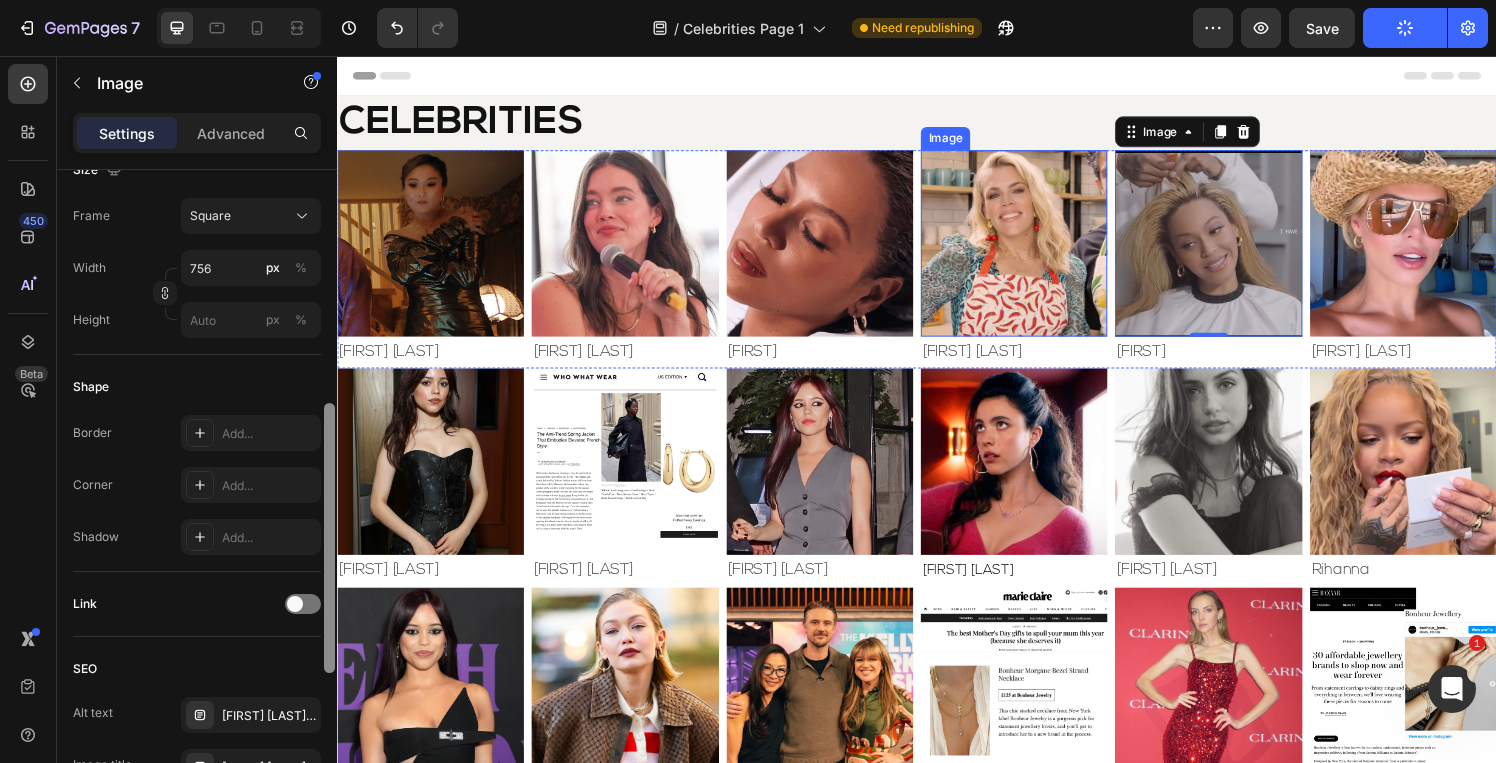 click at bounding box center [1037, 249] 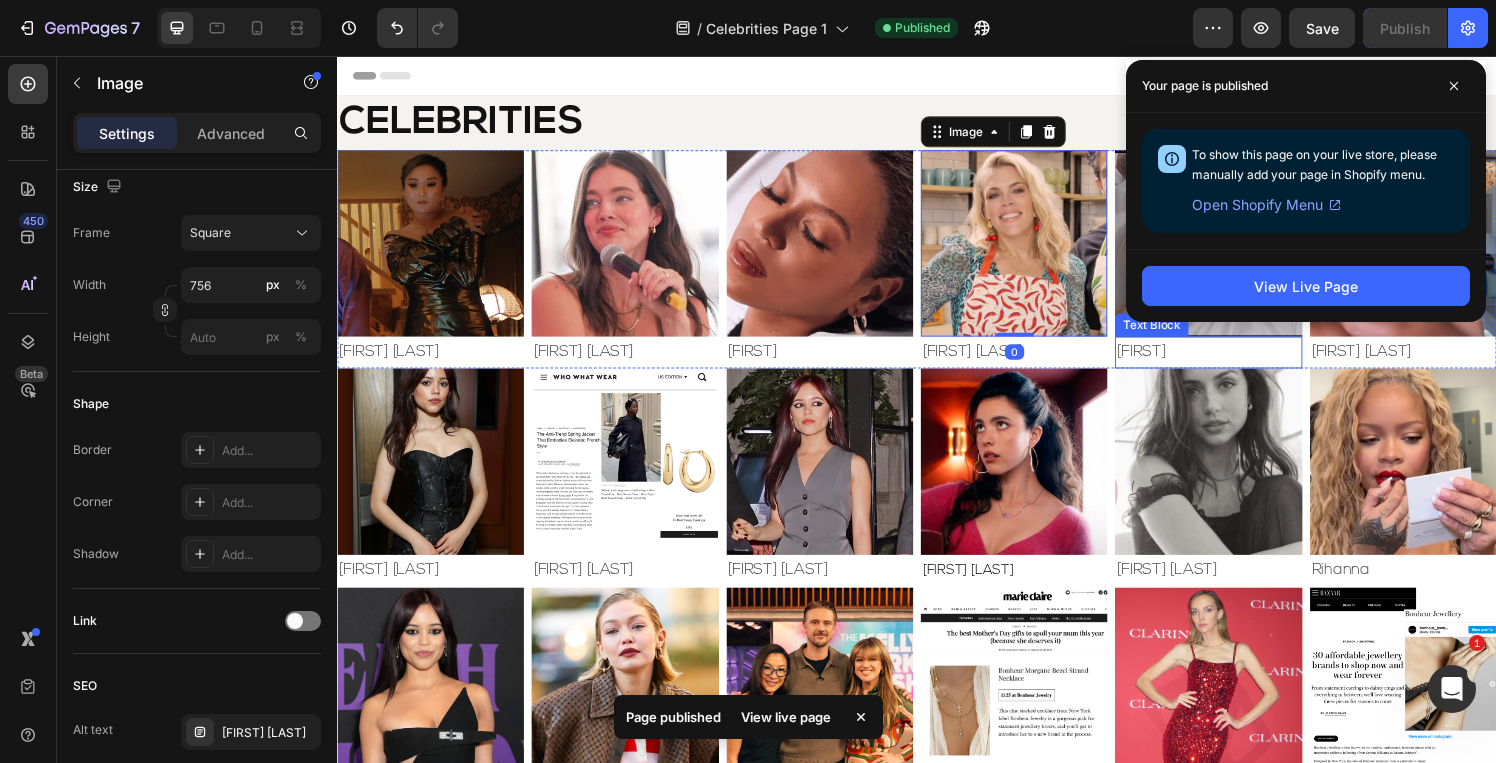 scroll, scrollTop: 0, scrollLeft: 0, axis: both 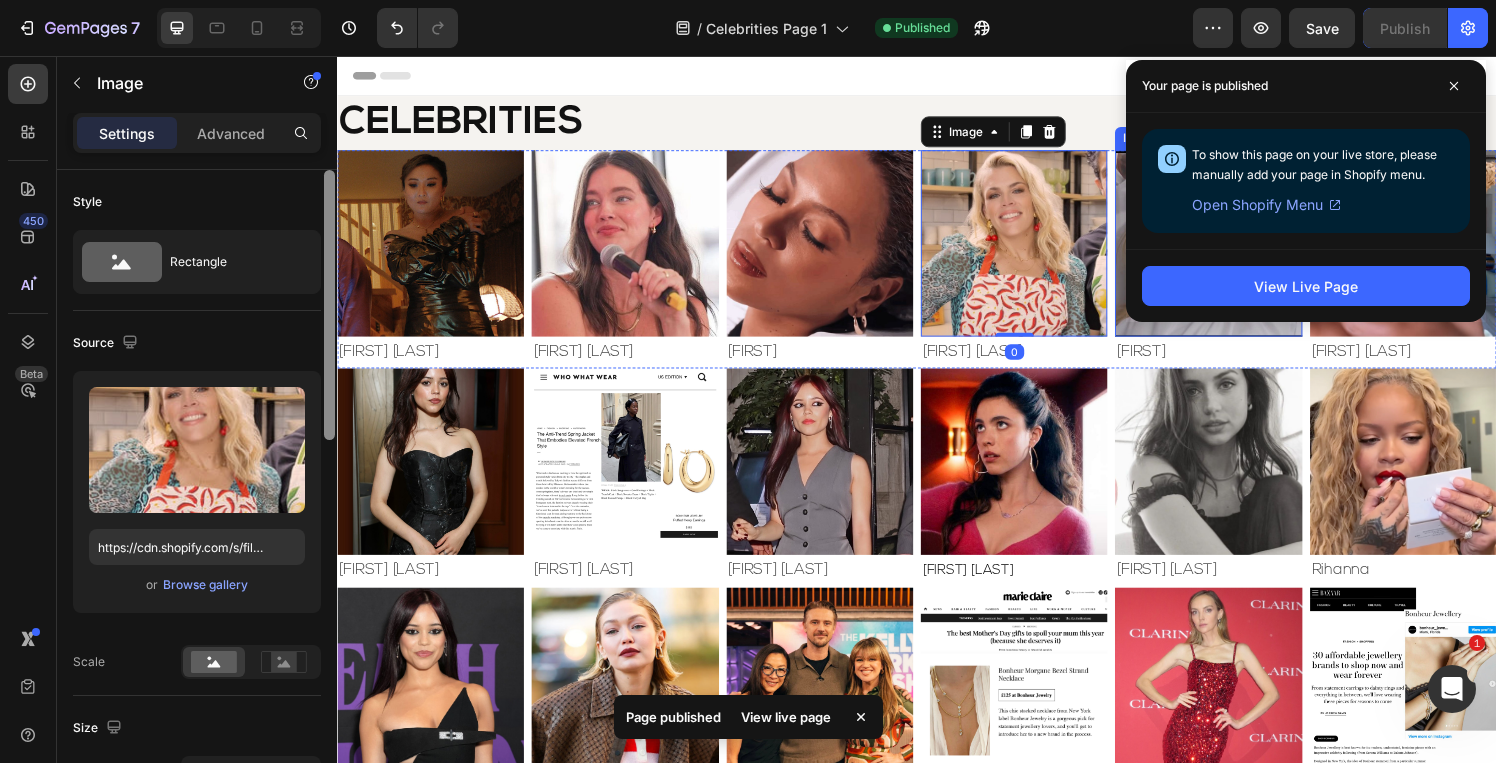 click at bounding box center [1238, 249] 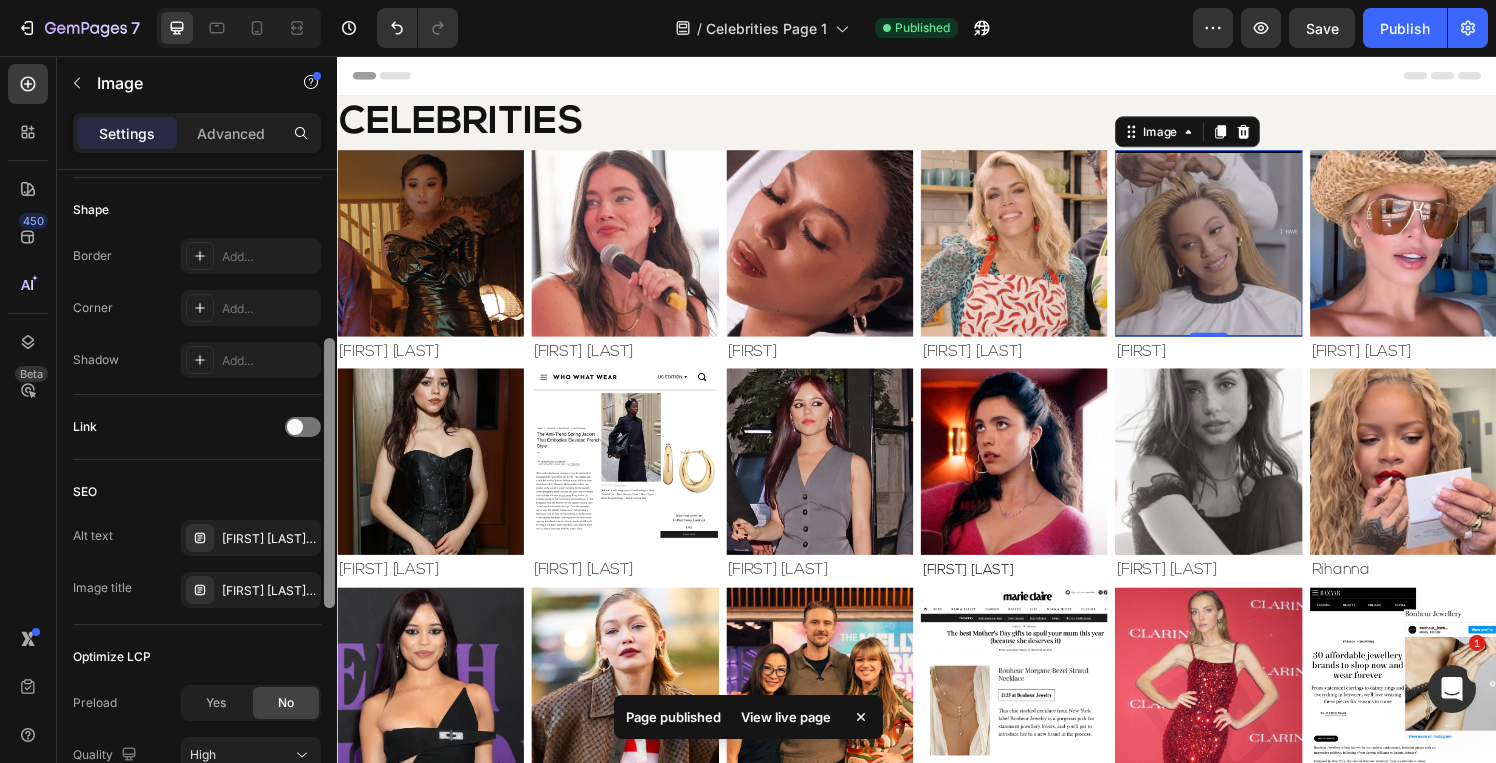 scroll, scrollTop: 745, scrollLeft: 0, axis: vertical 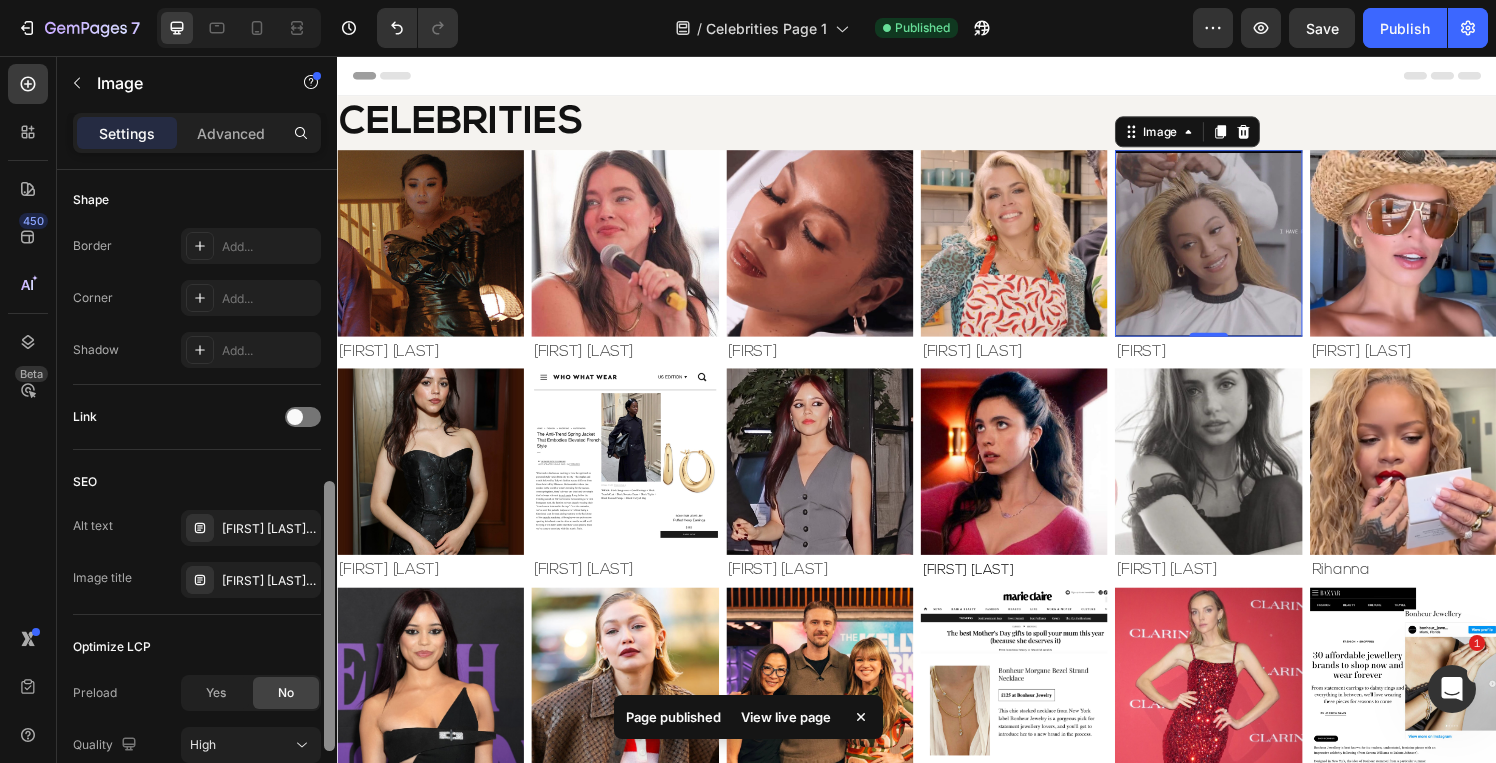 drag, startPoint x: 331, startPoint y: 458, endPoint x: 329, endPoint y: 724, distance: 266.0075 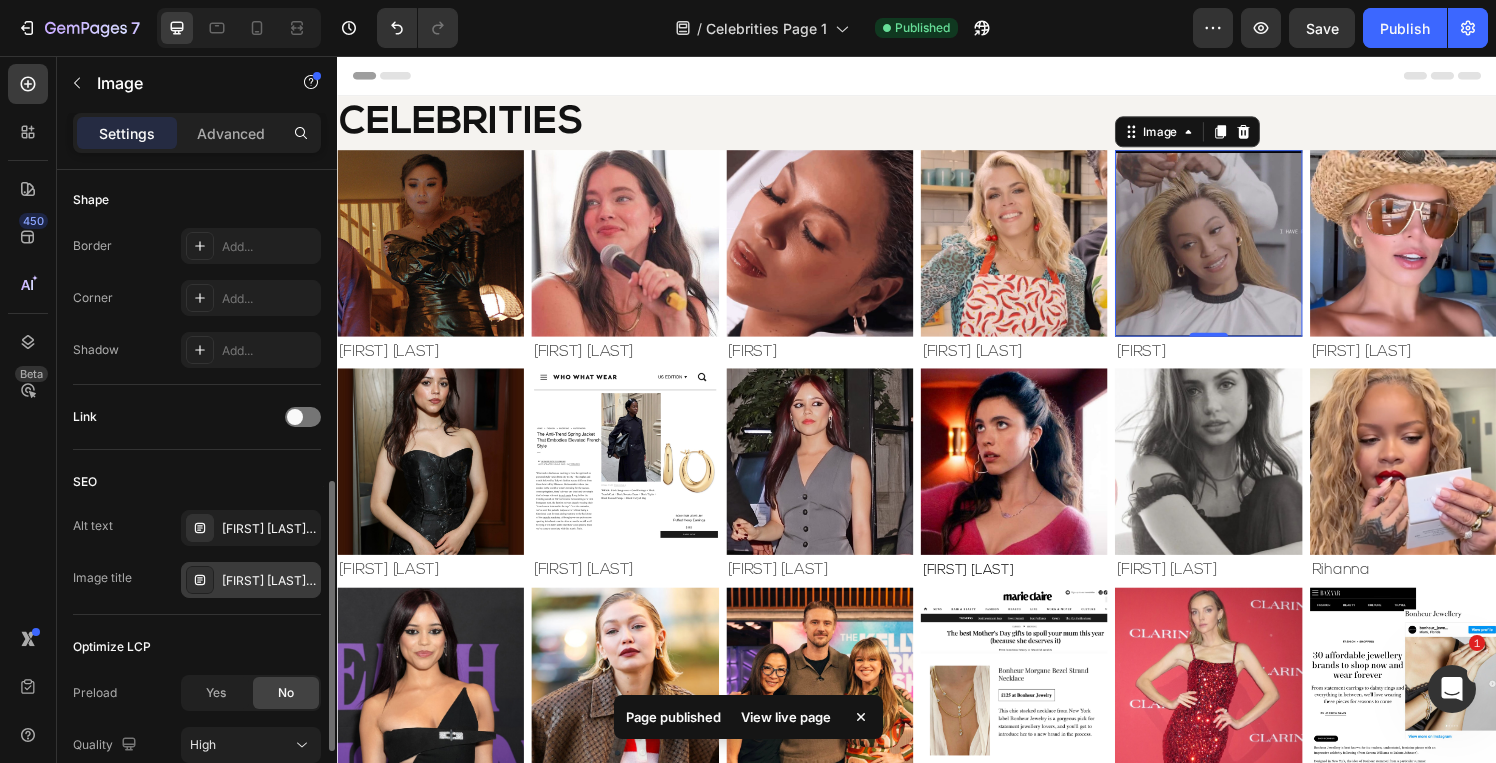 click on "[FIRST] [LAST] Jewelry" at bounding box center (251, 580) 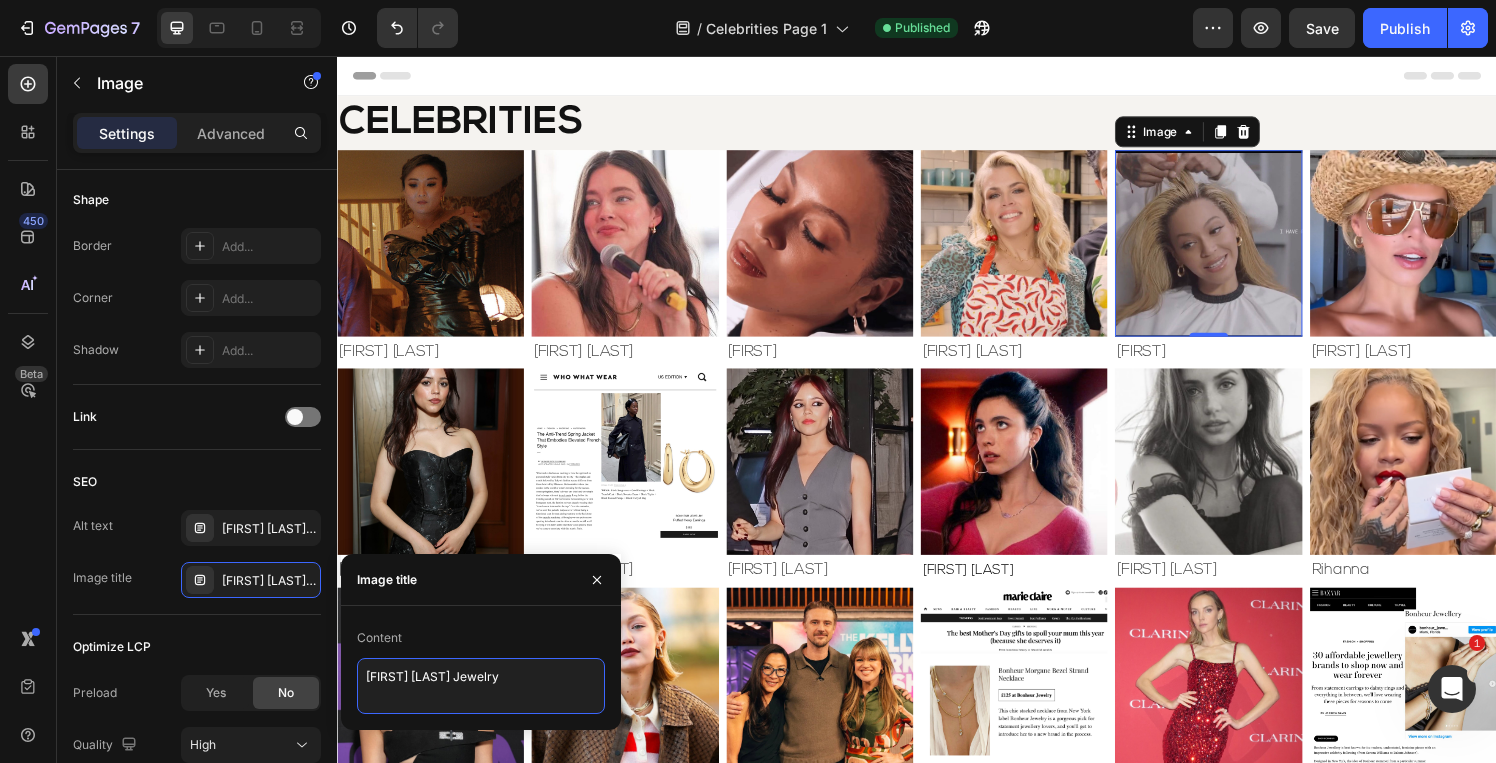 click on "[FIRST] [LAST] Jewelry" at bounding box center [481, 686] 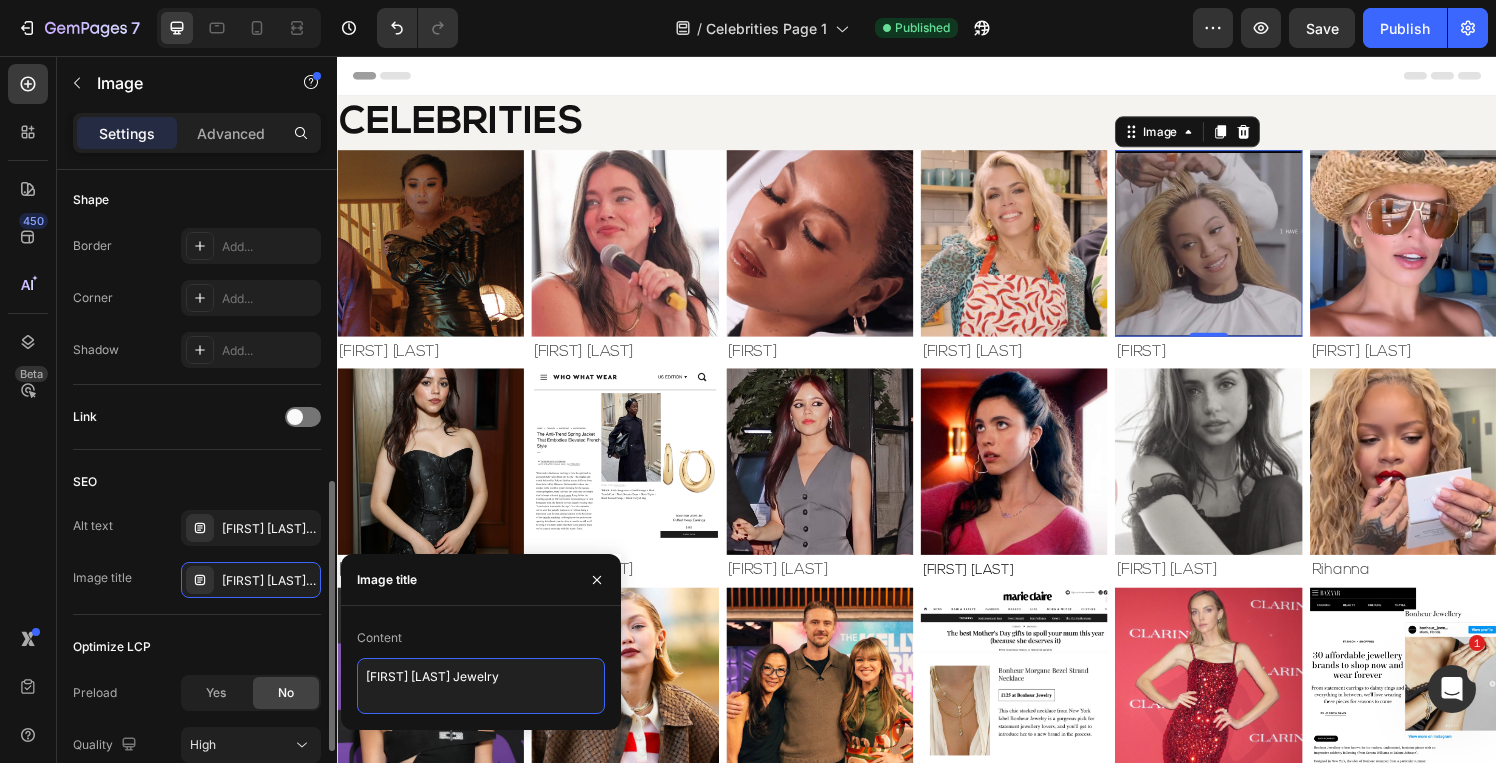 drag, startPoint x: 441, startPoint y: 679, endPoint x: 306, endPoint y: 663, distance: 135.94484 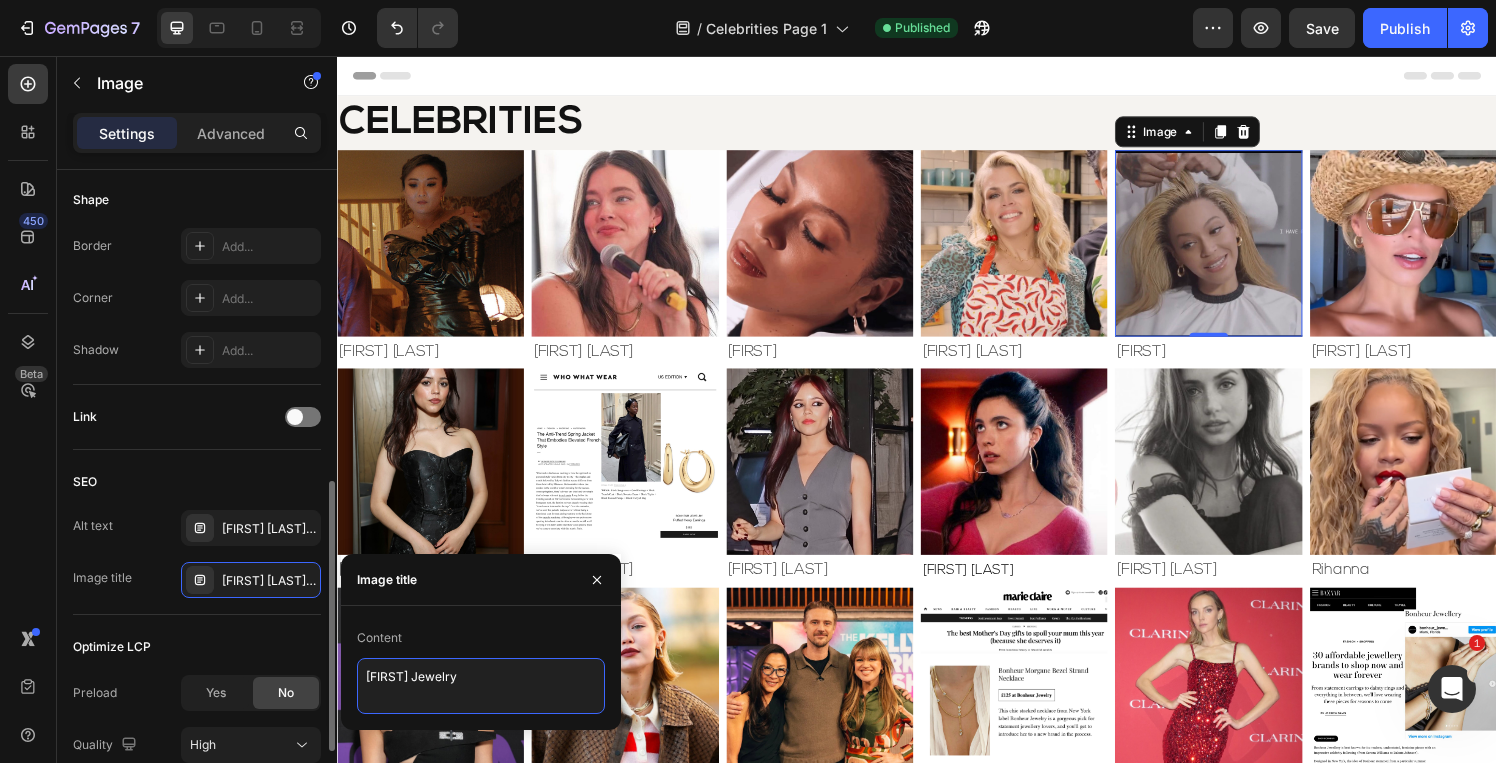 type on "[FIRST] Jewelry" 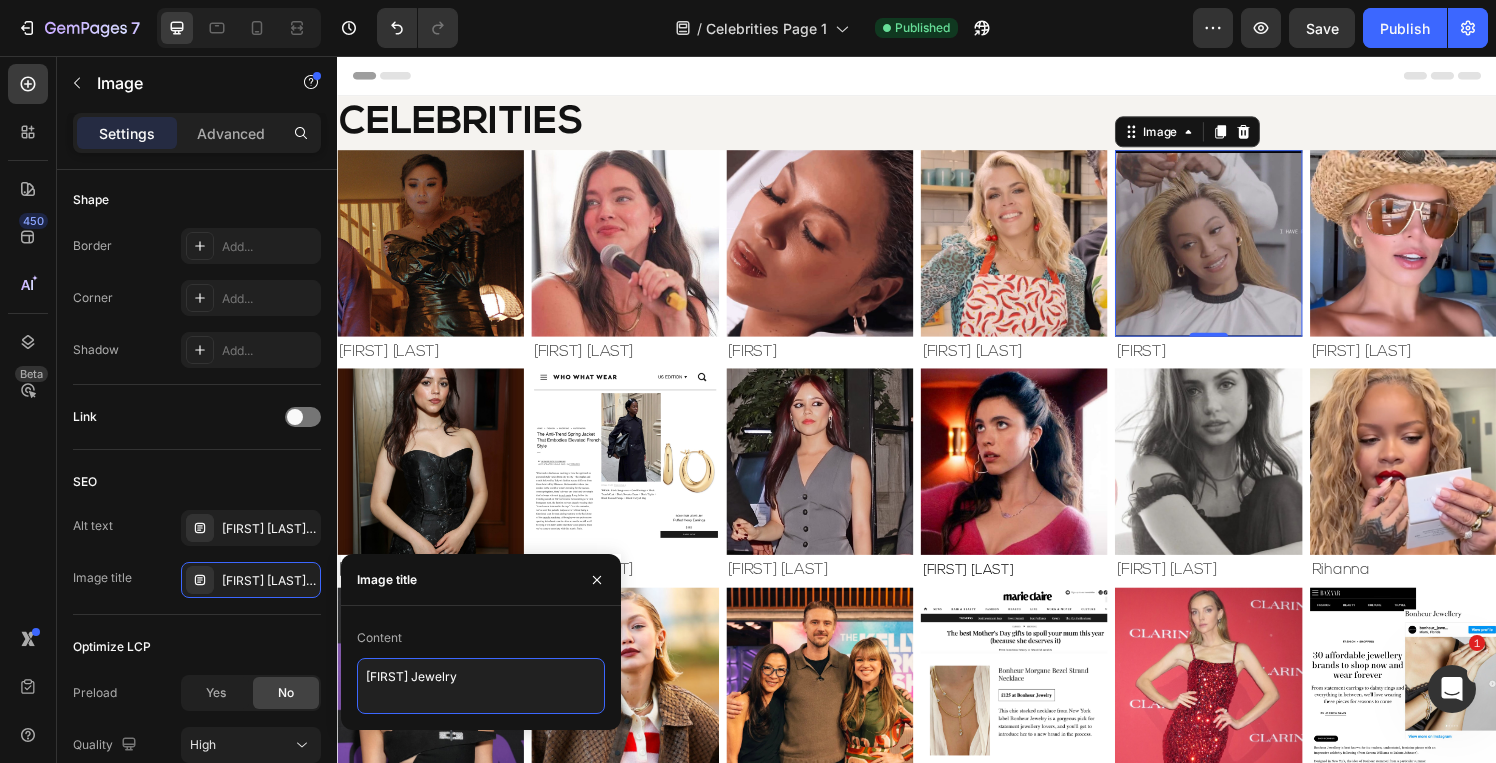 click on "[FIRST] Jewelry" at bounding box center [481, 686] 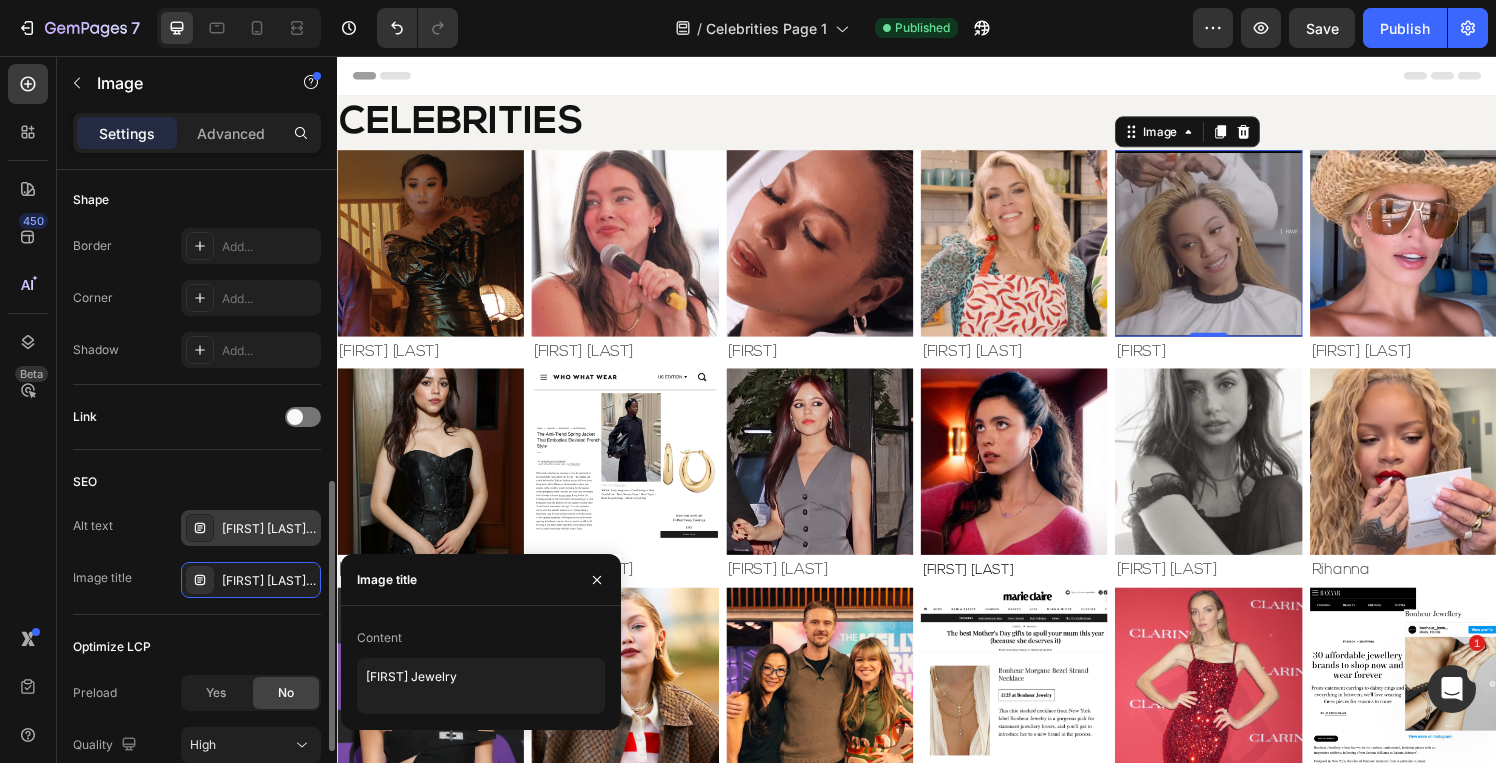 click on "[FIRST] [LAST] Jewelry" at bounding box center (269, 529) 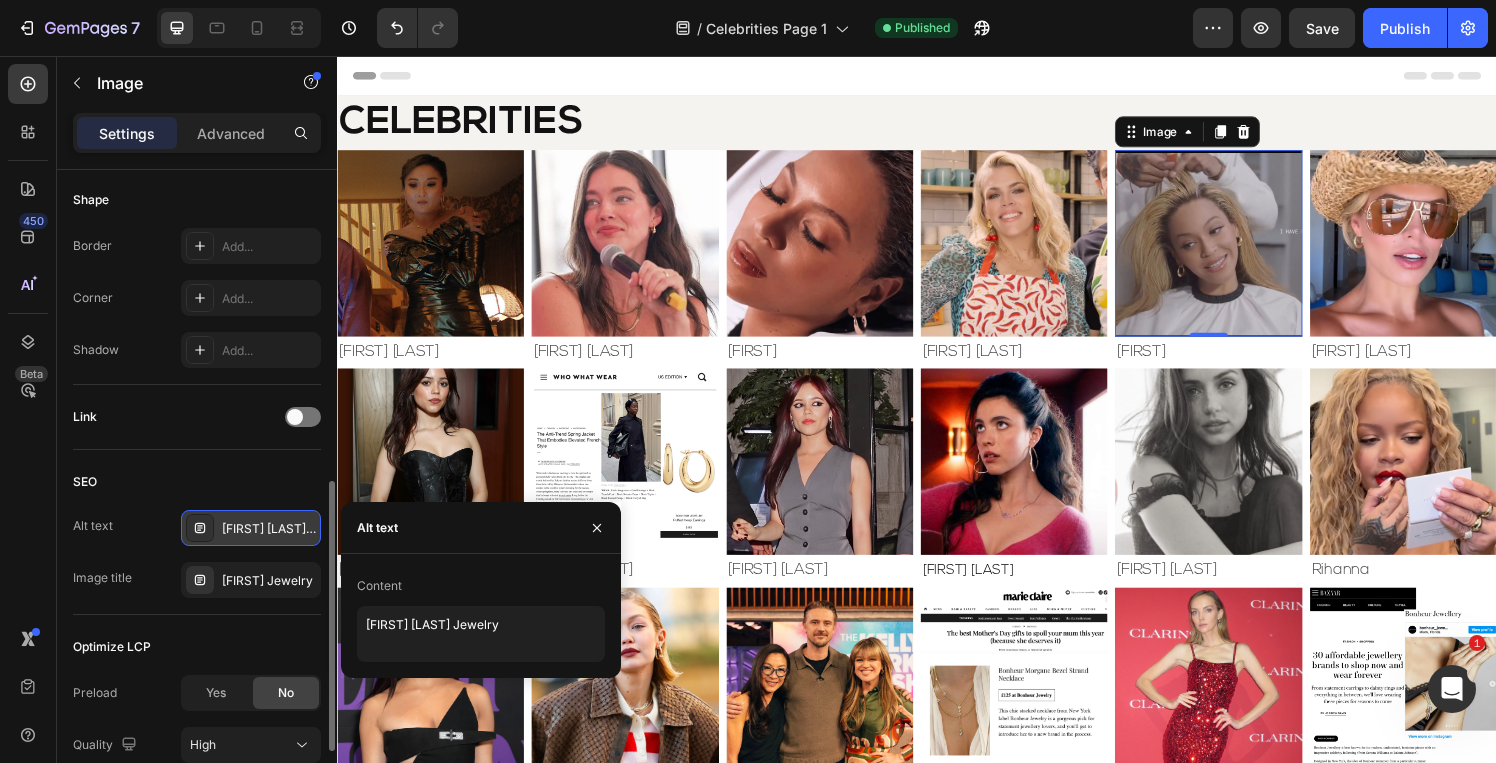 click on "[FIRST] [LAST] Jewelry" at bounding box center [269, 529] 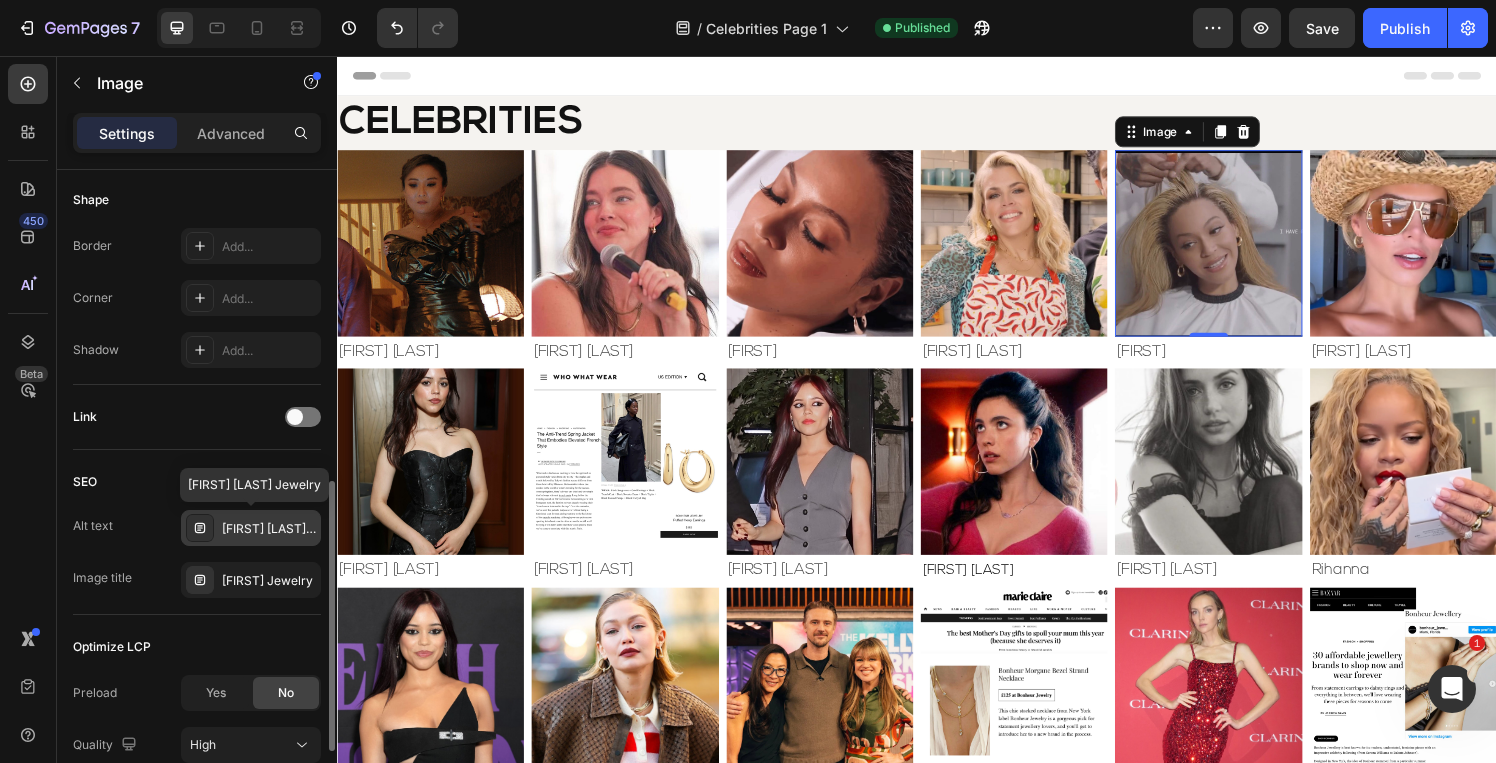 click on "[FIRST] [LAST] Jewelry" at bounding box center [269, 529] 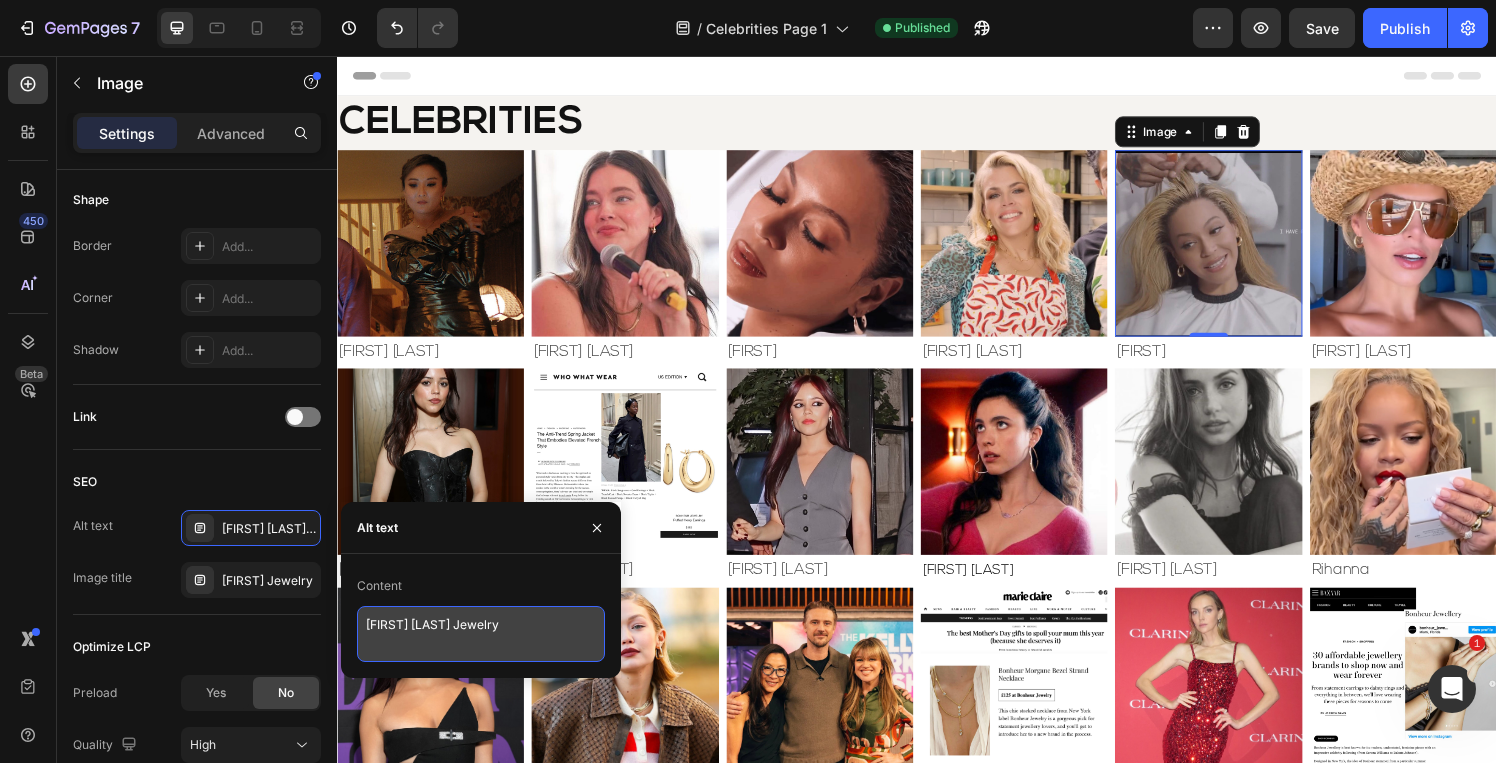 click on "[FIRST] [LAST] Jewelry" at bounding box center (481, 634) 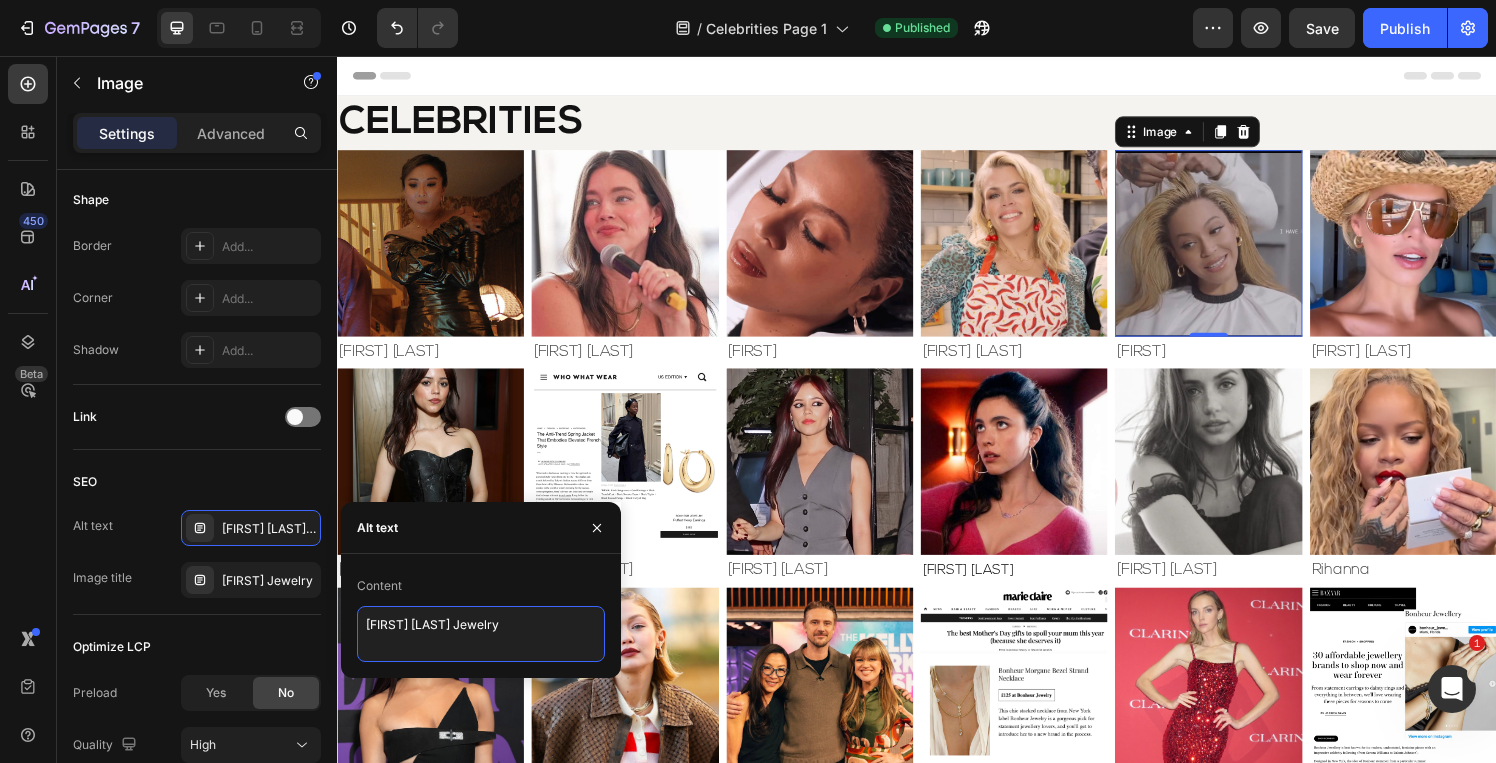 click on "[FIRST] [LAST] Jewelry" at bounding box center [481, 634] 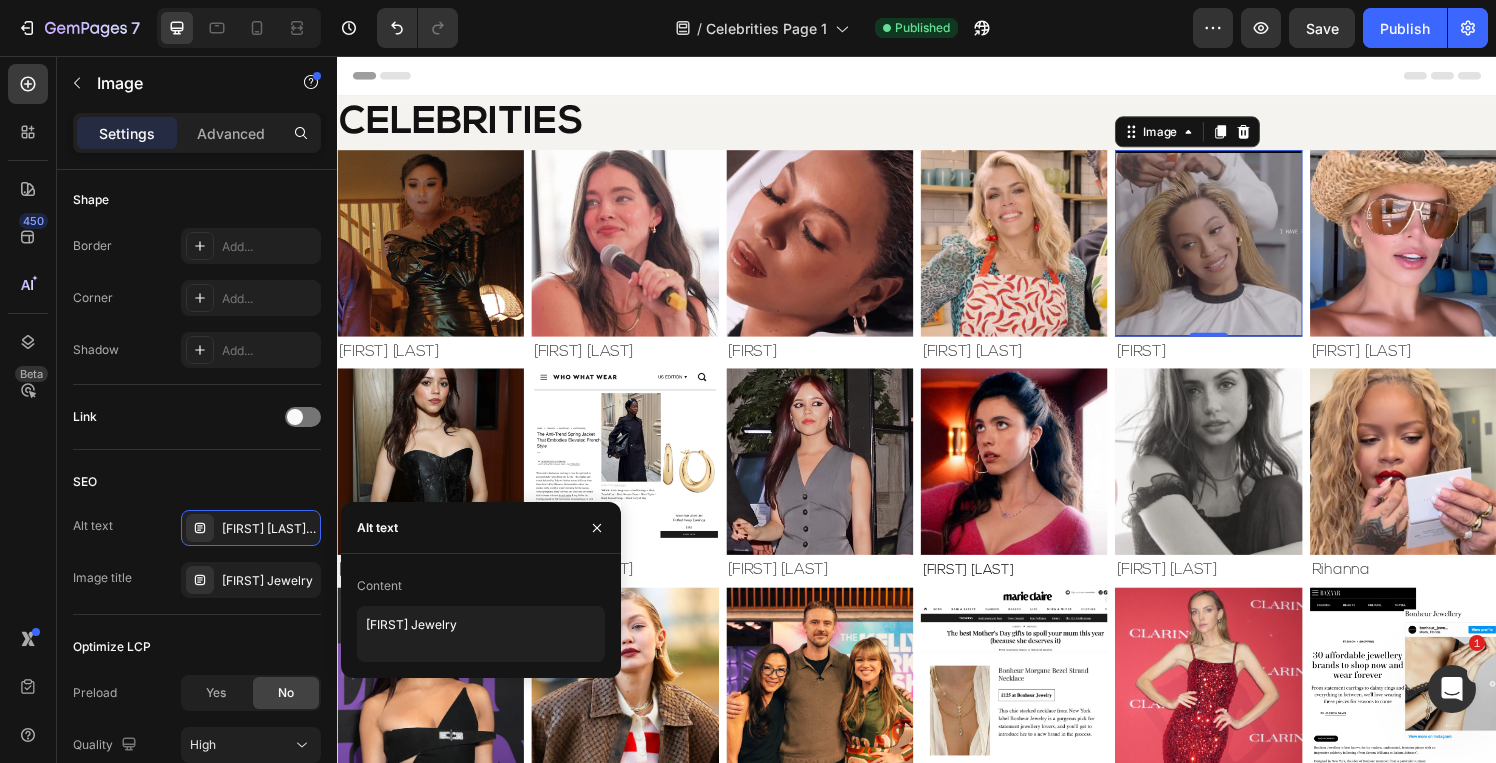 click on "Save" at bounding box center [1322, 28] 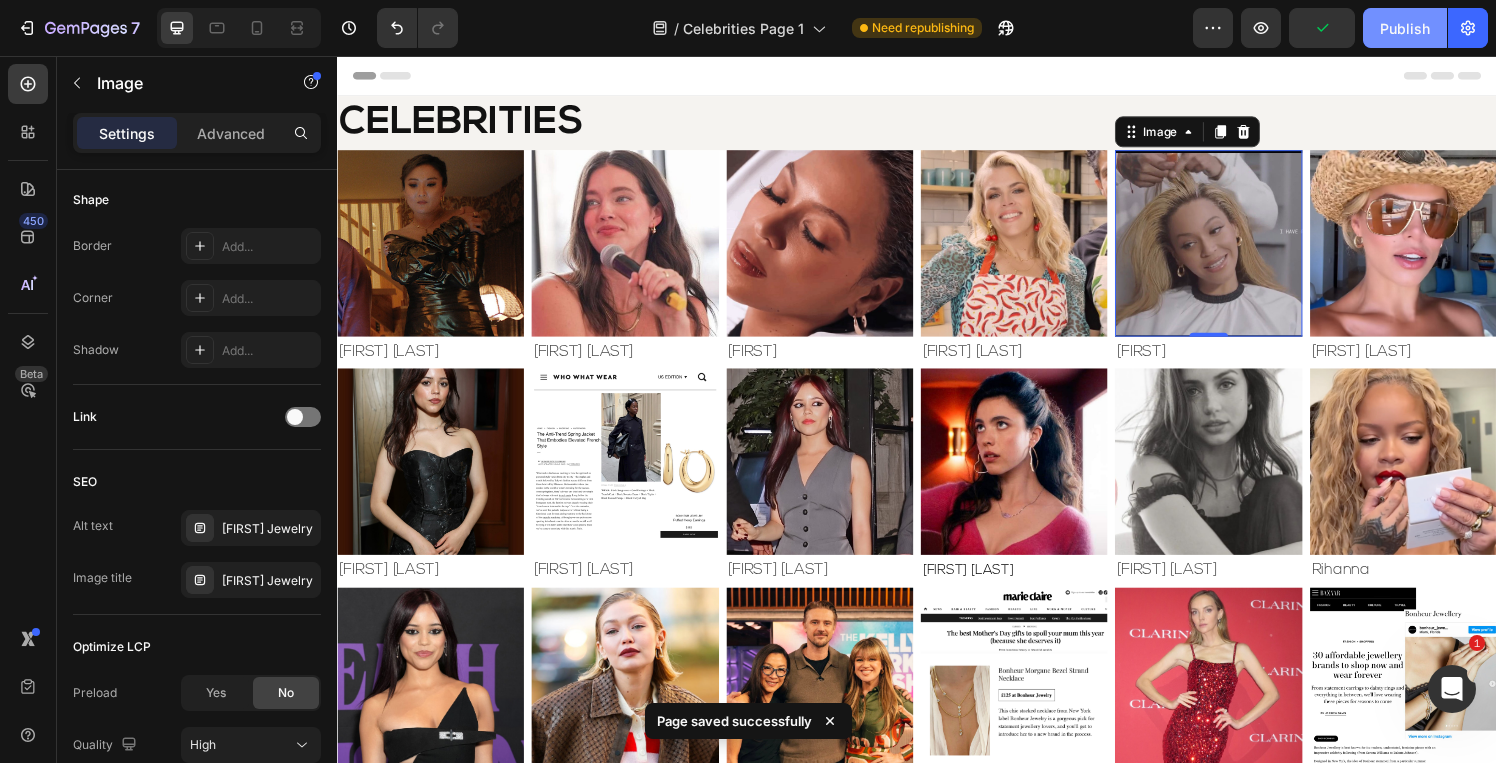 click on "Publish" at bounding box center [1405, 28] 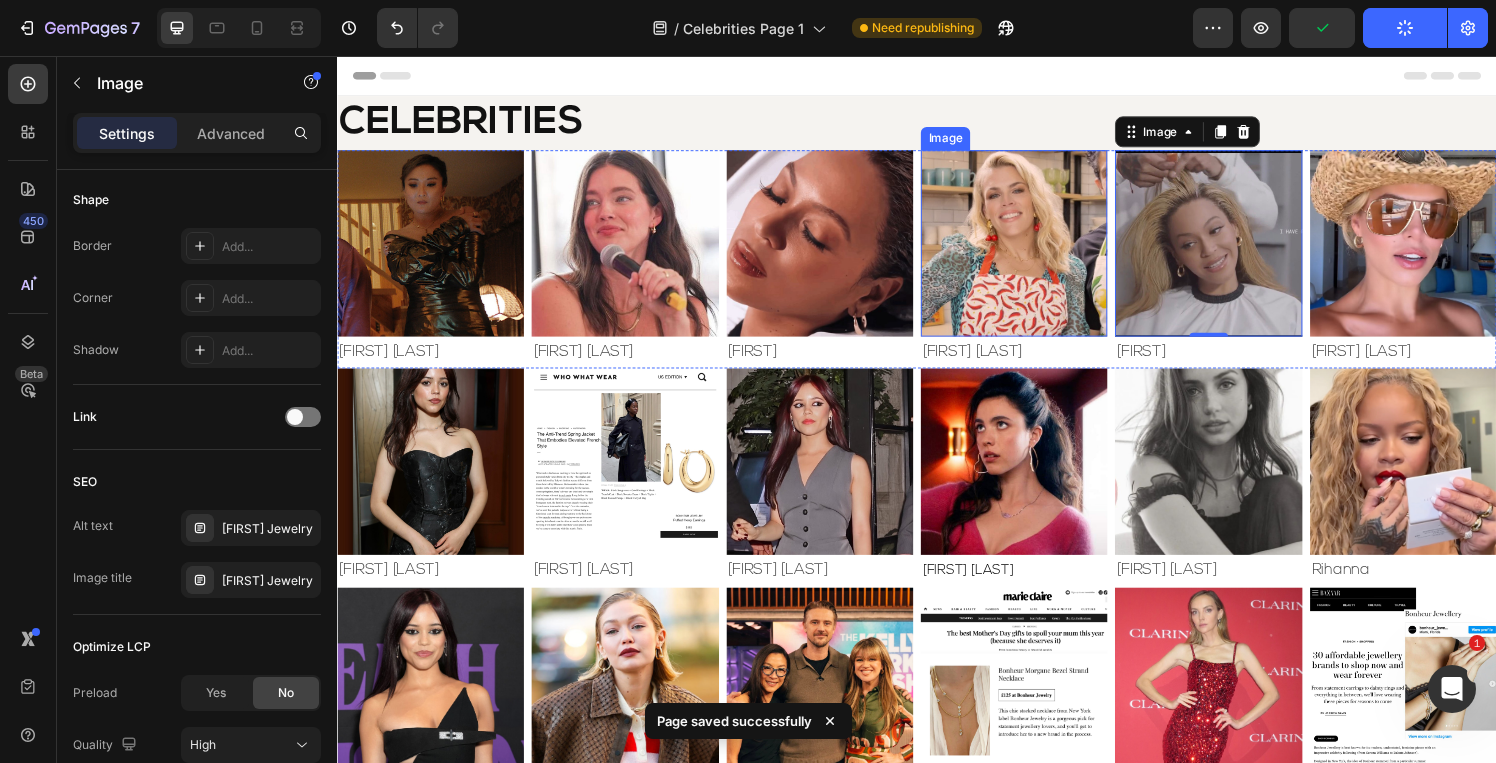 click at bounding box center (836, 249) 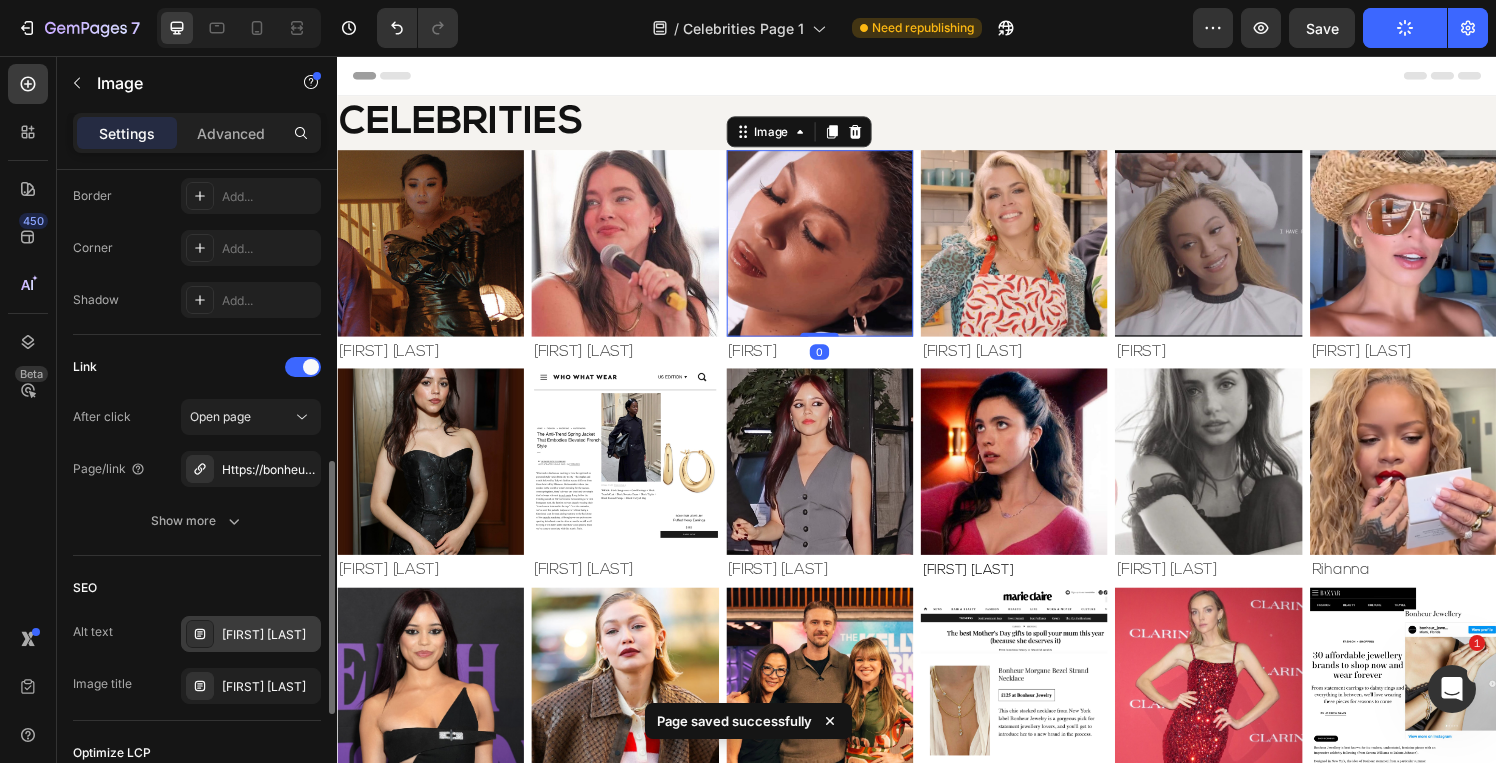 click on "[FIRST] [LAST]" at bounding box center (269, 635) 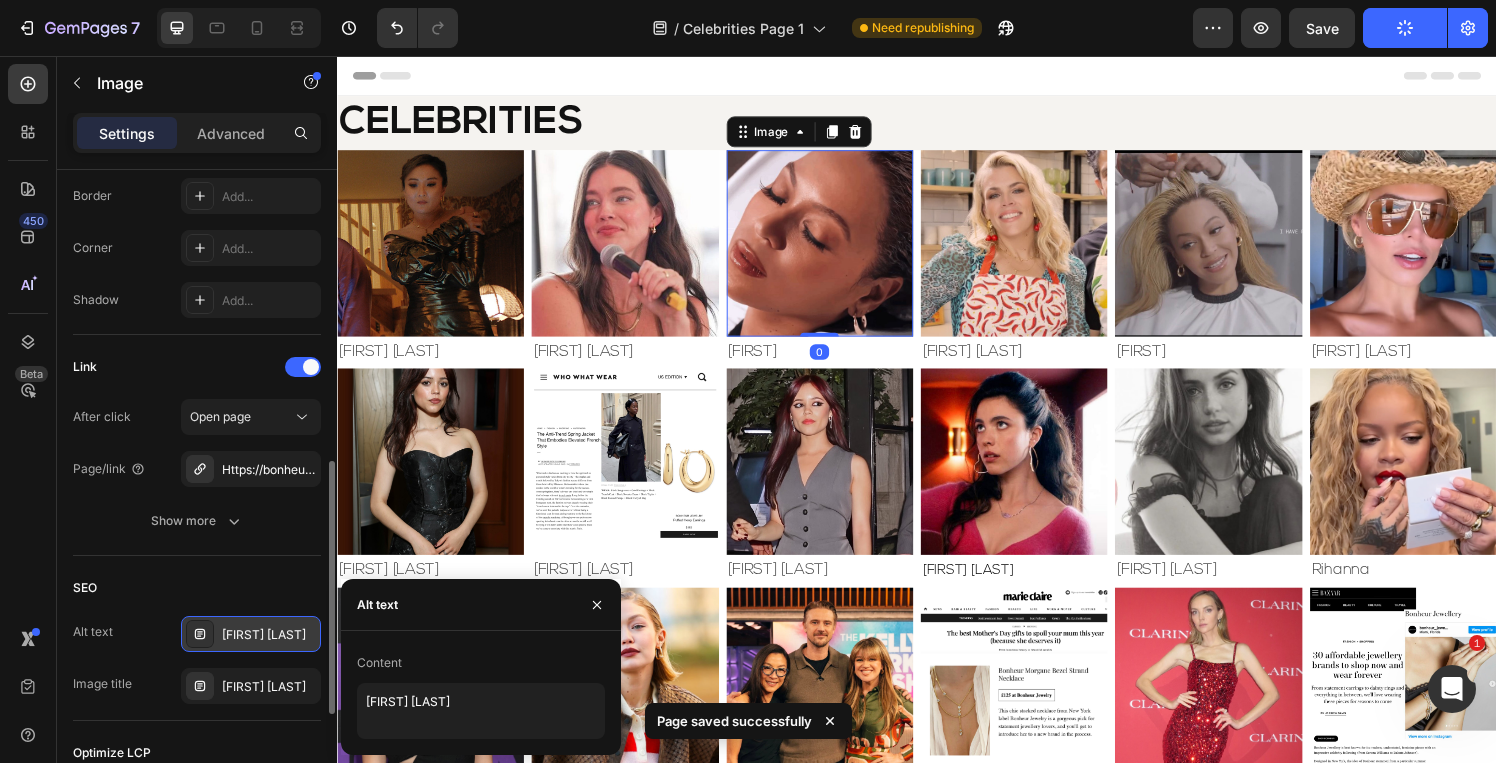 click on "[FIRST] [LAST]" at bounding box center [269, 635] 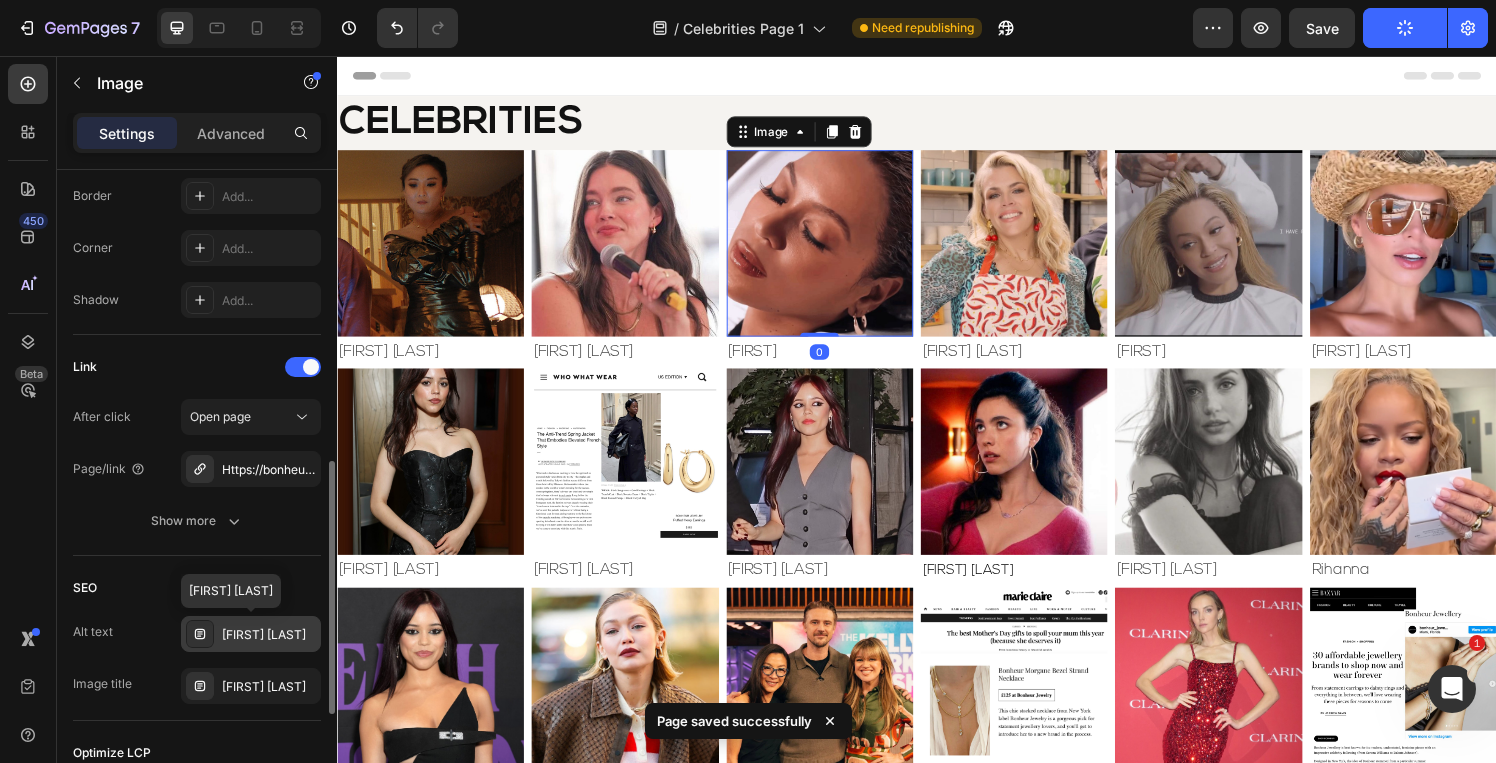 click on "[FIRST] [LAST]" at bounding box center [269, 635] 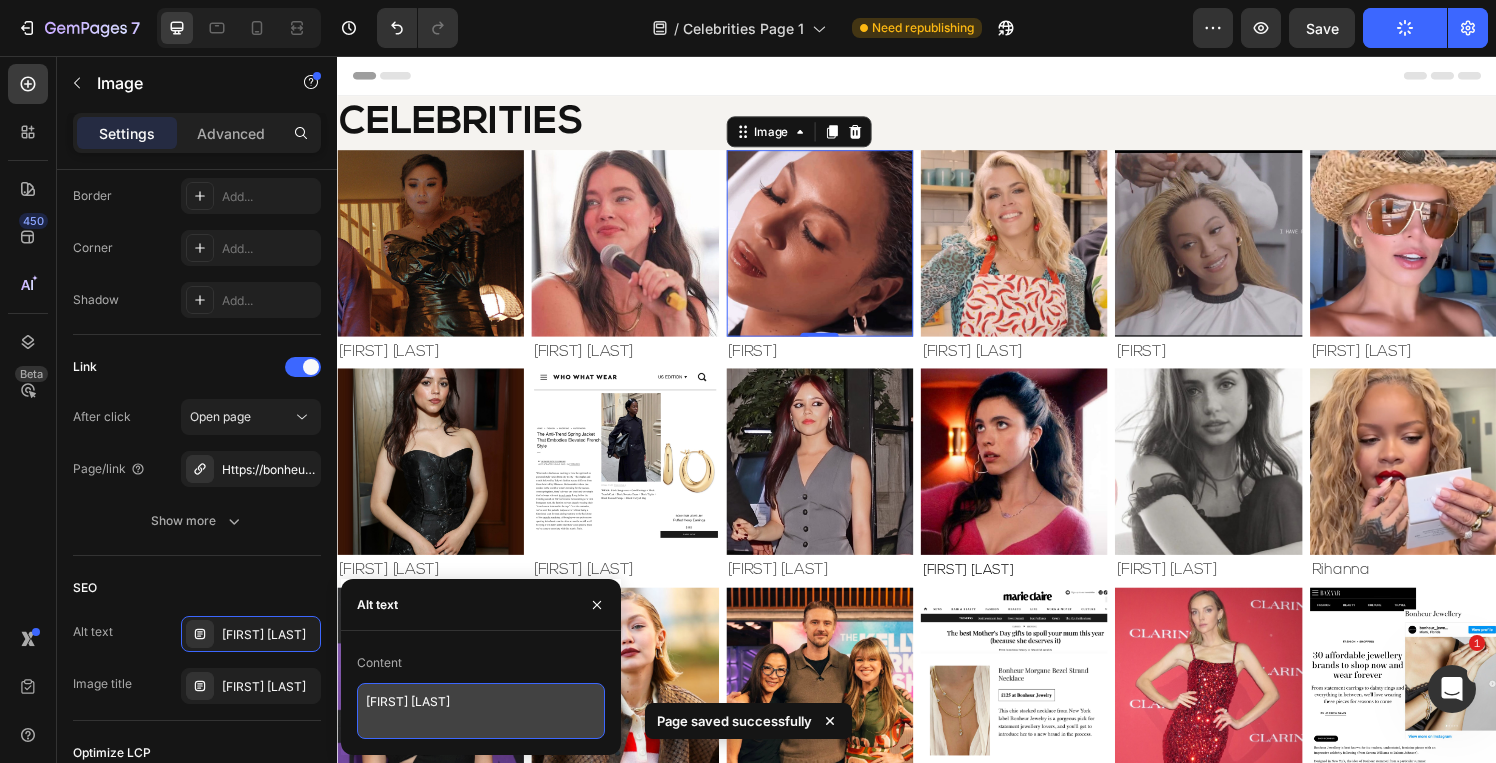 click on "[FIRST] [LAST]" at bounding box center (481, 711) 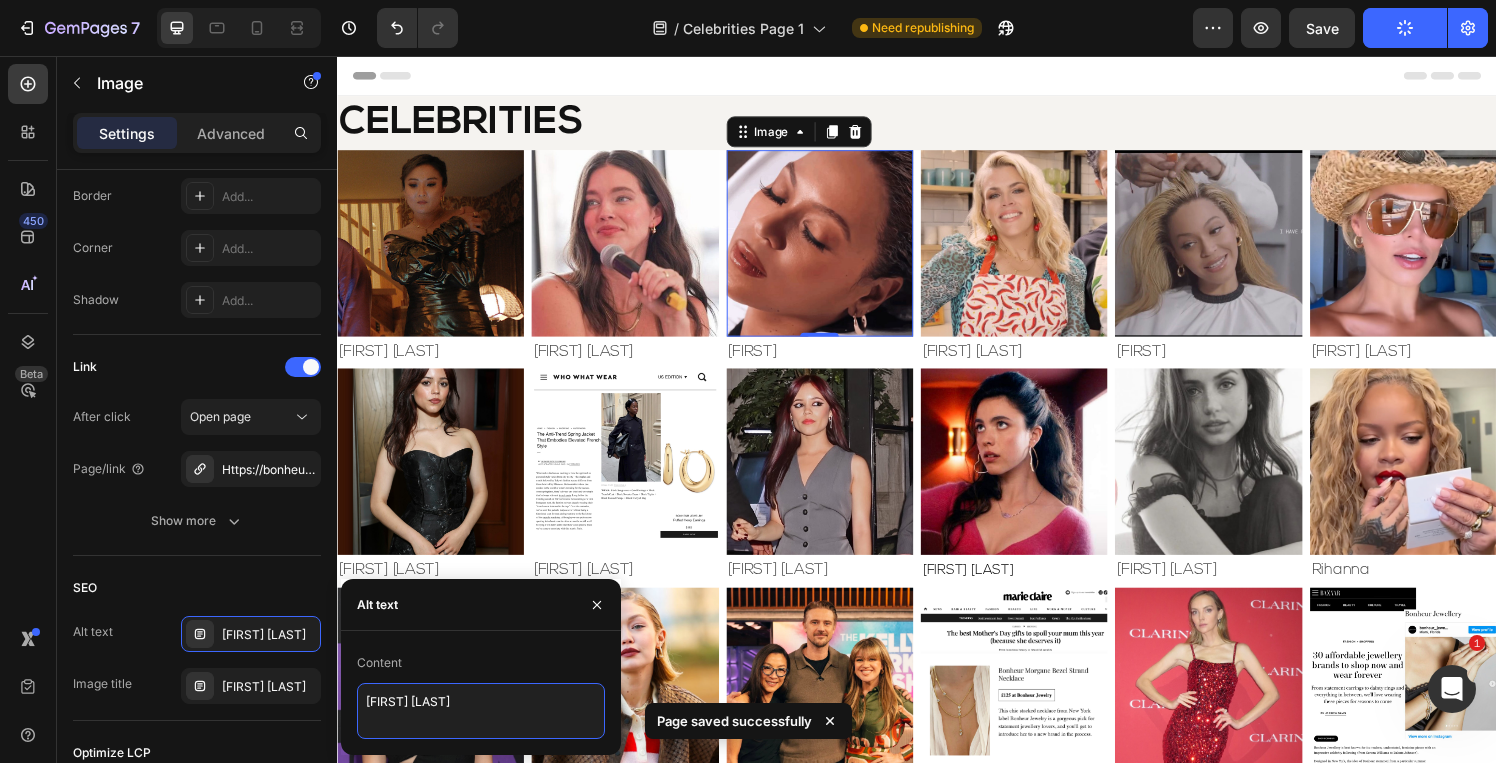 click on "[FIRST] [LAST]" at bounding box center [481, 711] 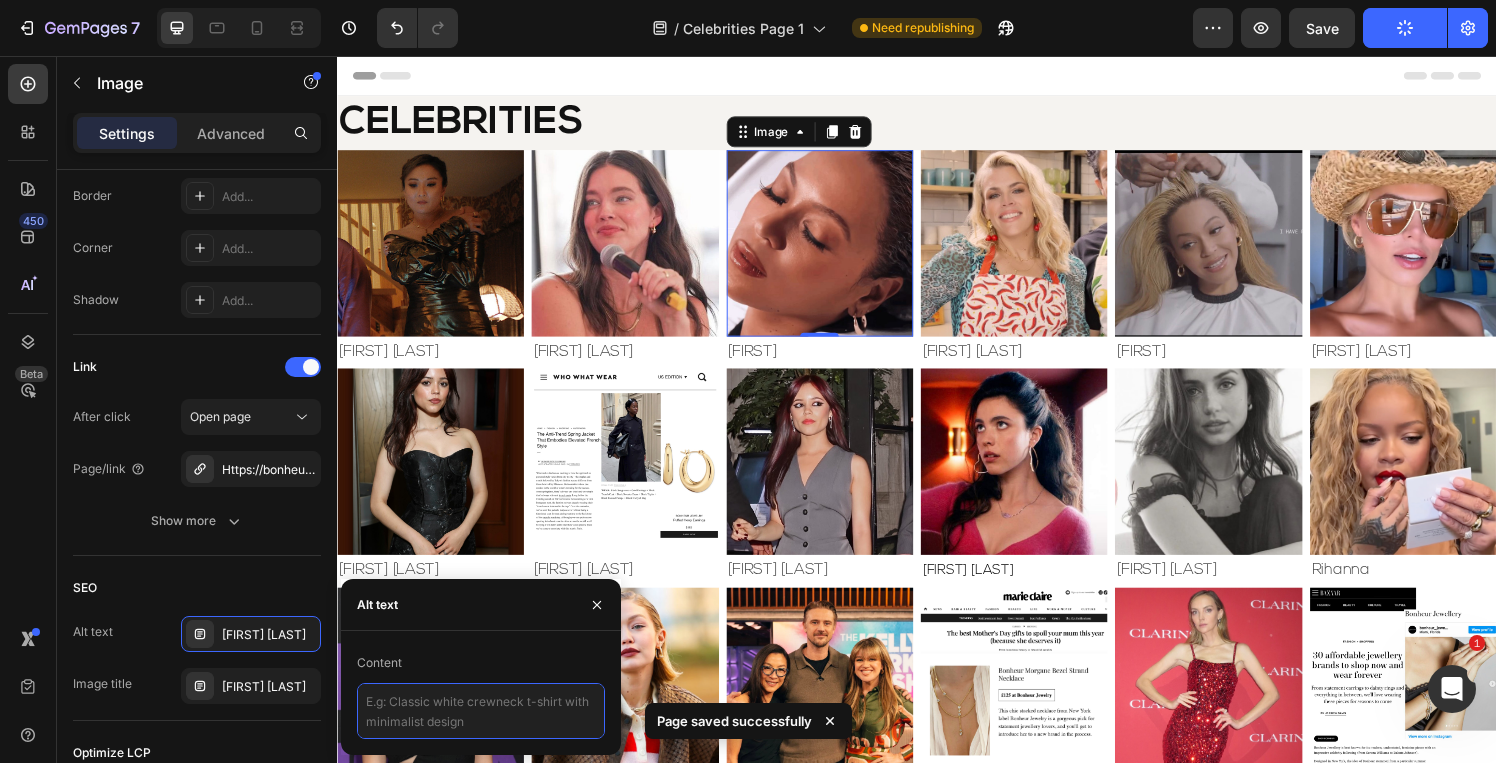 paste on "[FIRST] Jewelry" 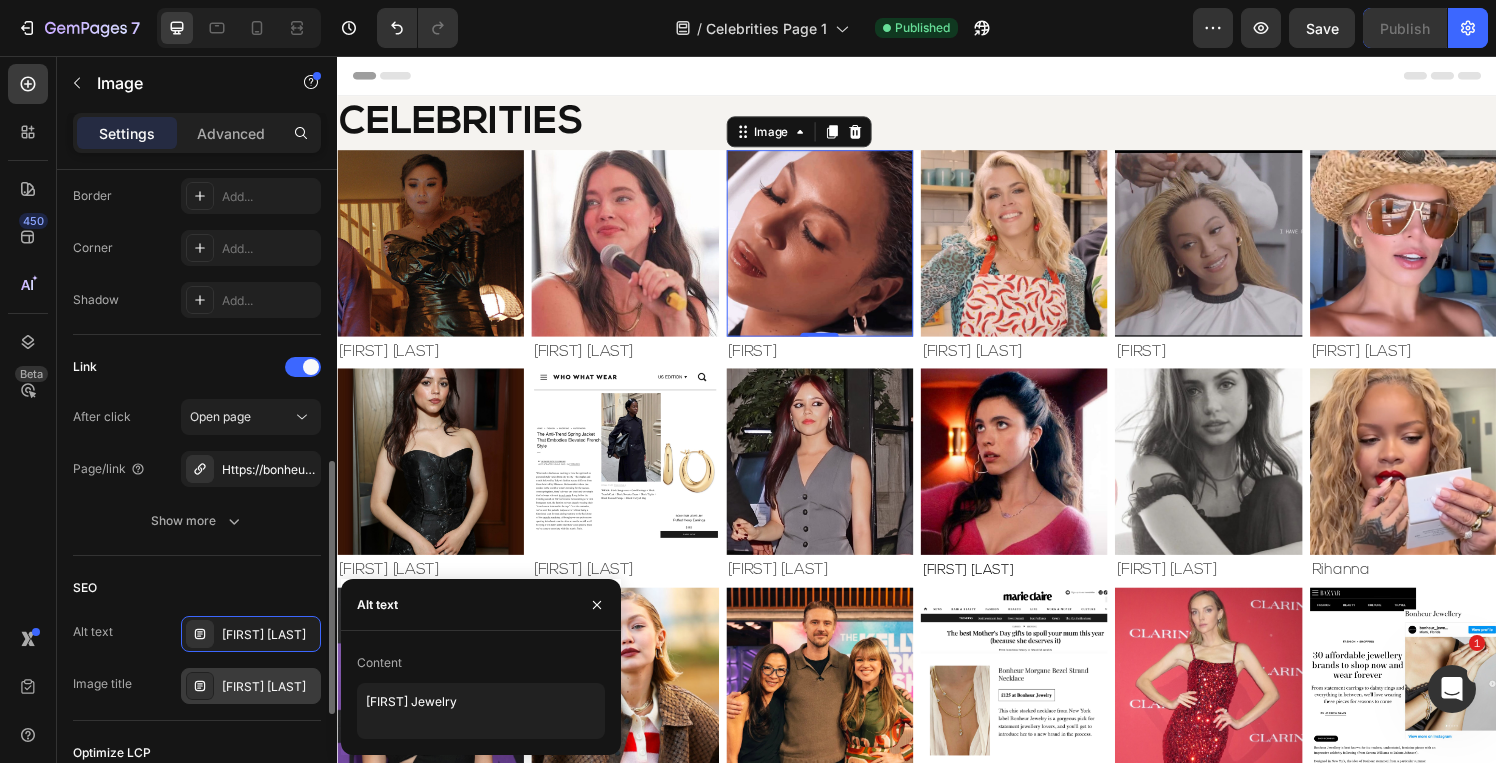 click on "[FIRST] [LAST]" at bounding box center [269, 687] 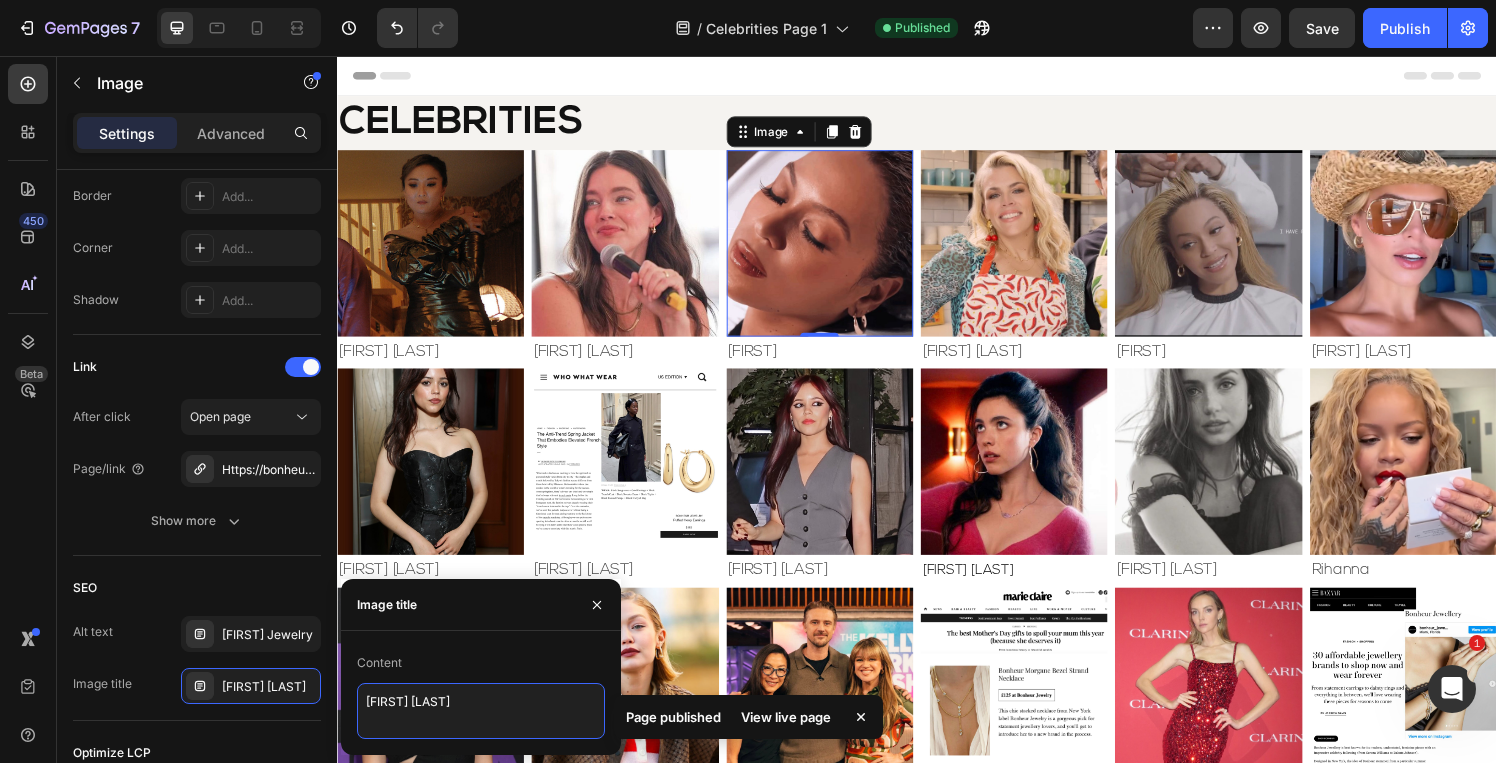 click on "[FIRST] [LAST]" at bounding box center [481, 711] 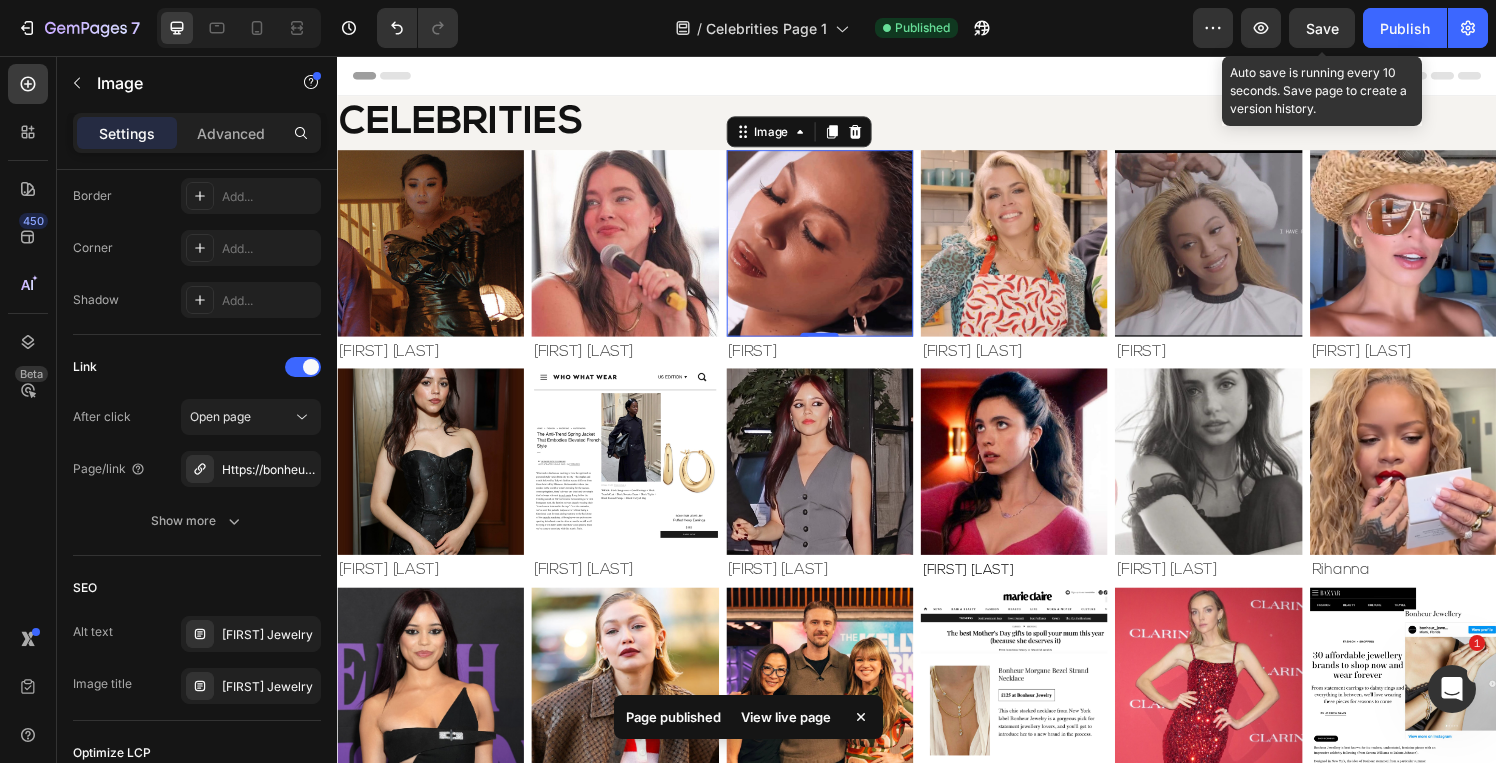 click on "Save" at bounding box center [1322, 28] 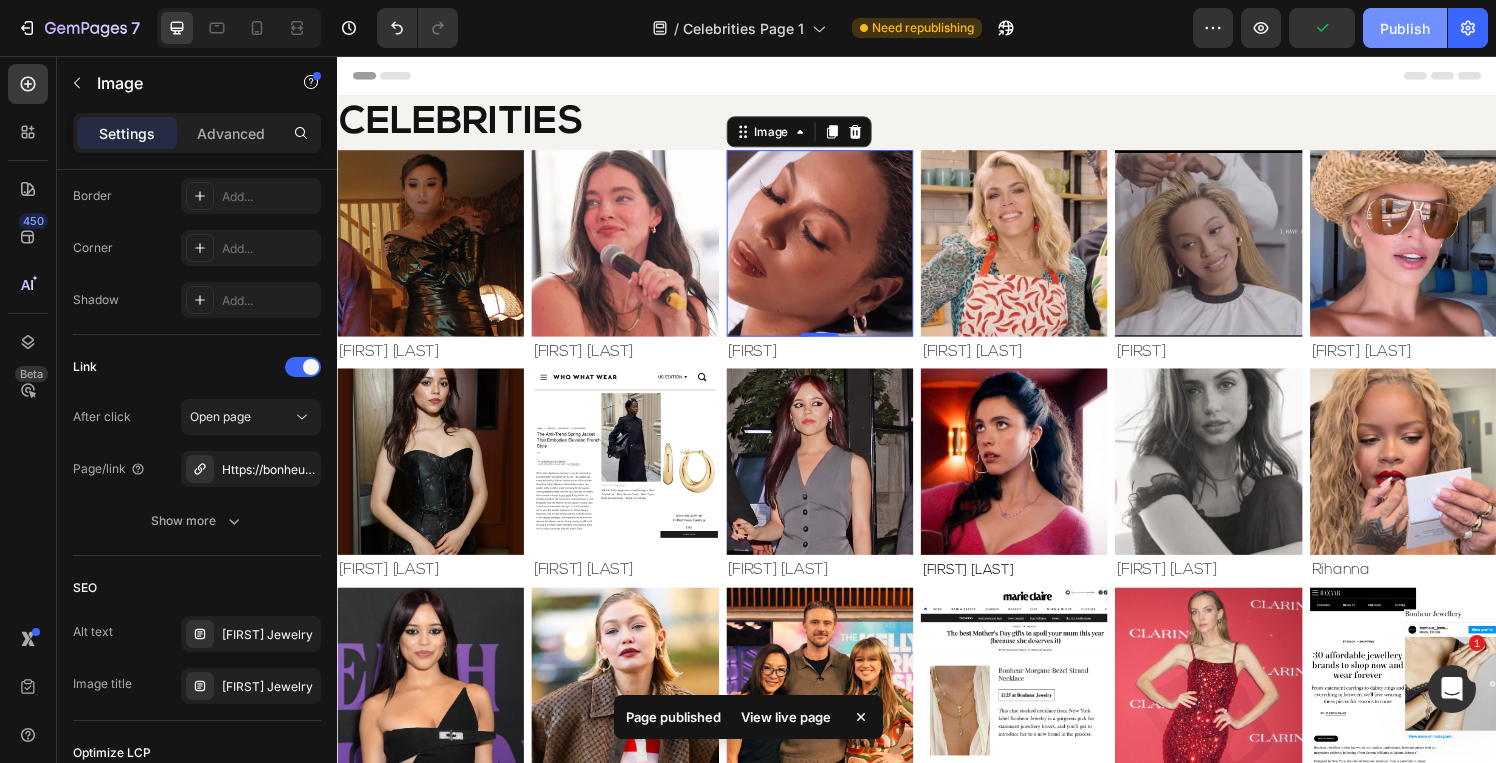 drag, startPoint x: 1422, startPoint y: 26, endPoint x: 808, endPoint y: 198, distance: 637.6362 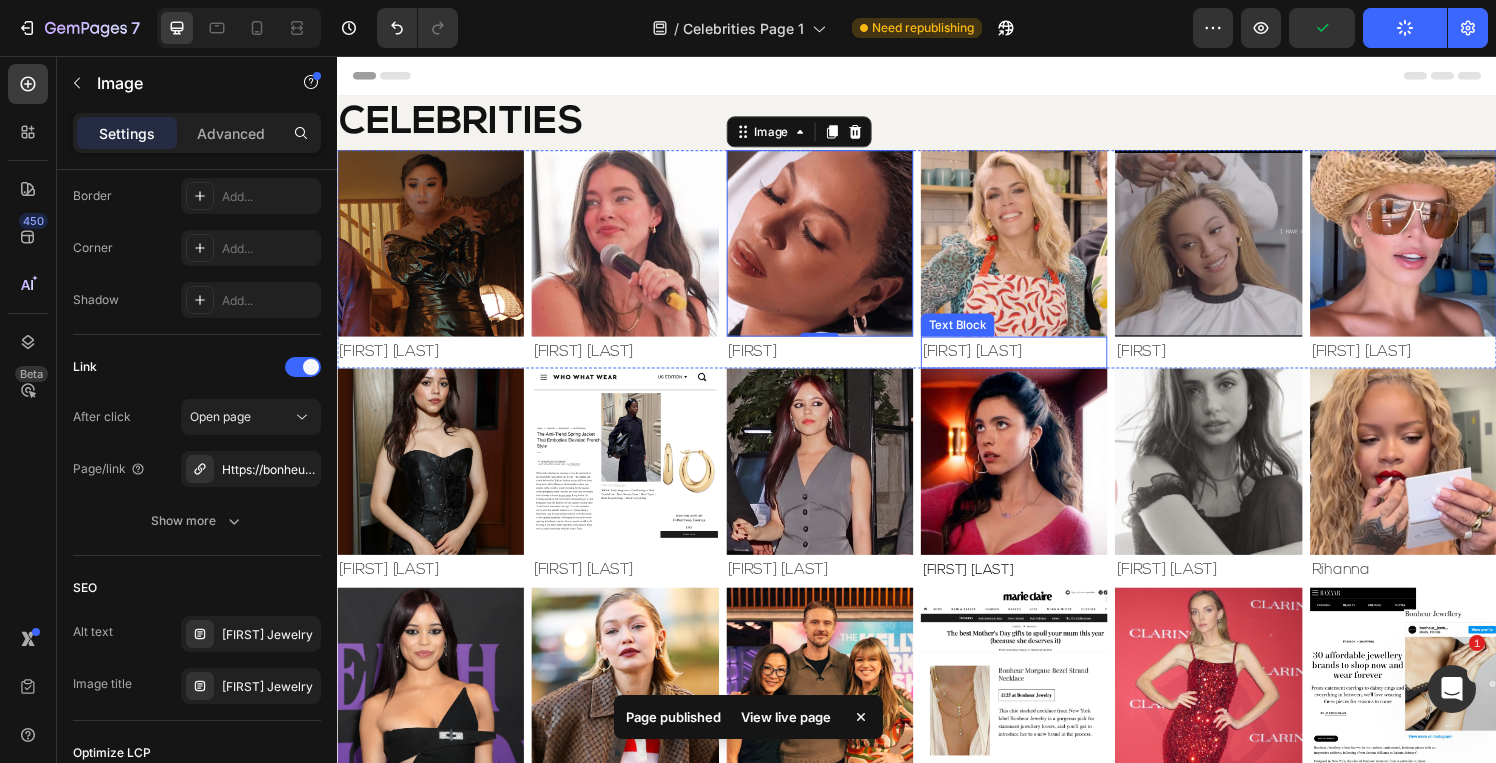 click on "[FIRST] [LAST]" at bounding box center (1037, 362) 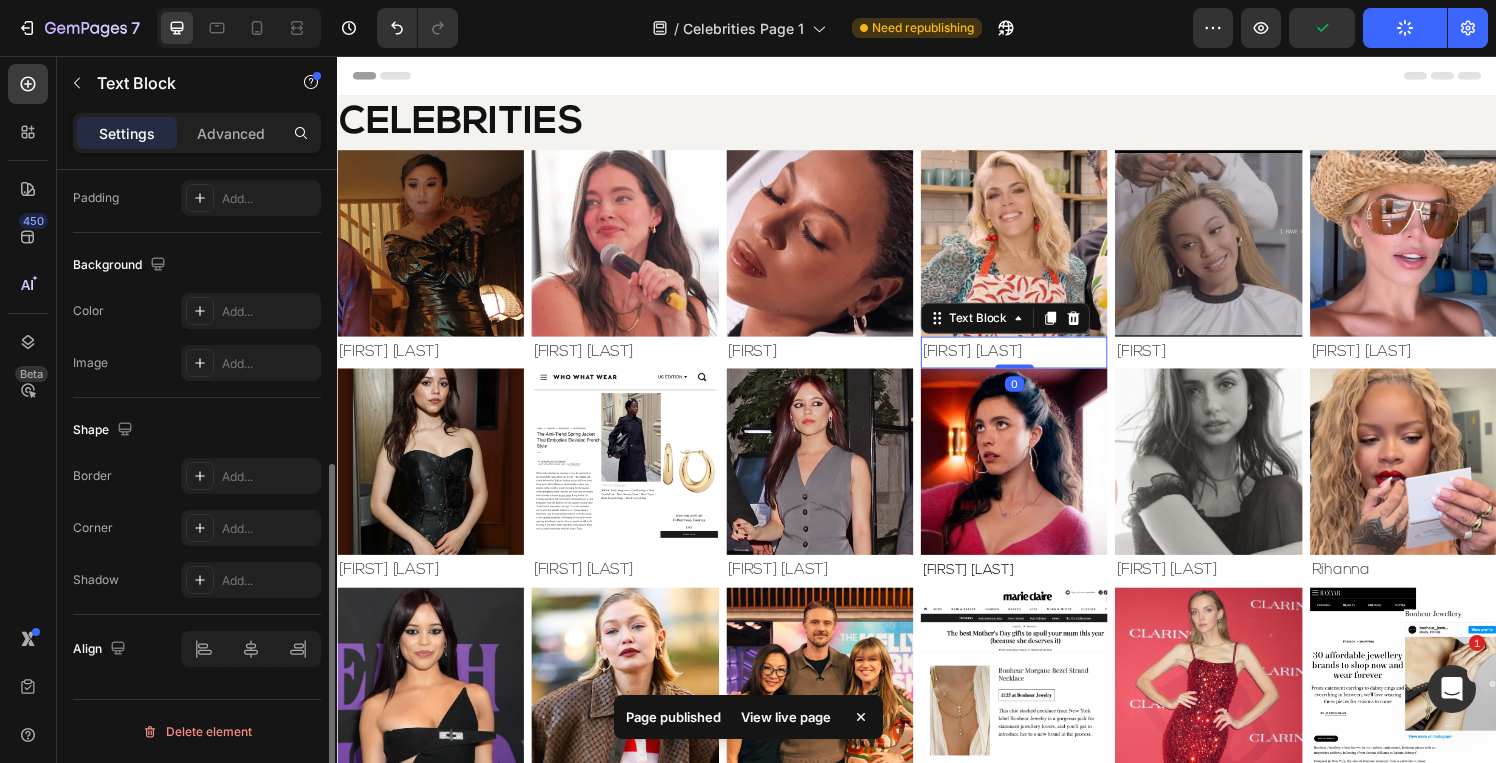 scroll, scrollTop: 0, scrollLeft: 0, axis: both 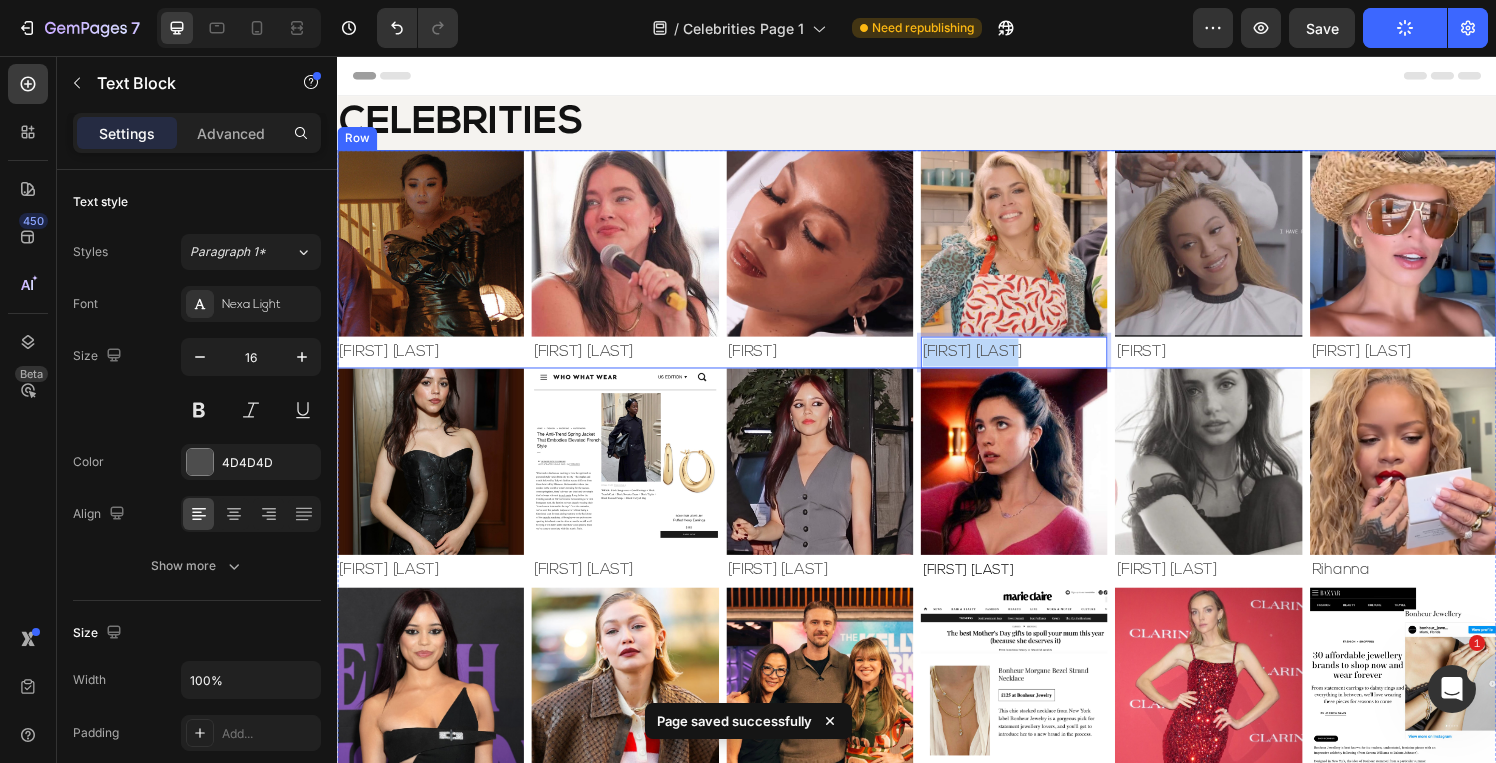 drag, startPoint x: 1054, startPoint y: 362, endPoint x: 935, endPoint y: 362, distance: 119 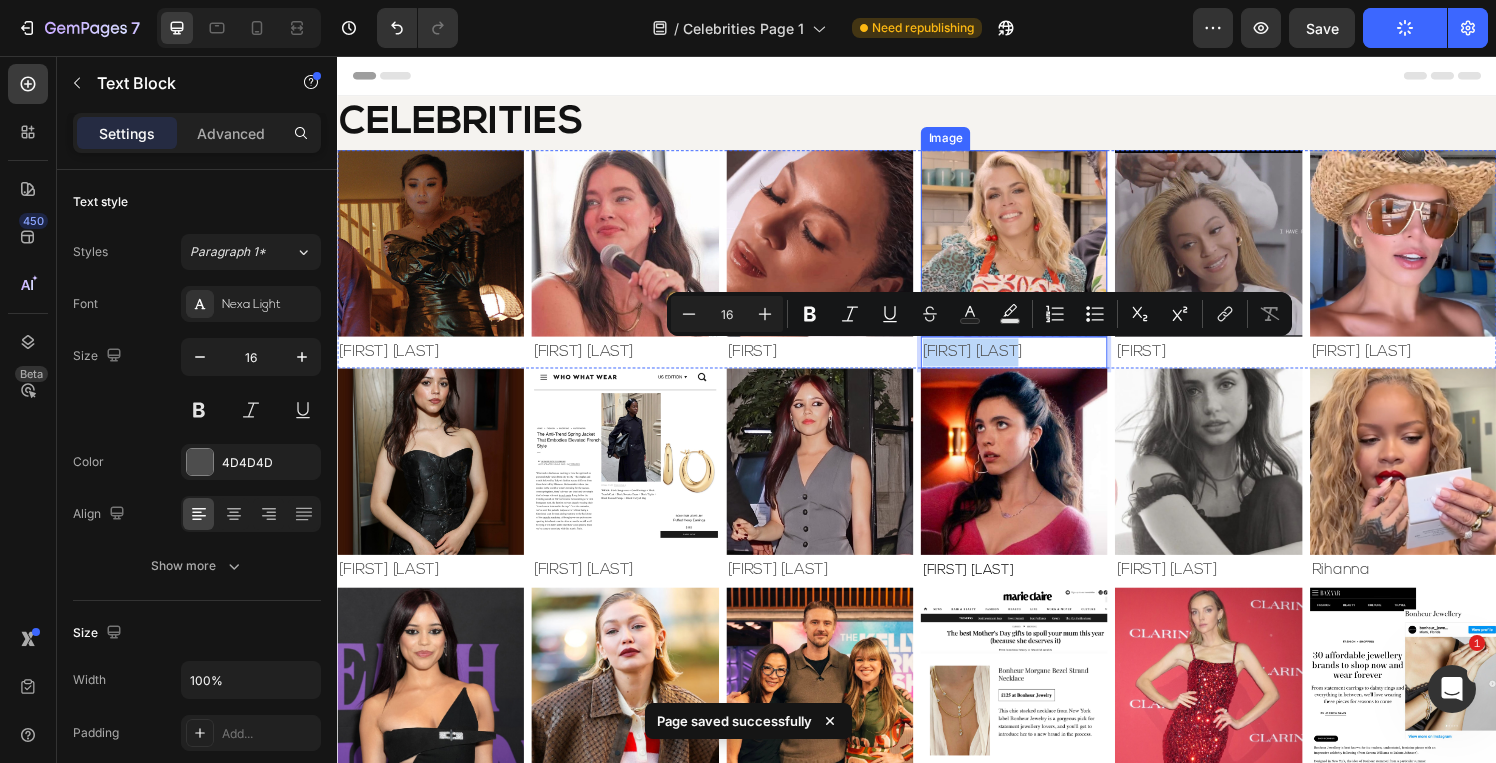 click at bounding box center (1037, 249) 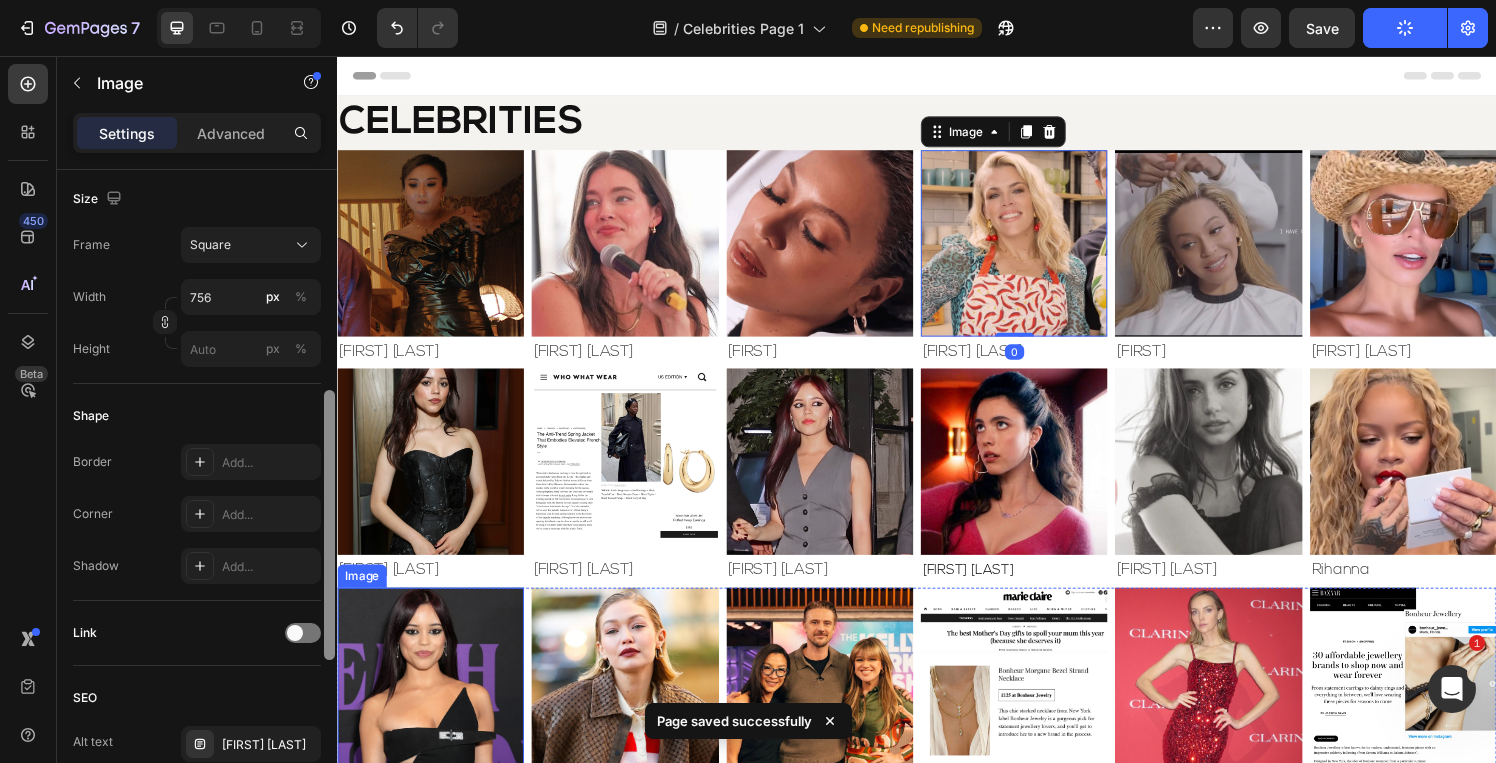 drag, startPoint x: 665, startPoint y: 498, endPoint x: 351, endPoint y: 716, distance: 382.25647 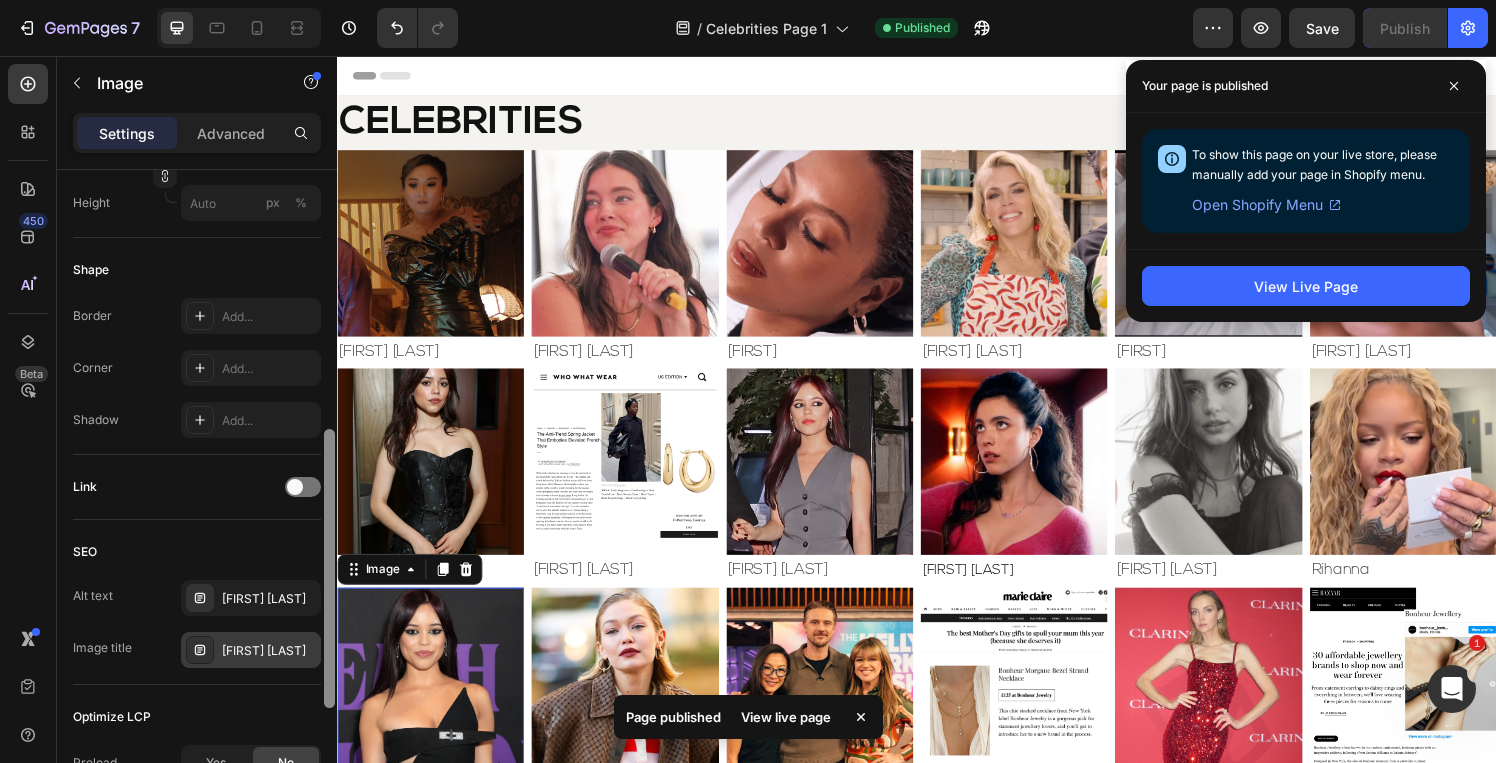 scroll, scrollTop: 618, scrollLeft: 0, axis: vertical 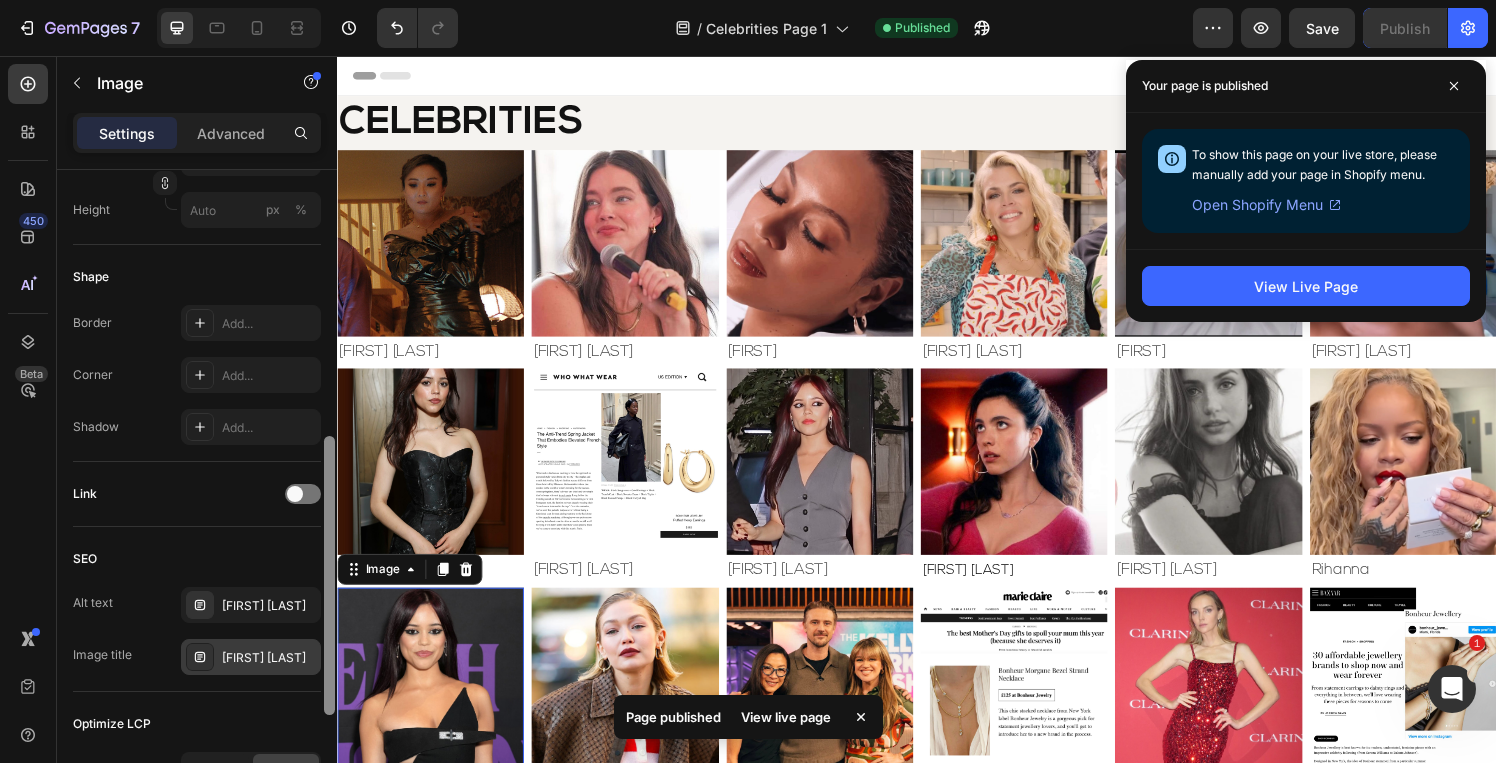 click on "[FIRST] [LAST]" at bounding box center [251, 657] 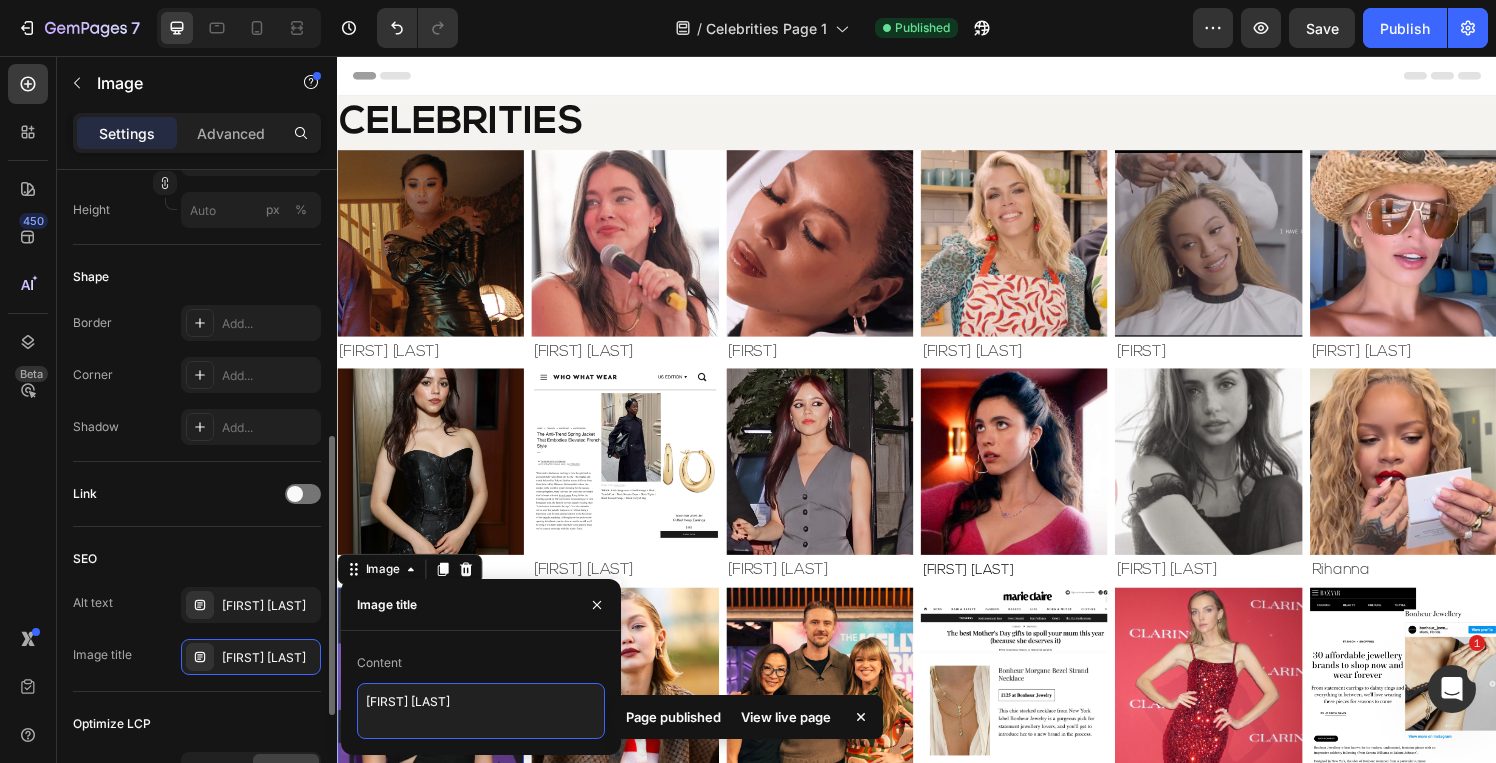 drag, startPoint x: 440, startPoint y: 702, endPoint x: 320, endPoint y: 683, distance: 121.49486 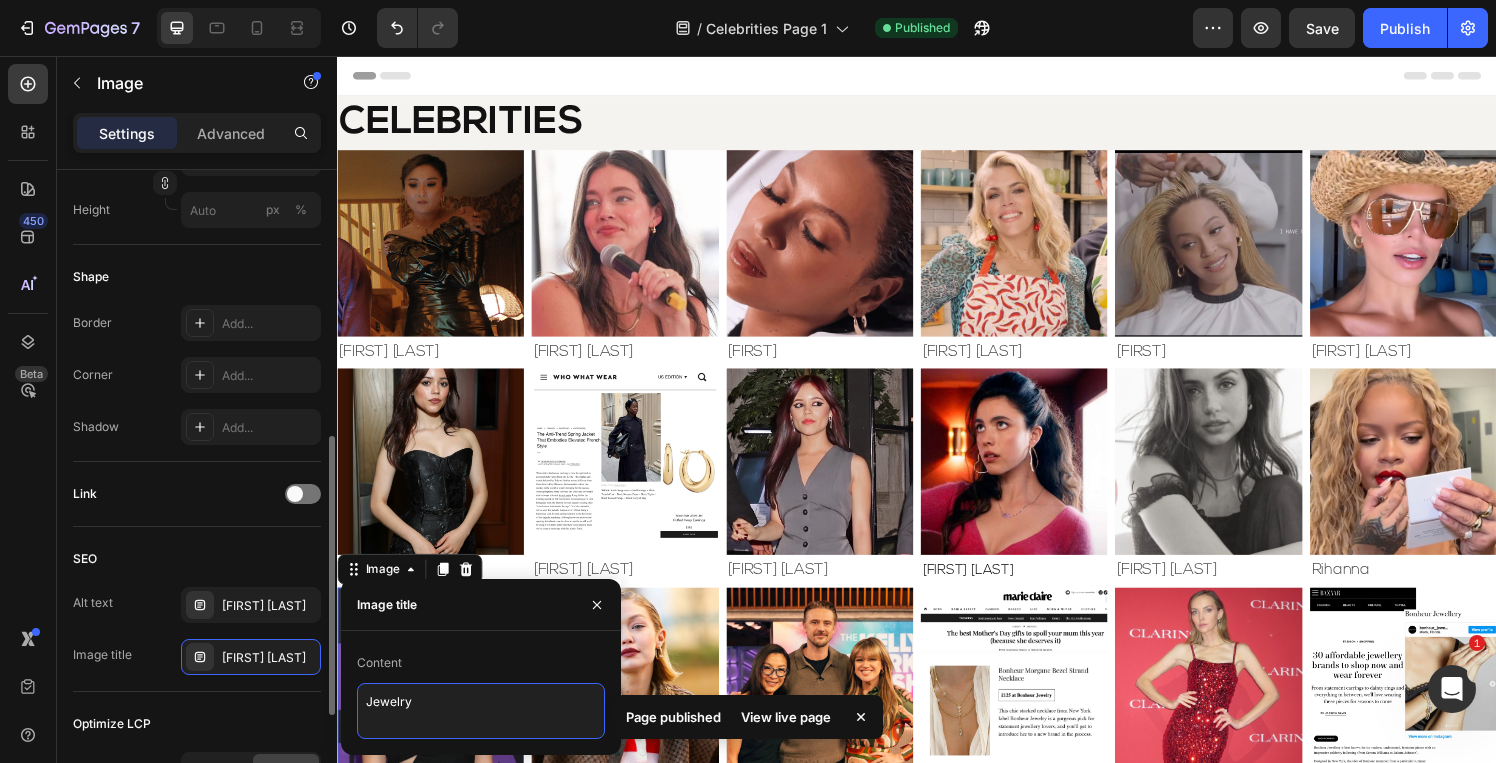 paste on "[FIRST] [LAST]" 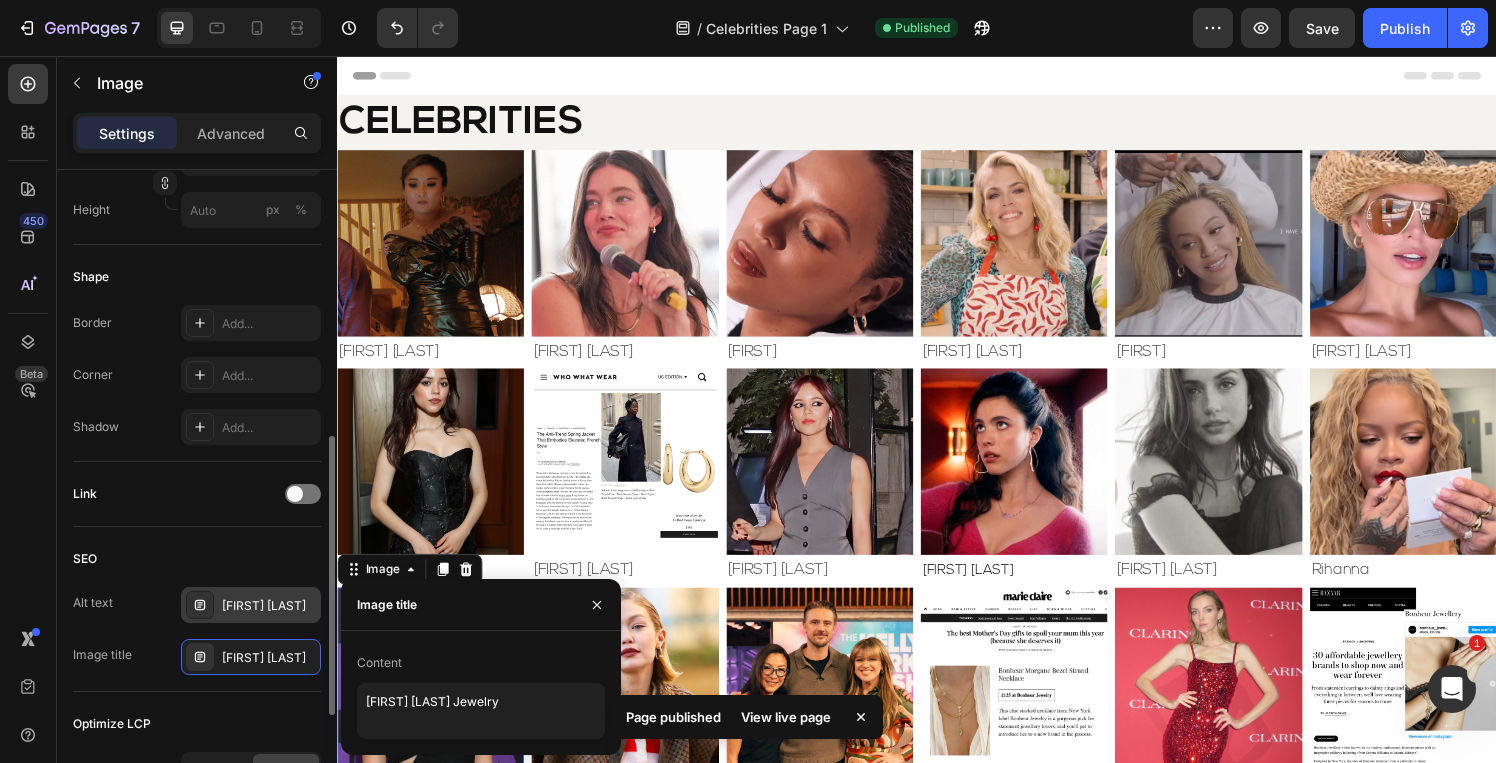 click on "[FIRST] [LAST]" at bounding box center [269, 606] 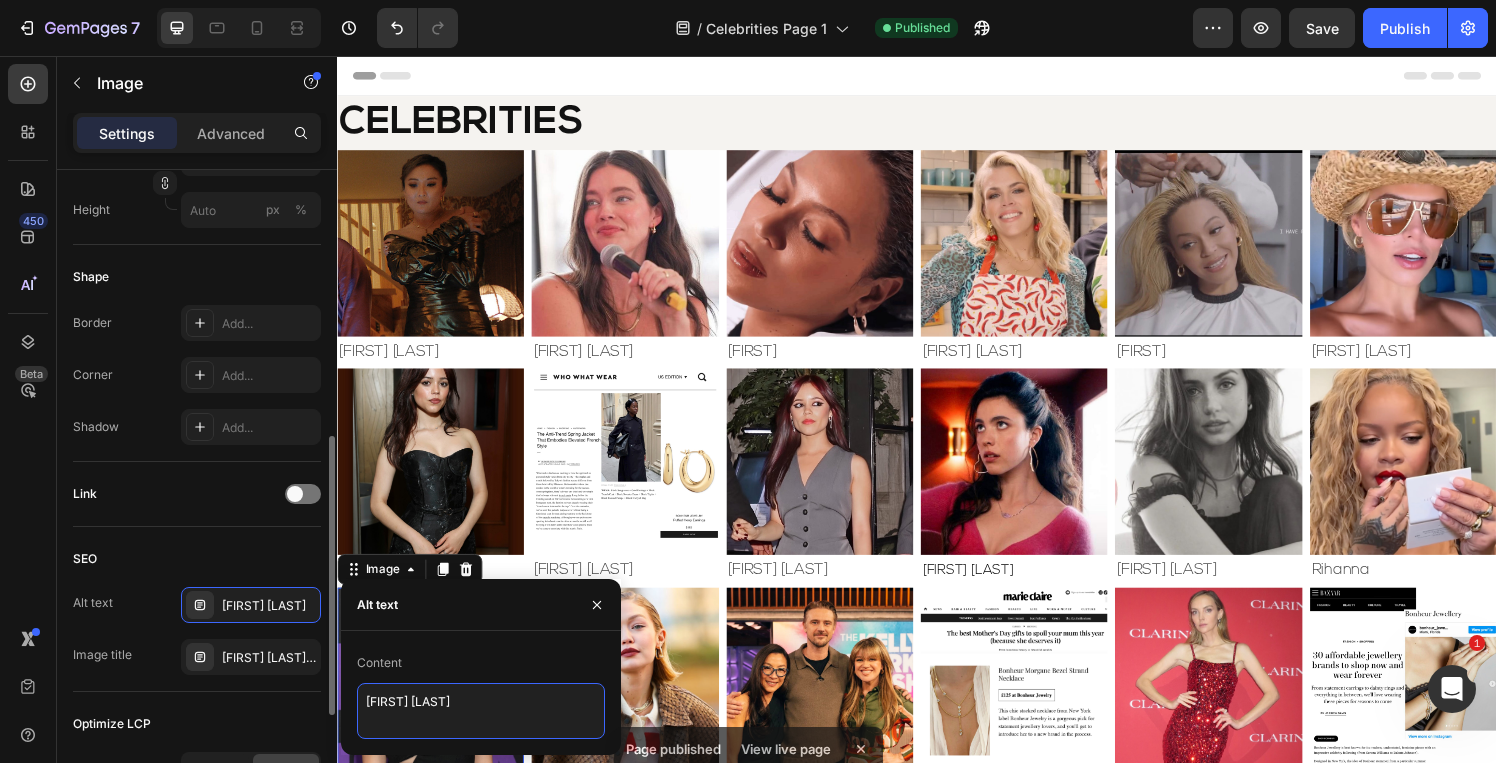drag, startPoint x: 442, startPoint y: 702, endPoint x: 292, endPoint y: 698, distance: 150.05333 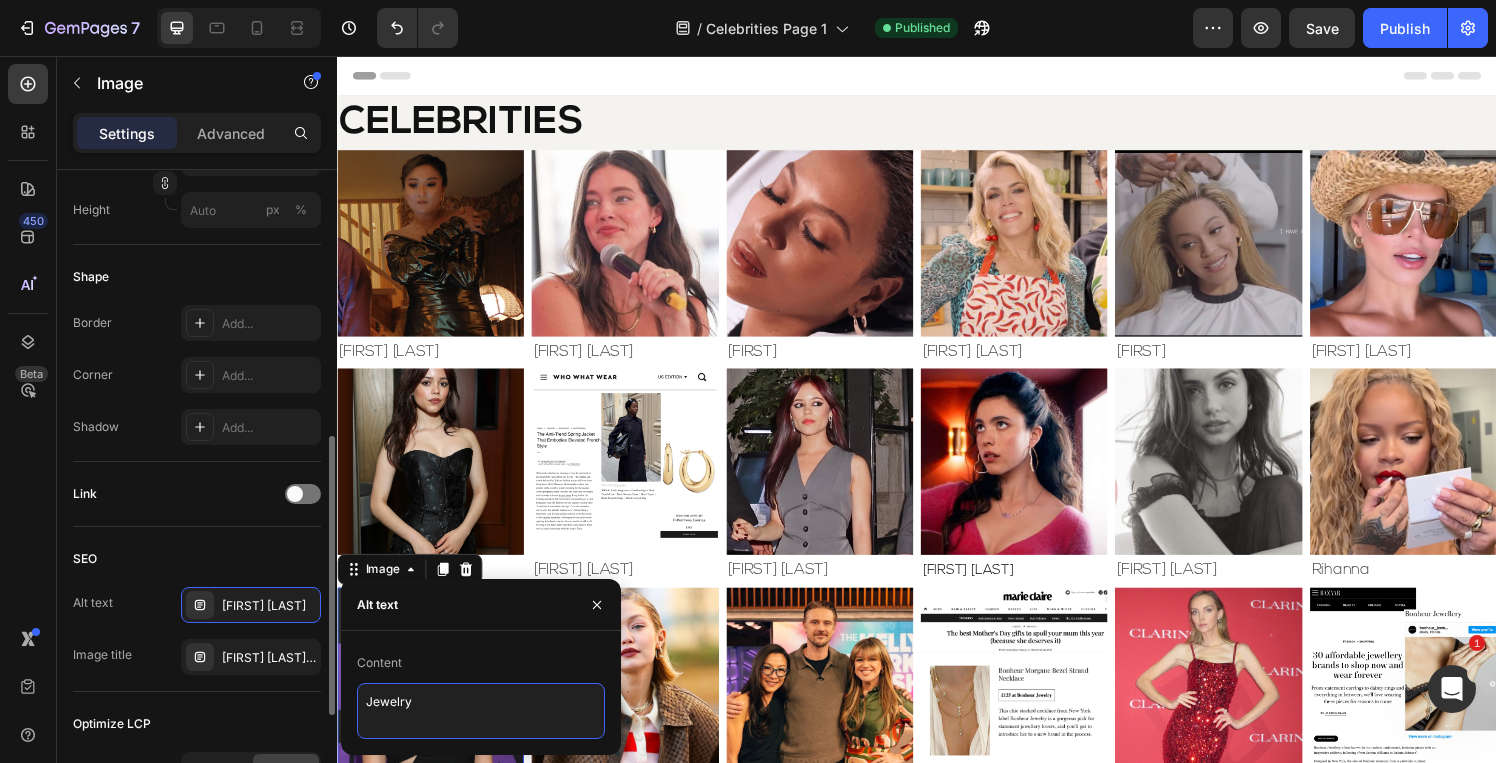 paste on "[FIRST] [LAST]" 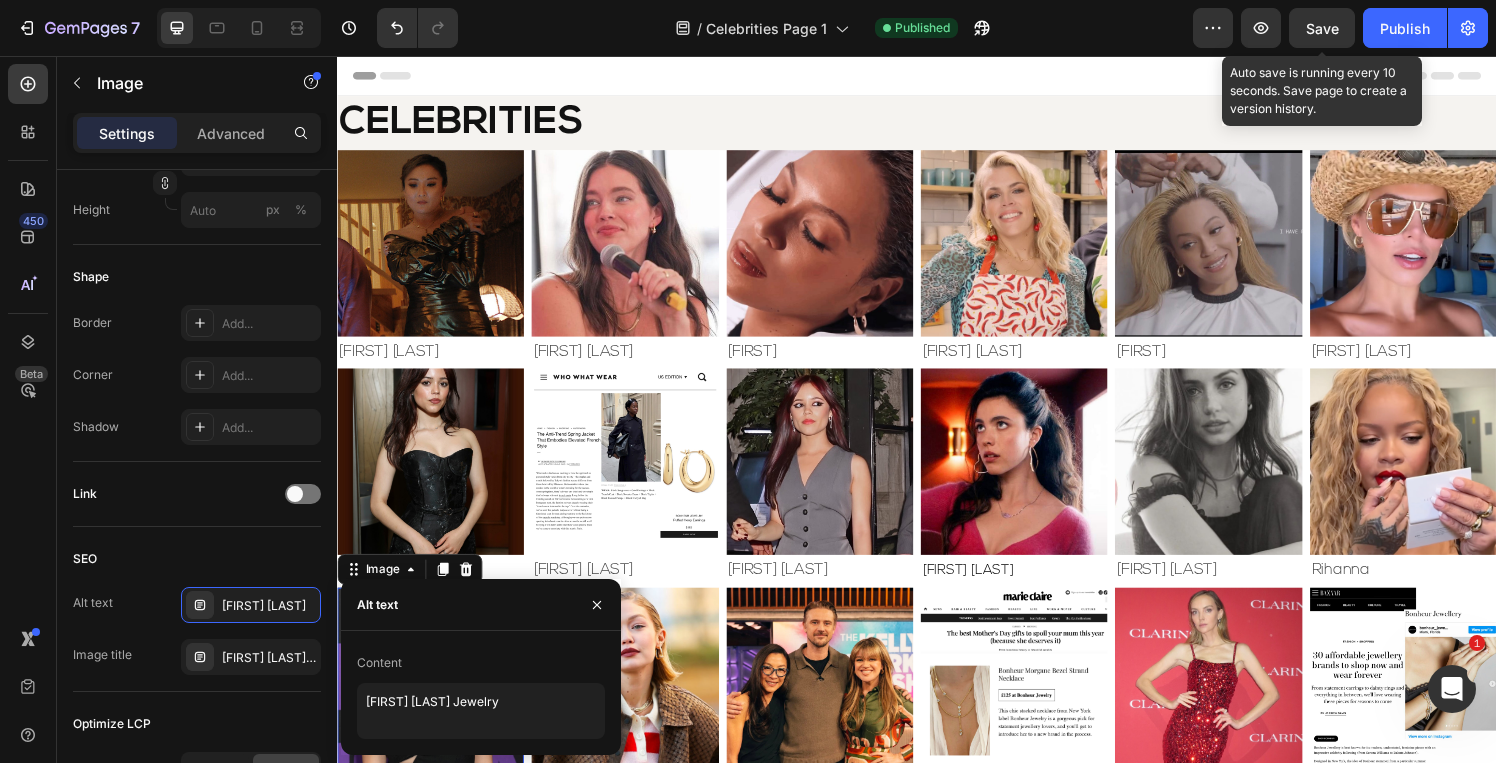 click on "Save" at bounding box center [1322, 28] 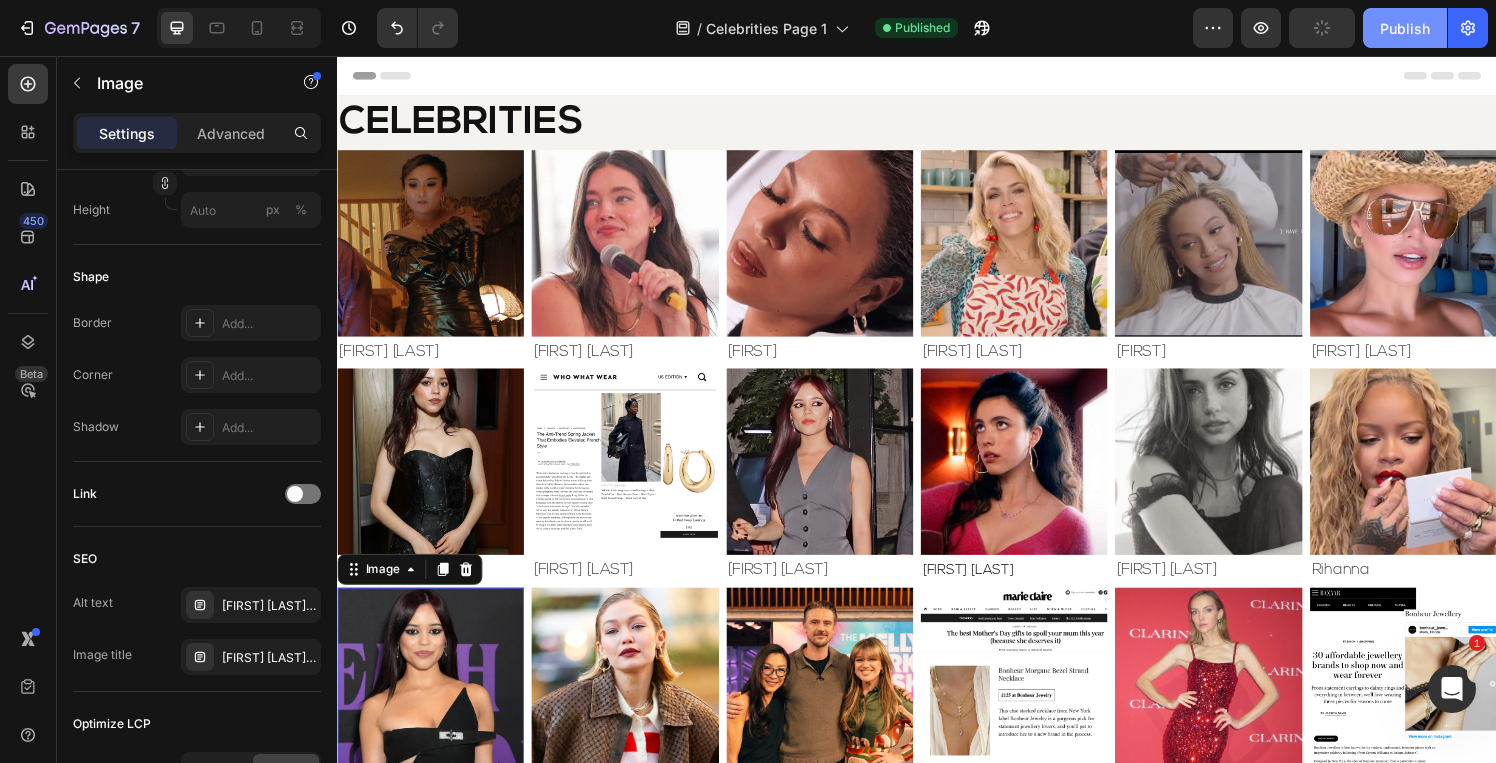 click on "Publish" at bounding box center [1405, 28] 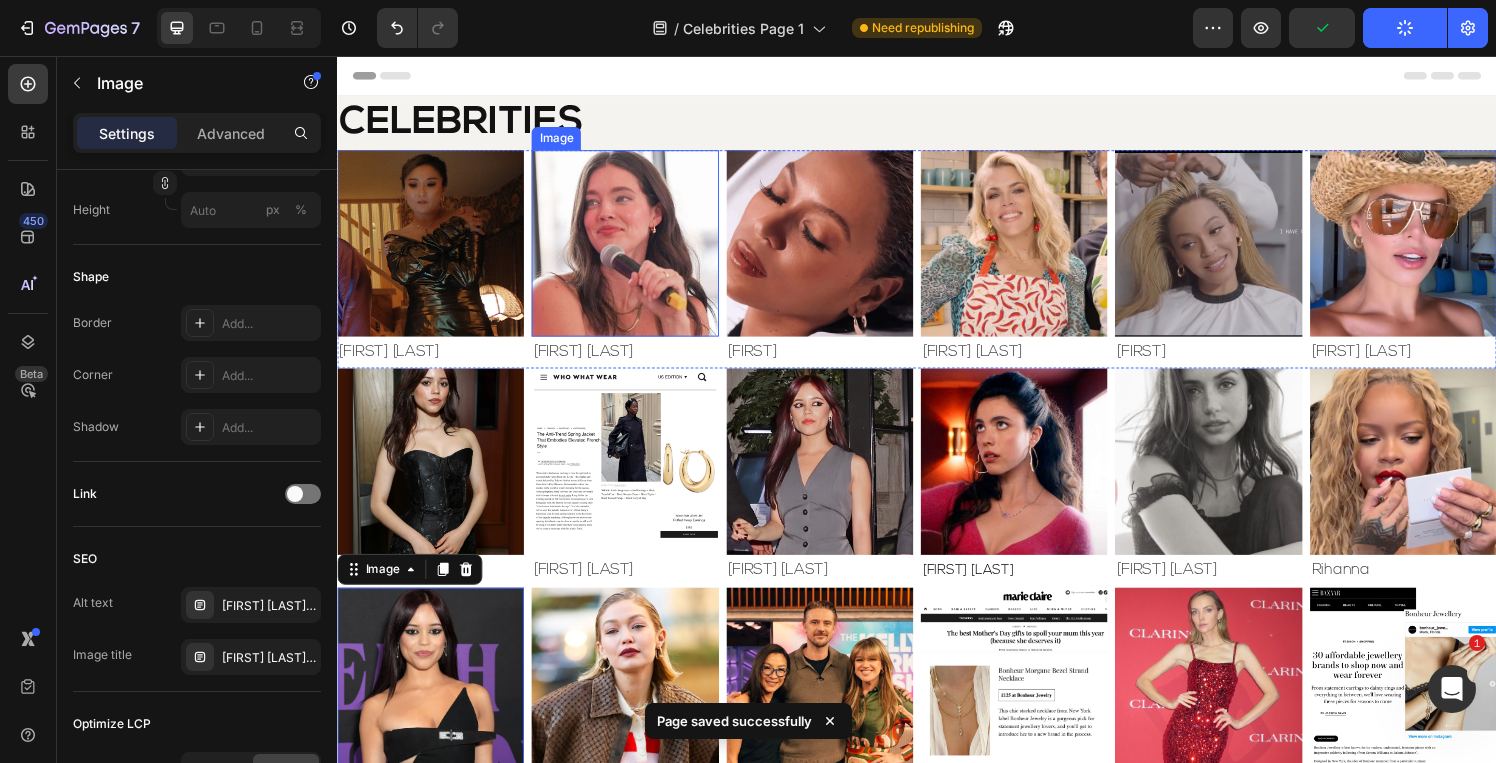 click at bounding box center (634, 249) 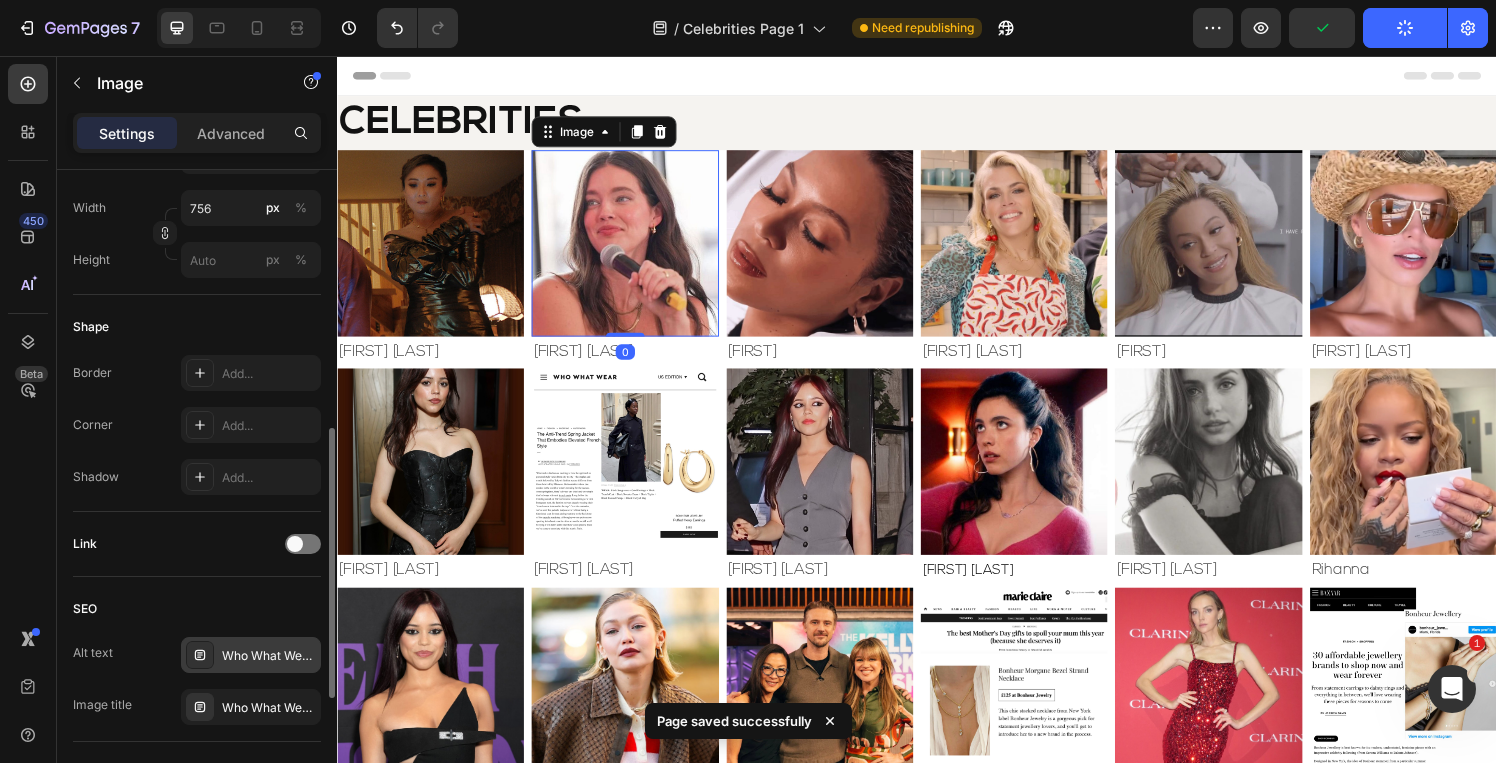 click on "Who What Wear Jewelry" at bounding box center [269, 656] 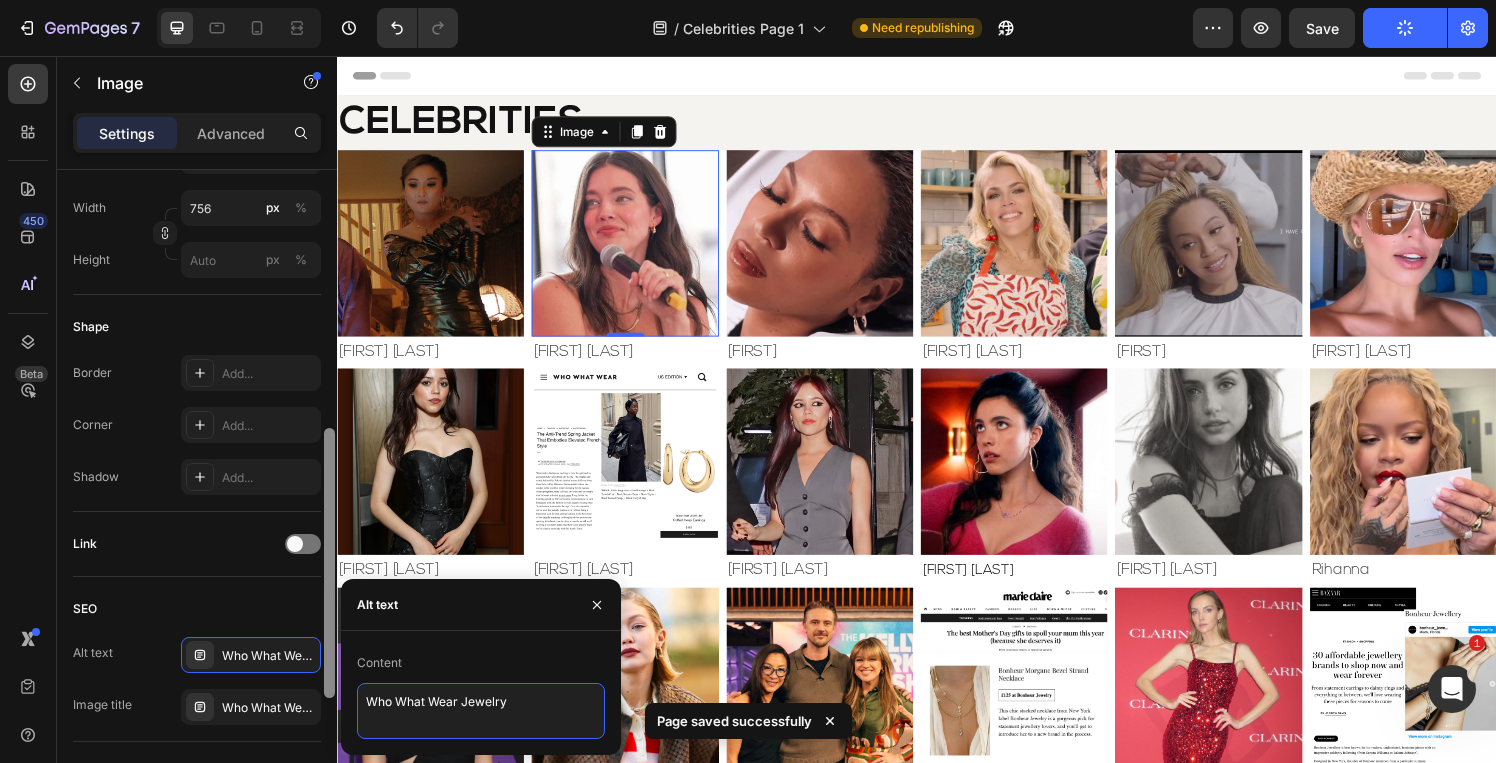 drag, startPoint x: 503, startPoint y: 703, endPoint x: 336, endPoint y: 696, distance: 167.14664 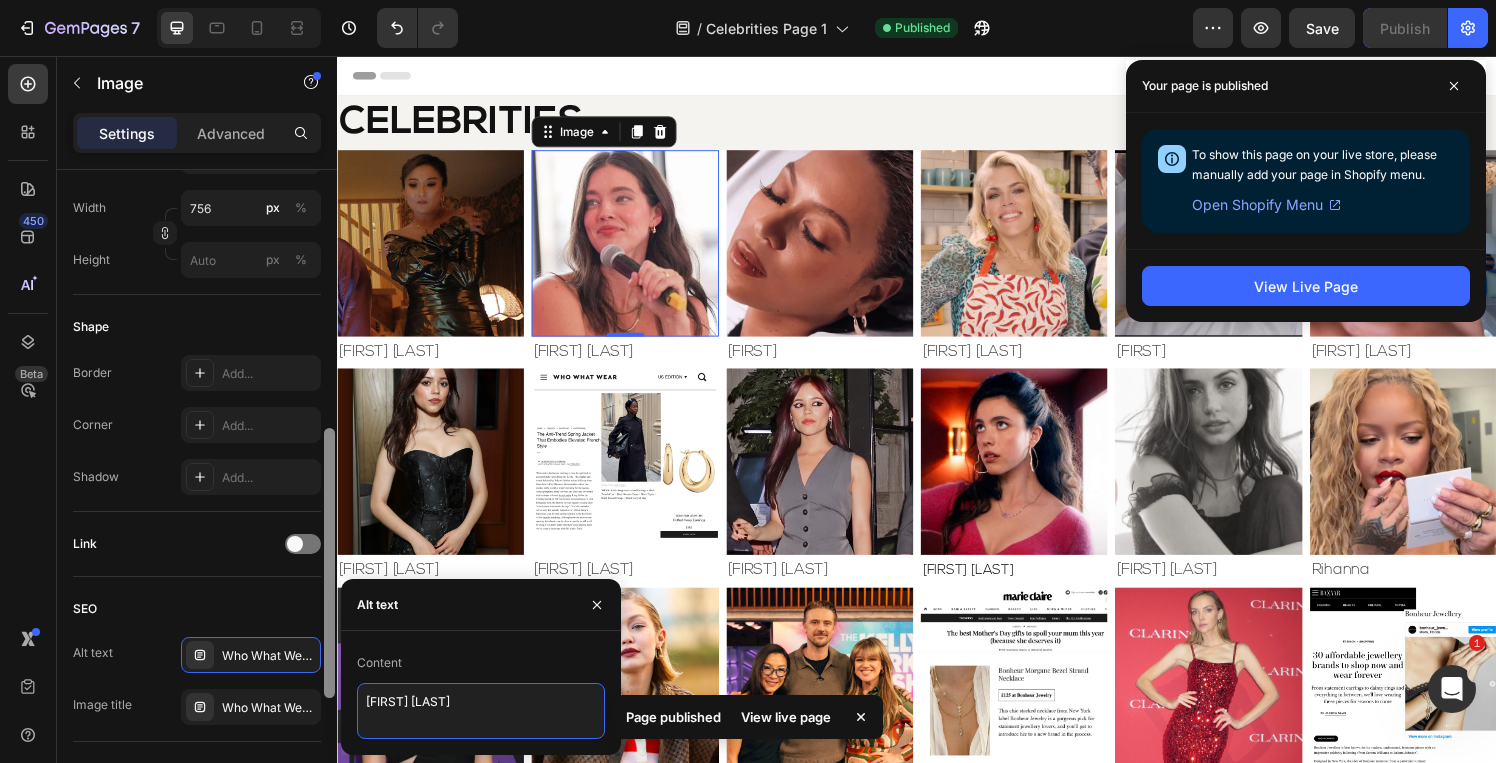 type on "[FIRST] [LAST]" 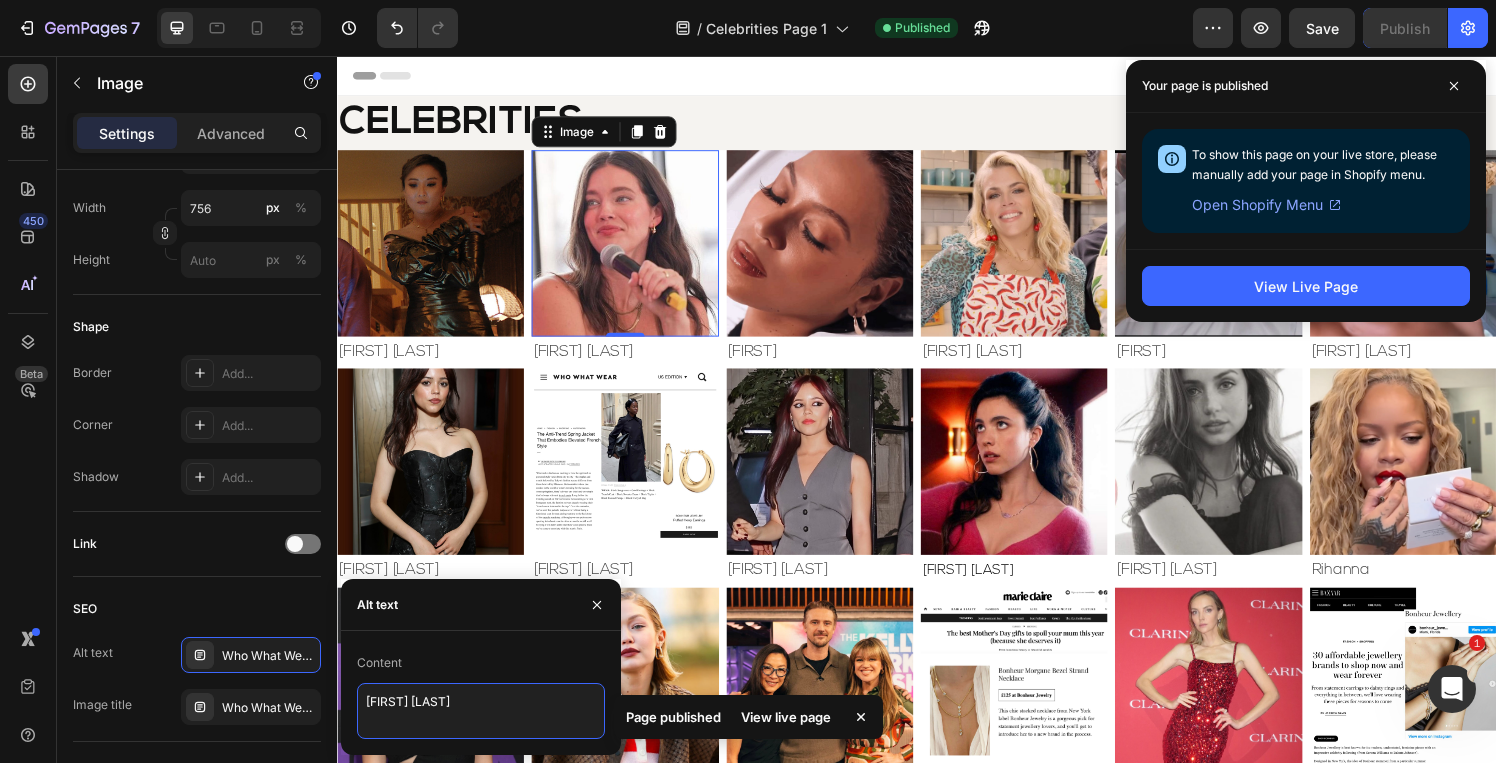 click on "[FIRST] [LAST]" at bounding box center (481, 711) 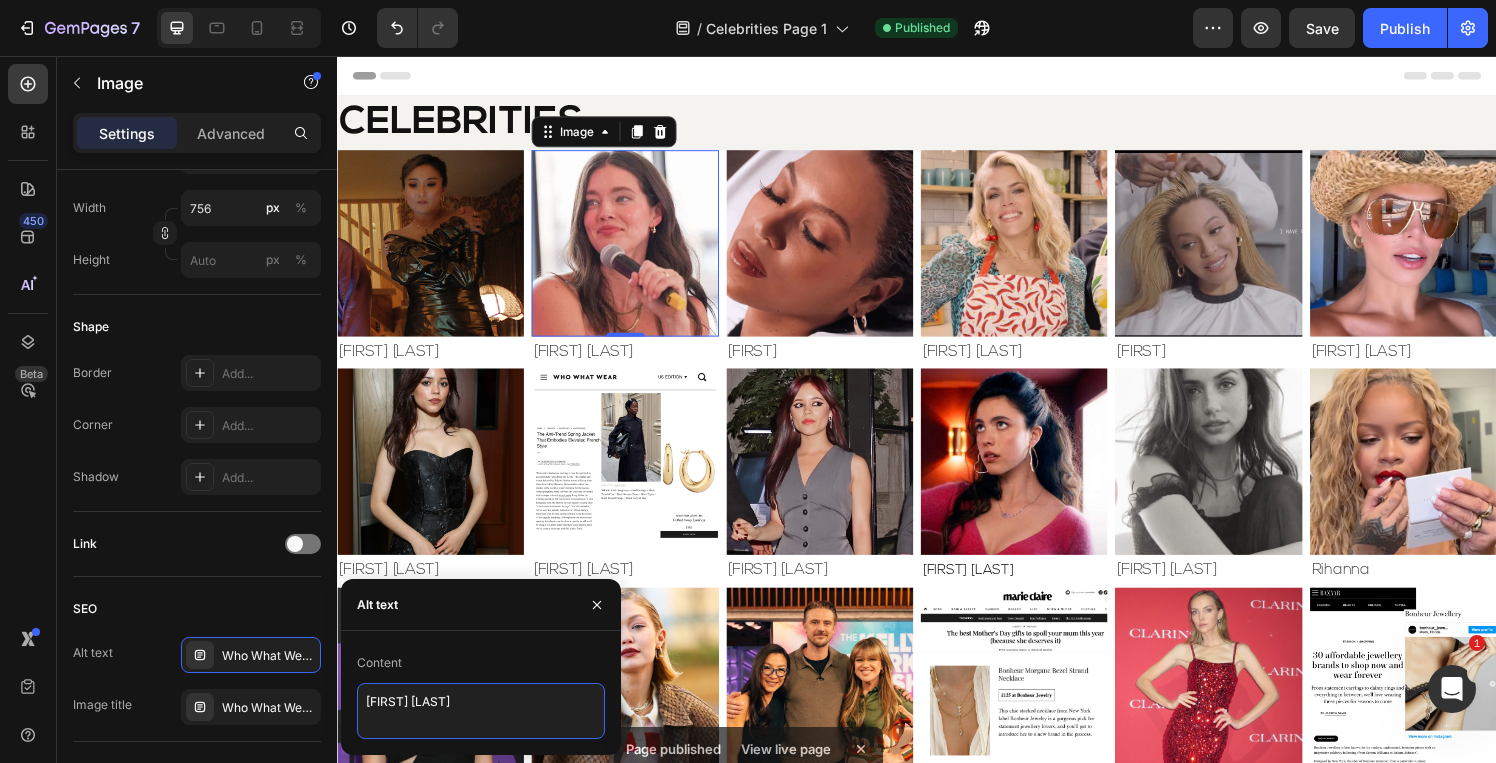 click on "[FIRST] [LAST]" at bounding box center (481, 711) 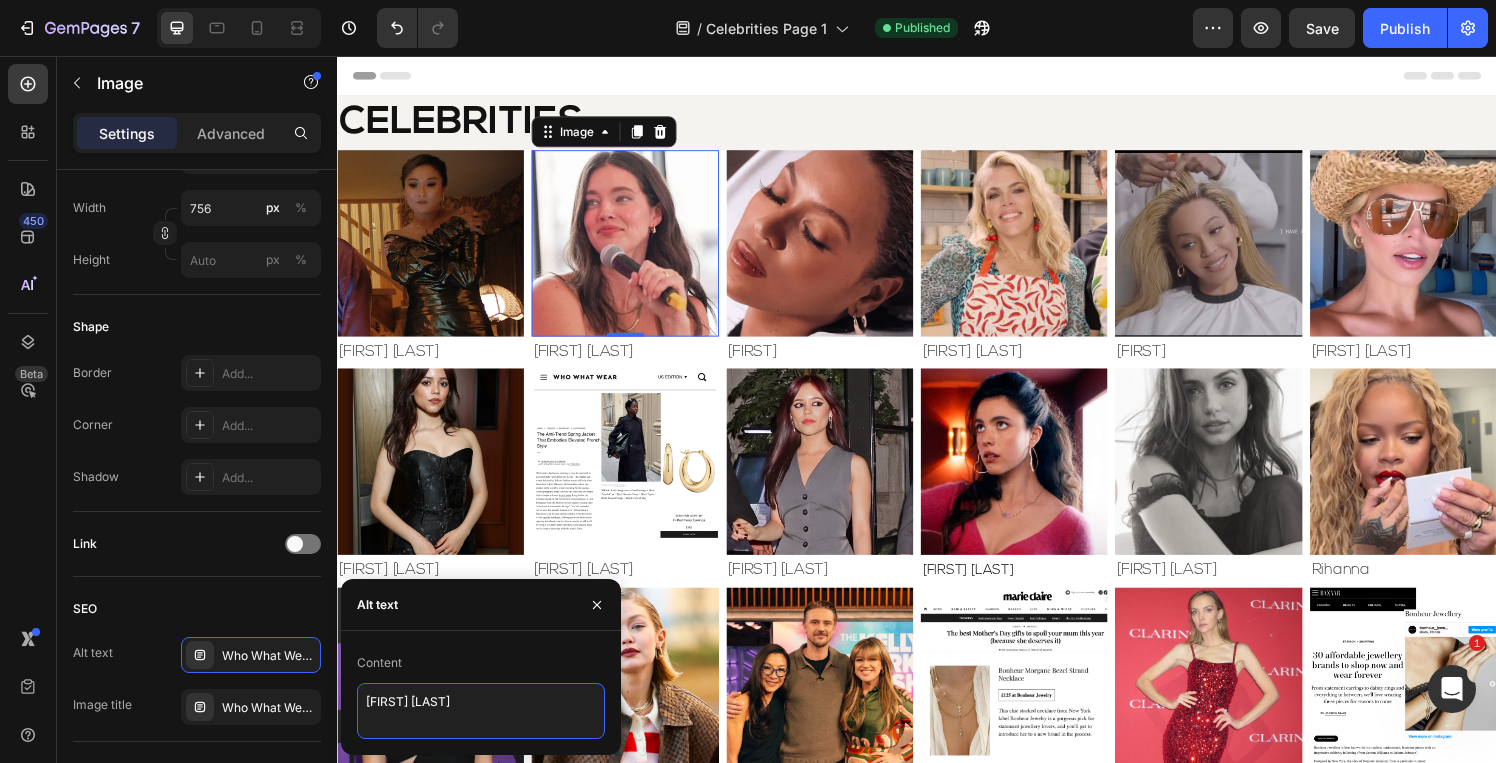 click on "[FIRST] [LAST]" at bounding box center (481, 711) 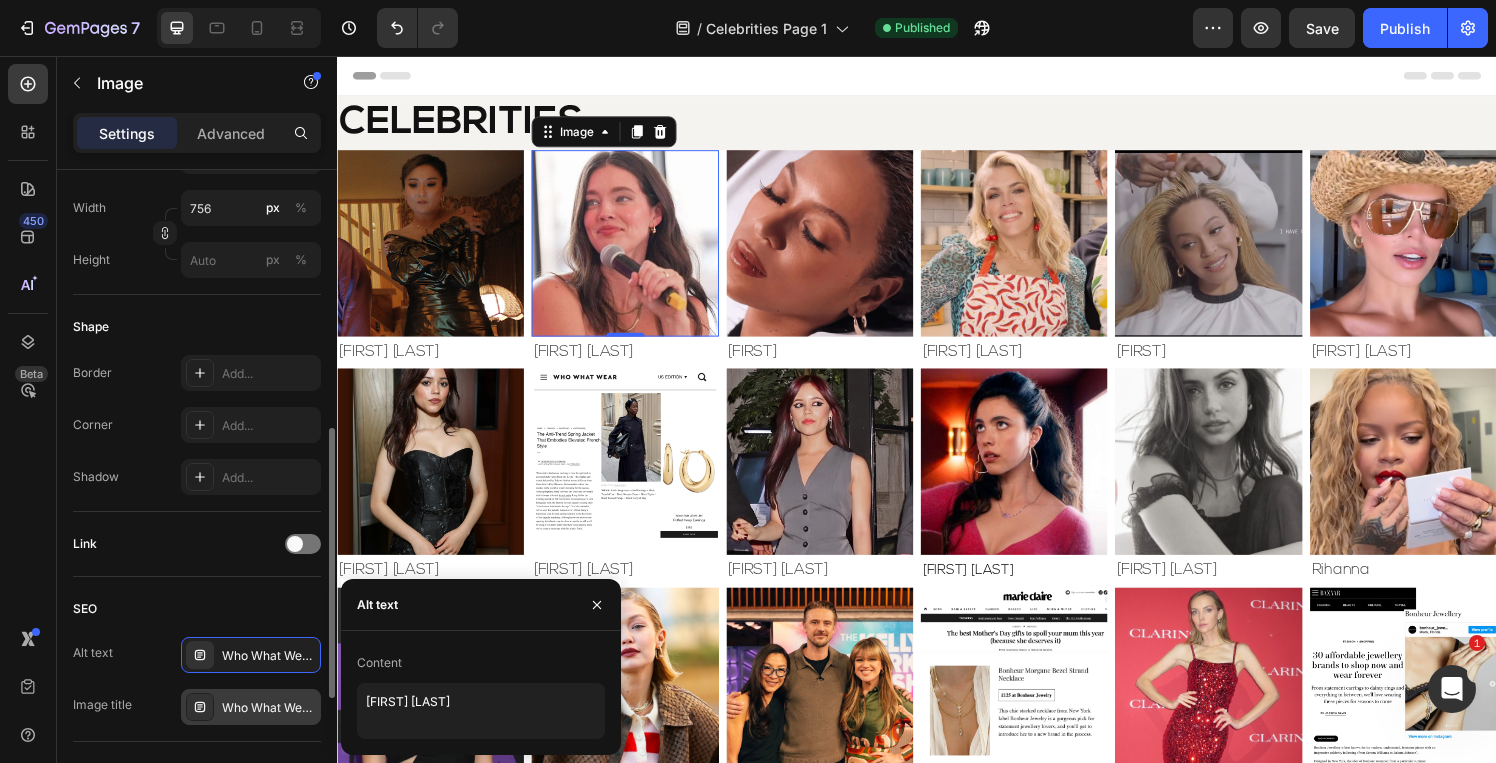 click on "Who What Wear Jewelry" at bounding box center [269, 708] 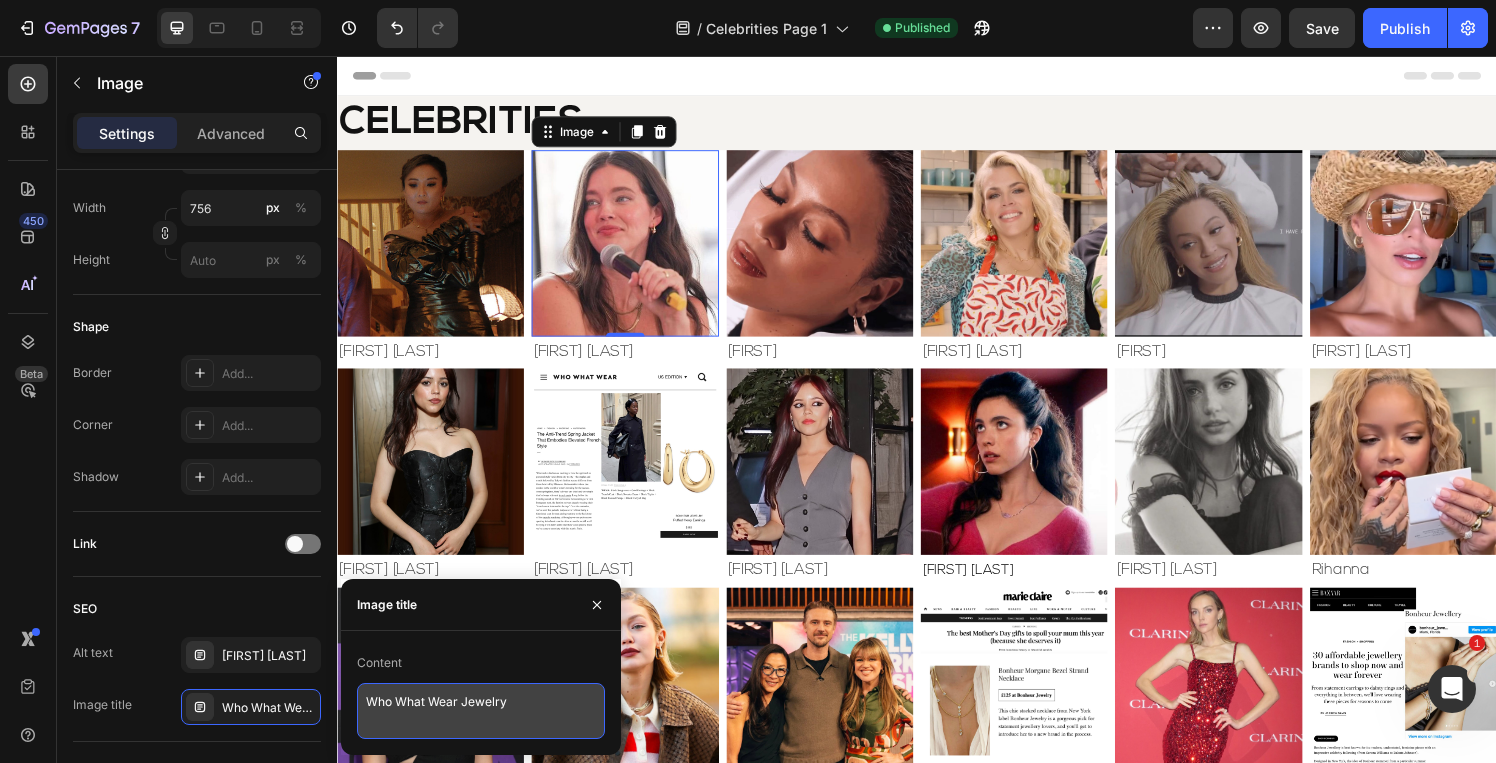 click on "Who What Wear Jewelry" at bounding box center (481, 711) 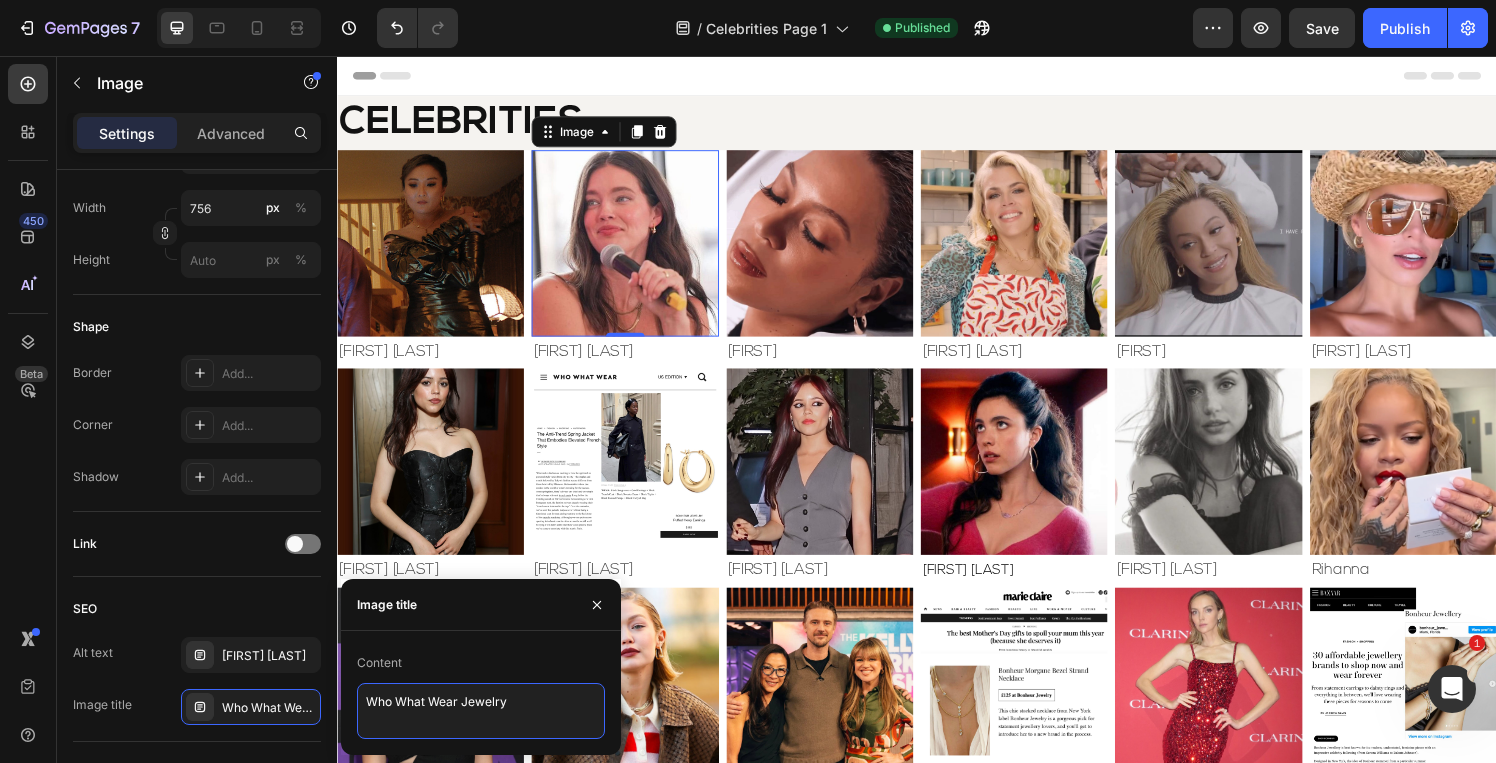 click on "Who What Wear Jewelry" at bounding box center [481, 711] 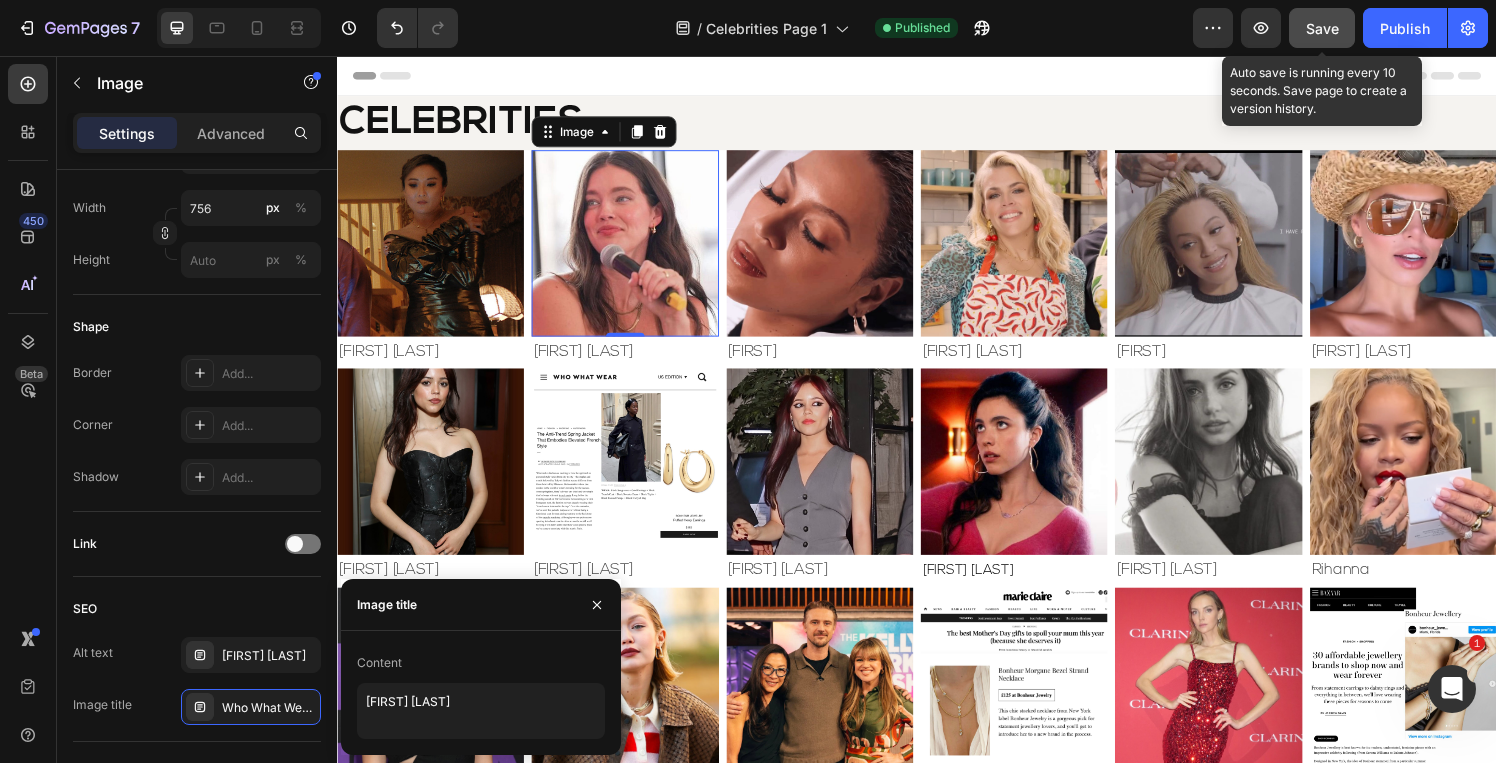 click on "Save" 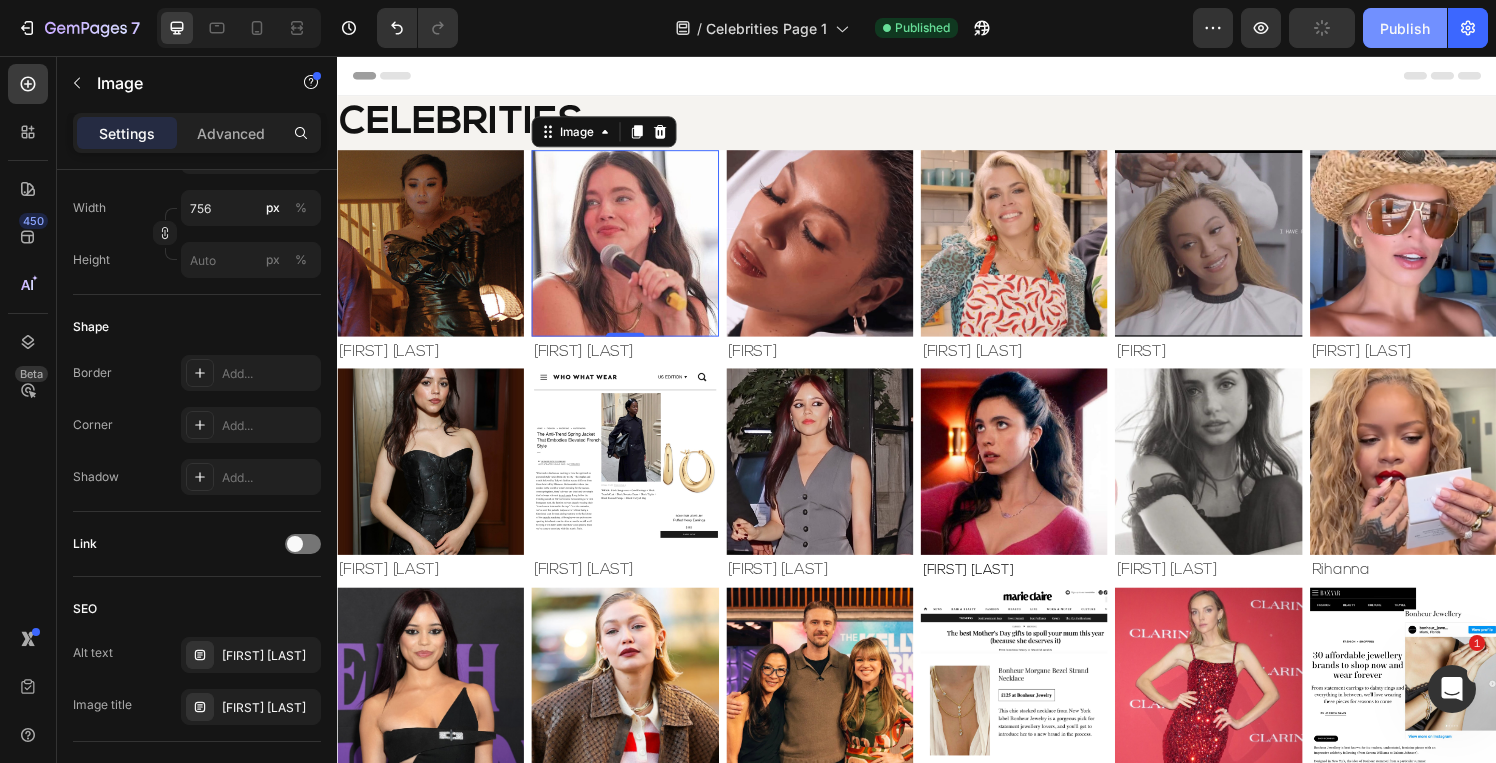 click on "Publish" at bounding box center [1405, 28] 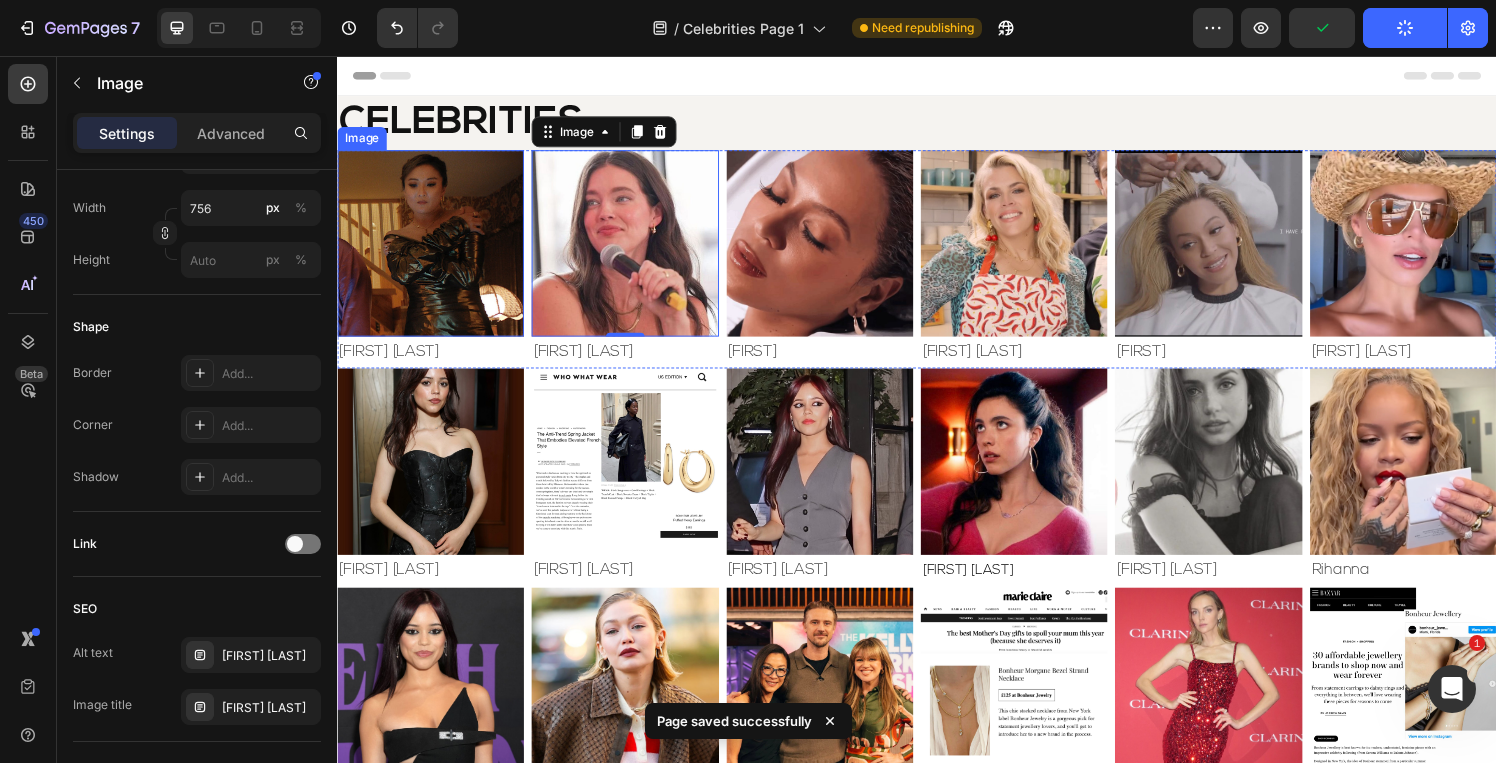 click at bounding box center [433, 249] 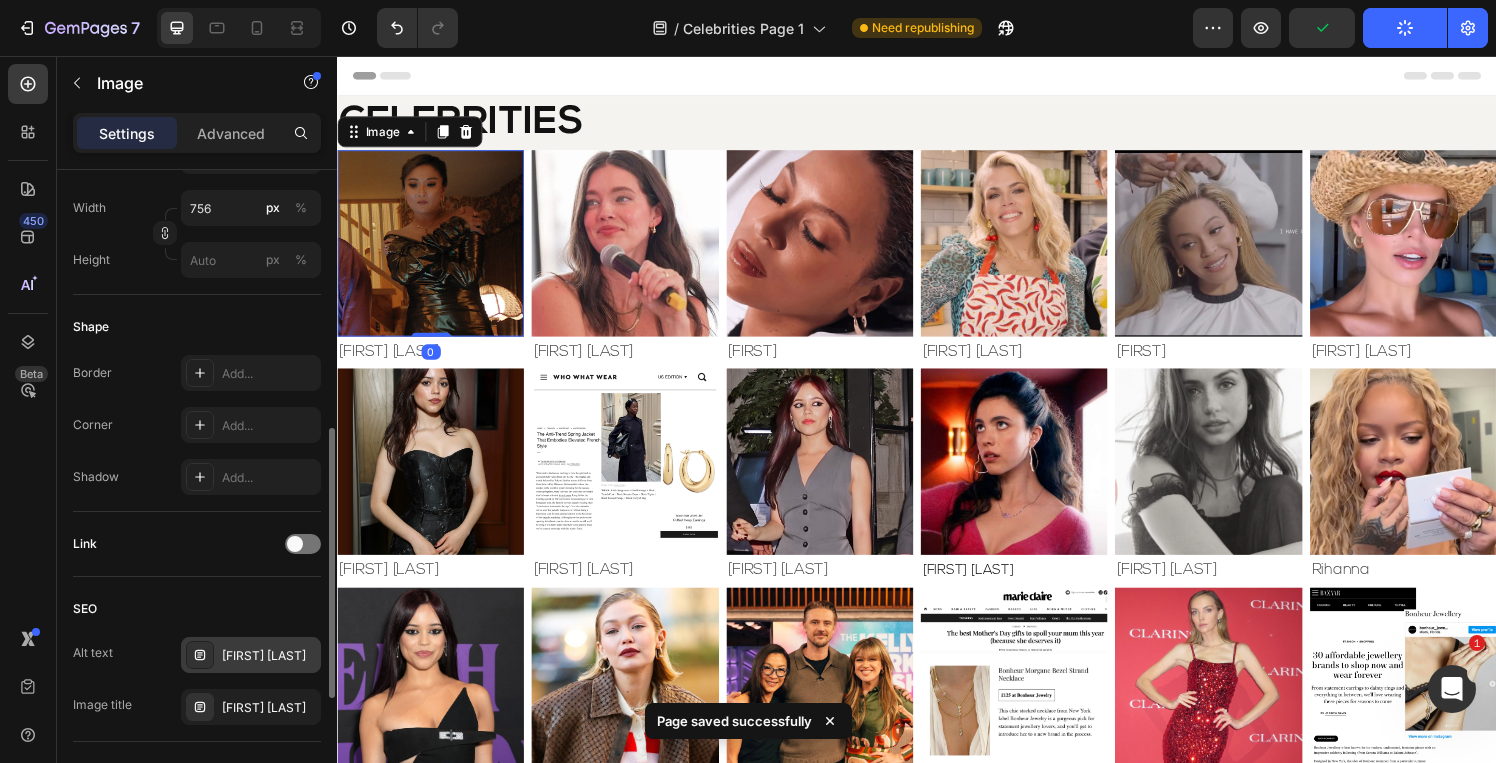 click on "[FIRST] [LAST]" at bounding box center (269, 656) 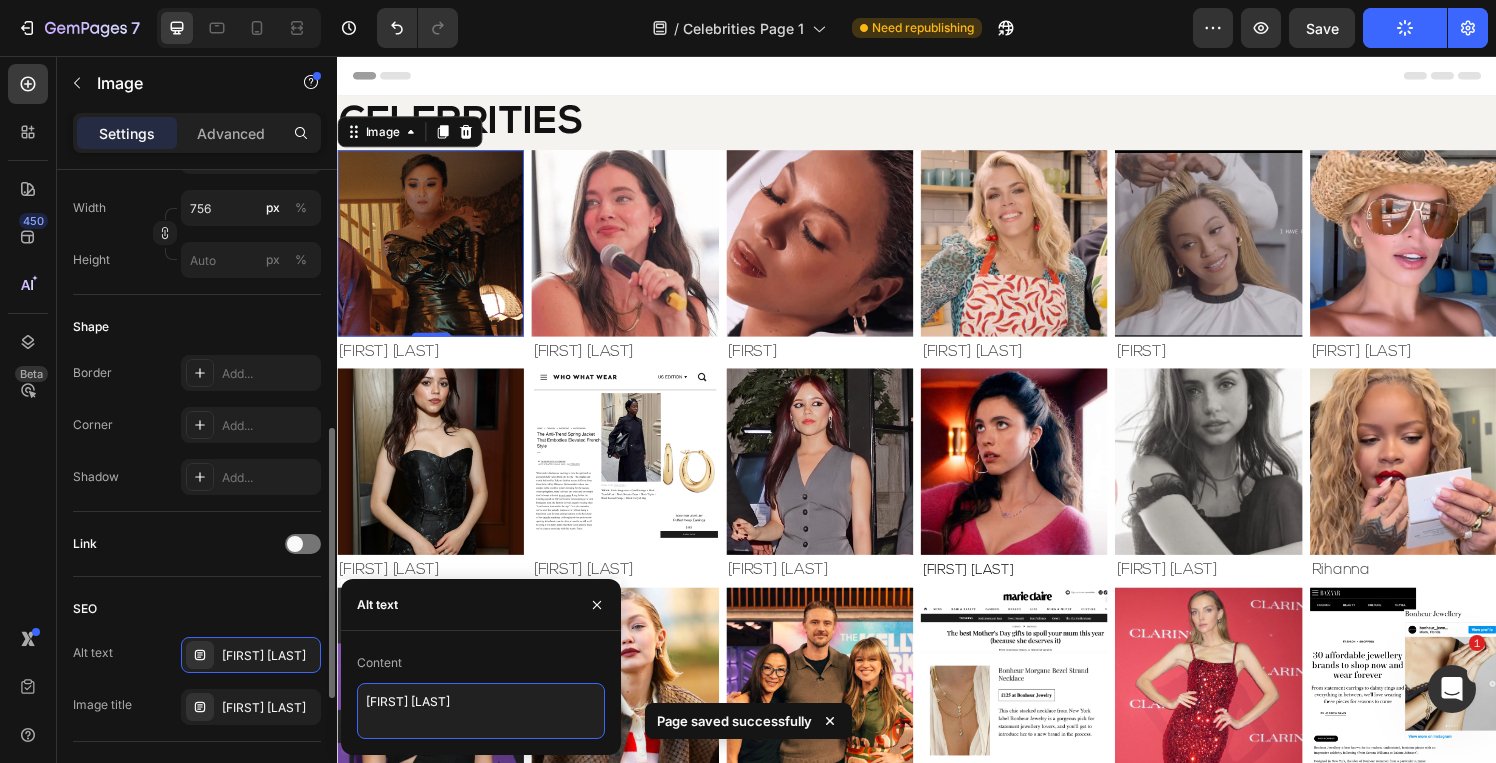 drag, startPoint x: 441, startPoint y: 706, endPoint x: 279, endPoint y: 685, distance: 163.35544 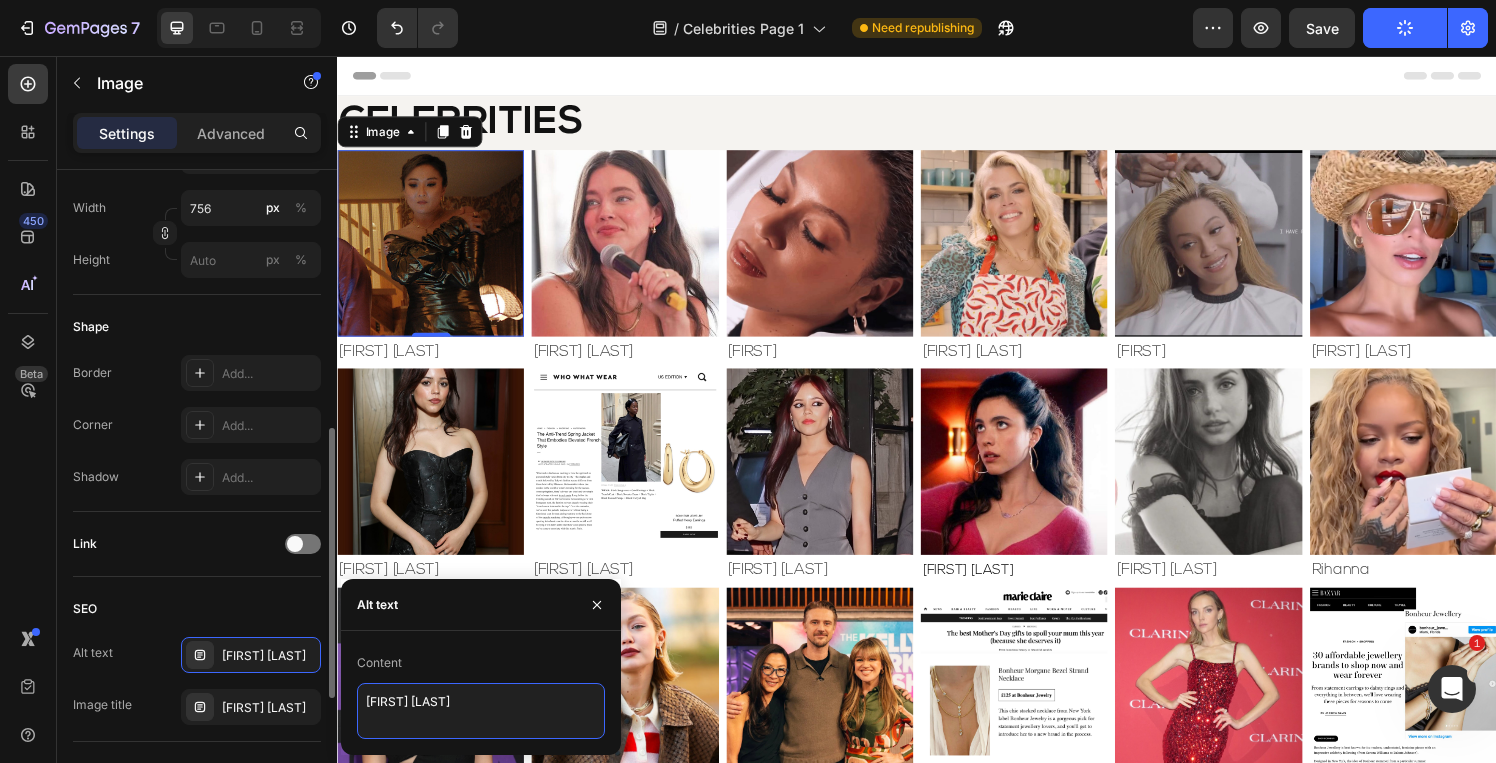 type on "[FIRST] [LAST] Jewelry" 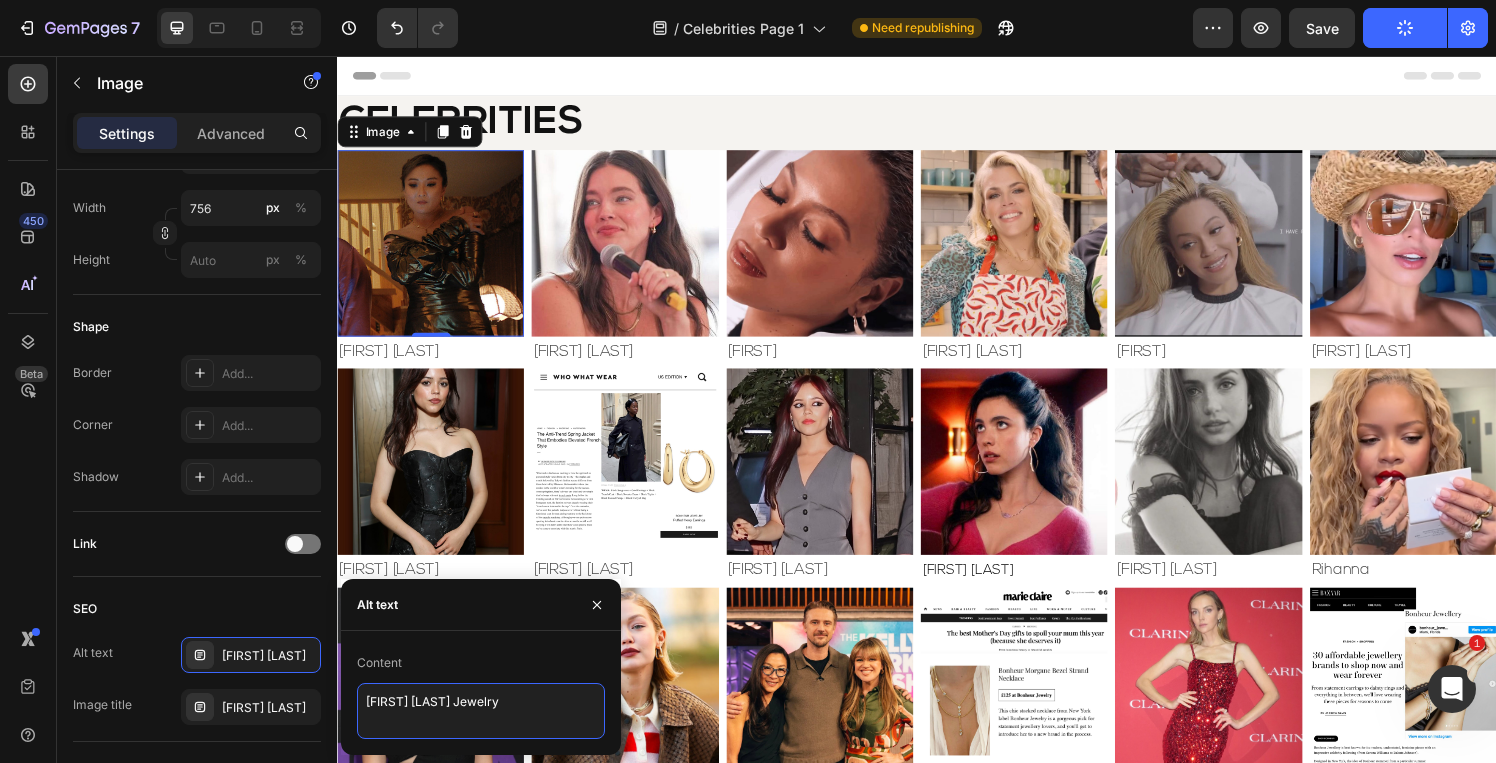 click on "[FIRST] [LAST] Jewelry" at bounding box center [481, 711] 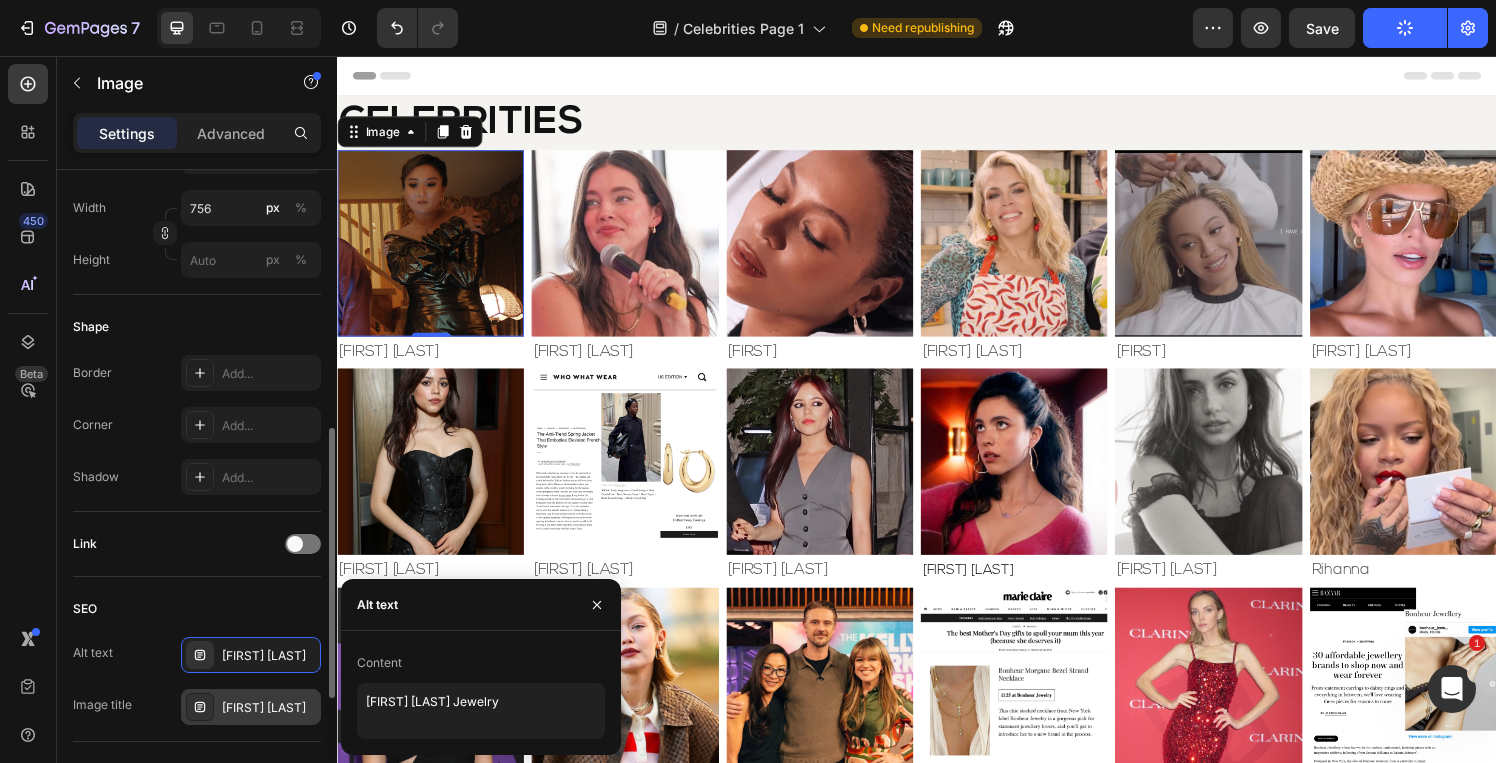 click on "[FIRST] [LAST]" at bounding box center [251, 707] 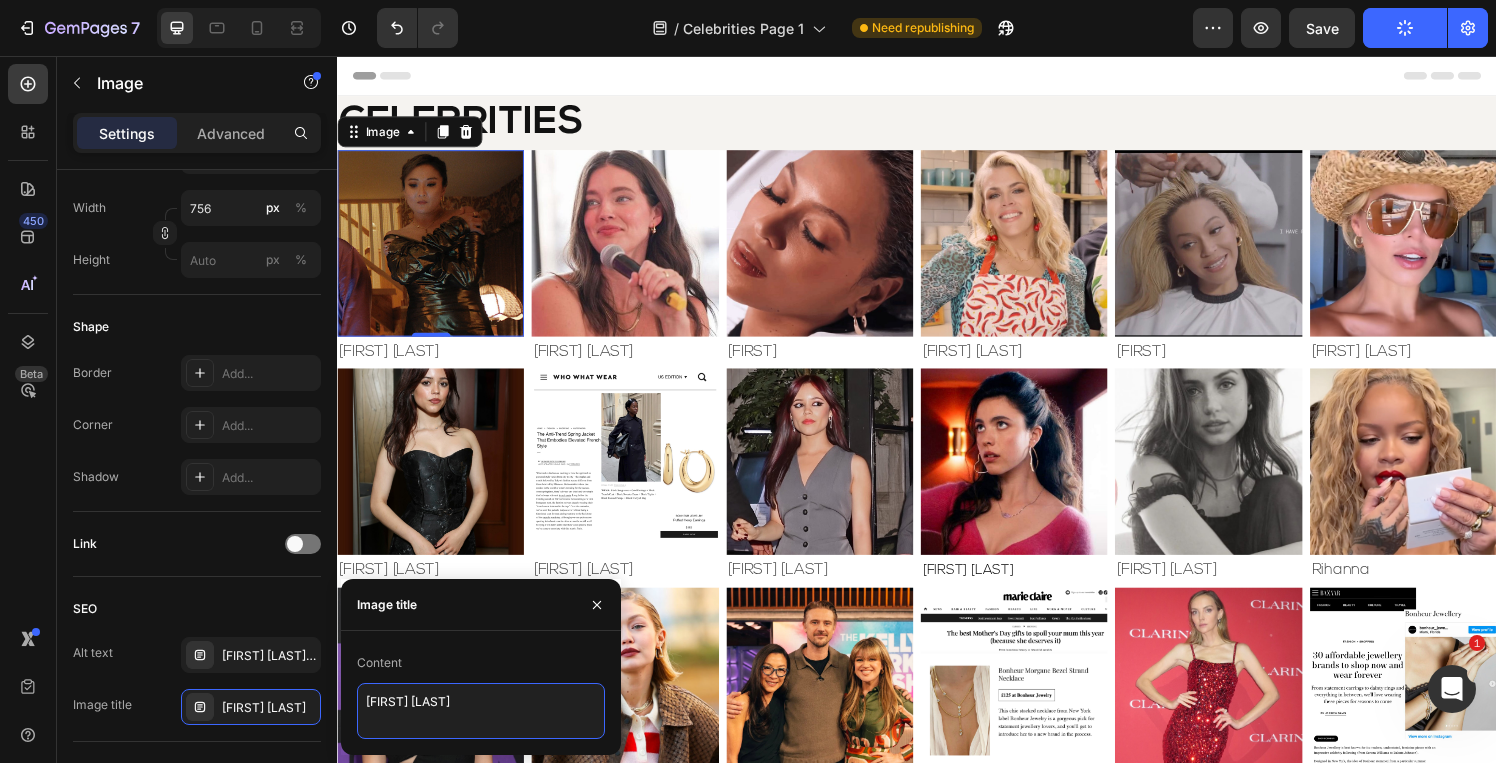 click on "[FIRST] [LAST]" at bounding box center [481, 711] 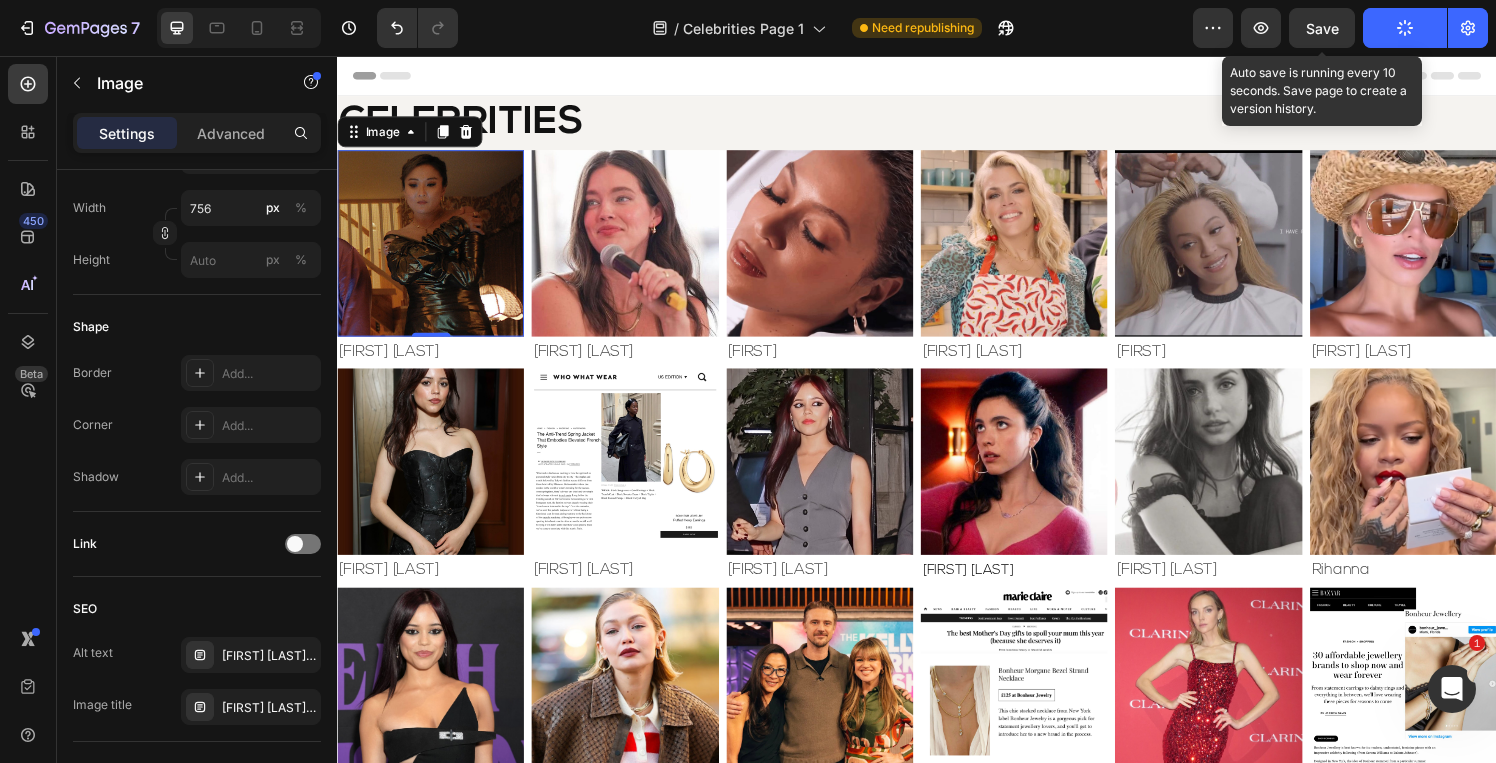 click on "Save" at bounding box center [1322, 28] 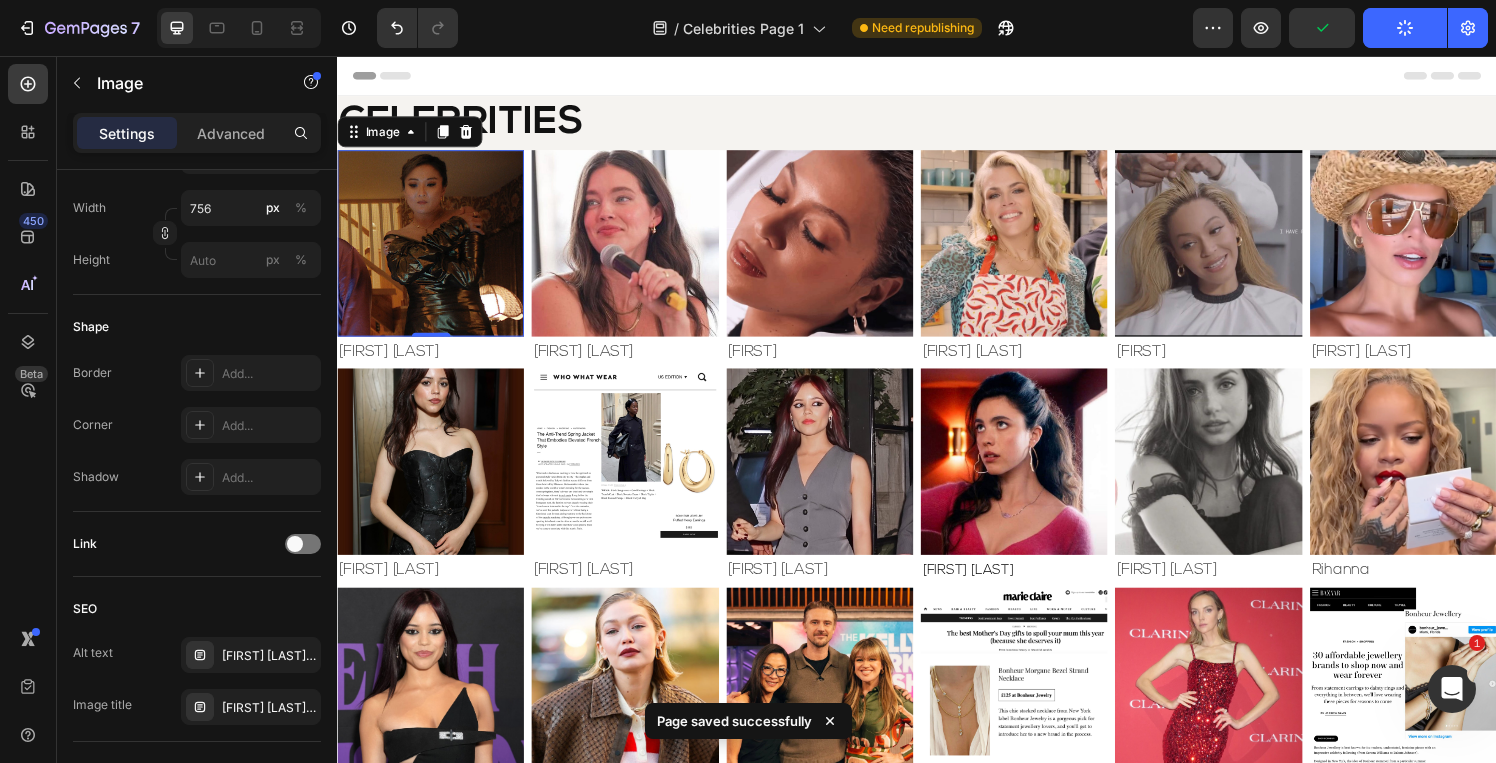 click 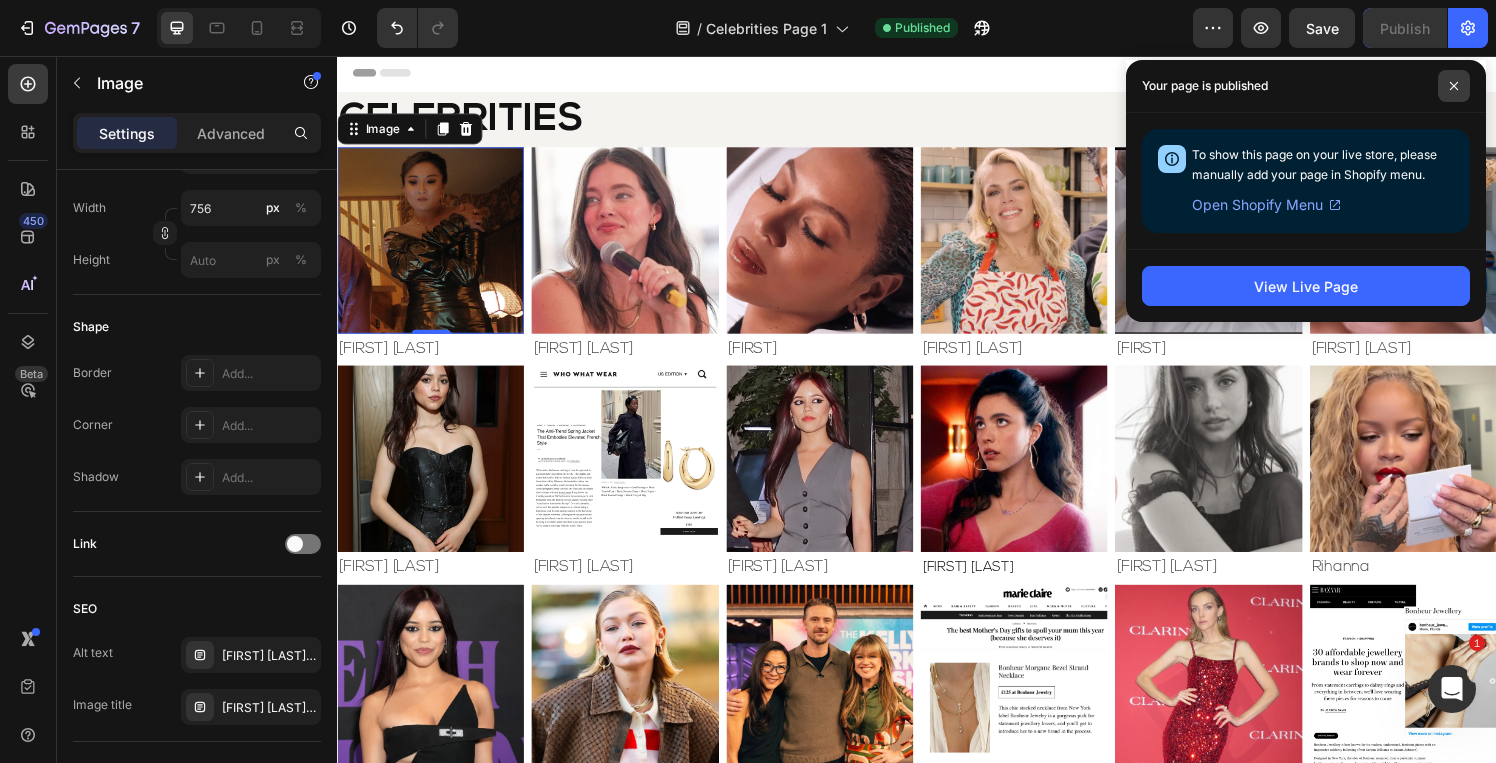 click 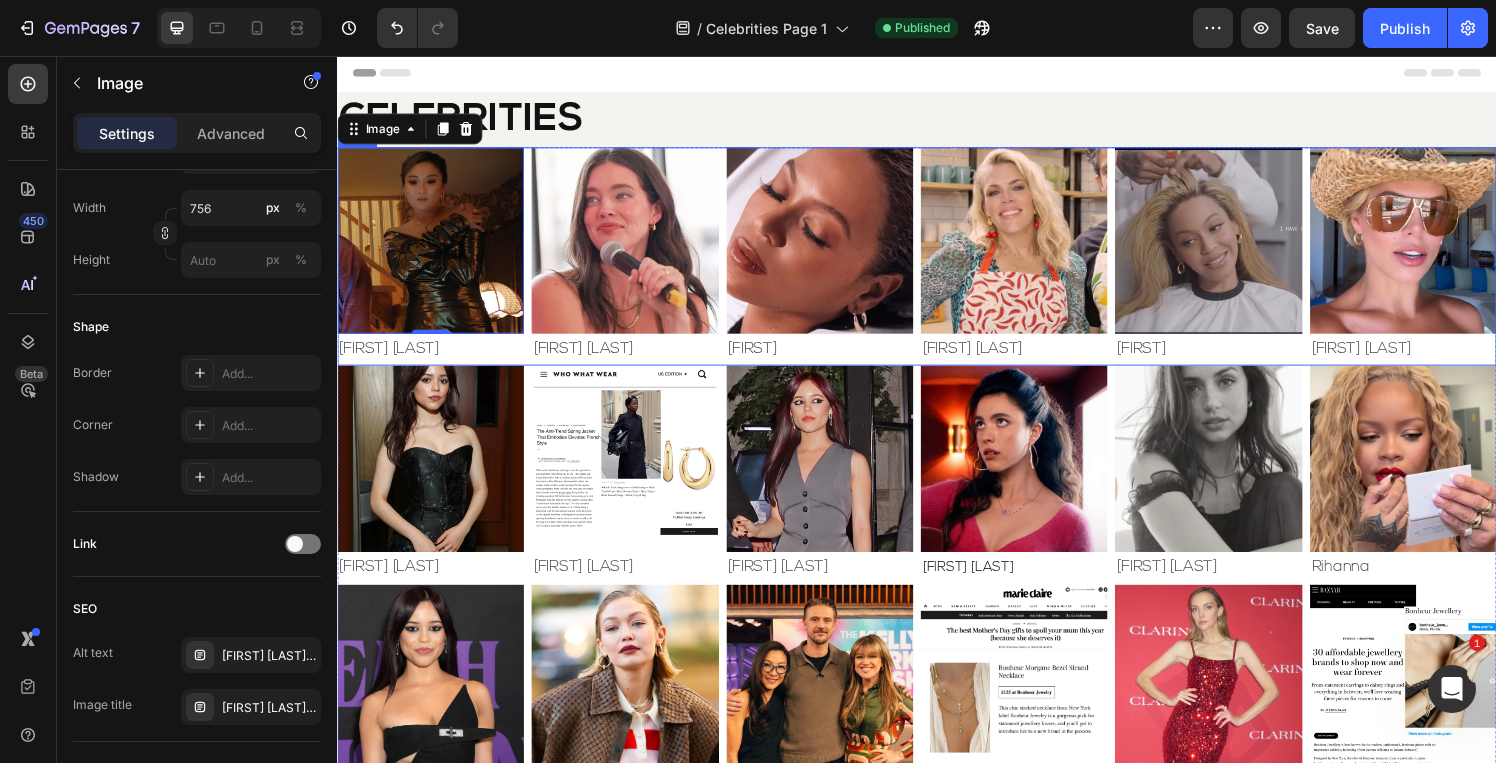 click on "Image [FIRST] [LAST] Text Block Image [FIRST] [LAST] Text Block Image [FIRST] Text Block Image [FIRST] [LAST] Text Block Image [FIRST] Text Block Image [FIRST] [LAST] Text Block Row" at bounding box center (937, 263) 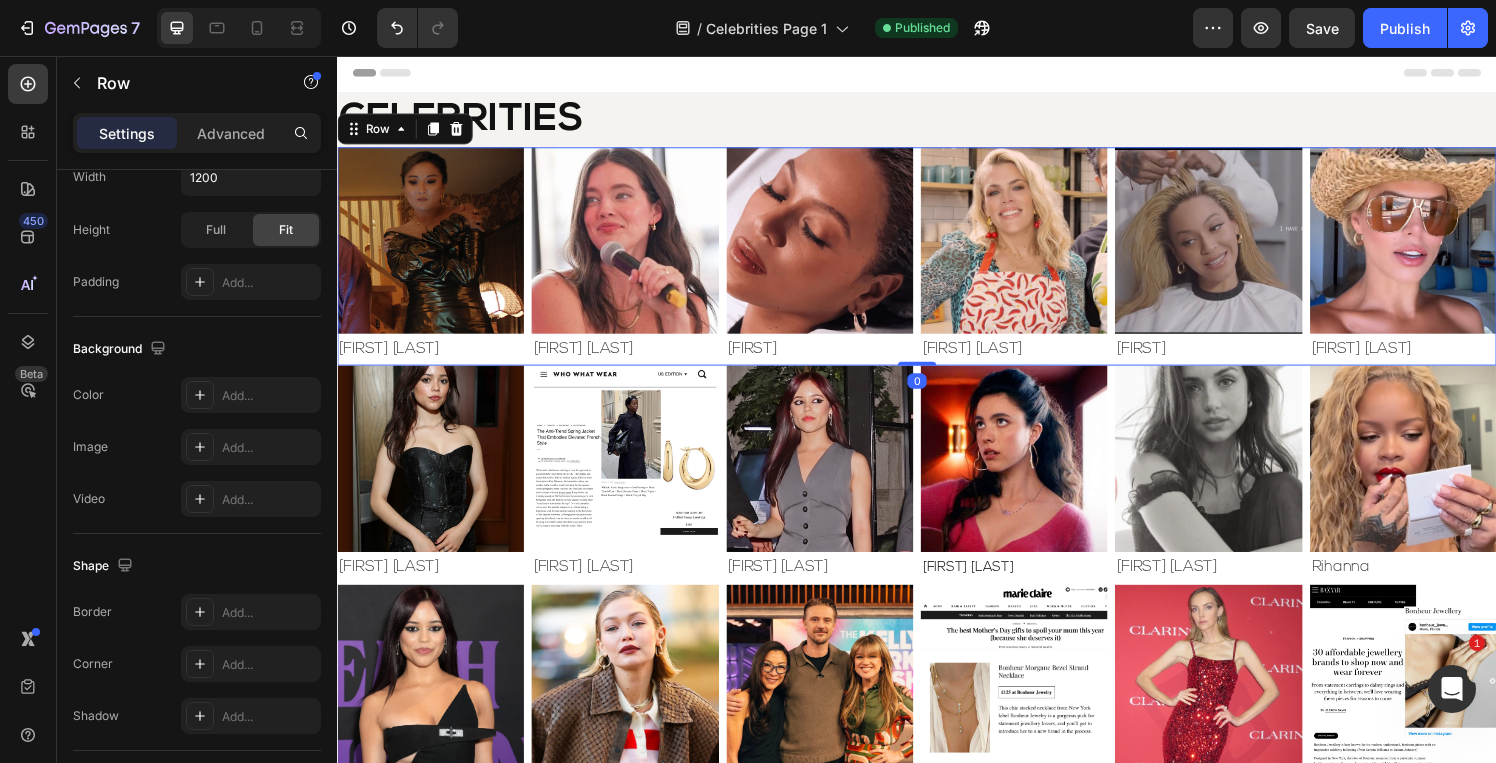 scroll, scrollTop: 0, scrollLeft: 0, axis: both 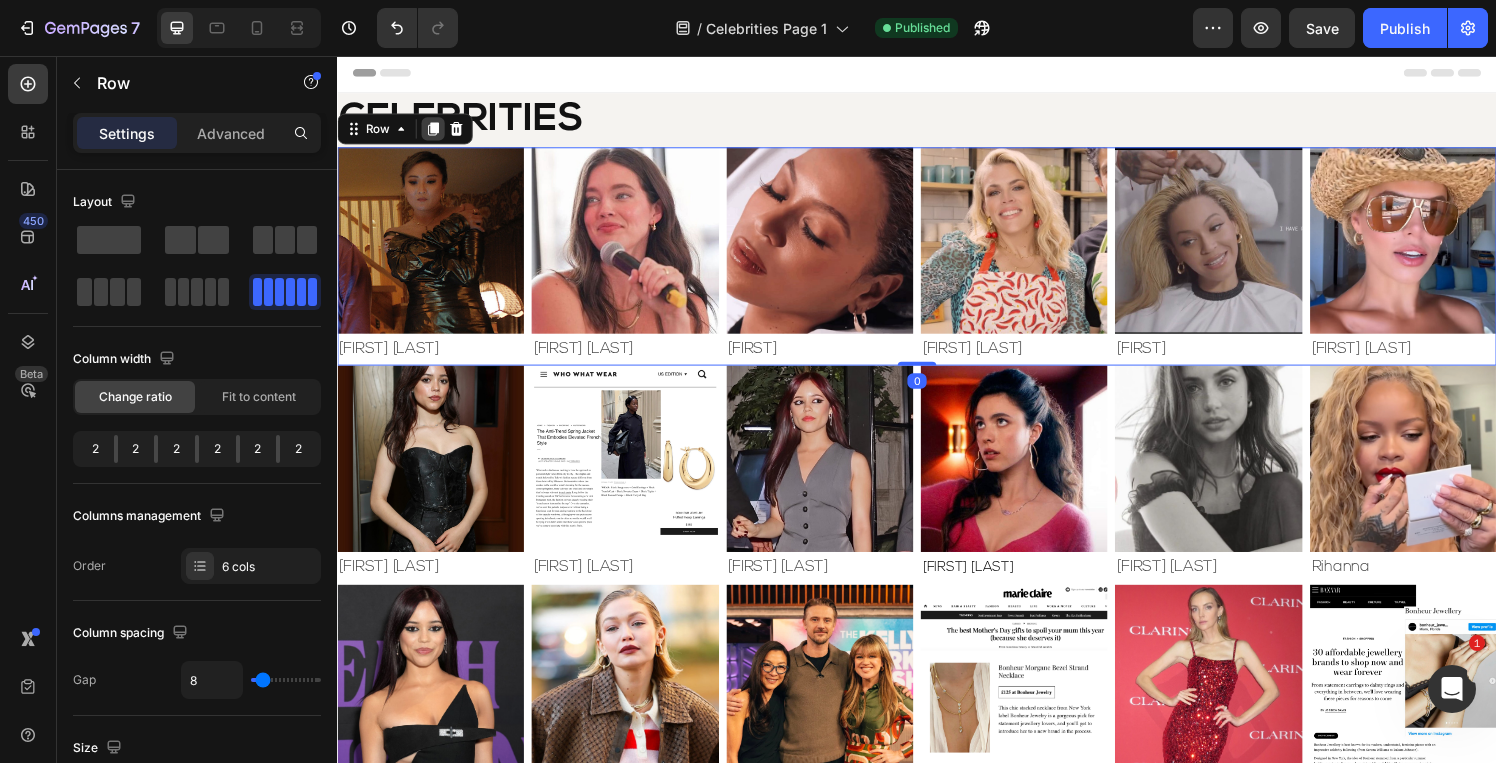 click 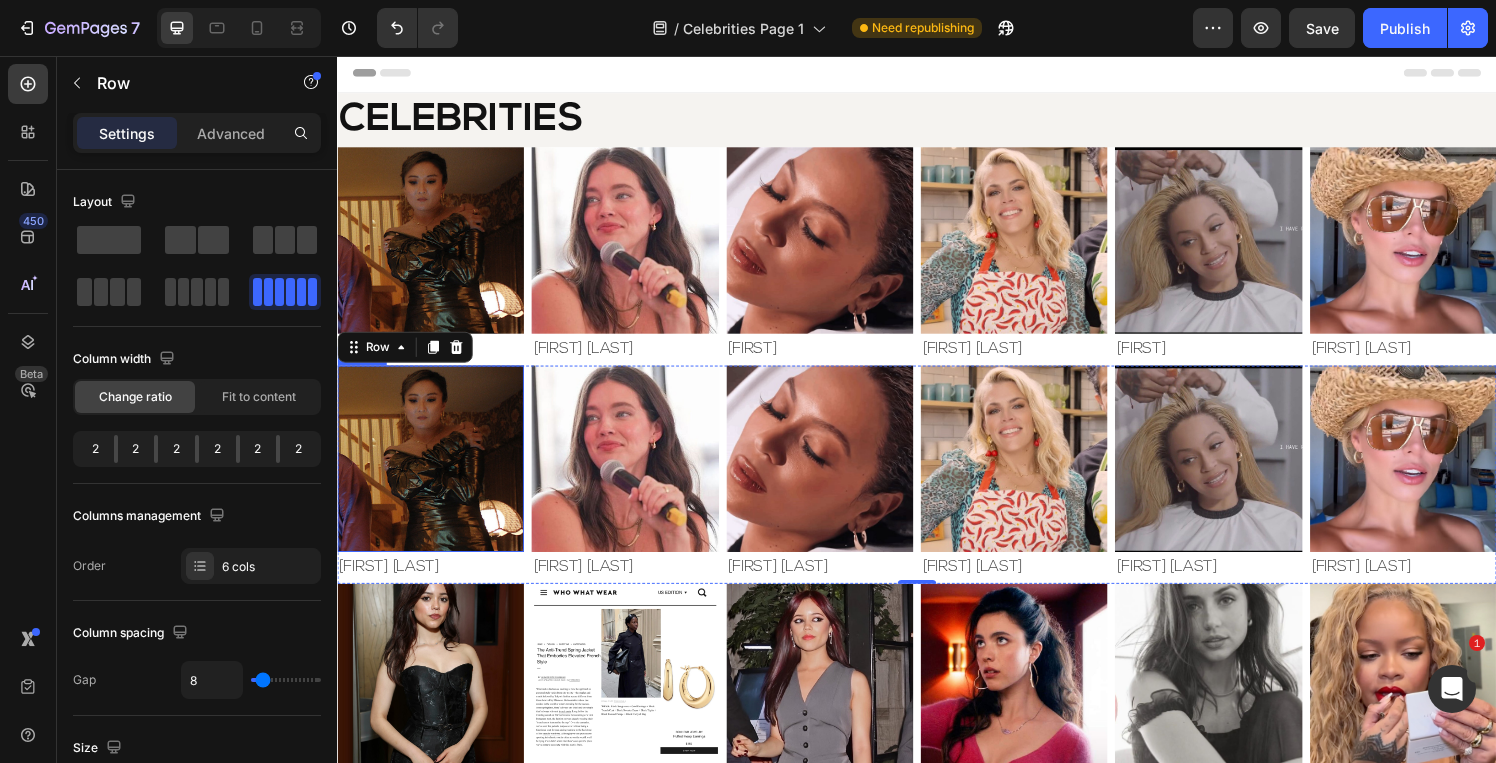 click at bounding box center [433, 472] 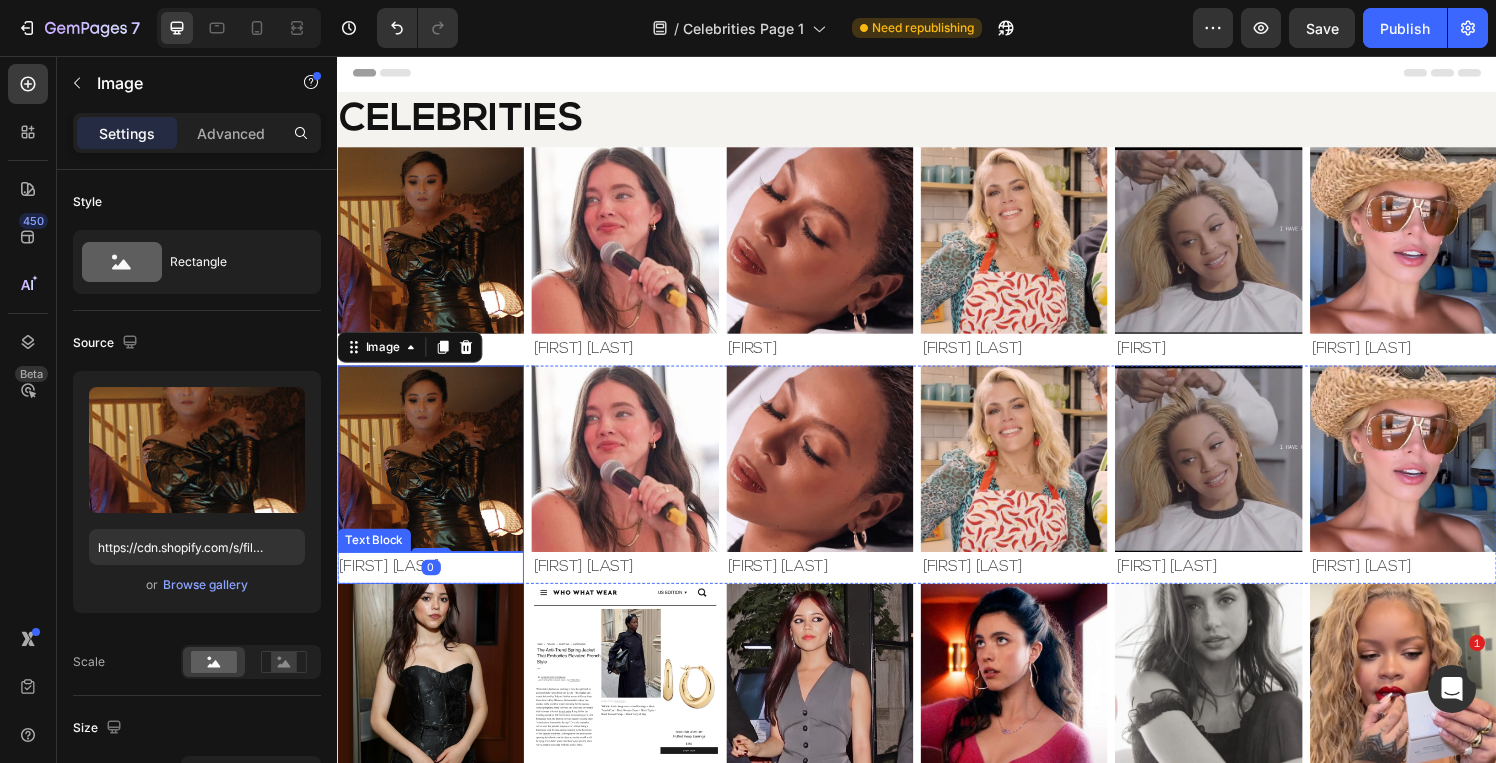 click on "[FIRST] [LAST]" at bounding box center (433, 585) 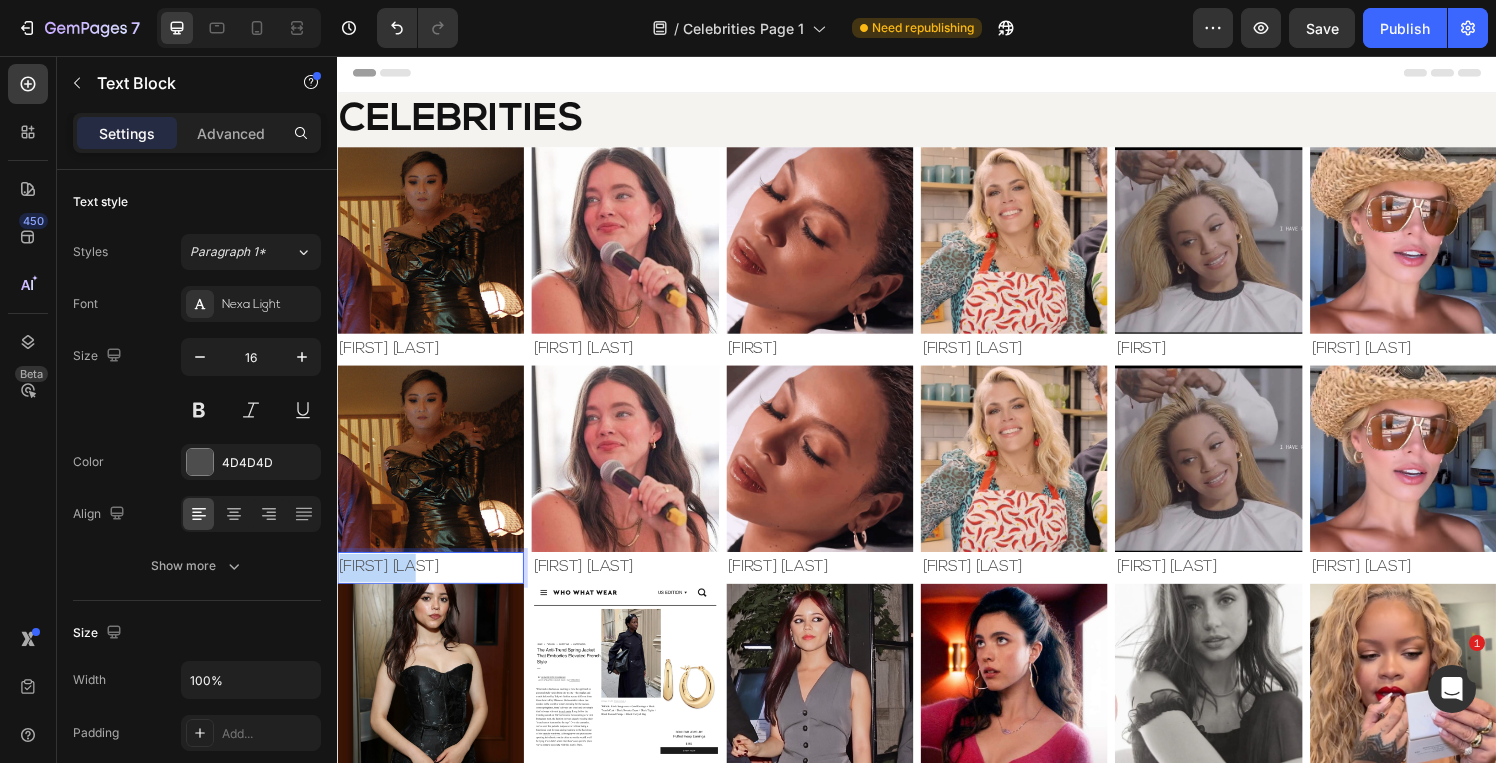 click on "[FIRST] [LAST]" at bounding box center (433, 585) 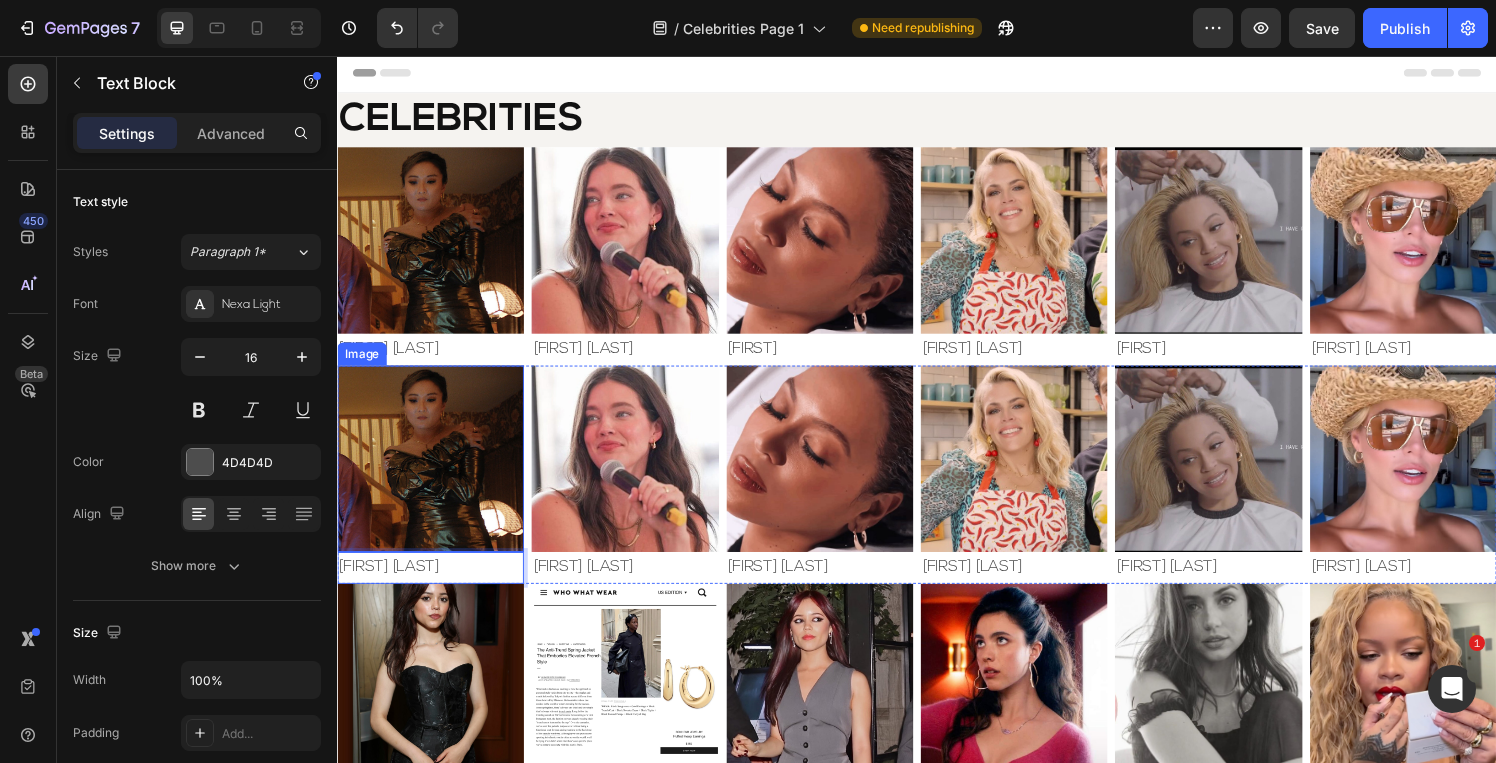 click at bounding box center [433, 472] 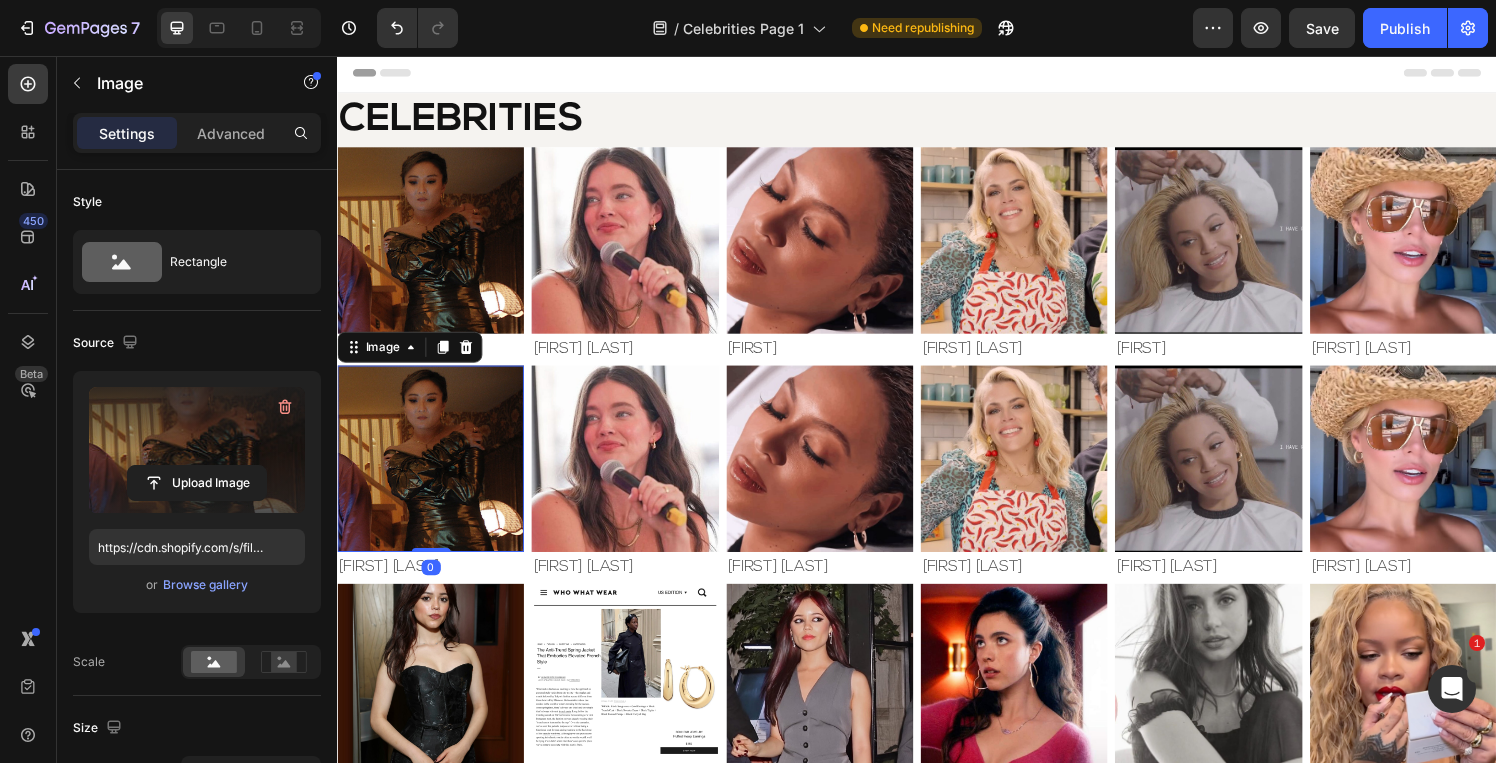 click at bounding box center (197, 450) 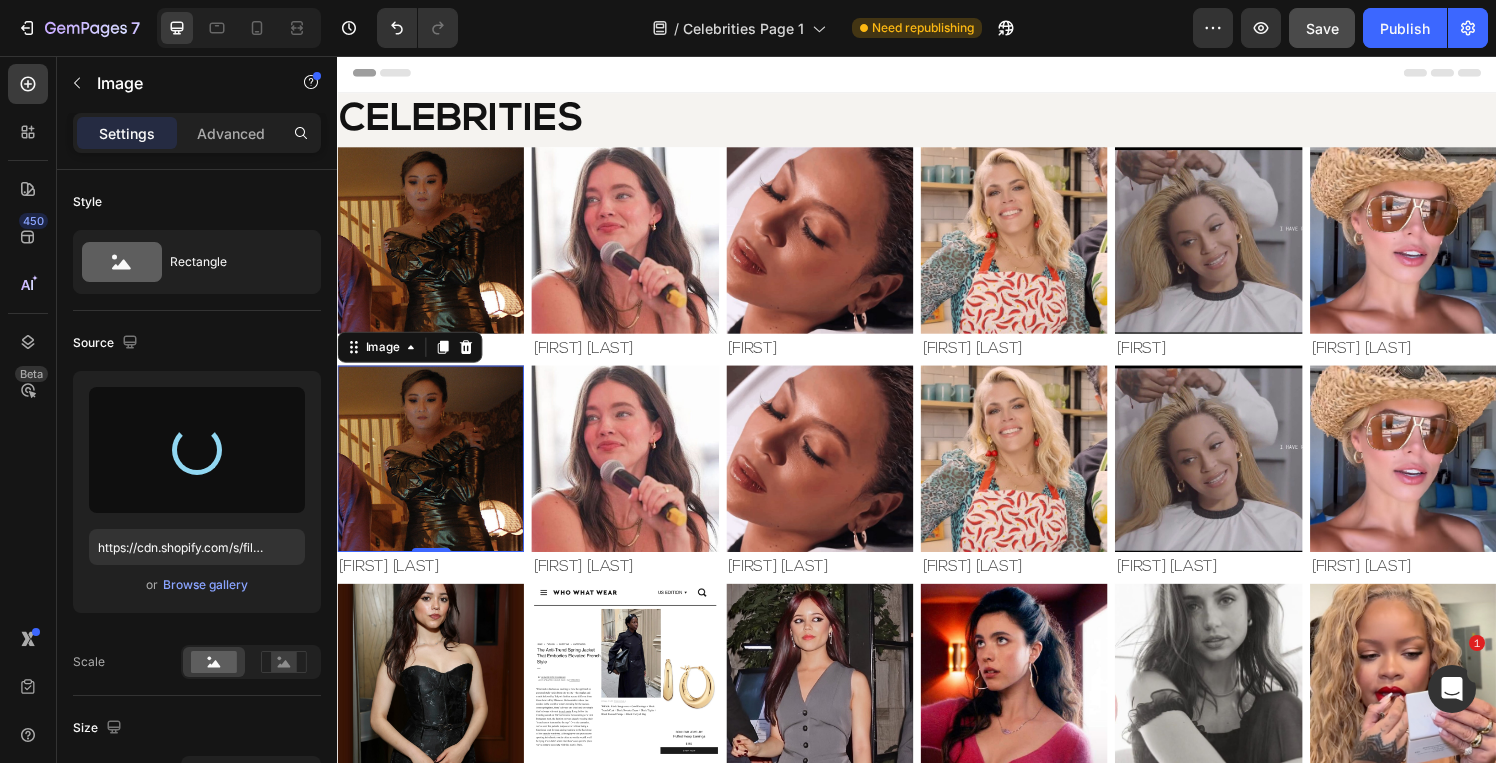 type on "https://cdn.shopify.com/s/files/1/0826/6643/files/gempages_495104992038880131-9f09371f-762a-46db-8b33-0a2cc6e5b480.jpg" 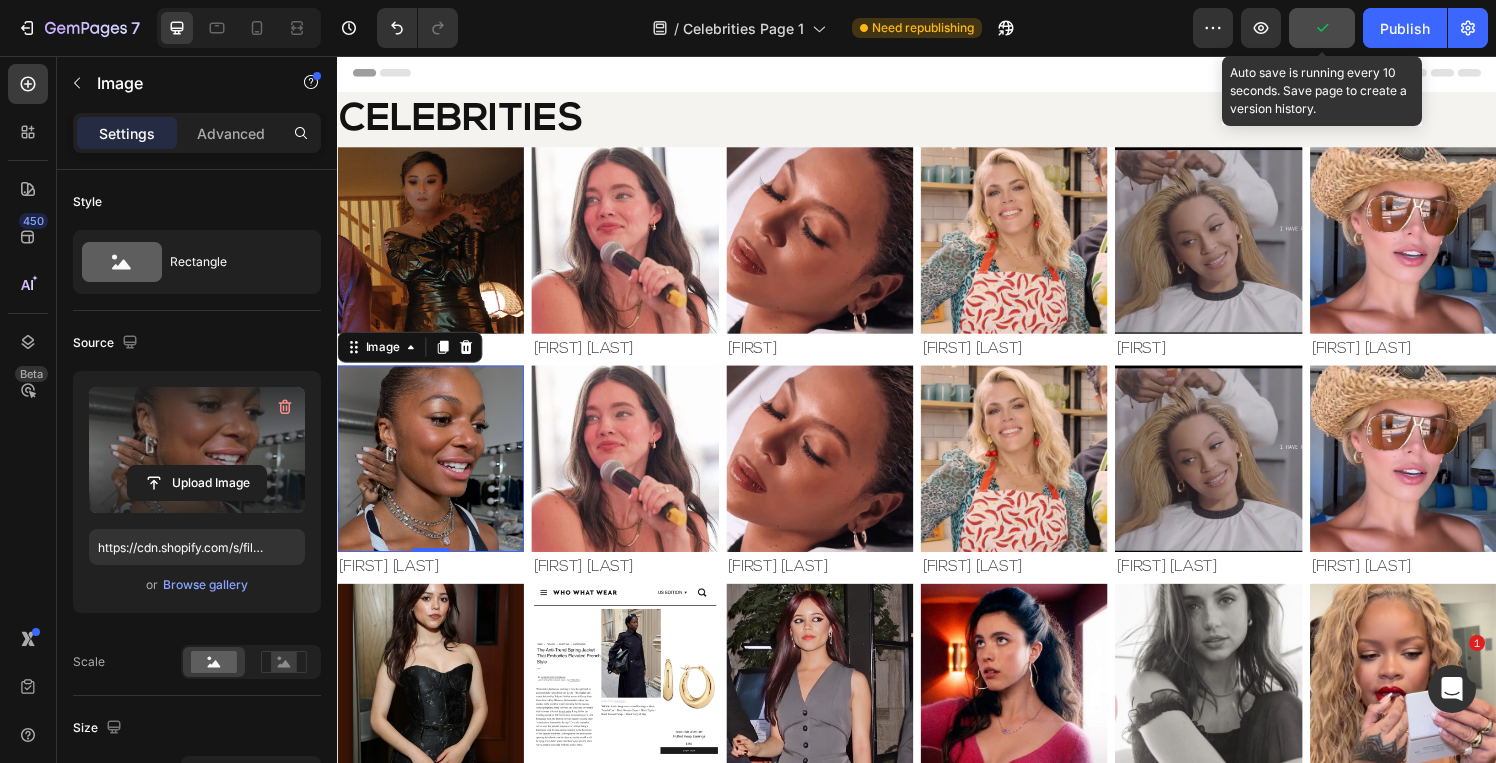 click 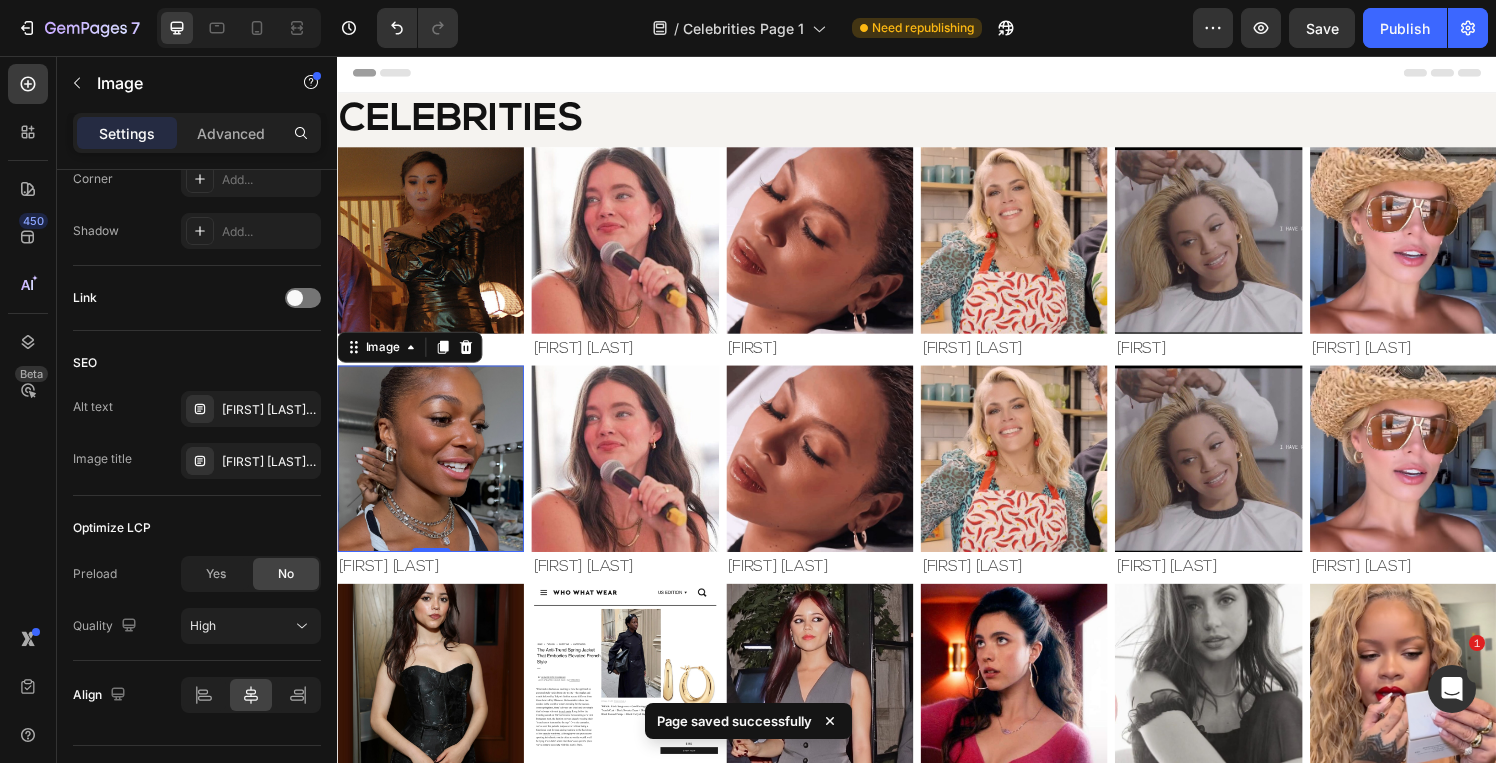 scroll, scrollTop: 910, scrollLeft: 0, axis: vertical 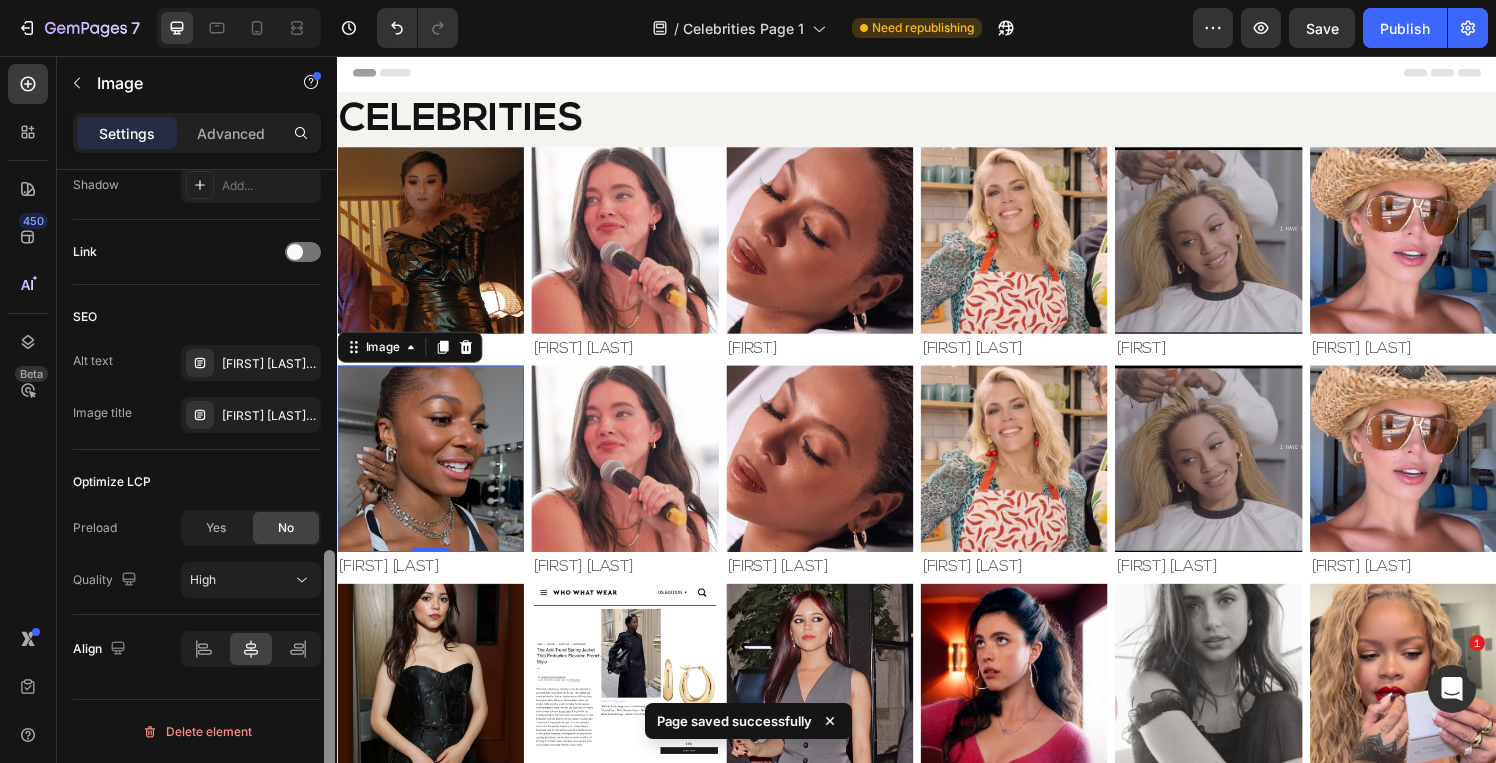 drag, startPoint x: 328, startPoint y: 397, endPoint x: 335, endPoint y: 822, distance: 425.05765 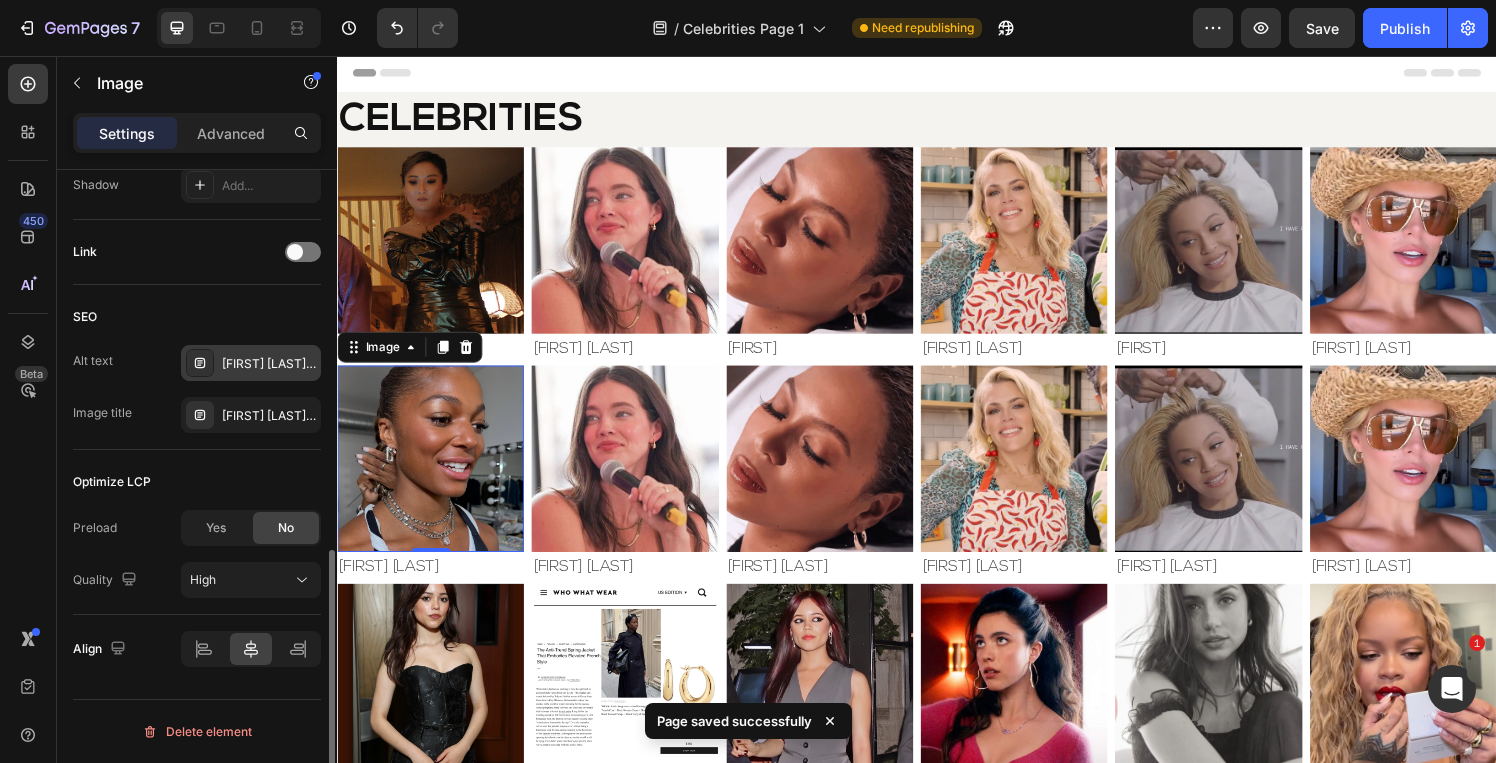 click on "[FIRST] [LAST] Jewelry" at bounding box center [269, 364] 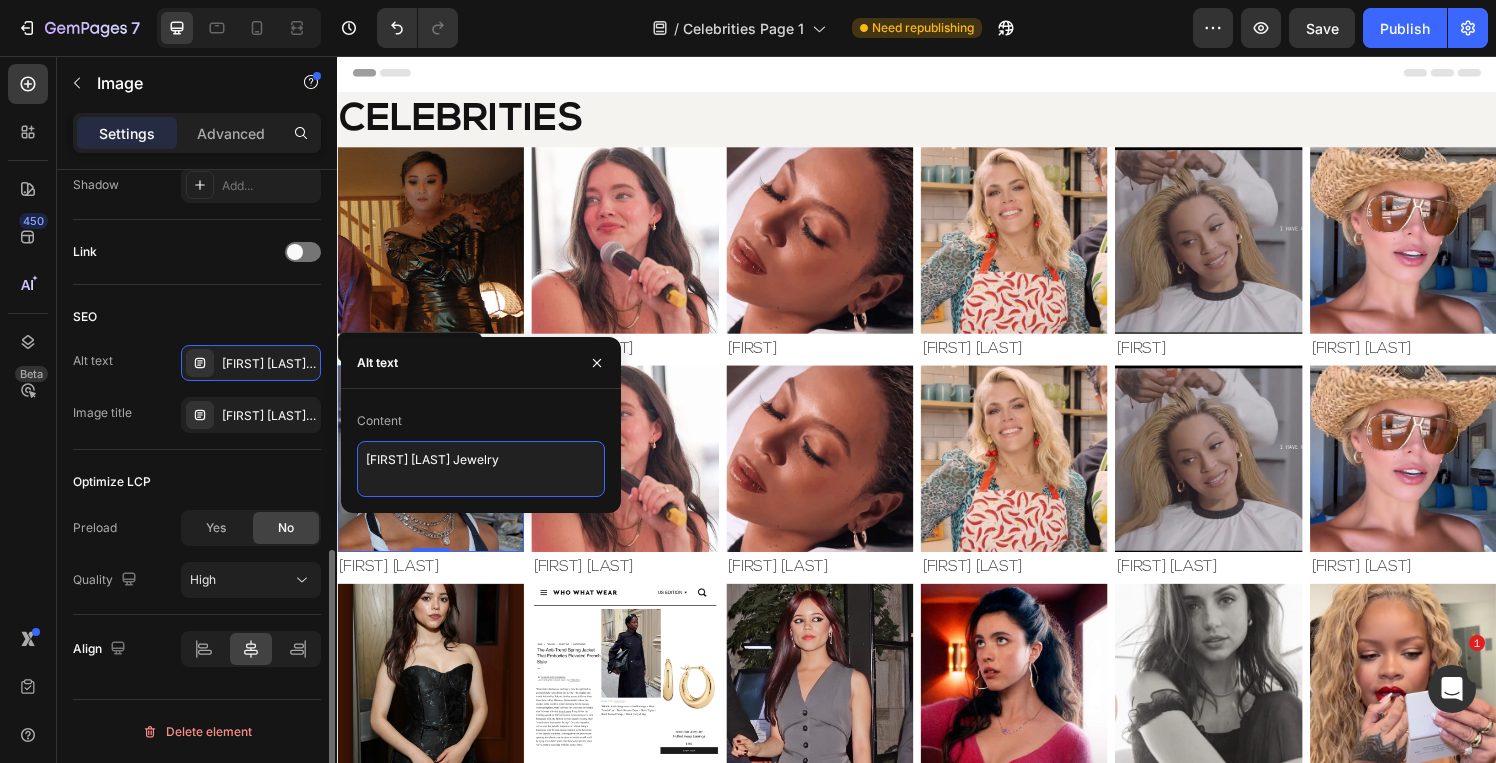 drag, startPoint x: 436, startPoint y: 462, endPoint x: 311, endPoint y: 456, distance: 125.14392 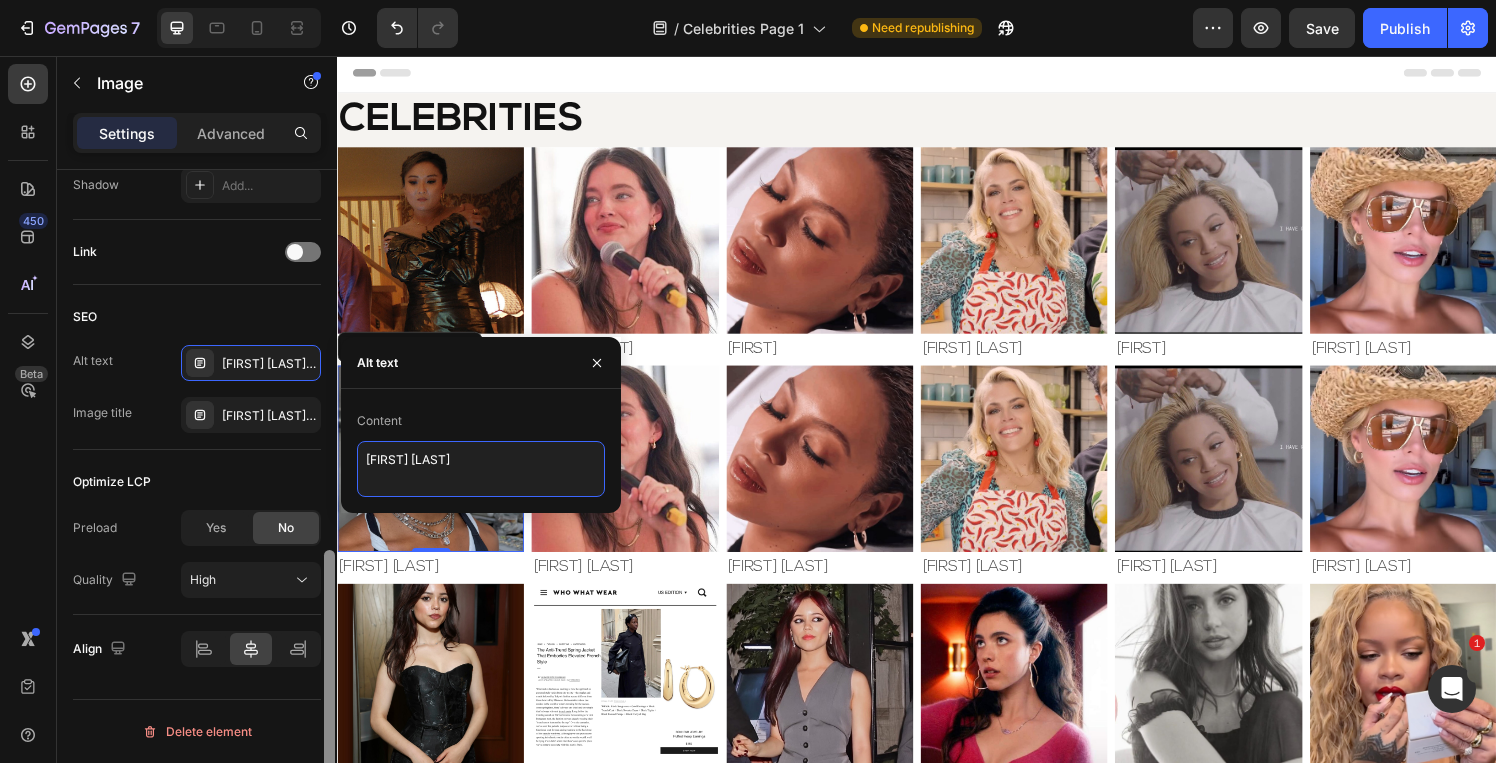 type on "[FIRST] [LAST] Jewelry" 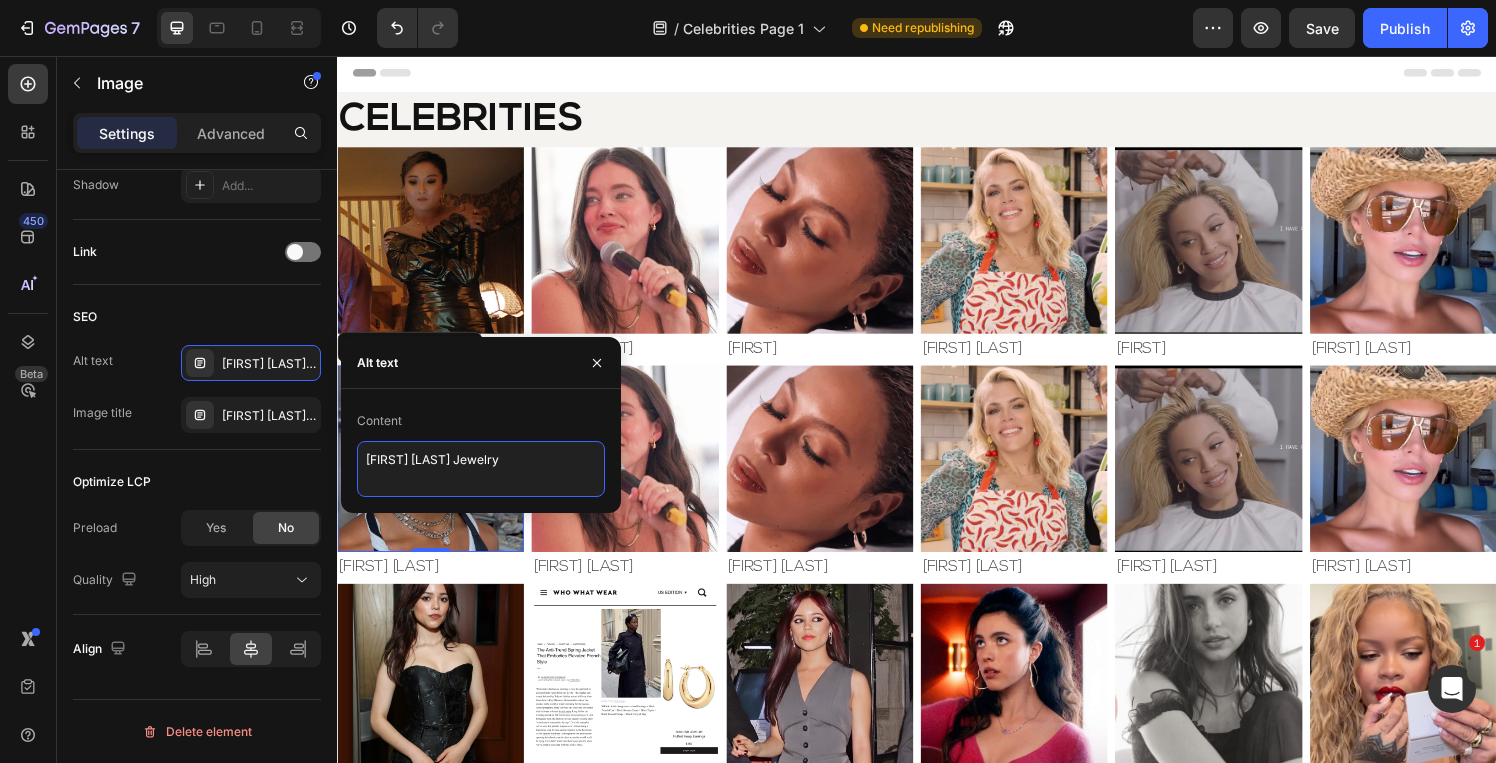 click on "[FIRST] [LAST] Jewelry" at bounding box center [481, 469] 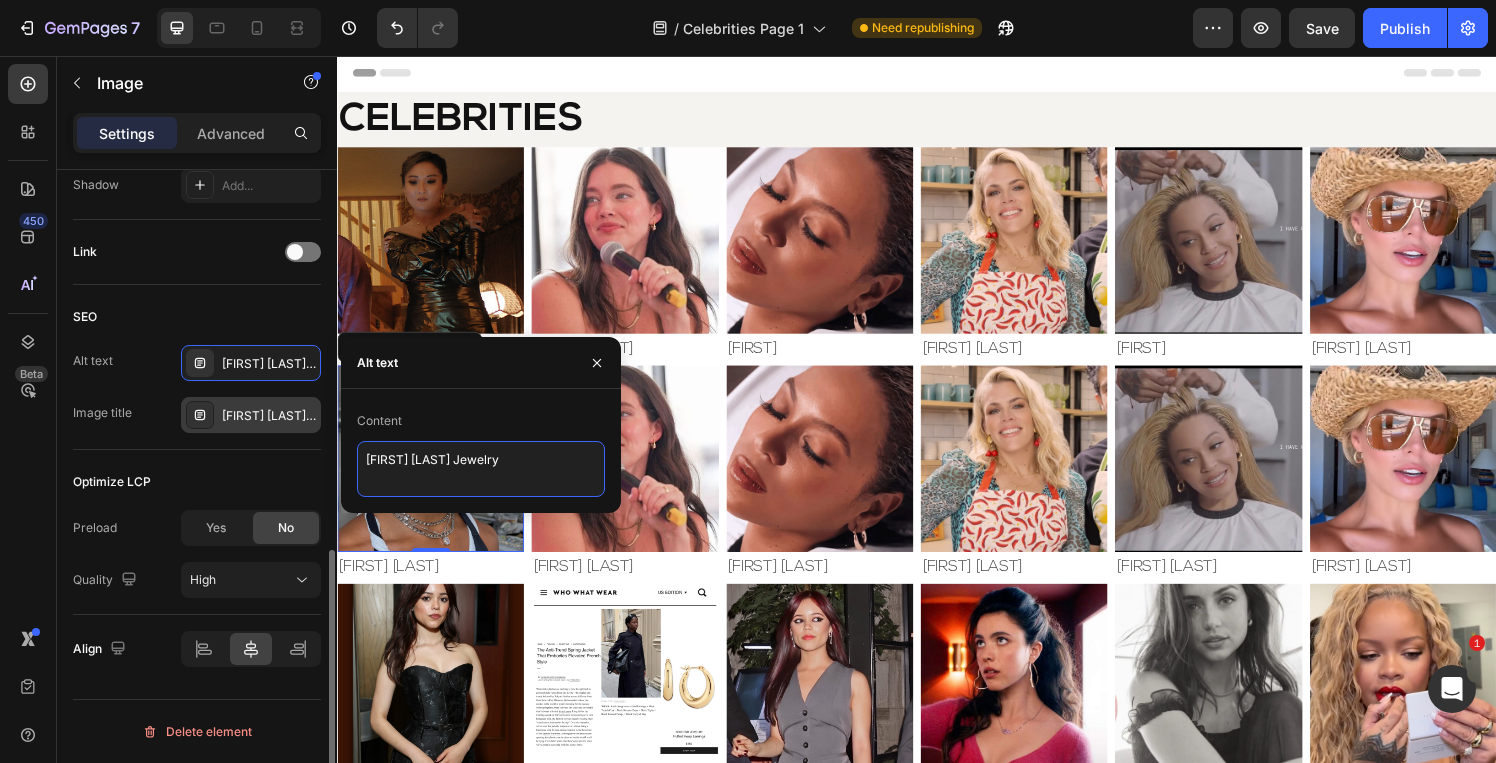 click on "[FIRST] [LAST] Jewelry" at bounding box center (269, 416) 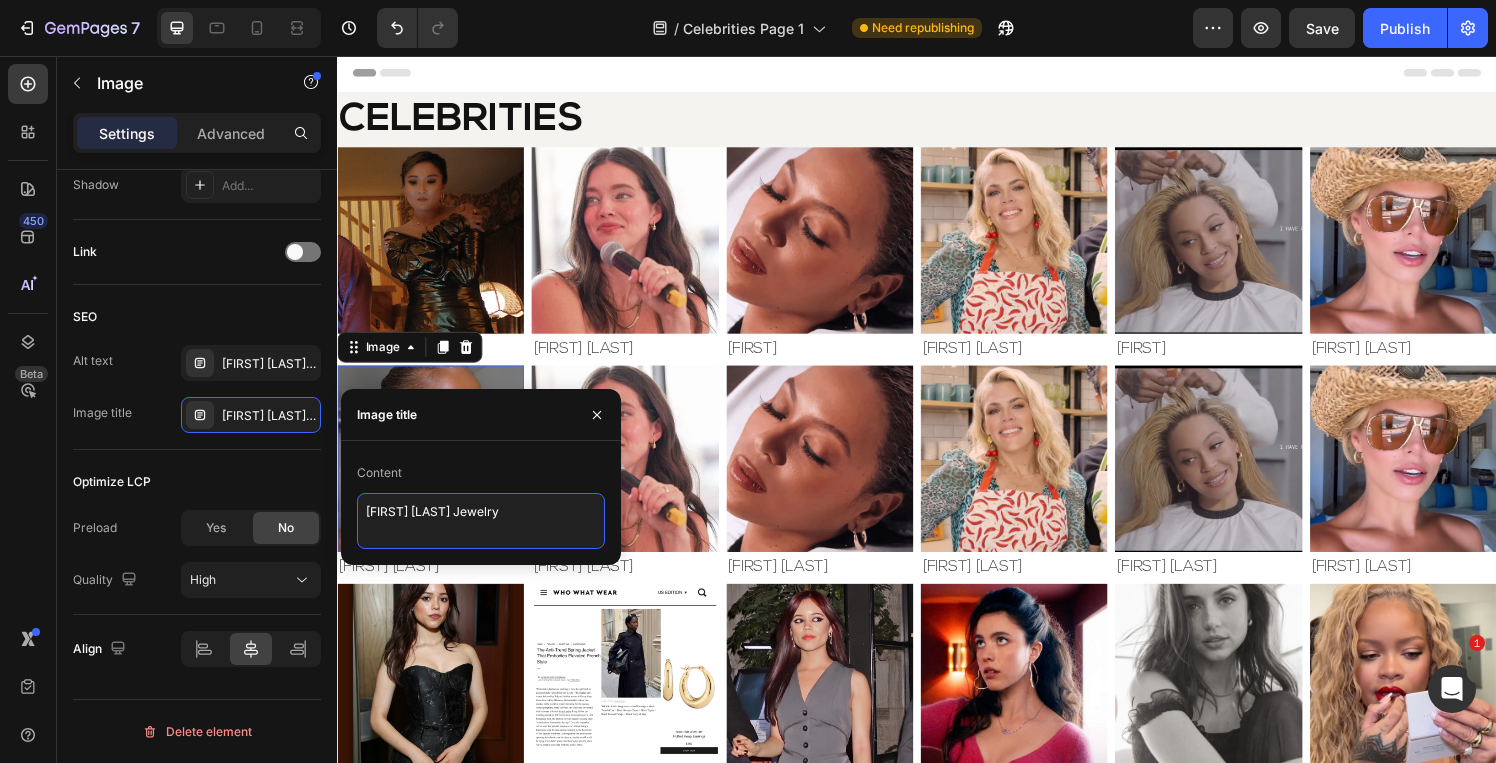 click on "[FIRST] [LAST] Jewelry" at bounding box center (481, 521) 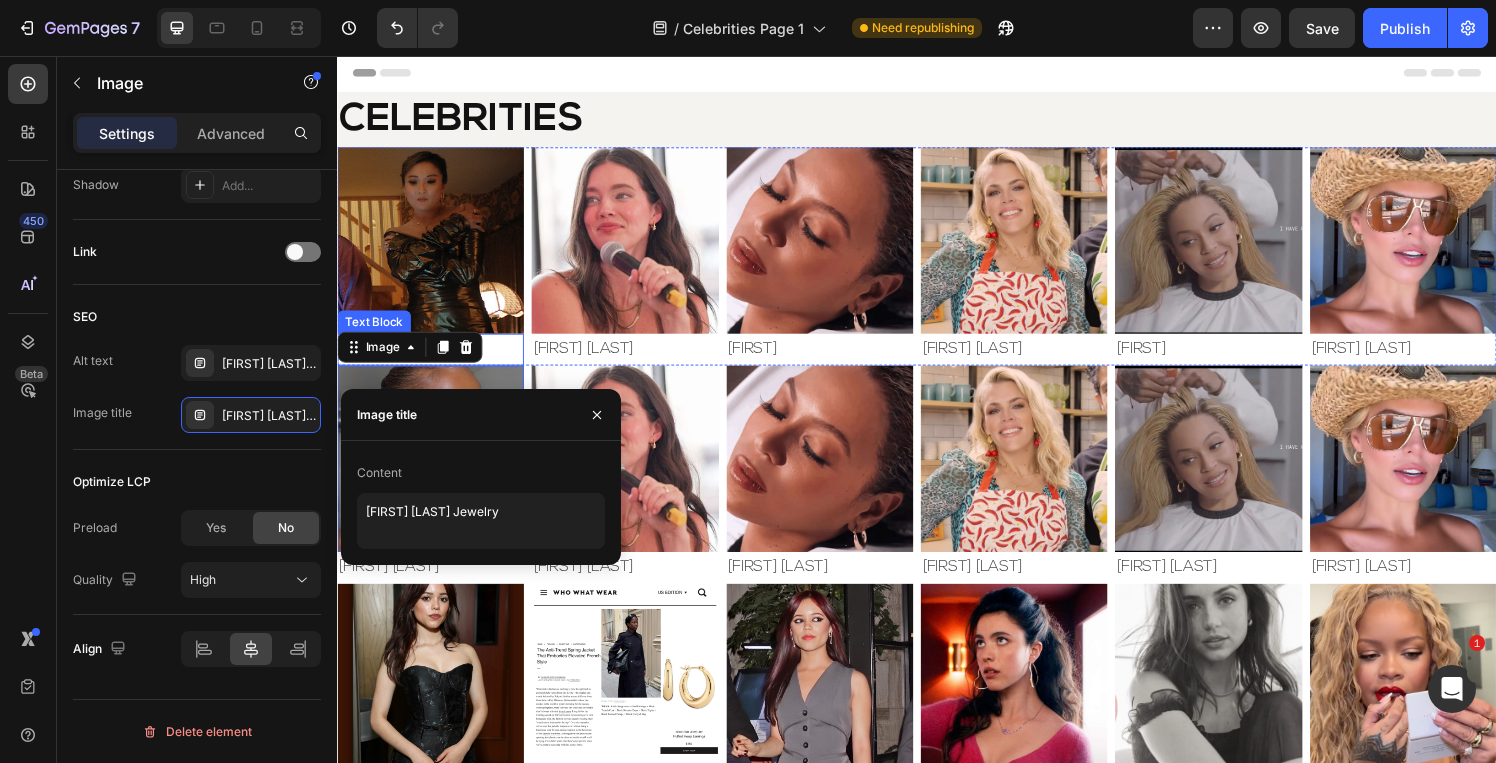 click on "[FIRST] [LAST]" at bounding box center [433, 359] 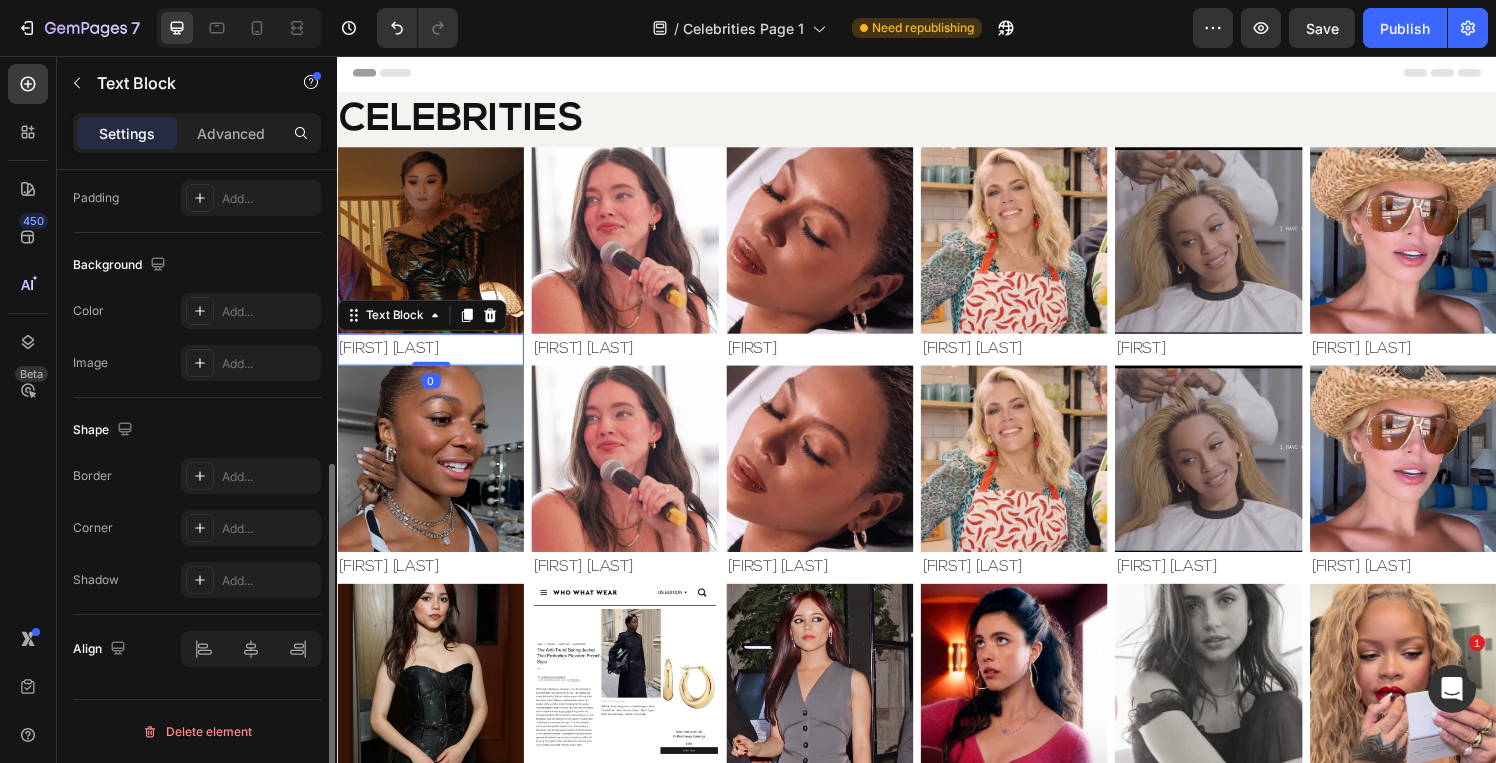 scroll, scrollTop: 0, scrollLeft: 0, axis: both 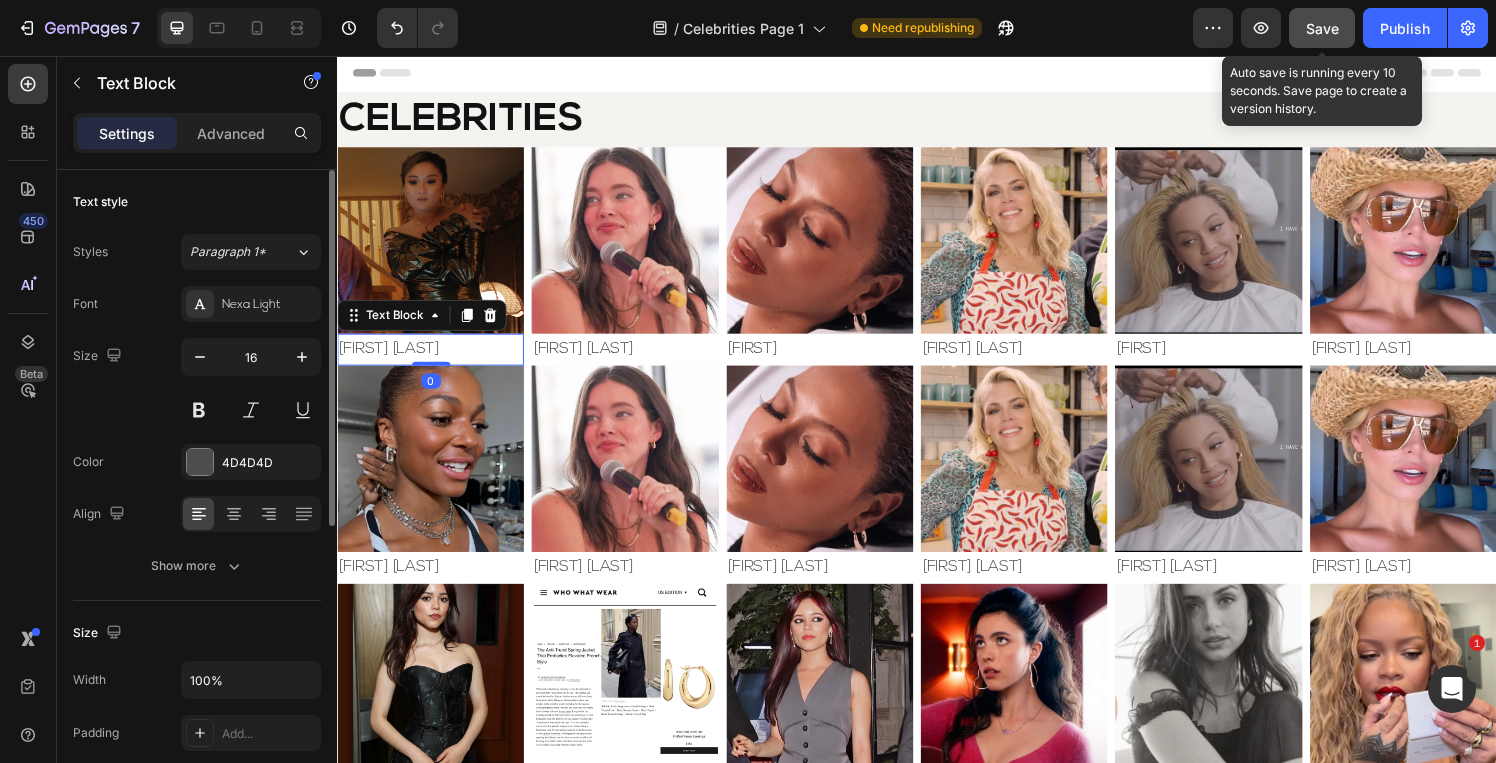 click on "Save" 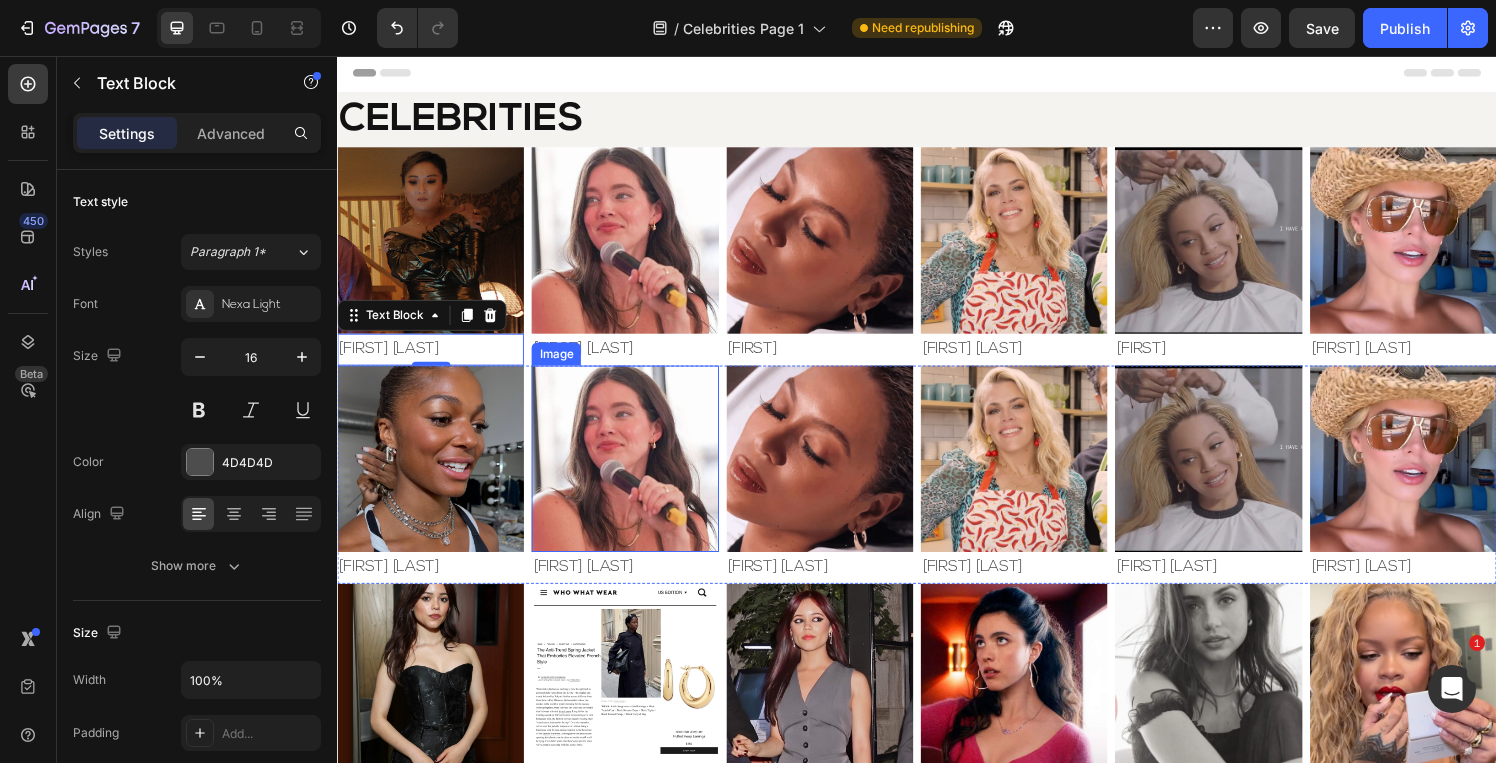 click at bounding box center [634, 472] 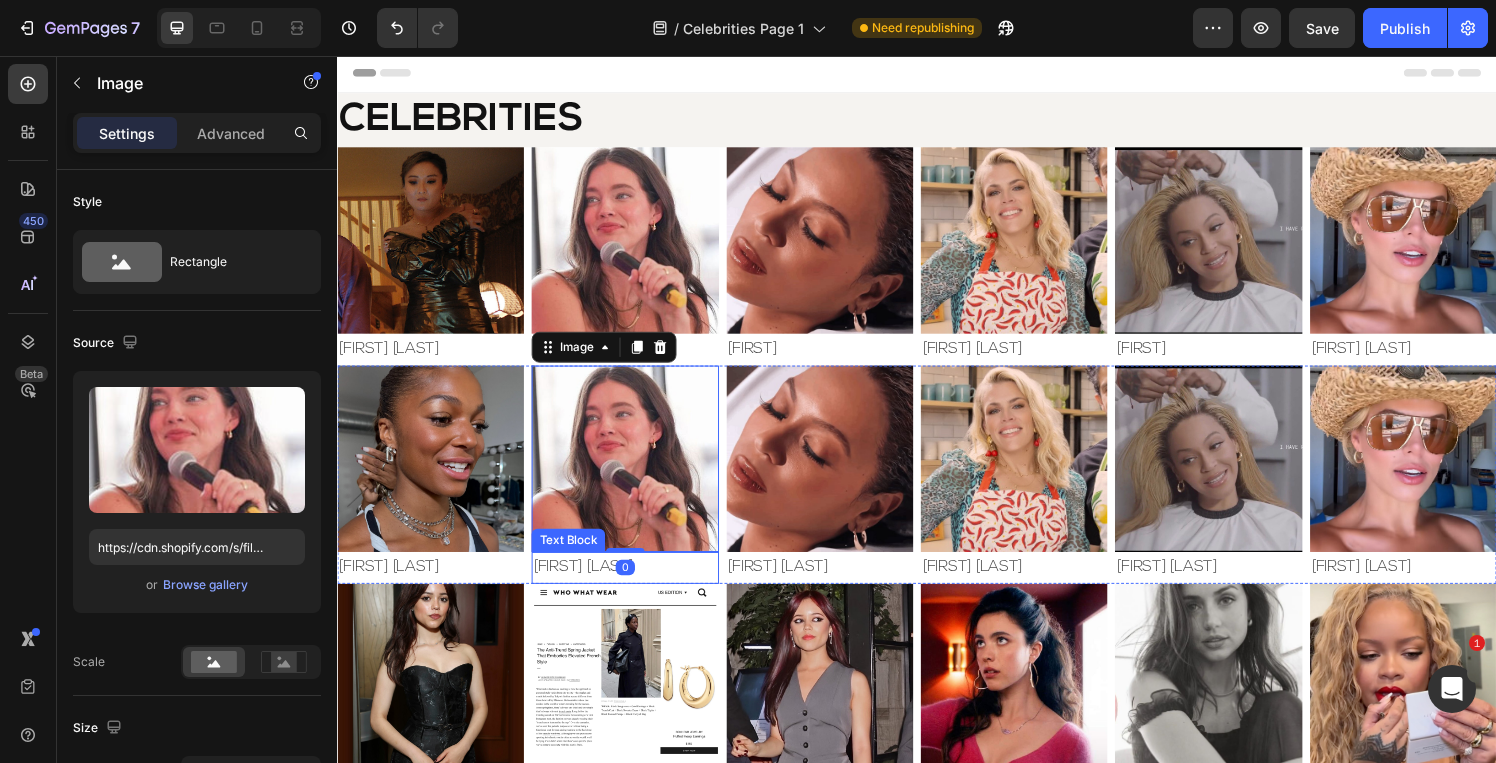 click on "[FIRST] [LAST]" at bounding box center (634, 585) 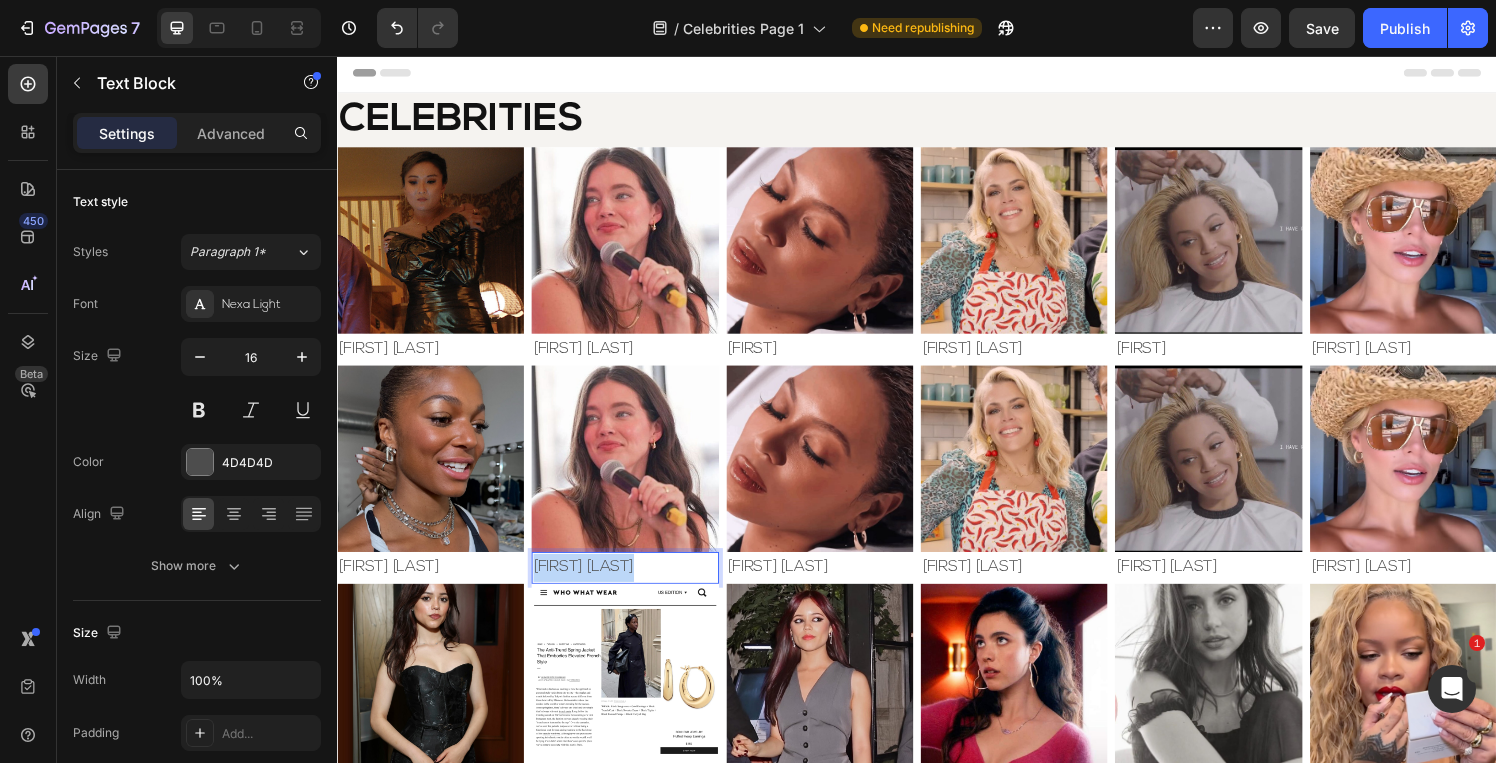 click on "[FIRST] [LAST]" at bounding box center [634, 585] 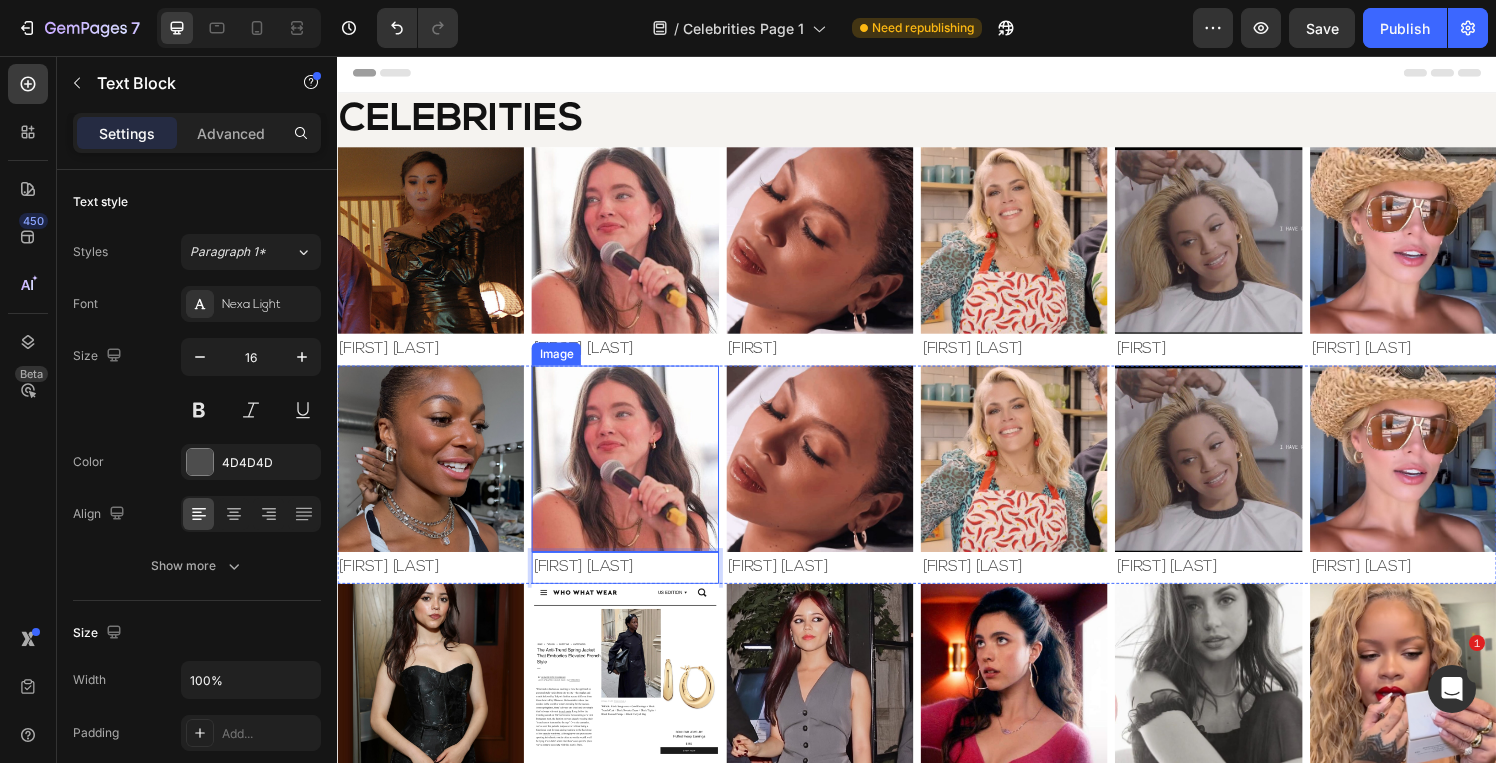 click at bounding box center (634, 472) 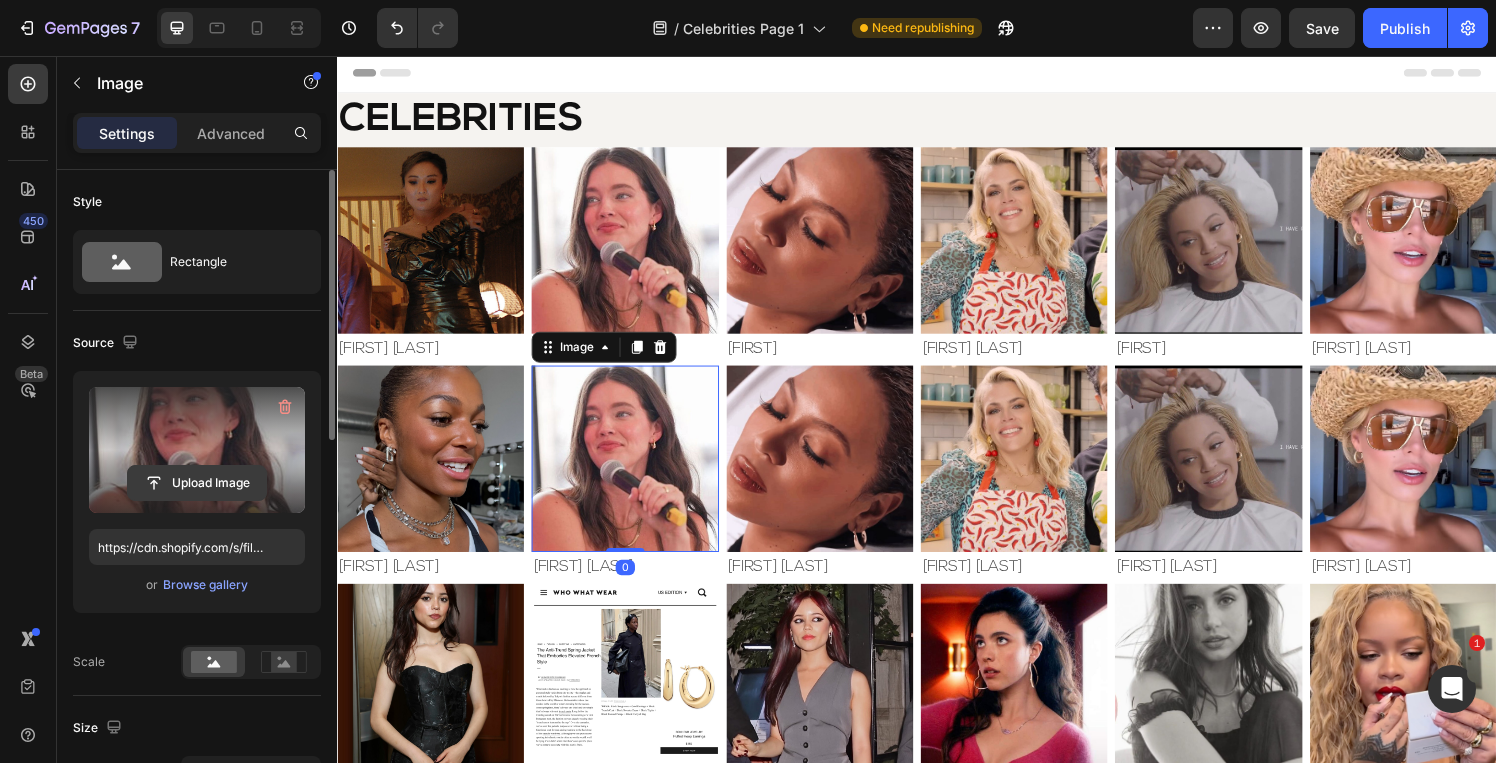 click 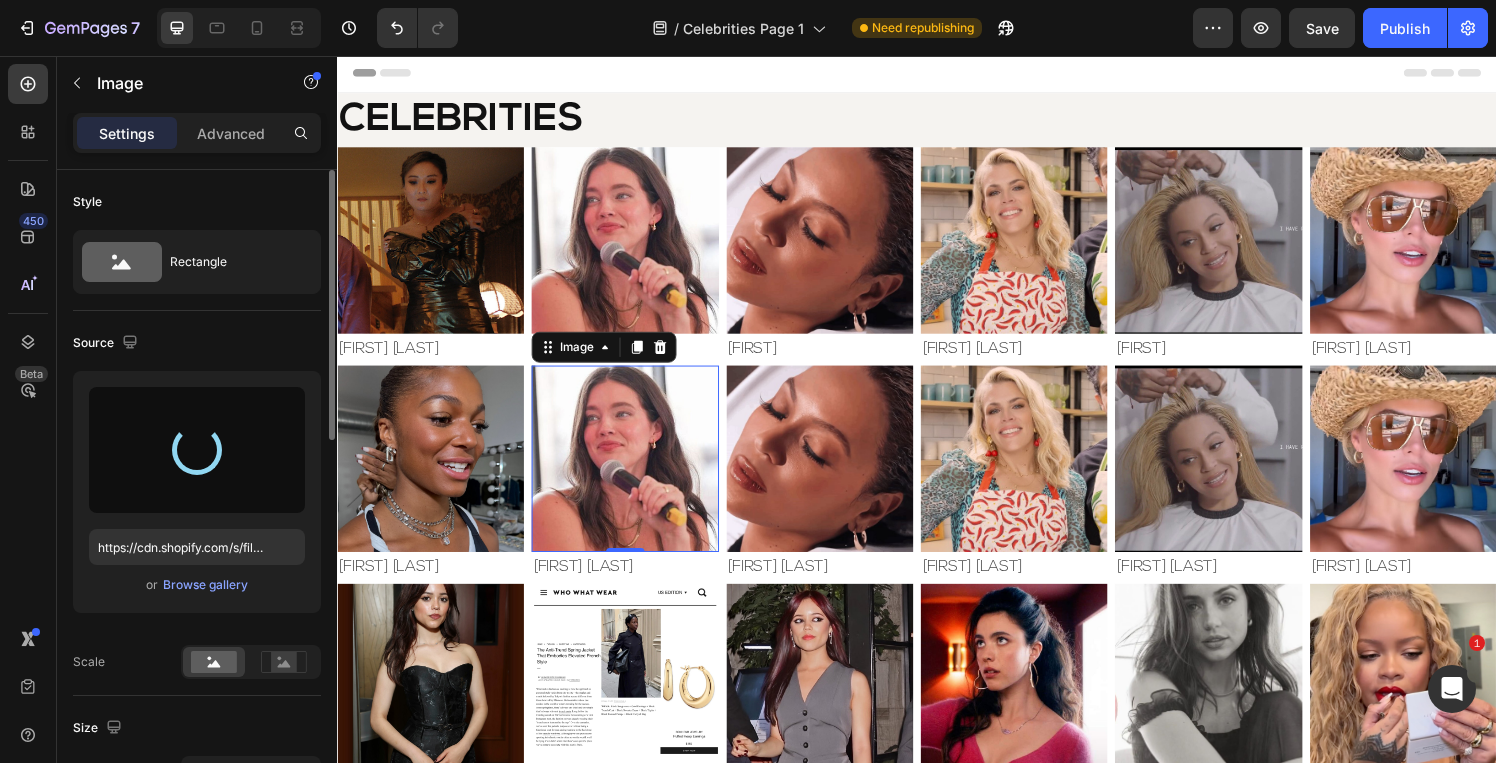 type on "https://cdn.shopify.com/s/files/1/0826/6643/files/gempages_495104992038880131-f2e79b6e-ae39-4a66-af63-e8c28e504229.jpg" 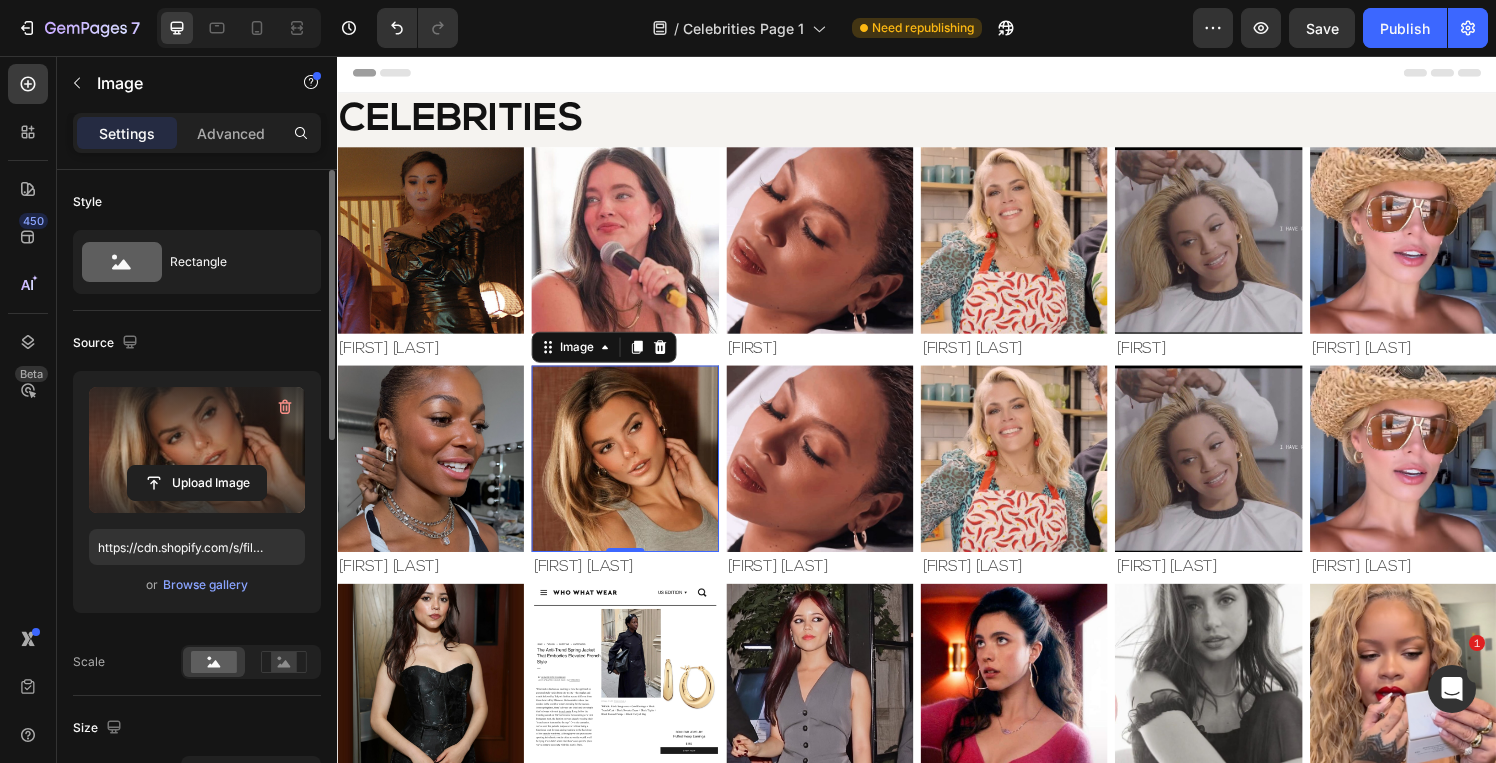 click at bounding box center (634, 472) 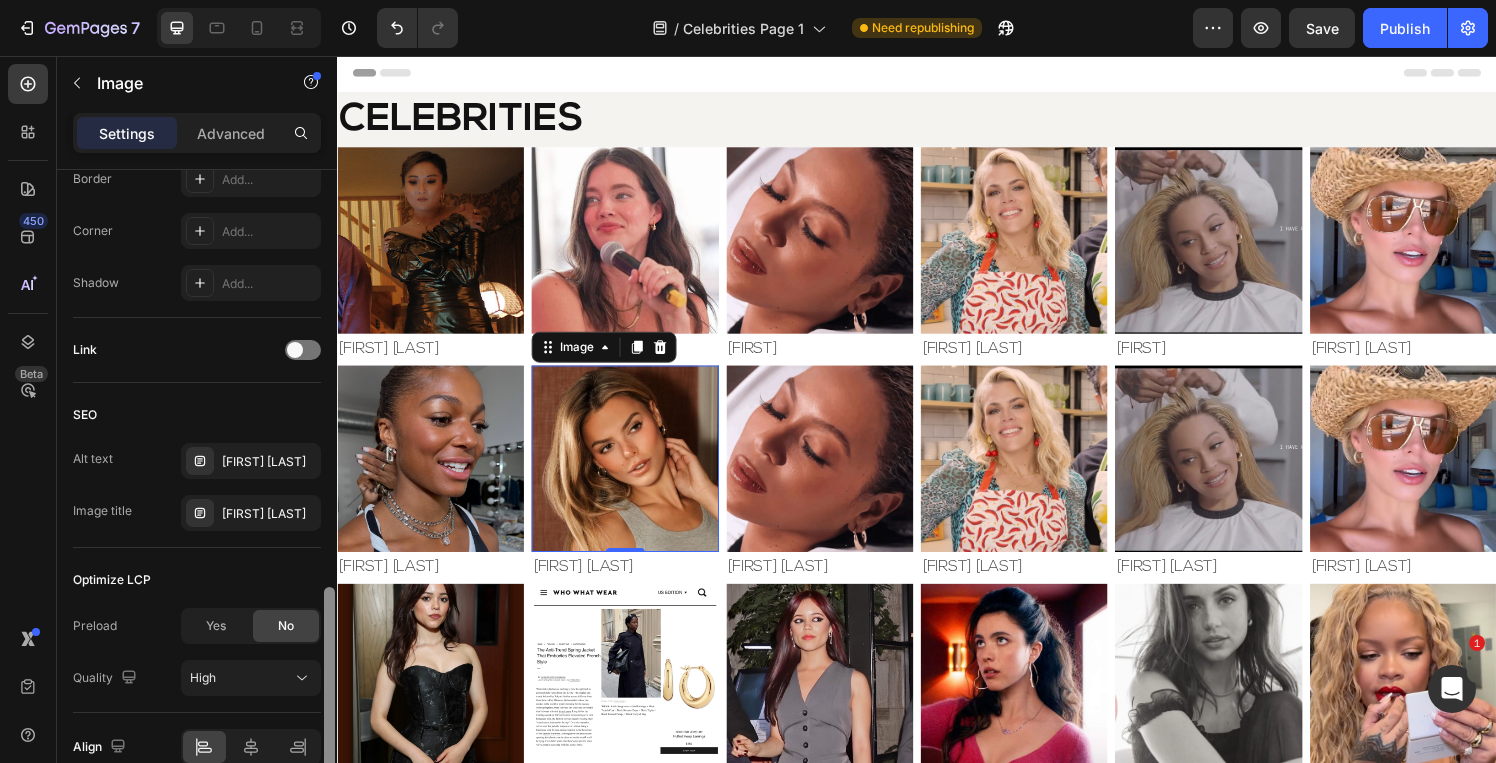 scroll, scrollTop: 867, scrollLeft: 0, axis: vertical 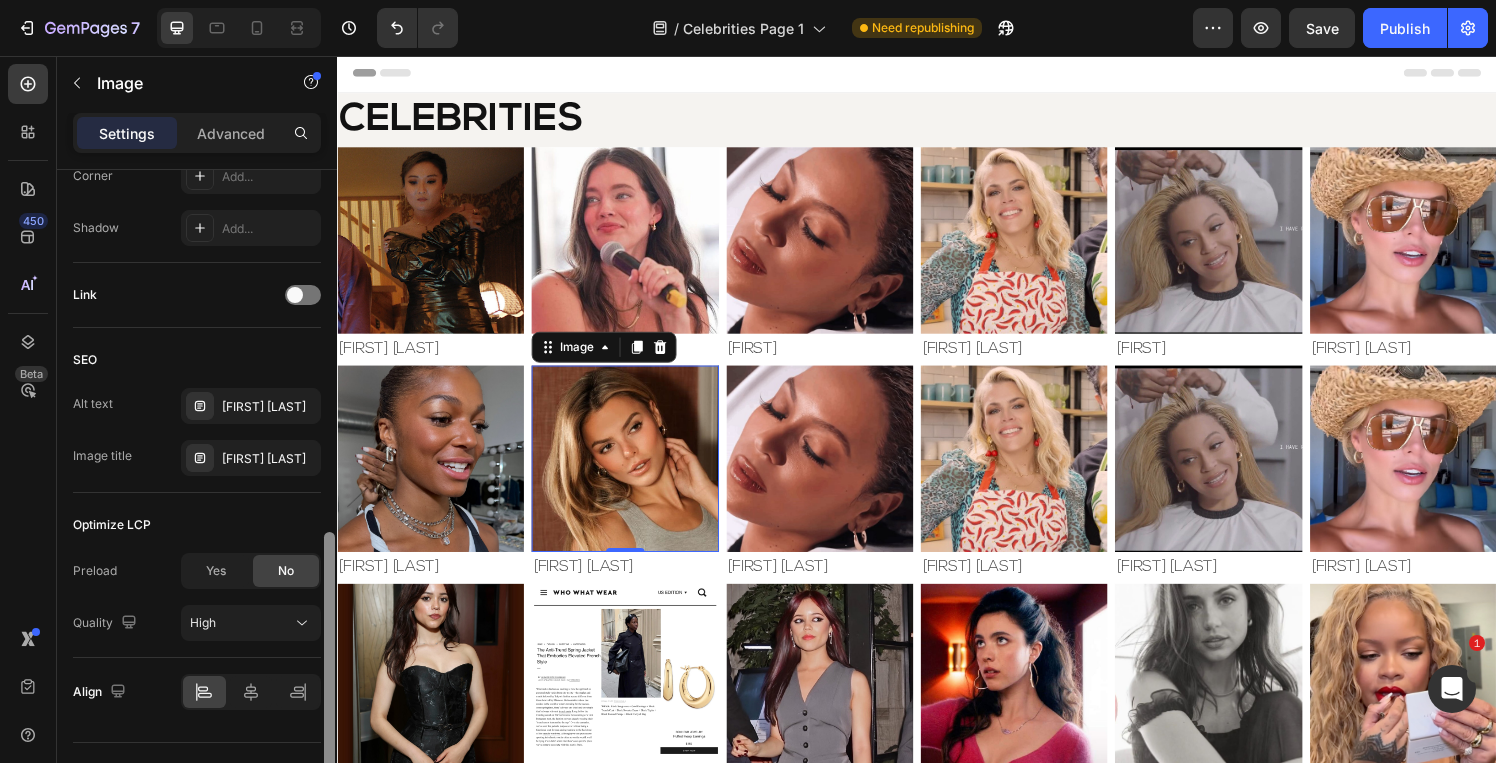drag, startPoint x: 327, startPoint y: 403, endPoint x: 342, endPoint y: 765, distance: 362.31064 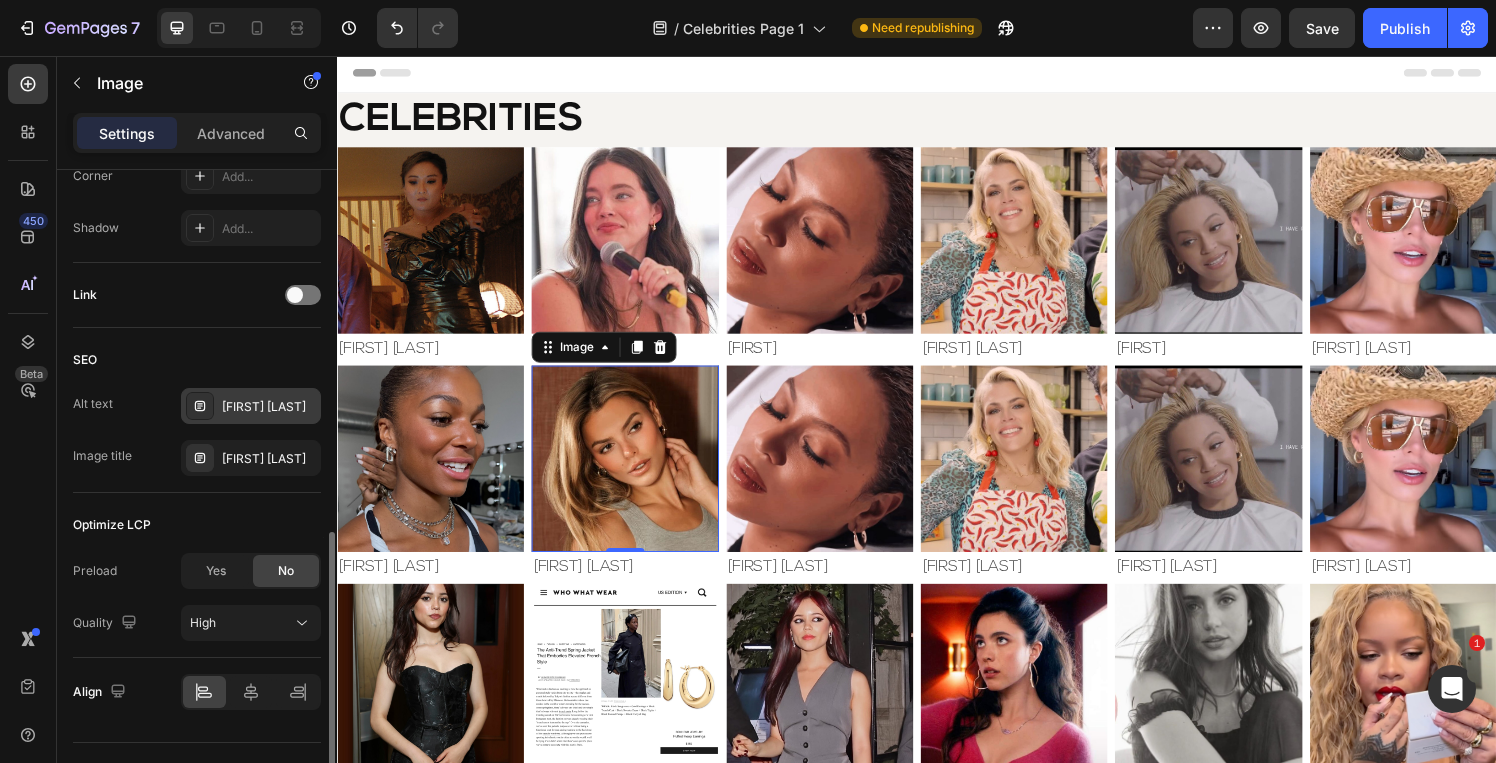 click on "[FIRST] [LAST]" at bounding box center [269, 407] 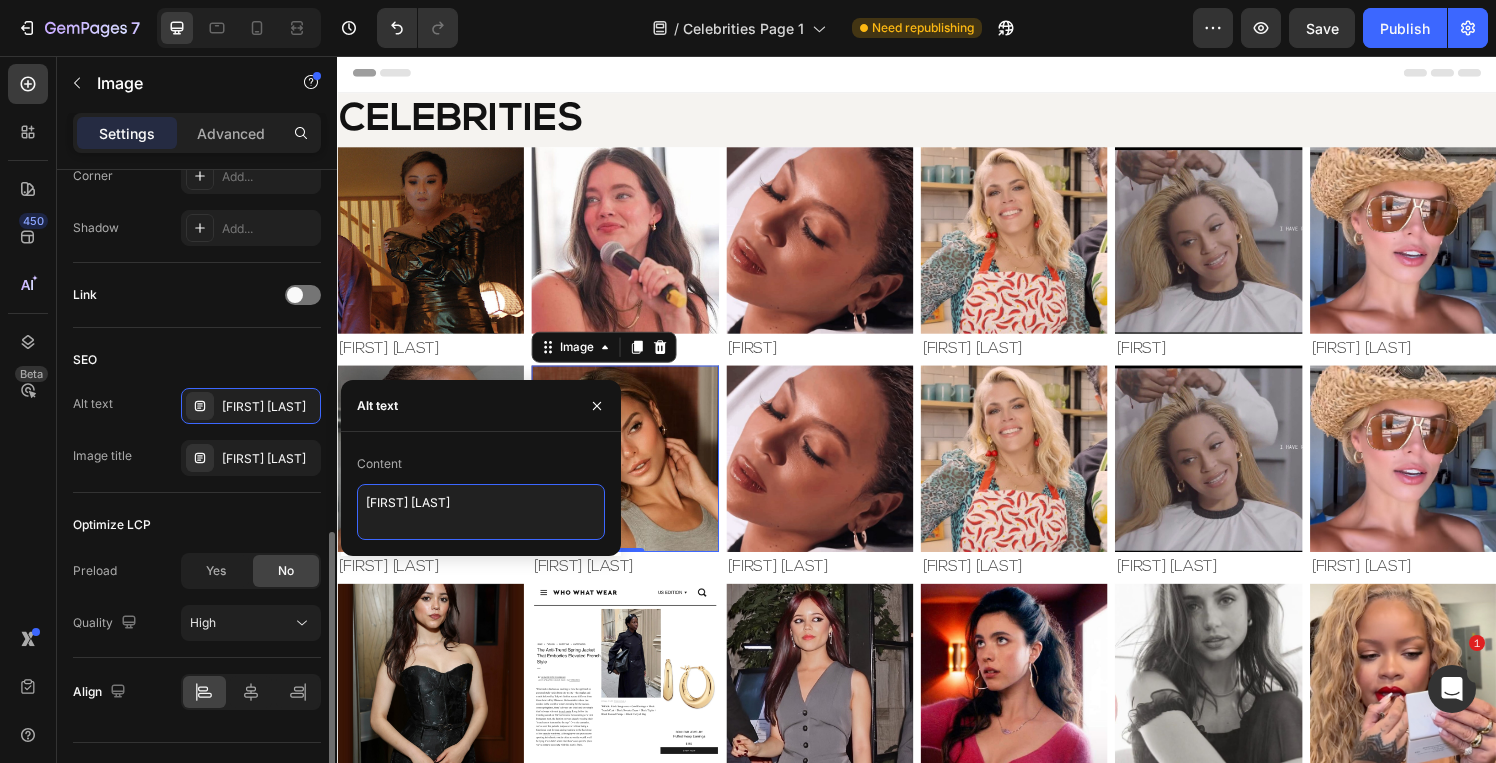 drag, startPoint x: 448, startPoint y: 504, endPoint x: 299, endPoint y: 498, distance: 149.12076 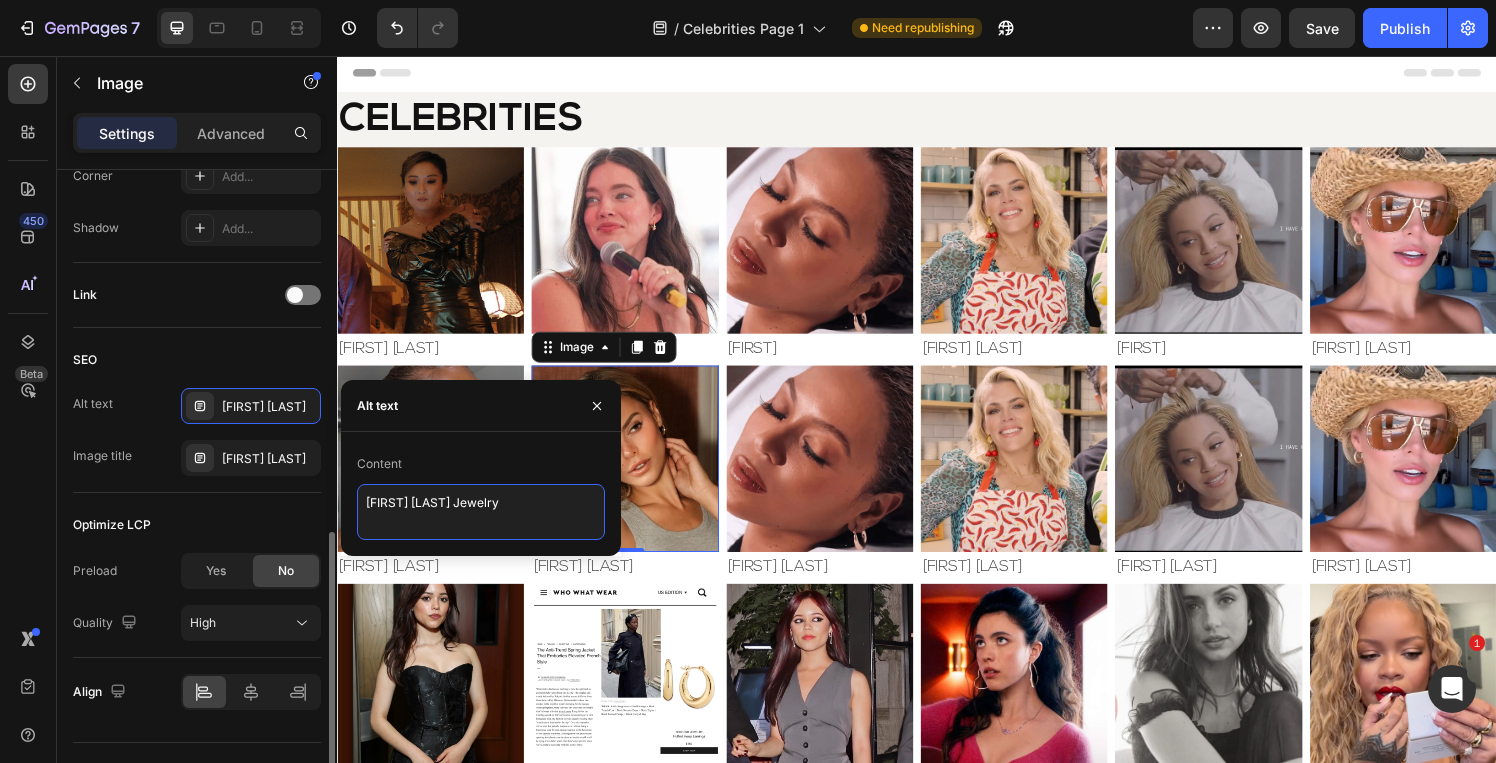type on "[FIRST] [LAST] Jewelry" 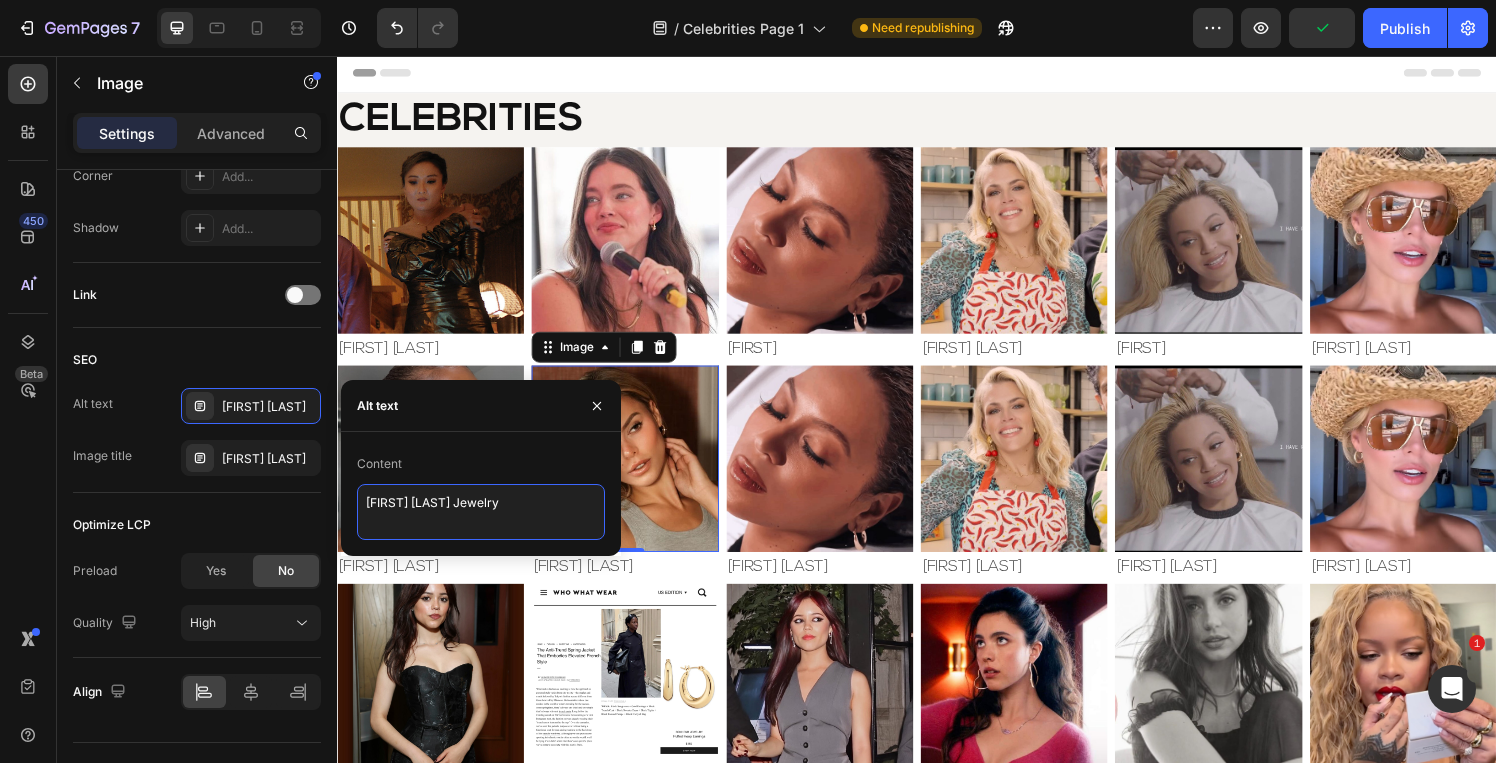 click on "[FIRST] [LAST] Jewelry" at bounding box center (481, 512) 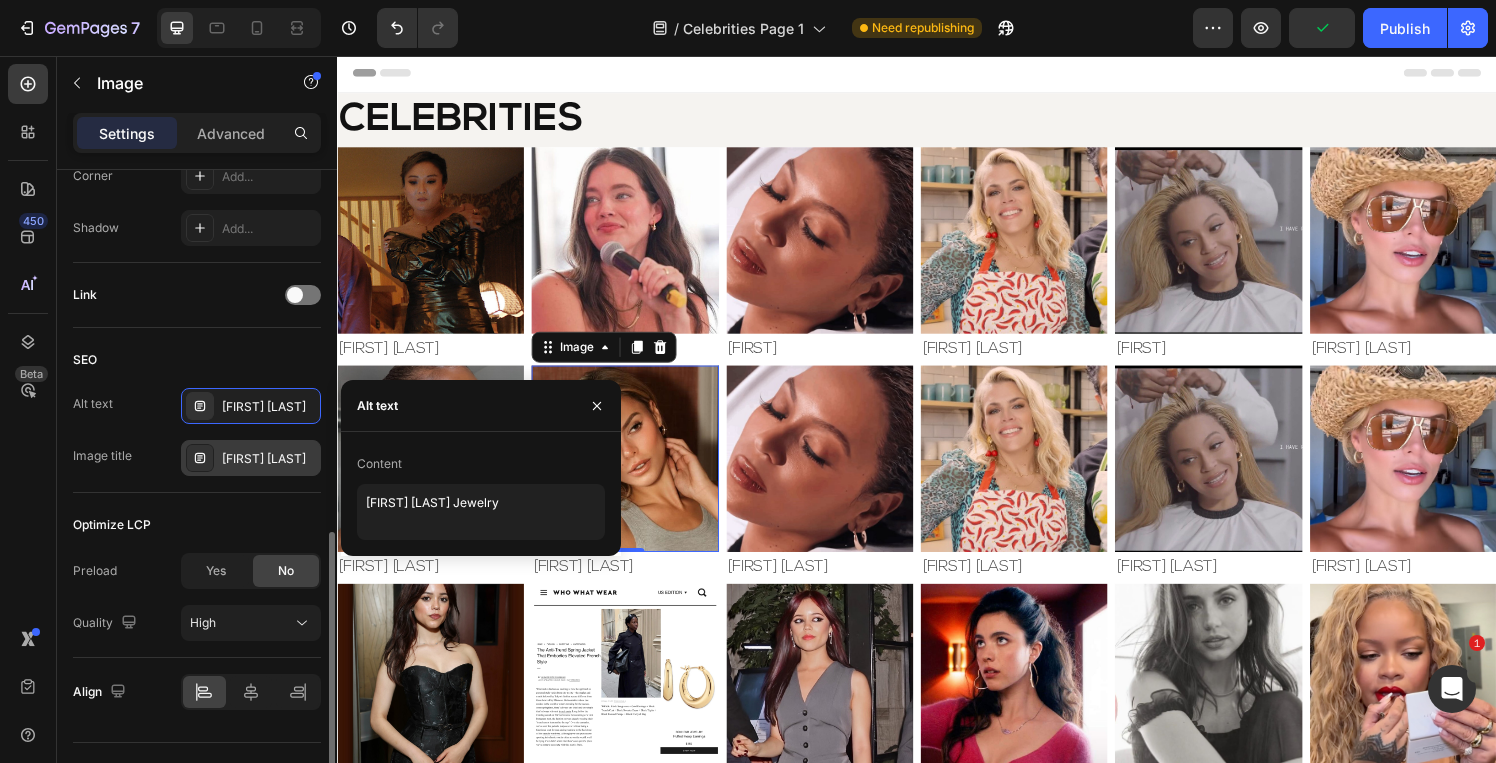 click on "[FIRST] [LAST]" at bounding box center (269, 459) 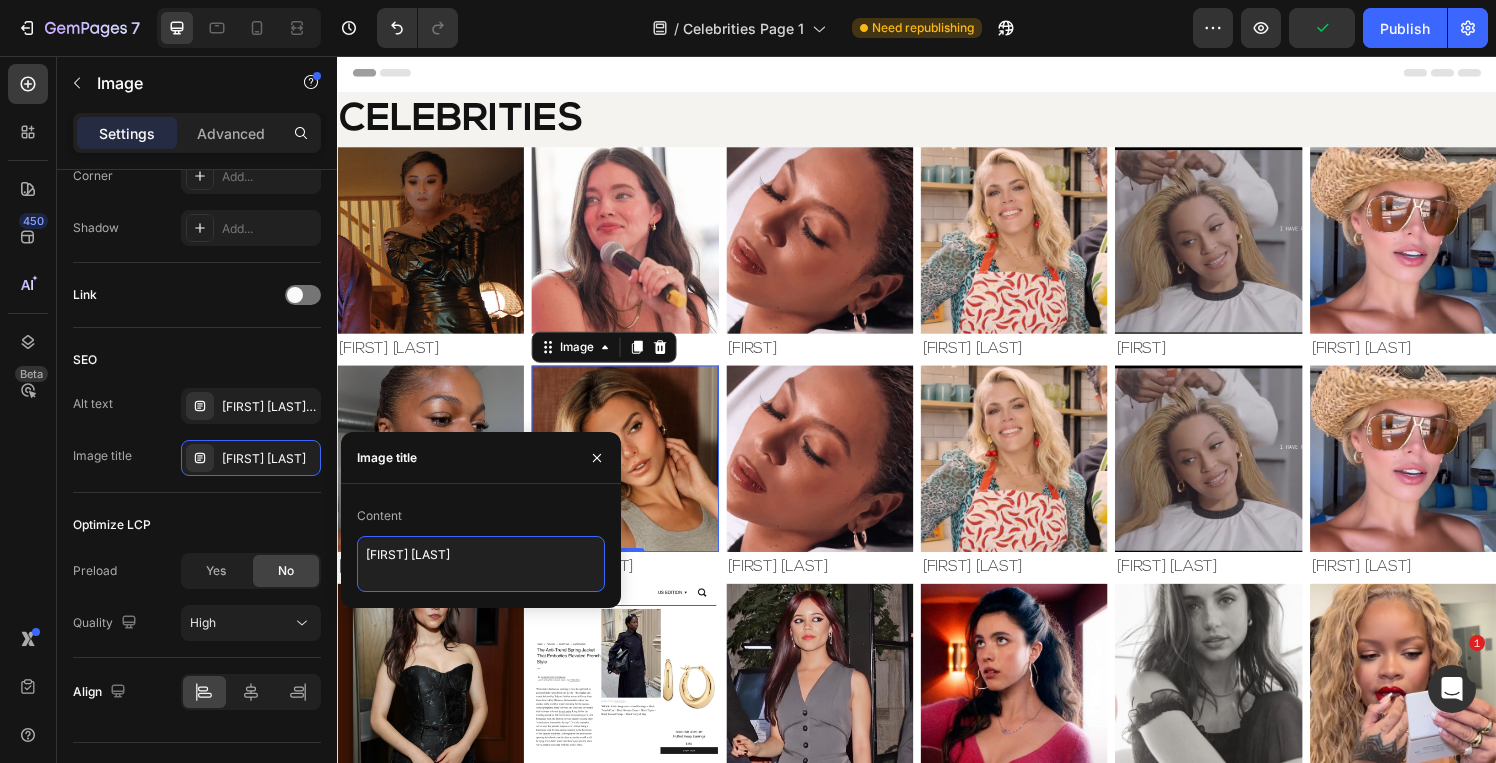 click on "[FIRST] [LAST]" at bounding box center (481, 564) 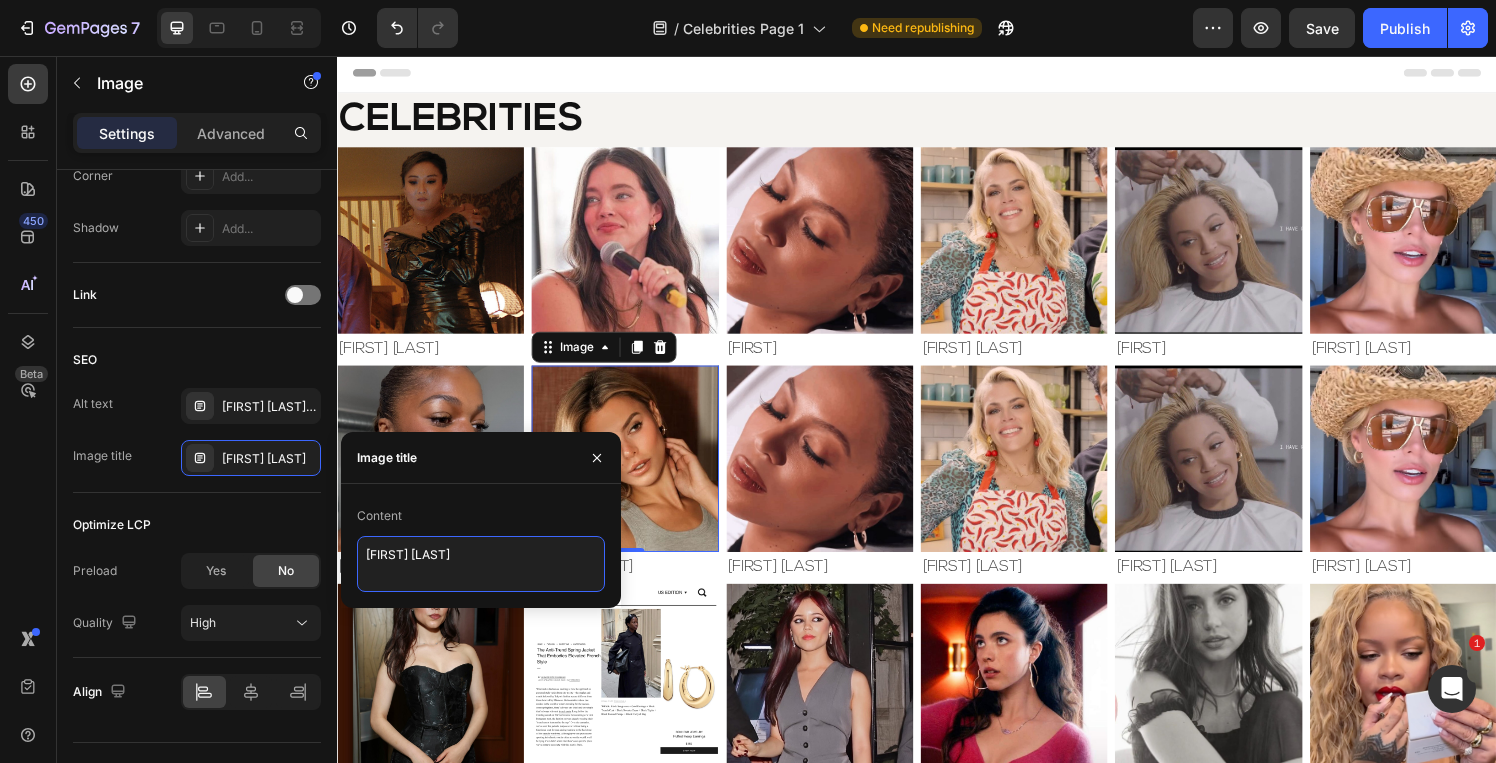 click on "[FIRST] [LAST]" at bounding box center (481, 564) 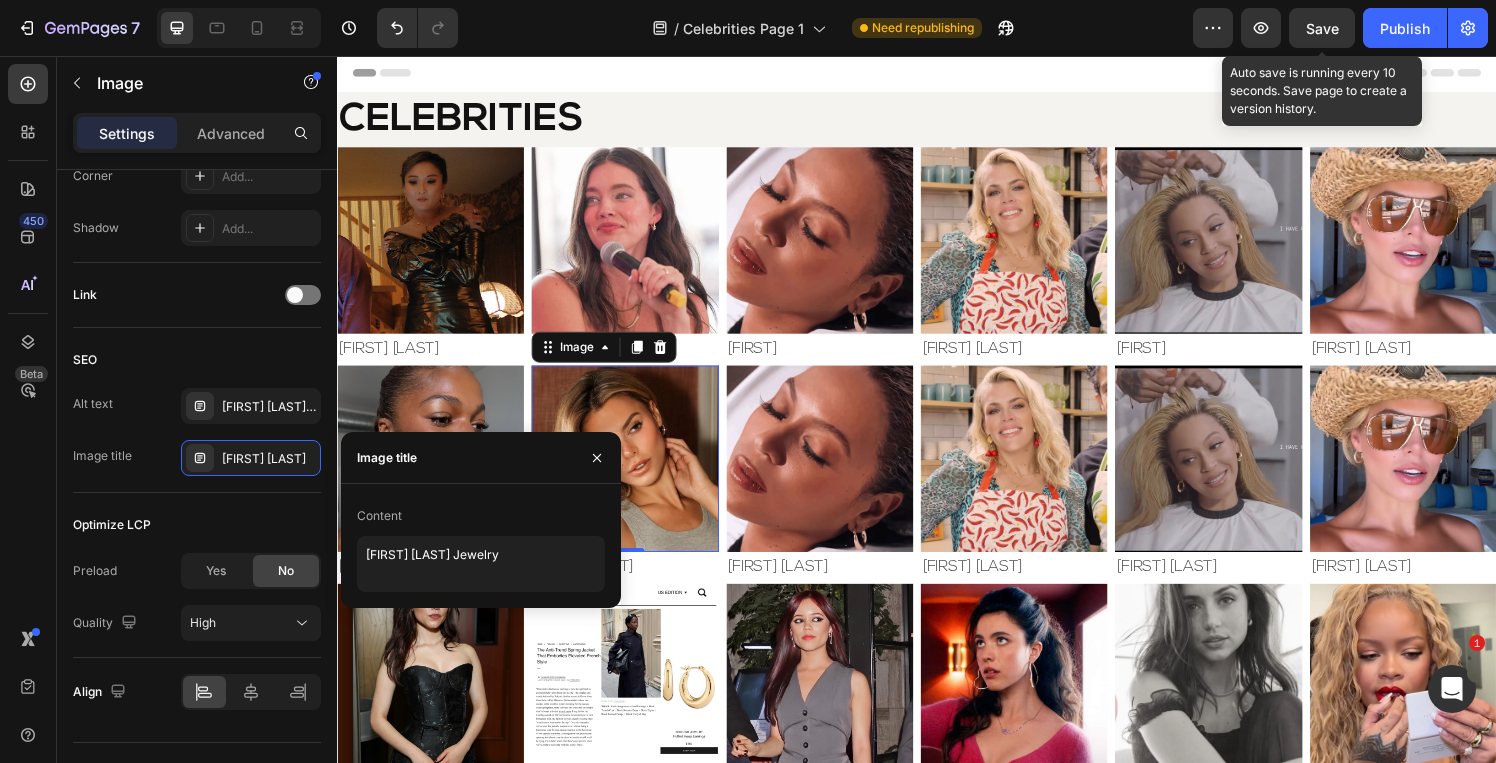 click on "Save" at bounding box center [1322, 28] 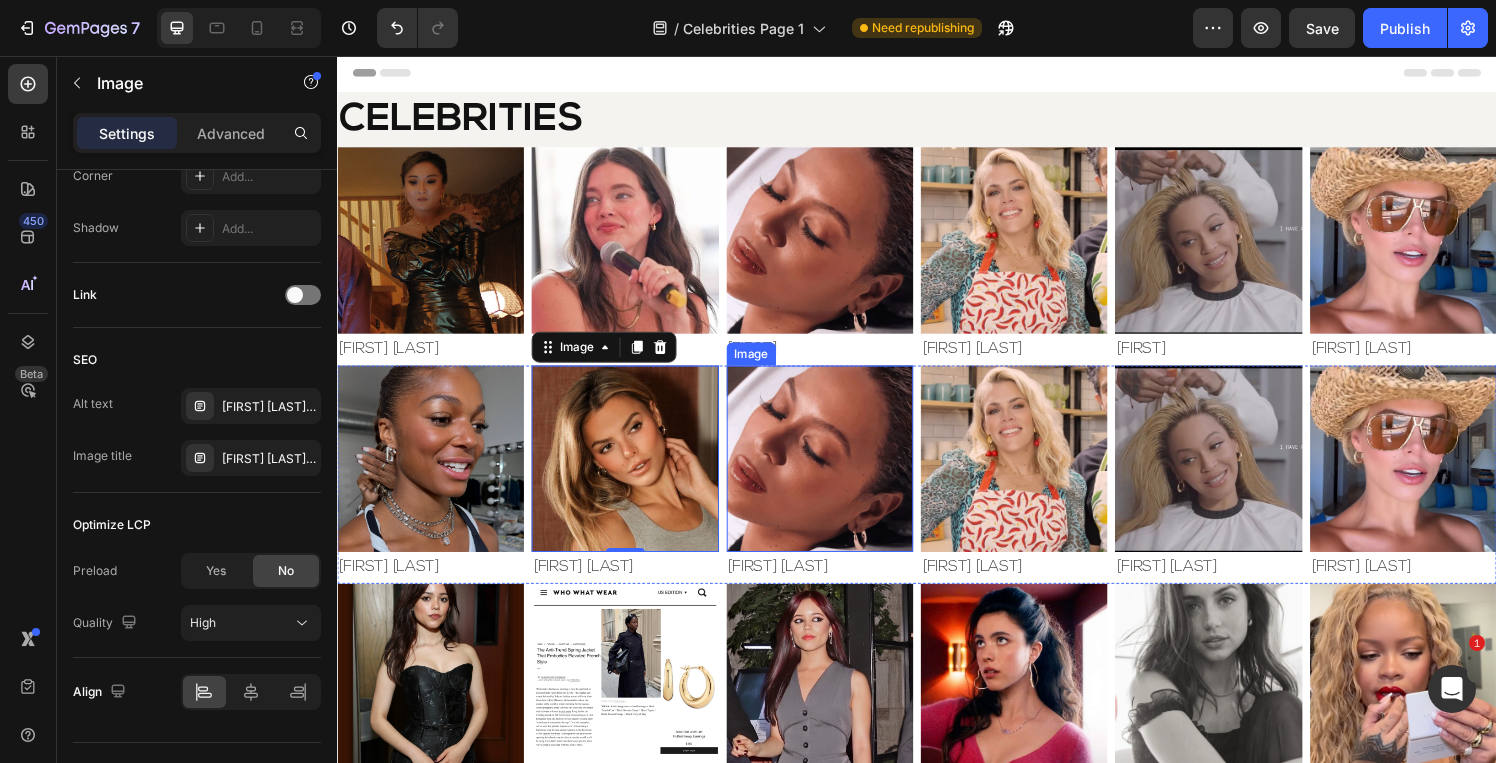 click at bounding box center (836, 472) 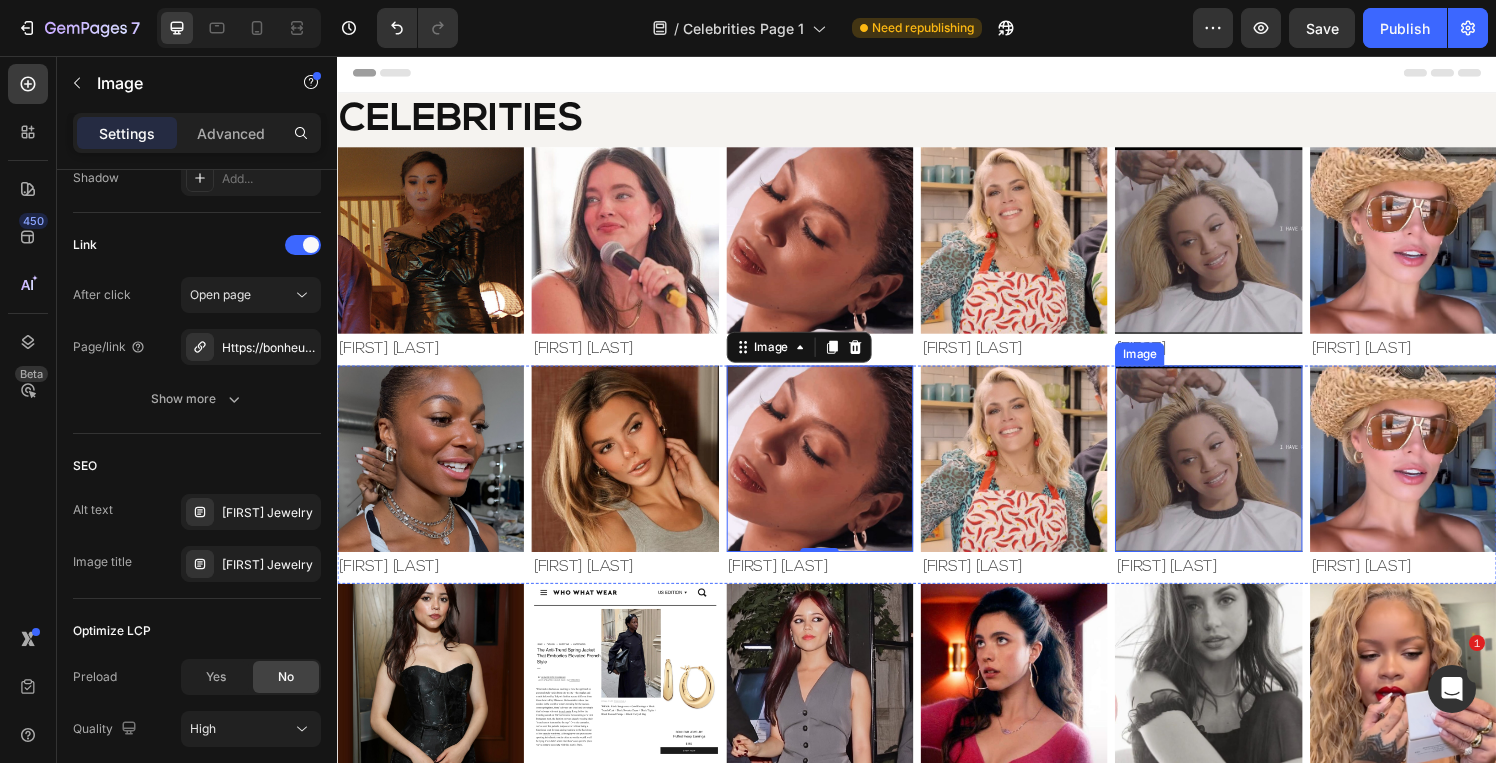 click at bounding box center (1238, 472) 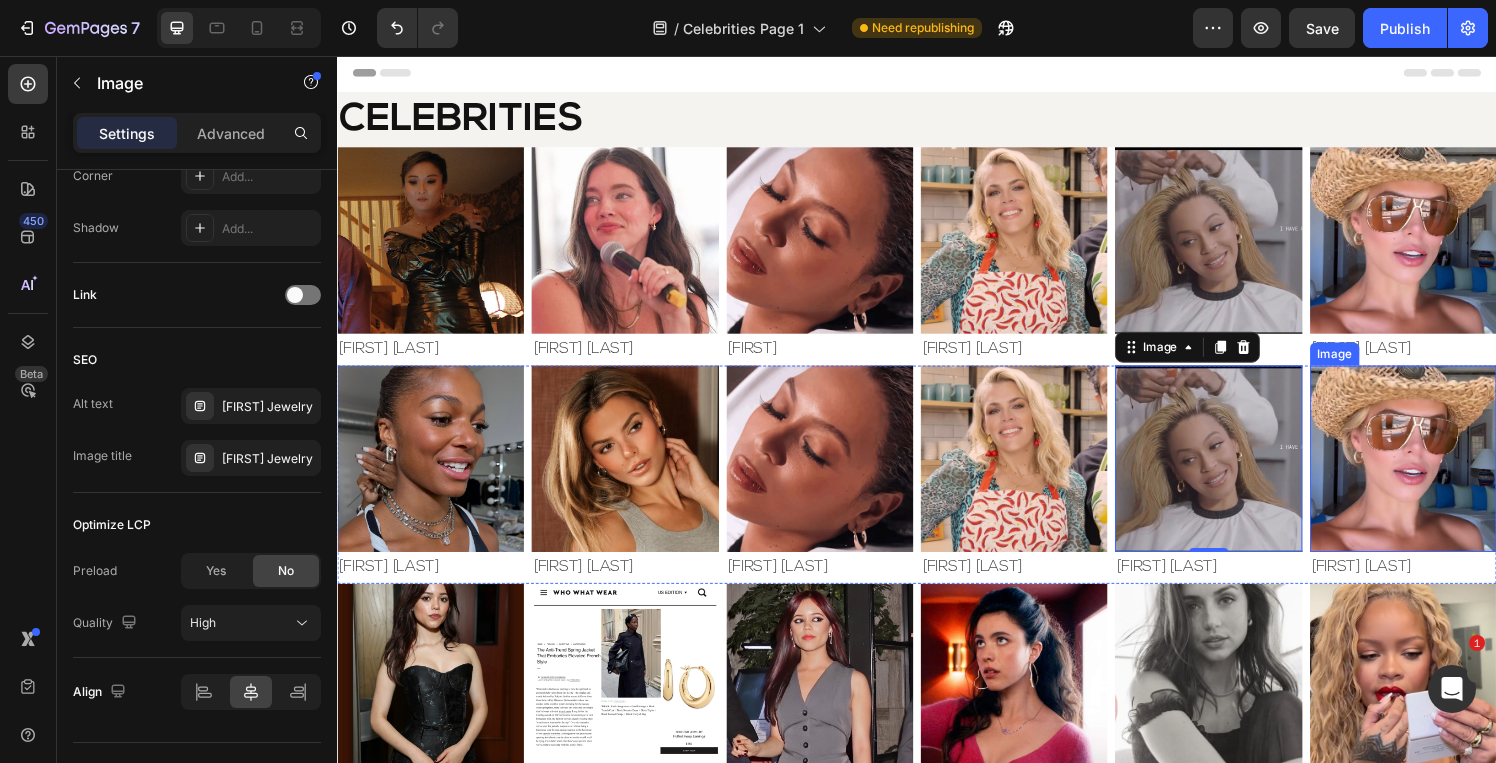 click at bounding box center (1440, 472) 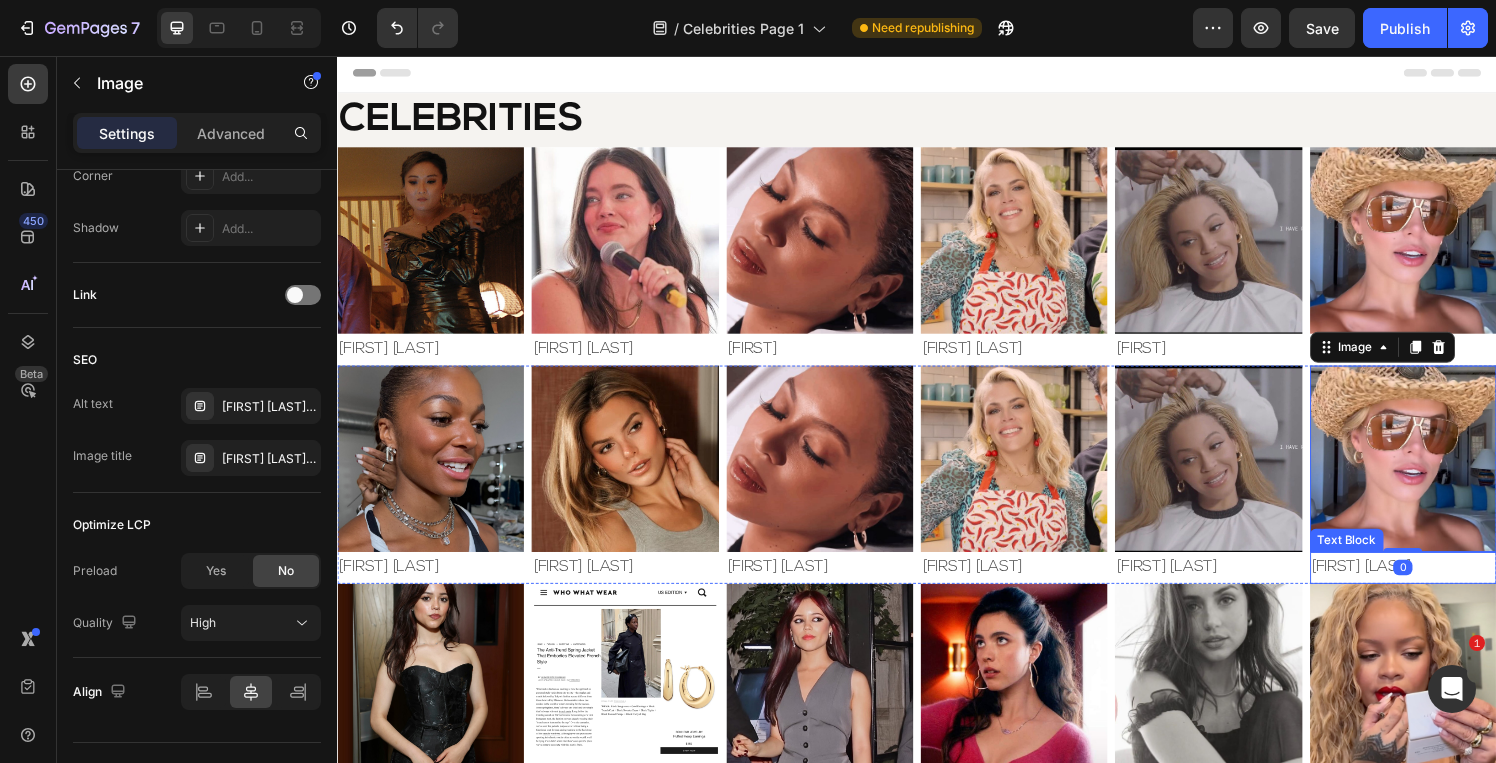click on "[FIRST] [LAST]" at bounding box center [1440, 585] 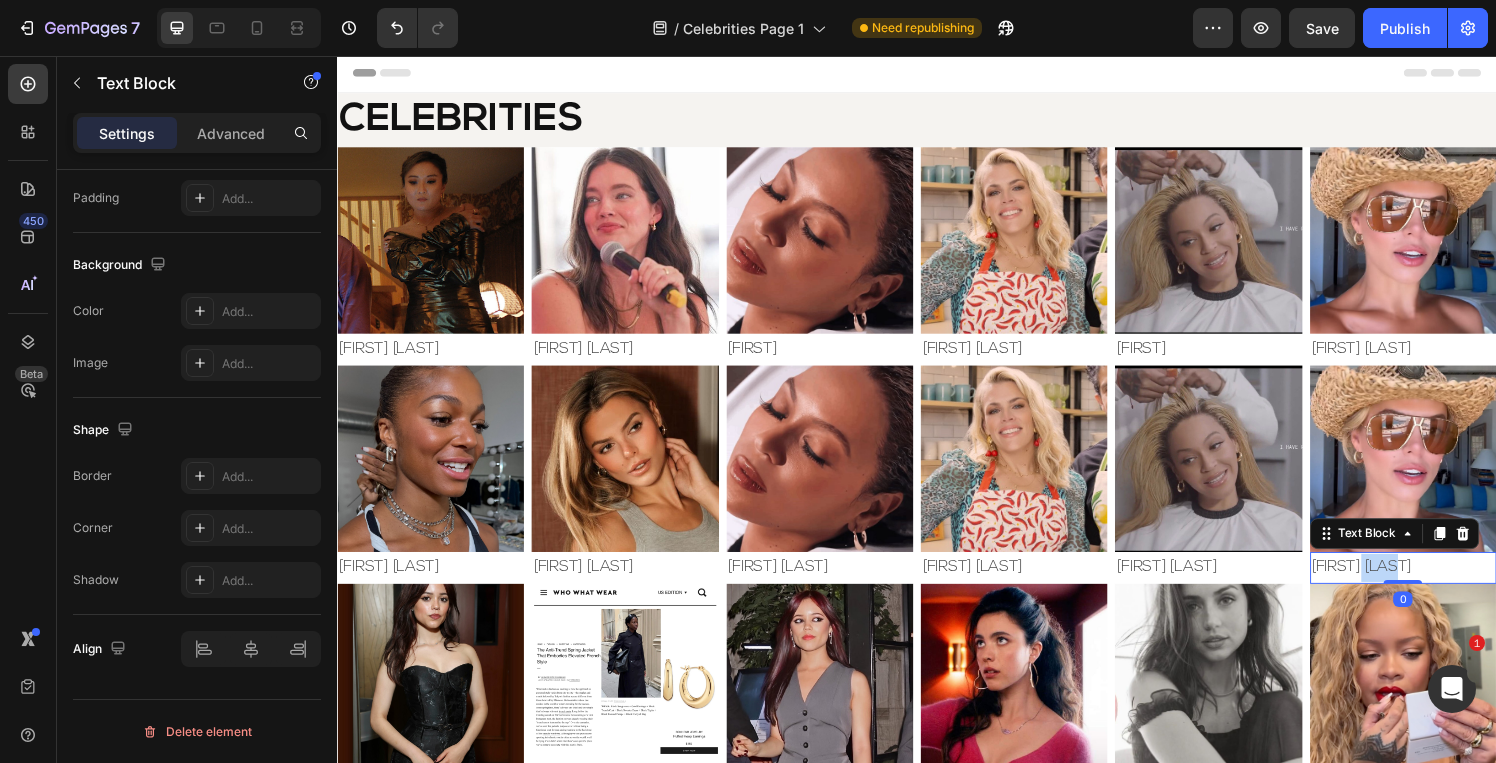 scroll, scrollTop: 0, scrollLeft: 0, axis: both 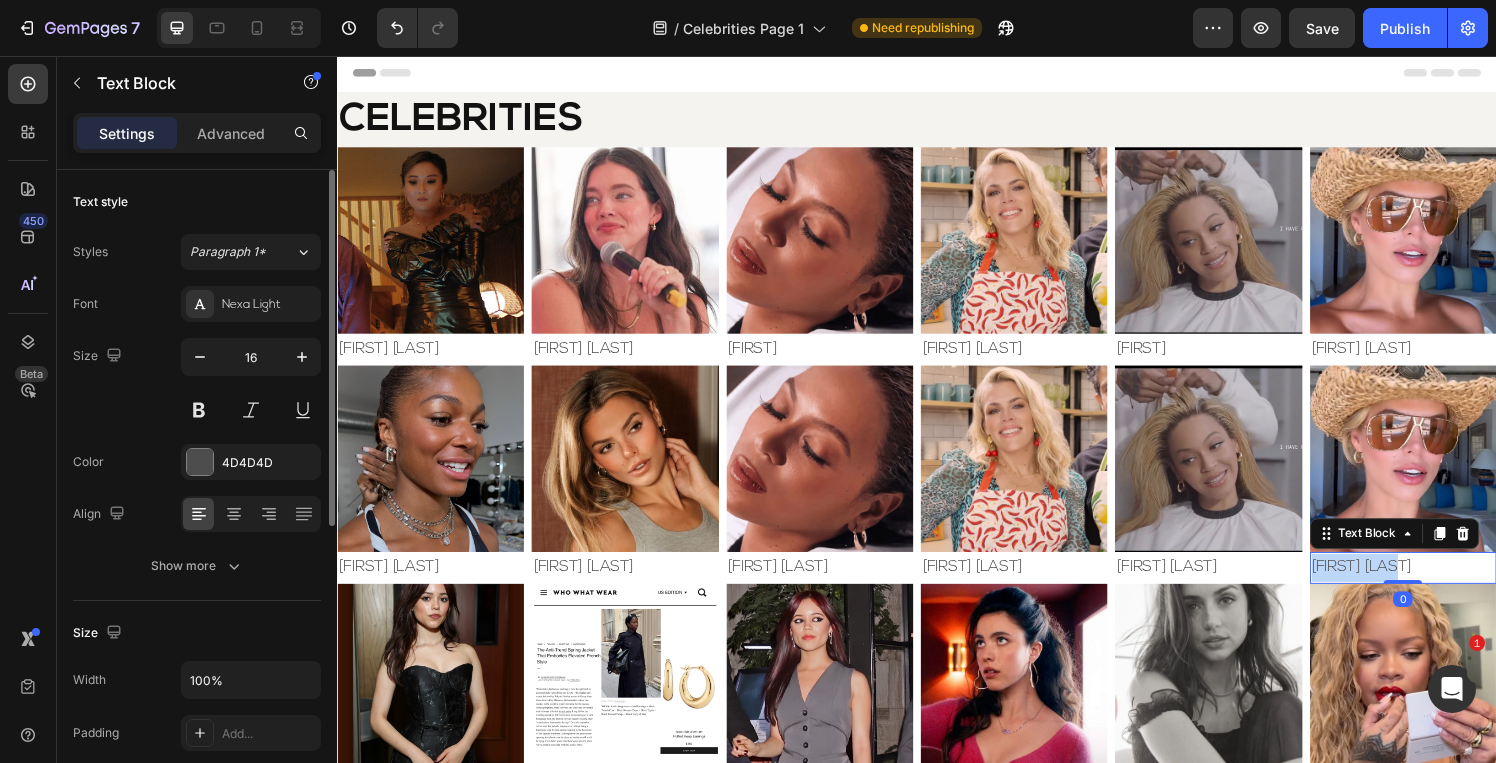 click on "[FIRST] [LAST]" at bounding box center [1440, 585] 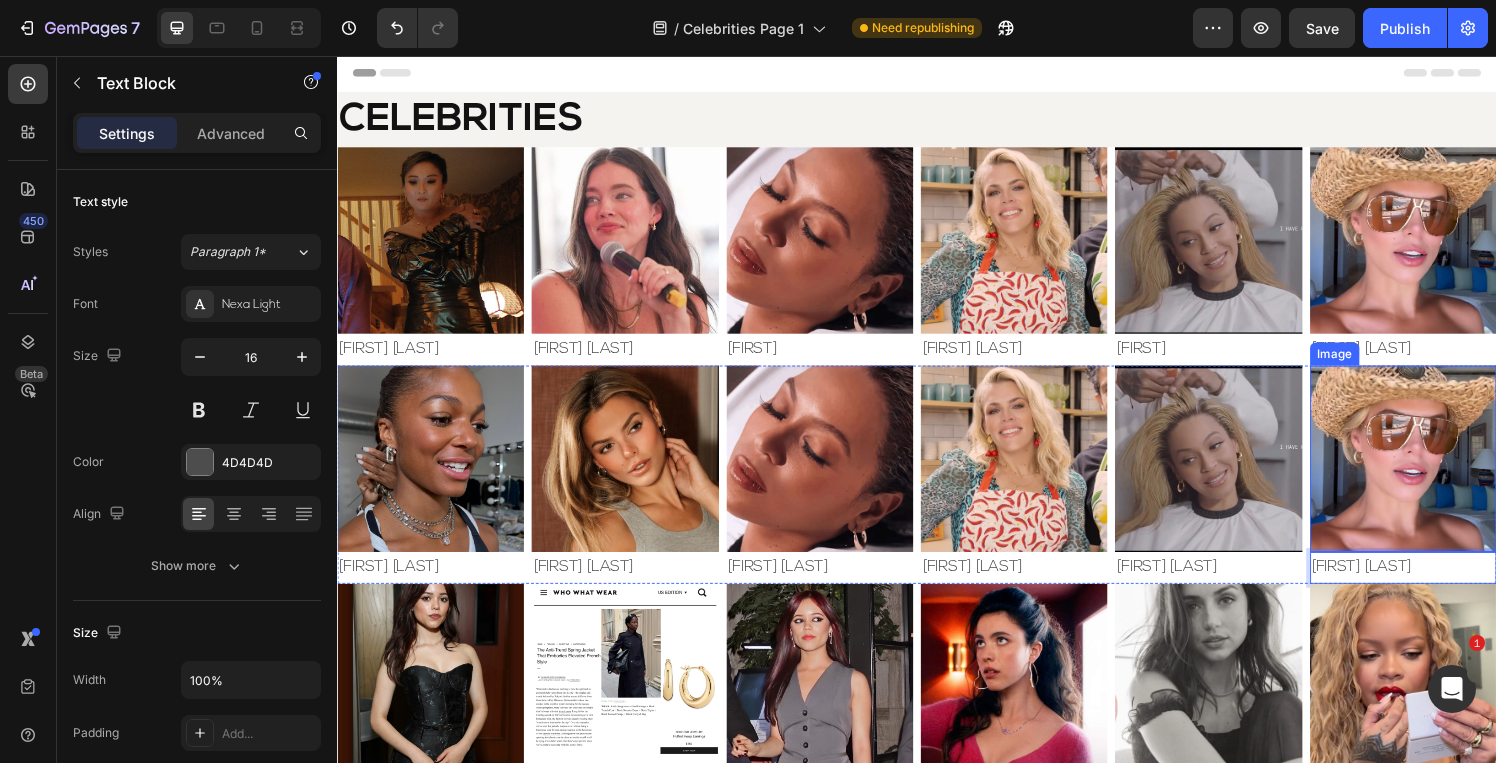 click at bounding box center [1440, 472] 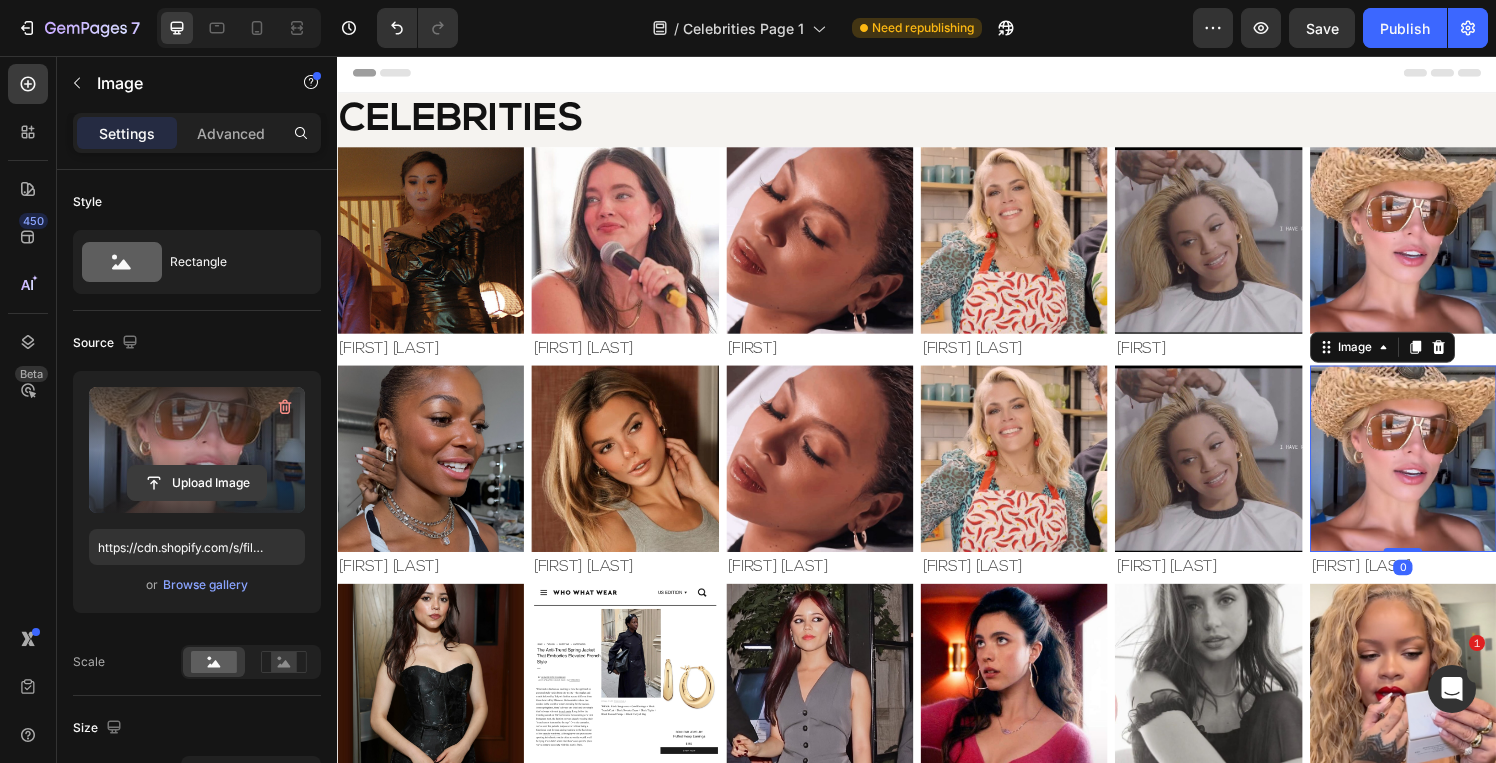 click 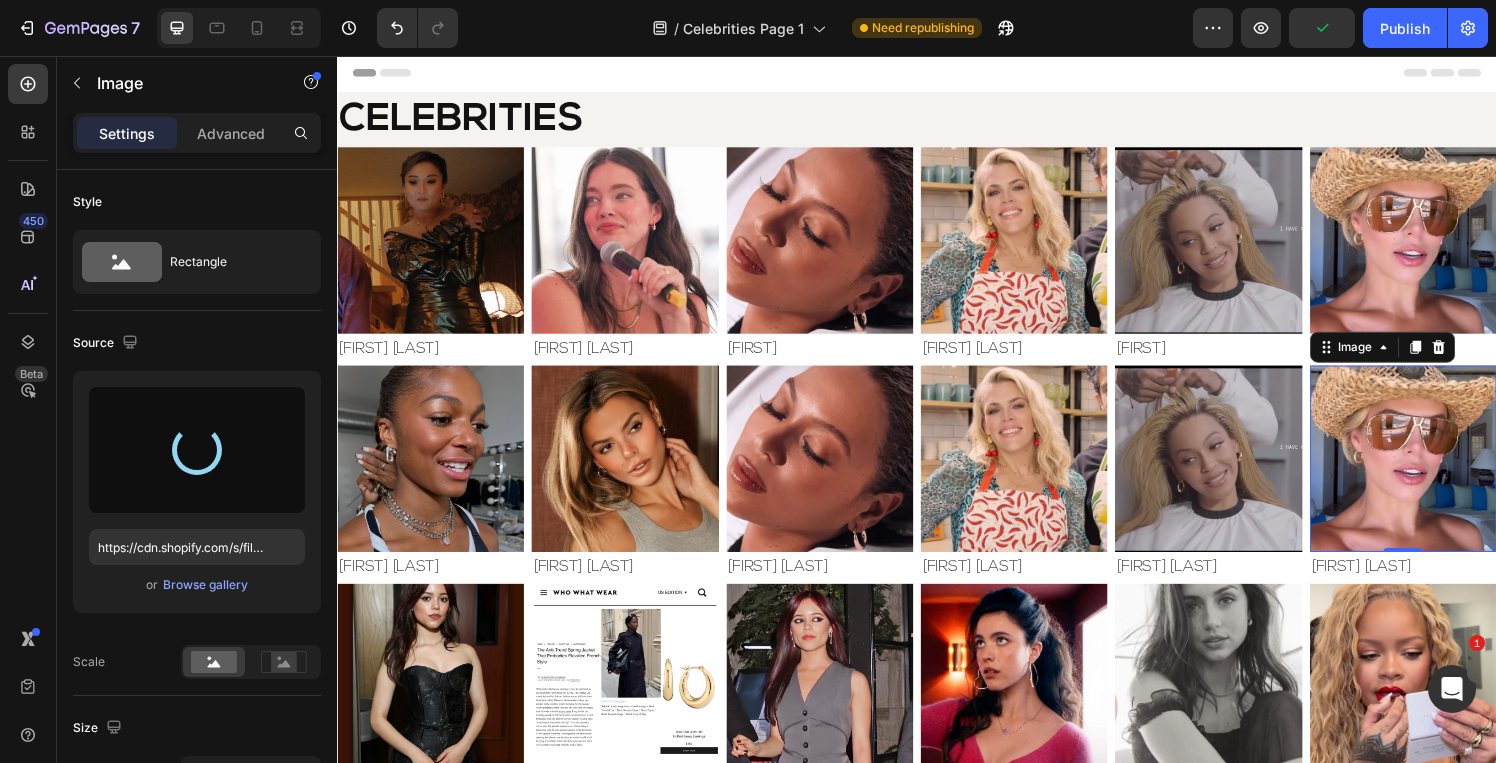 type on "https://cdn.shopify.com/s/files/1/0826/6643/files/gempages_495104992038880131-cdc383c8-d4cc-4827-b1d6-dc38eb7dc072.jpg" 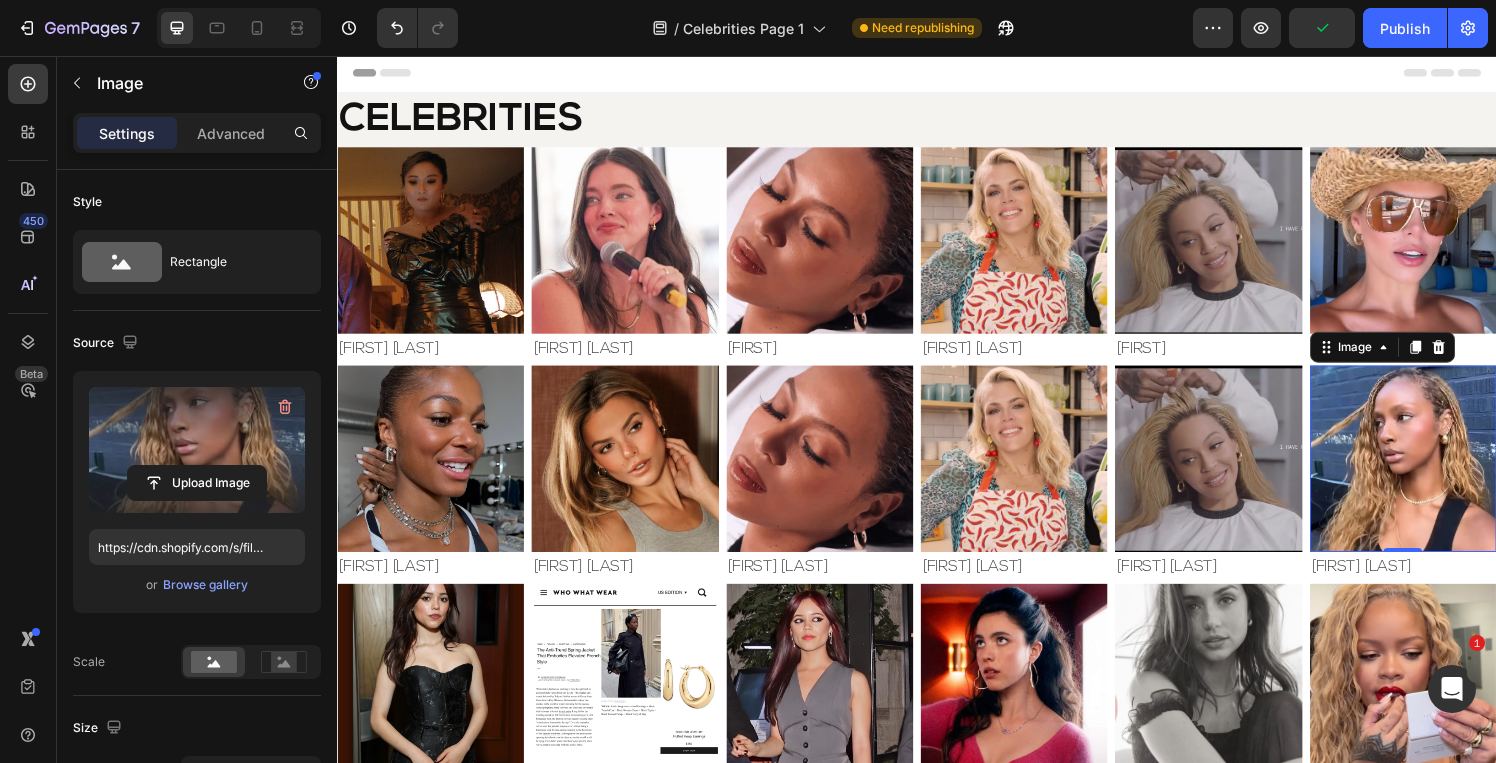 click on "0" at bounding box center [1440, 585] 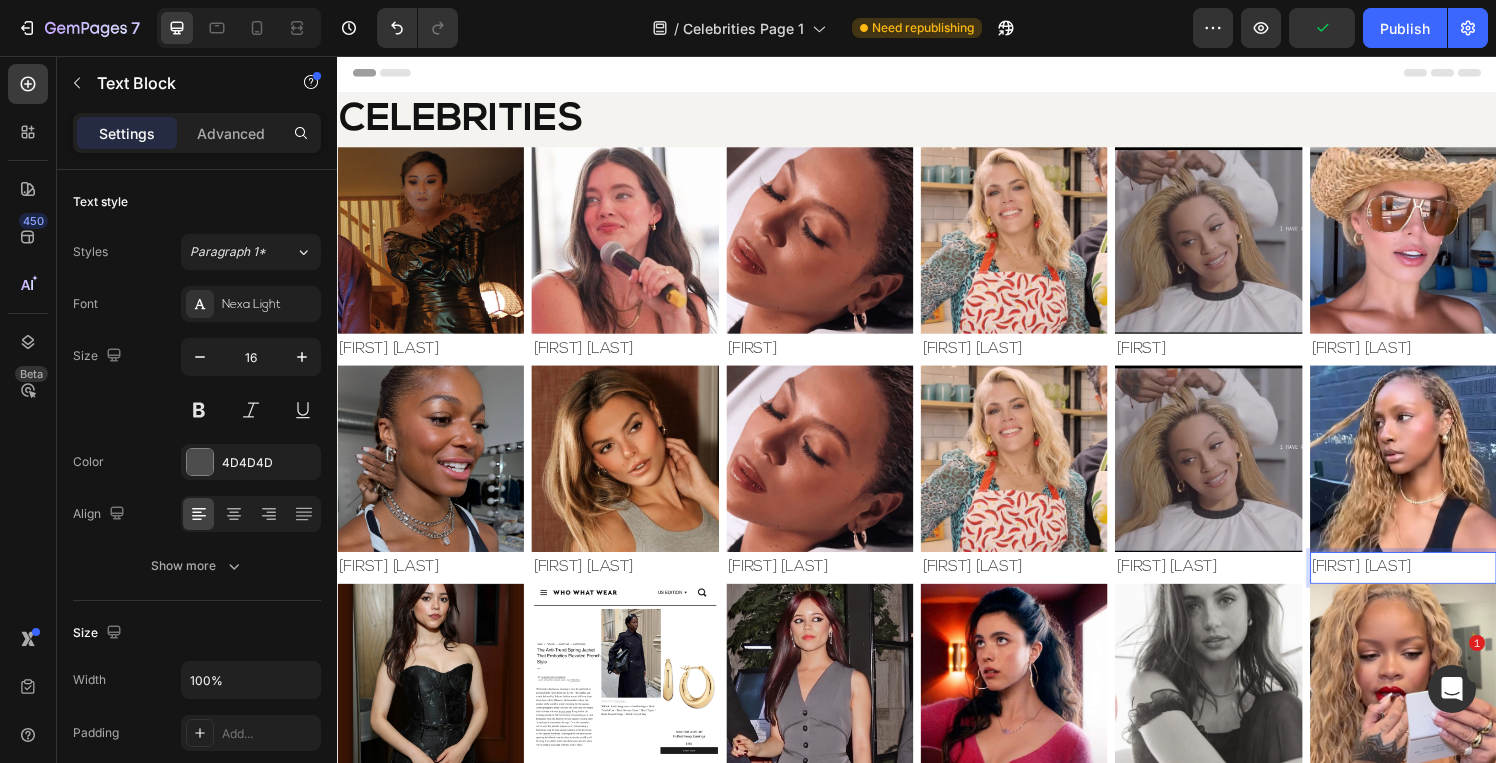 click on "[FIRST] [LAST]" at bounding box center [1440, 585] 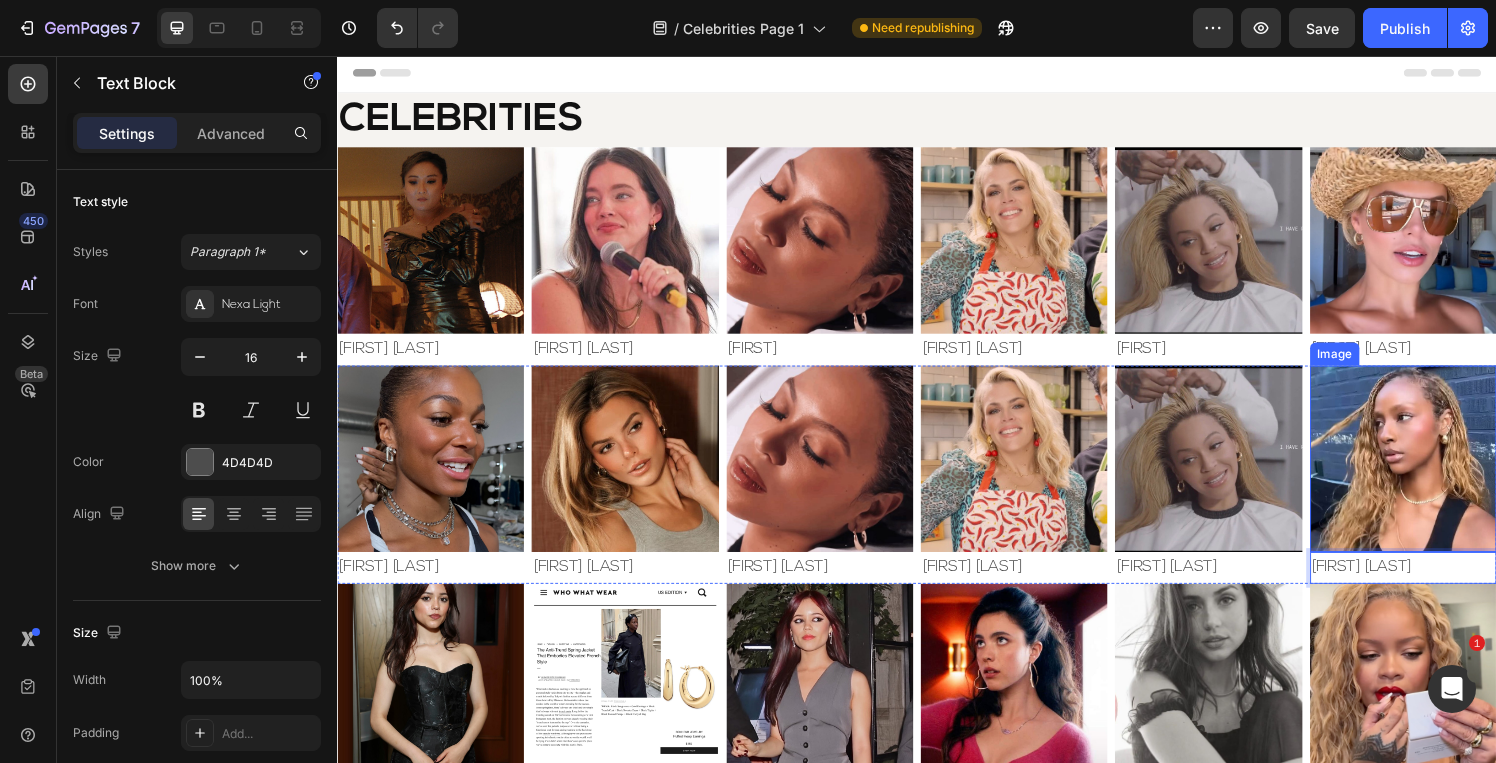 click at bounding box center [1440, 472] 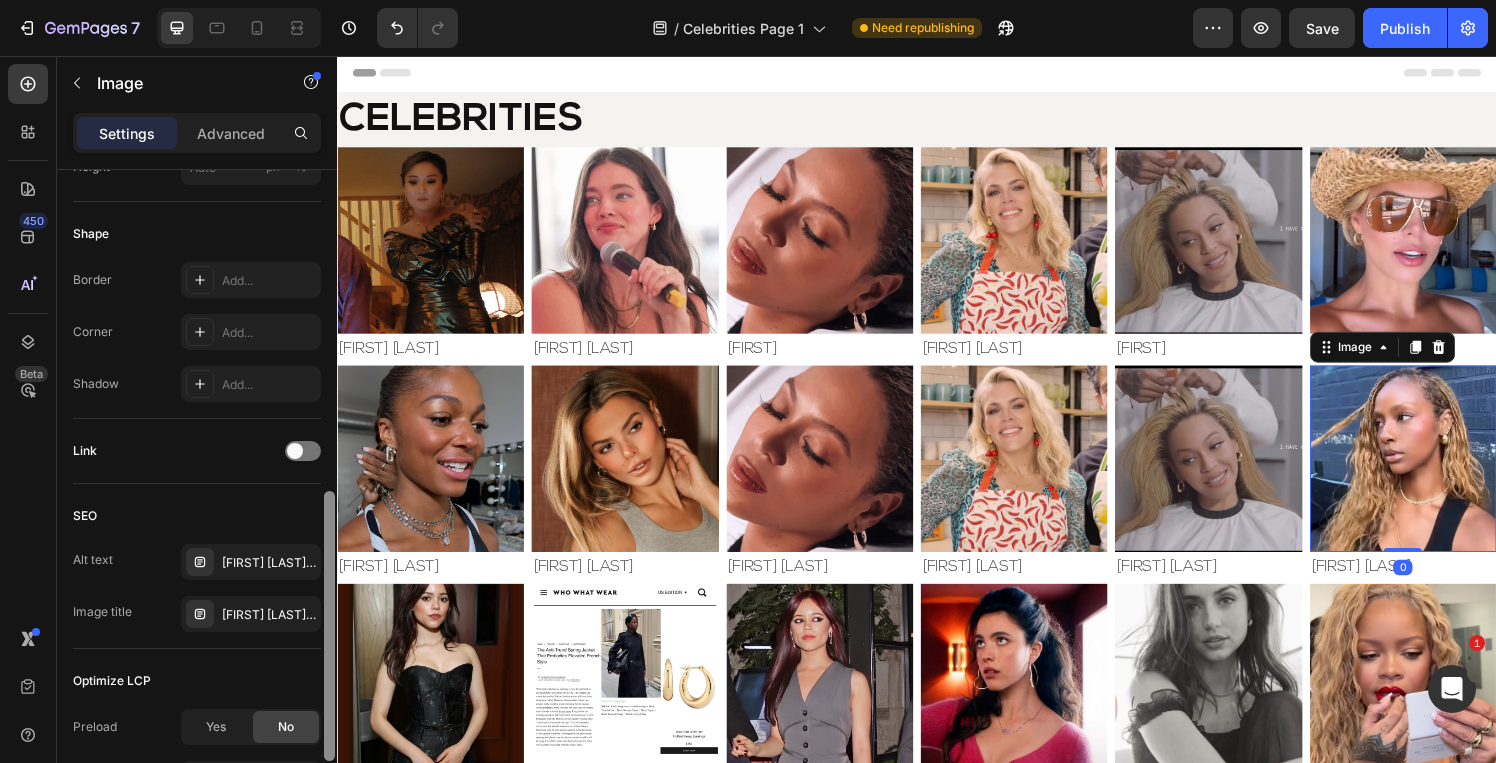 scroll, scrollTop: 754, scrollLeft: 0, axis: vertical 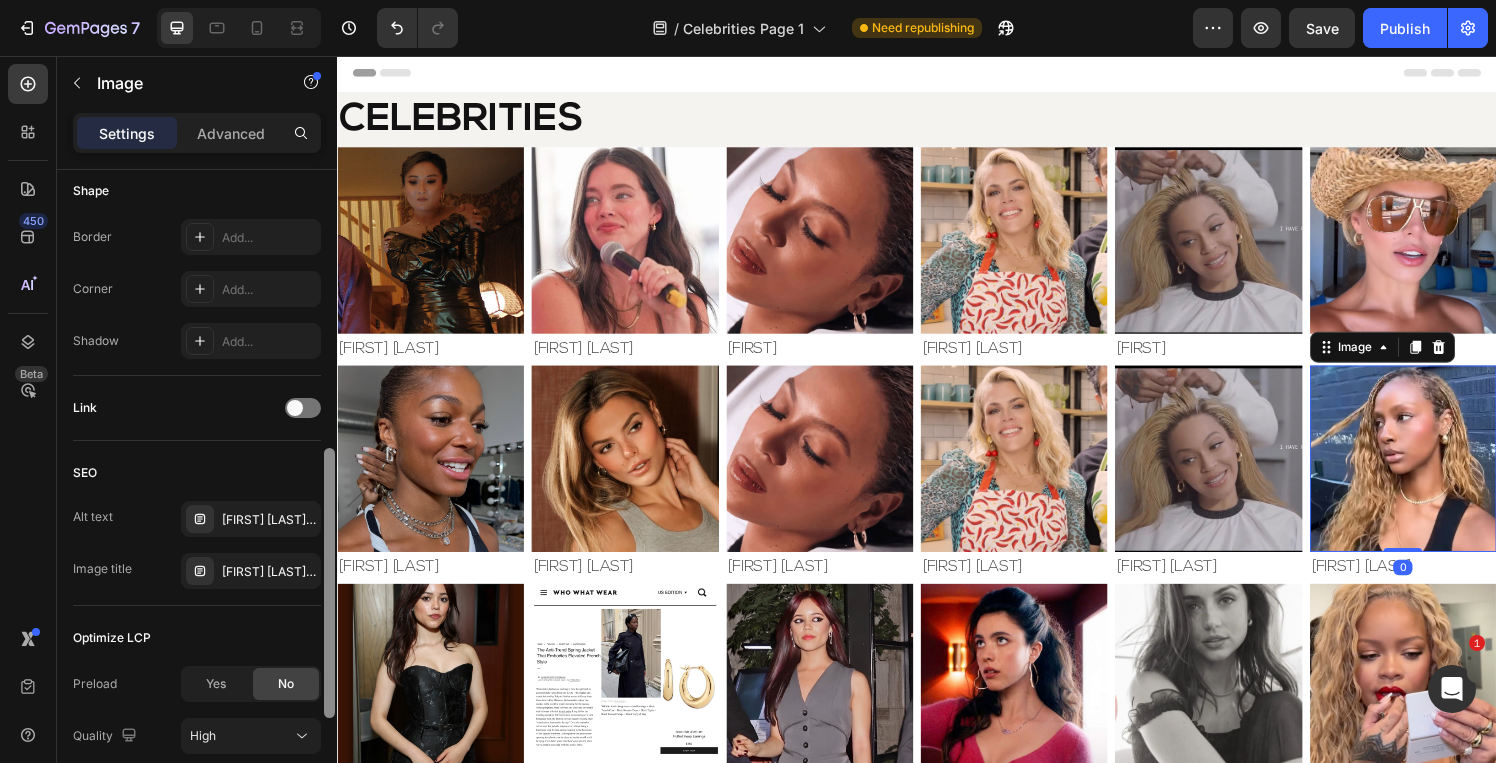 drag, startPoint x: 326, startPoint y: 373, endPoint x: 326, endPoint y: 688, distance: 315 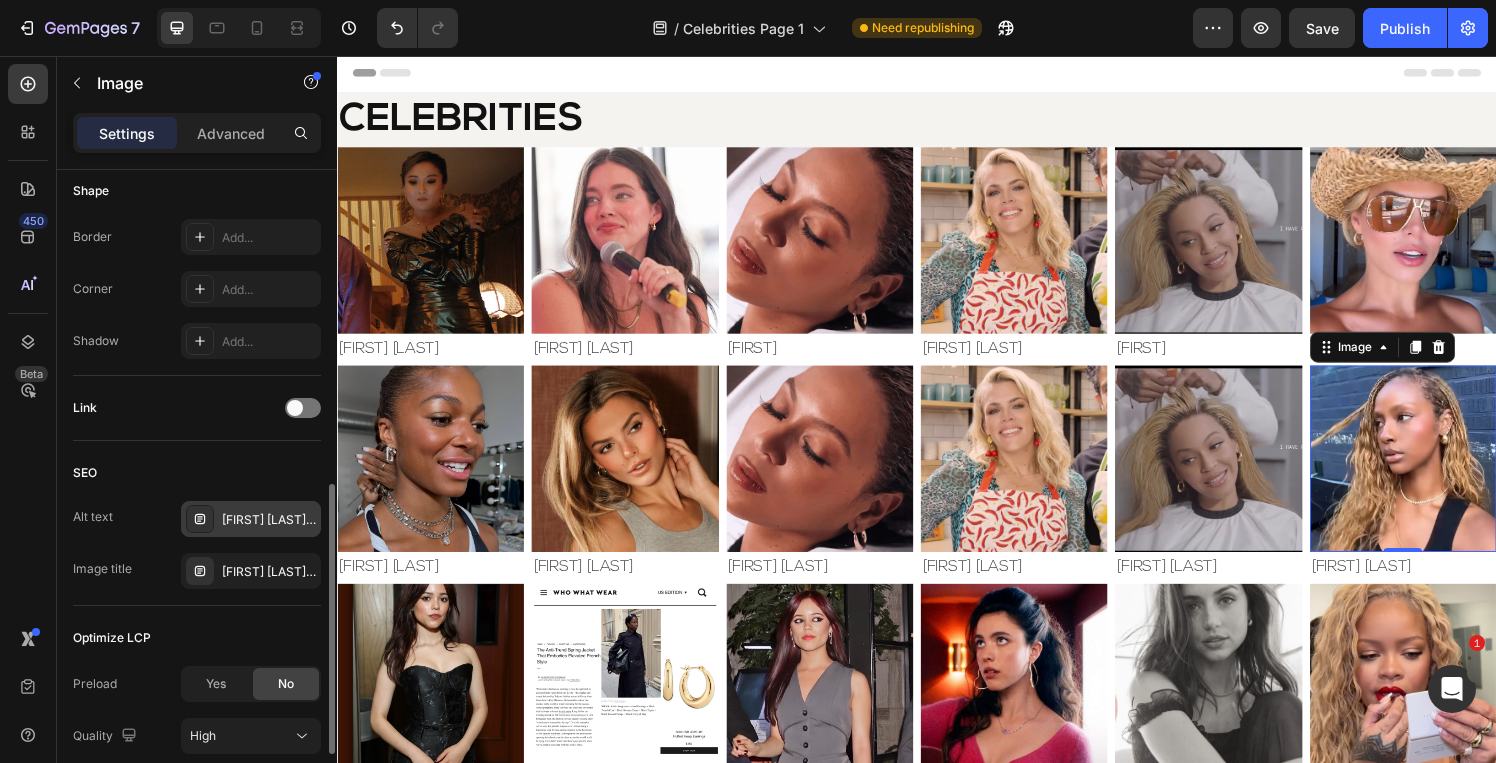 click on "[FIRST] [LAST] Jewelry" at bounding box center (269, 520) 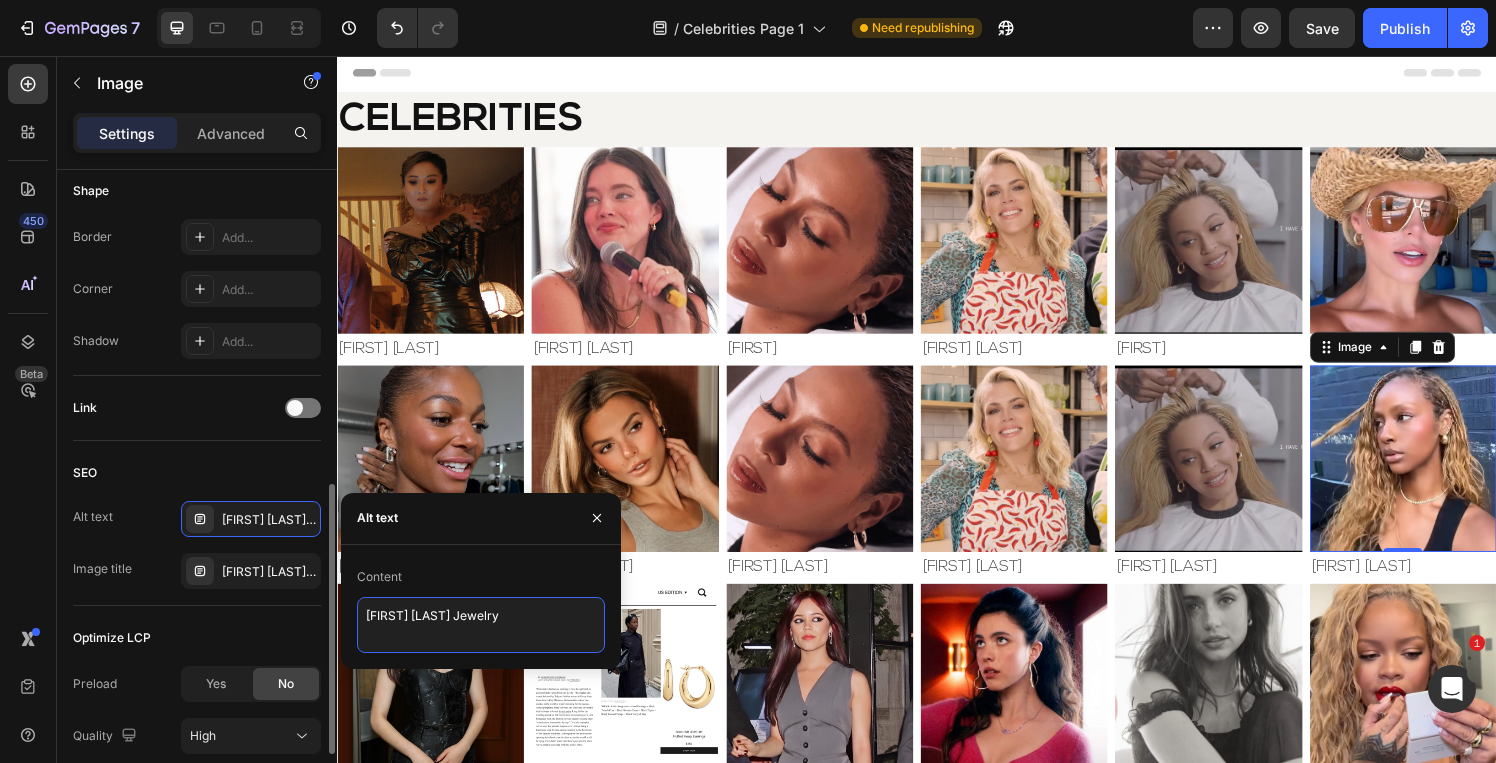 drag, startPoint x: 443, startPoint y: 621, endPoint x: 312, endPoint y: 622, distance: 131.00381 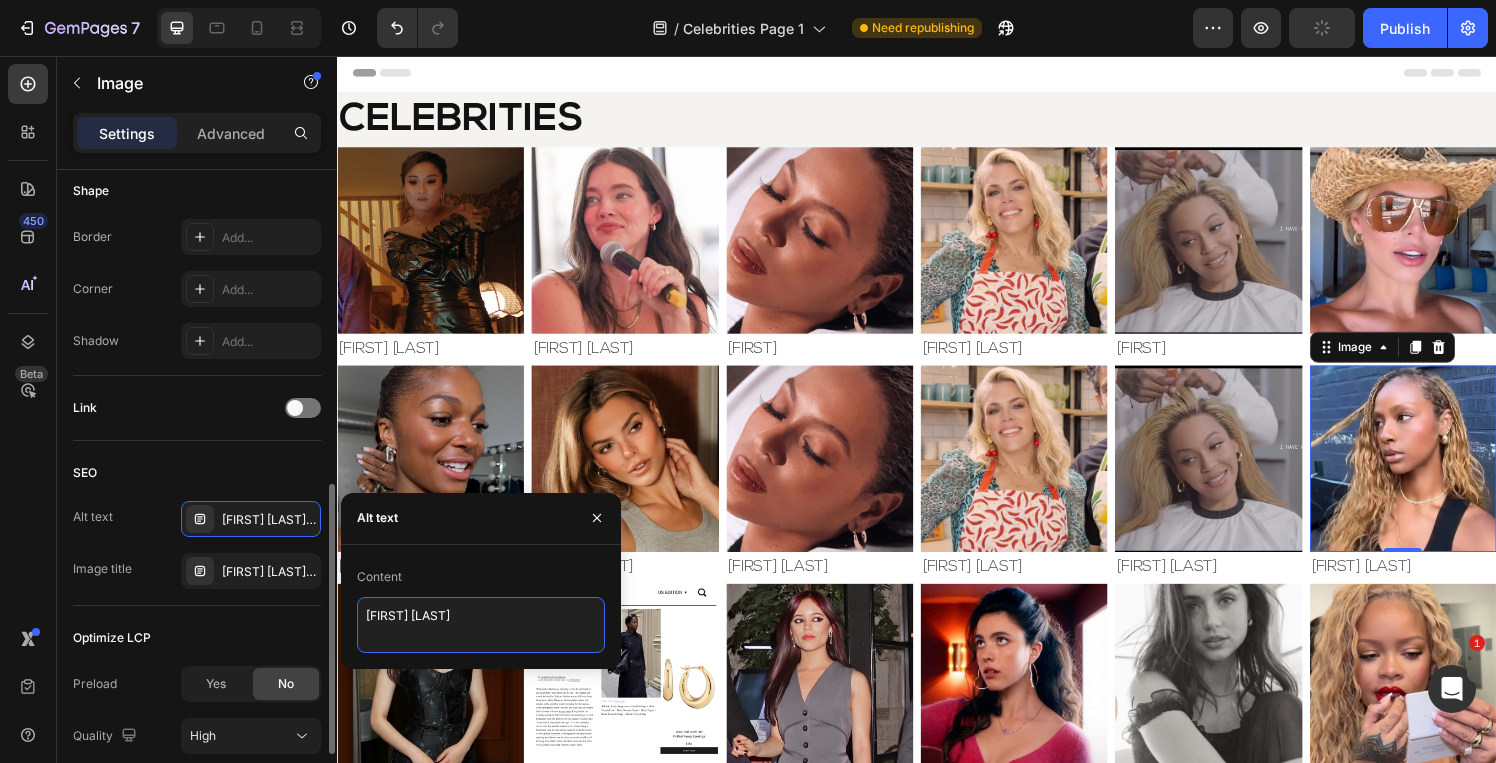 type on "[FIRST] [LAST] Jewelry" 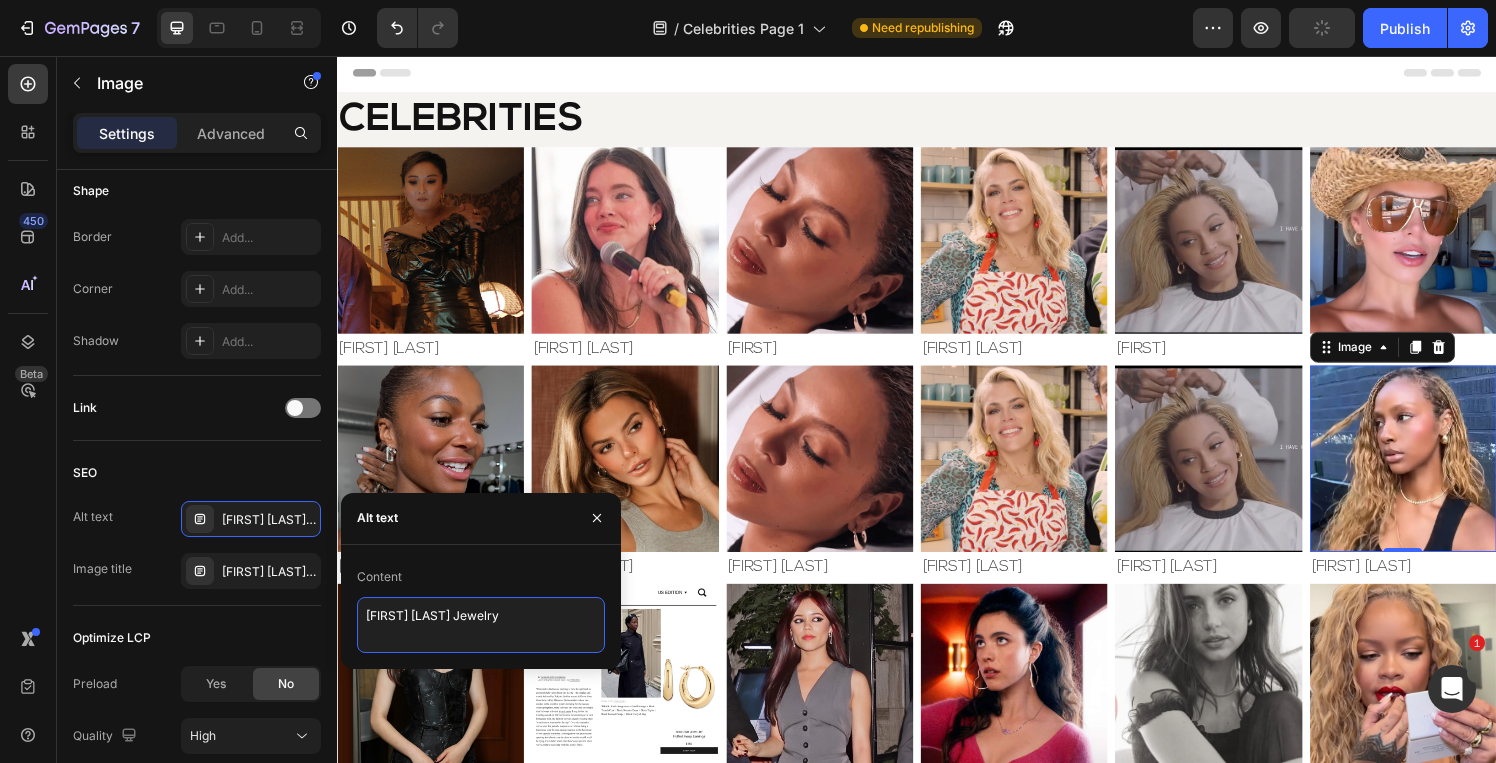 click on "[FIRST] [LAST] Jewelry" at bounding box center (481, 625) 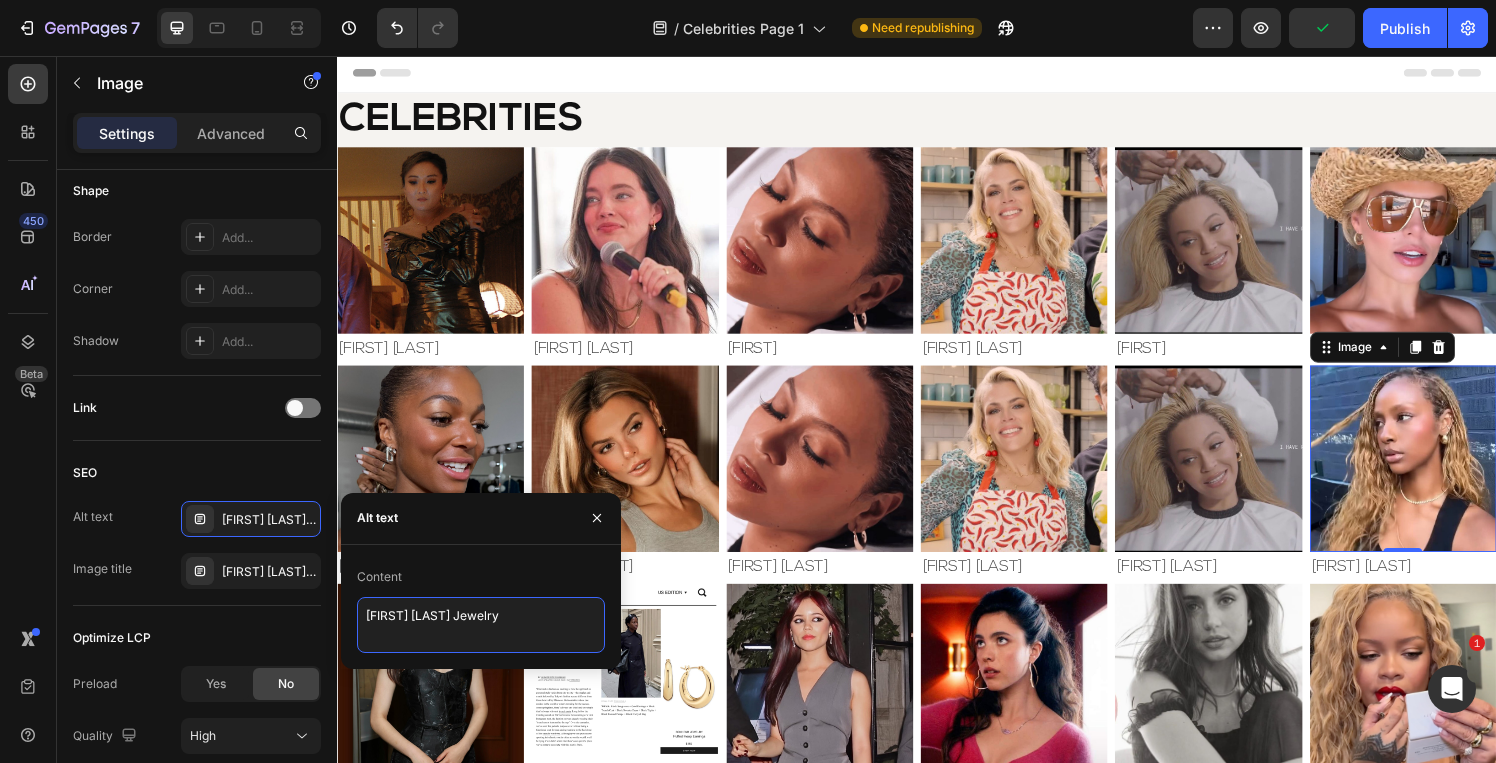 click on "[FIRST] [LAST] Jewelry" at bounding box center (481, 625) 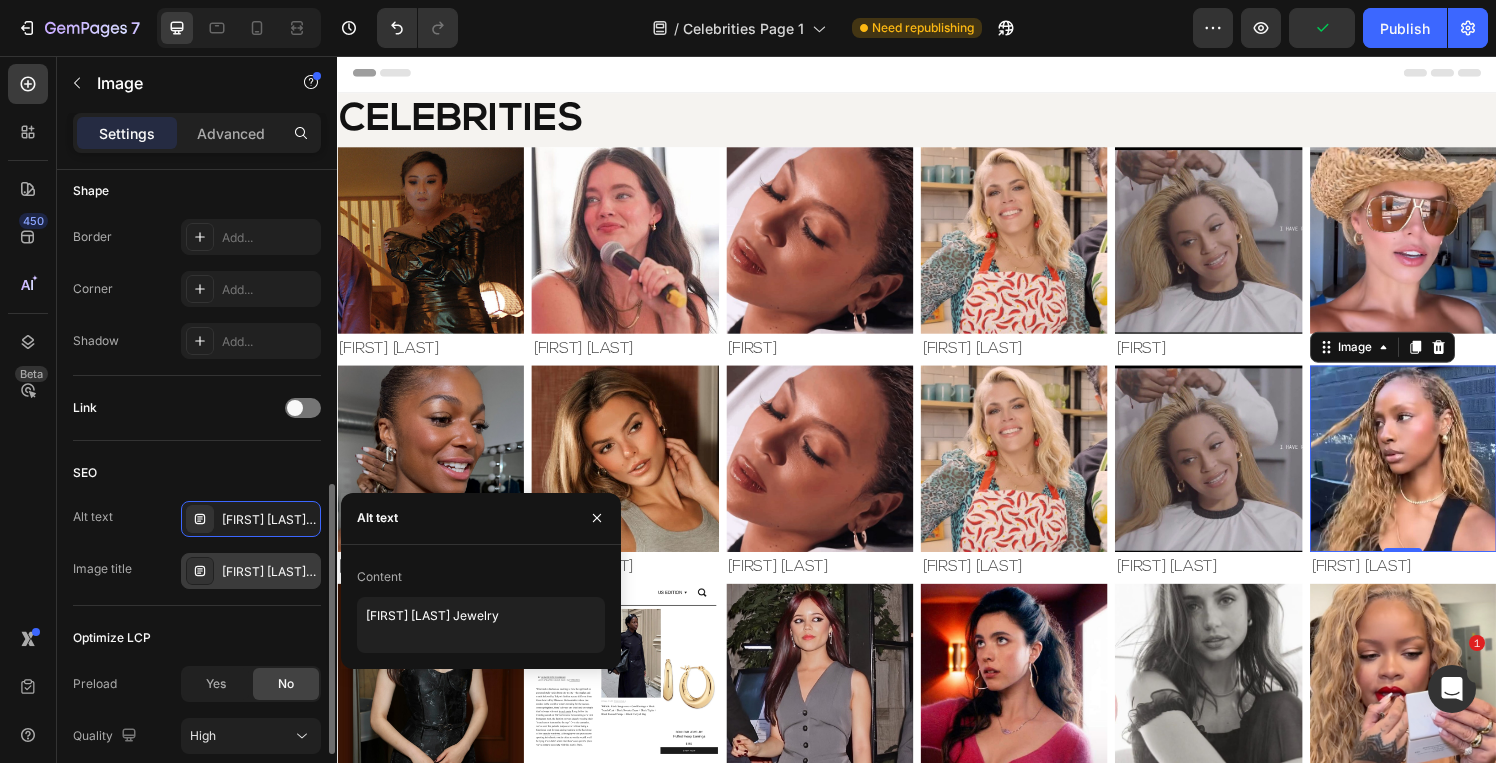 click on "[FIRST] [LAST] Jewelry" at bounding box center [269, 572] 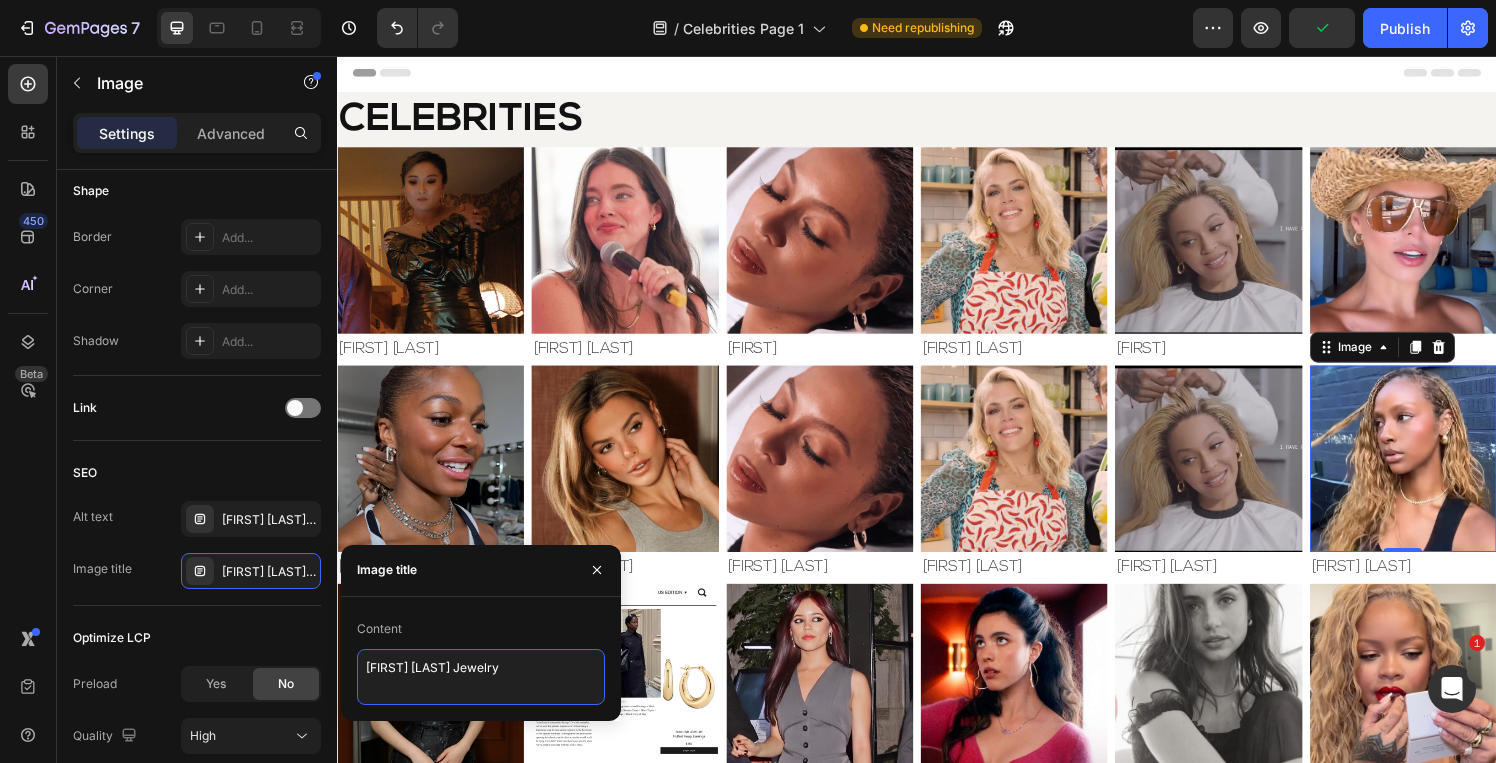 click on "[FIRST] [LAST] Jewelry" at bounding box center [481, 677] 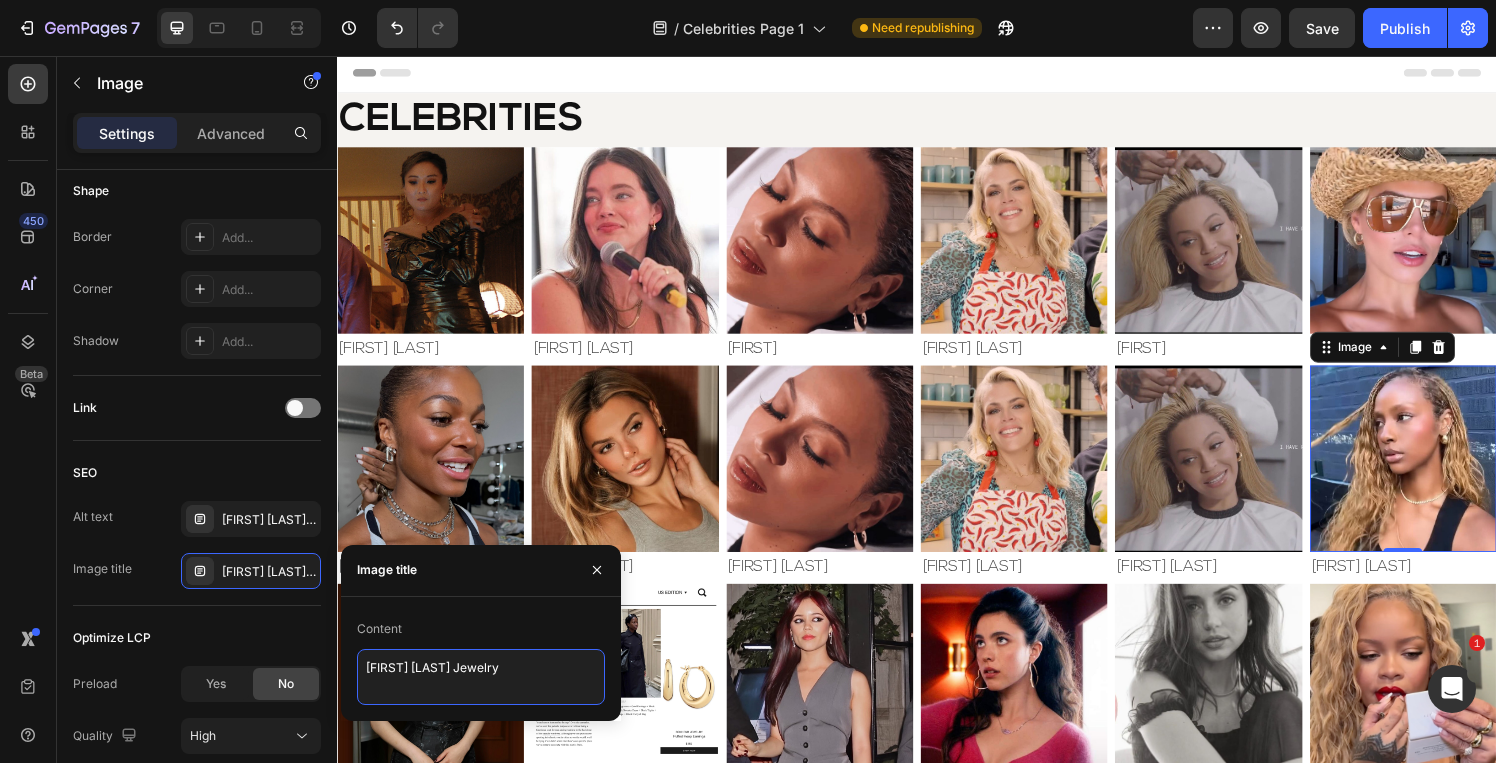 click on "[FIRST] [LAST] Jewelry" at bounding box center [481, 677] 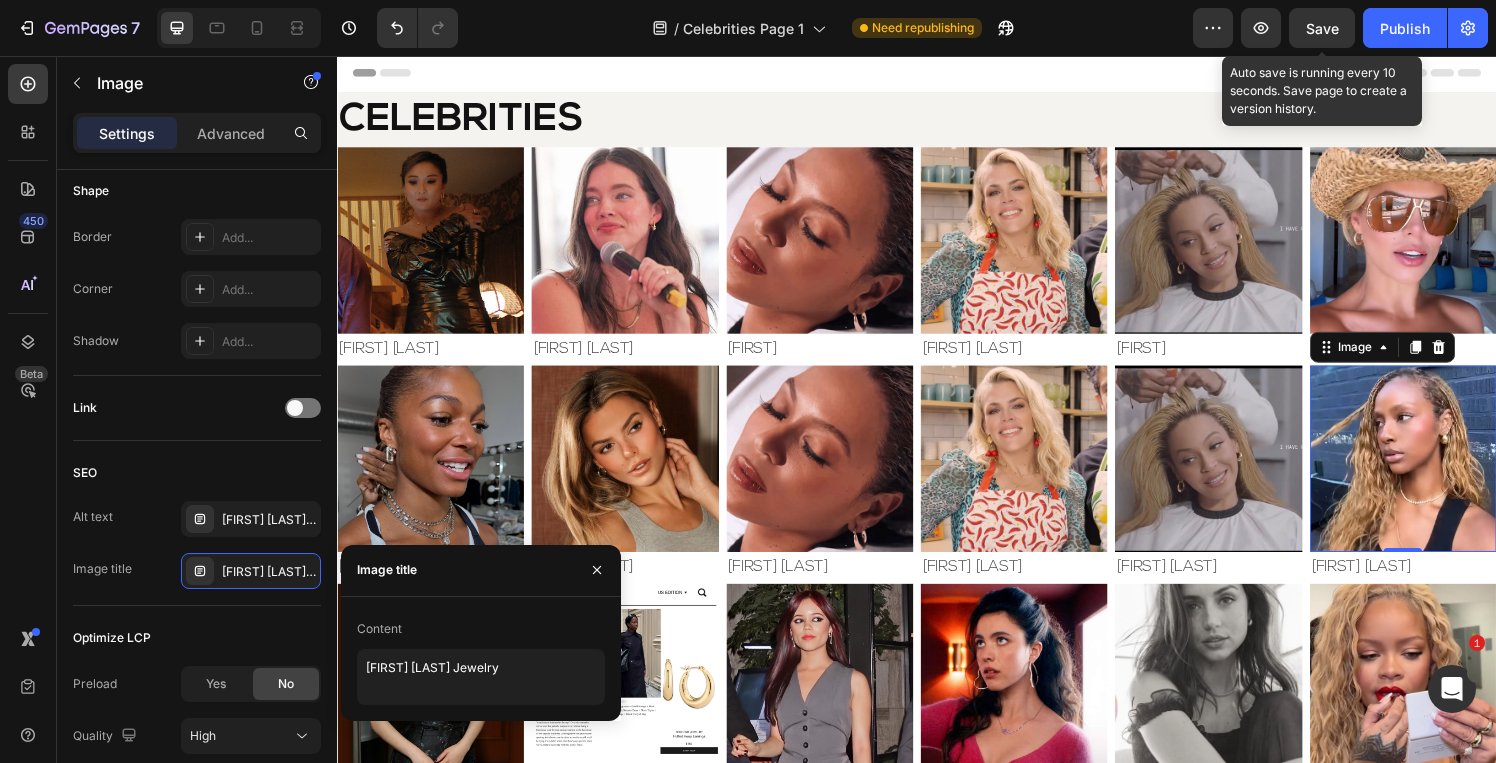 click on "Save" at bounding box center [1322, 28] 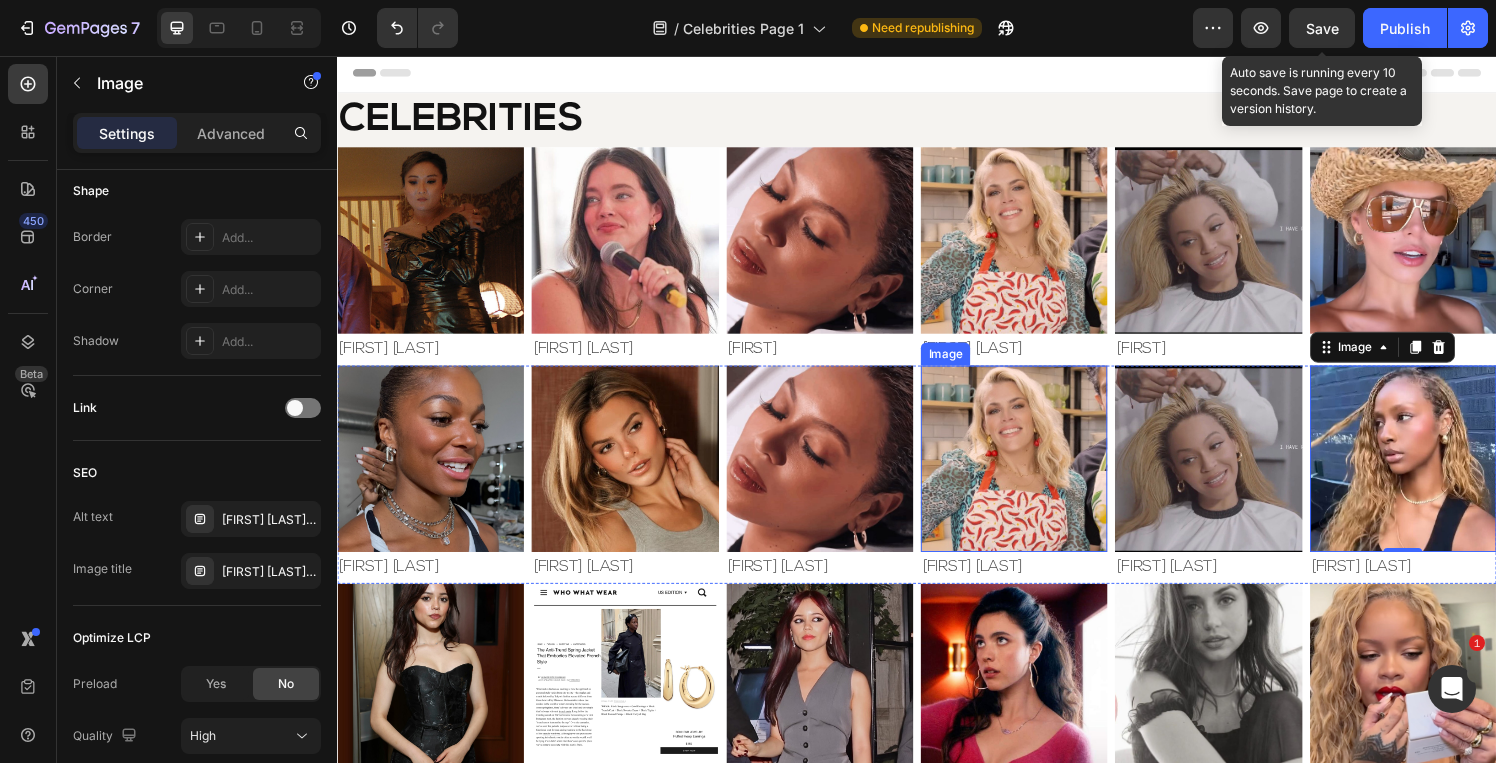 click on "[FIRST] [LAST]" at bounding box center (1037, 585) 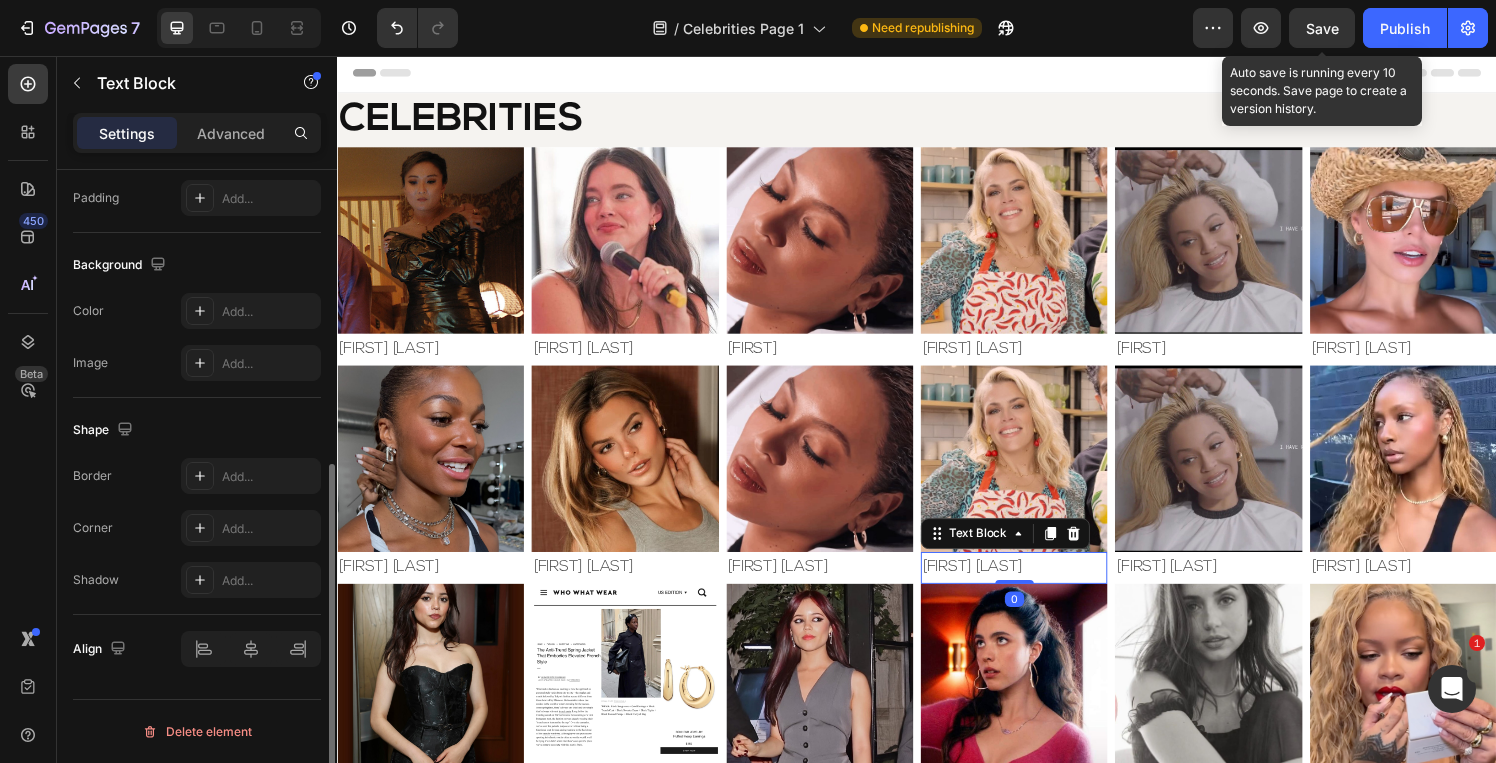 scroll, scrollTop: 0, scrollLeft: 0, axis: both 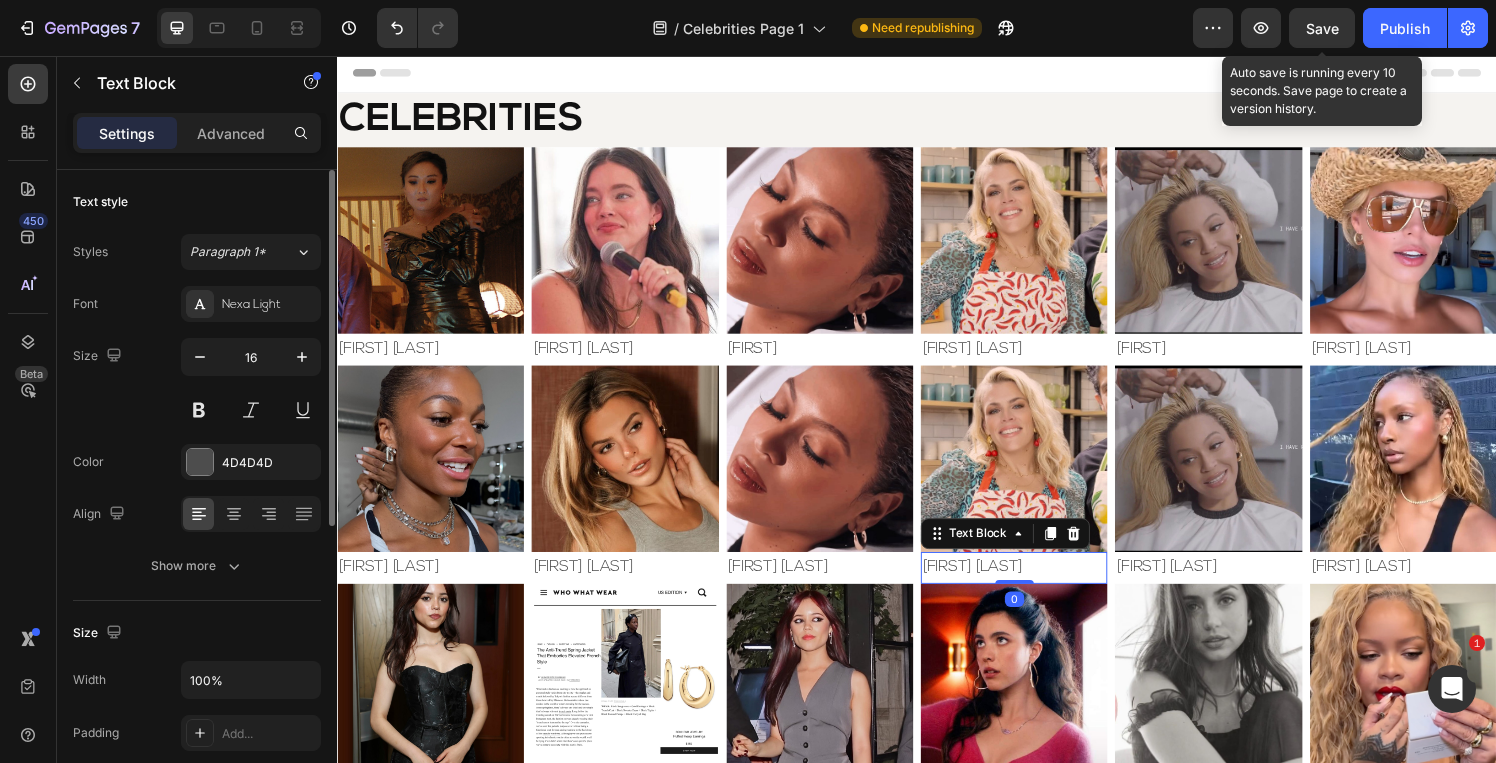 click on "[FIRST] [LAST]" at bounding box center (1037, 585) 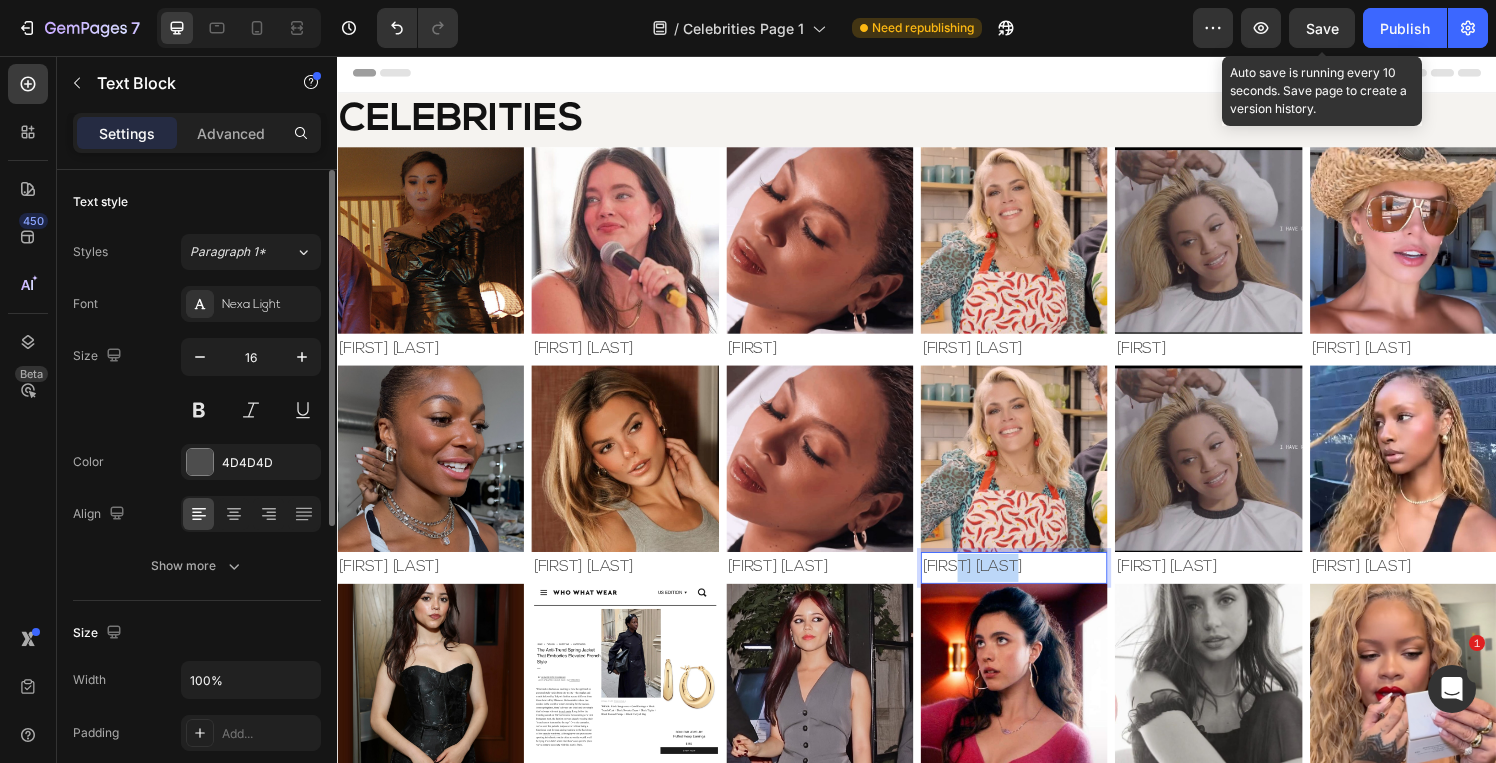 click on "[FIRST] [LAST]" at bounding box center (1037, 585) 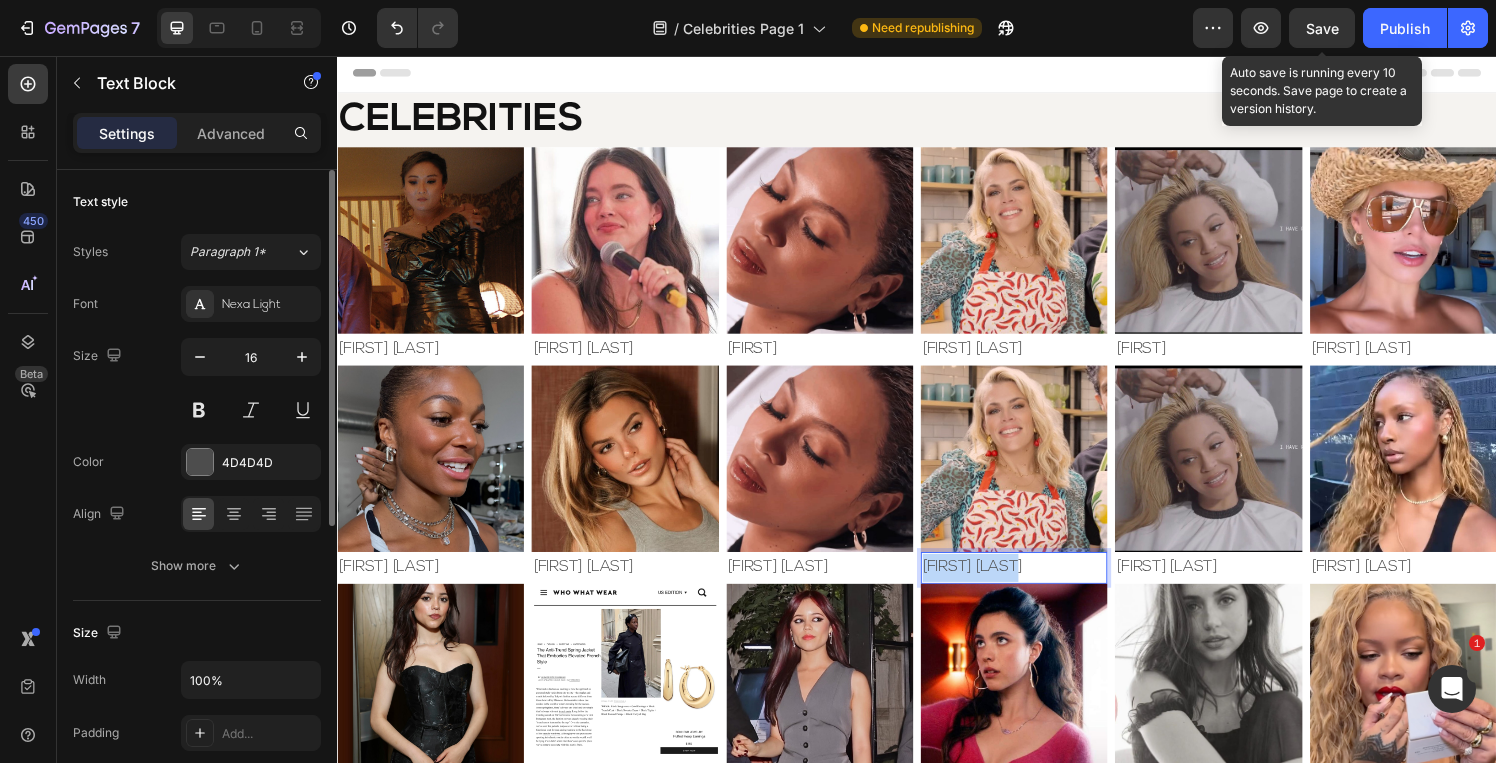 click on "[FIRST] [LAST]" at bounding box center (1037, 585) 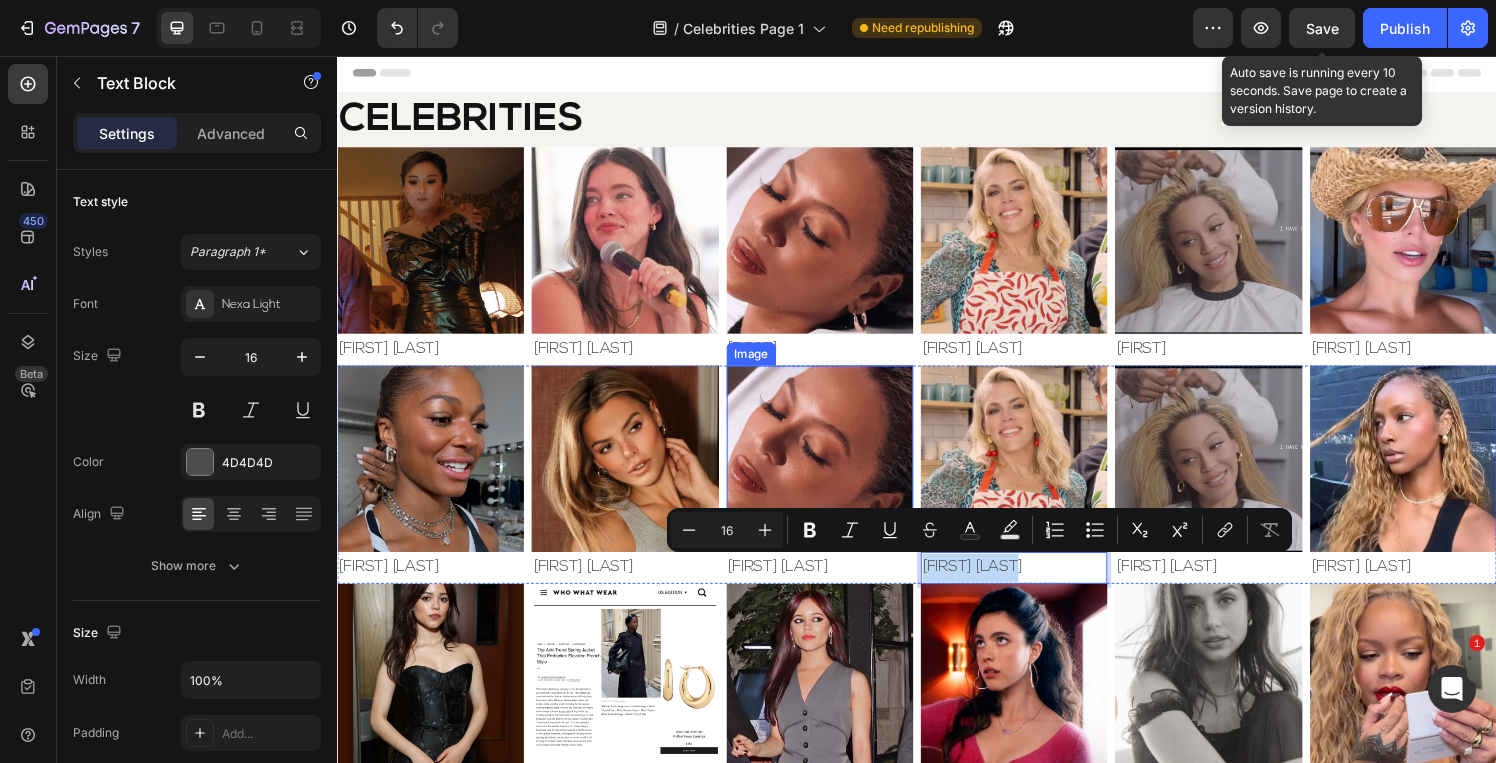 click at bounding box center (836, 472) 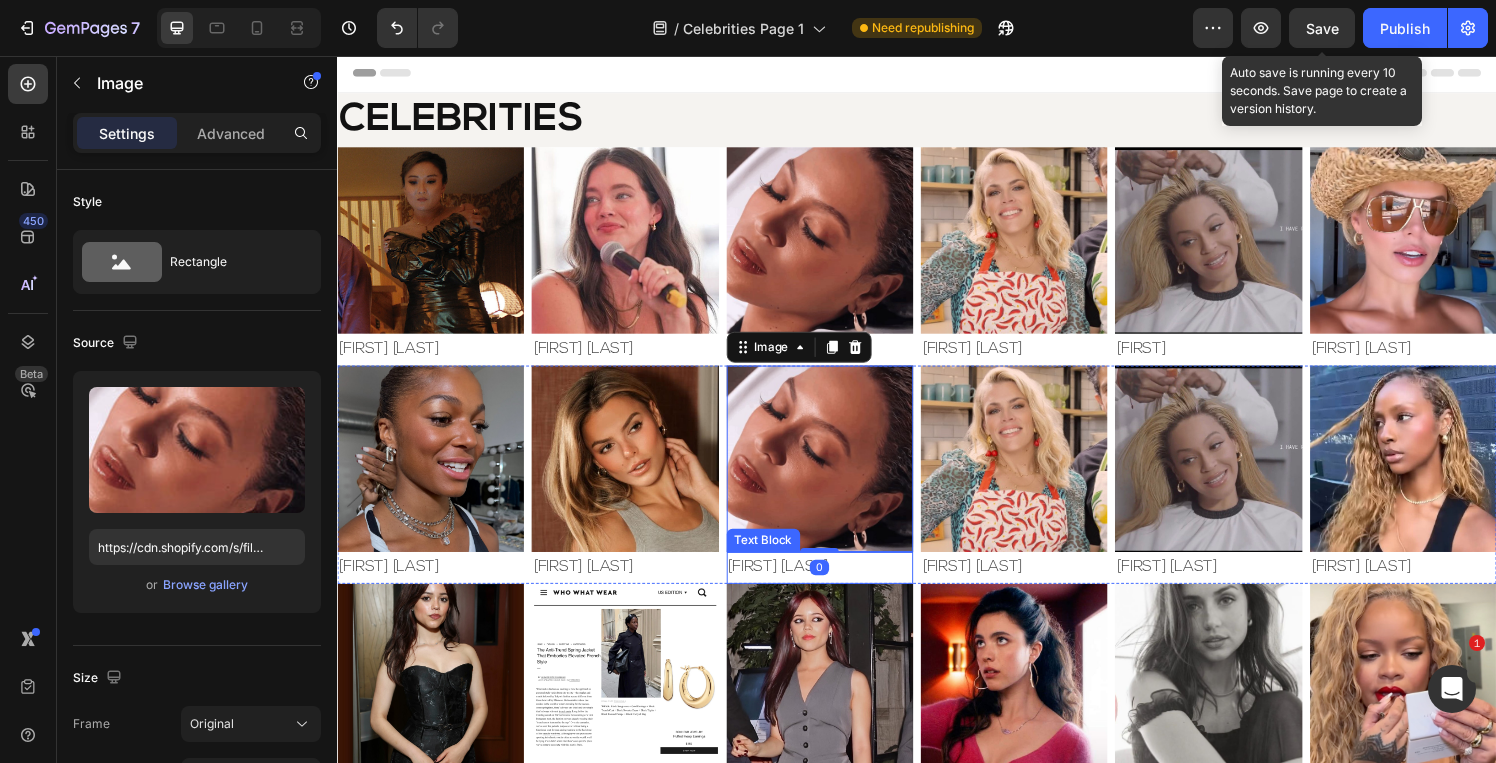 click on "[FIRST] [LAST]" at bounding box center (836, 585) 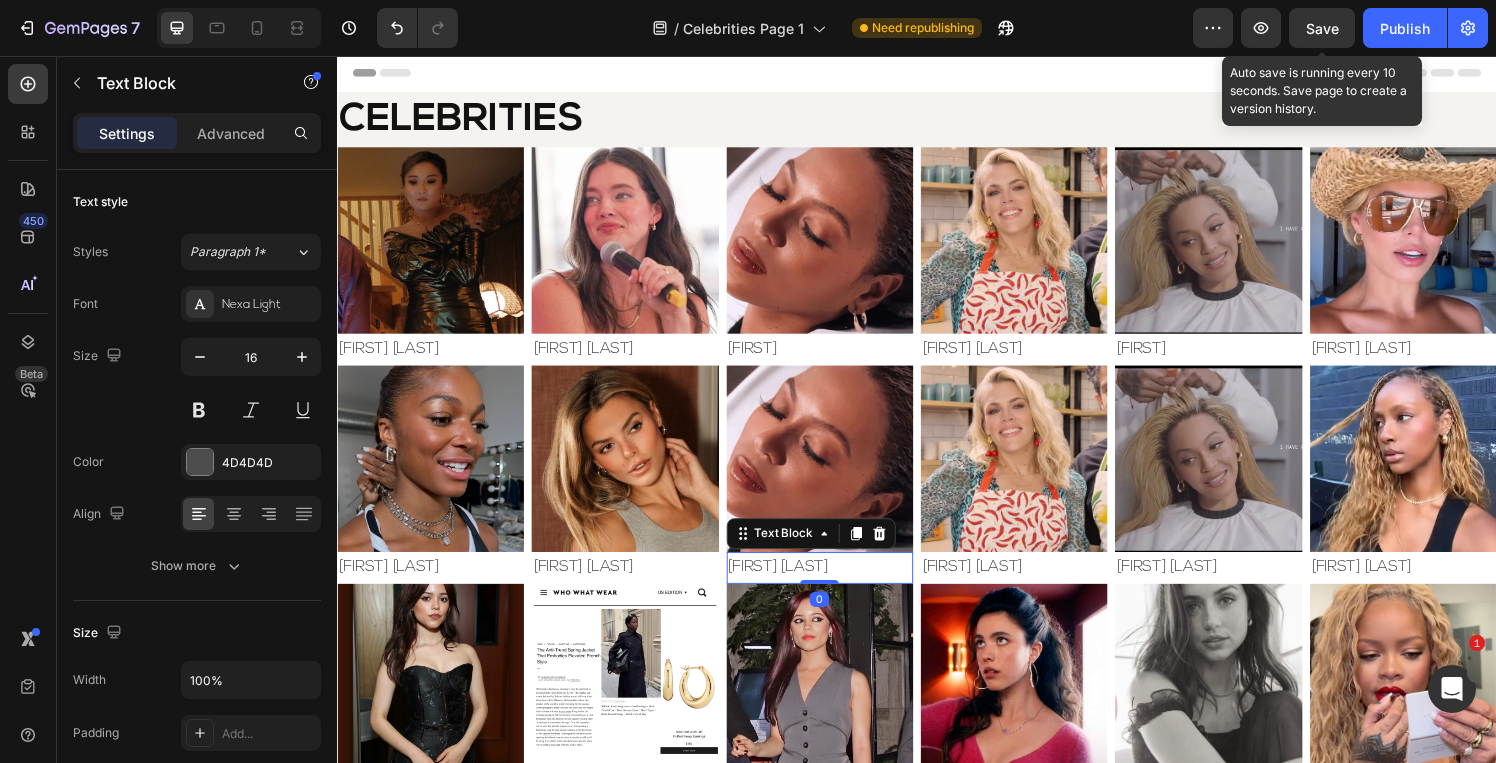 click on "[FIRST] [LAST]" at bounding box center [836, 585] 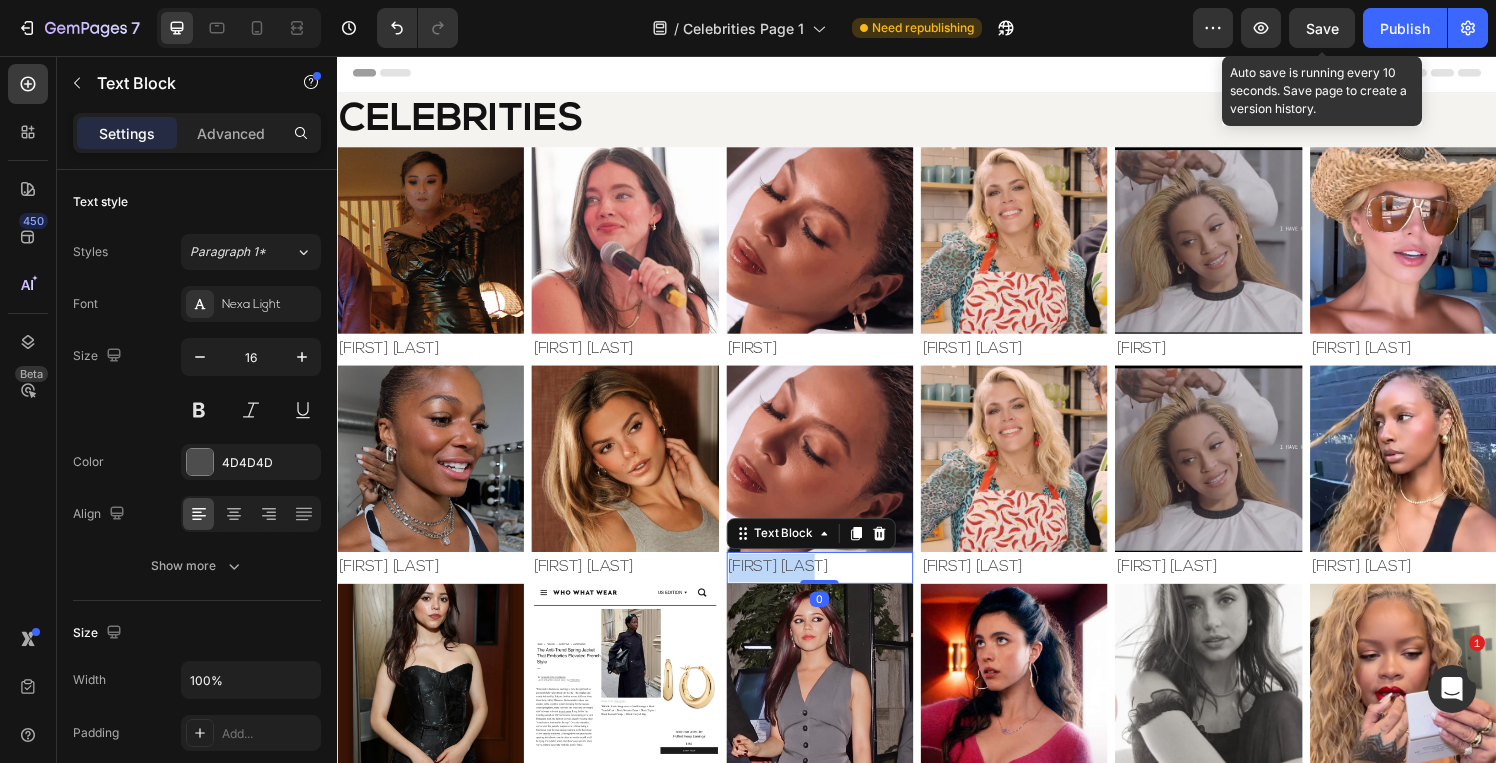 click on "[FIRST] [LAST]" at bounding box center (836, 585) 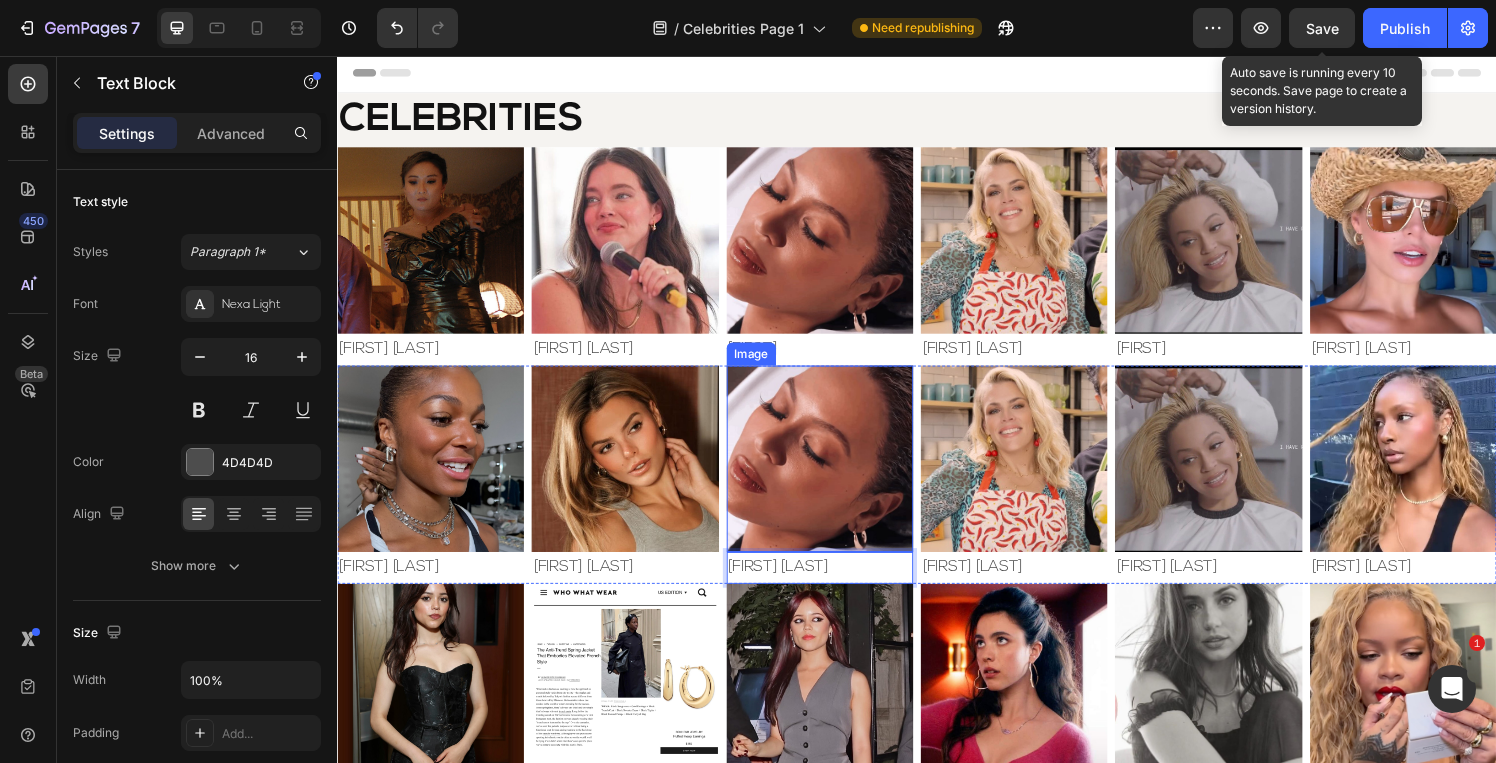click at bounding box center (836, 472) 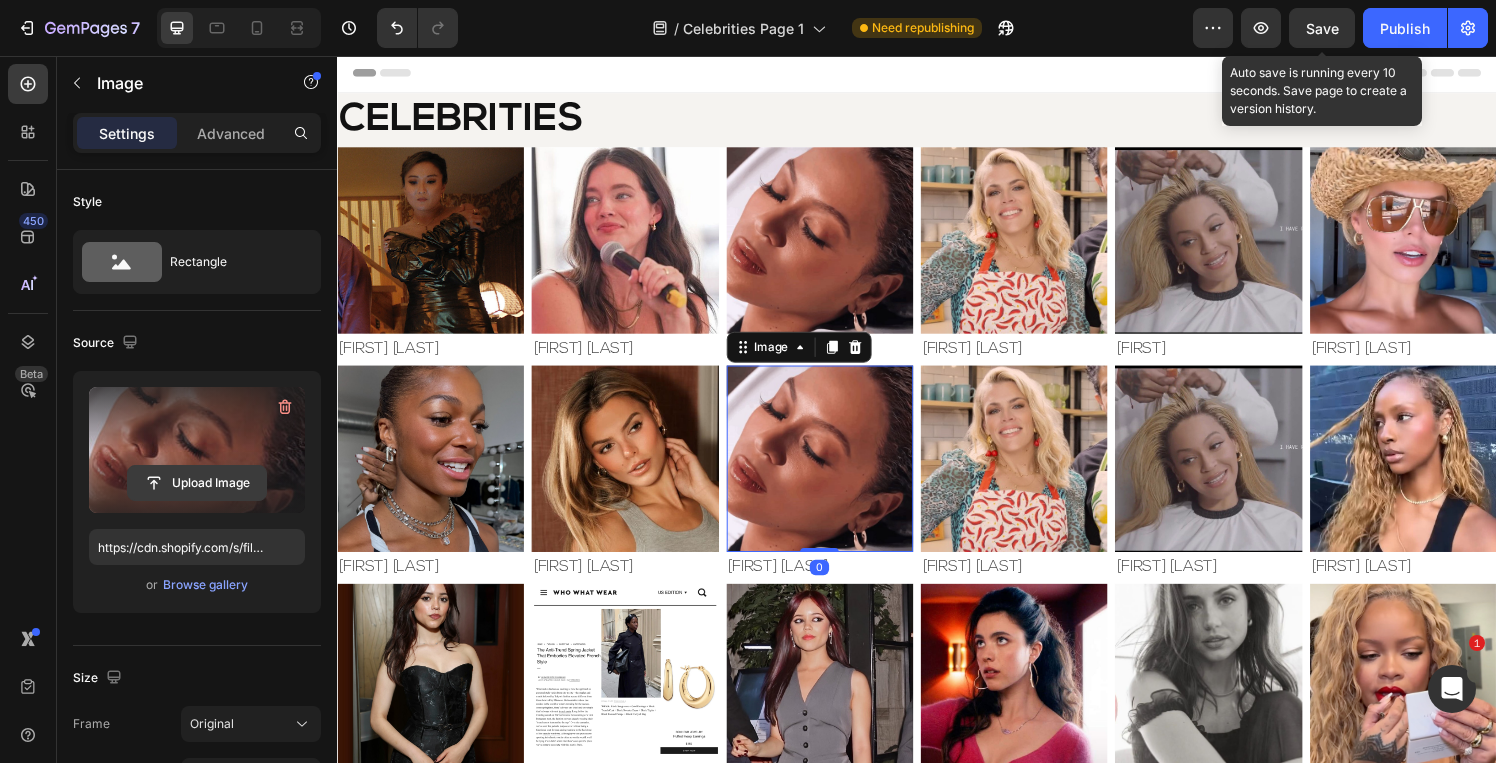 click 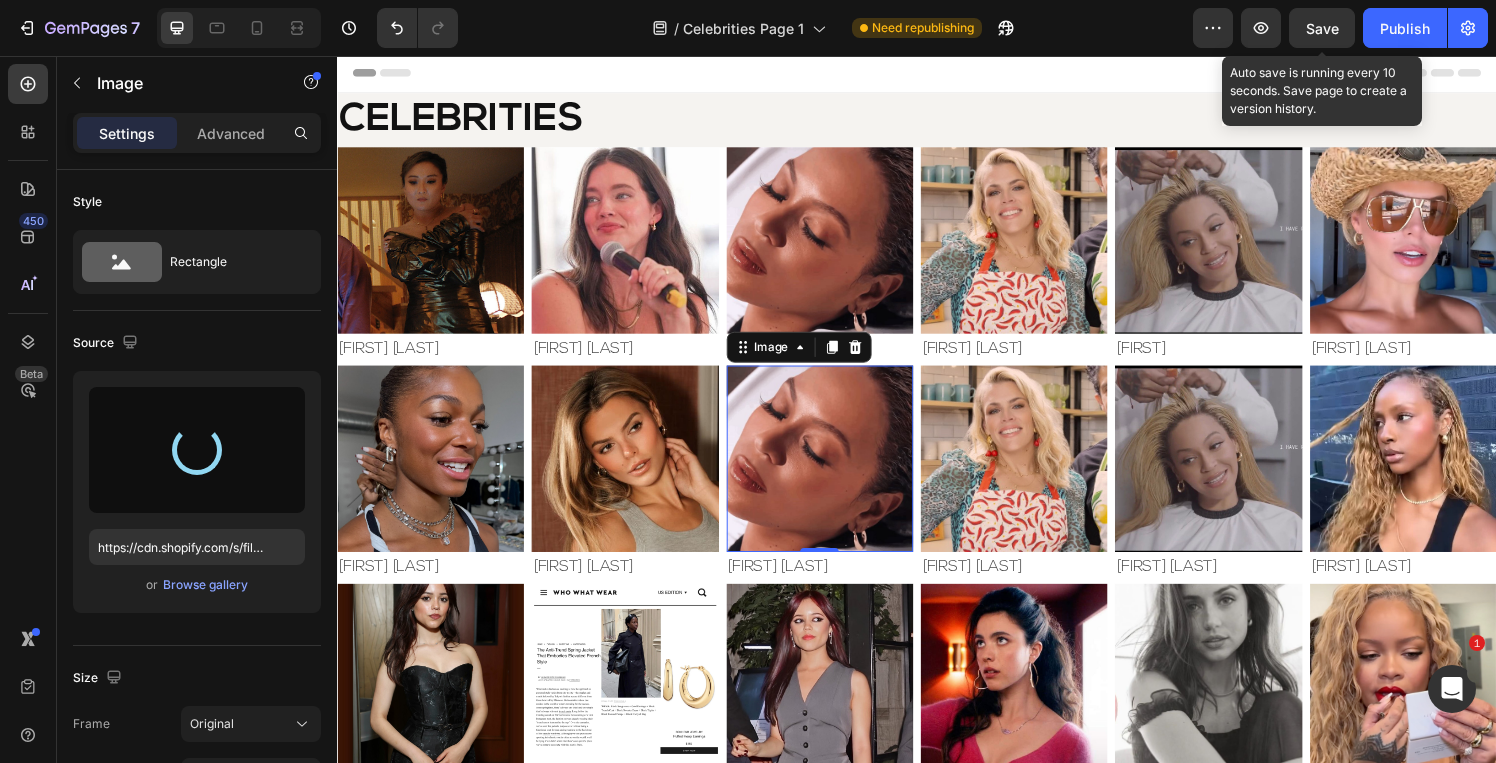 click on "0" at bounding box center (836, 585) 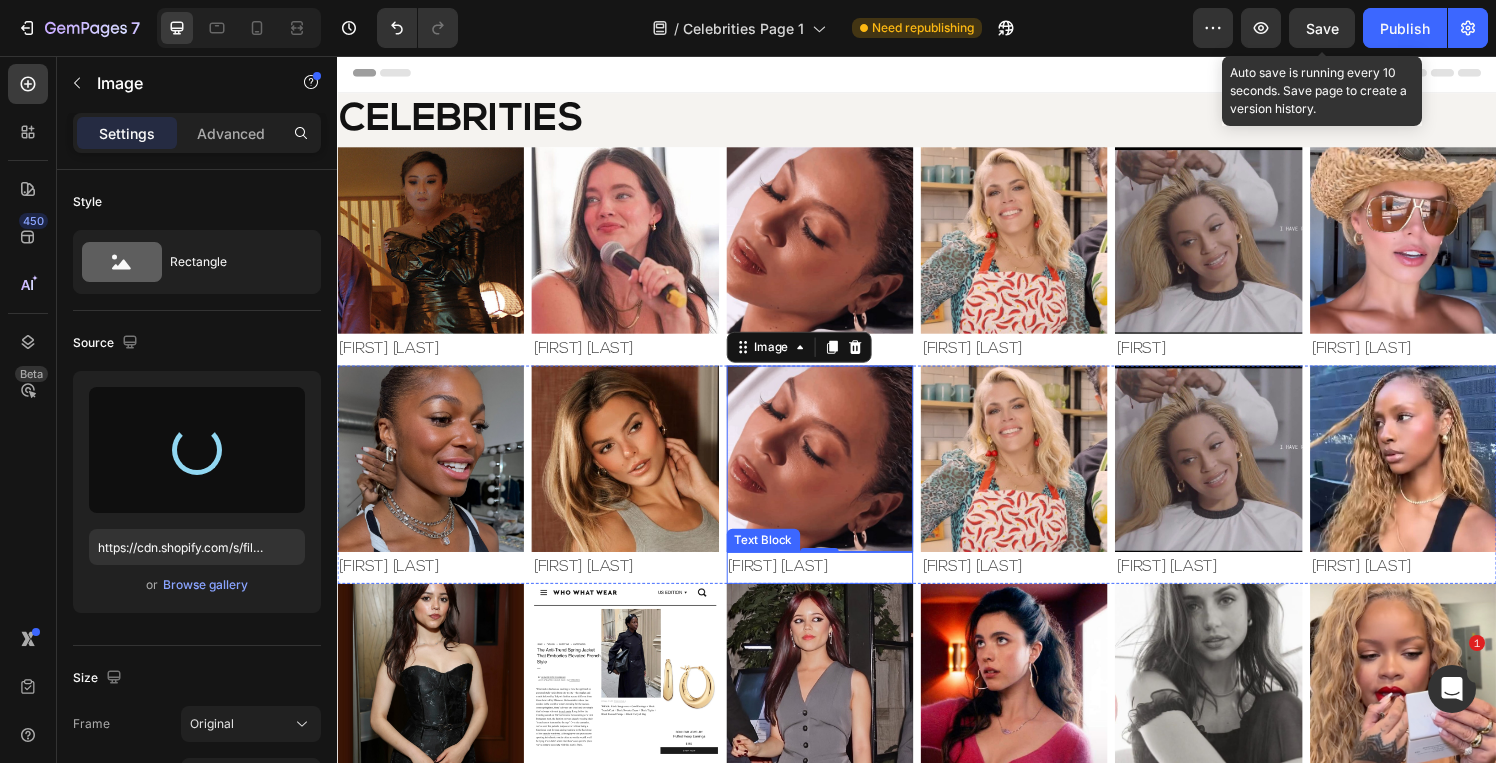 click on "[FIRST] [LAST]" at bounding box center [836, 585] 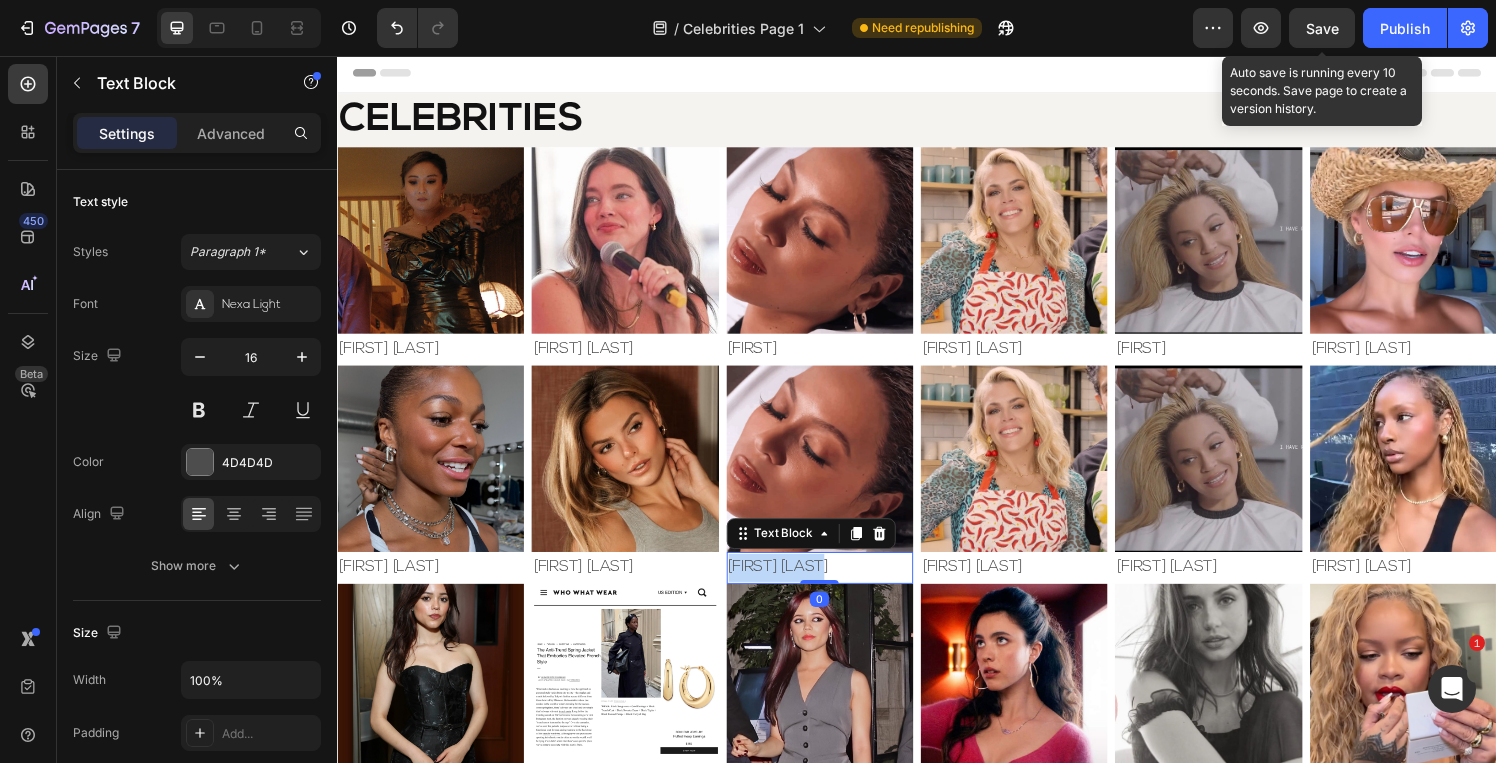click on "[FIRST] [LAST]" at bounding box center (836, 585) 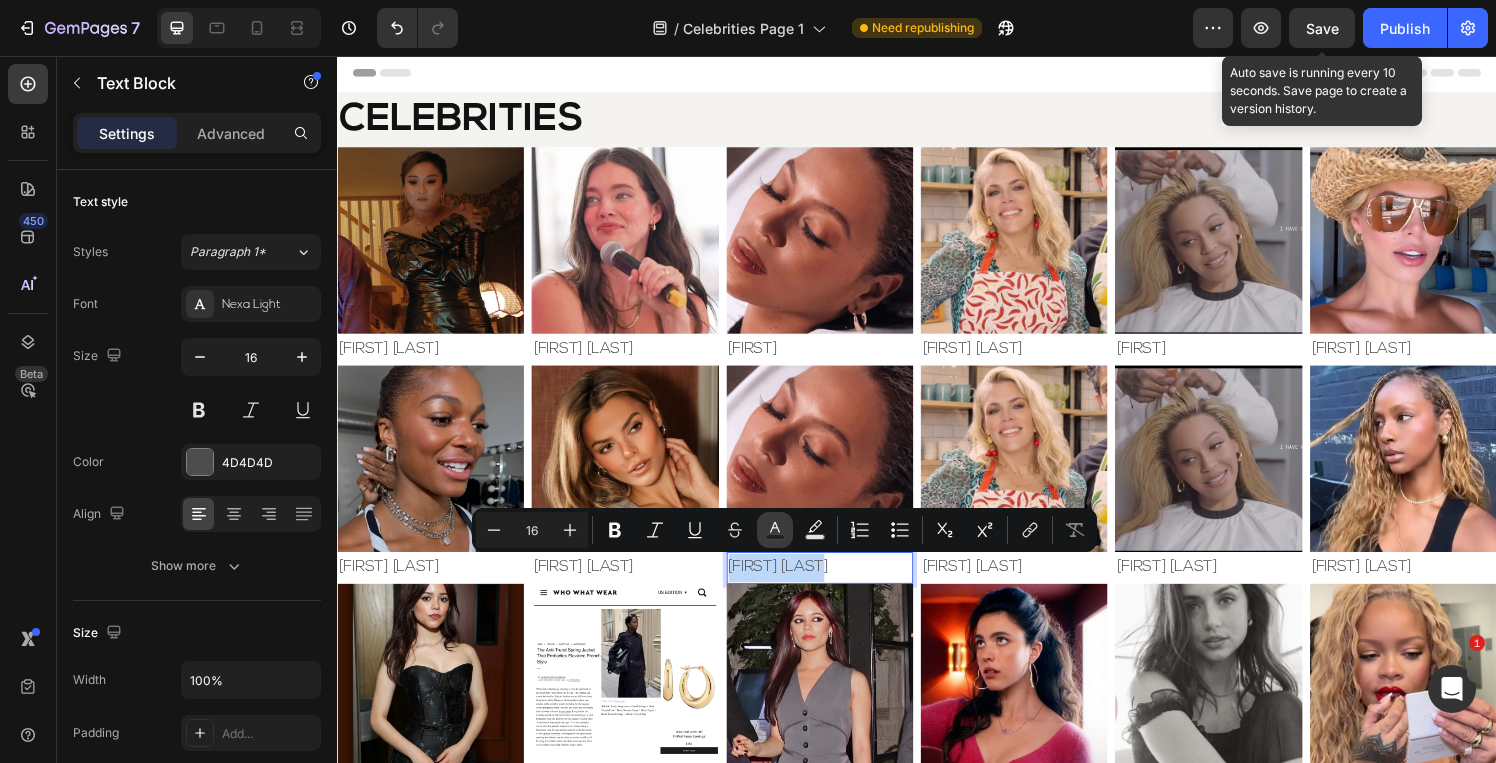 copy on "[FIRST] [LAST]" 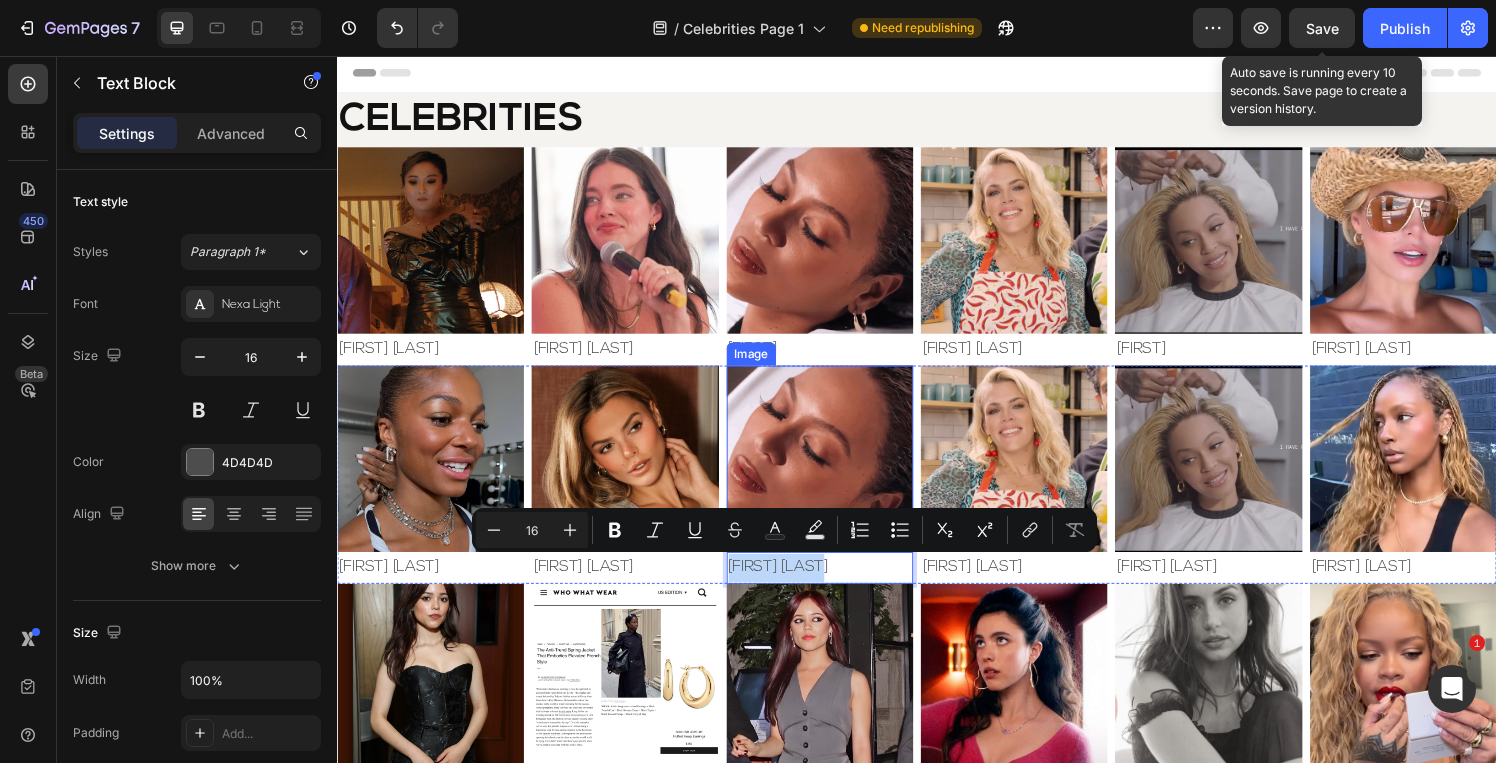 click at bounding box center (836, 472) 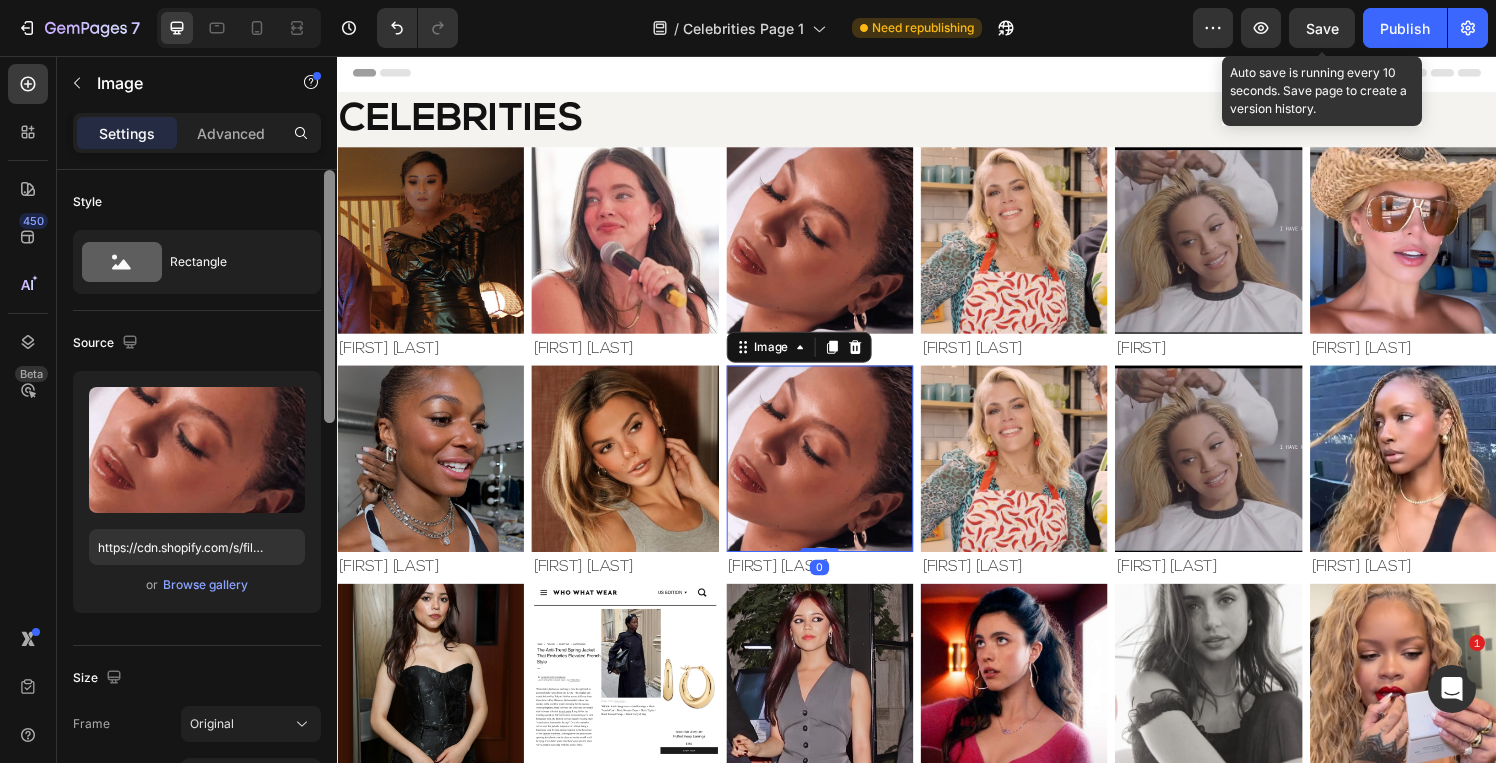 scroll, scrollTop: 650, scrollLeft: 0, axis: vertical 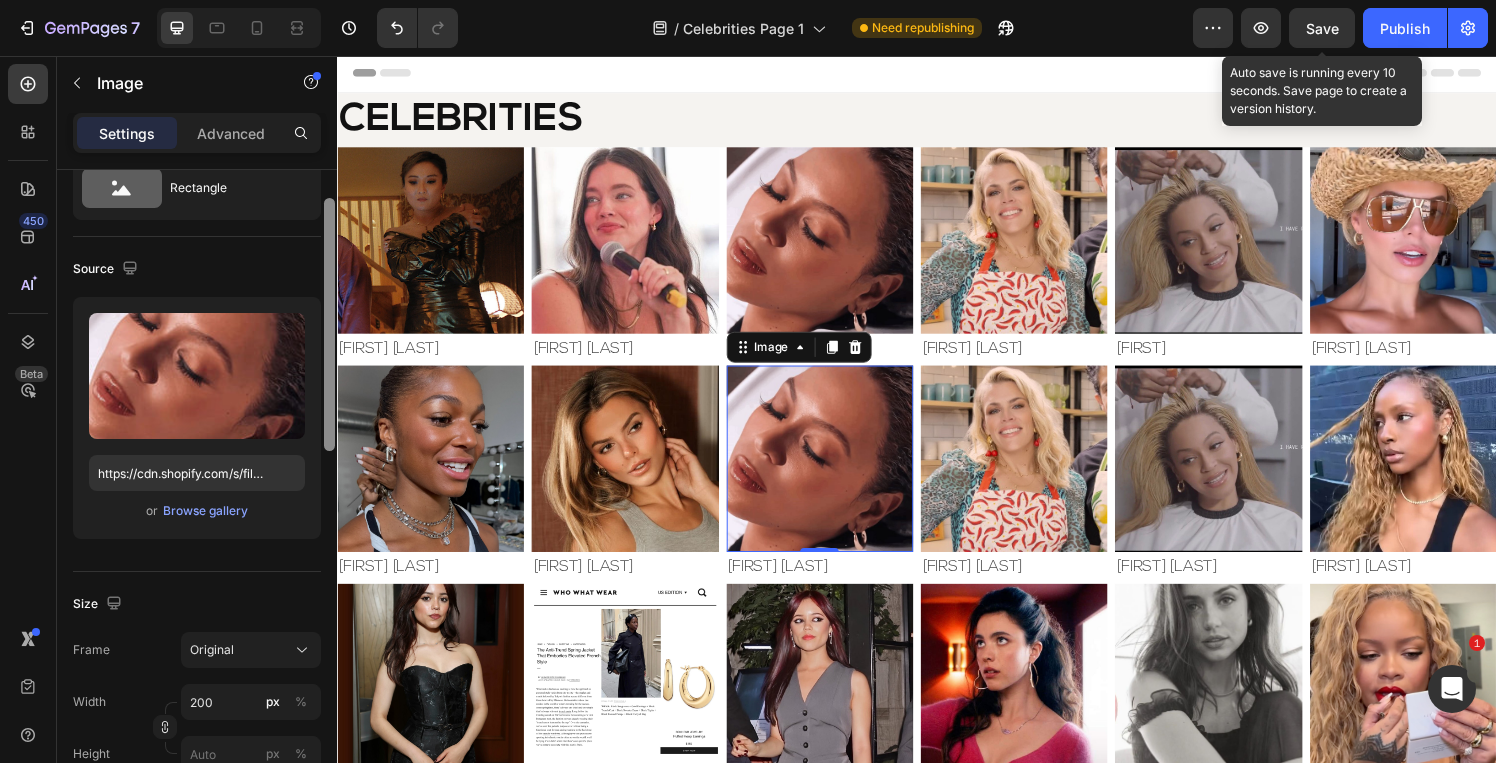 drag, startPoint x: 327, startPoint y: 349, endPoint x: 330, endPoint y: 378, distance: 29.15476 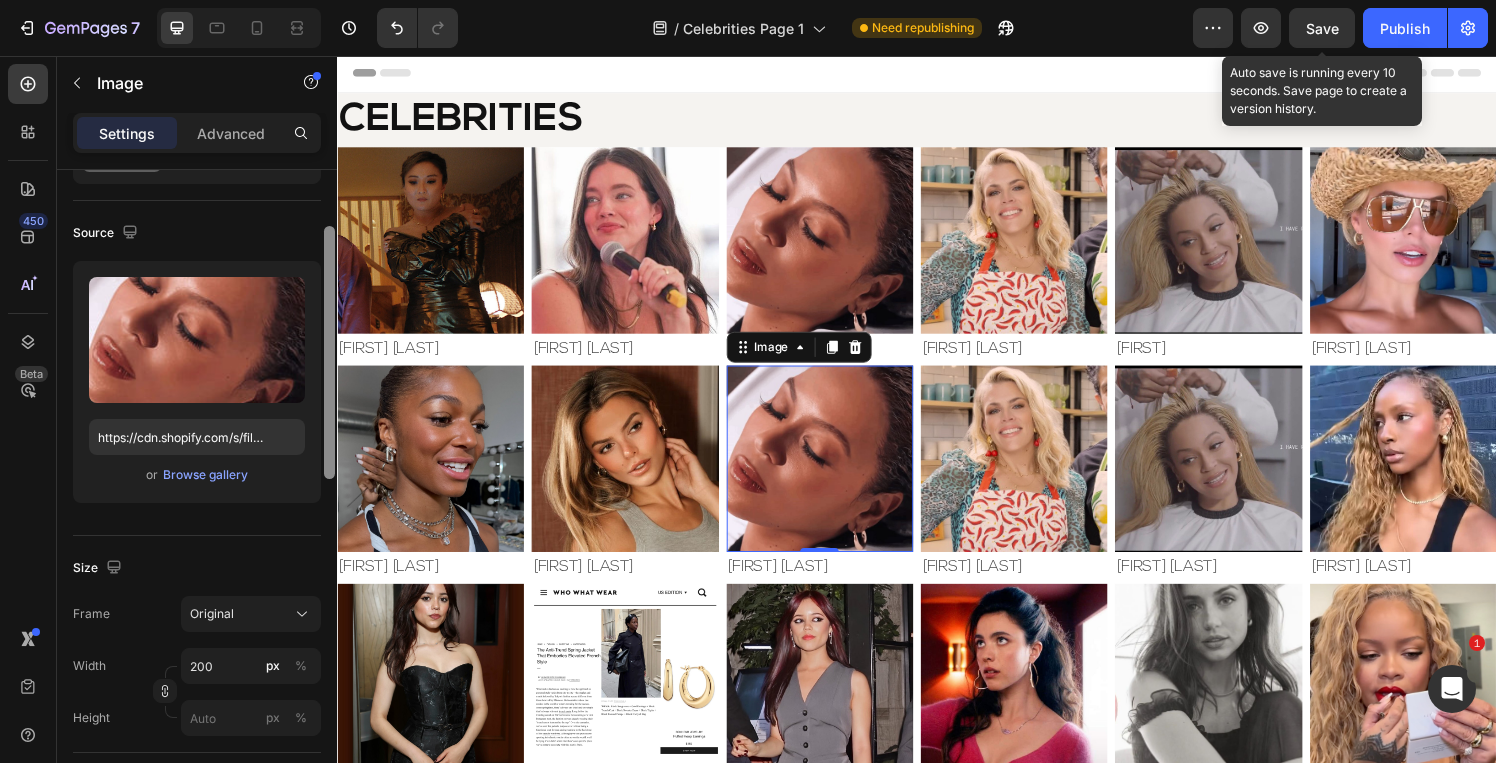 scroll, scrollTop: 120, scrollLeft: 0, axis: vertical 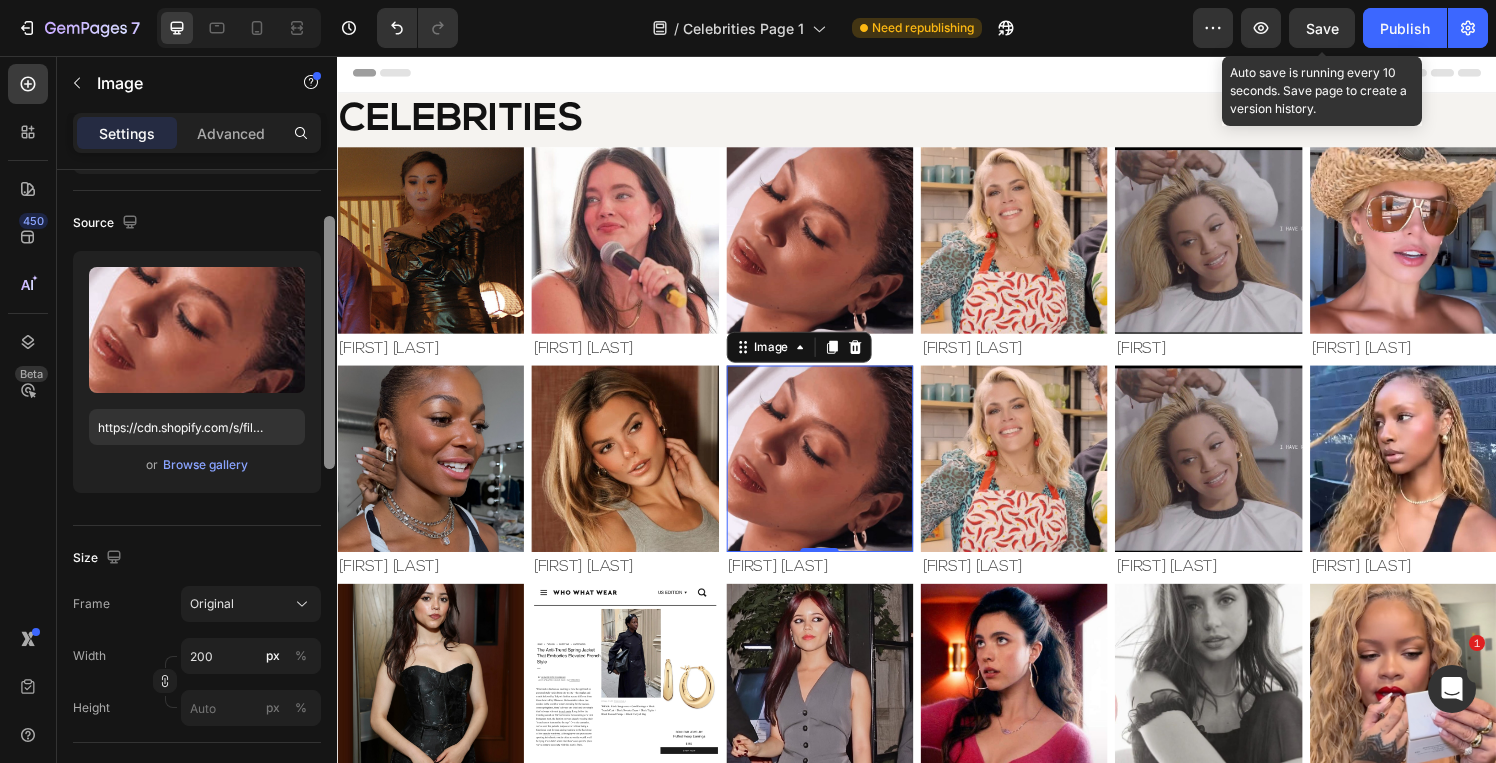 drag, startPoint x: 330, startPoint y: 378, endPoint x: 327, endPoint y: 396, distance: 18.248287 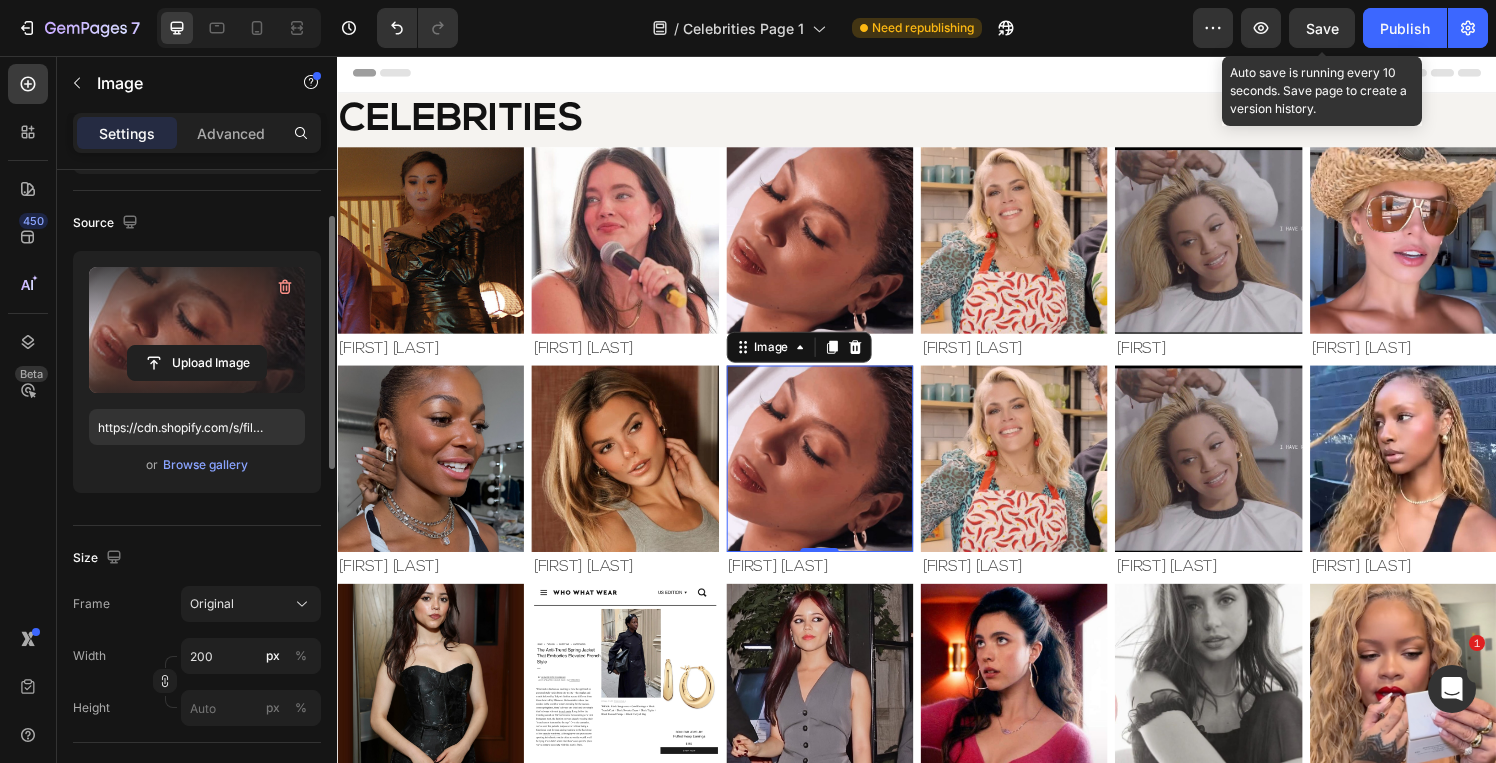 click at bounding box center [197, 330] 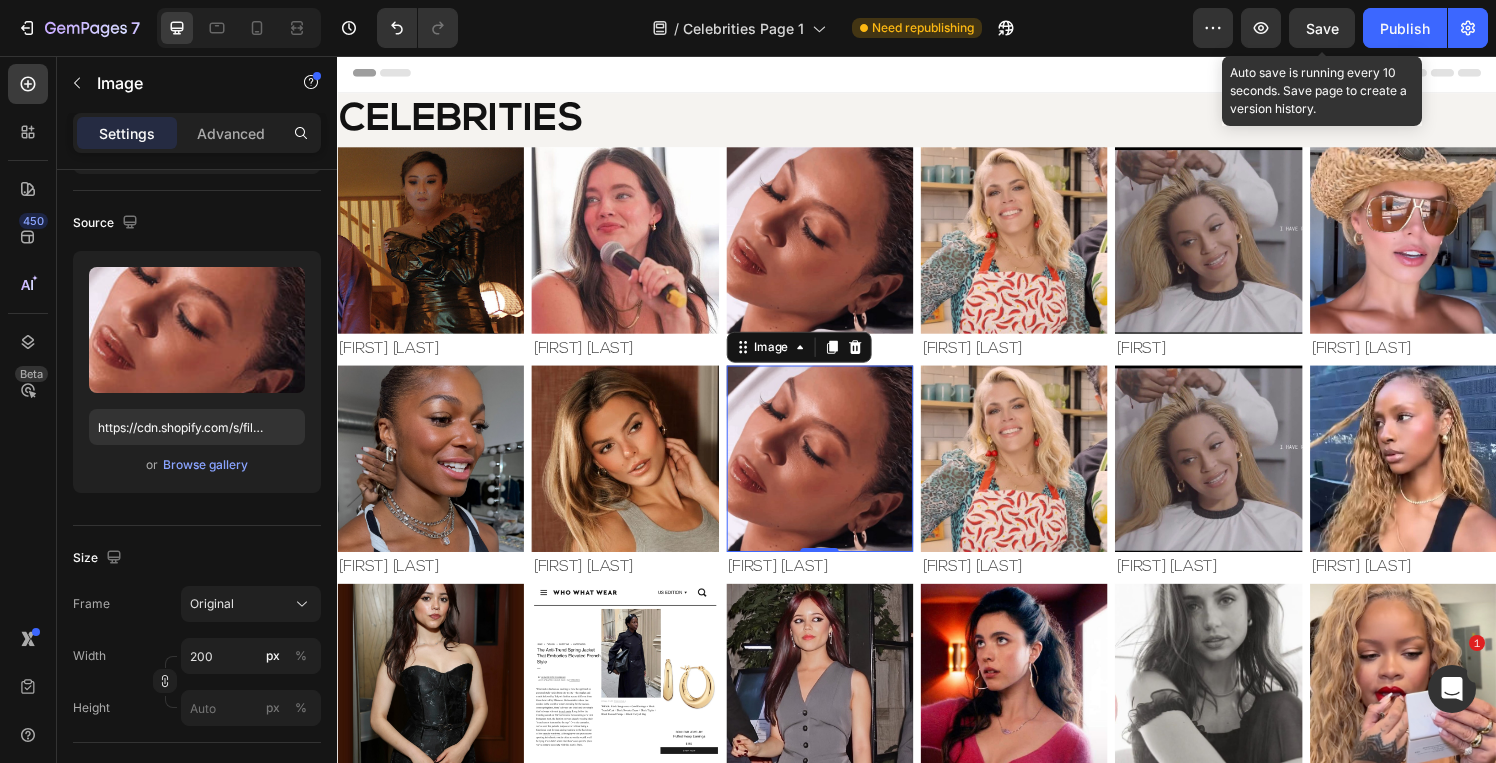 type on "https://cdn.shopify.com/s/files/1/0826/6643/files/gempages_495104992038880131-f5f2261a-e3da-44e1-97df-c03cae1b16e6.jpg" 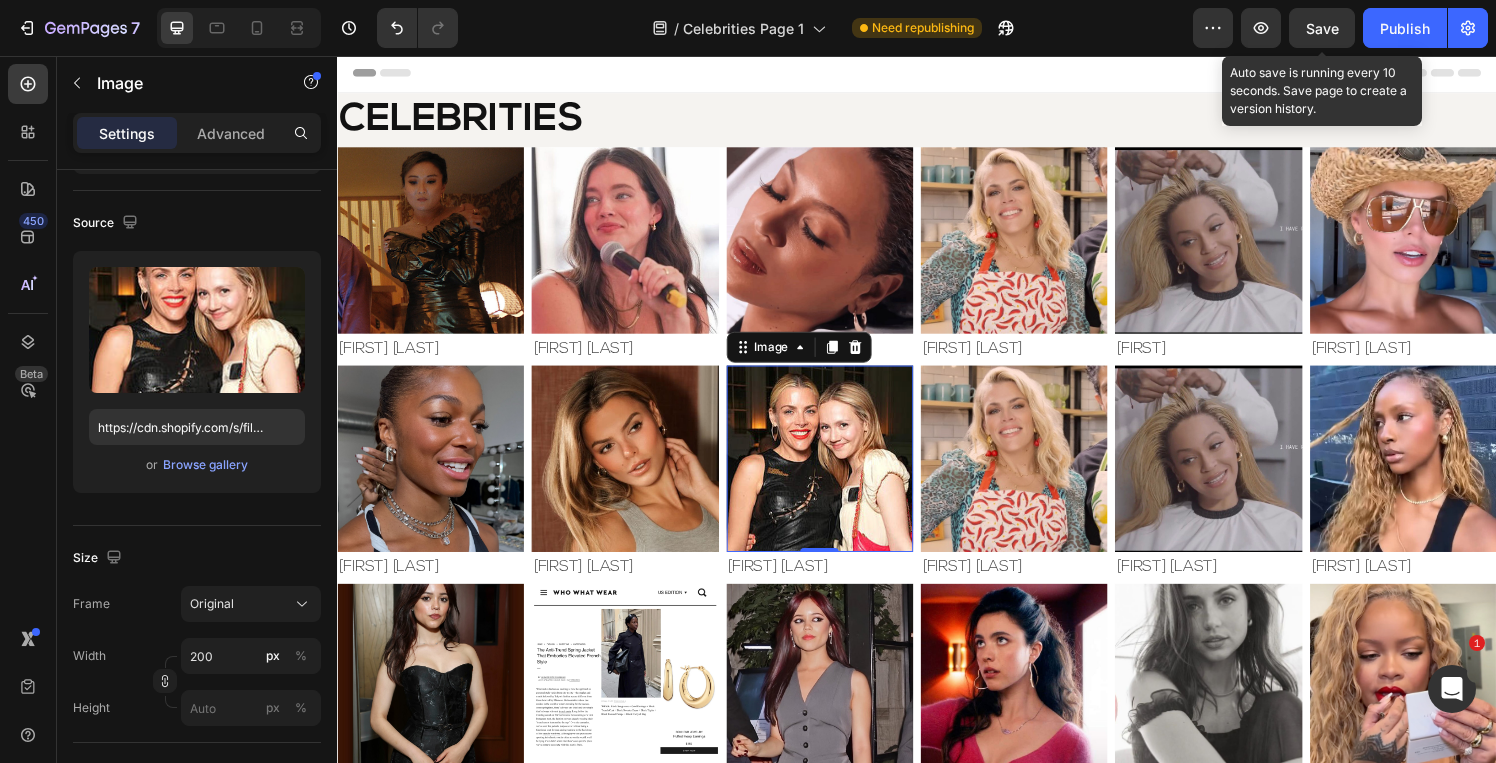 click at bounding box center [836, 472] 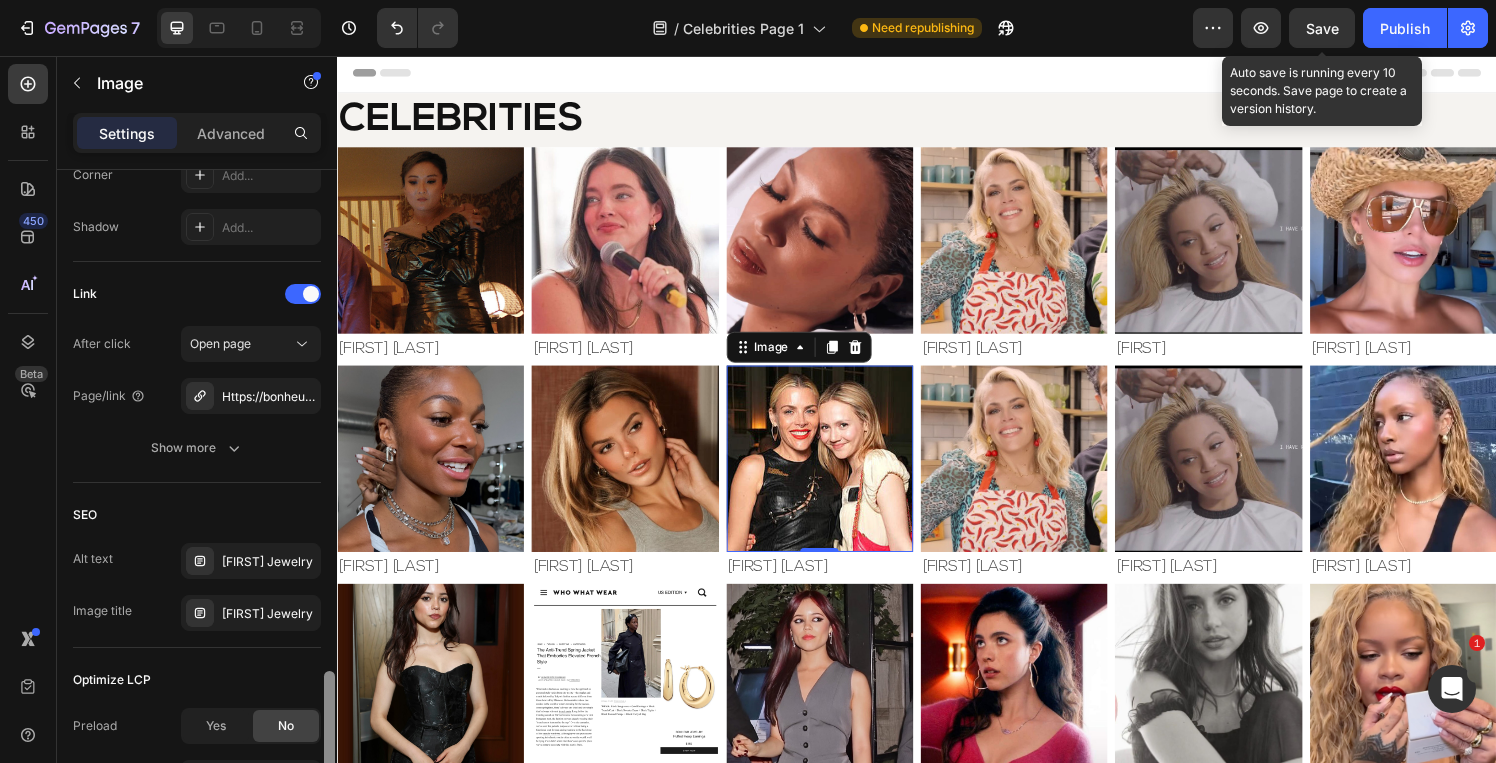 scroll, scrollTop: 995, scrollLeft: 0, axis: vertical 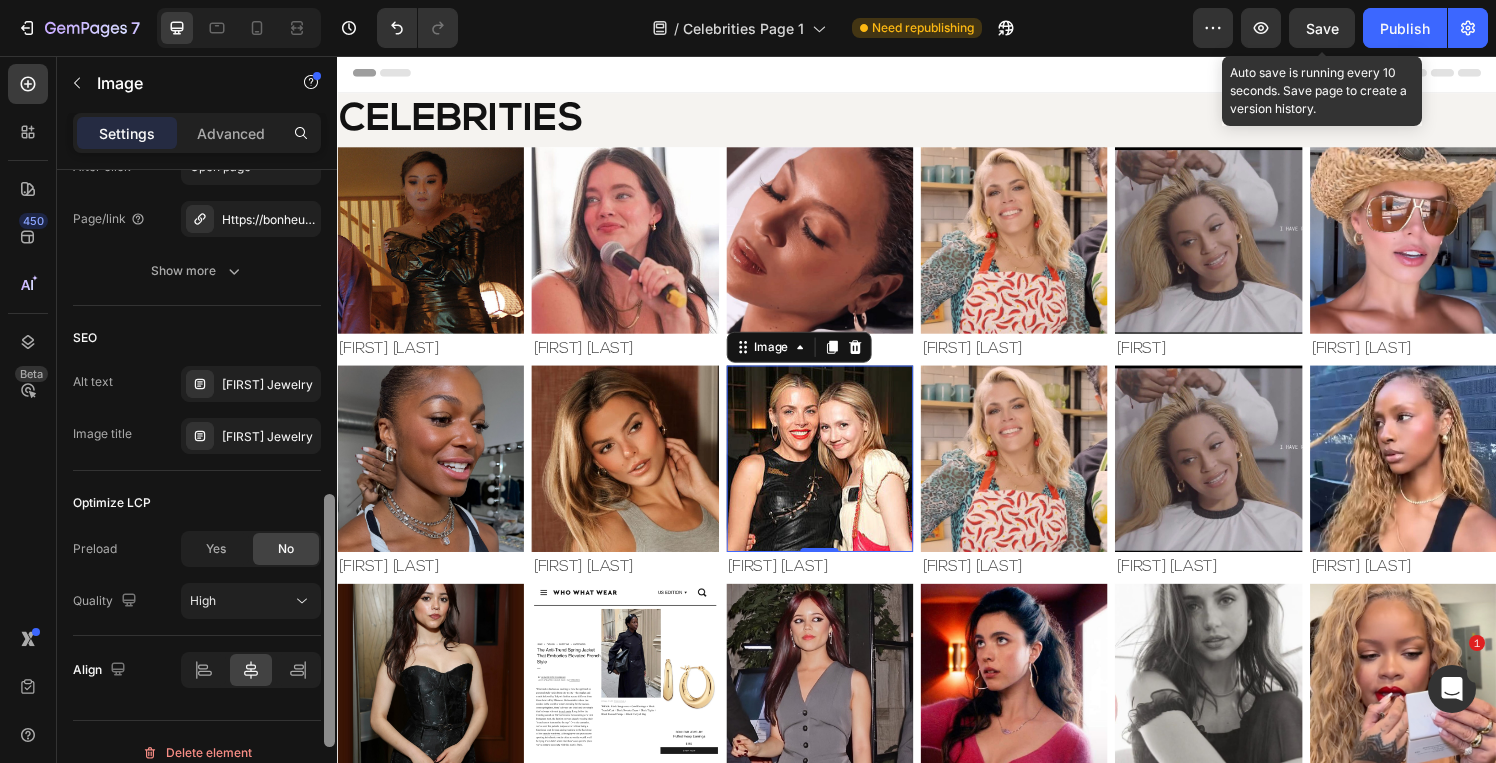 drag, startPoint x: 332, startPoint y: 413, endPoint x: 331, endPoint y: 755, distance: 342.00146 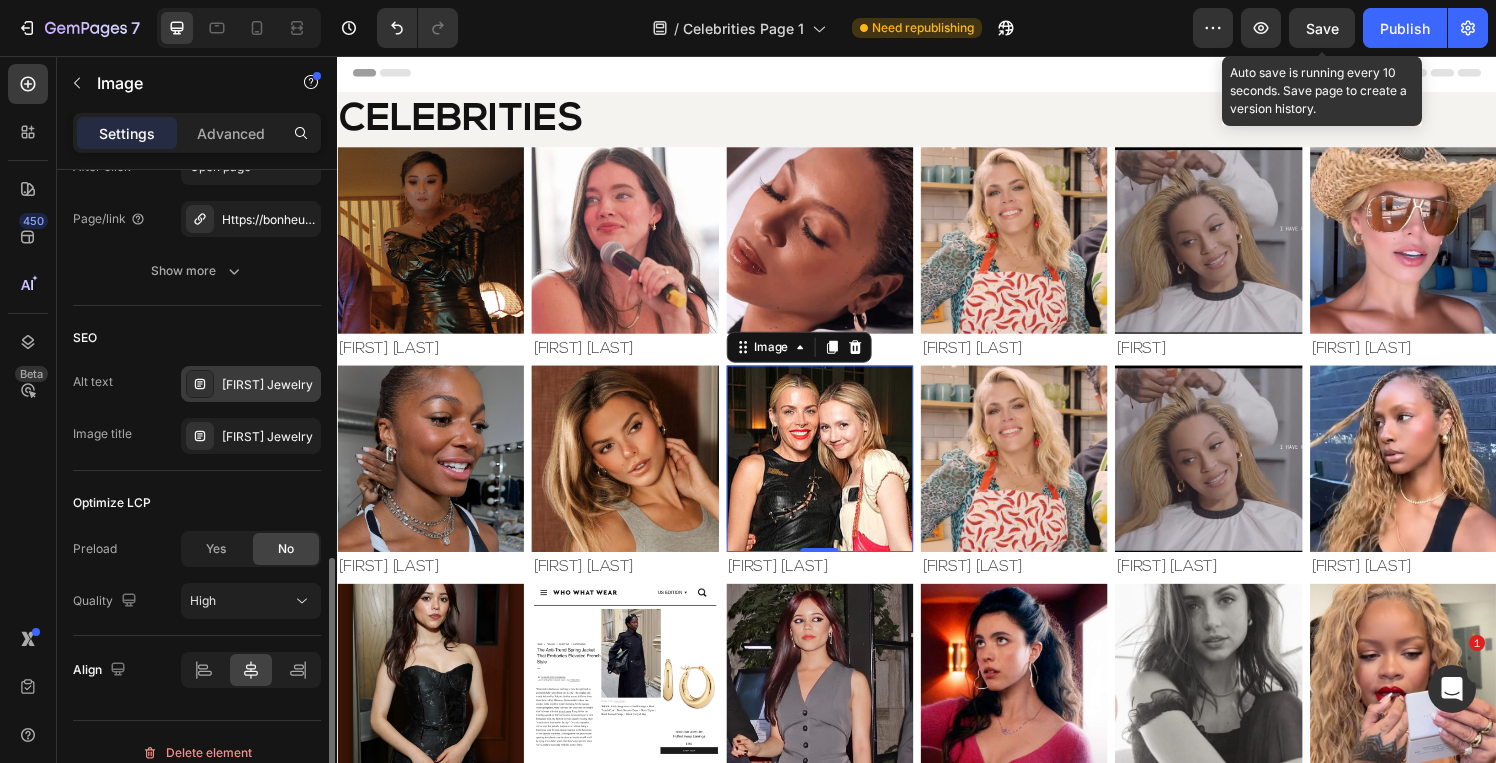 click on "[FIRST] Jewelry" at bounding box center [269, 385] 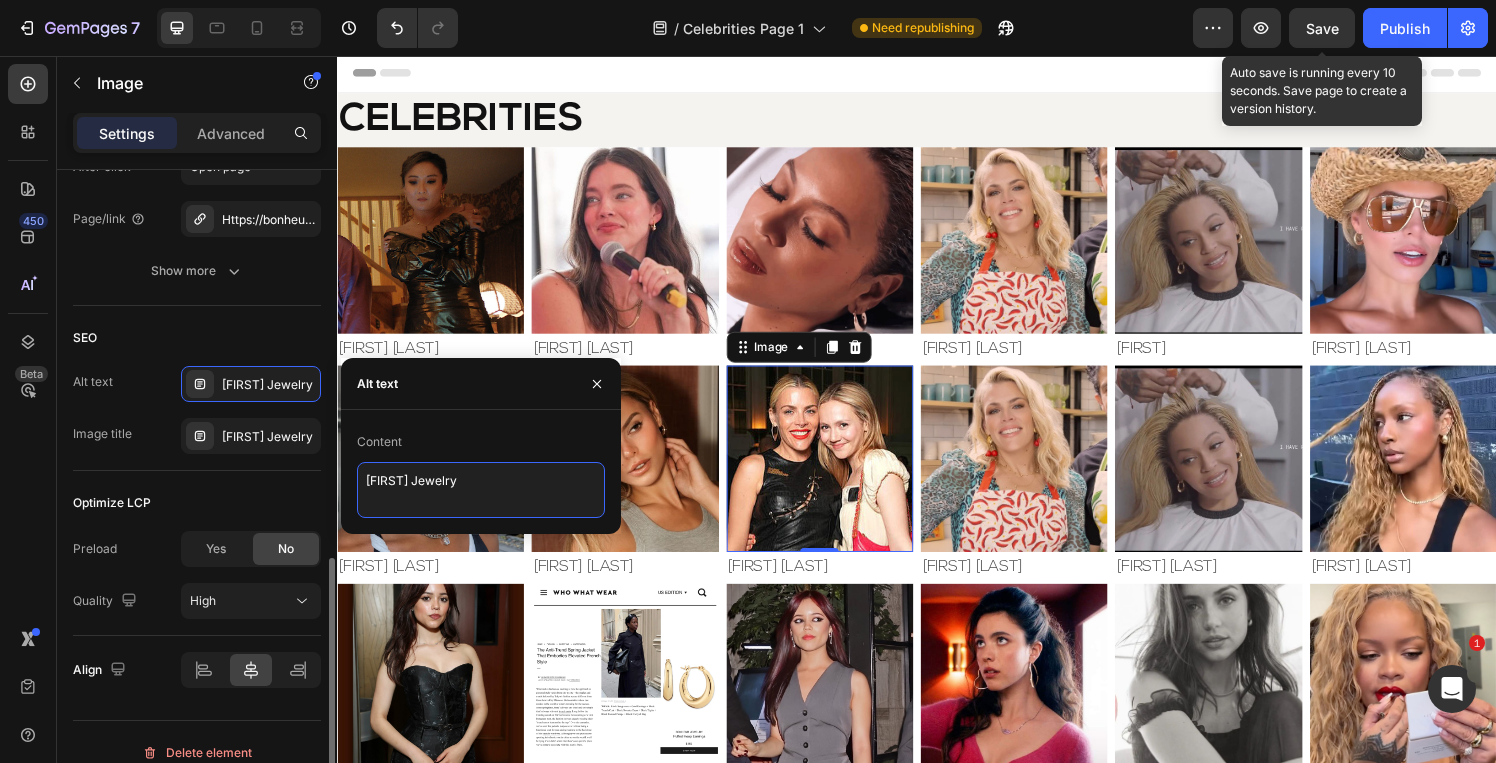drag, startPoint x: 414, startPoint y: 479, endPoint x: 296, endPoint y: 458, distance: 119.85408 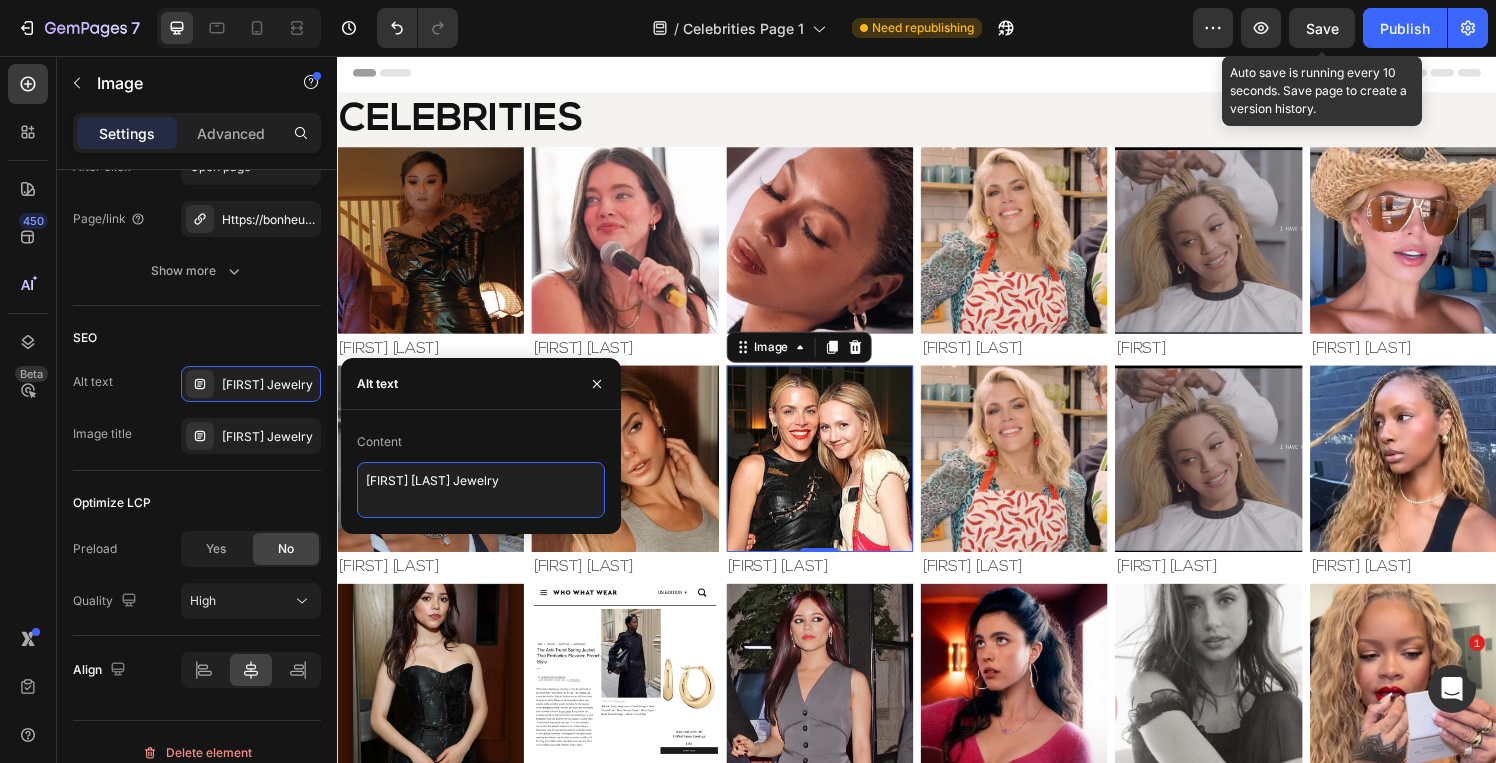 click on "[FIRST] [LAST] Jewelry" at bounding box center [481, 490] 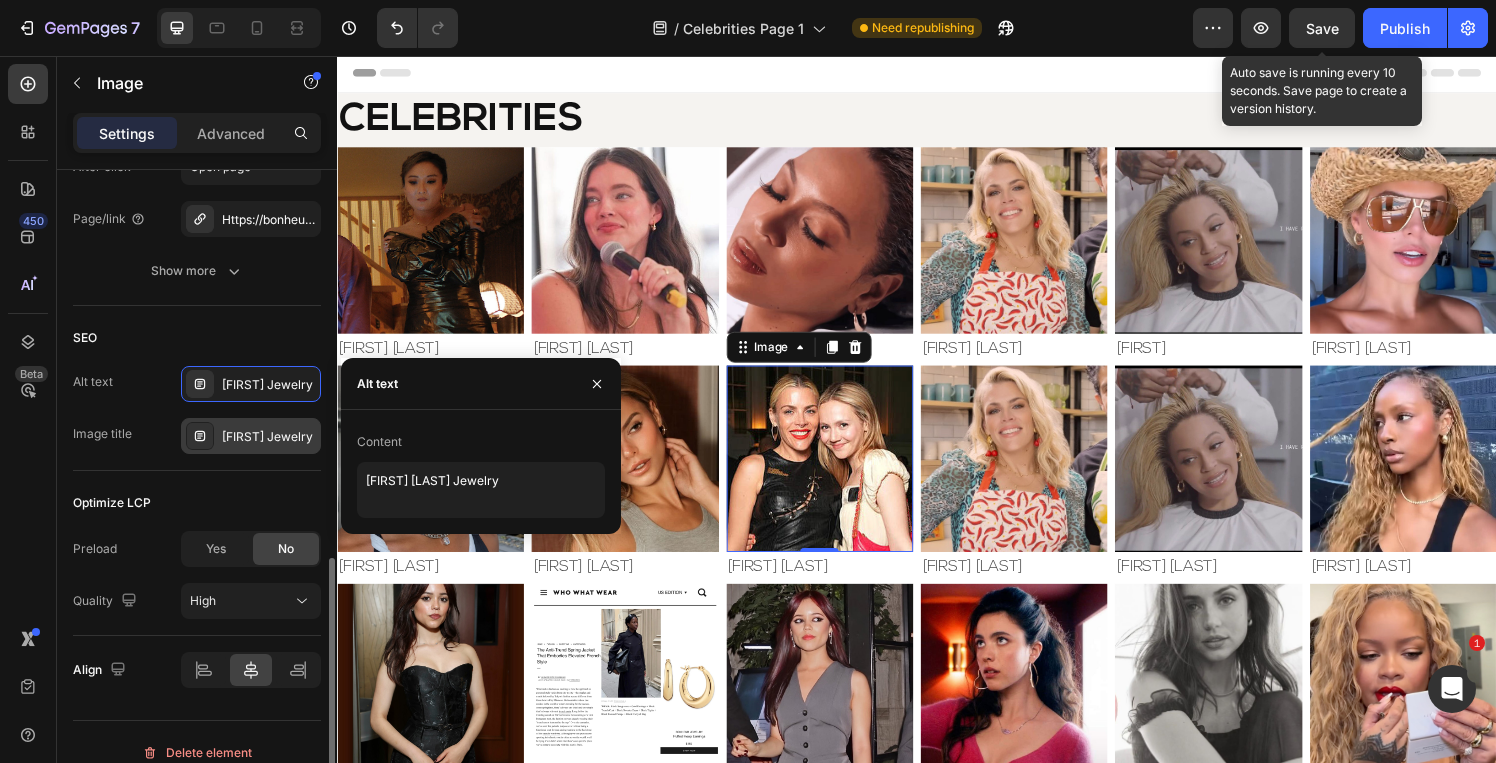 click on "[FIRST] Jewelry" at bounding box center (269, 437) 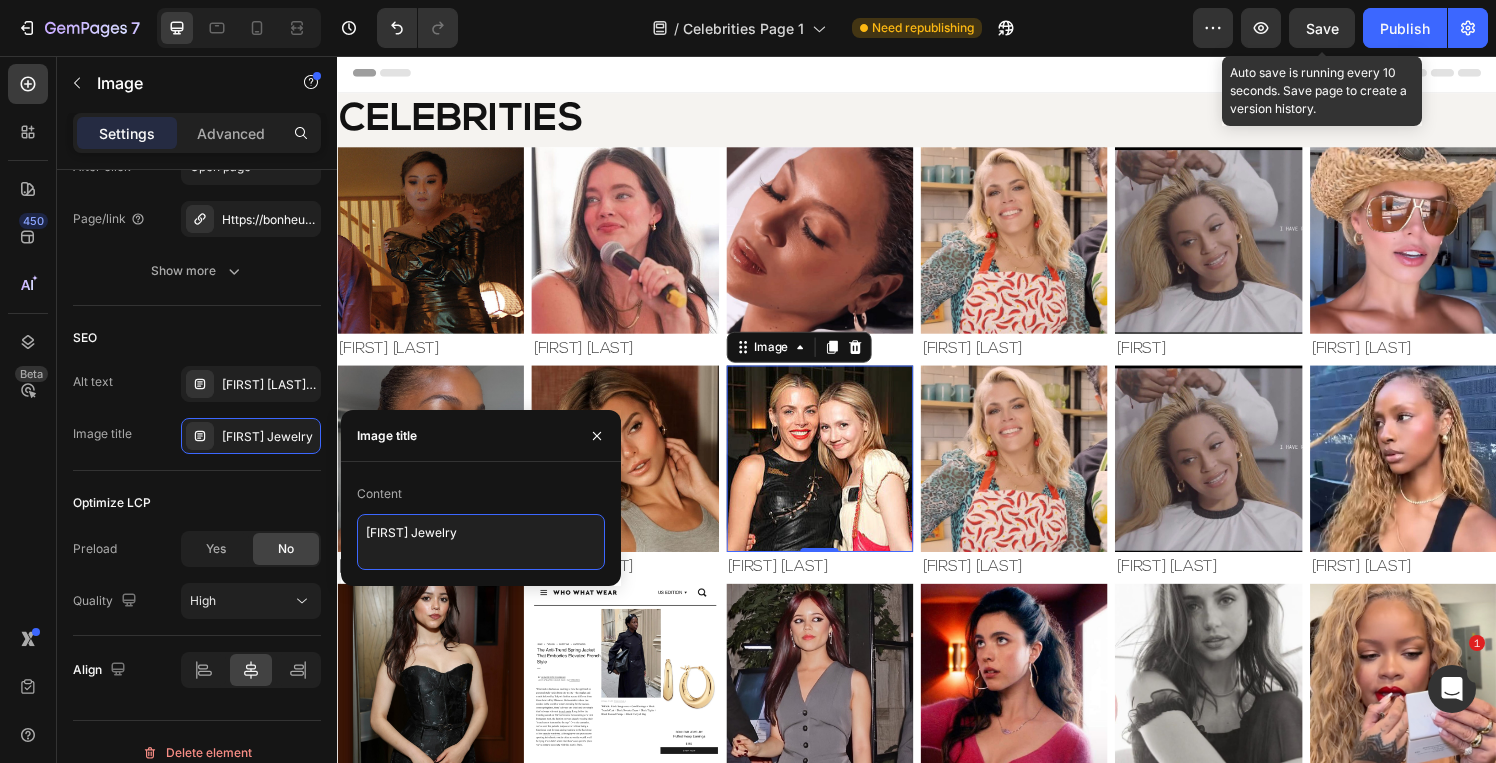 click on "[FIRST] Jewelry" at bounding box center (481, 542) 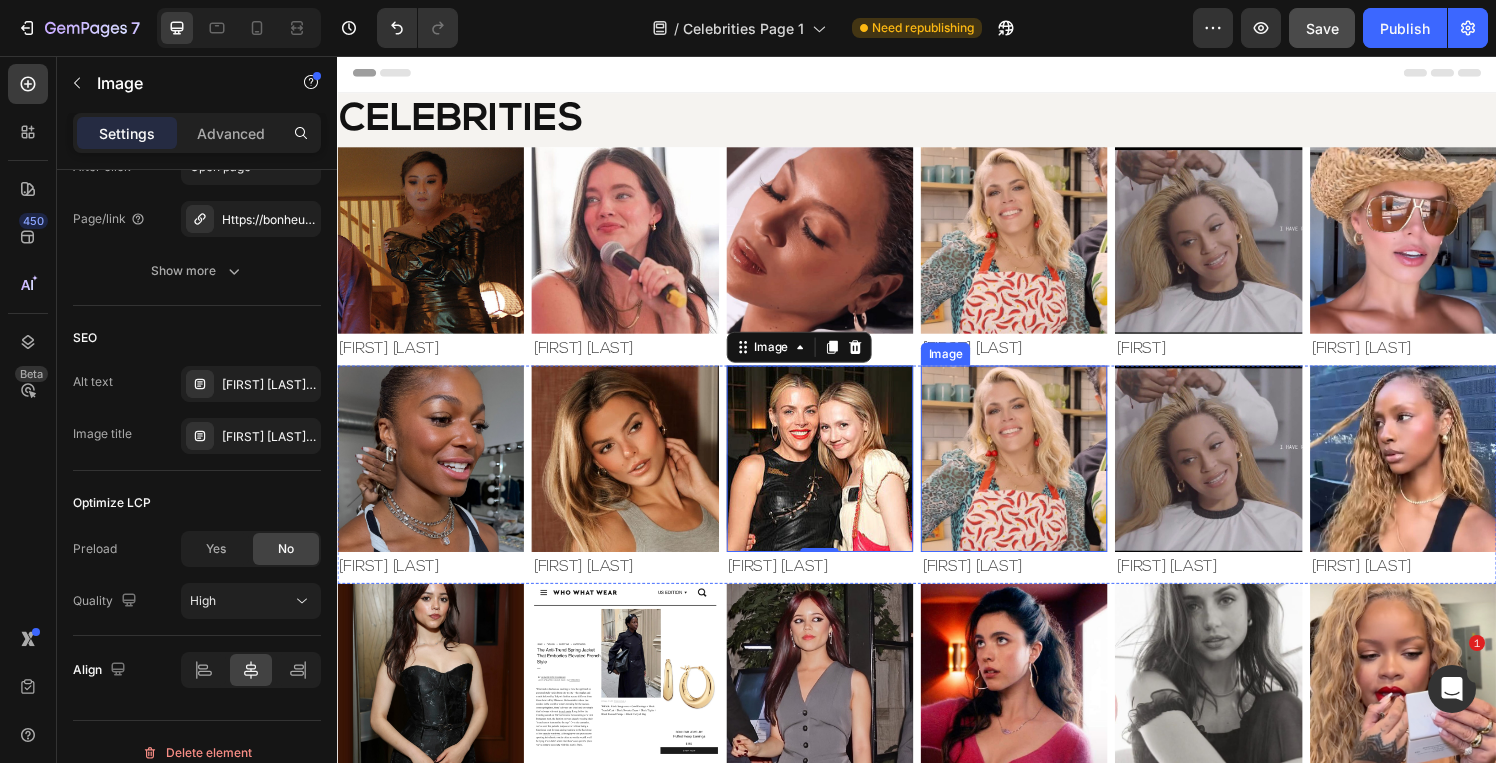 click at bounding box center [1037, 472] 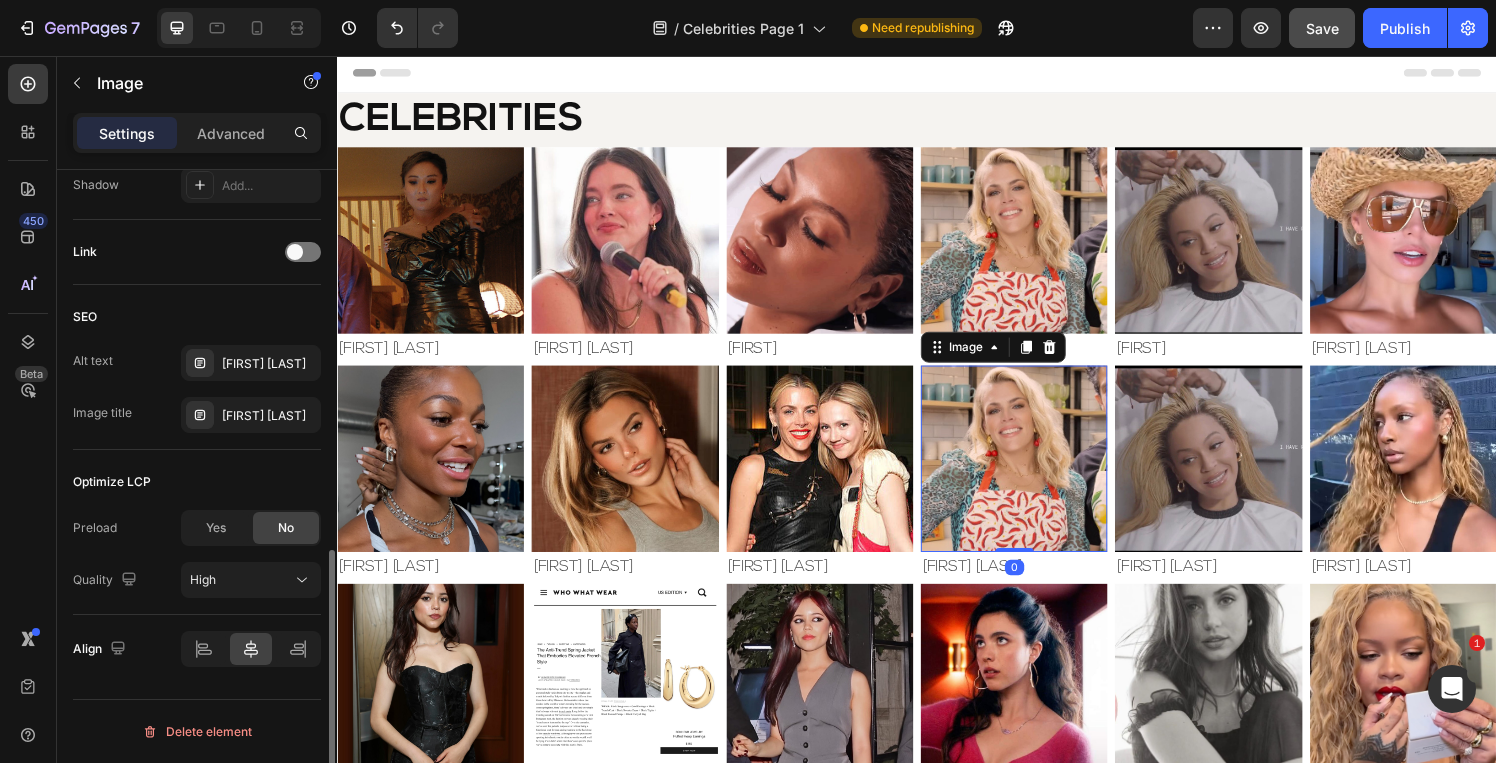 scroll, scrollTop: 910, scrollLeft: 0, axis: vertical 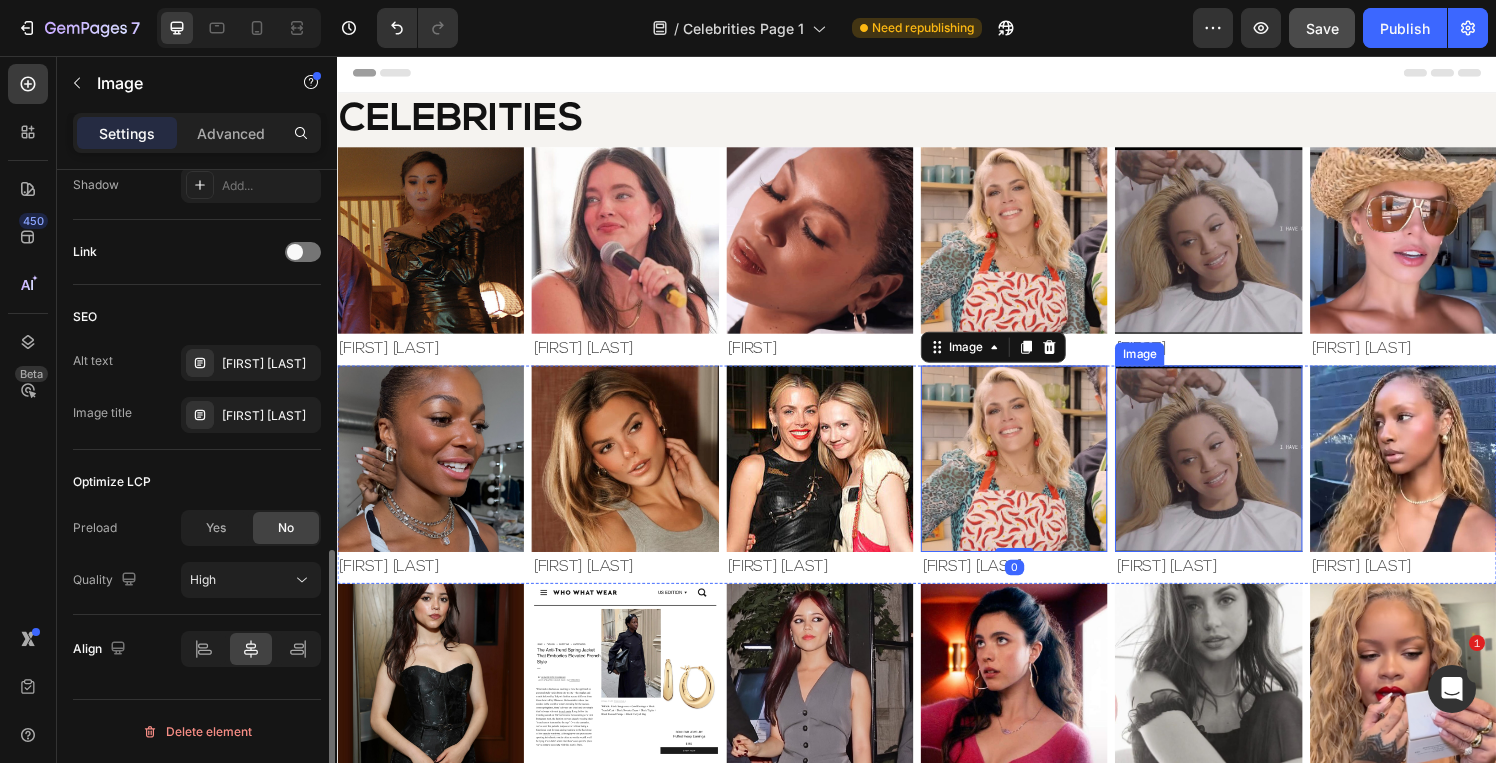 click at bounding box center [1238, 472] 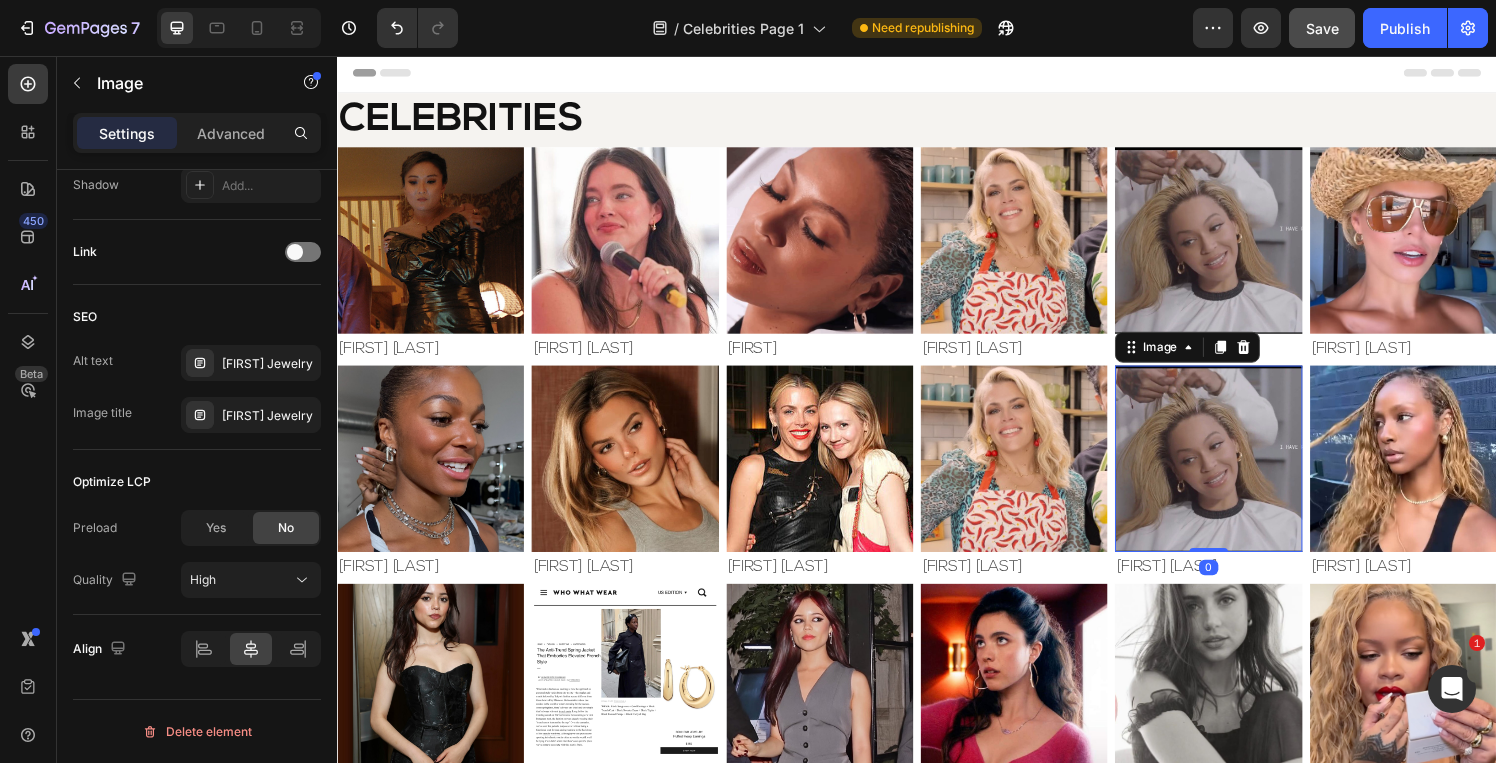 click at bounding box center [1238, 472] 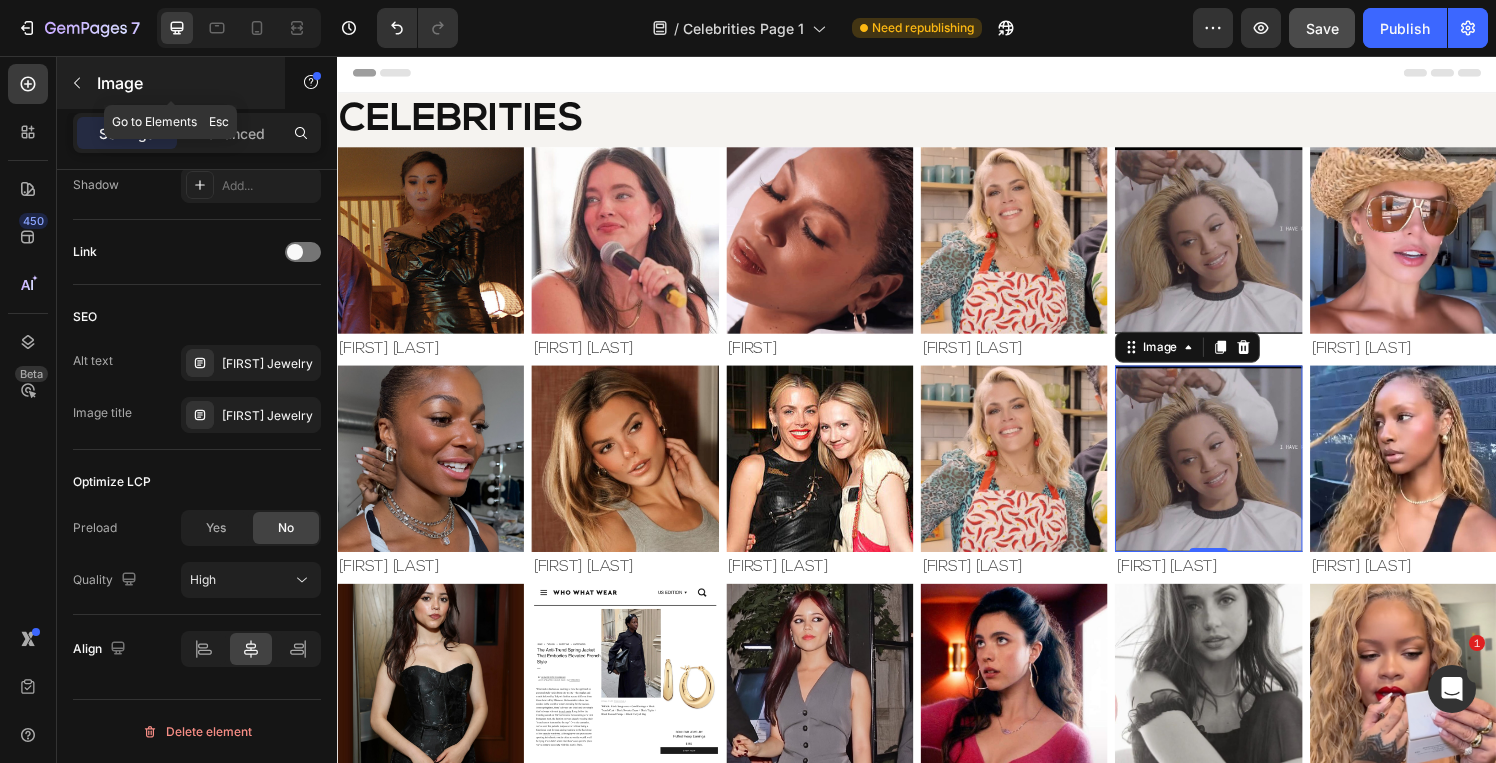 click 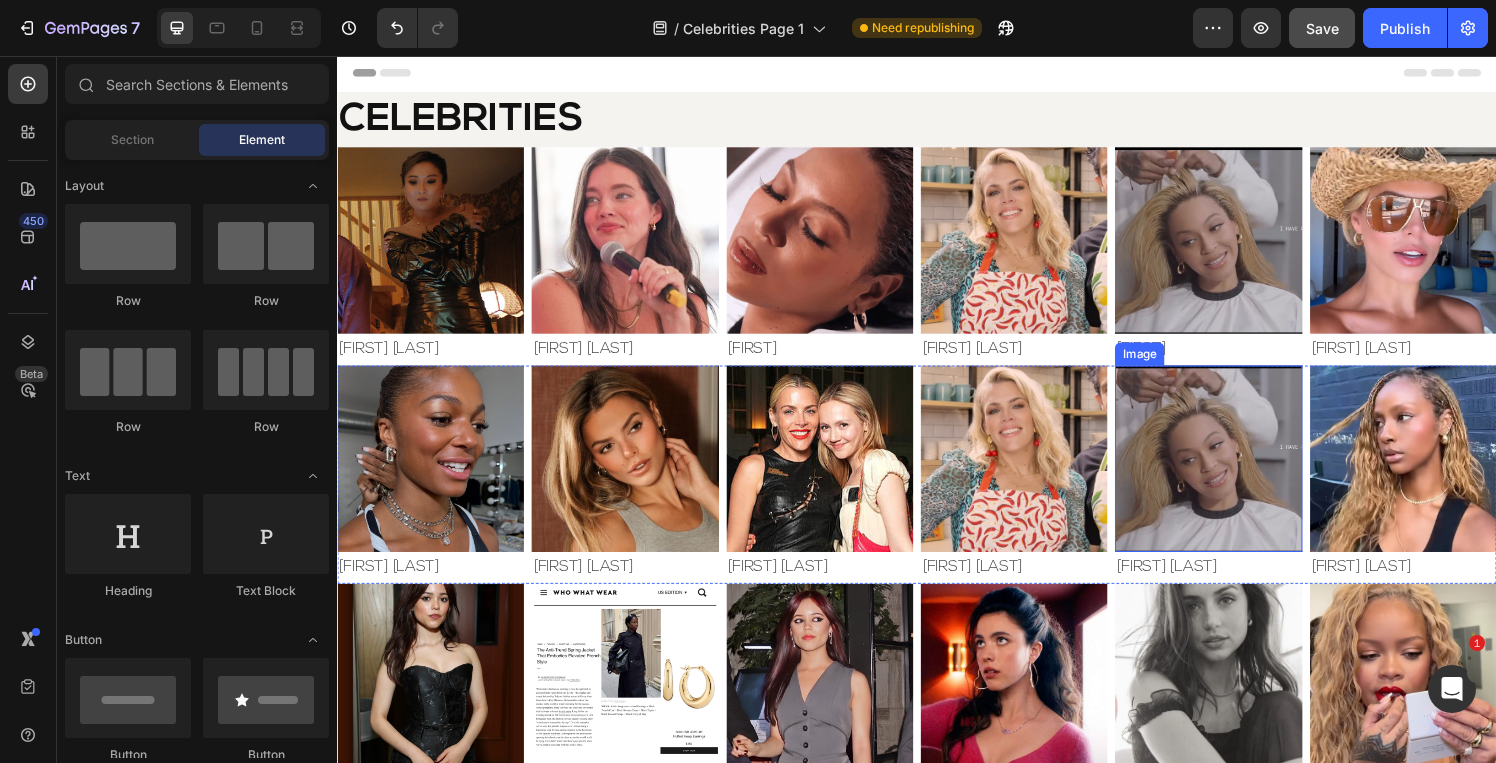click at bounding box center [1238, 472] 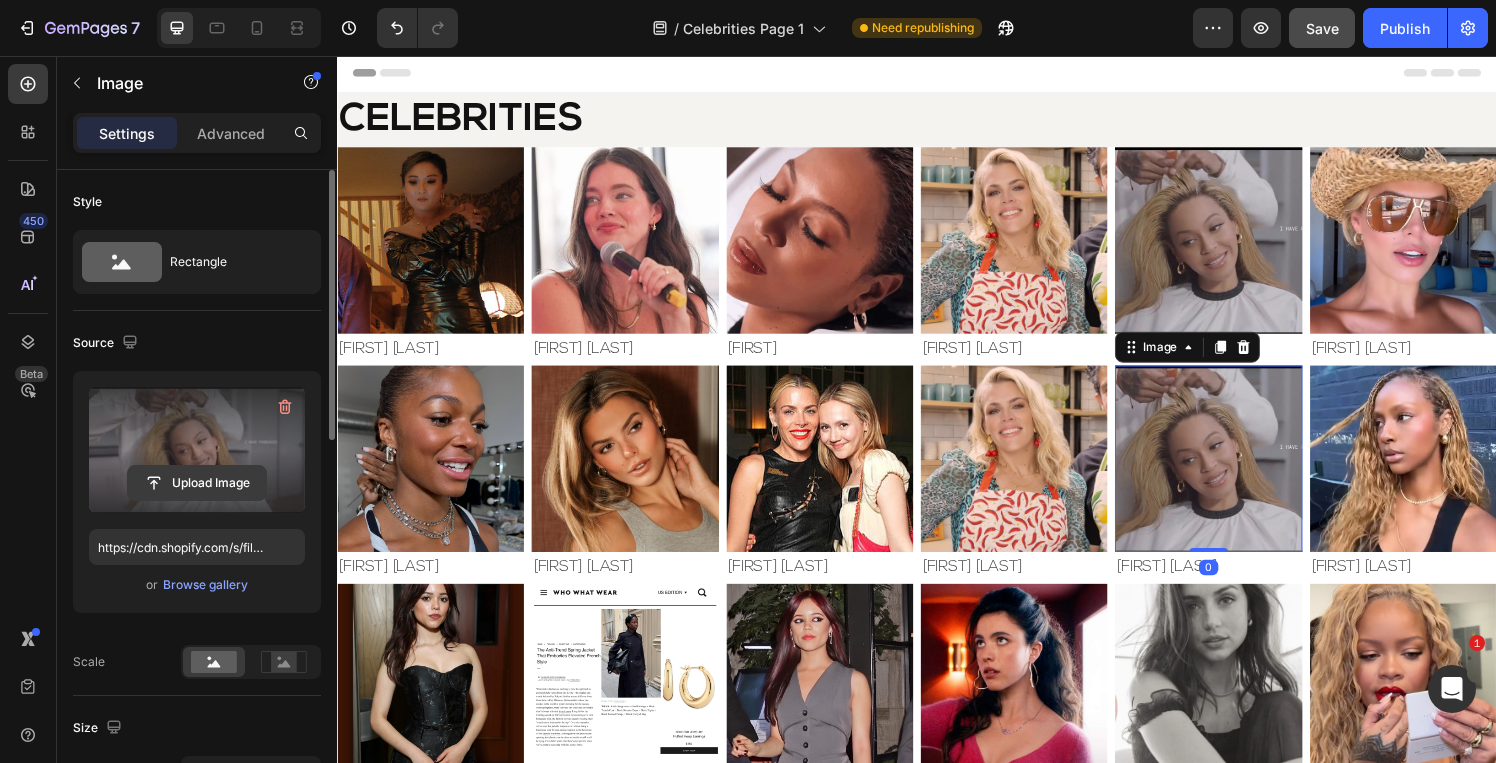 click 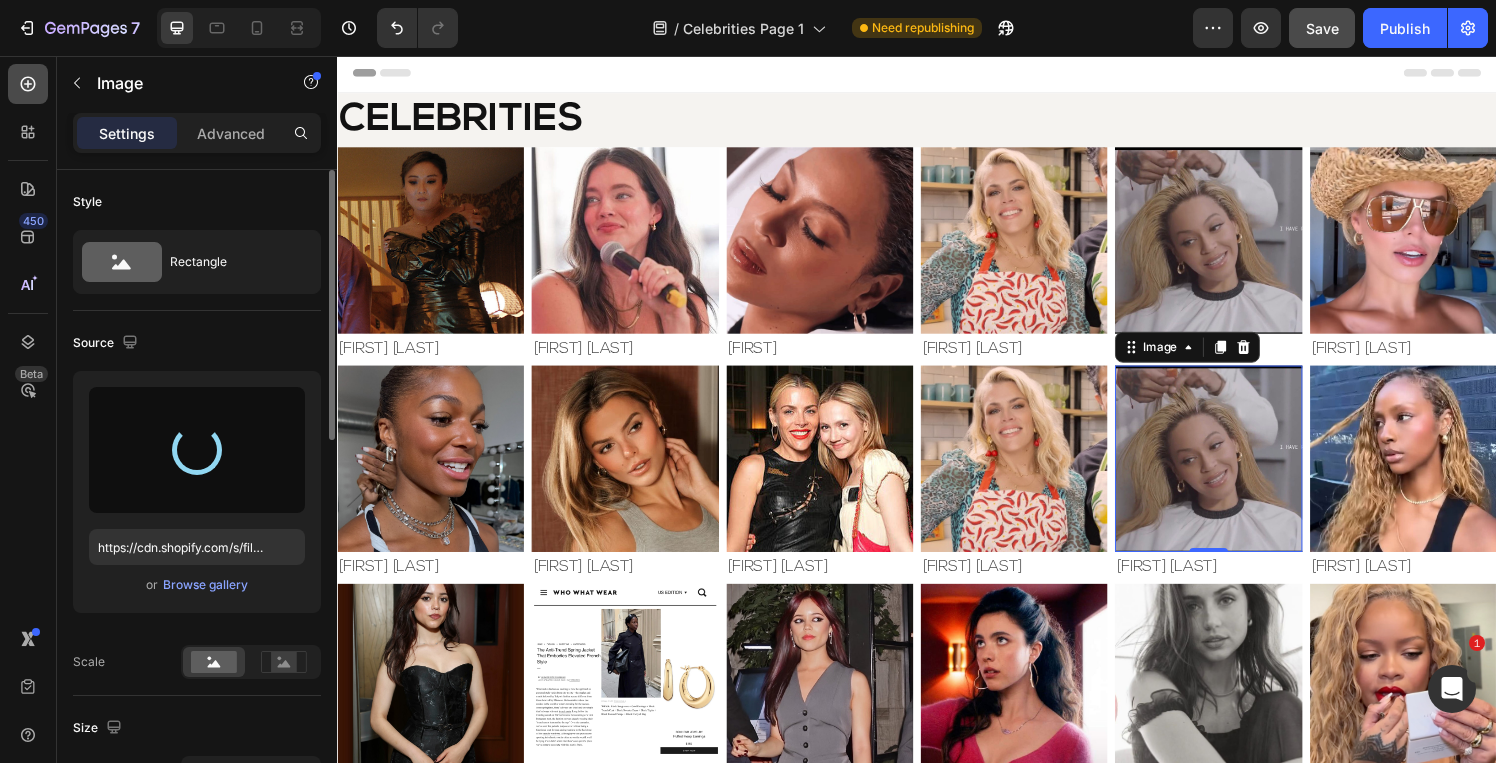 type on "https://cdn.shopify.com/s/files/1/0826/6643/files/gempages_495104992038880131-036087b8-3006-4adb-98ed-5d814402f8ed.jpg" 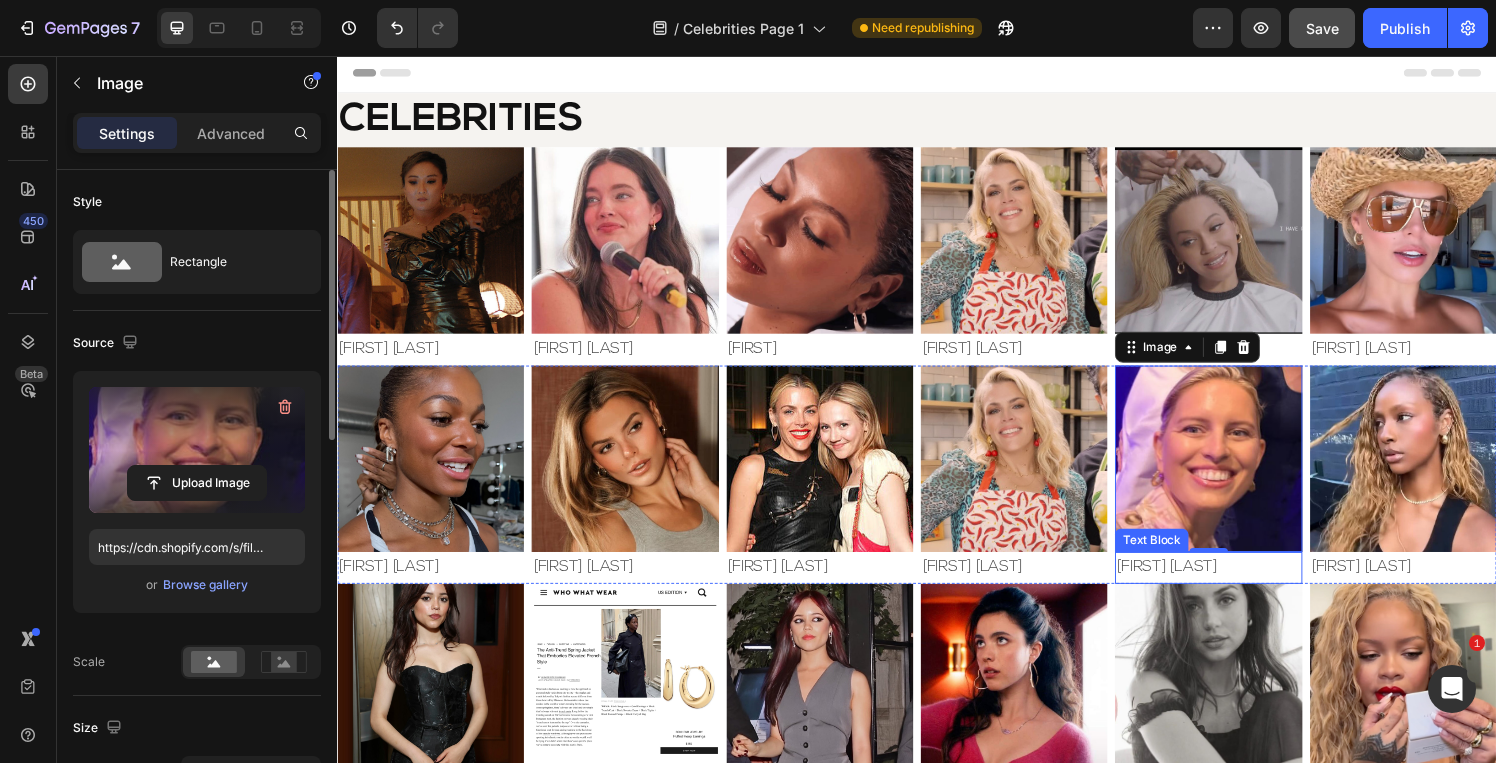 click on "[FIRST] [LAST]" at bounding box center (1238, 585) 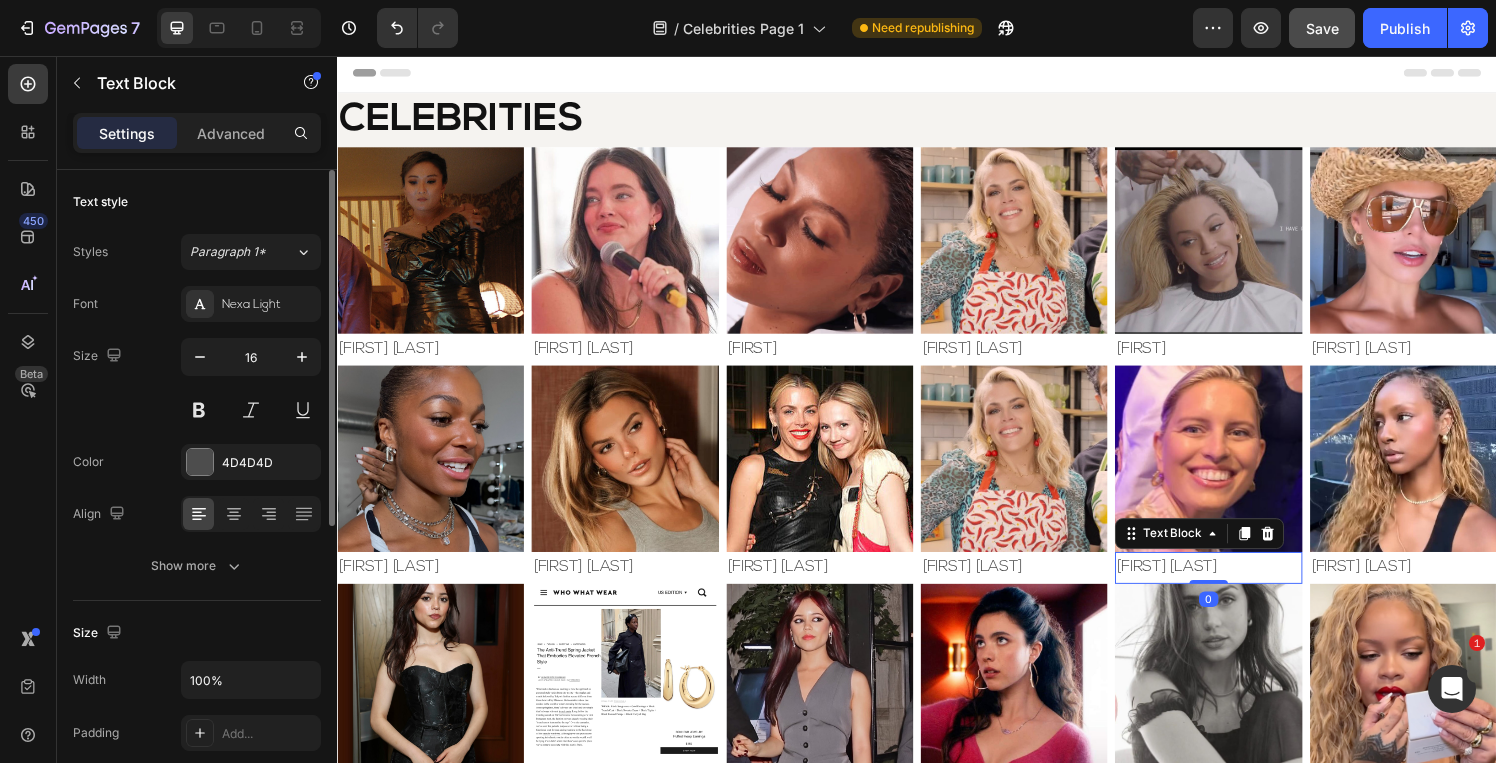 click on "[FIRST] [LAST]" at bounding box center [1238, 585] 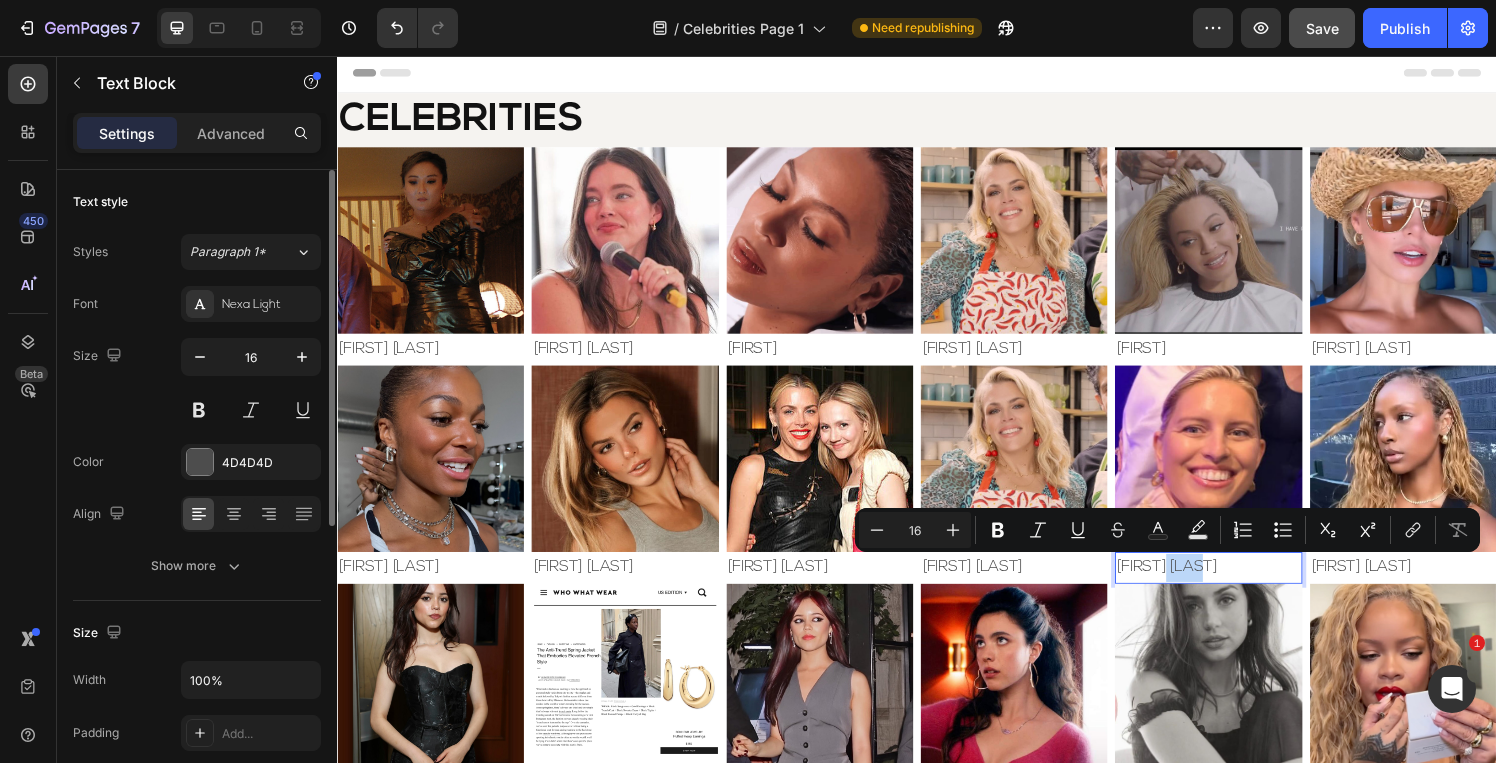 click on "[FIRST] [LAST]" at bounding box center [1238, 585] 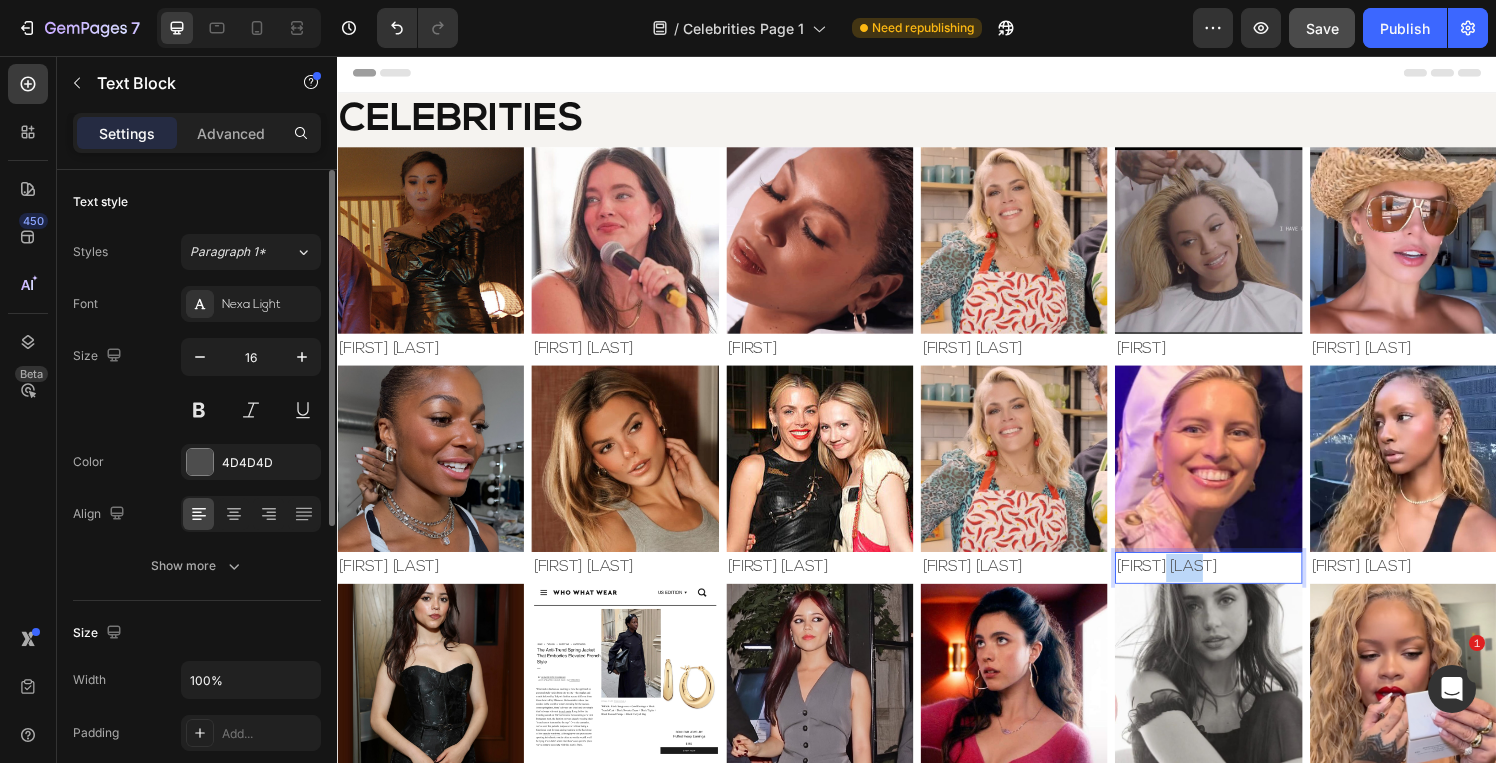 click on "[FIRST] [LAST]" at bounding box center [1238, 585] 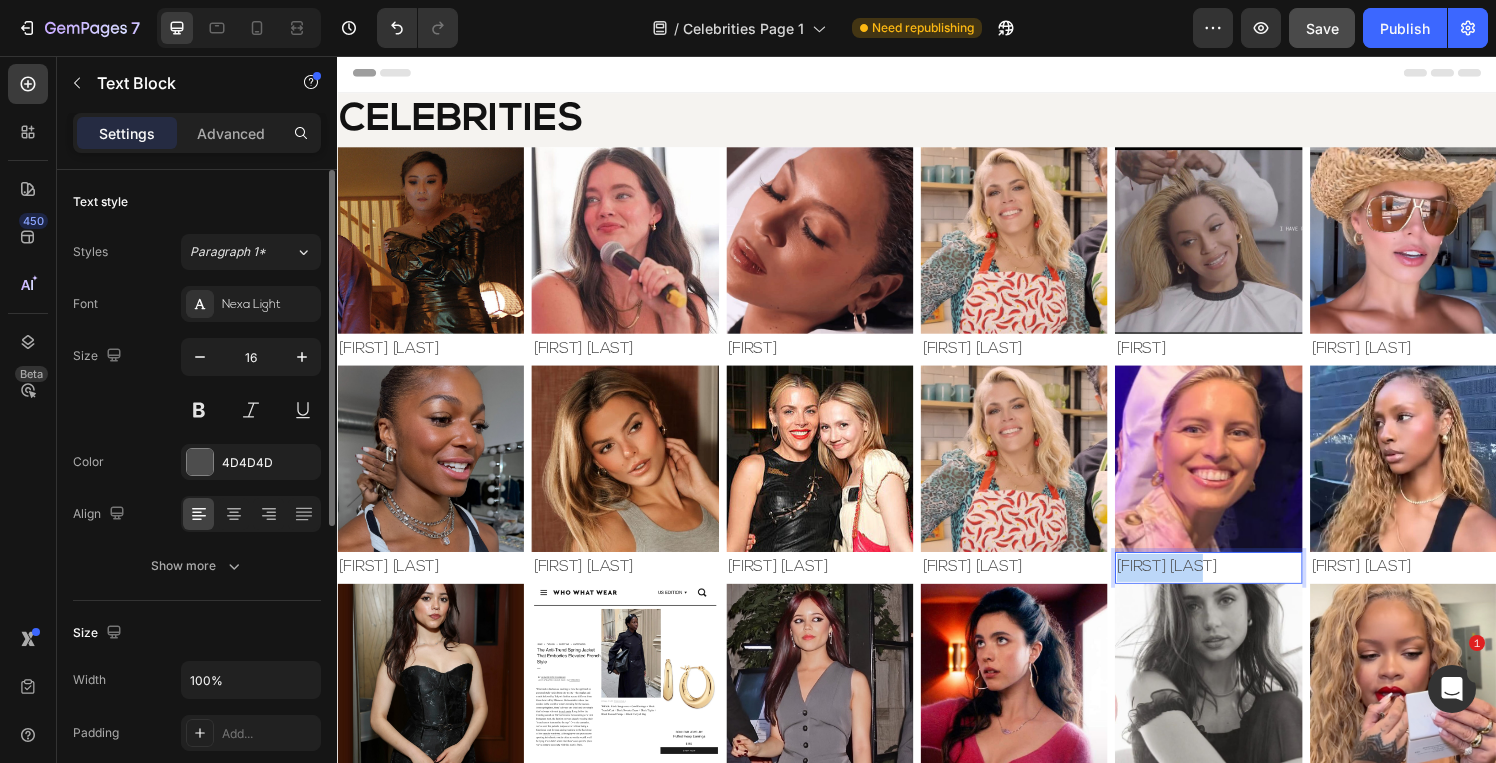 click on "[FIRST] [LAST]" at bounding box center [1238, 585] 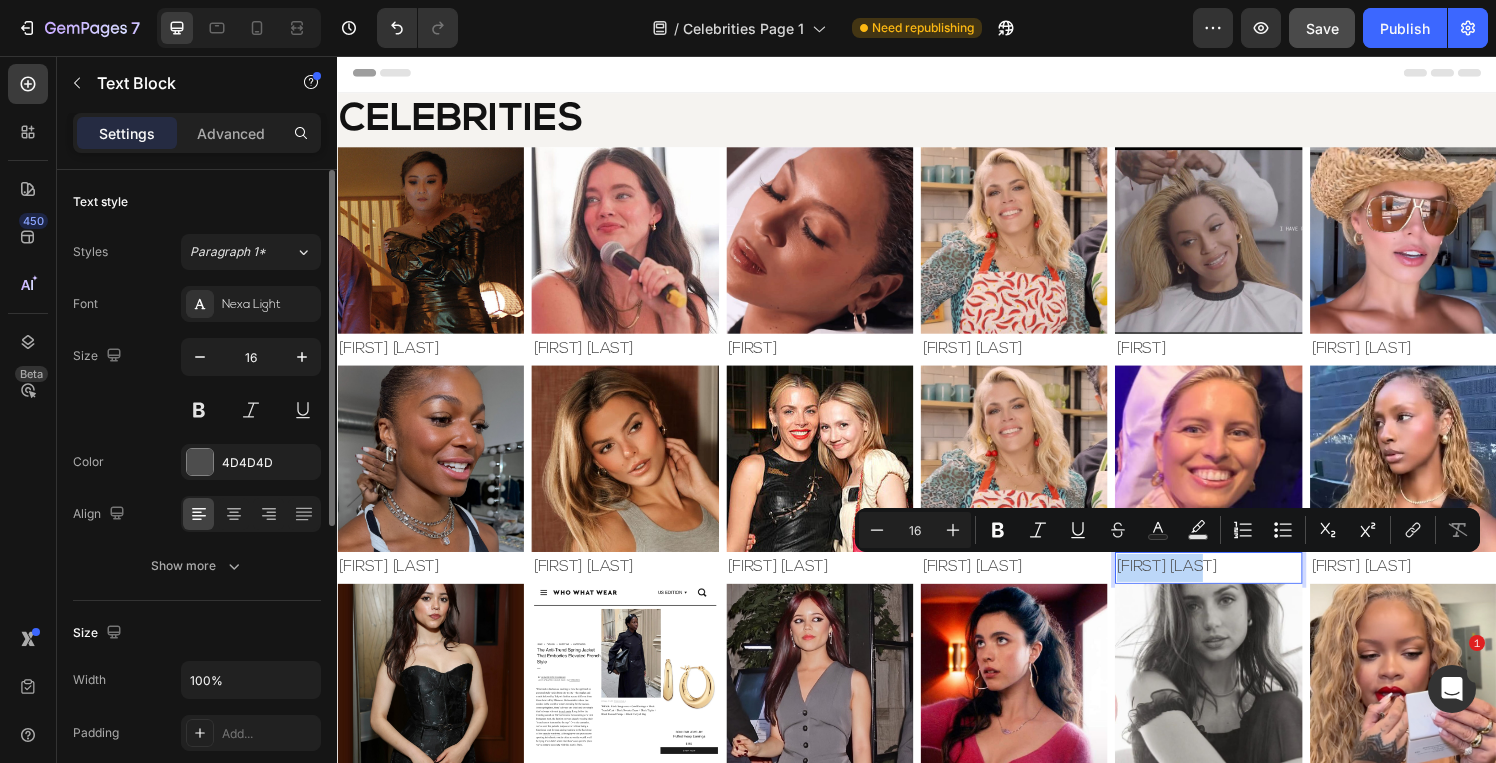 click on "[FIRST] [LAST]" at bounding box center (1238, 585) 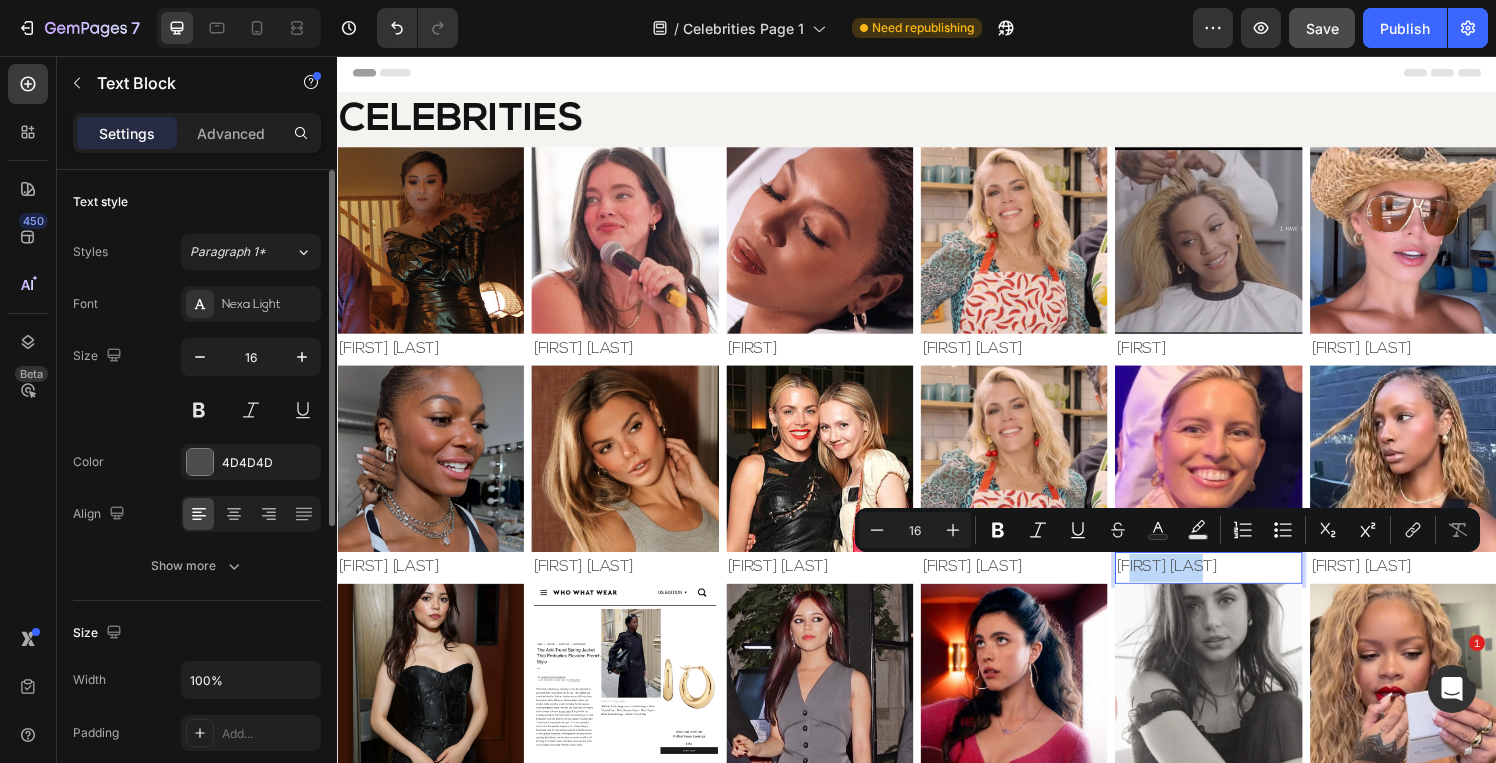 drag, startPoint x: 1255, startPoint y: 591, endPoint x: 1164, endPoint y: 591, distance: 91 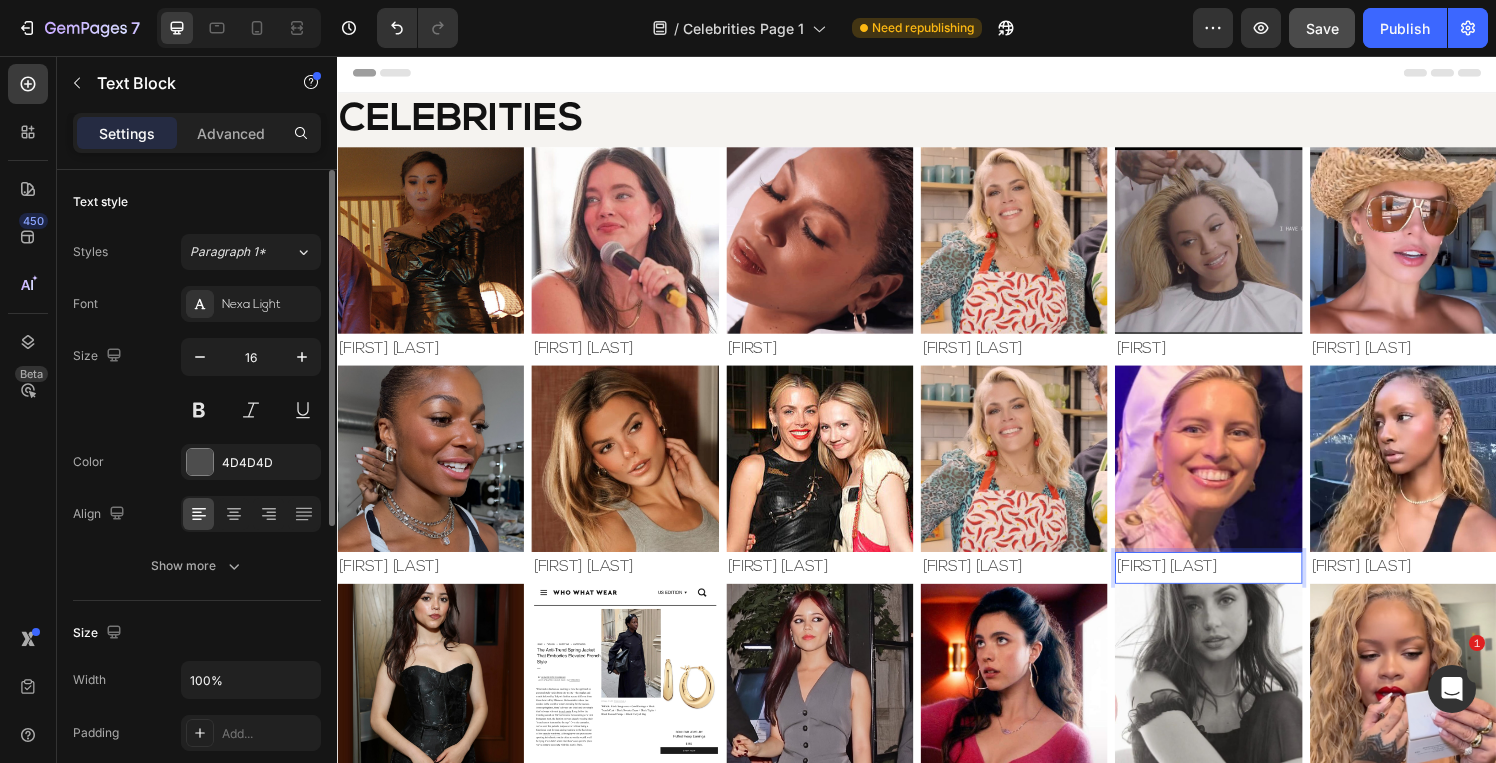 click on "[FIRST] [LAST]" at bounding box center (1238, 585) 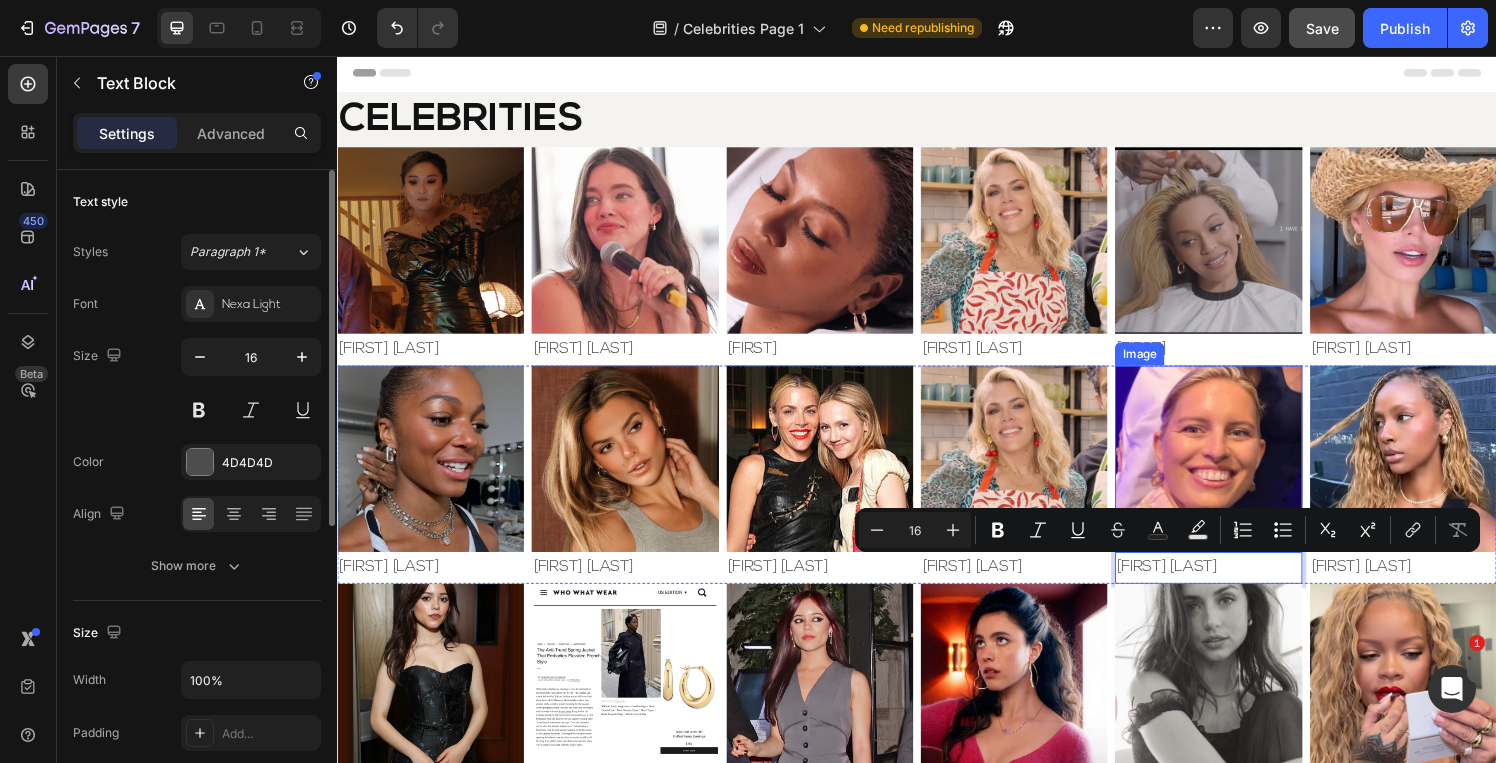 click at bounding box center [1238, 472] 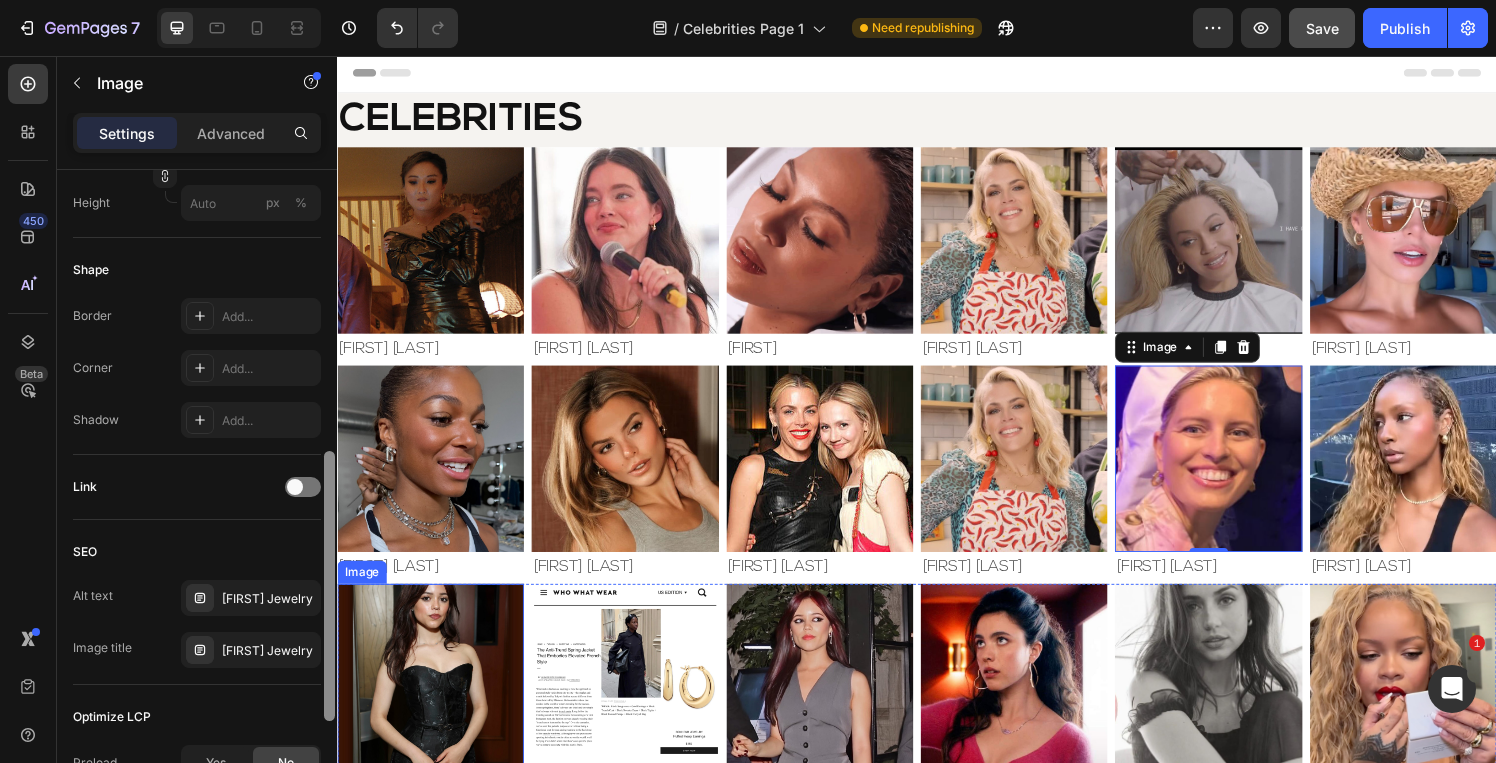 drag, startPoint x: 664, startPoint y: 468, endPoint x: 344, endPoint y: 770, distance: 440.00455 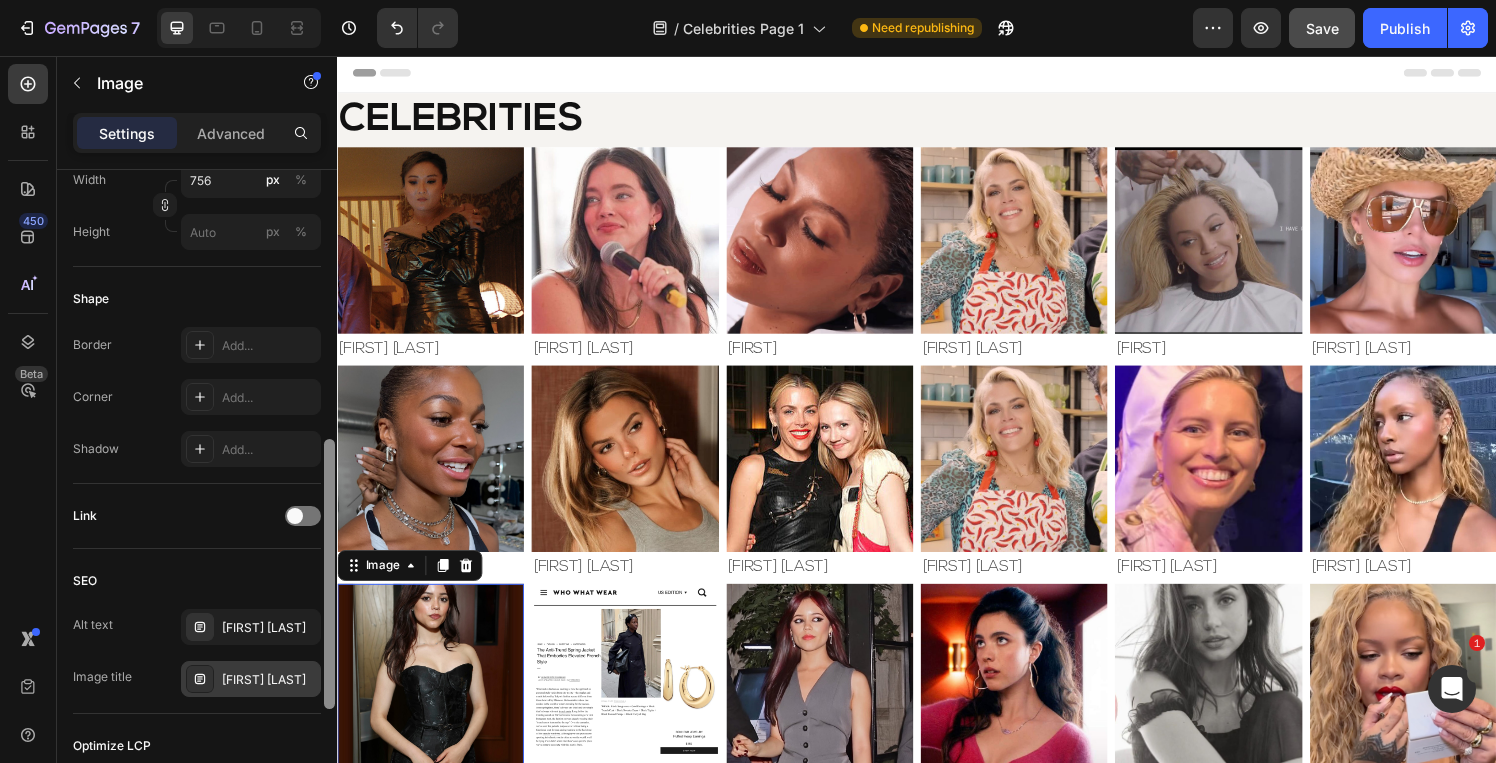 scroll, scrollTop: 649, scrollLeft: 0, axis: vertical 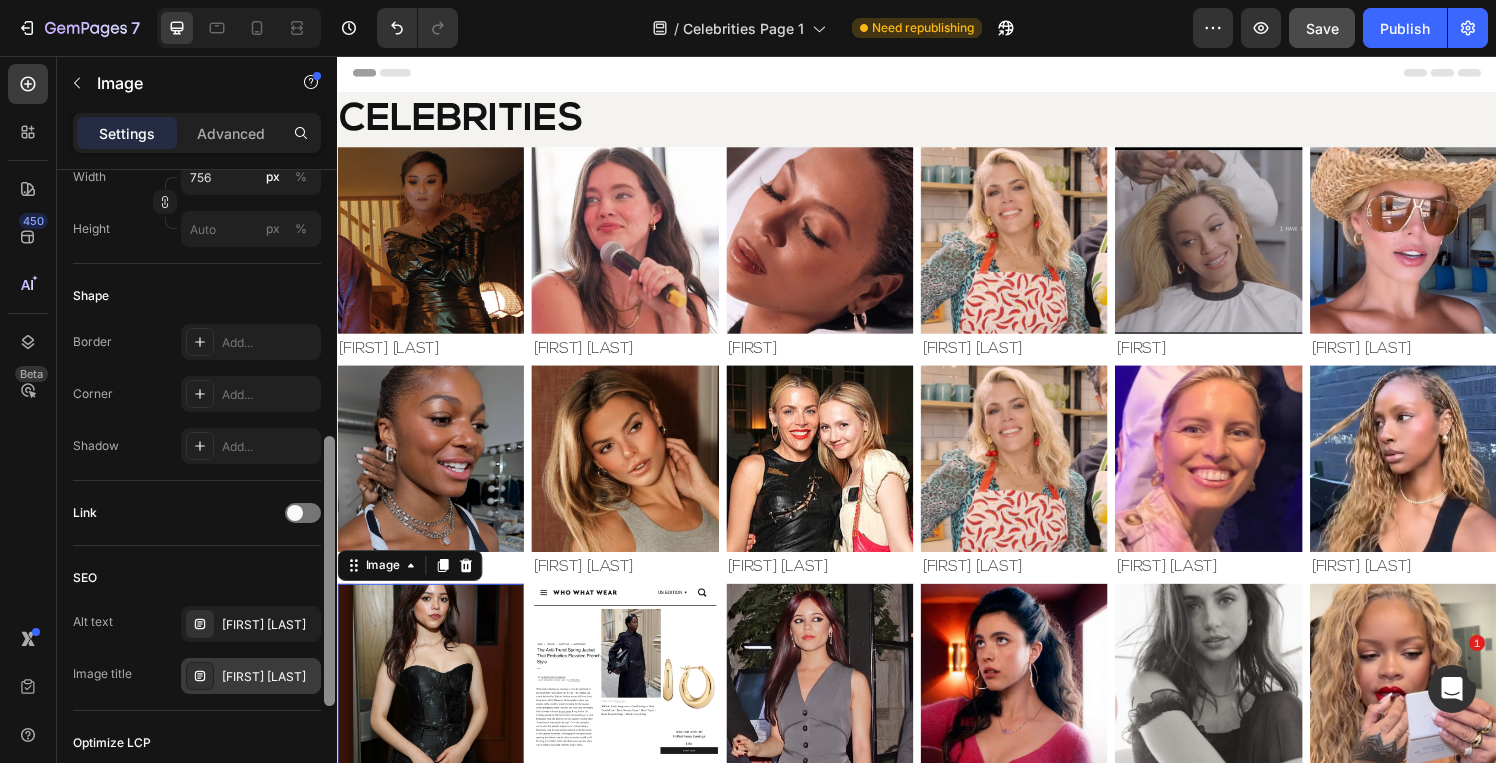 click on "[FIRST] [LAST]" at bounding box center [269, 677] 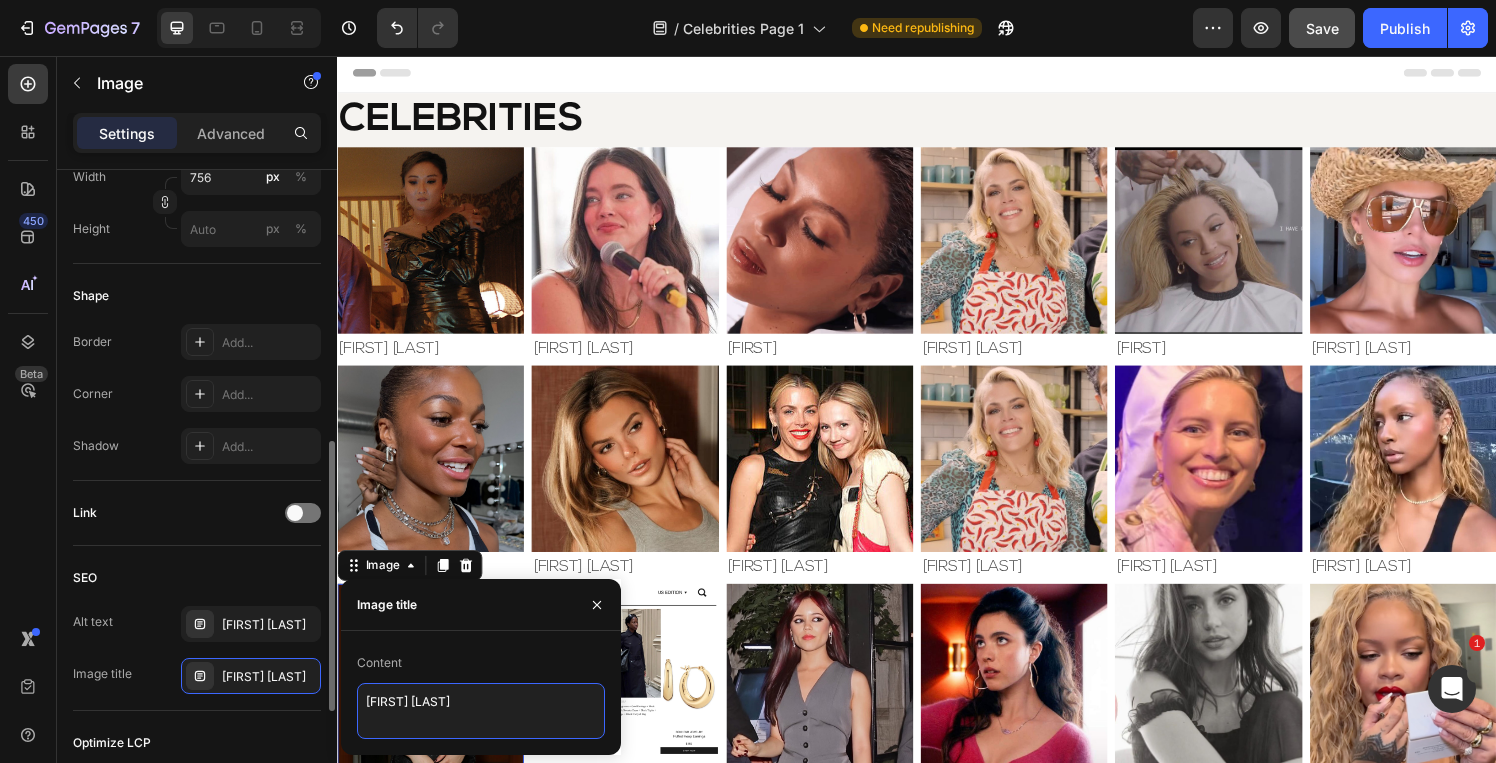 drag, startPoint x: 441, startPoint y: 709, endPoint x: 318, endPoint y: 705, distance: 123.065025 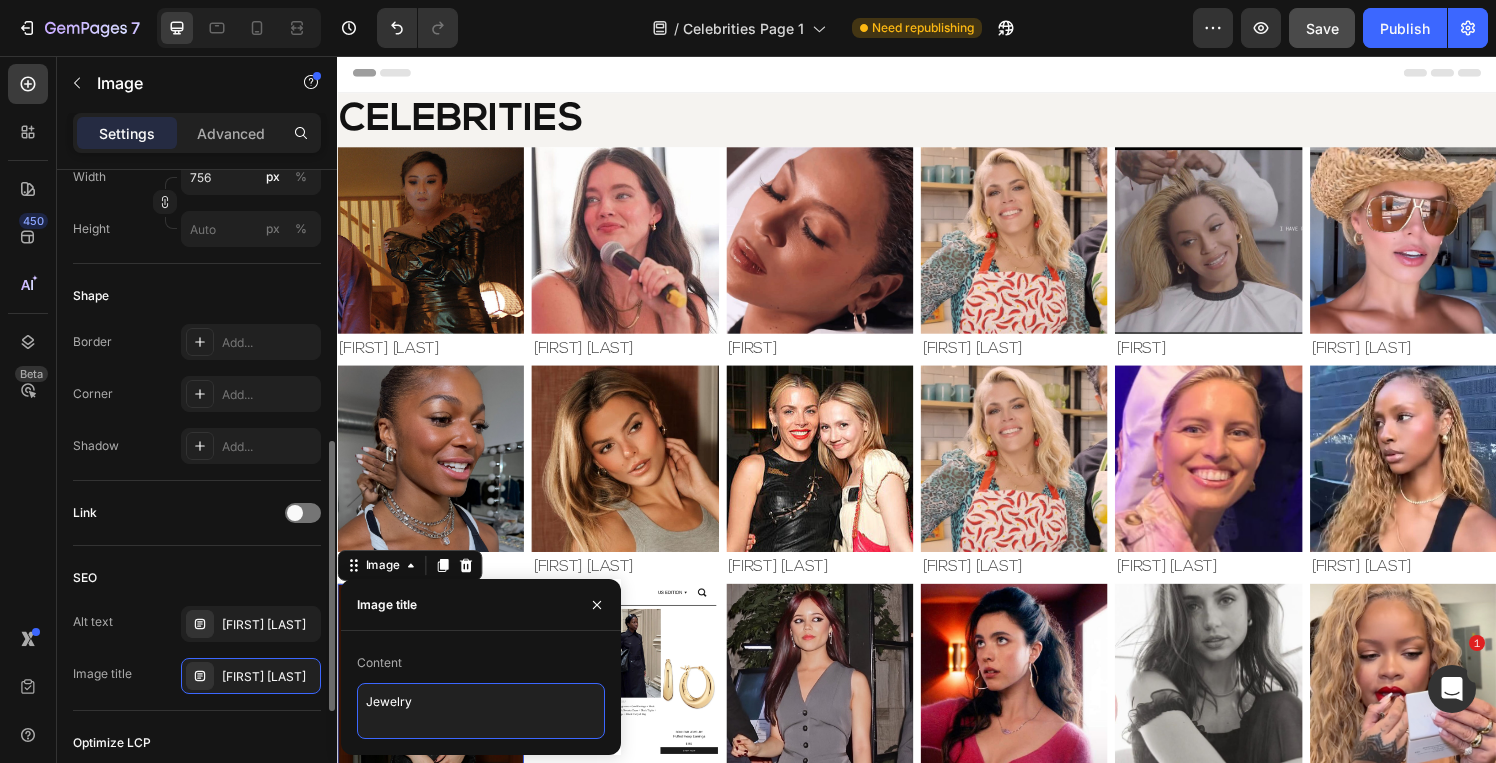 paste on "[FIRST] [LAST]" 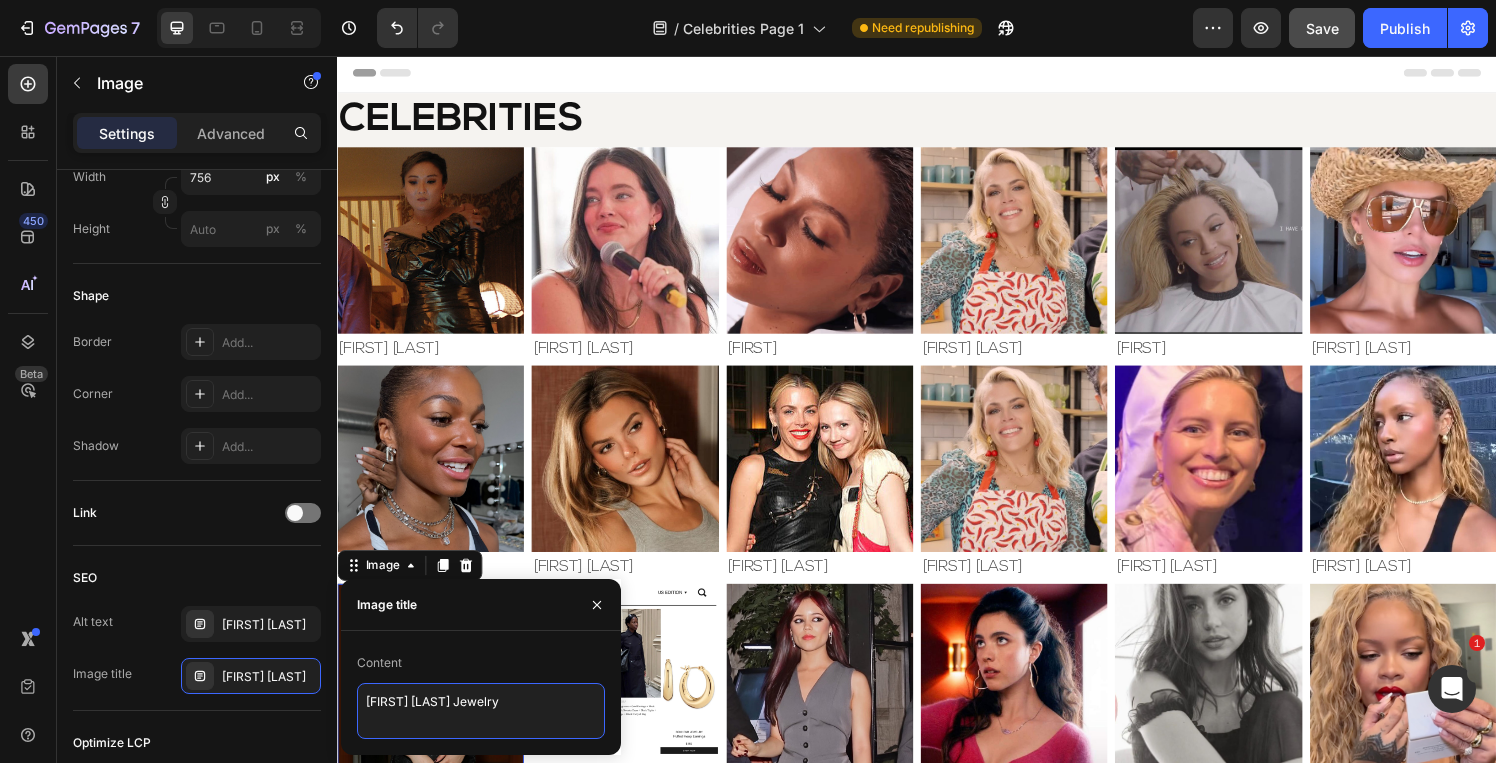 click on "[FIRST] [LAST] Jewelry" at bounding box center (481, 711) 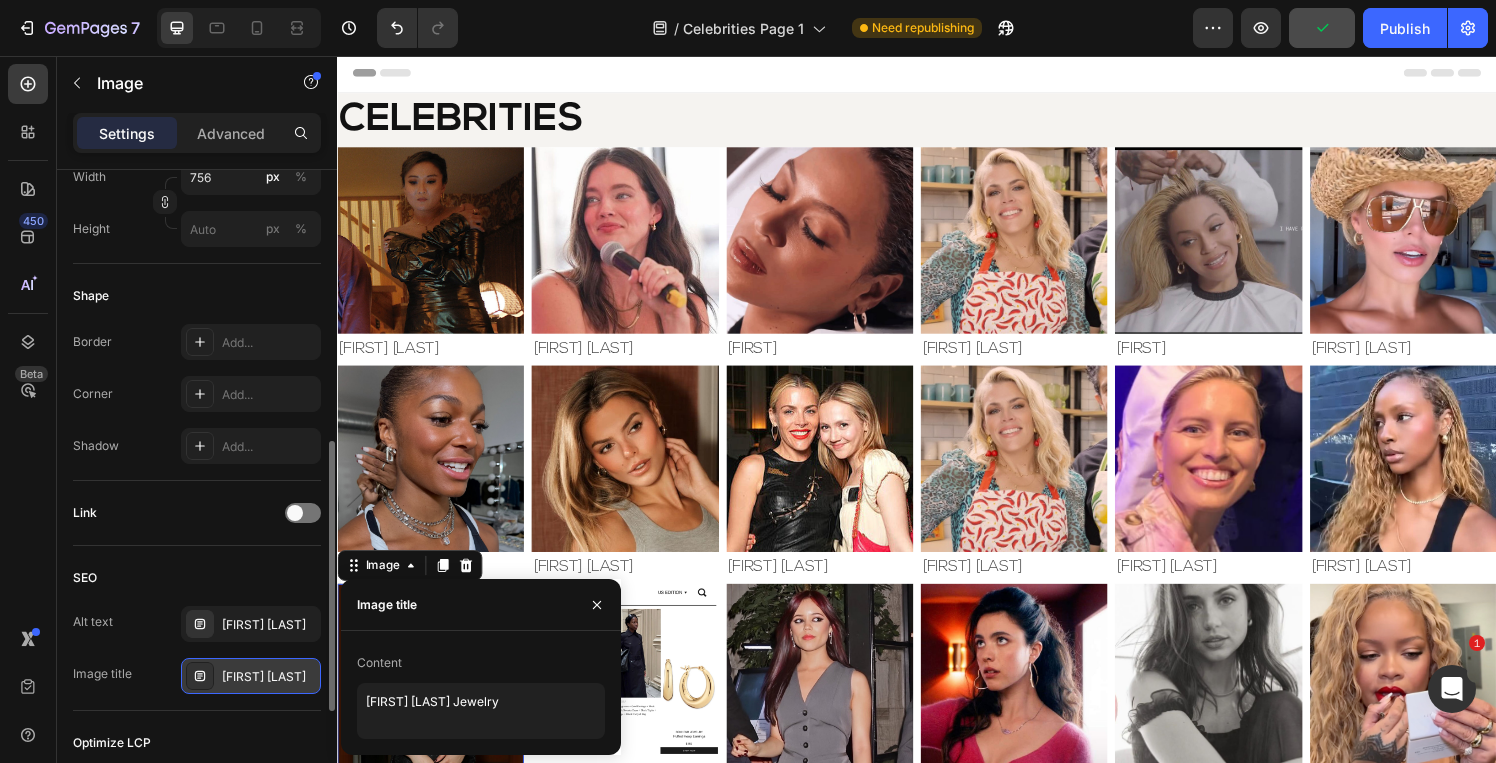 click on "[FIRST] [LAST]" at bounding box center [269, 677] 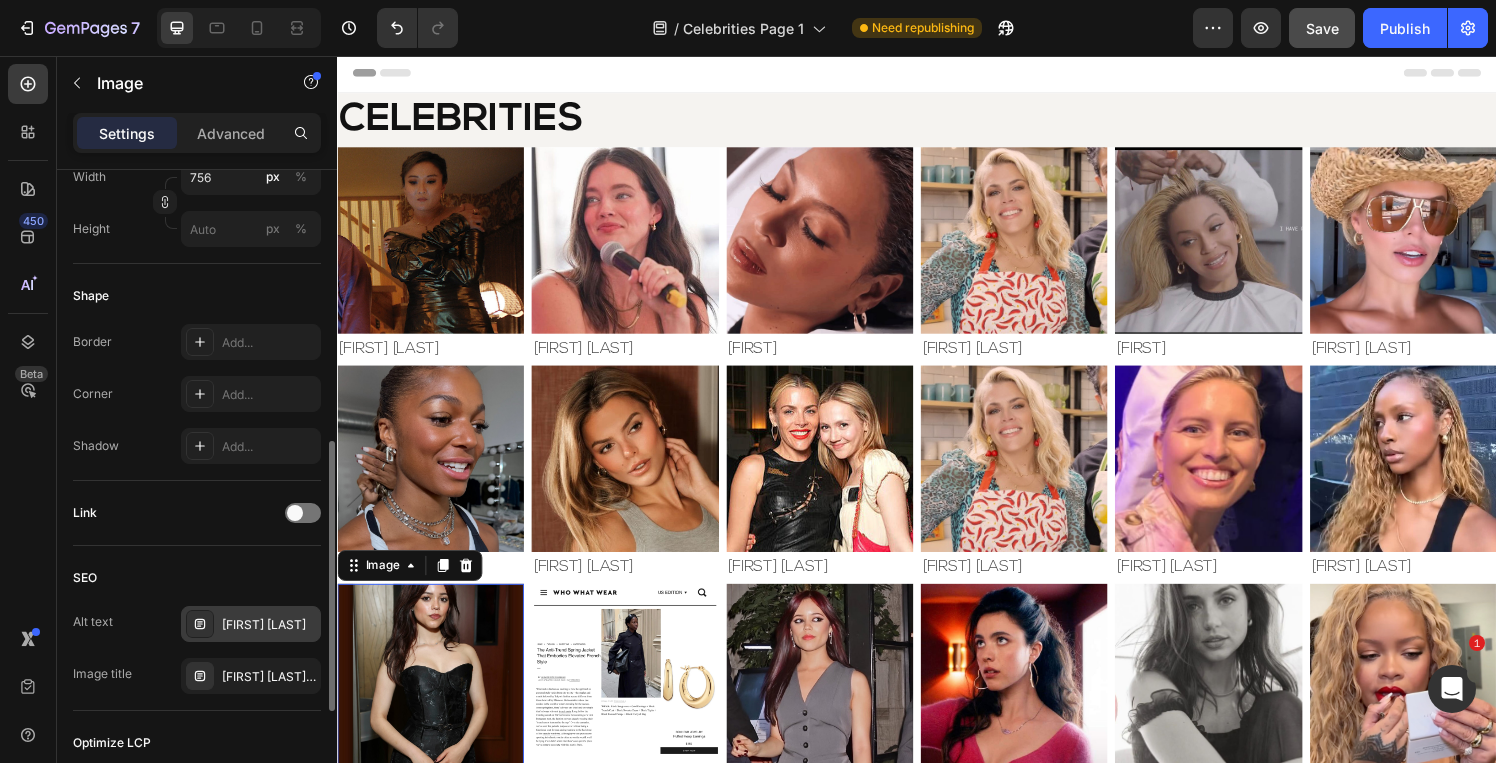 click on "[FIRST] [LAST]" at bounding box center [269, 625] 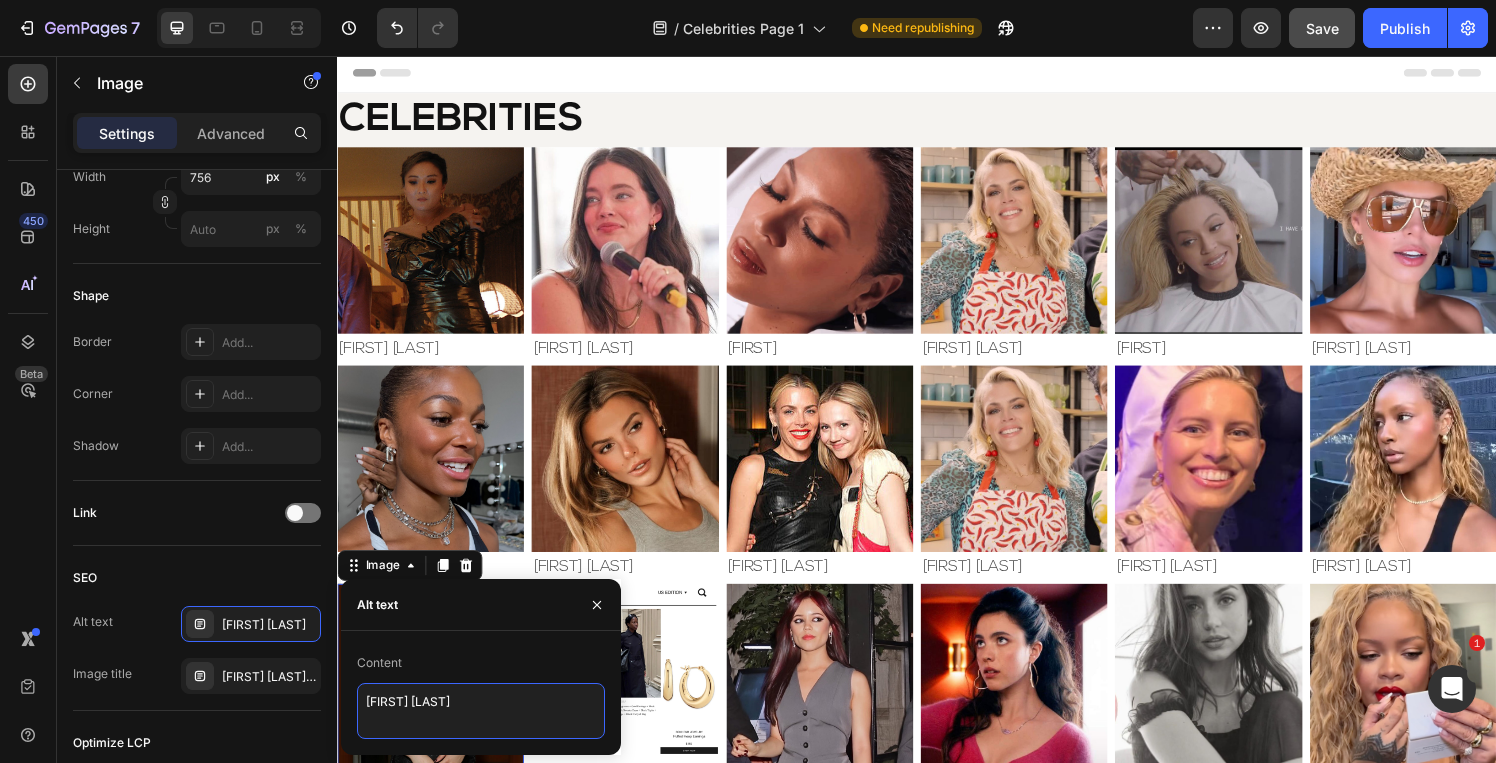 click on "[FIRST] [LAST]" at bounding box center [481, 711] 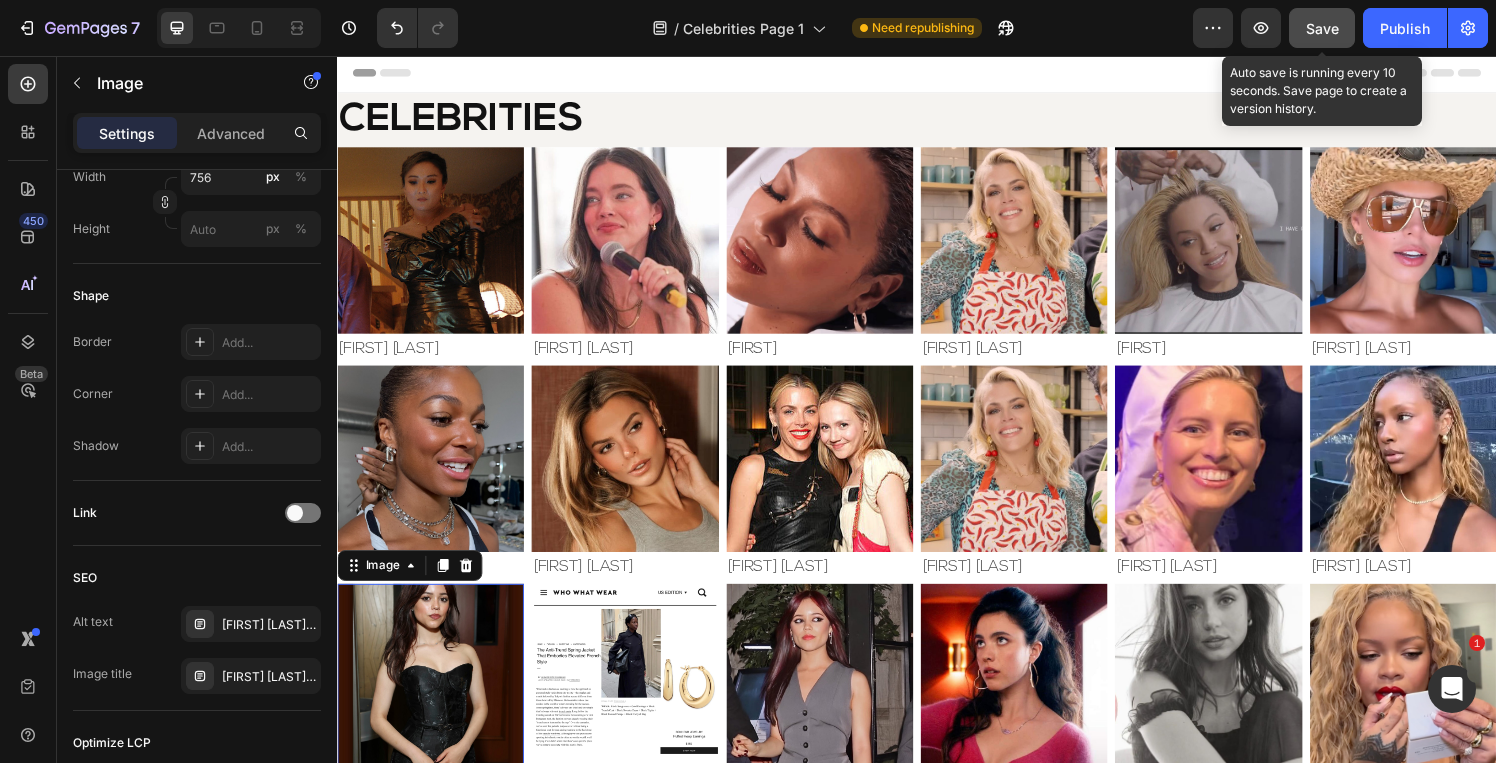 click on "Save" 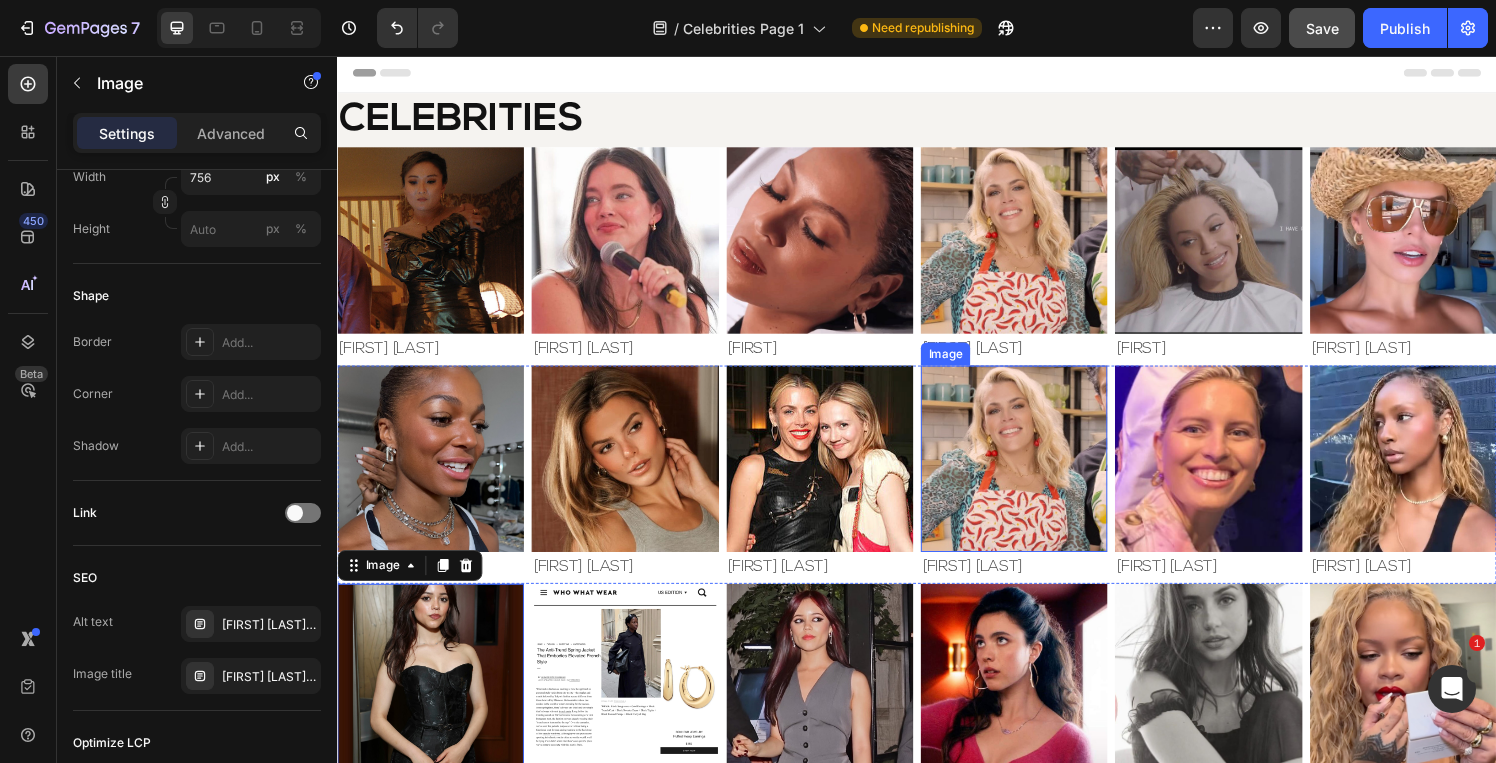 click at bounding box center [1037, 472] 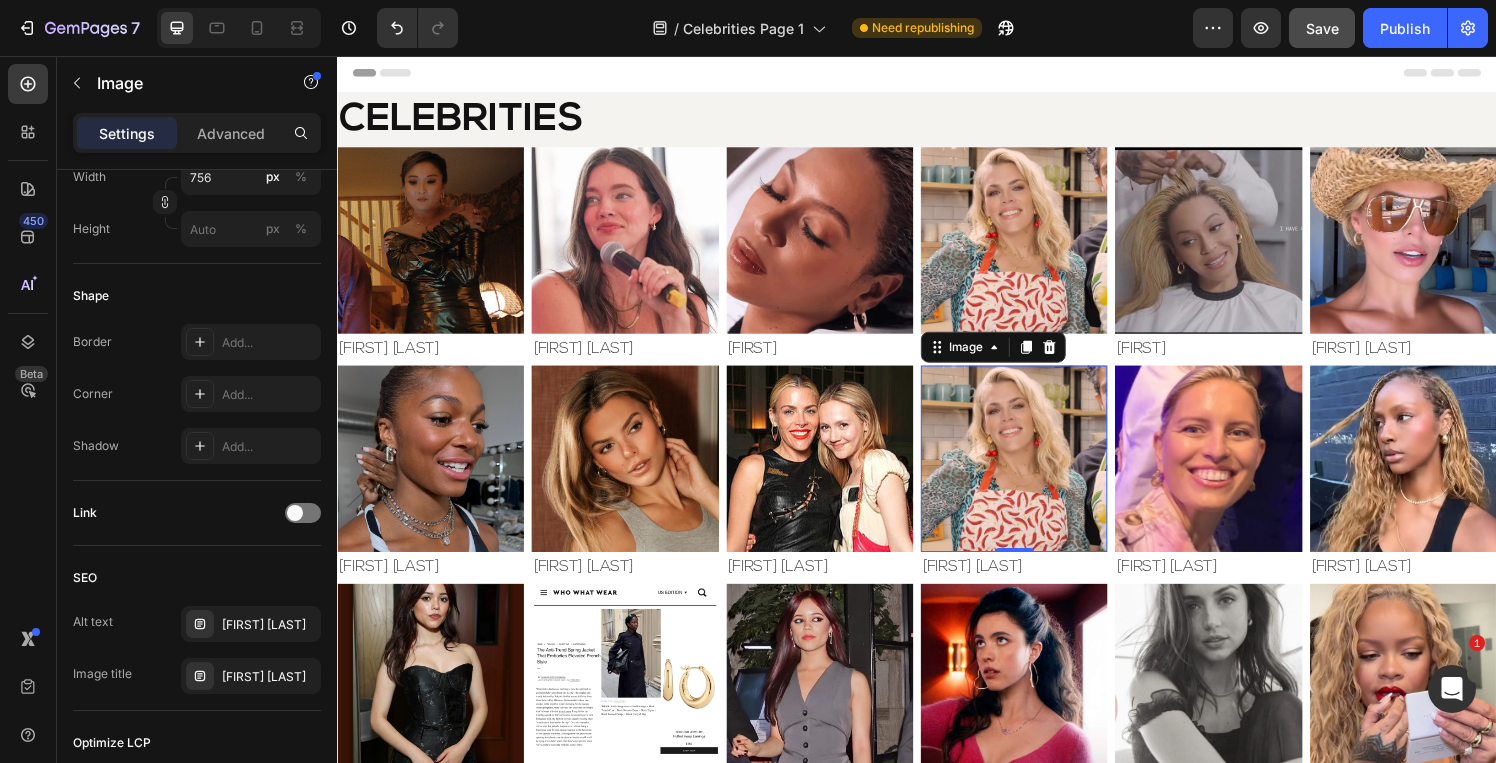 scroll, scrollTop: 1072, scrollLeft: 0, axis: vertical 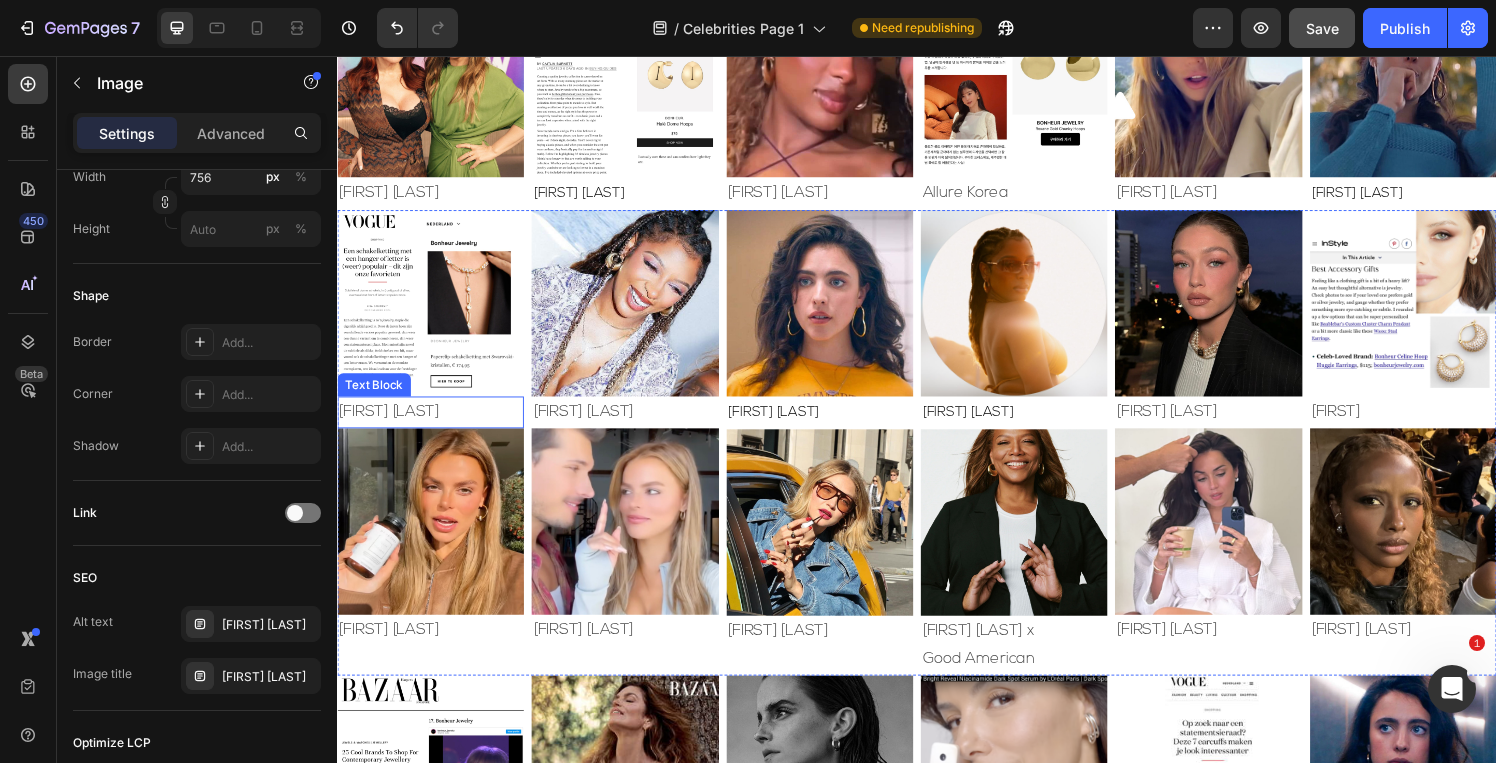 click on "[FIRST] [LAST]" at bounding box center [433, 424] 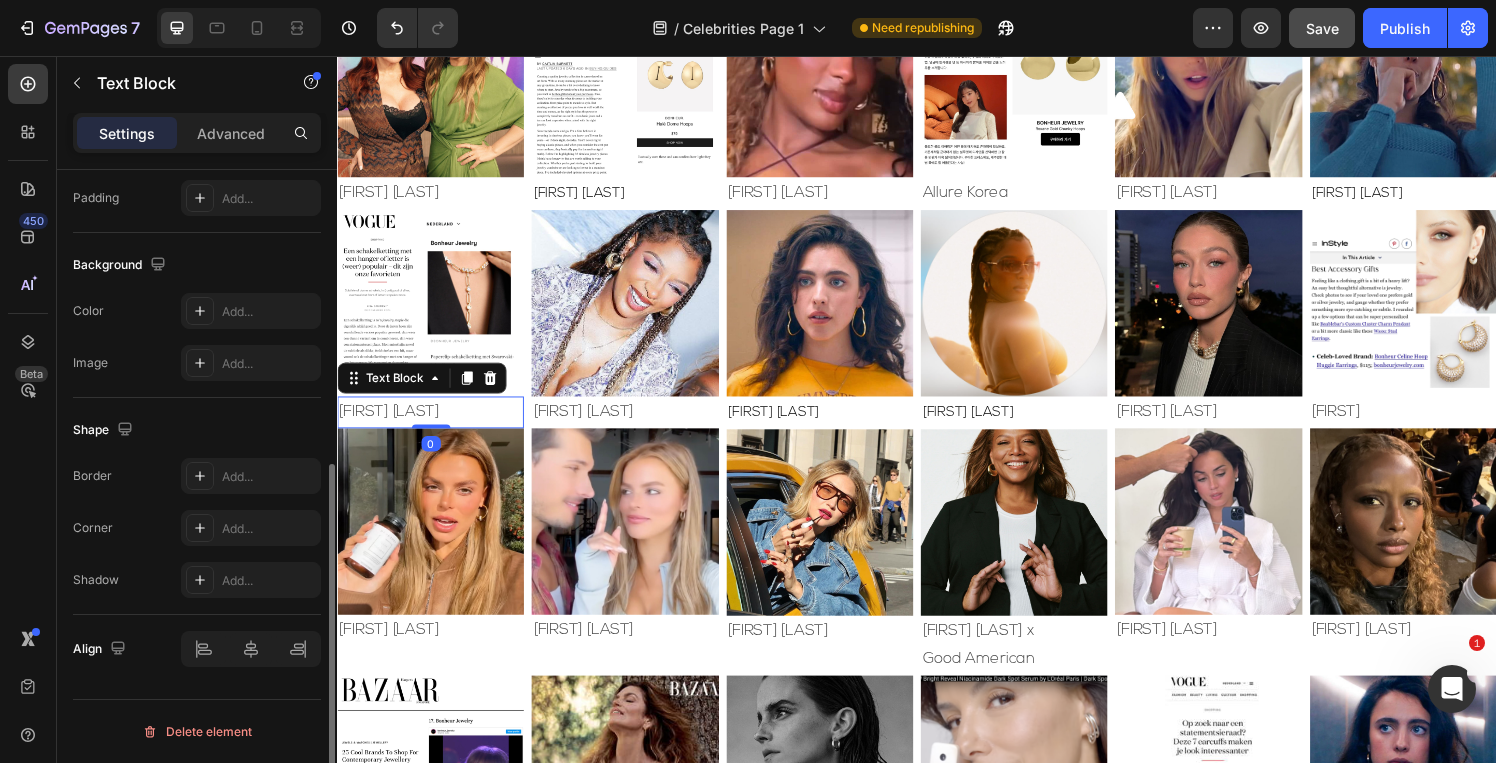 scroll, scrollTop: 0, scrollLeft: 0, axis: both 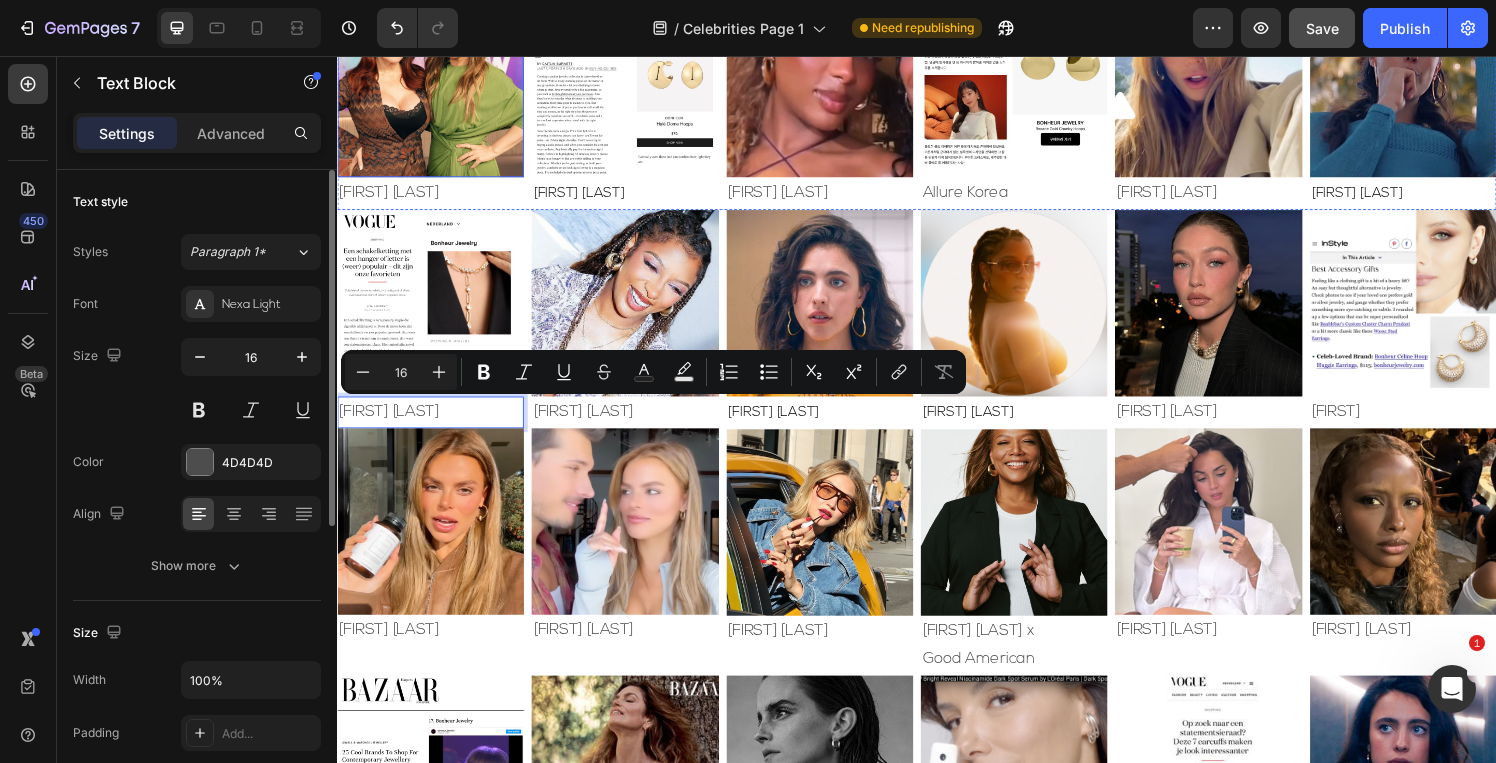 click at bounding box center (433, 84) 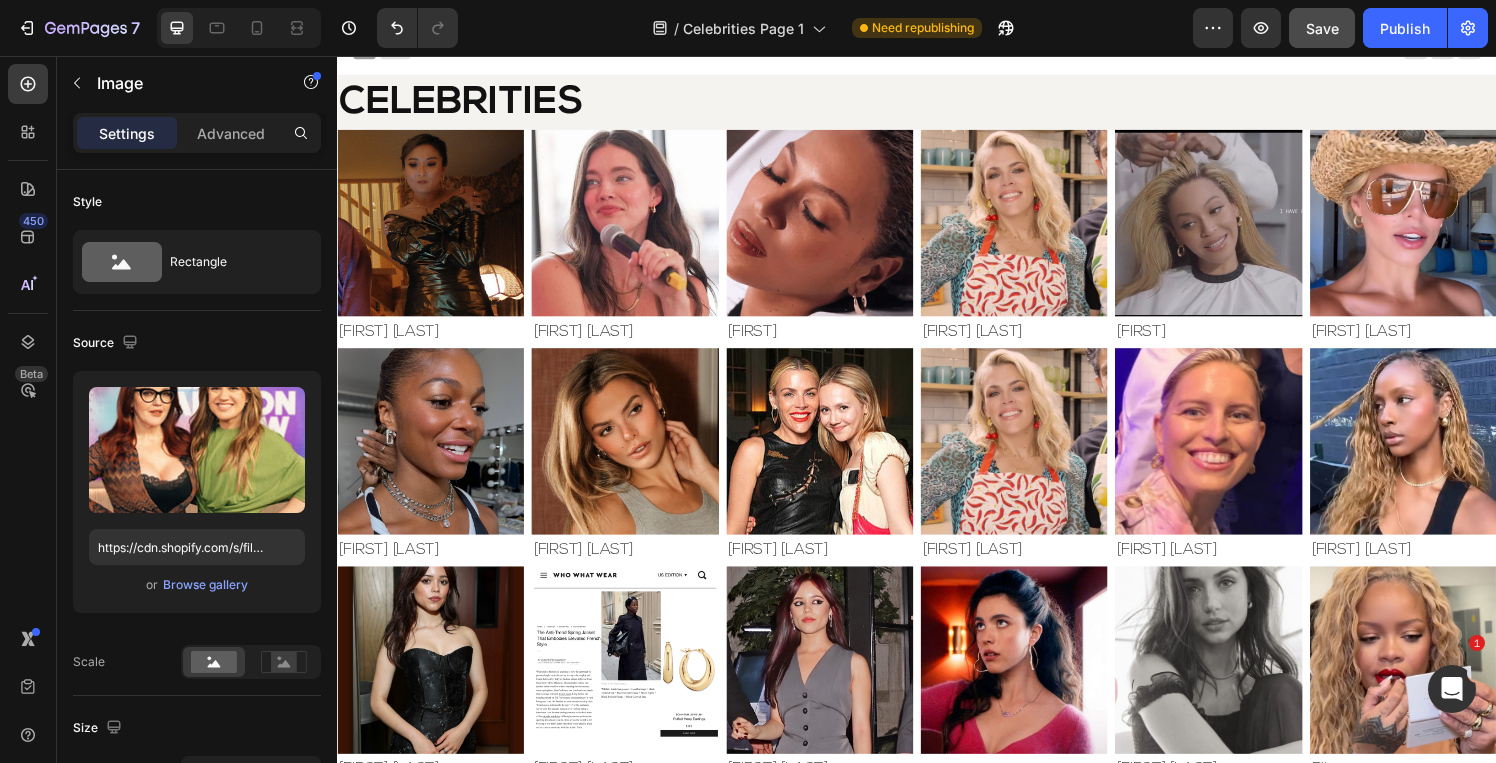 scroll, scrollTop: 40, scrollLeft: 0, axis: vertical 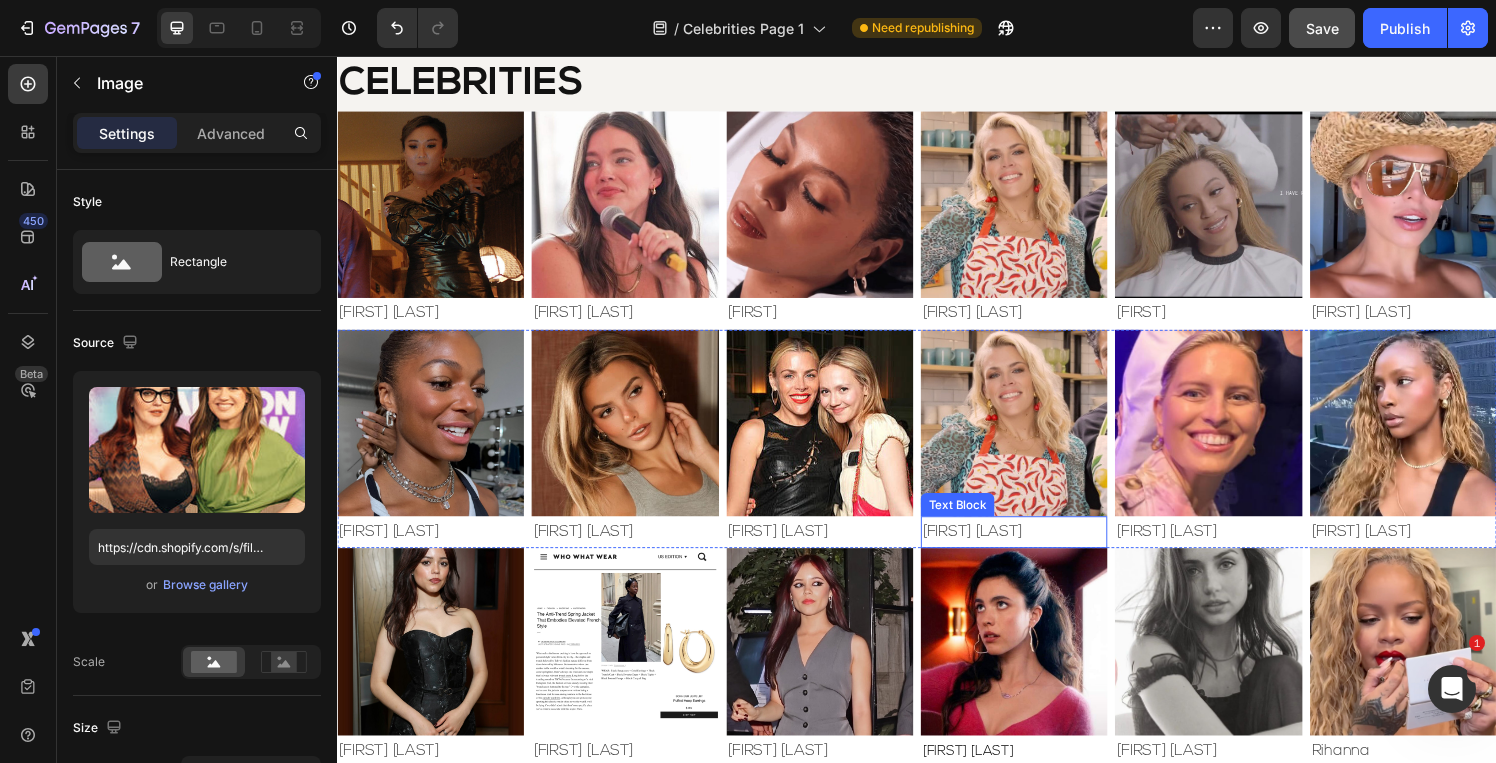 click on "[FIRST] [LAST]" at bounding box center (1037, 548) 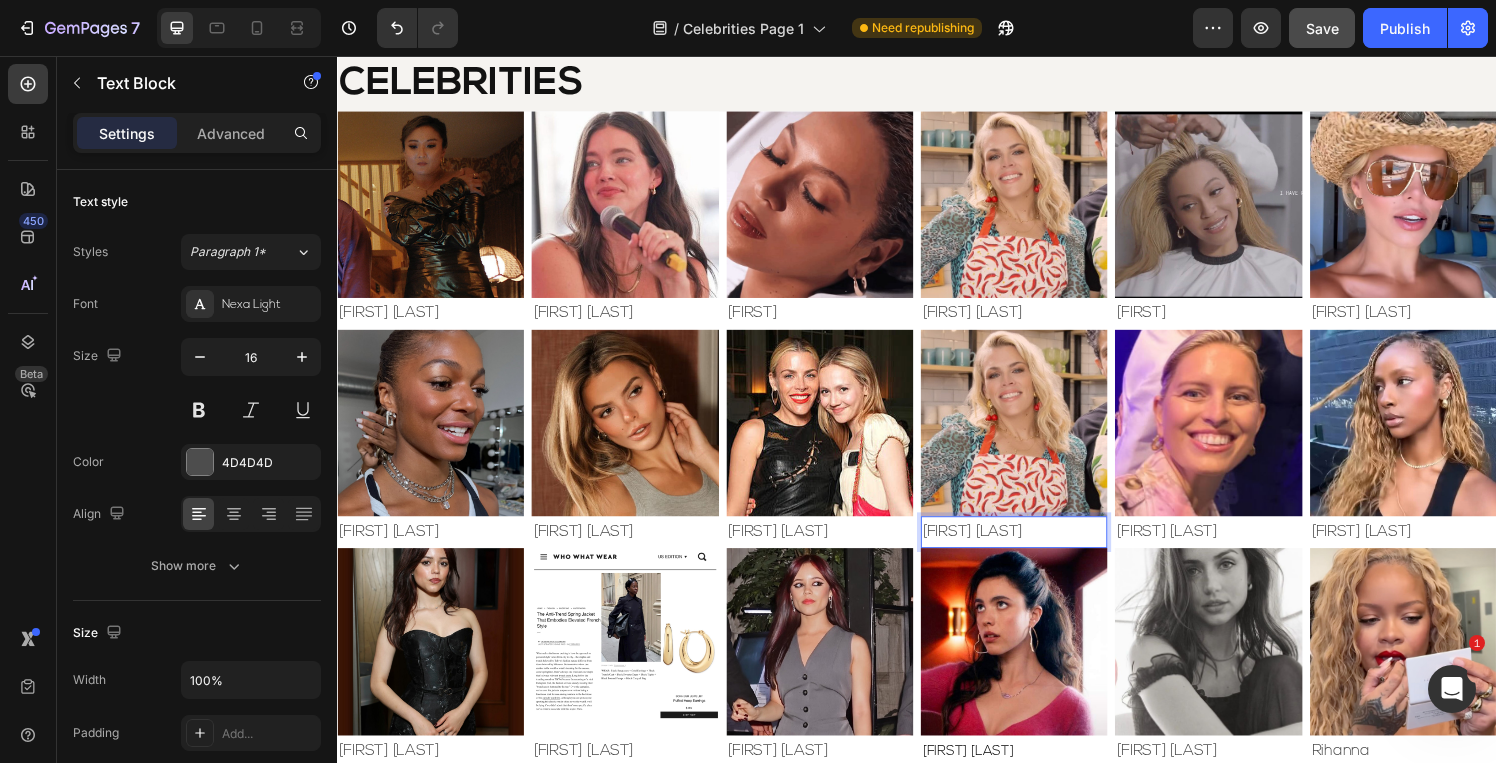 click on "[FIRST] [LAST]" at bounding box center [1037, 548] 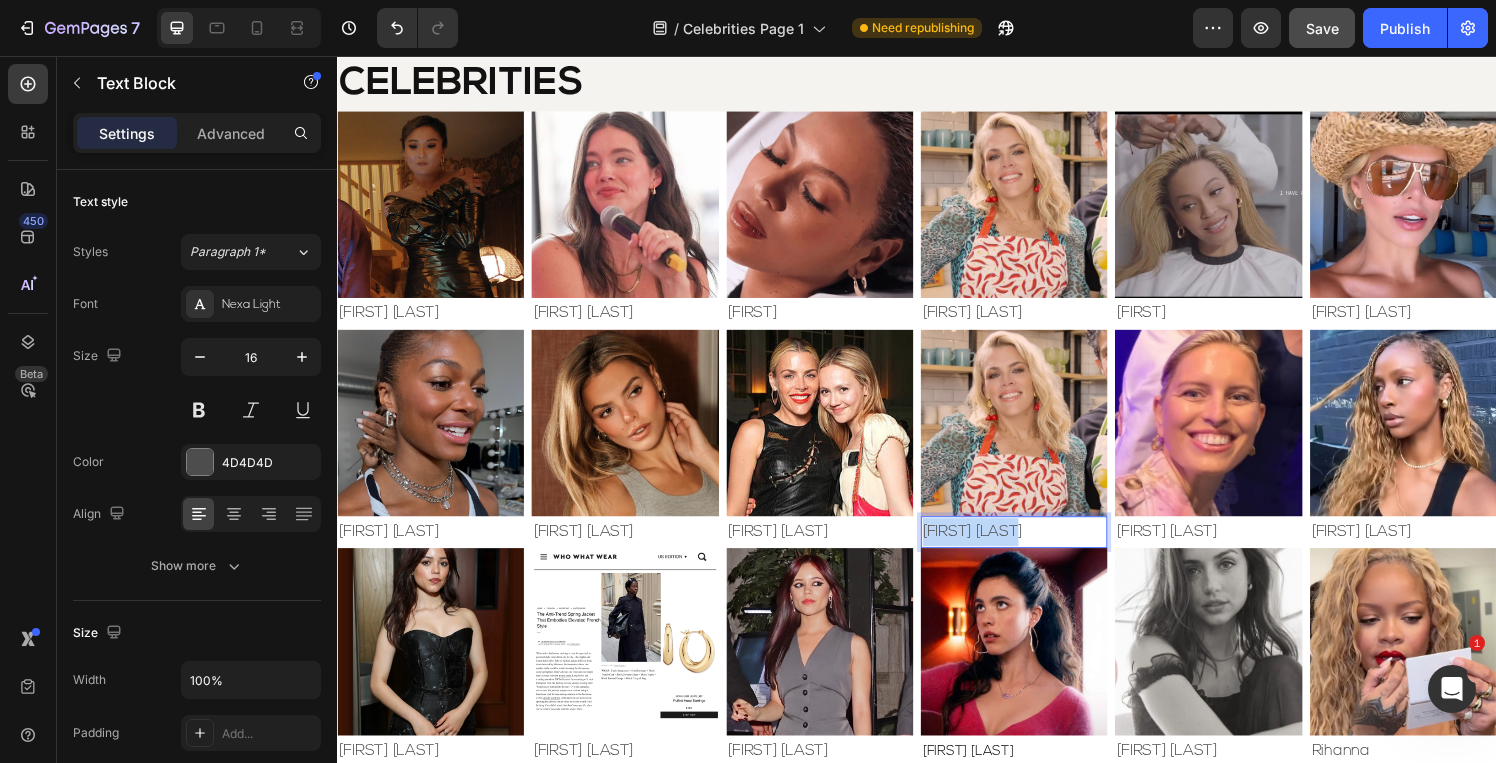 click on "[FIRST] [LAST]" at bounding box center (1037, 548) 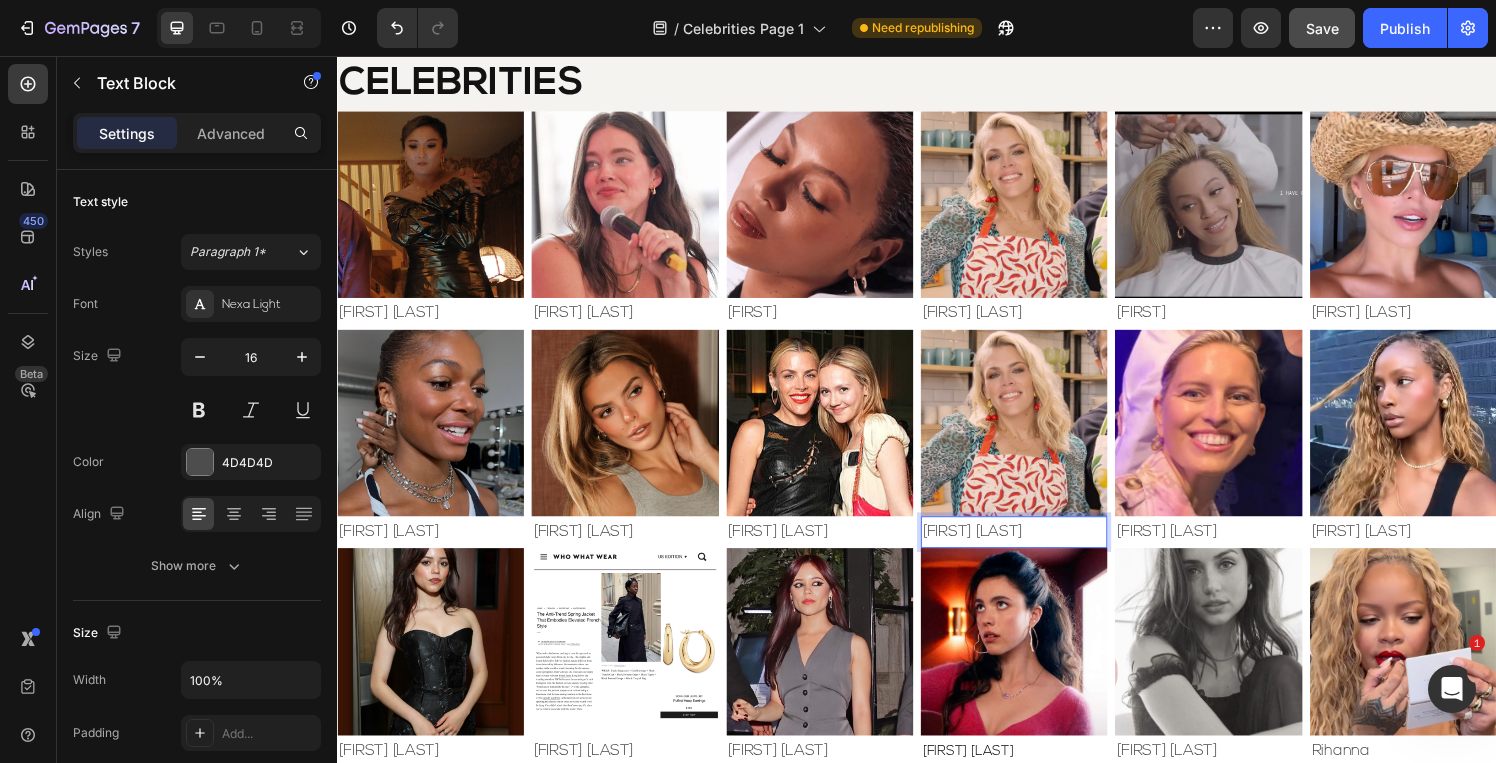 click at bounding box center [1037, 435] 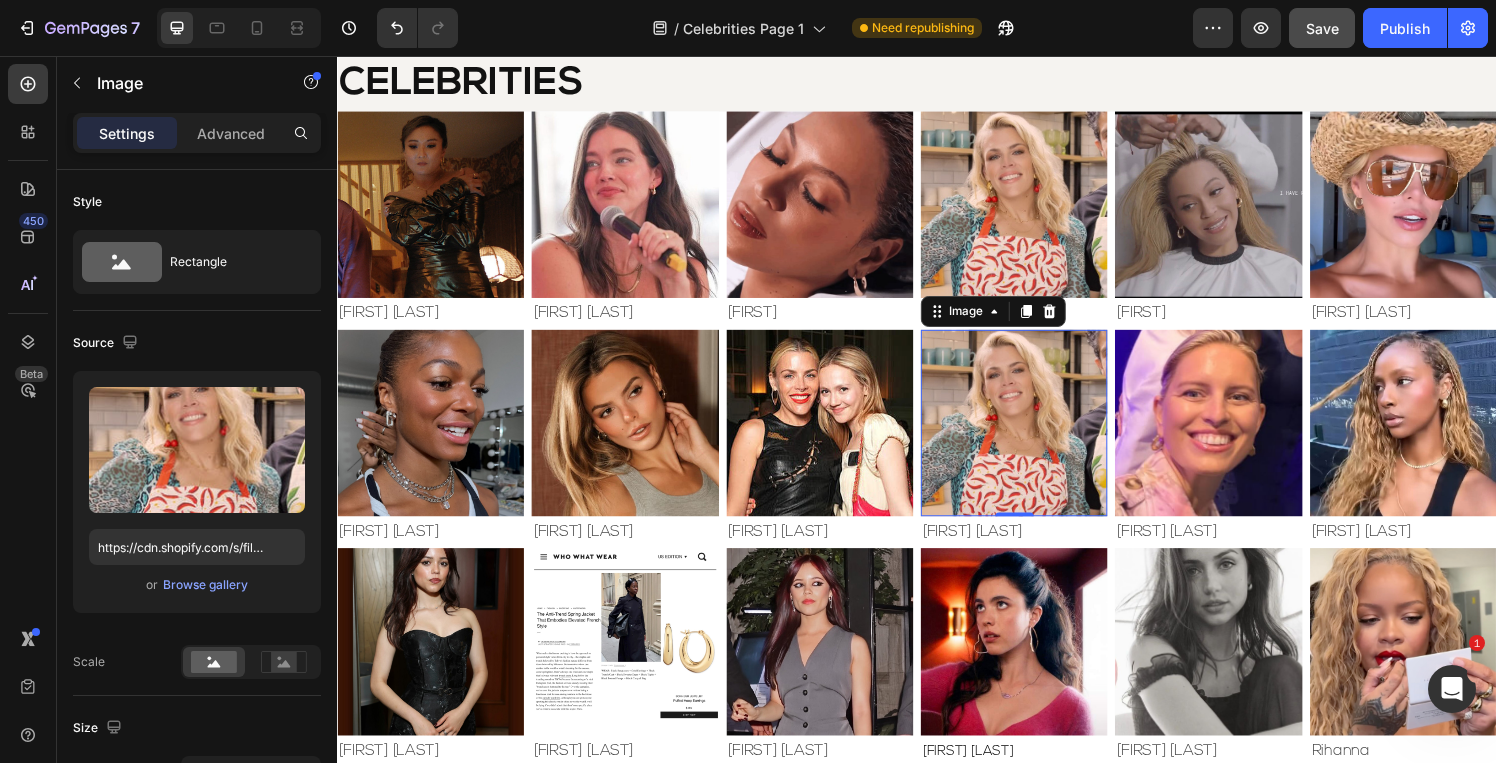 click at bounding box center (1037, 435) 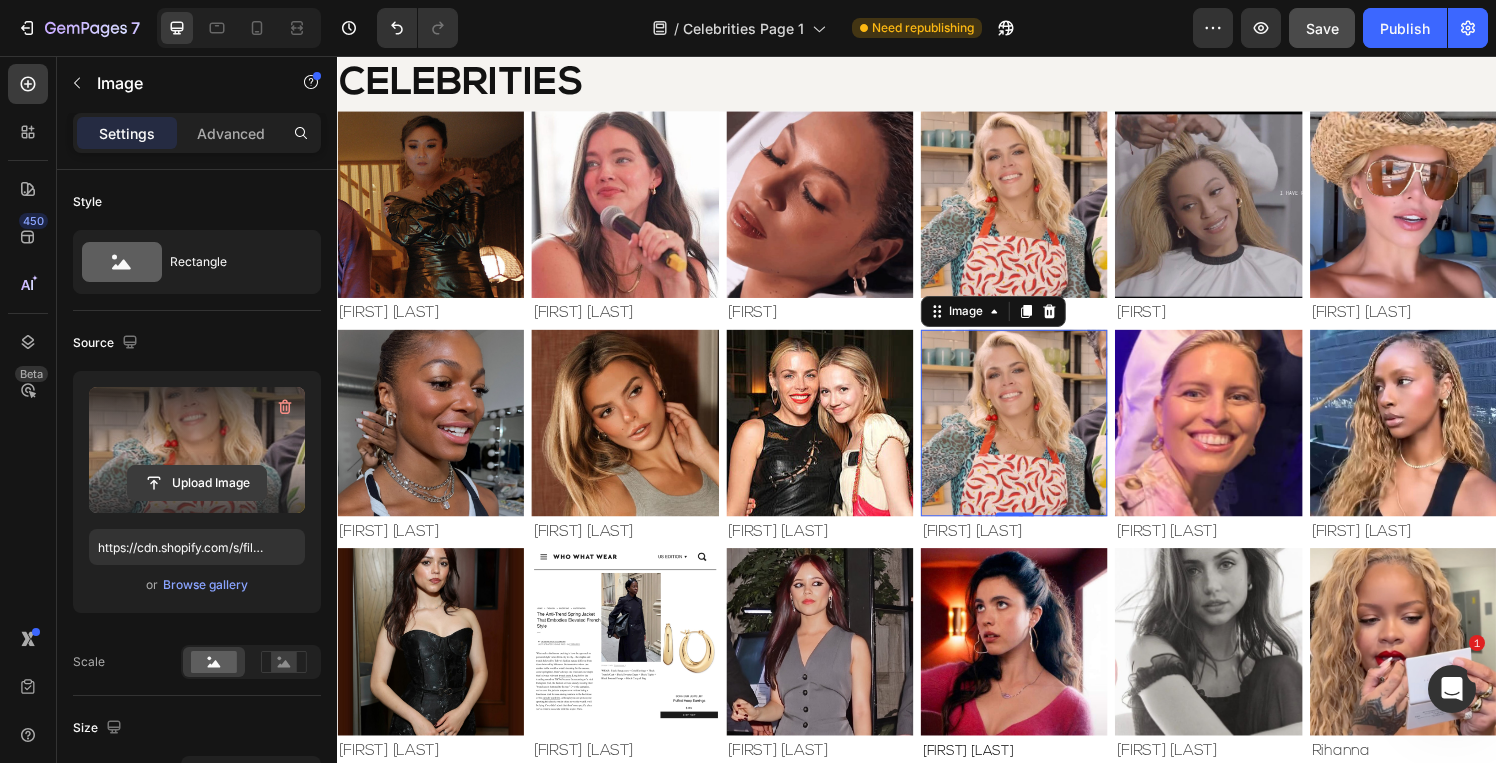 click 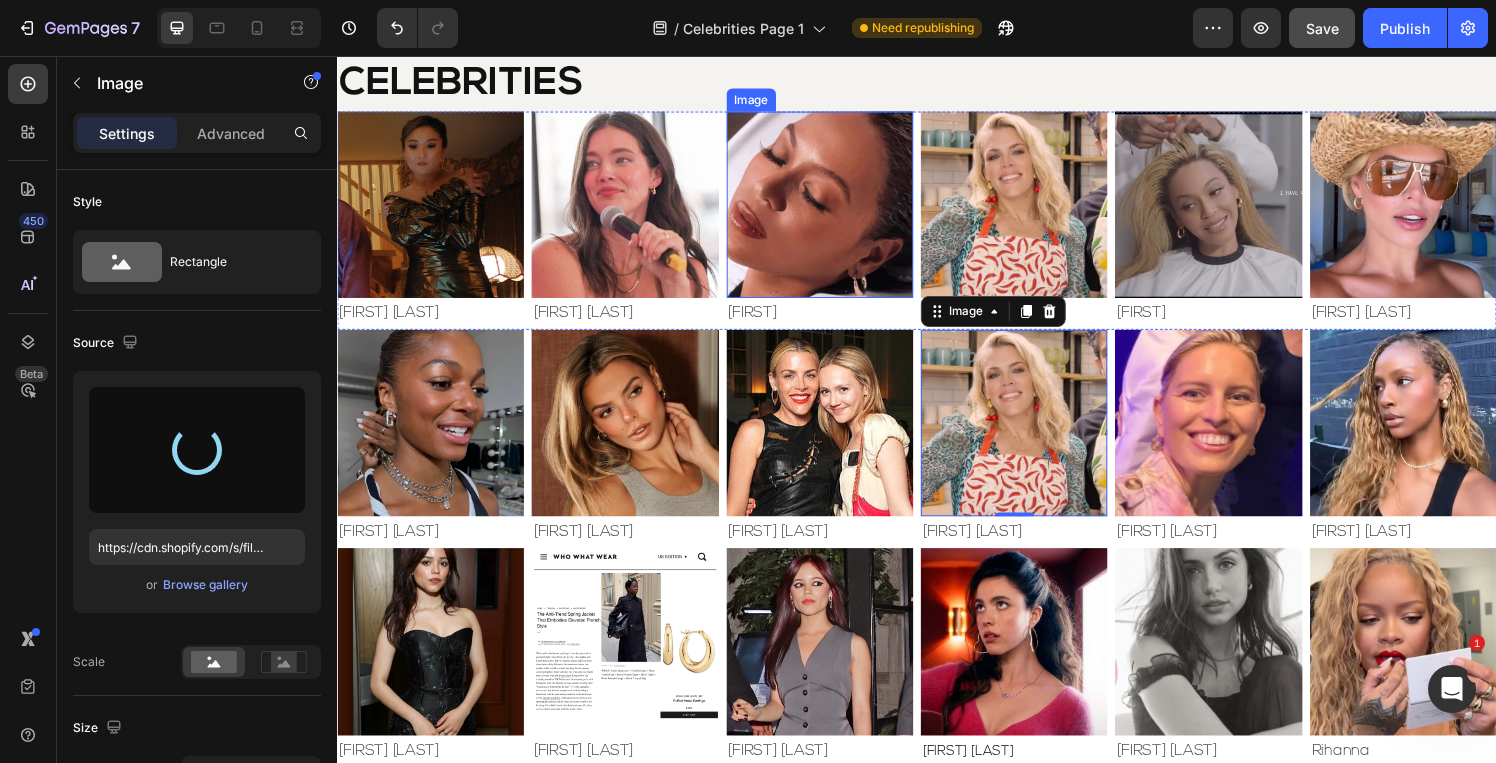 type on "https://cdn.shopify.com/s/files/1/0826/6643/files/gempages_495104992038880131-4bc13b16-eddc-428e-9c0b-615a06a47f7b.jpg" 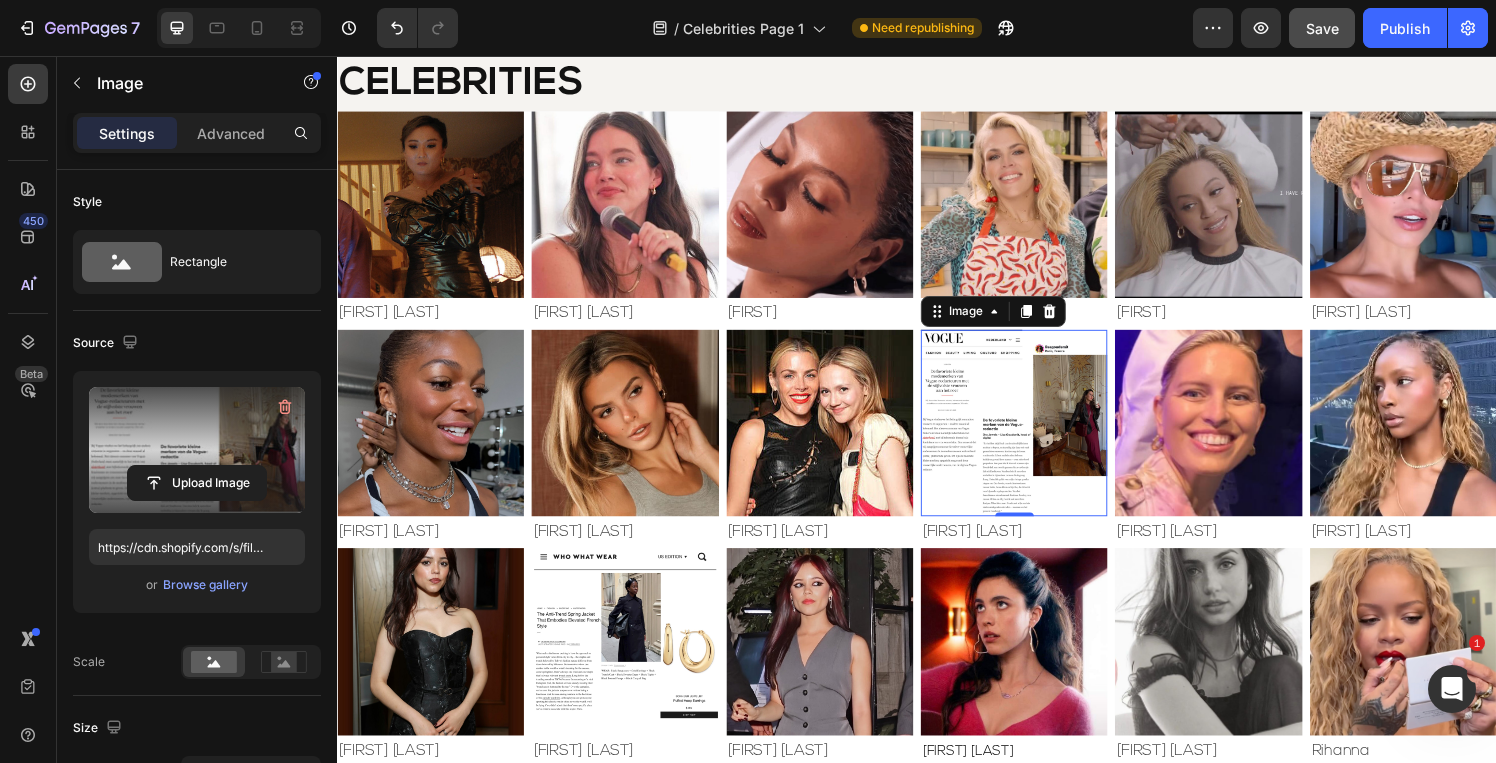 click at bounding box center (1037, 435) 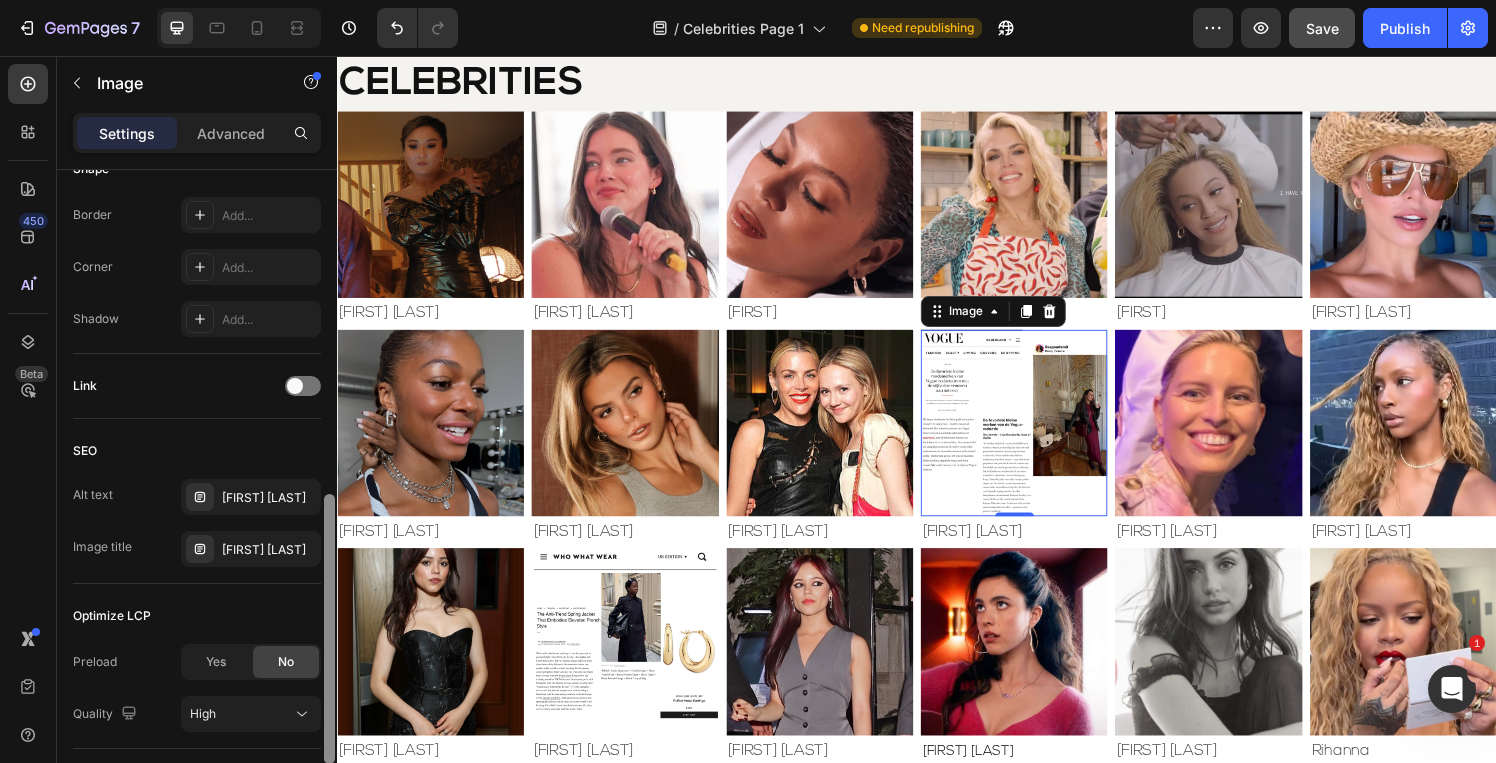 scroll, scrollTop: 788, scrollLeft: 0, axis: vertical 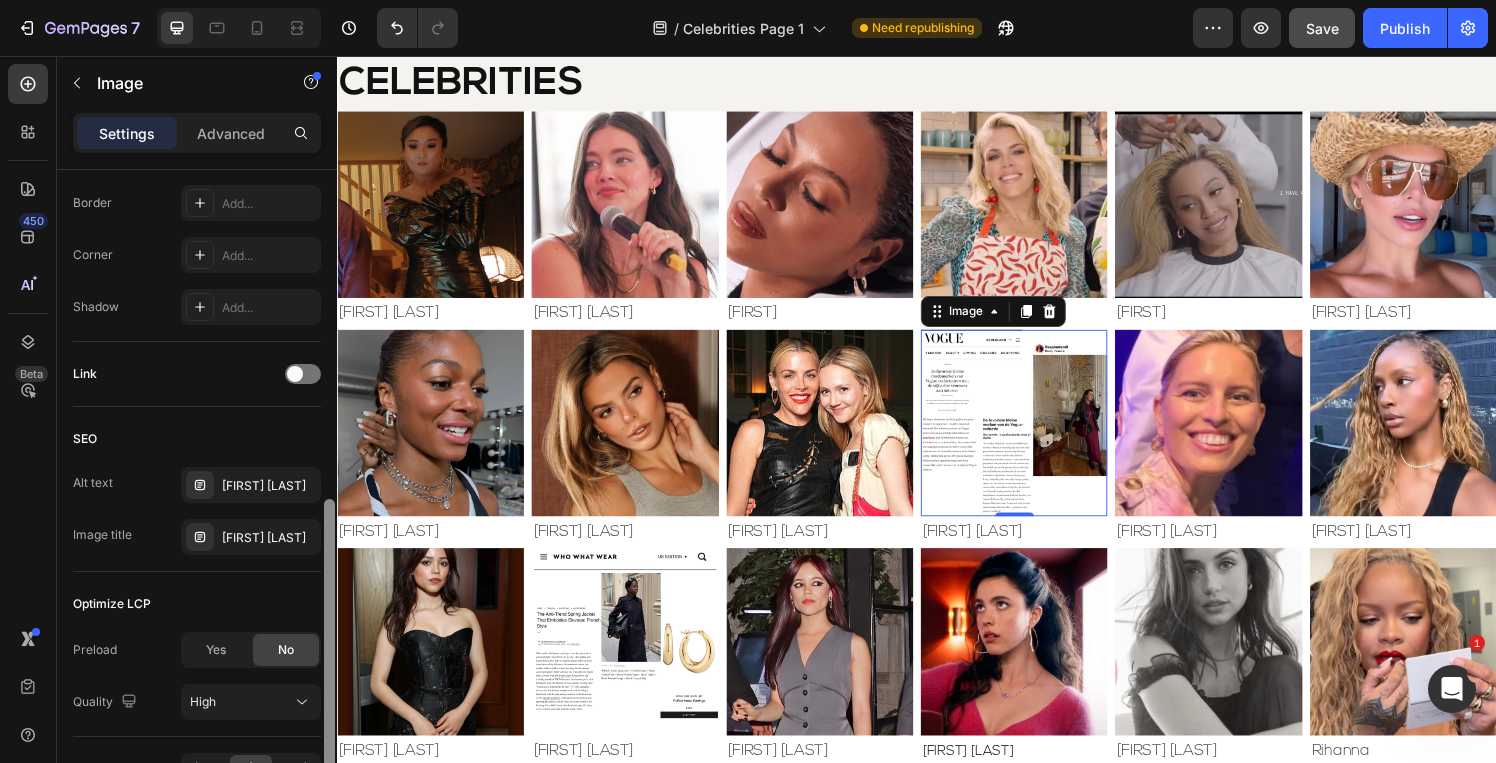 drag, startPoint x: 332, startPoint y: 291, endPoint x: 331, endPoint y: 620, distance: 329.00153 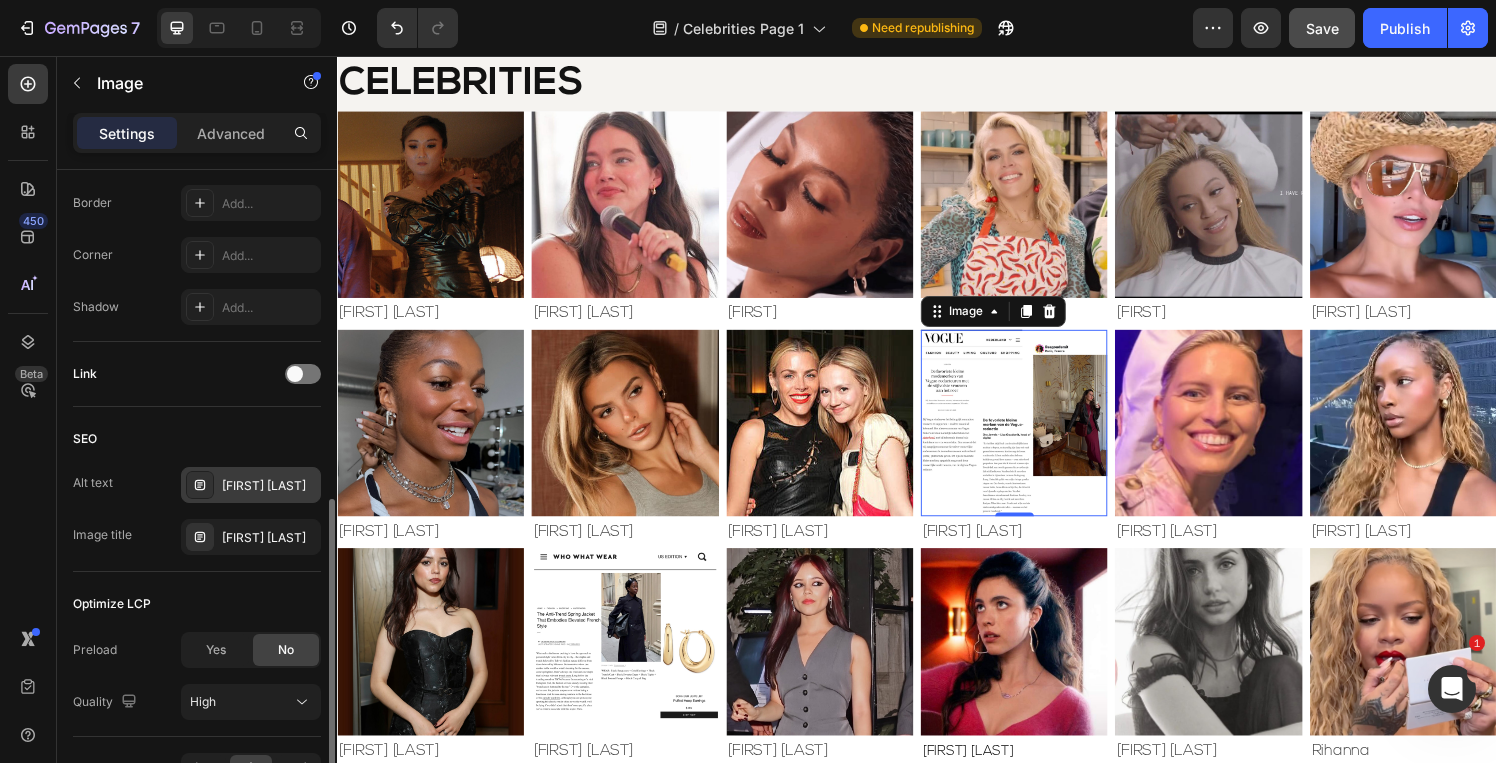 click on "[FIRST] [LAST]" at bounding box center [269, 486] 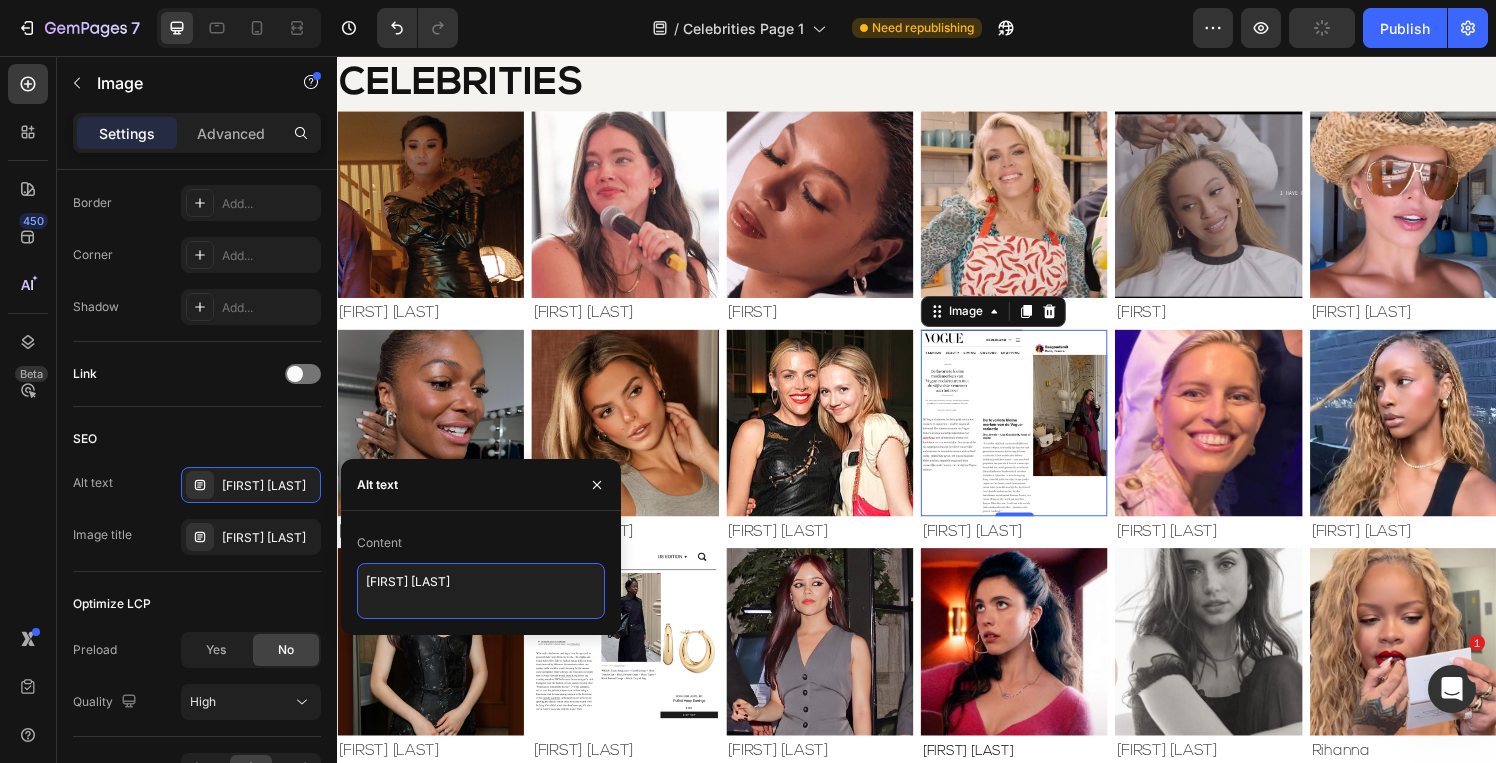 drag, startPoint x: 457, startPoint y: 588, endPoint x: 345, endPoint y: 578, distance: 112.44554 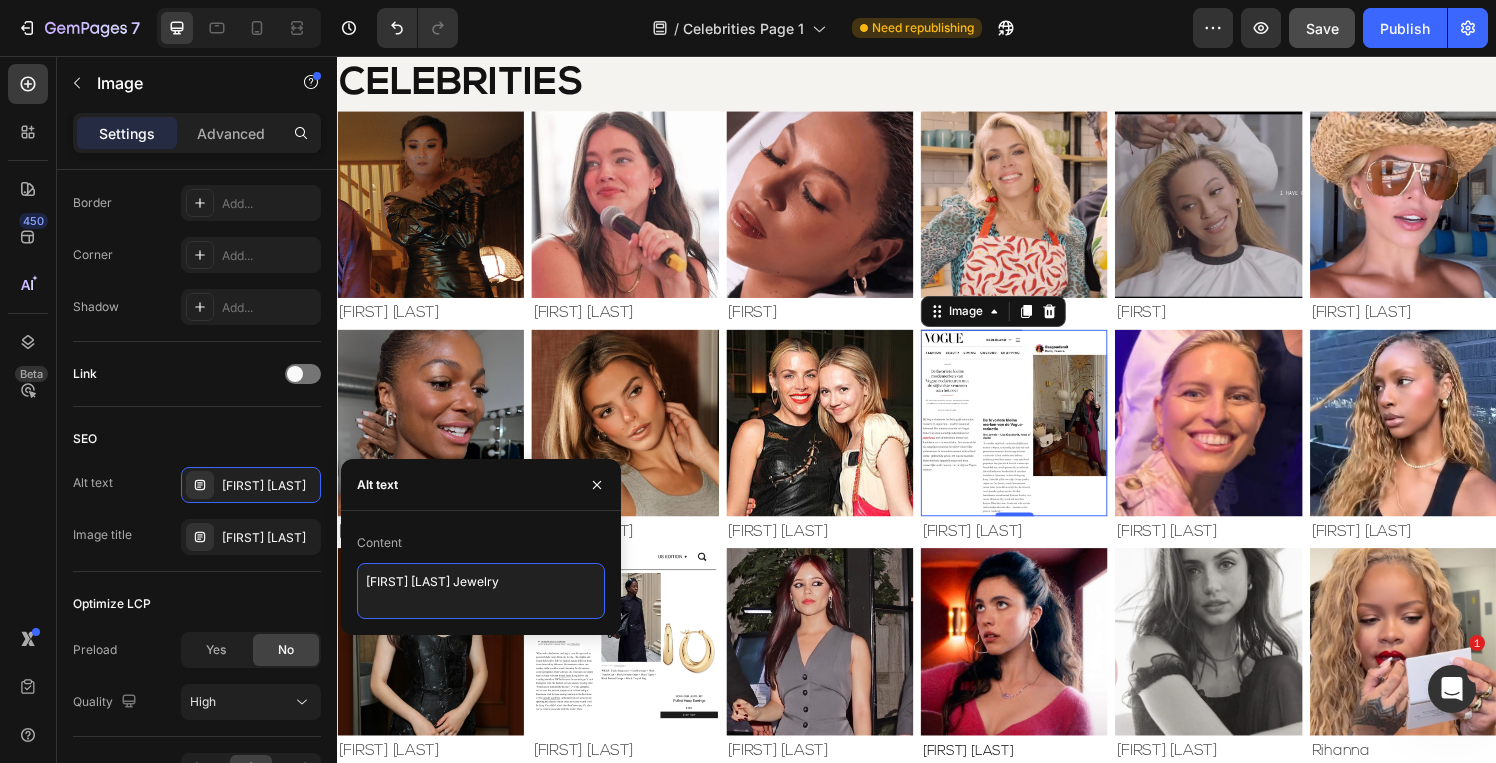 type on "[FIRST] [LAST] Jewelry" 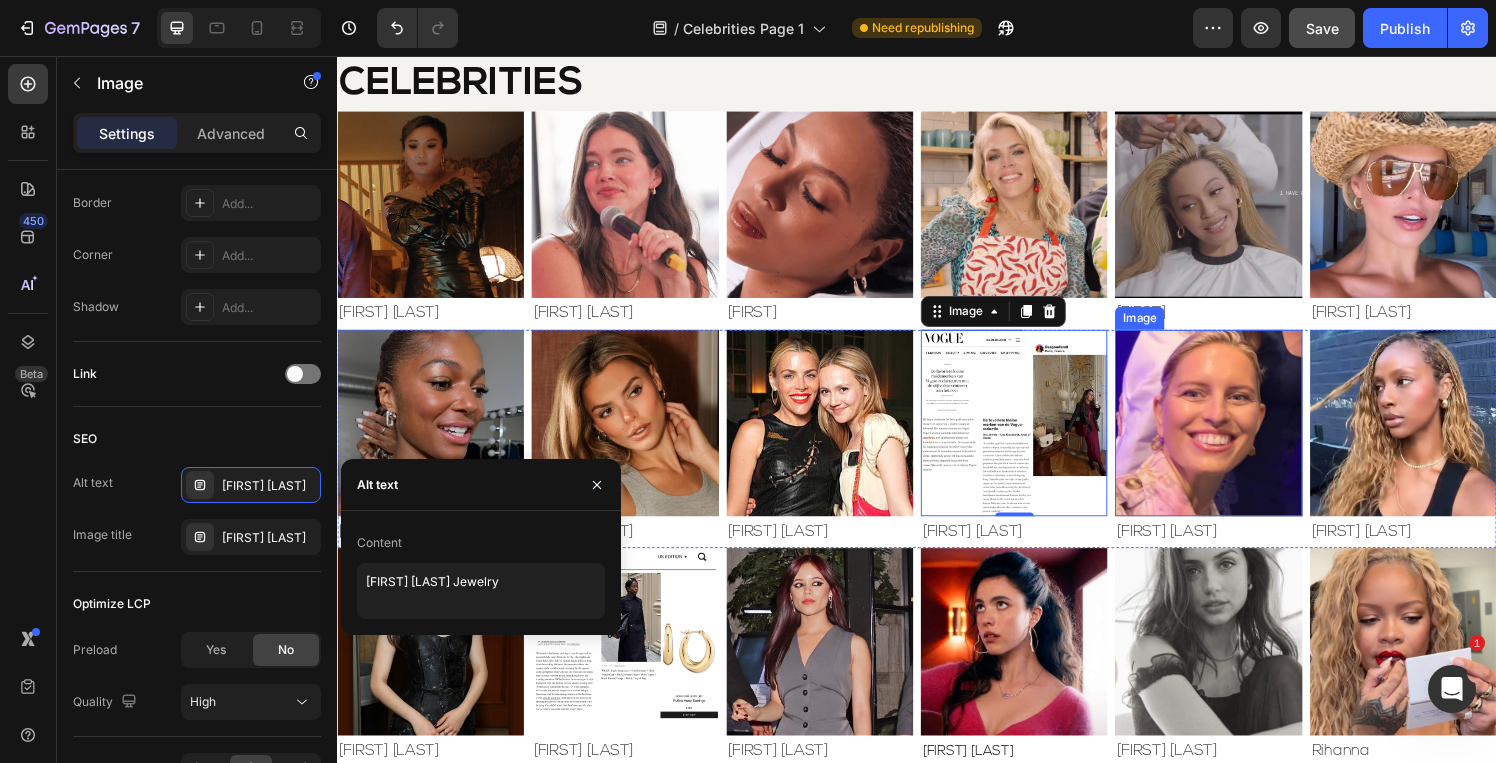 click at bounding box center (1037, 435) 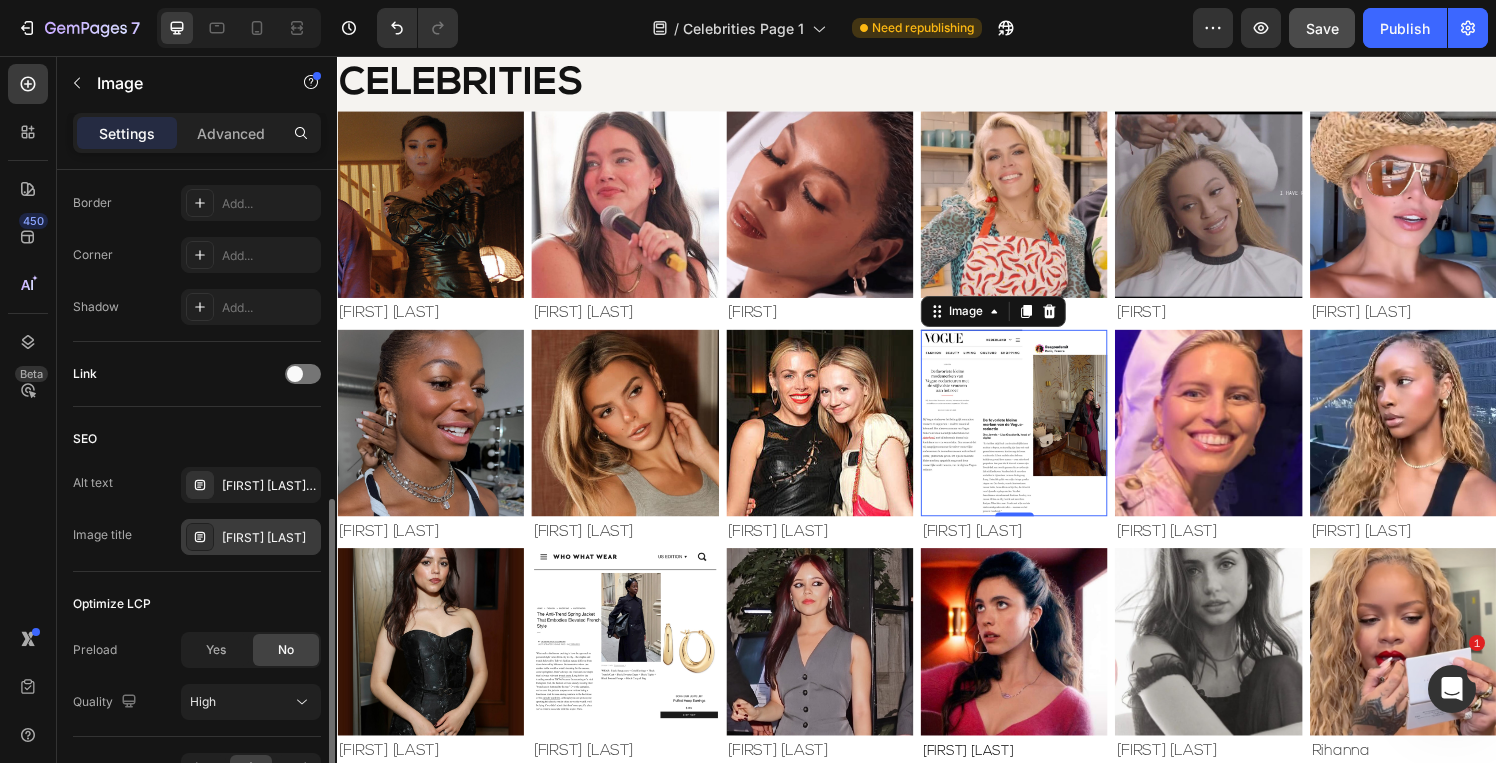click on "[FIRST] [LAST]" at bounding box center (269, 538) 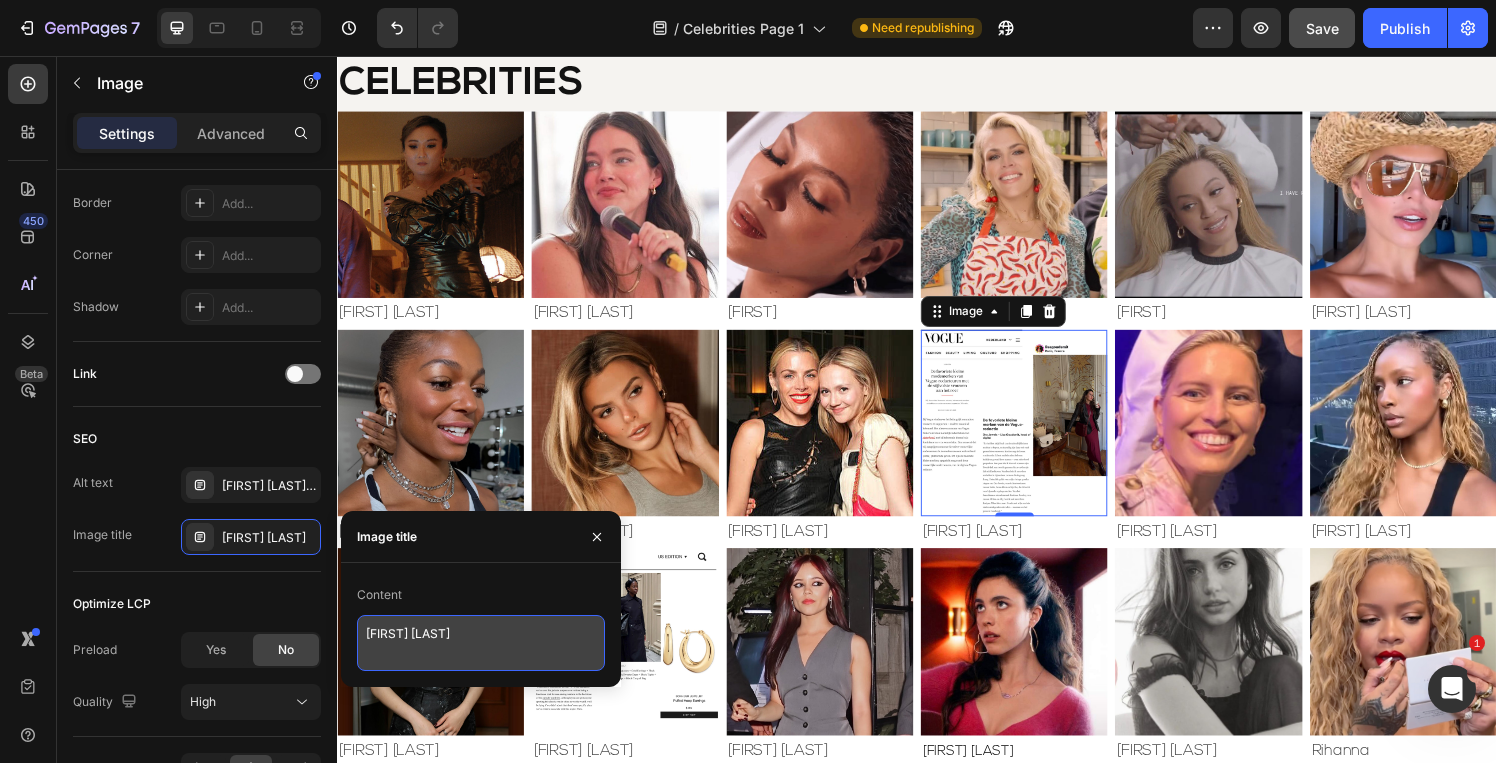 click on "[FIRST] [LAST]" at bounding box center [481, 643] 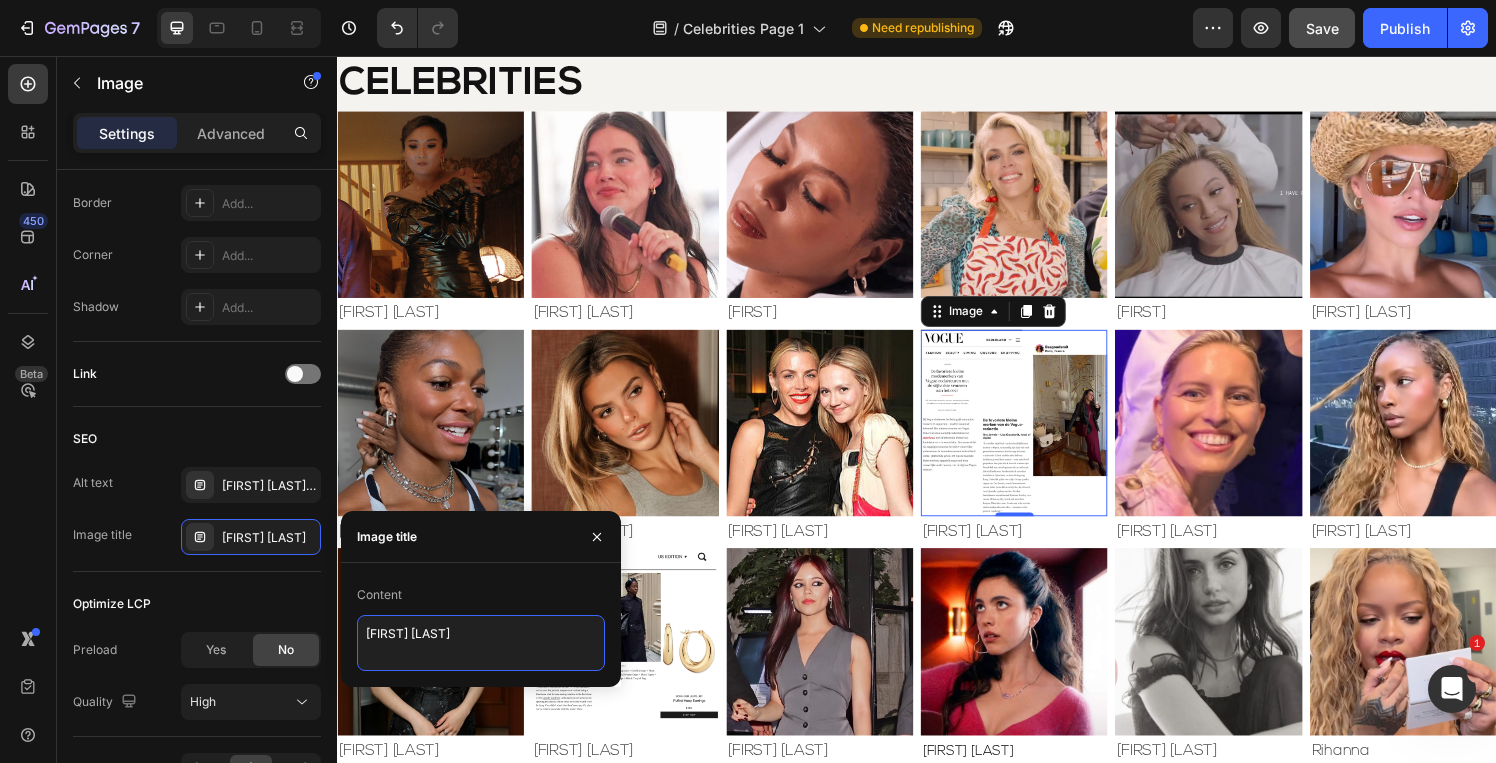 click on "[FIRST] [LAST]" at bounding box center [481, 643] 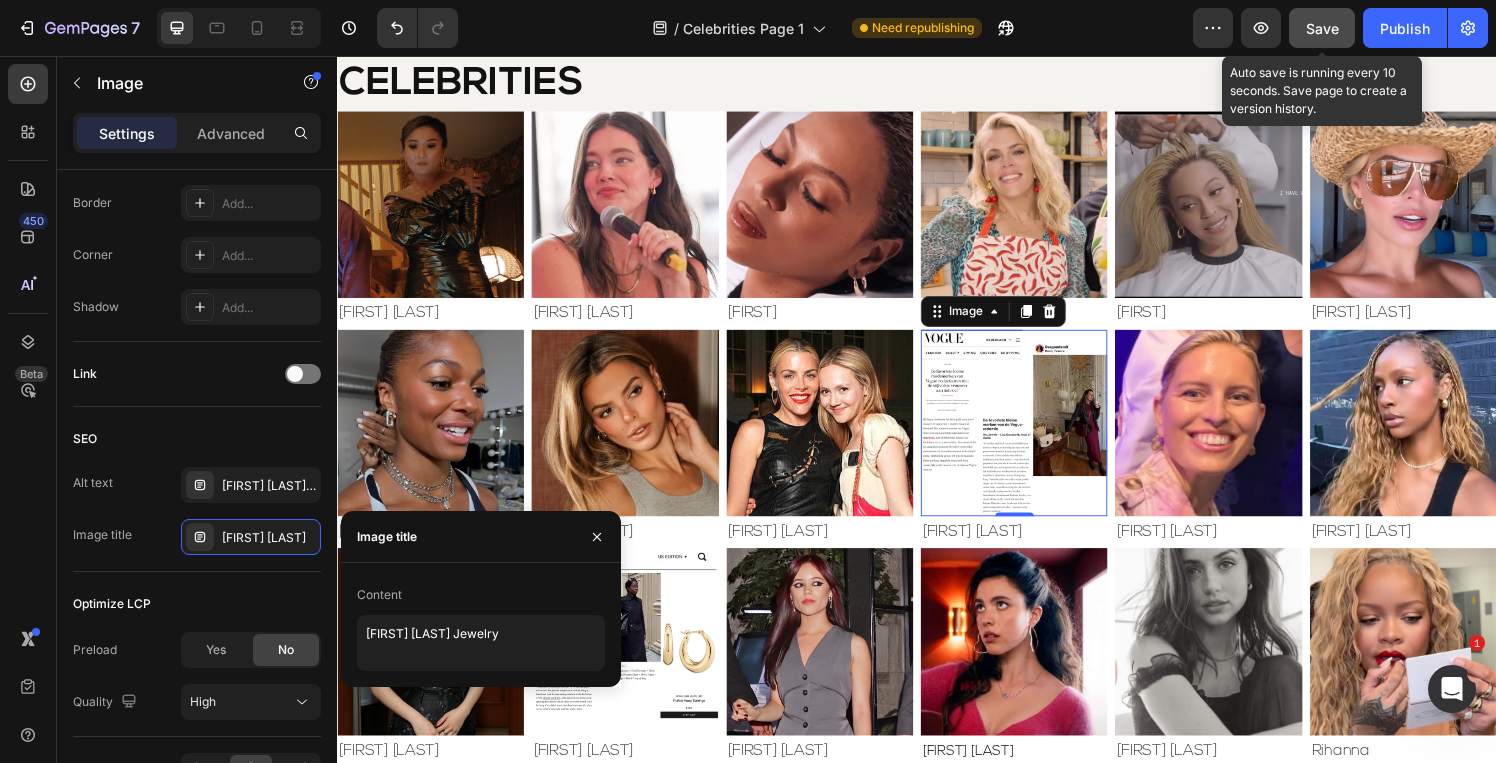 click on "Save" at bounding box center [1322, 28] 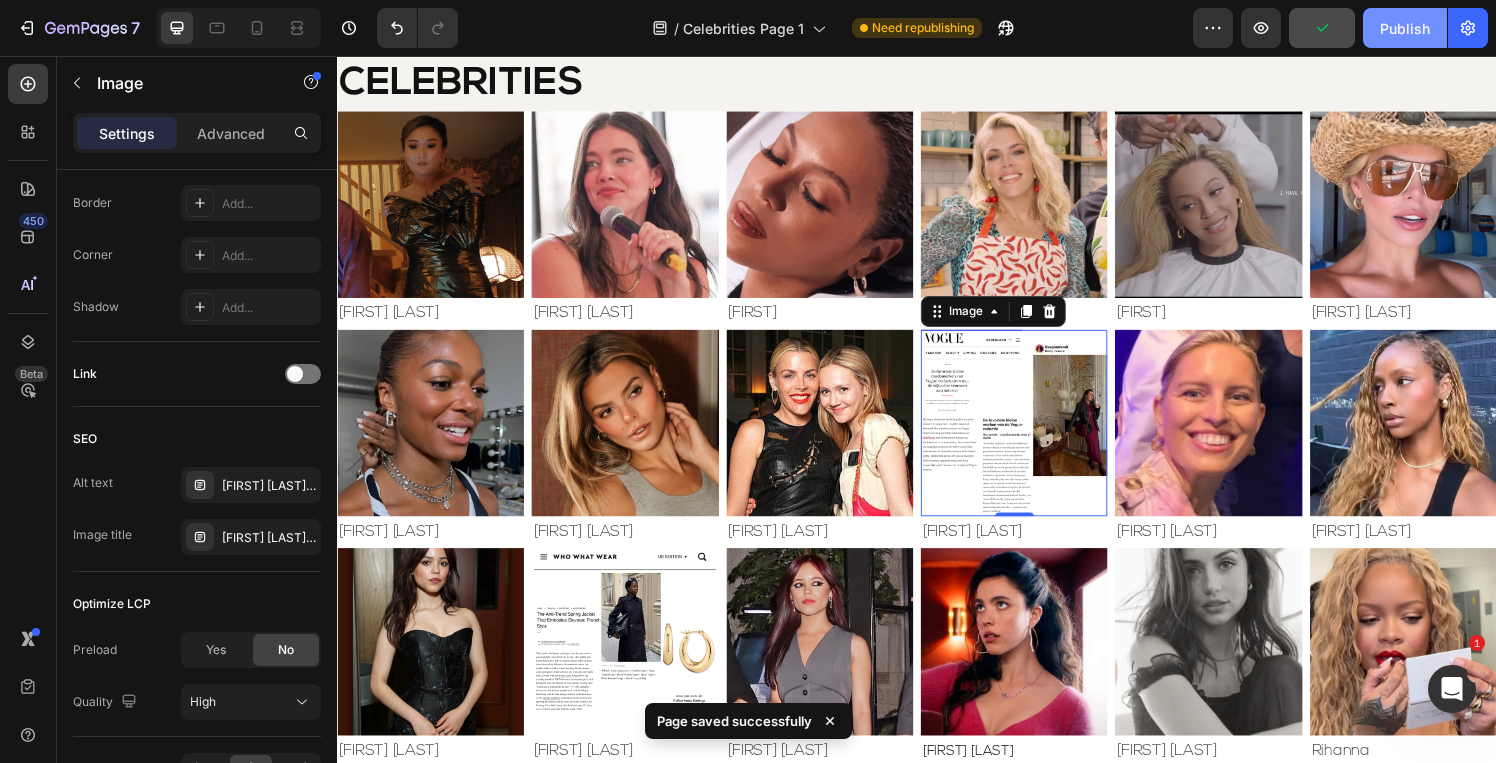 click on "Publish" at bounding box center [1405, 28] 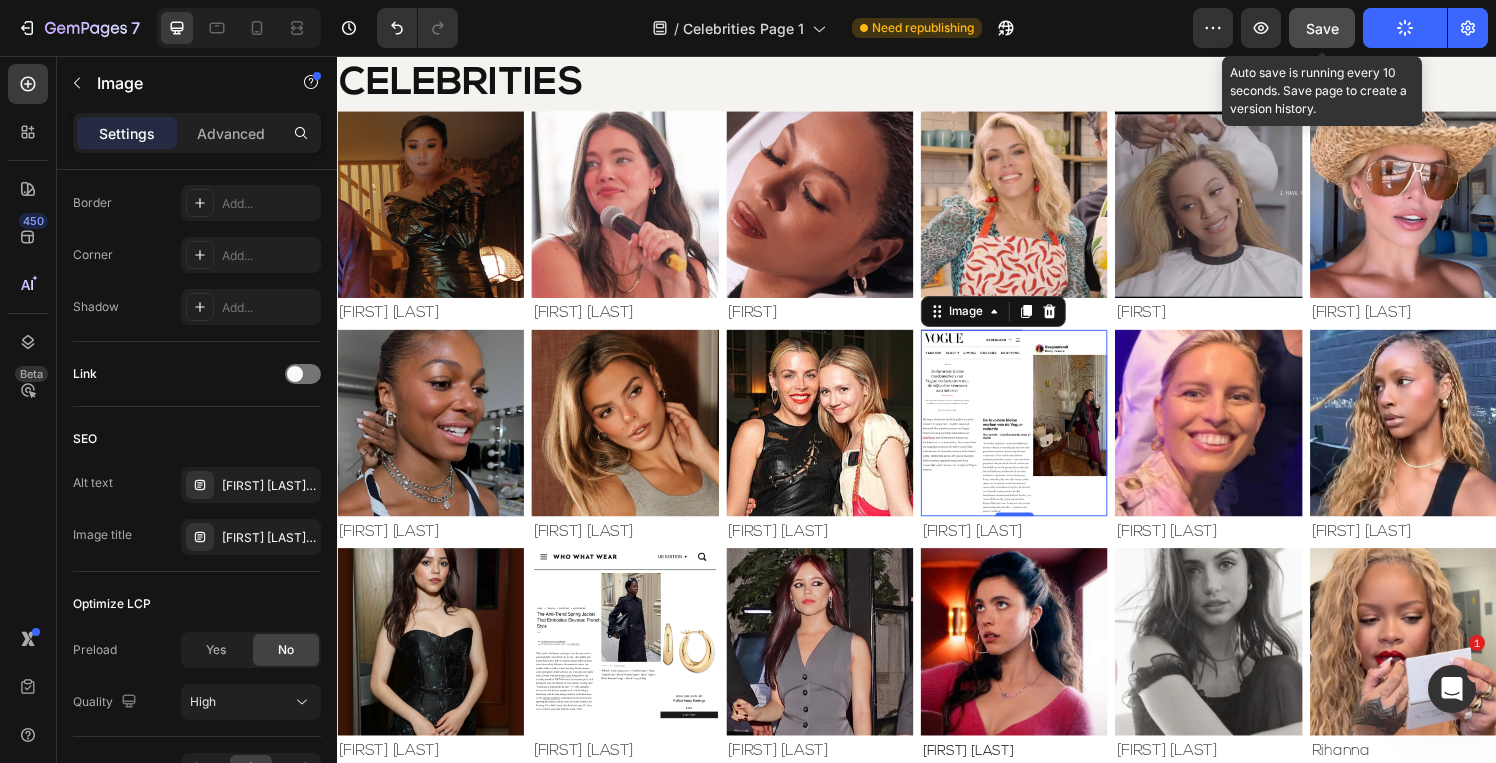click on "Save" at bounding box center [1322, 28] 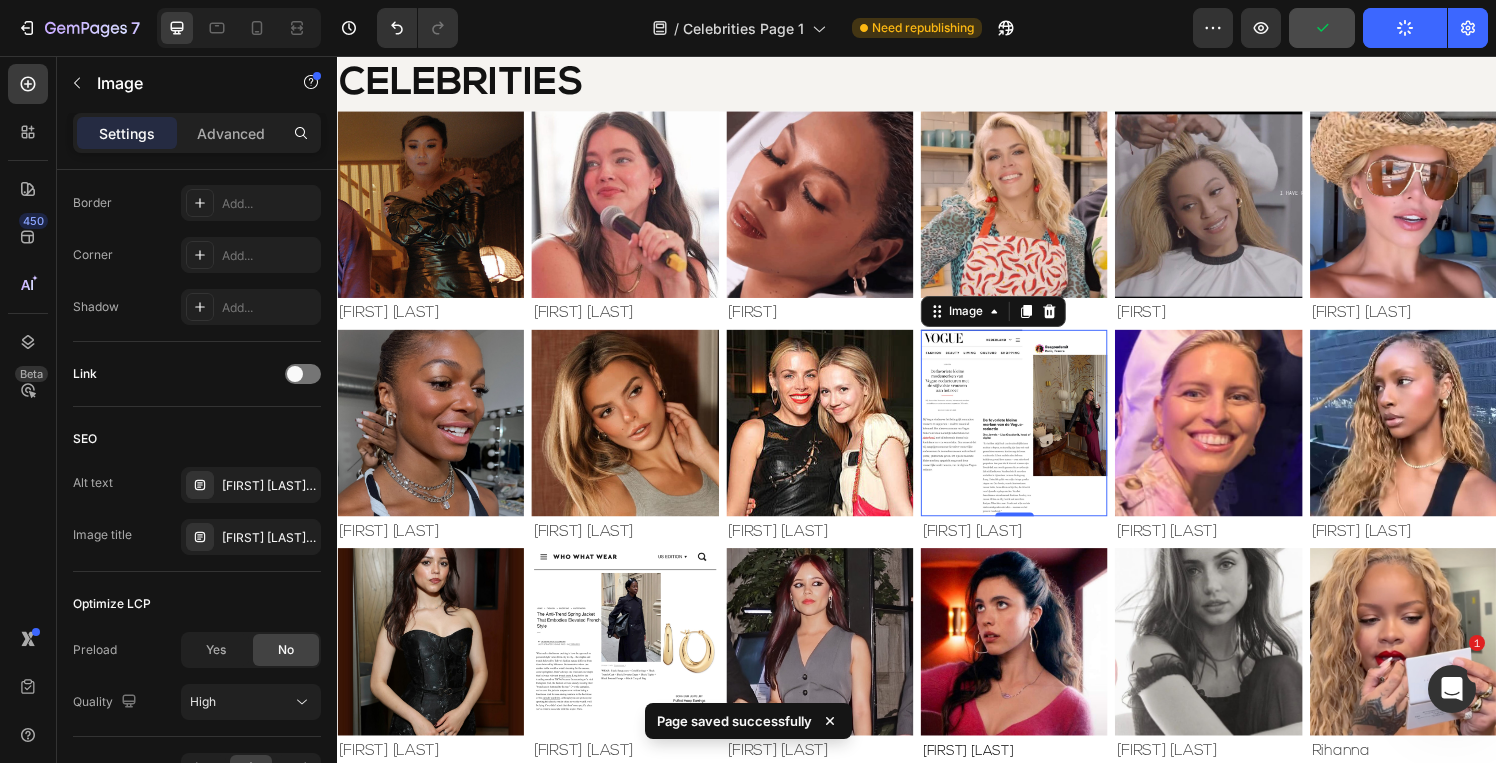 click on "Publish" 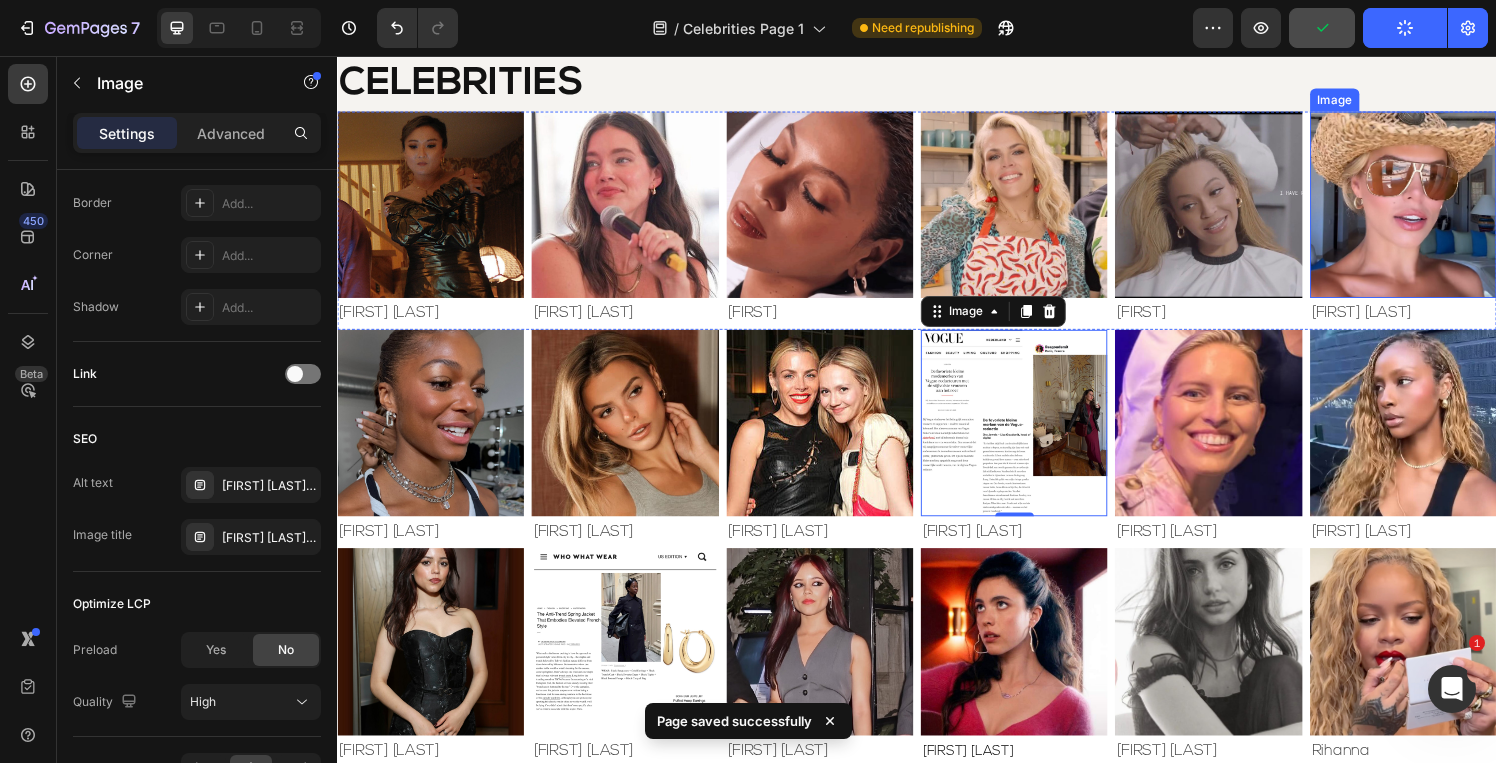 click at bounding box center (1440, 209) 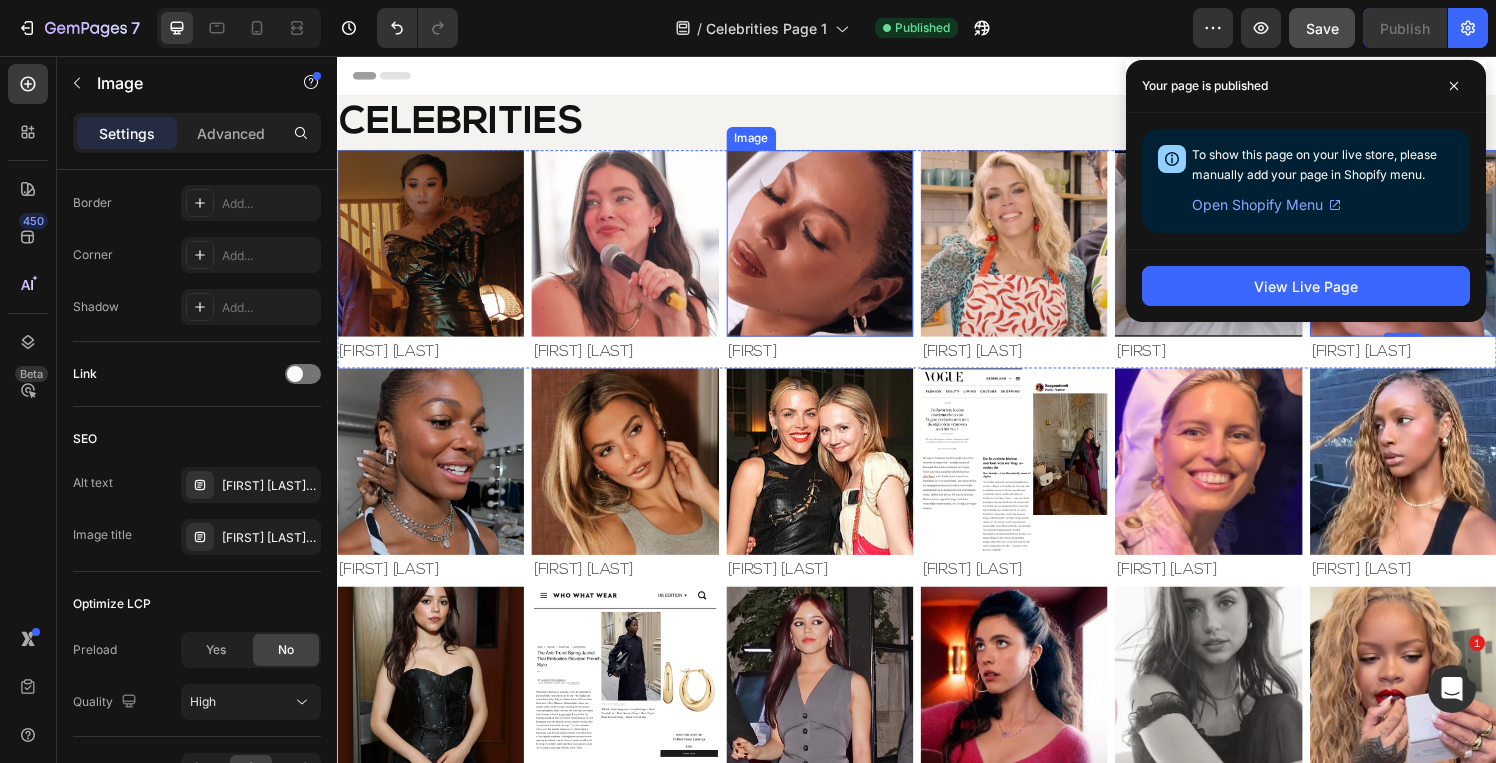scroll, scrollTop: 846, scrollLeft: 0, axis: vertical 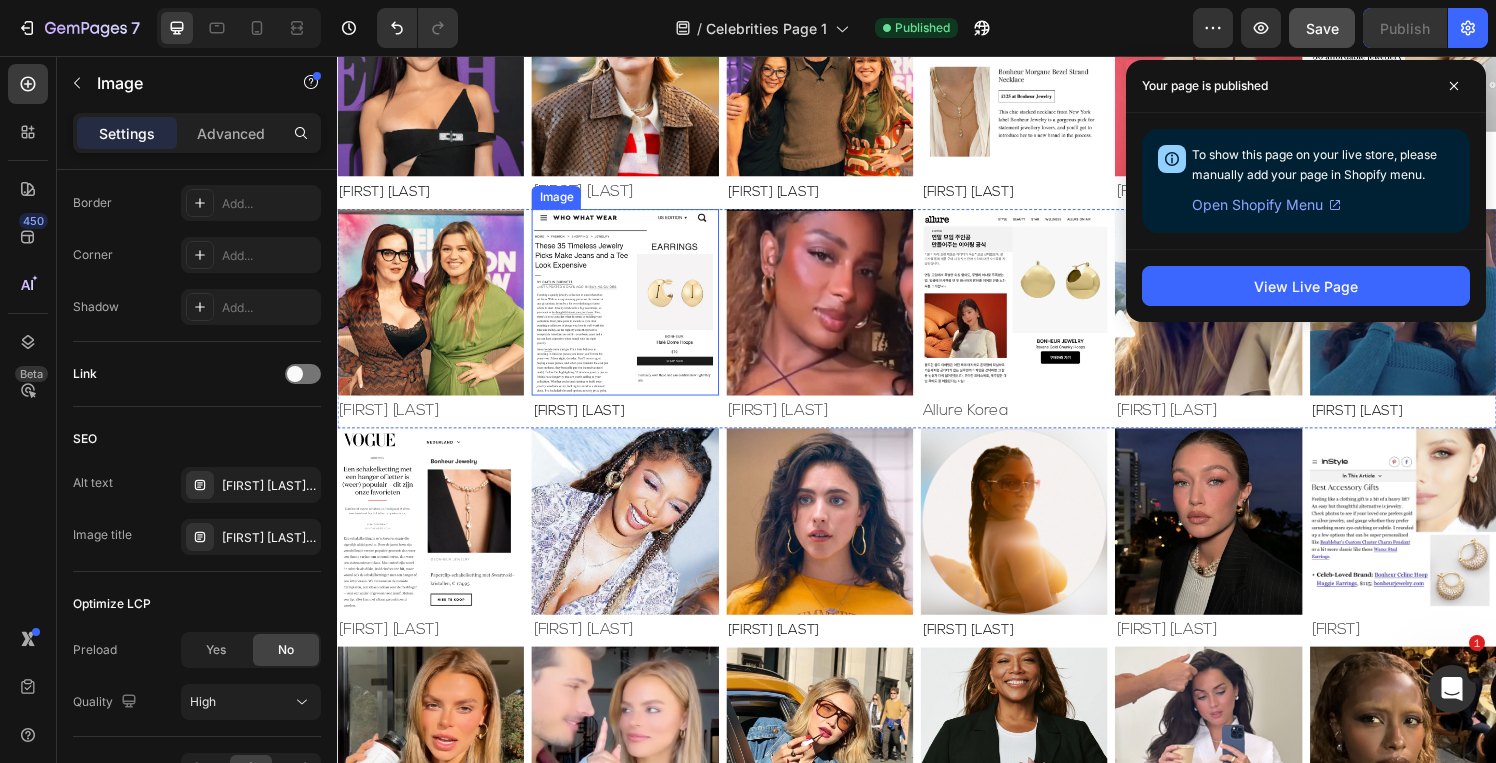 click at bounding box center (634, 310) 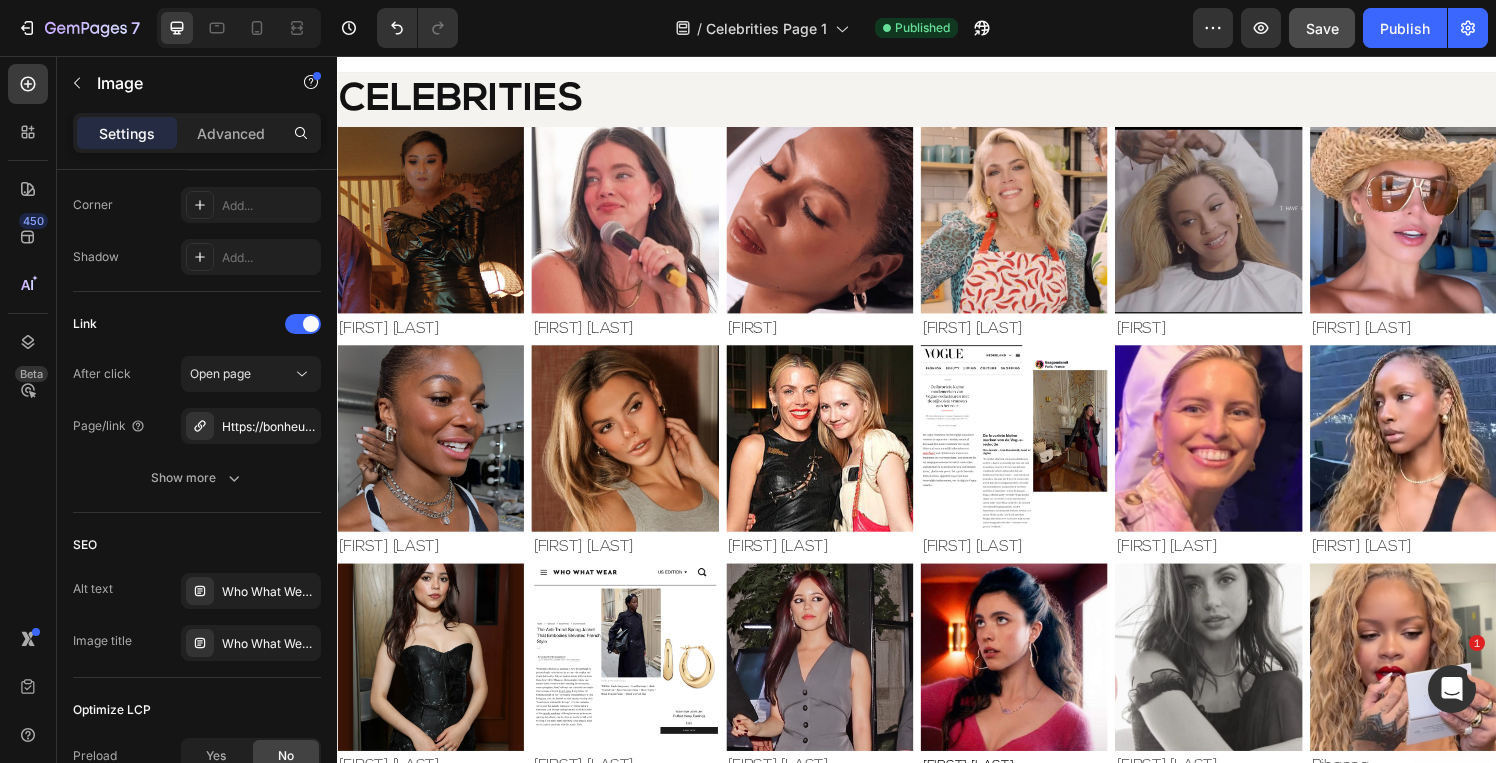 scroll, scrollTop: 40, scrollLeft: 0, axis: vertical 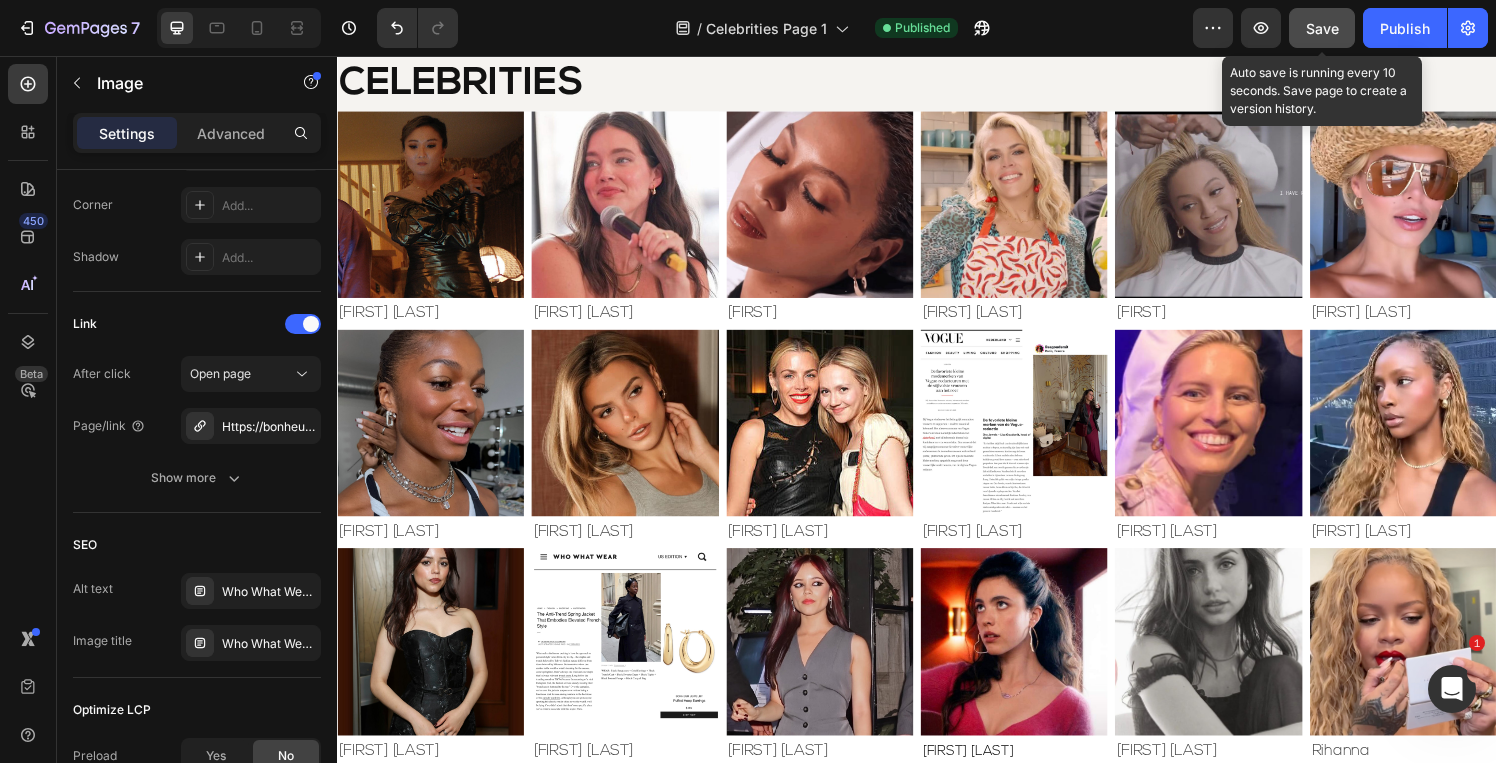 click on "Save" at bounding box center [1322, 28] 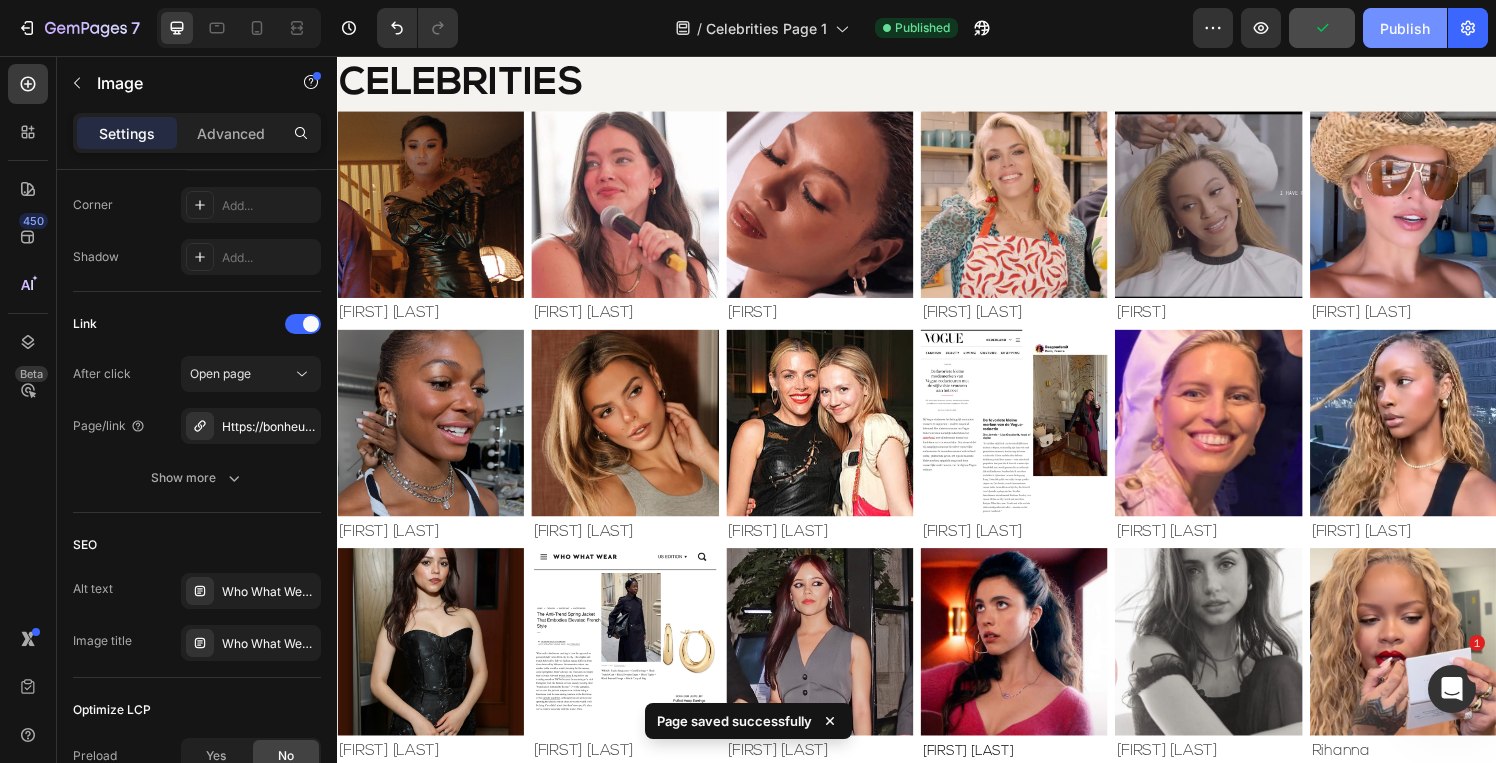click on "Publish" at bounding box center [1405, 28] 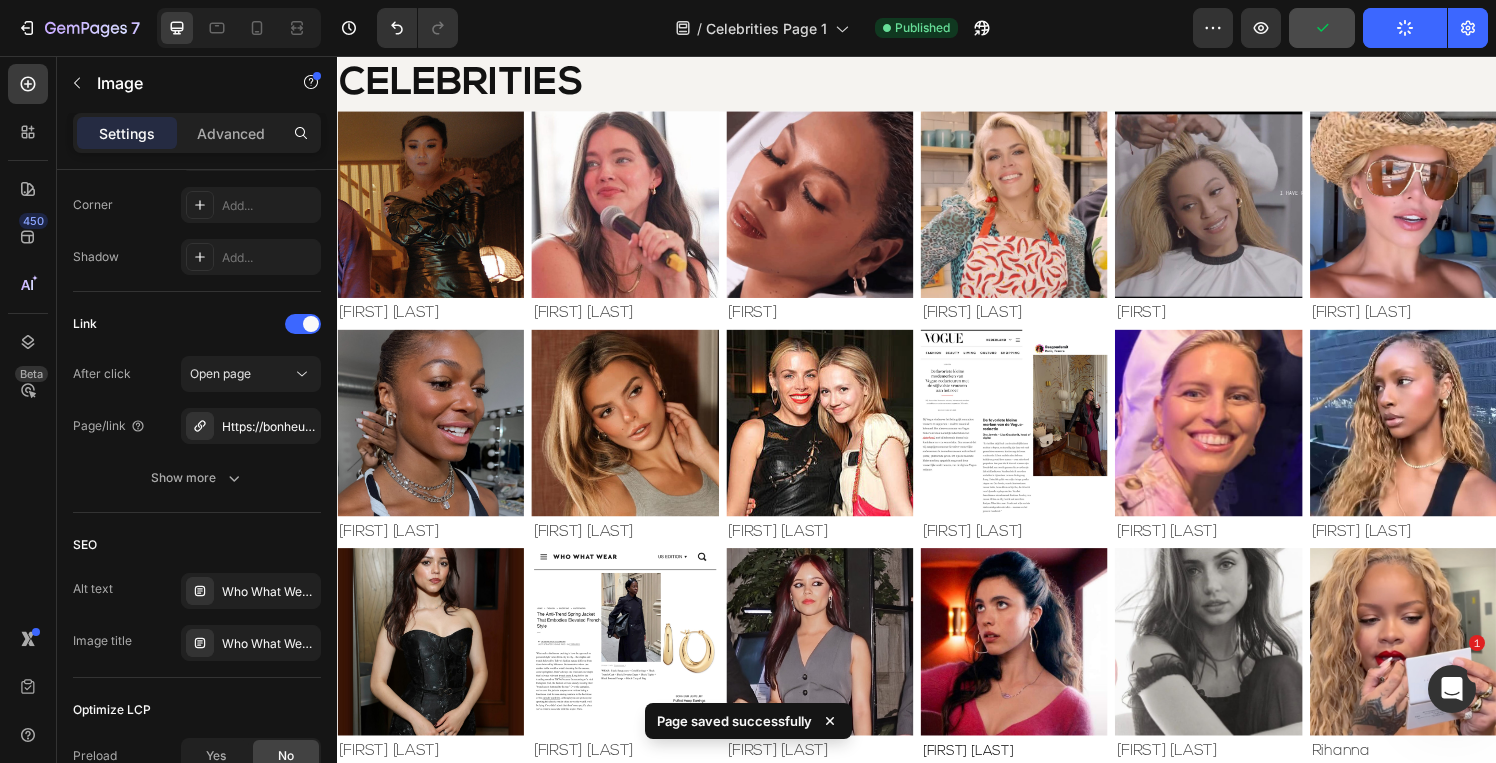 click 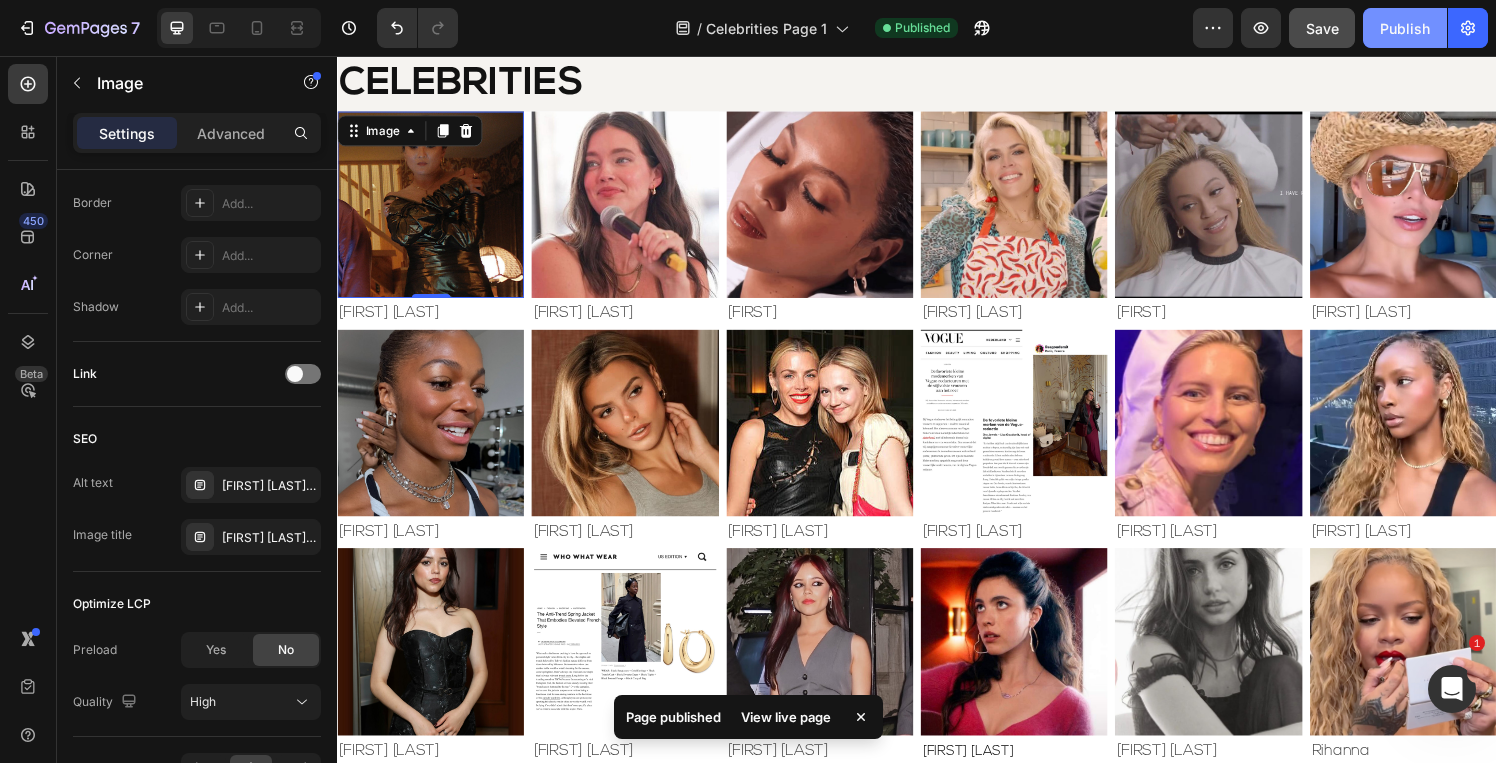 click at bounding box center [433, 209] 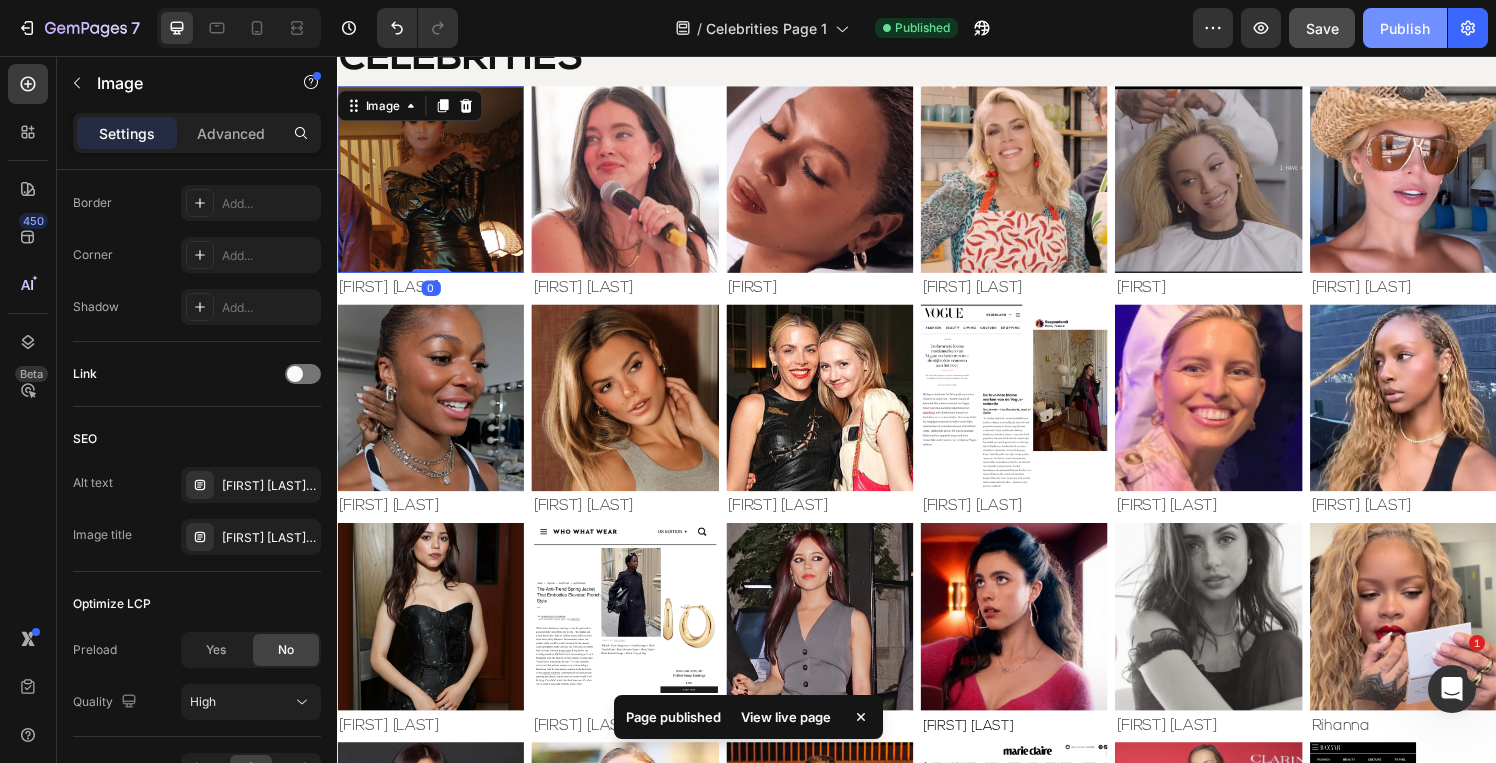 scroll, scrollTop: 80, scrollLeft: 0, axis: vertical 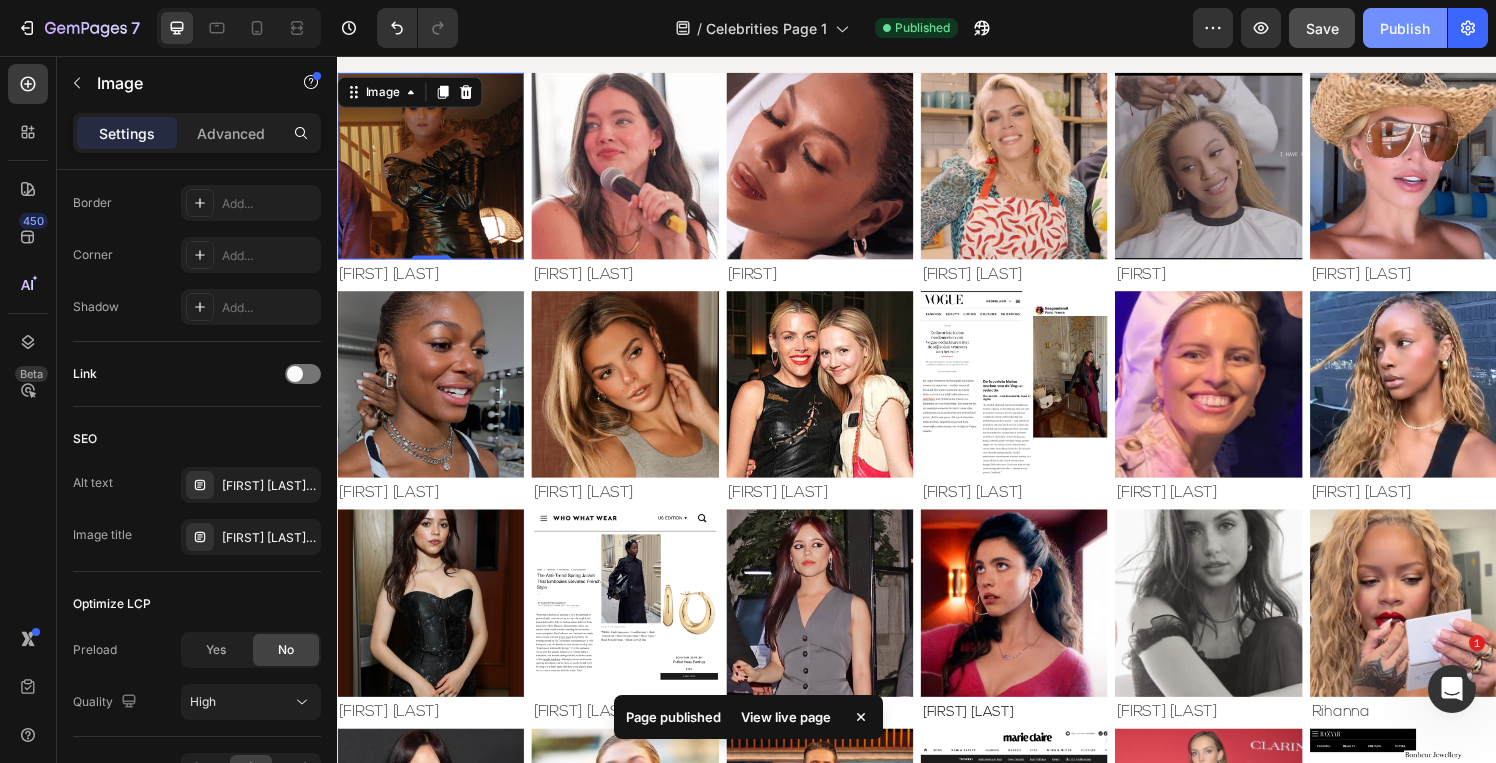 click on "Save" at bounding box center (1322, 28) 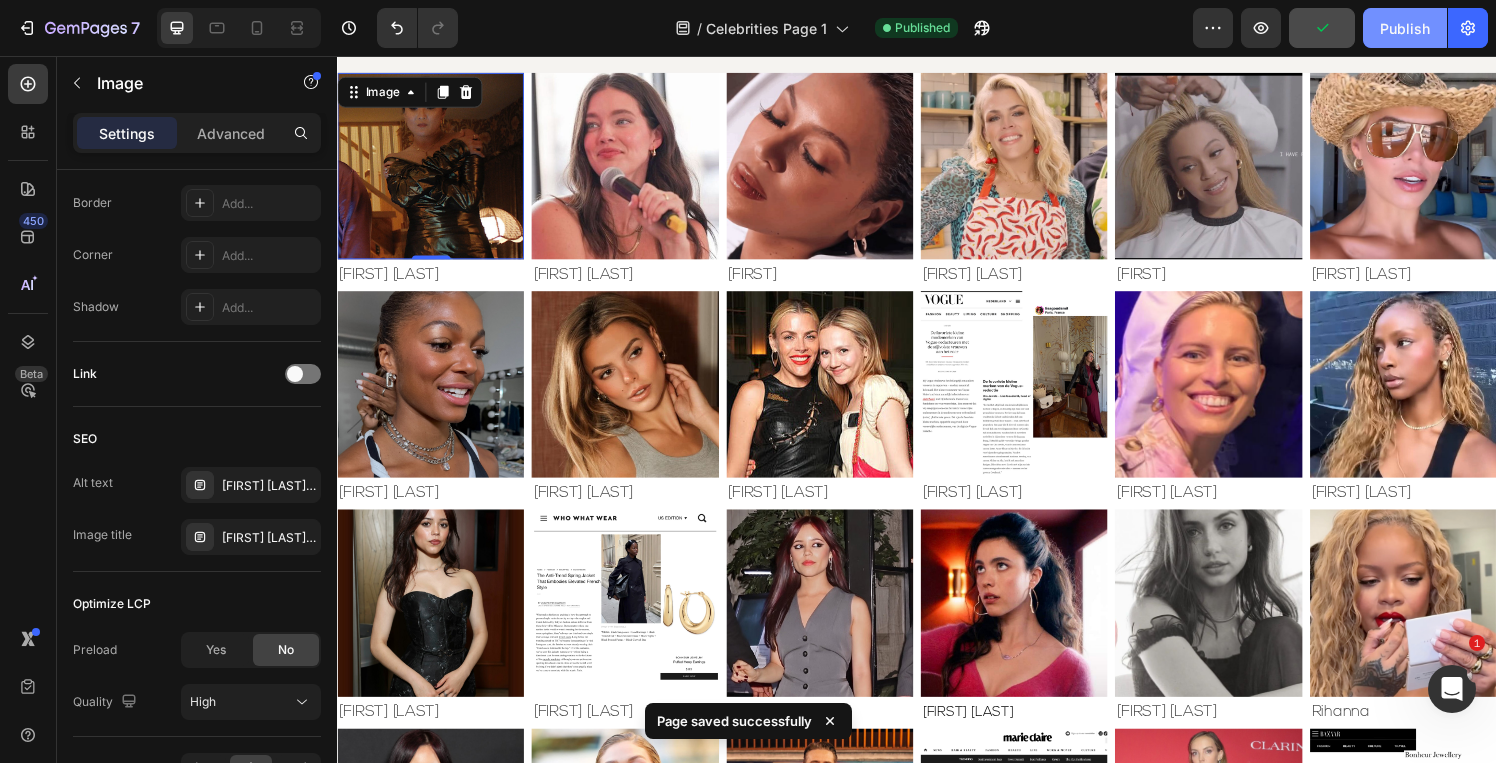 click on "Publish" at bounding box center (1405, 28) 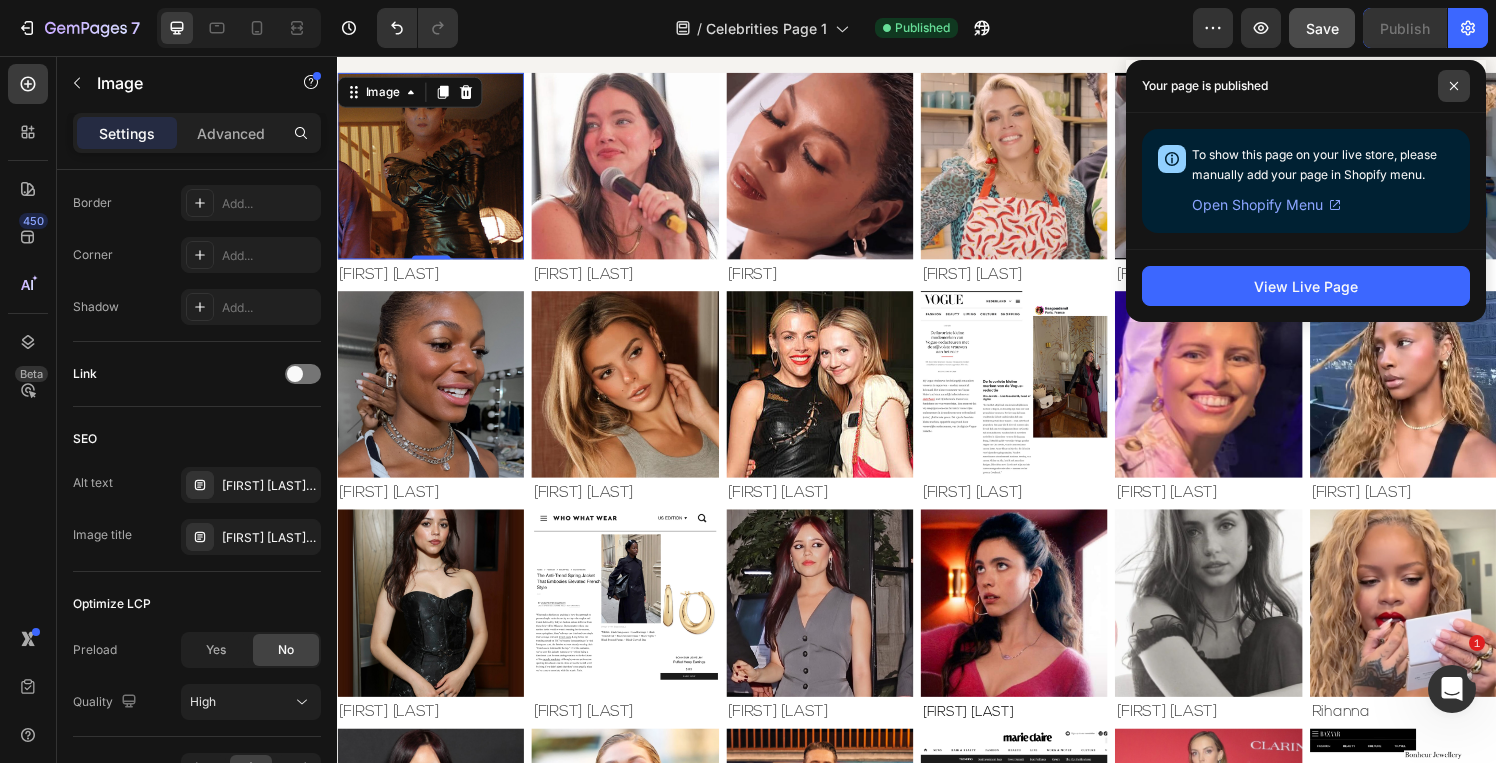 click 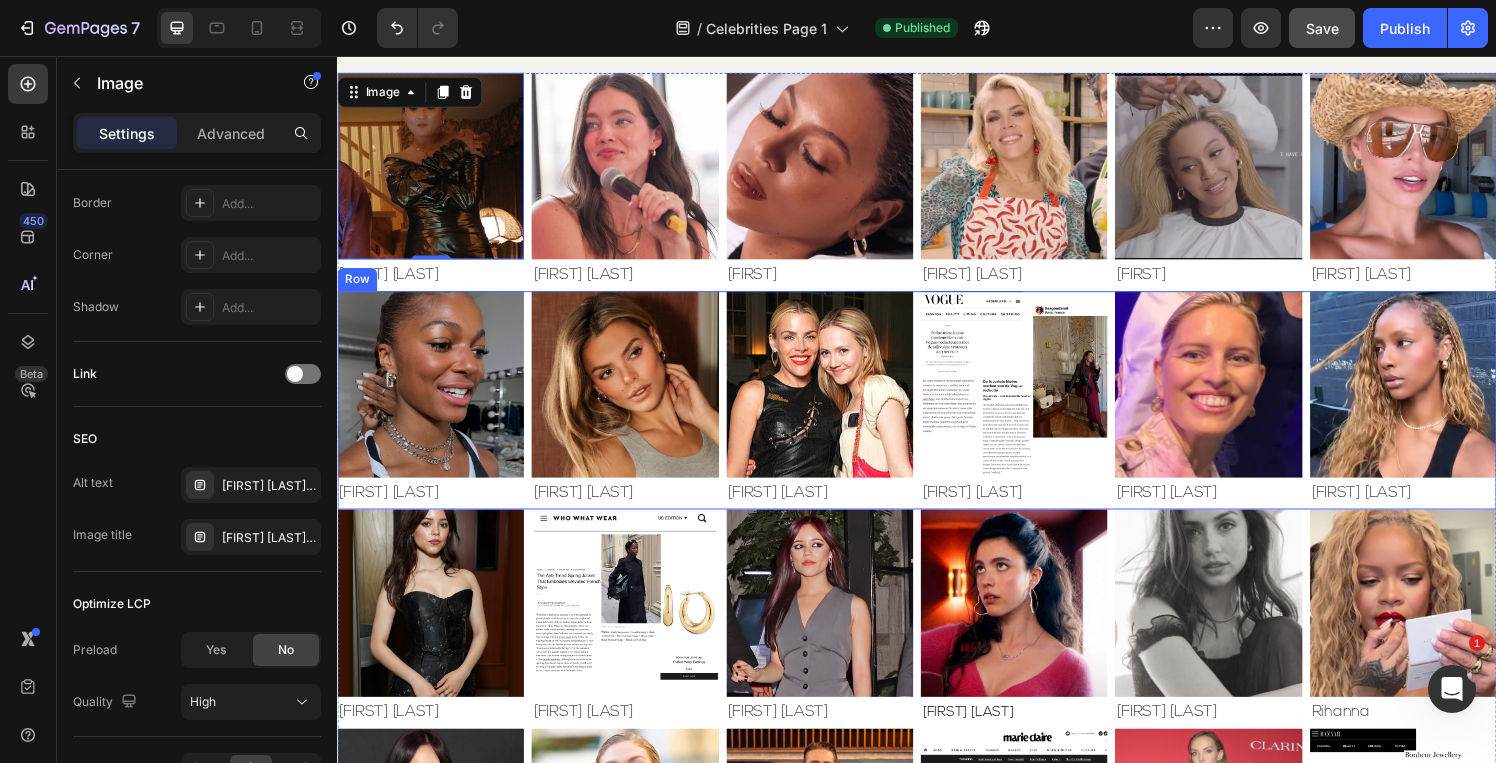 click on "Image [FIRST] [LAST] Text Block Image [FIRST] [LAST] Text Block Image [FIRST] [LAST] Text Block Image [FIRST] [LAST] Text Block Image [FIRST] [LAST] Text Block Row" at bounding box center (937, 412) 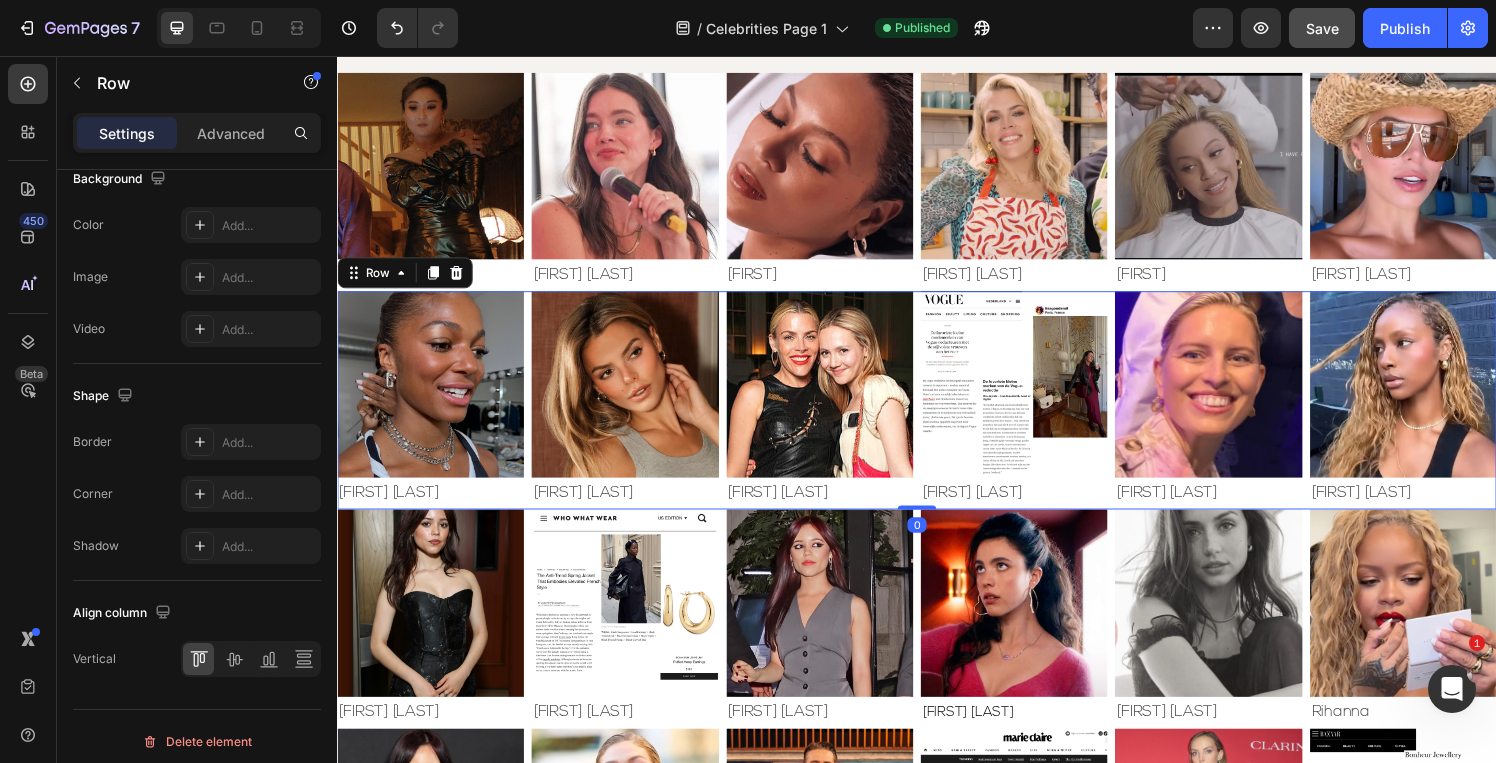 scroll, scrollTop: 0, scrollLeft: 0, axis: both 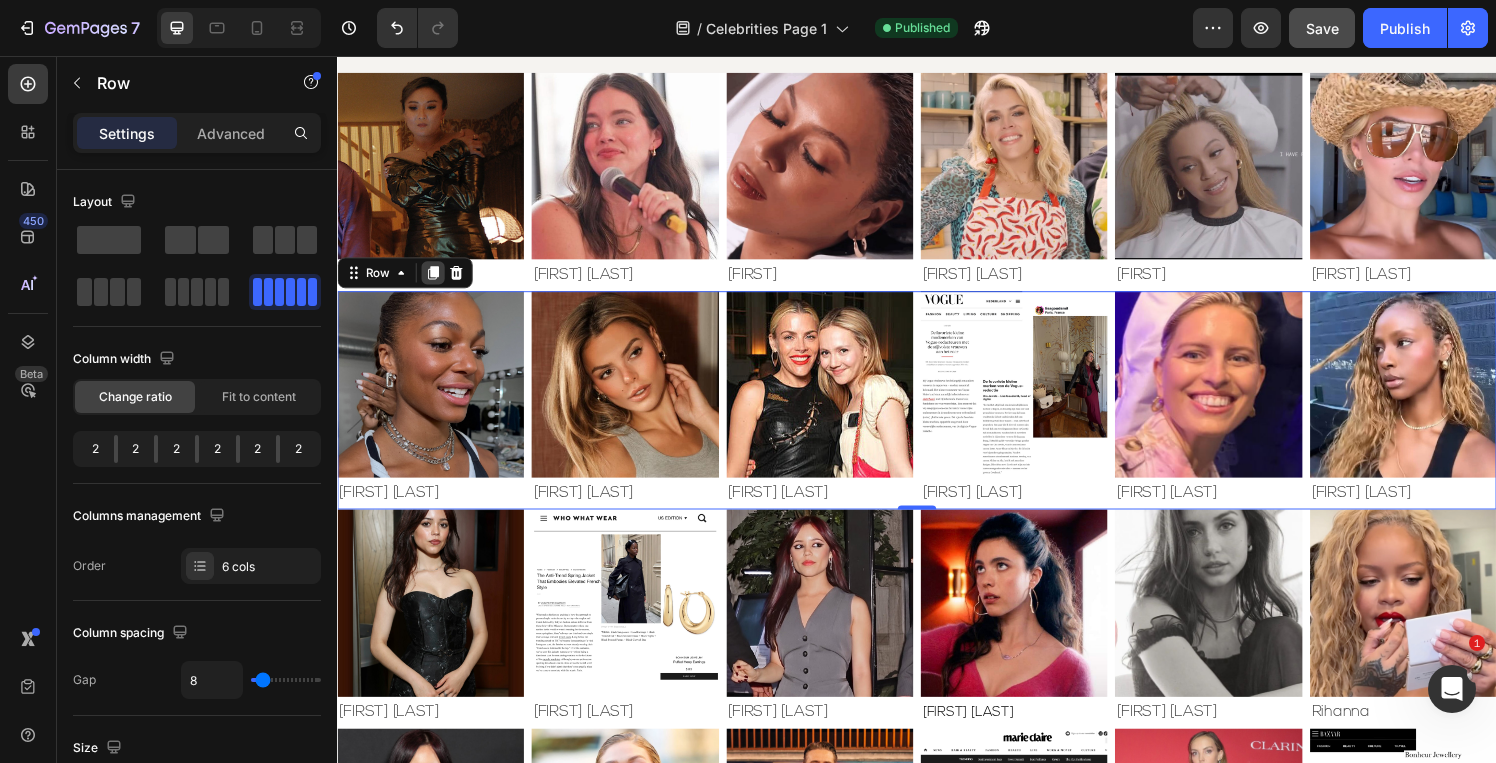click 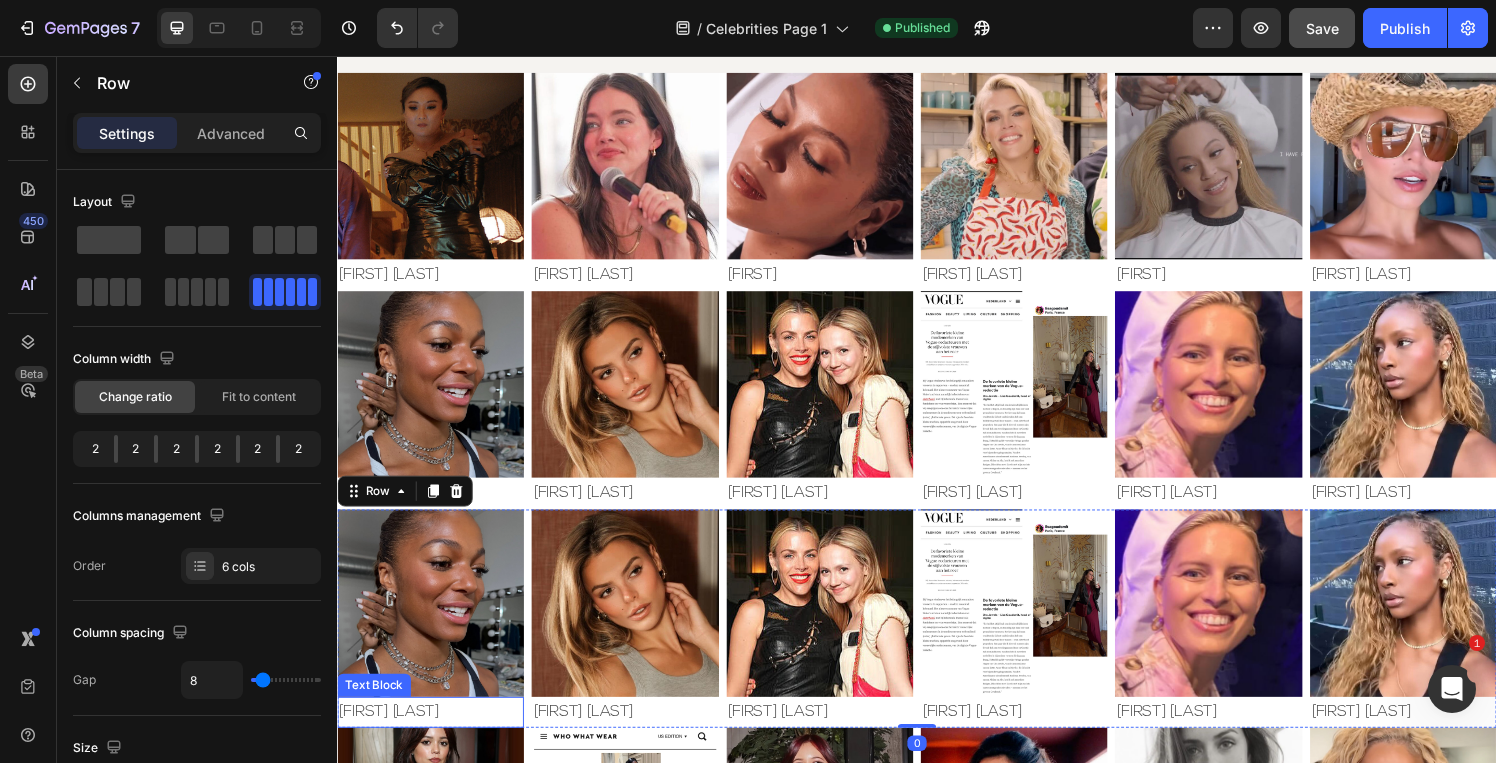 click on "[FIRST] [LAST]" at bounding box center (433, 735) 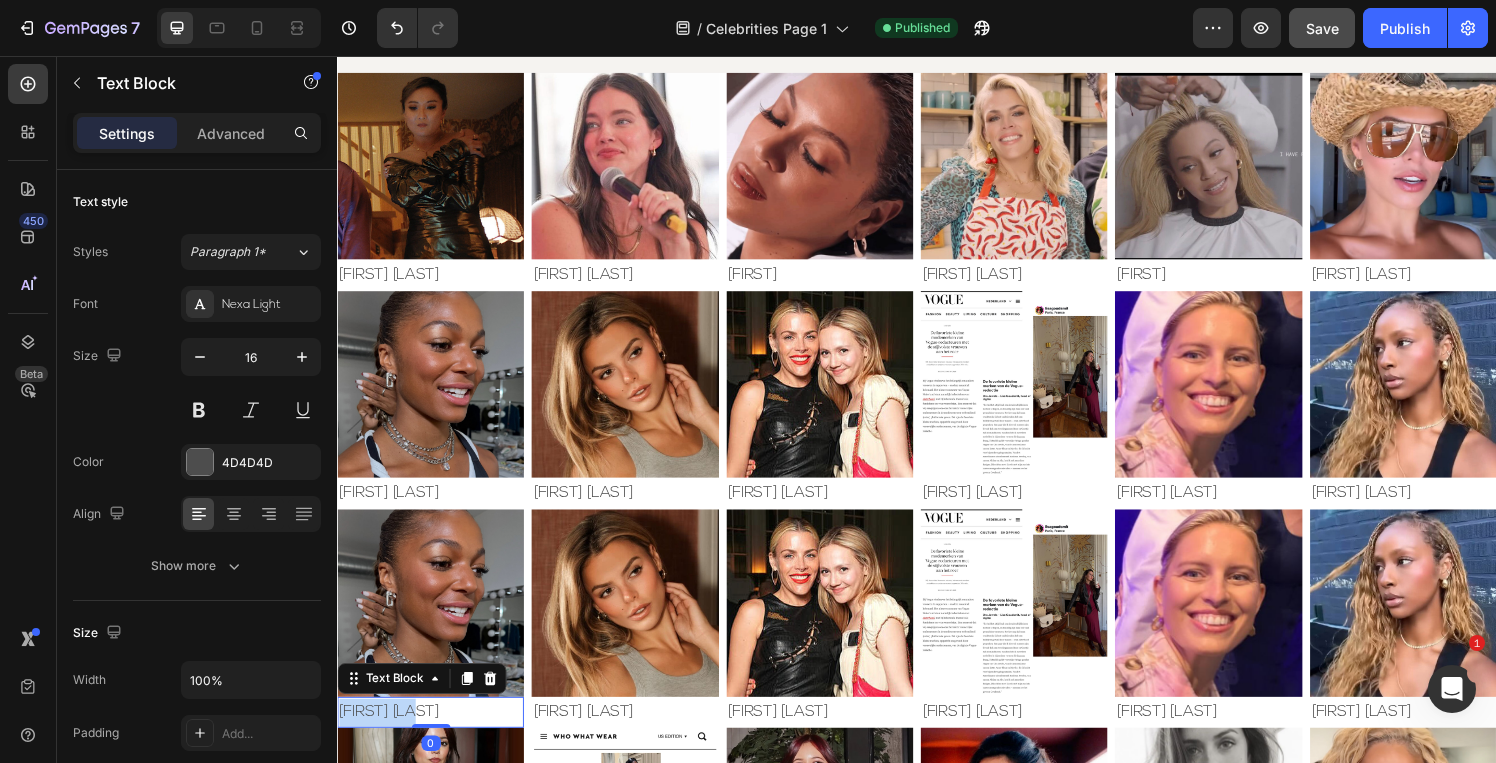 click on "[FIRST] [LAST]" at bounding box center (433, 735) 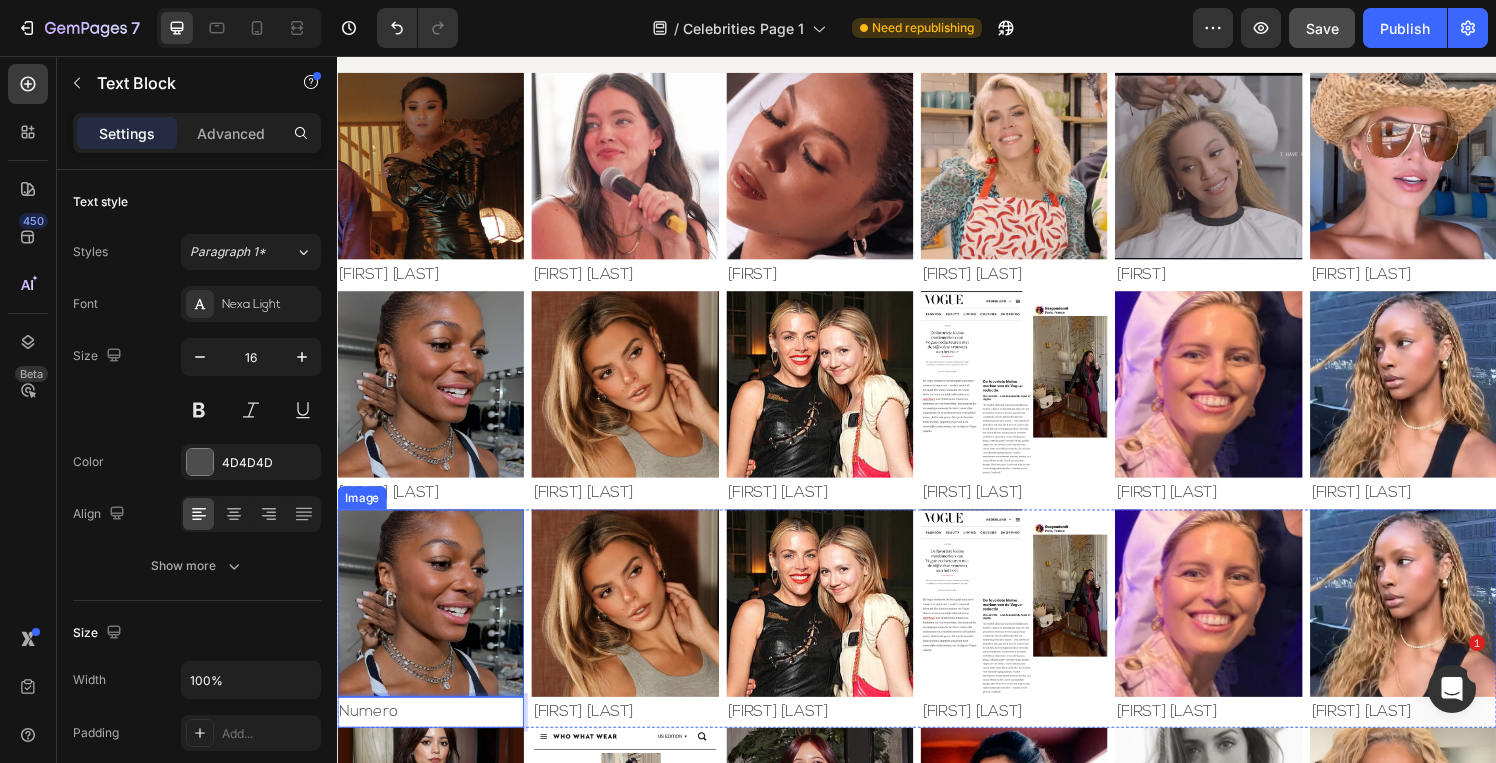 click at bounding box center (433, 621) 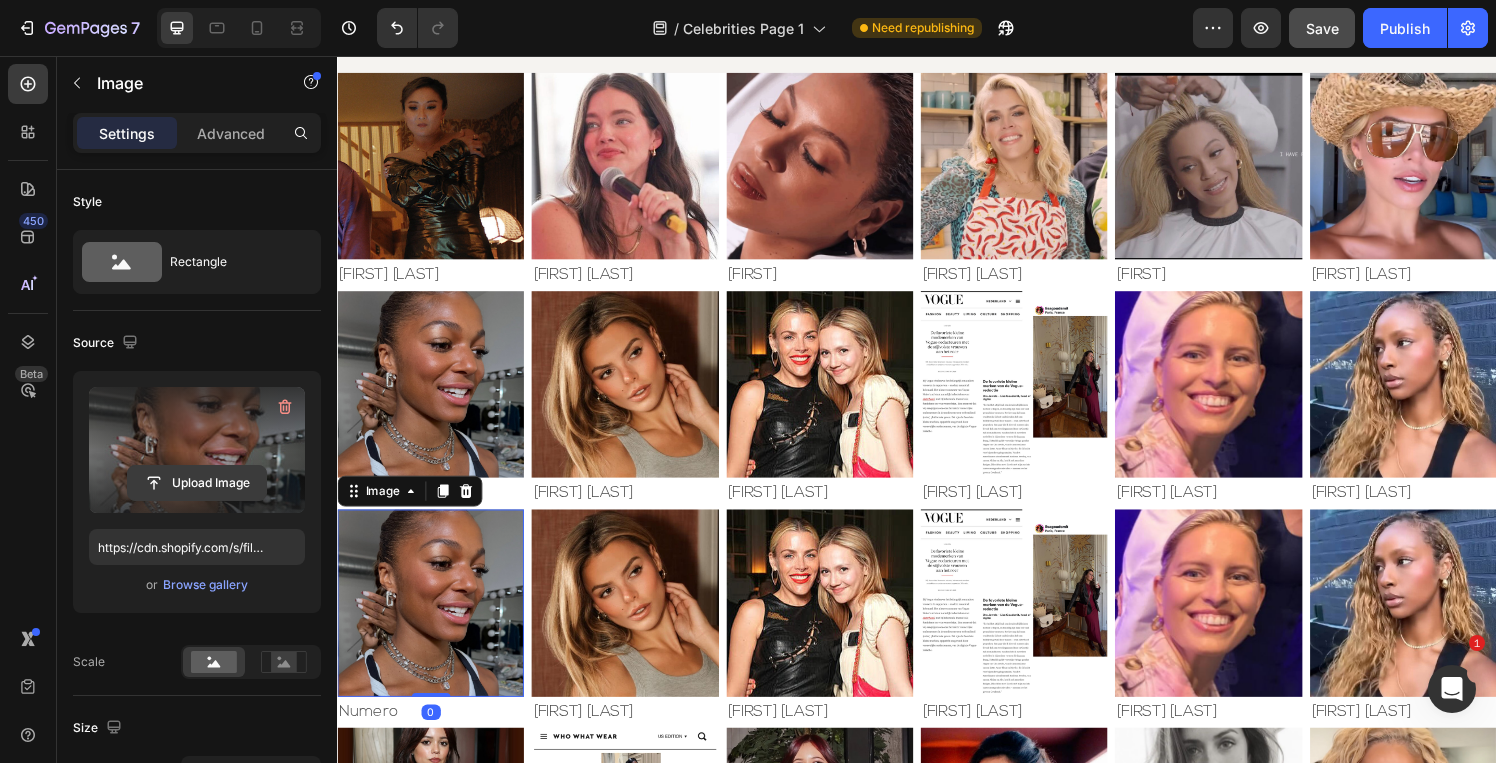 click 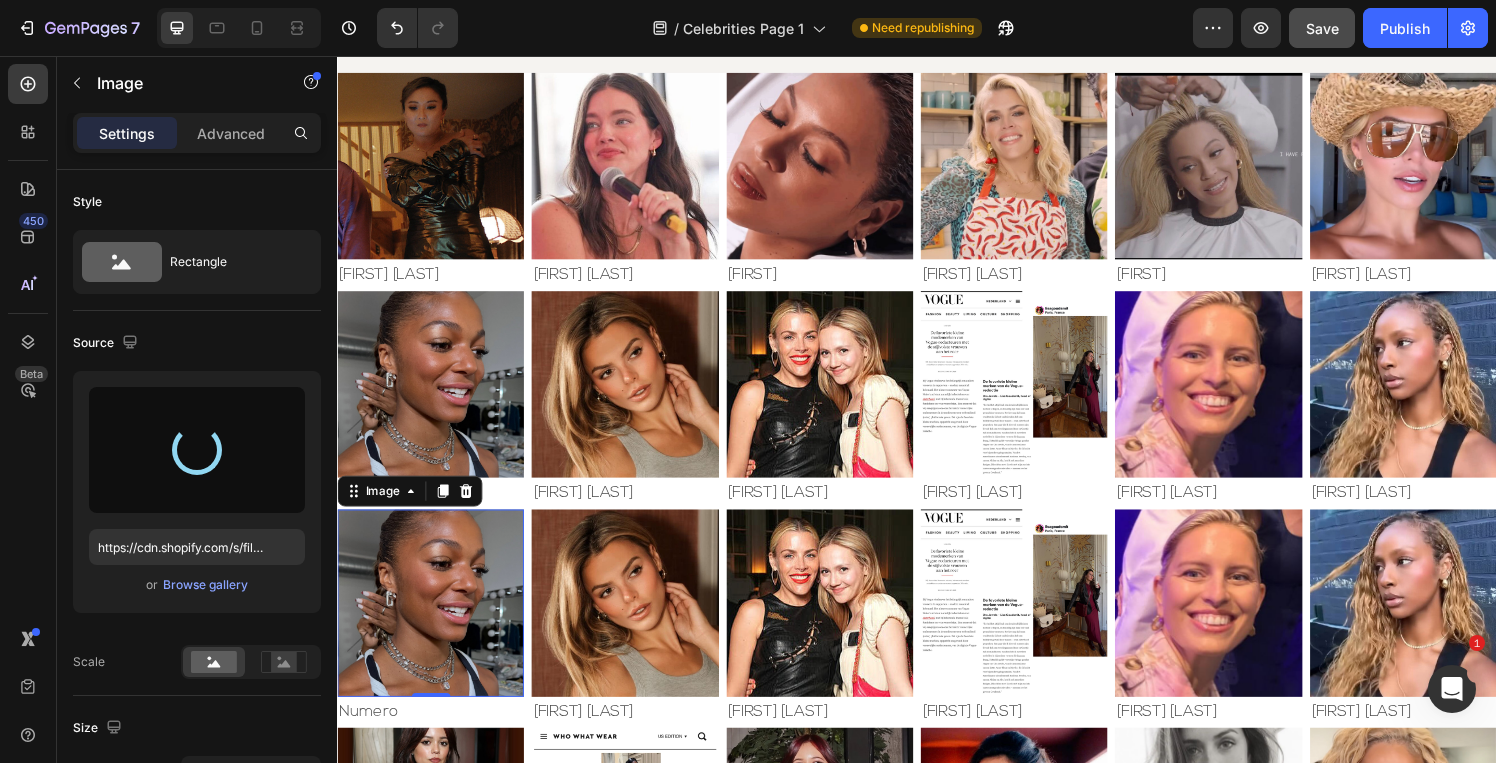 click at bounding box center [433, 621] 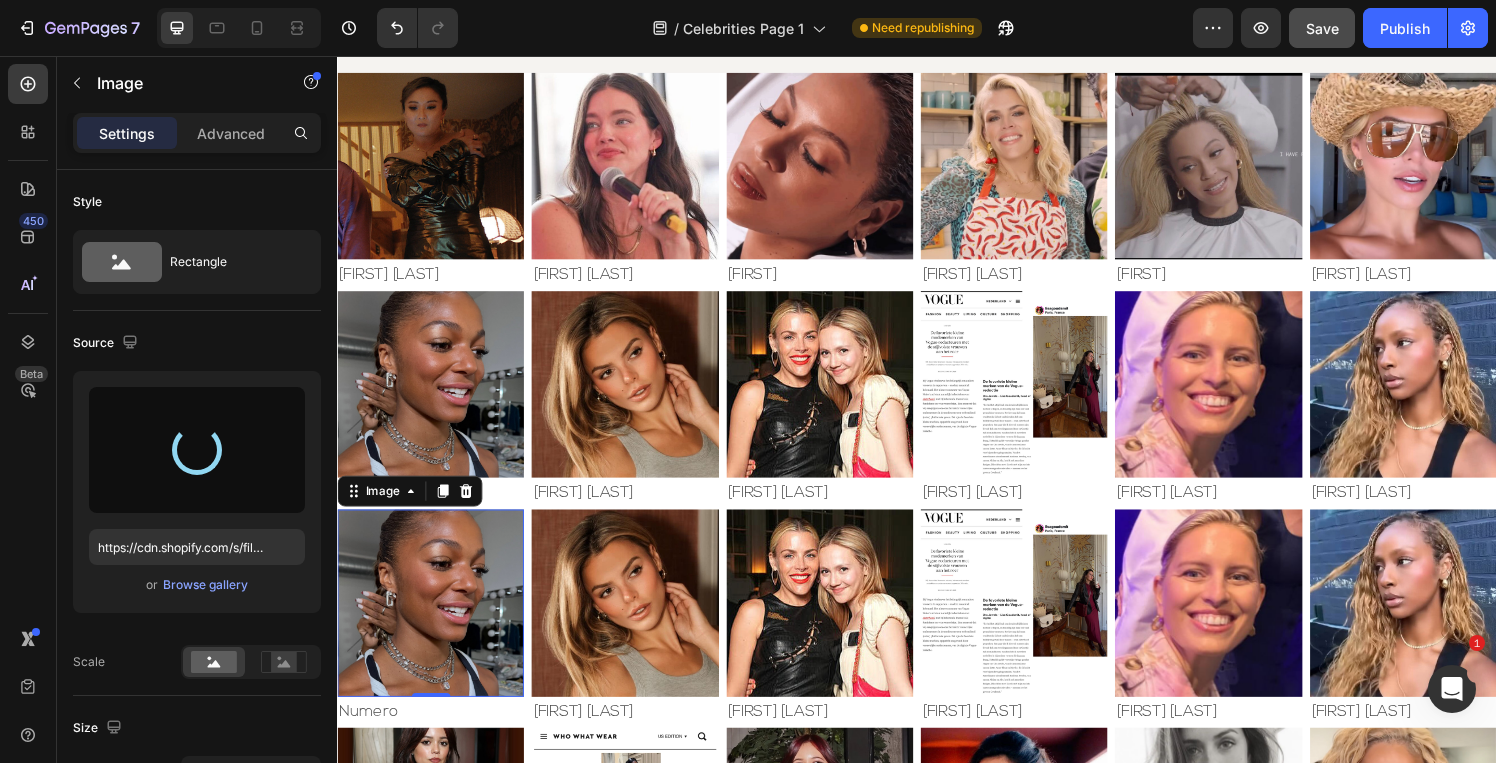 type on "https://cdn.shopify.com/s/files/1/0826/6643/files/gempages_495104992038880131-2bd0093d-8360-4ce0-af2b-2b3a8df1cb22.jpg" 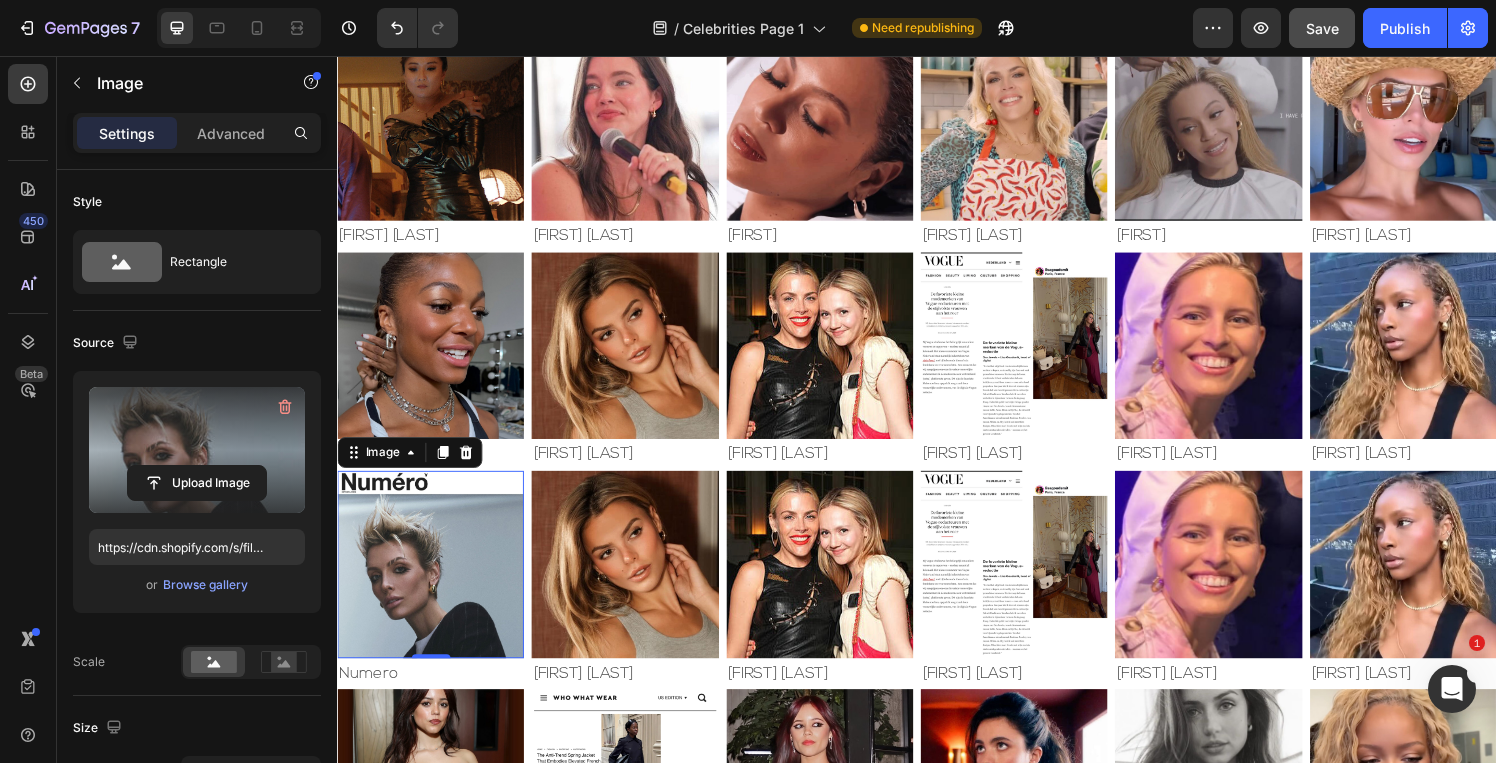 scroll, scrollTop: 160, scrollLeft: 0, axis: vertical 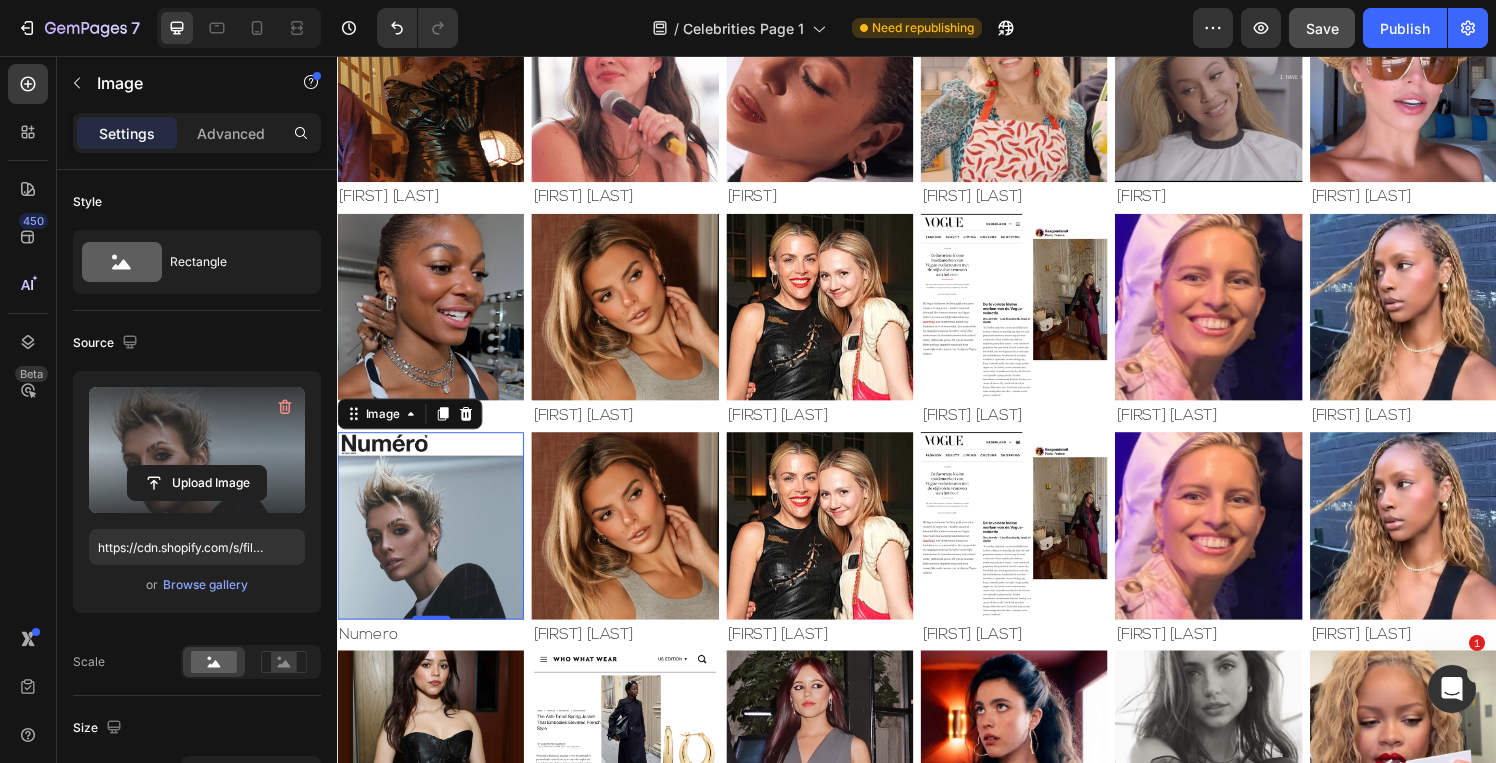 click at bounding box center (433, 541) 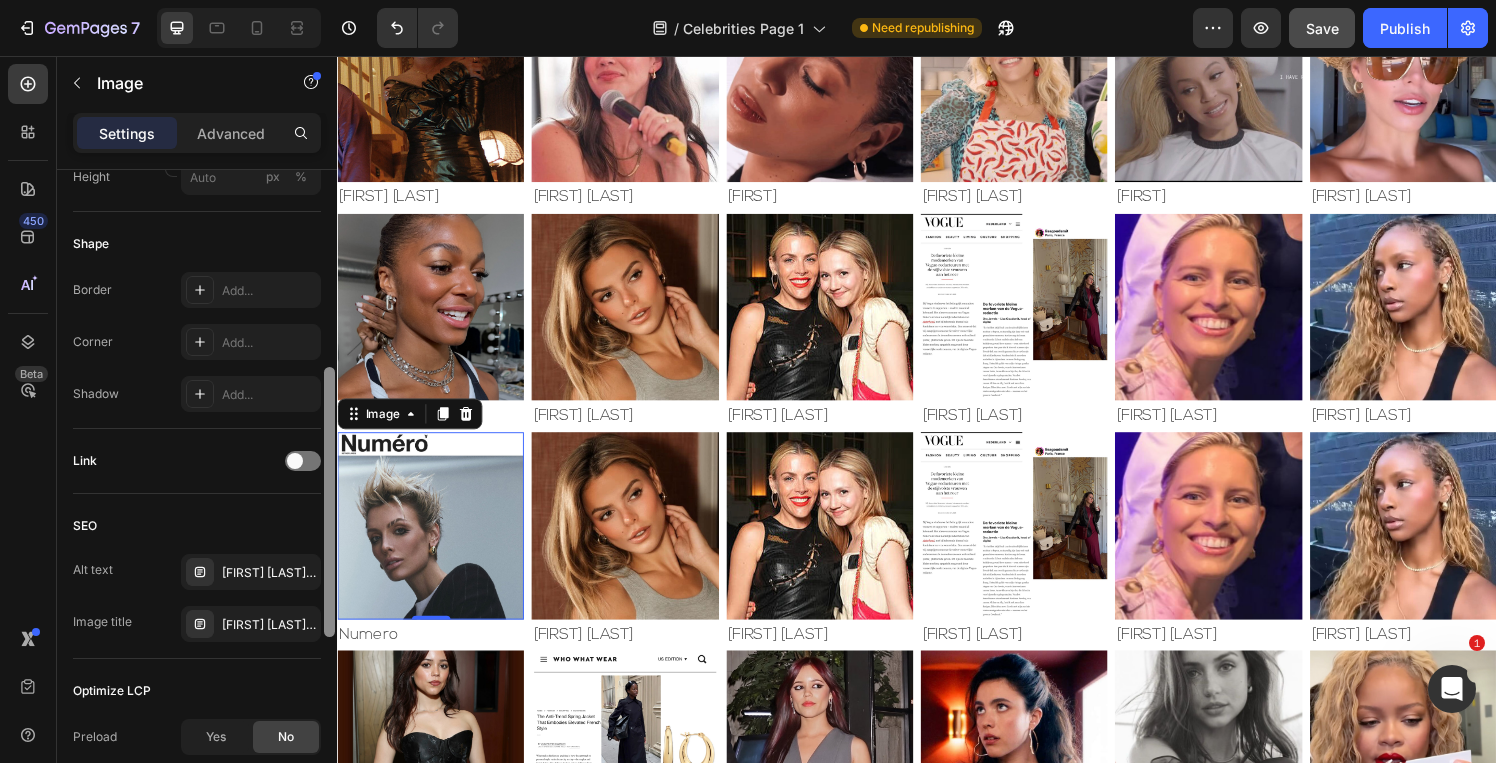 scroll, scrollTop: 713, scrollLeft: 0, axis: vertical 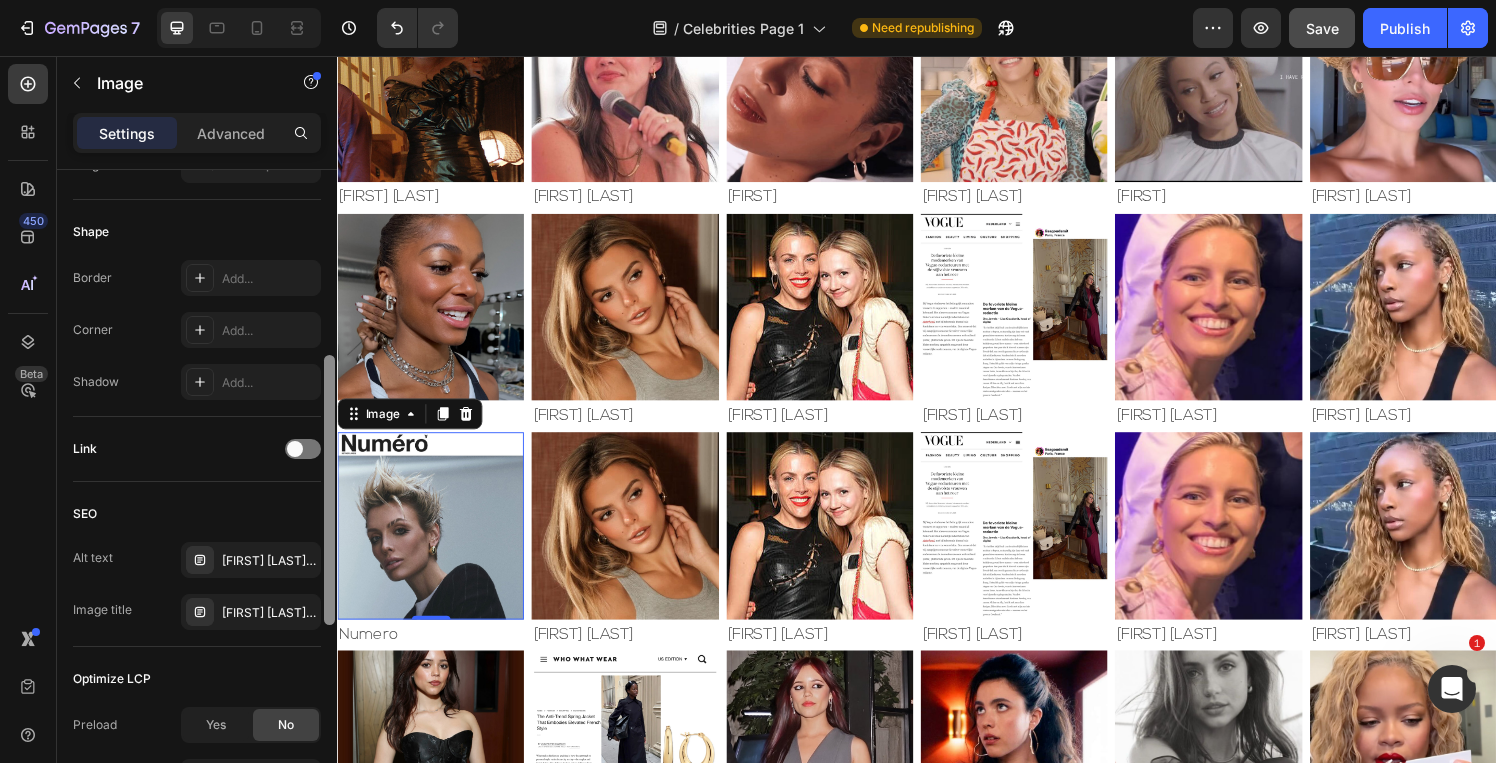 drag, startPoint x: 329, startPoint y: 393, endPoint x: 331, endPoint y: 690, distance: 297.00674 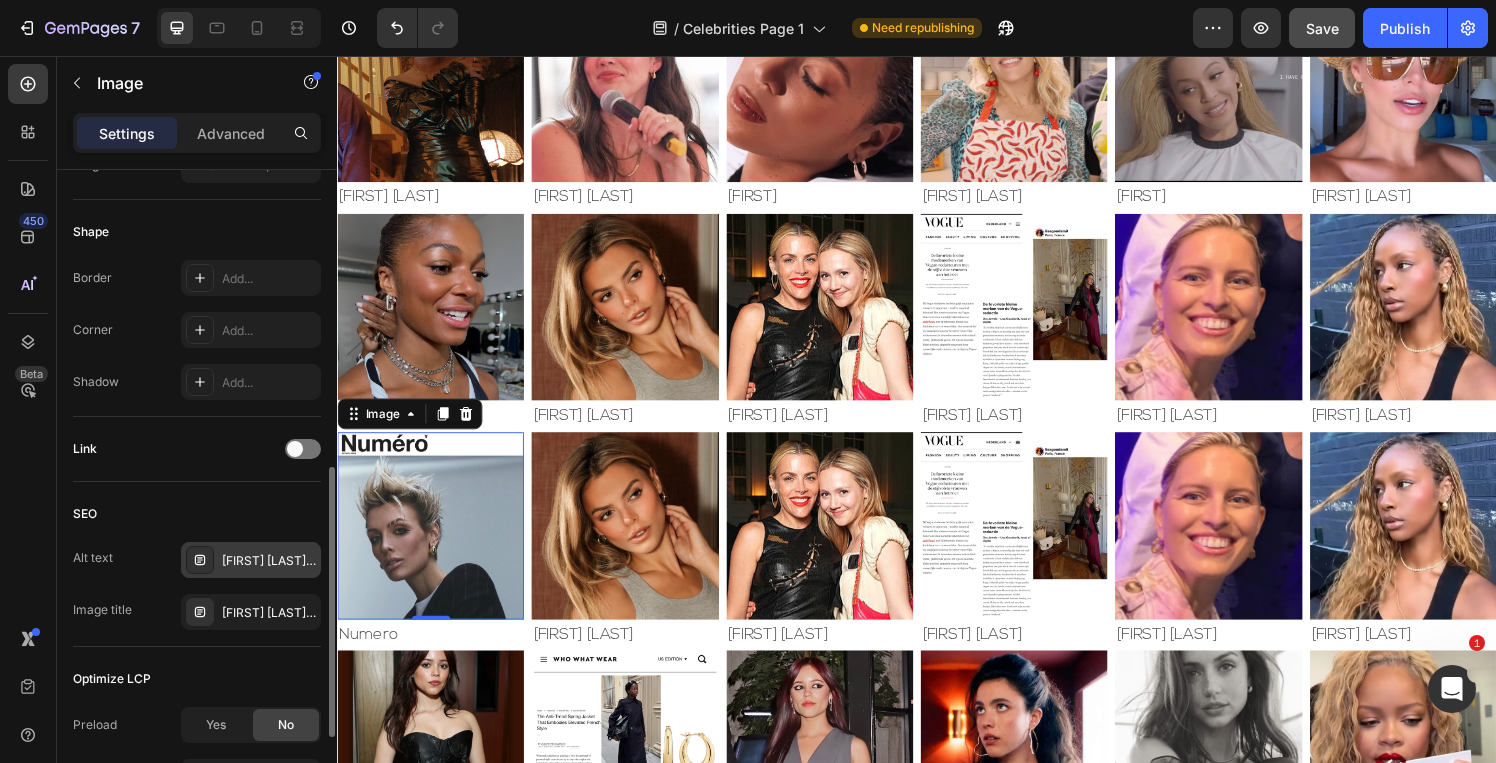 click on "[FIRST] [LAST] Jewelry" at bounding box center [269, 561] 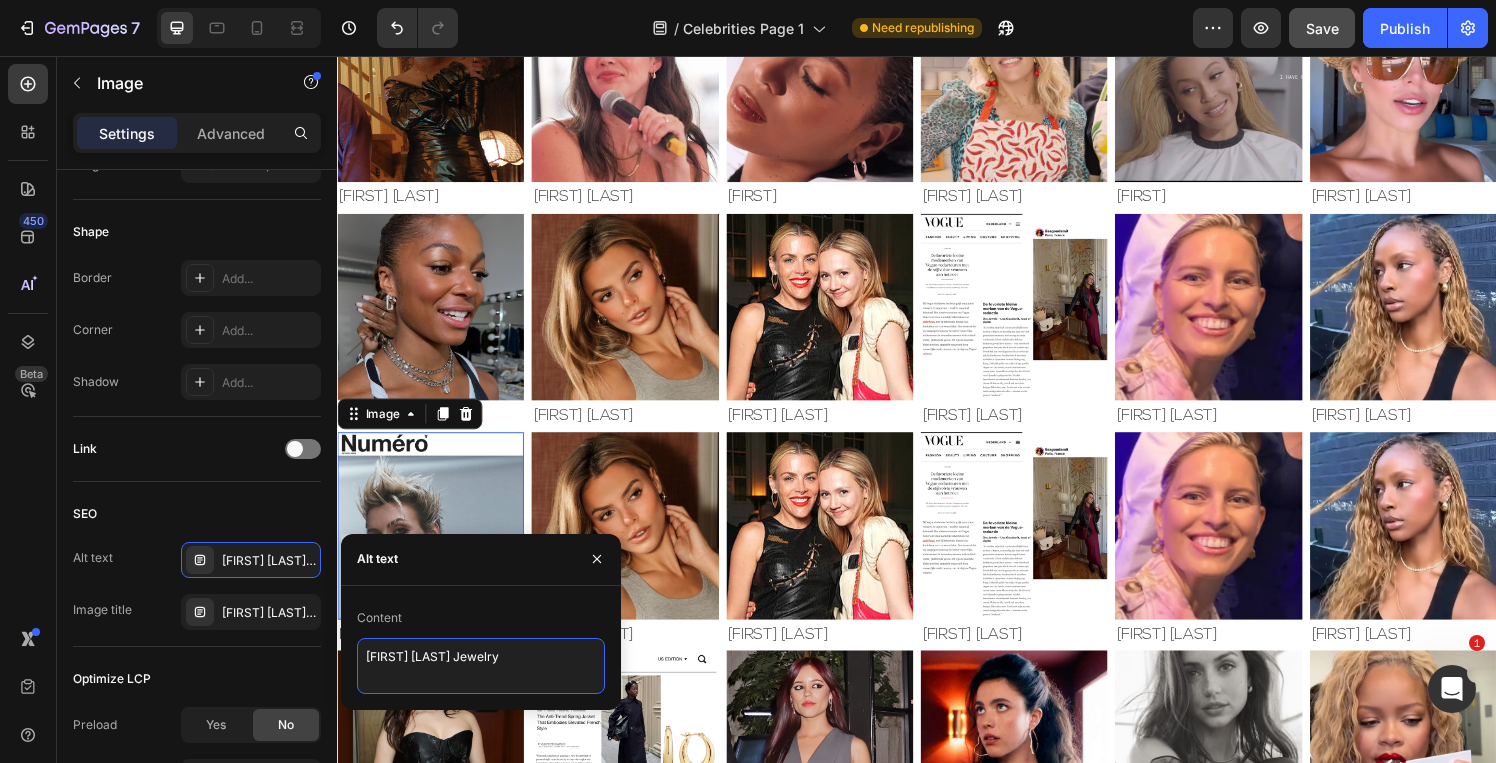 drag, startPoint x: 450, startPoint y: 652, endPoint x: 333, endPoint y: 650, distance: 117.01709 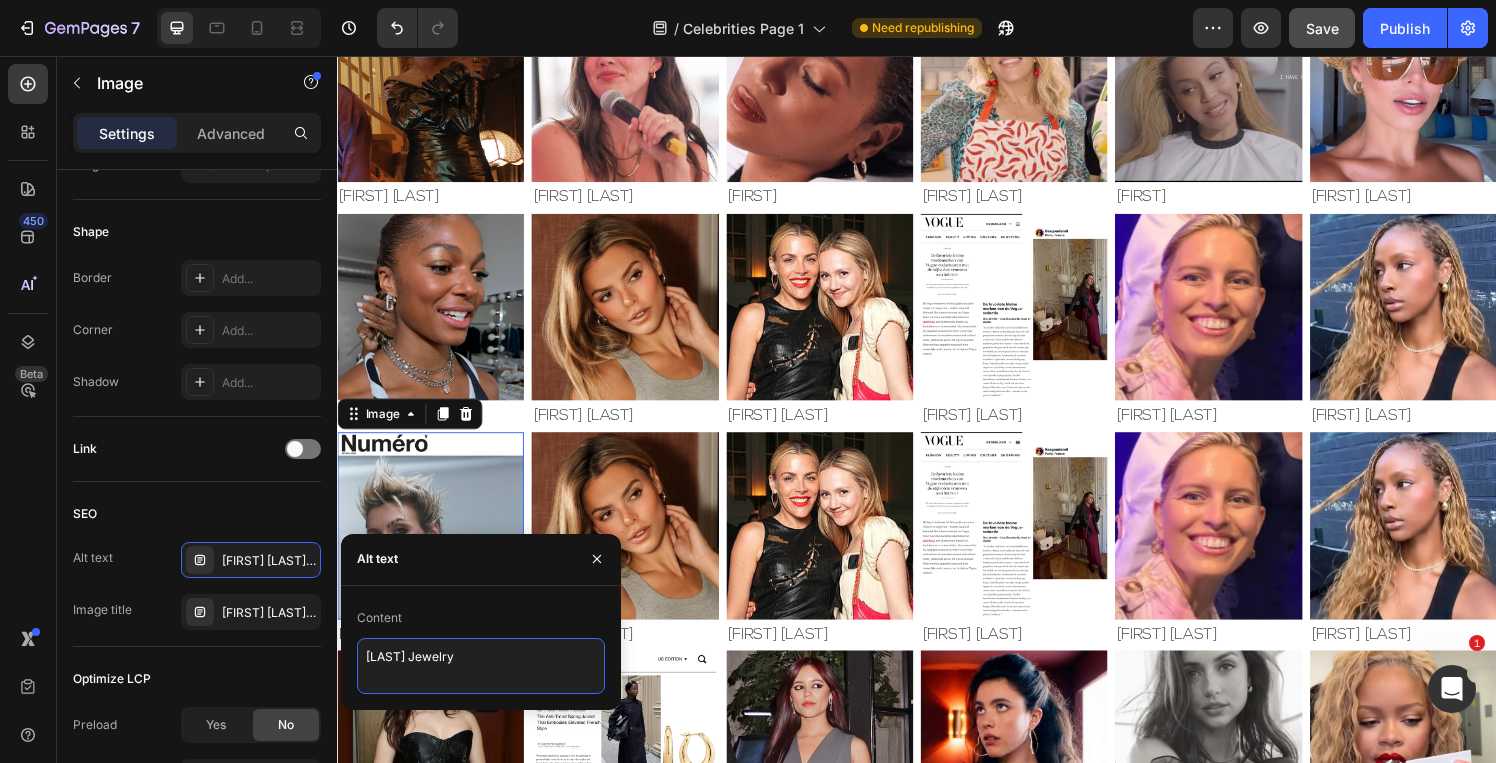 type on "[LAST] Jewelry" 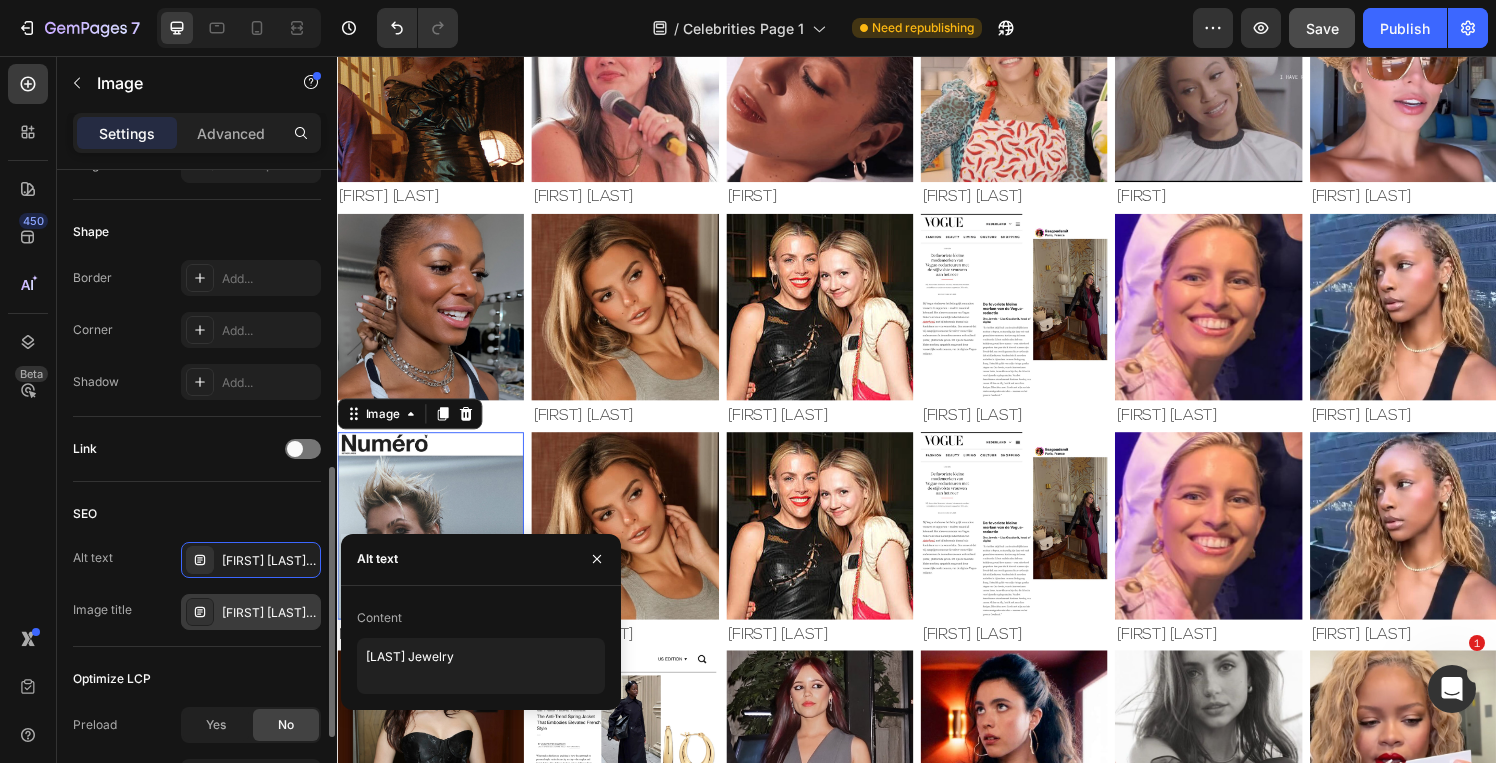 click on "[FIRST] [LAST] Jewelry" at bounding box center (251, 612) 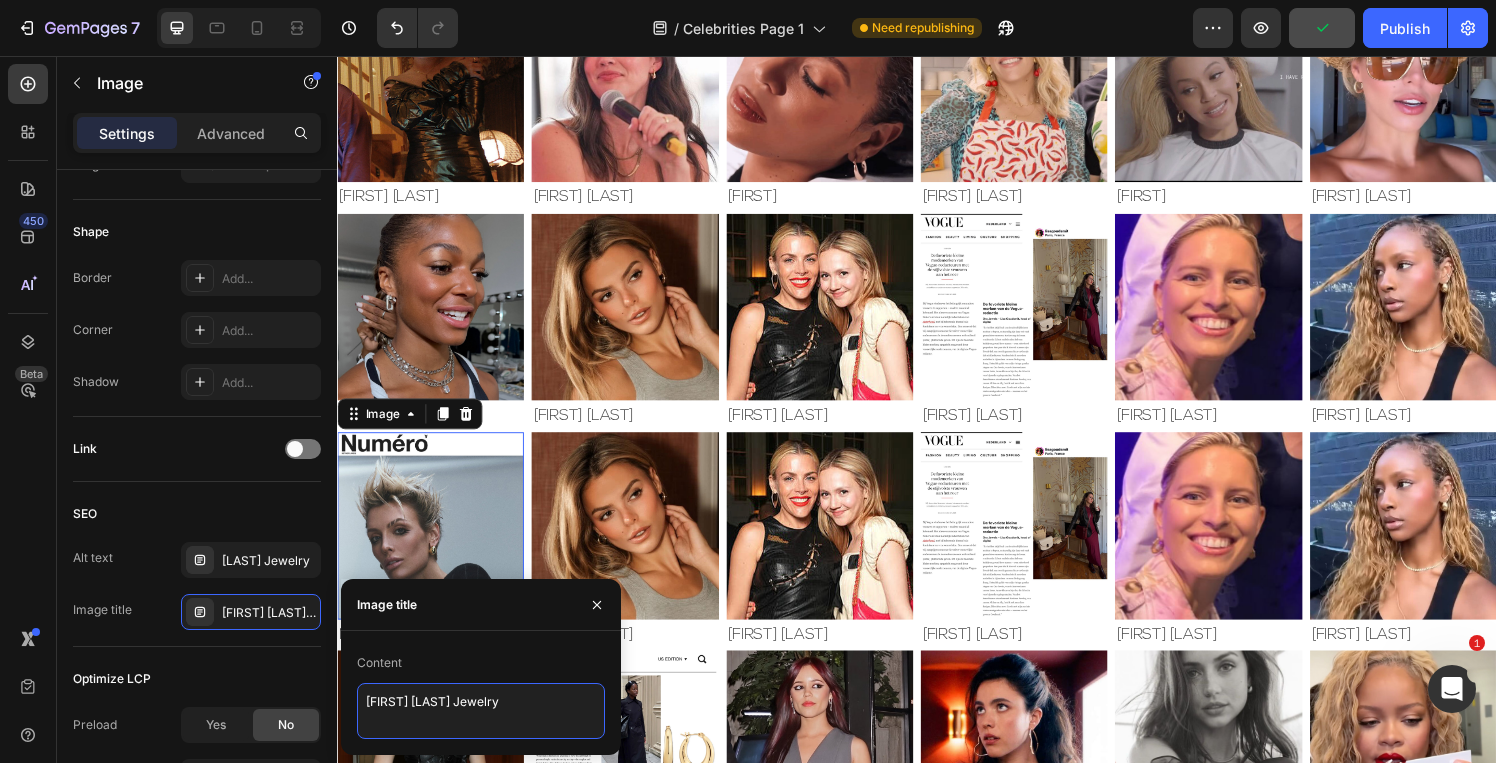 click on "[FIRST] [LAST] Jewelry" at bounding box center (481, 711) 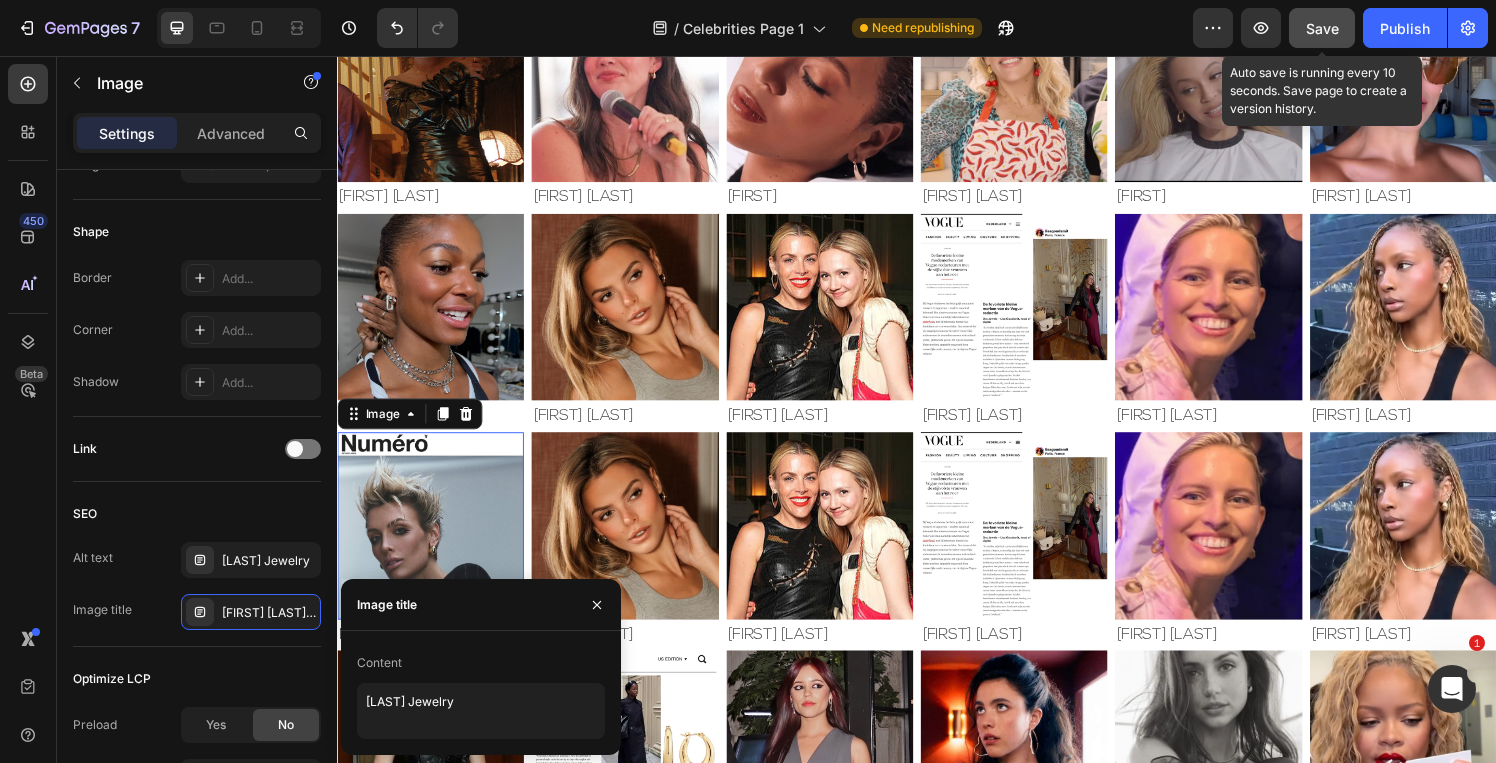 click on "Save" at bounding box center (1322, 28) 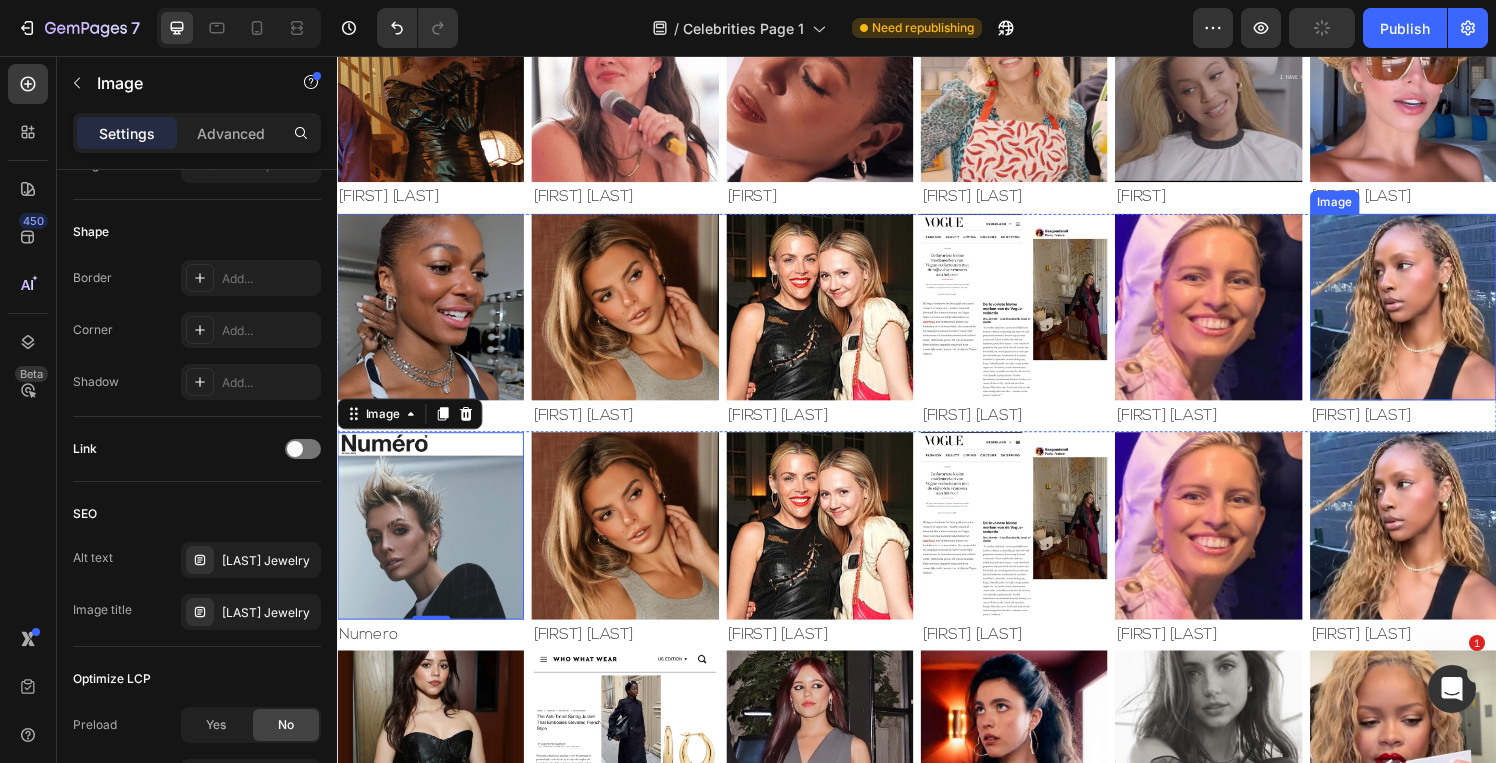 click at bounding box center (1440, 315) 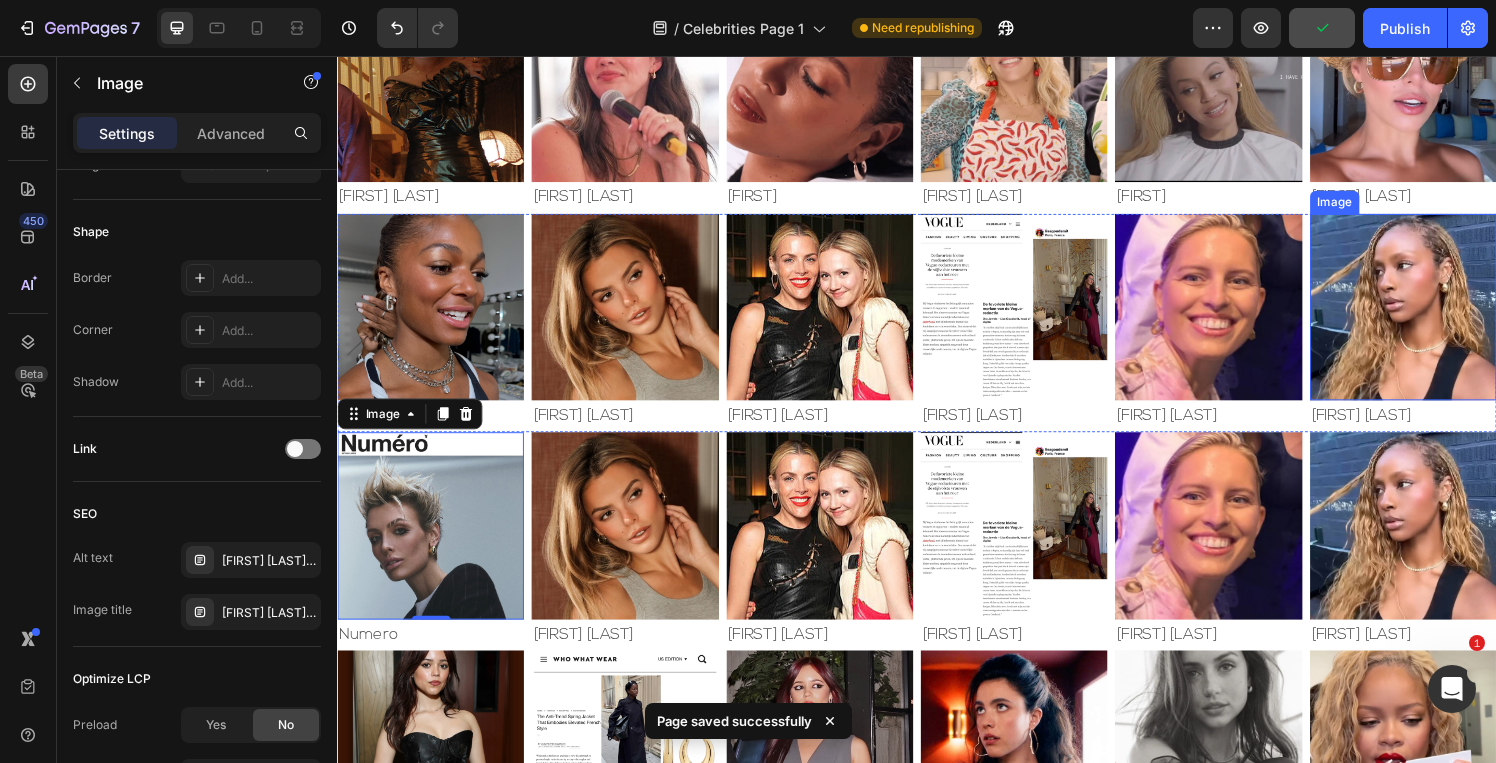 scroll, scrollTop: 713, scrollLeft: 0, axis: vertical 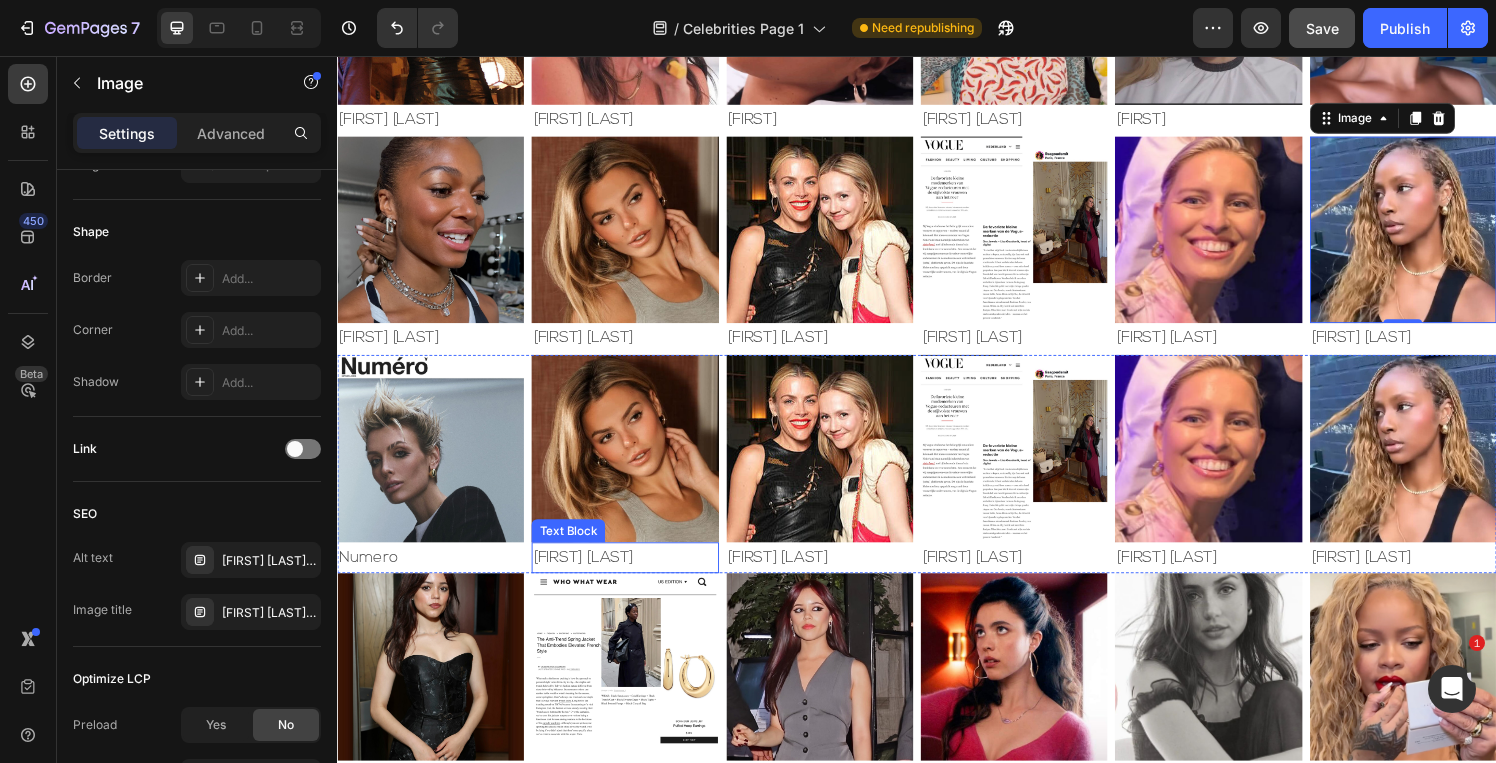 click on "[FIRST] [LAST]" at bounding box center (634, 575) 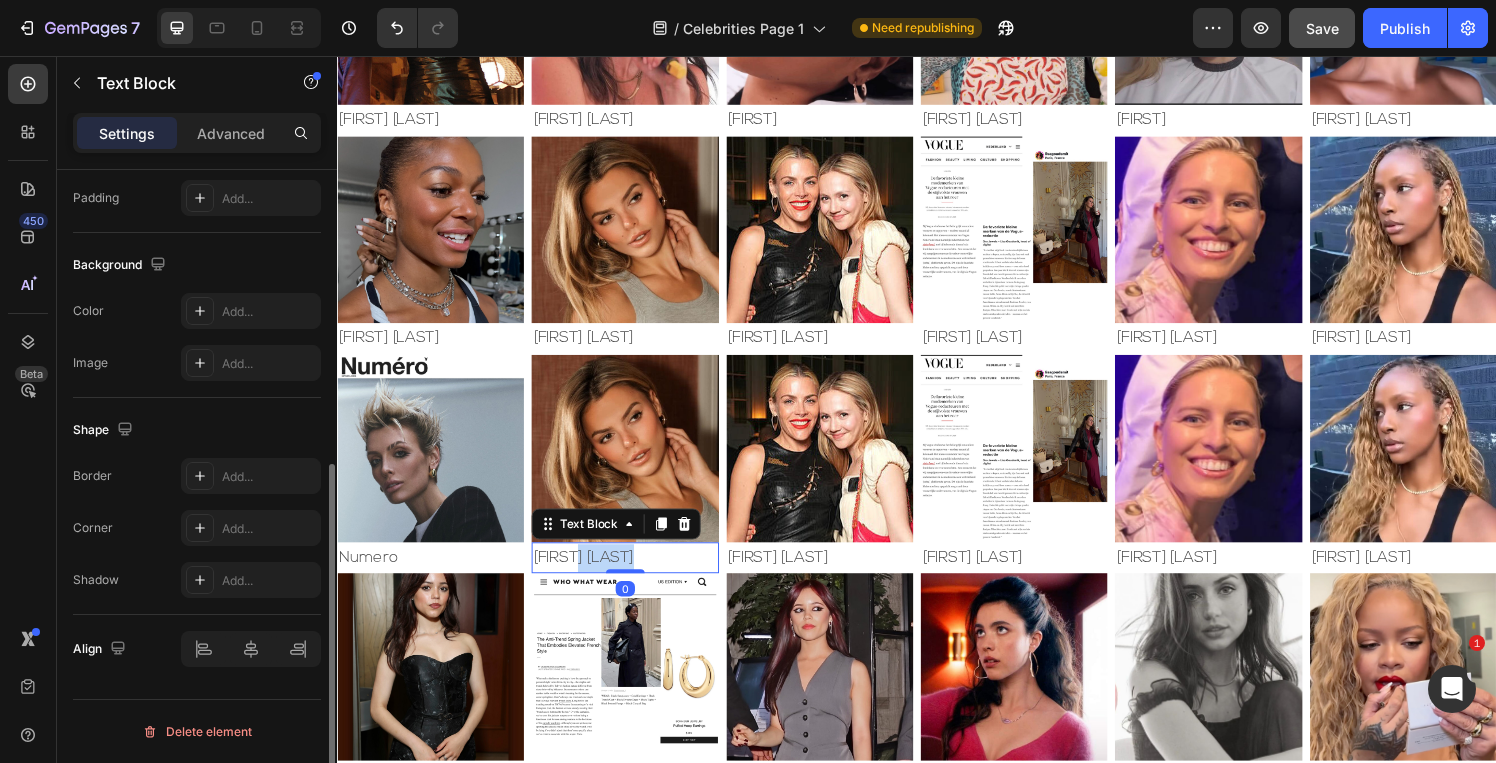 scroll, scrollTop: 0, scrollLeft: 0, axis: both 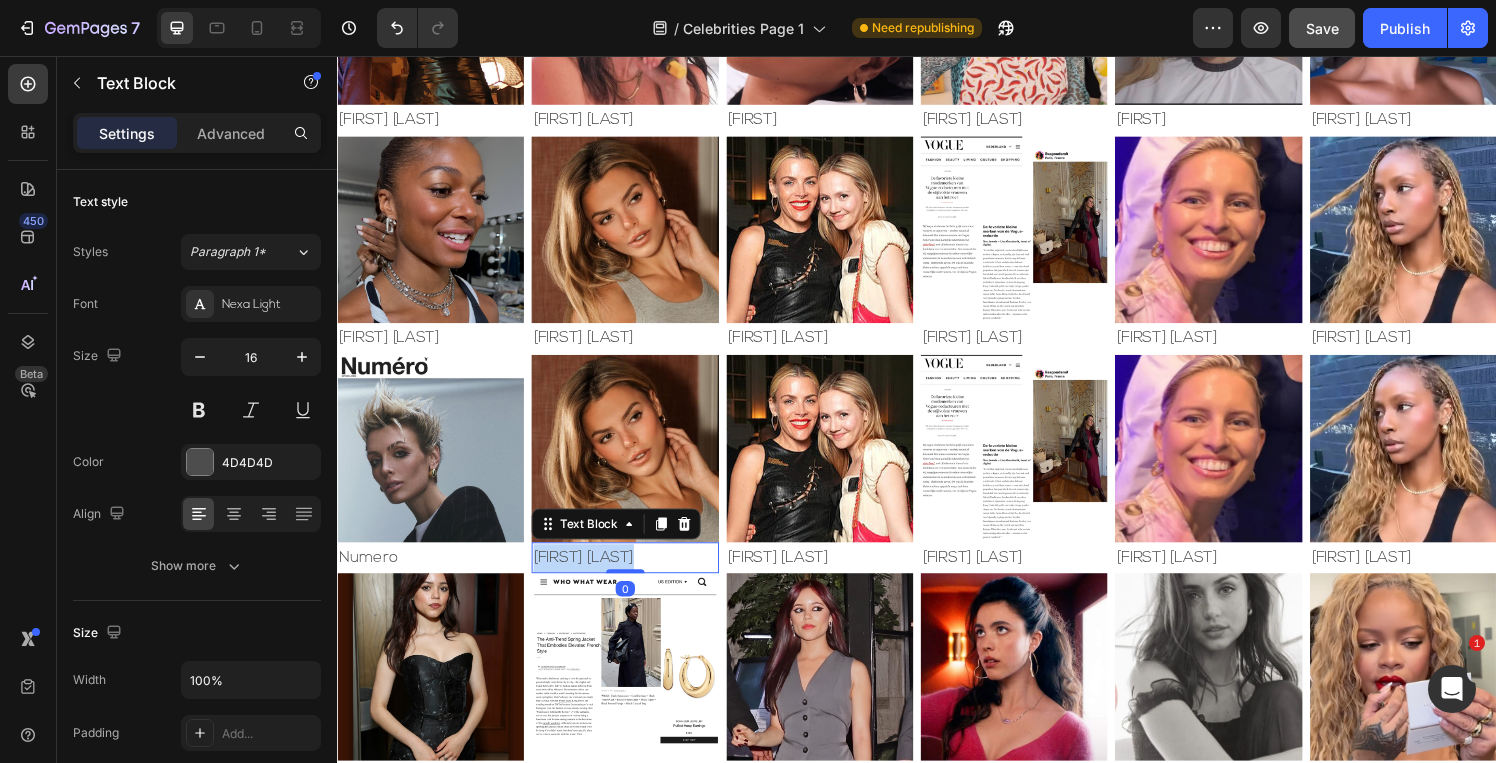 click on "[FIRST] [LAST]" at bounding box center (634, 575) 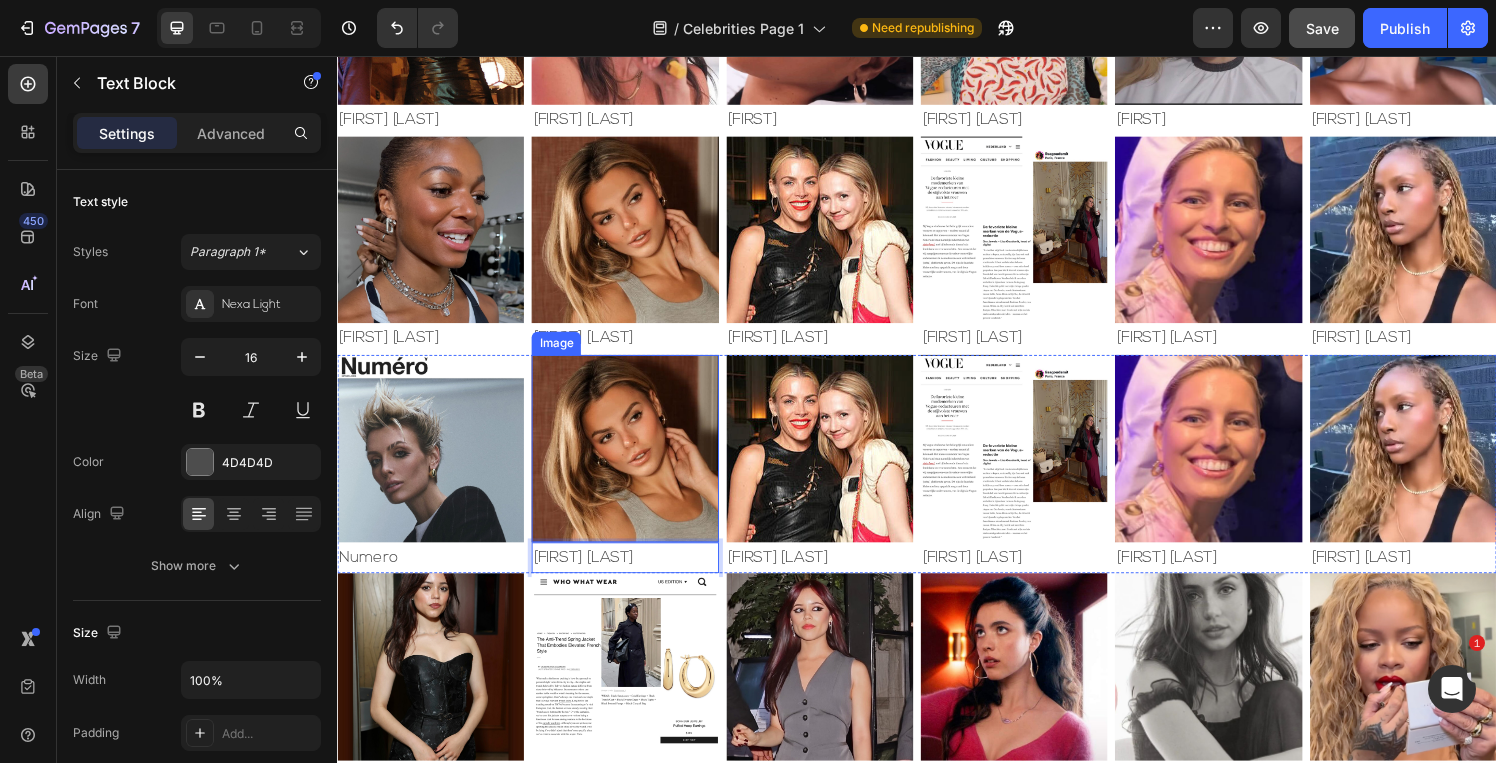 click at bounding box center (634, 461) 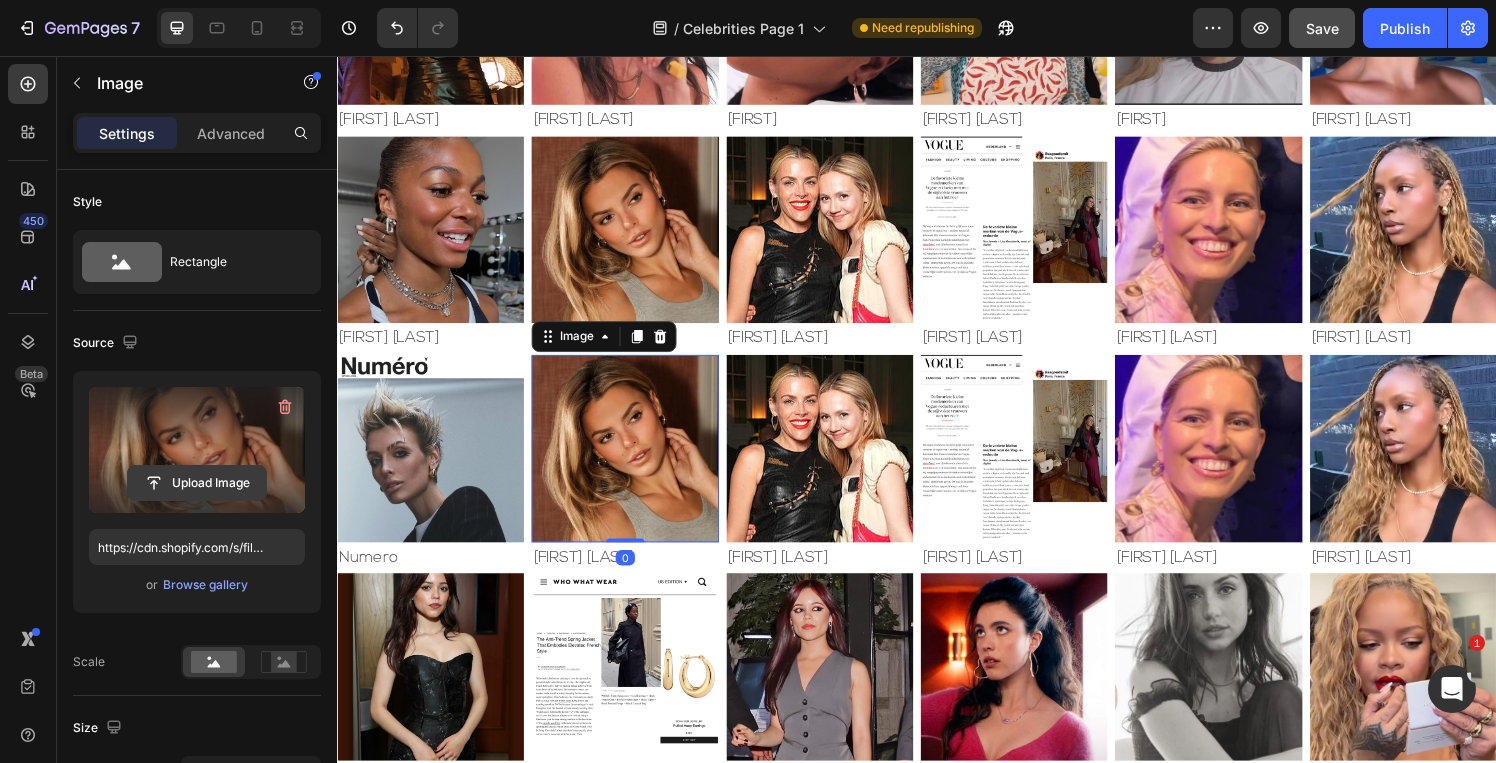 click 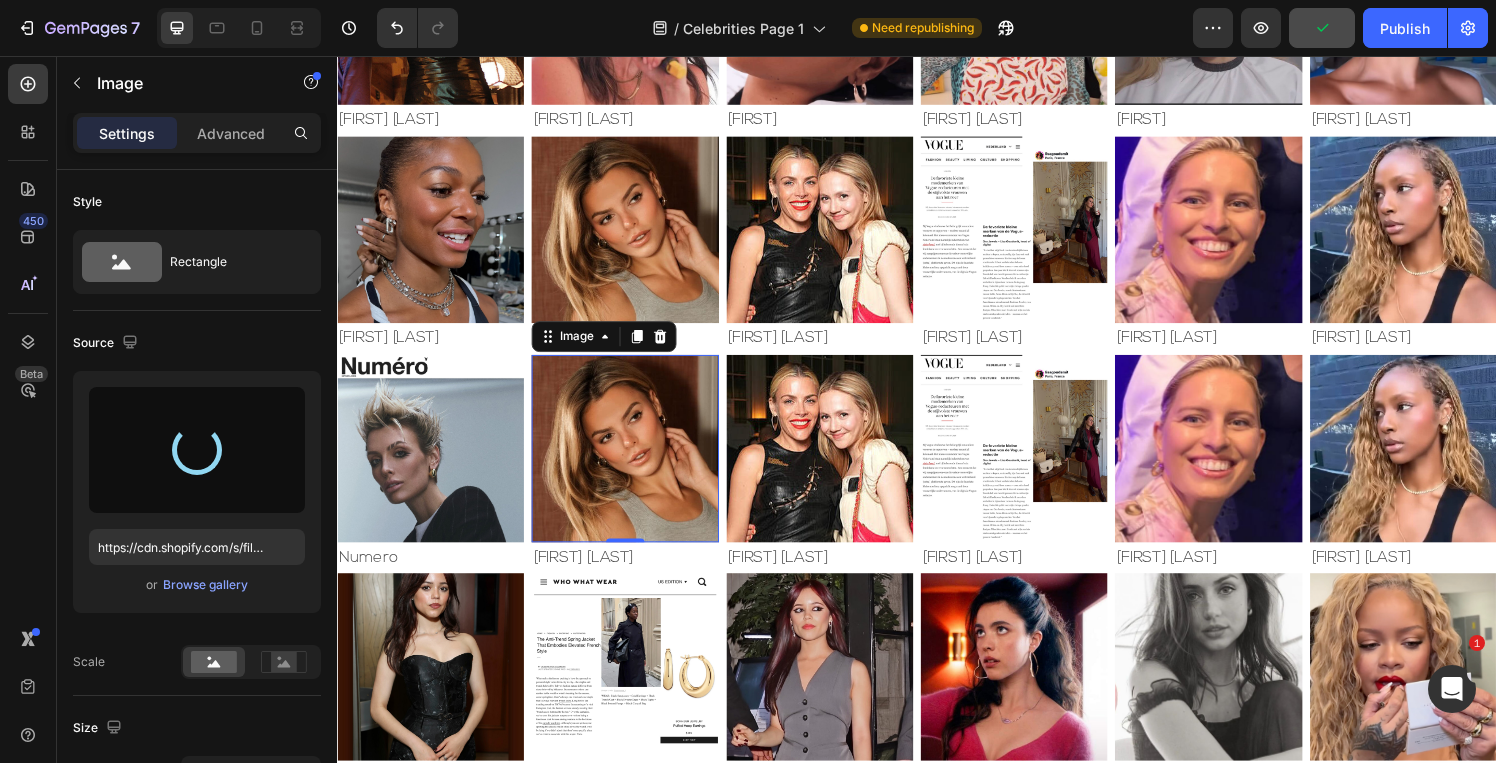 type on "https://cdn.shopify.com/s/files/1/0826/6643/files/gempages_495104992038880131-a6c51902-a33c-4d26-baea-de344f9de9d9.jpg" 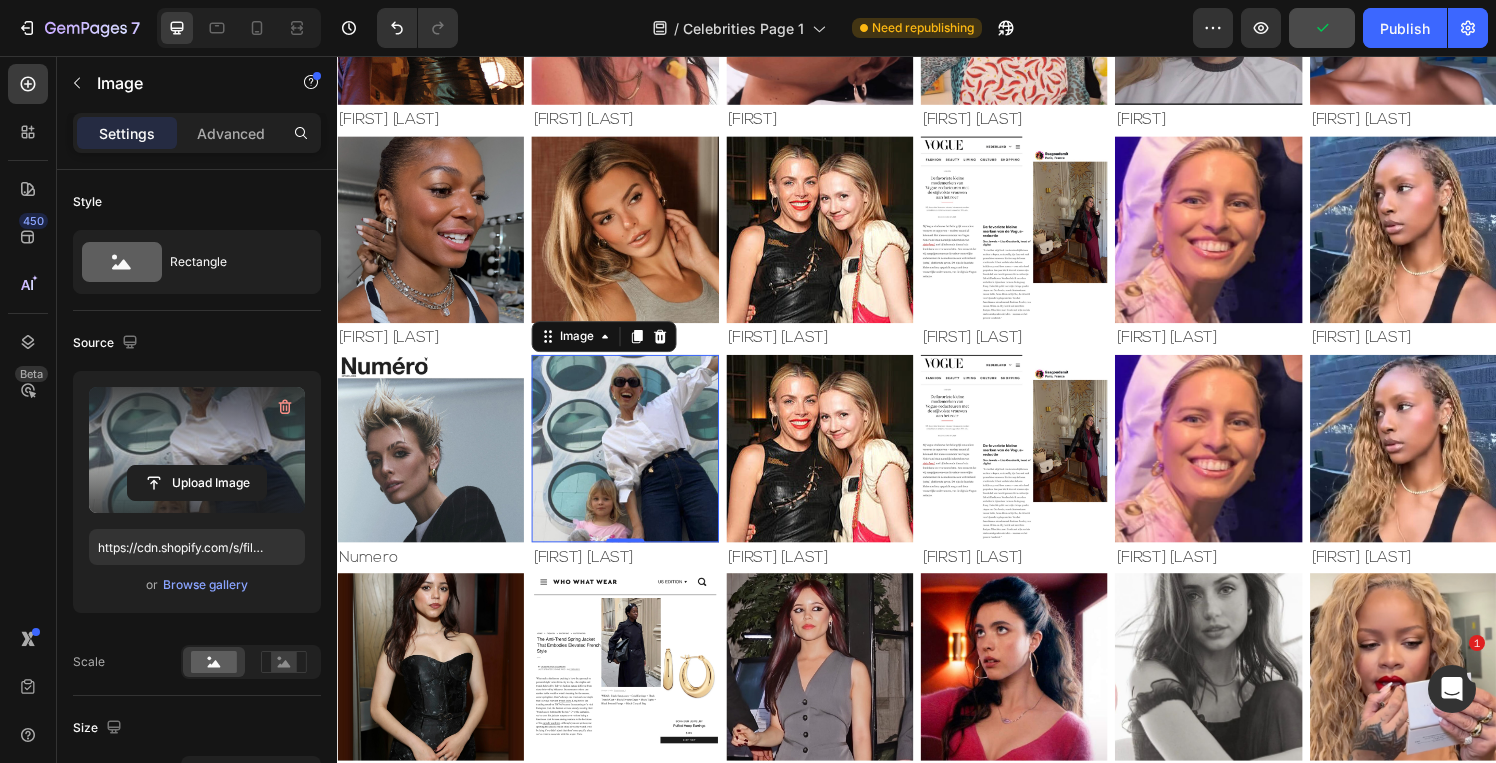 click on "0" at bounding box center [635, 575] 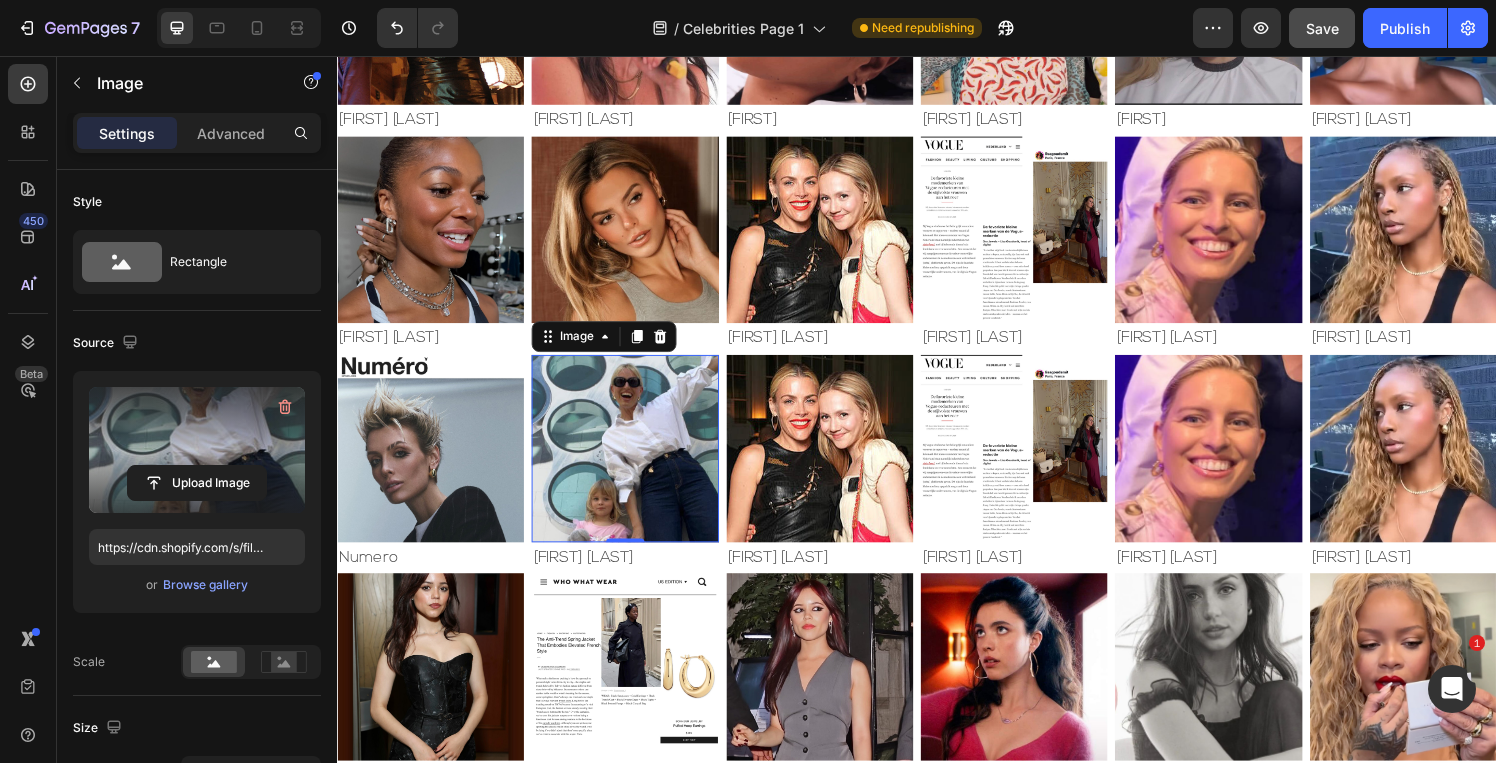 click on "[FIRST] [LAST]" at bounding box center (634, 575) 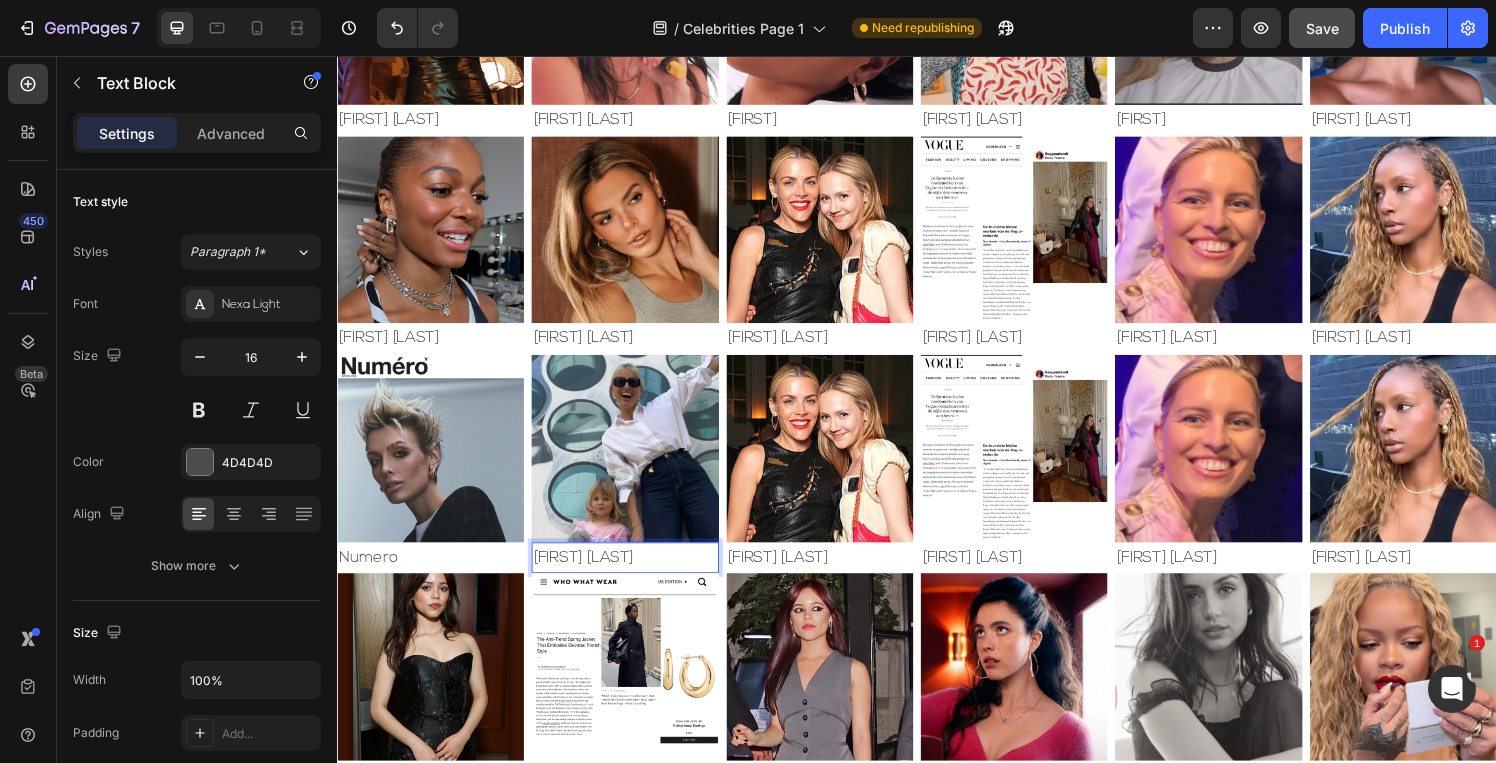 click on "[FIRST] [LAST]" at bounding box center [634, 575] 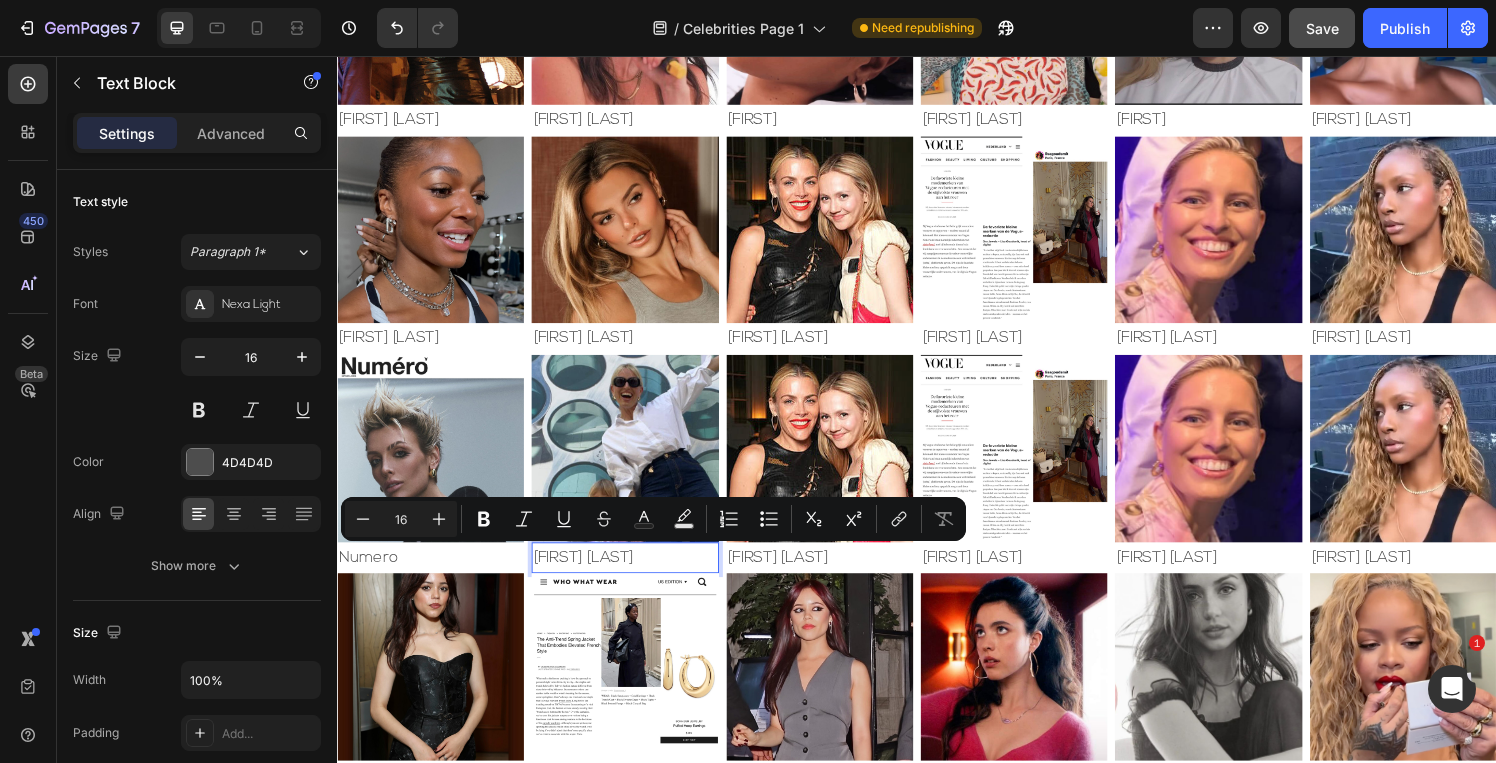 copy on "[FIRST] [LAST]" 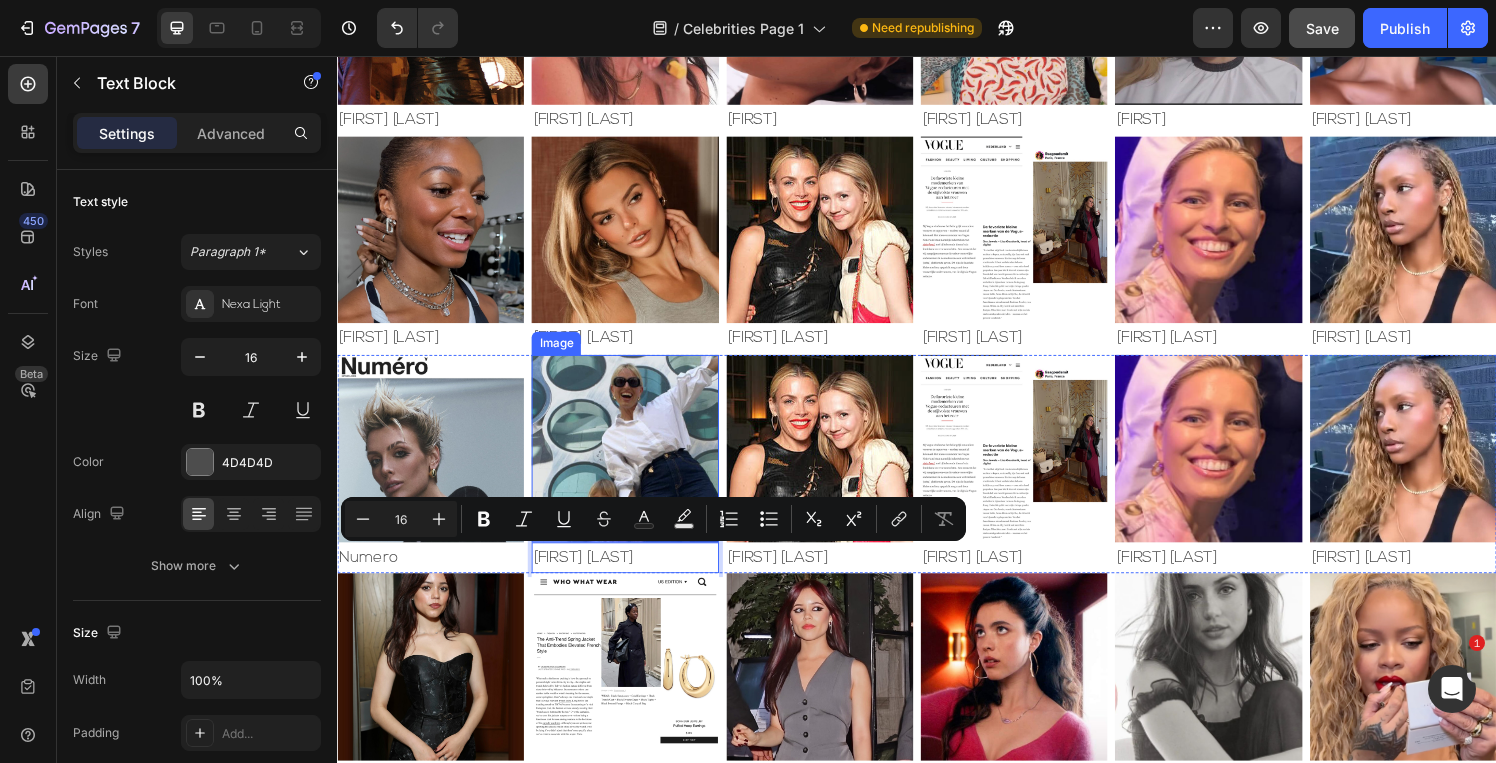 click at bounding box center [634, 461] 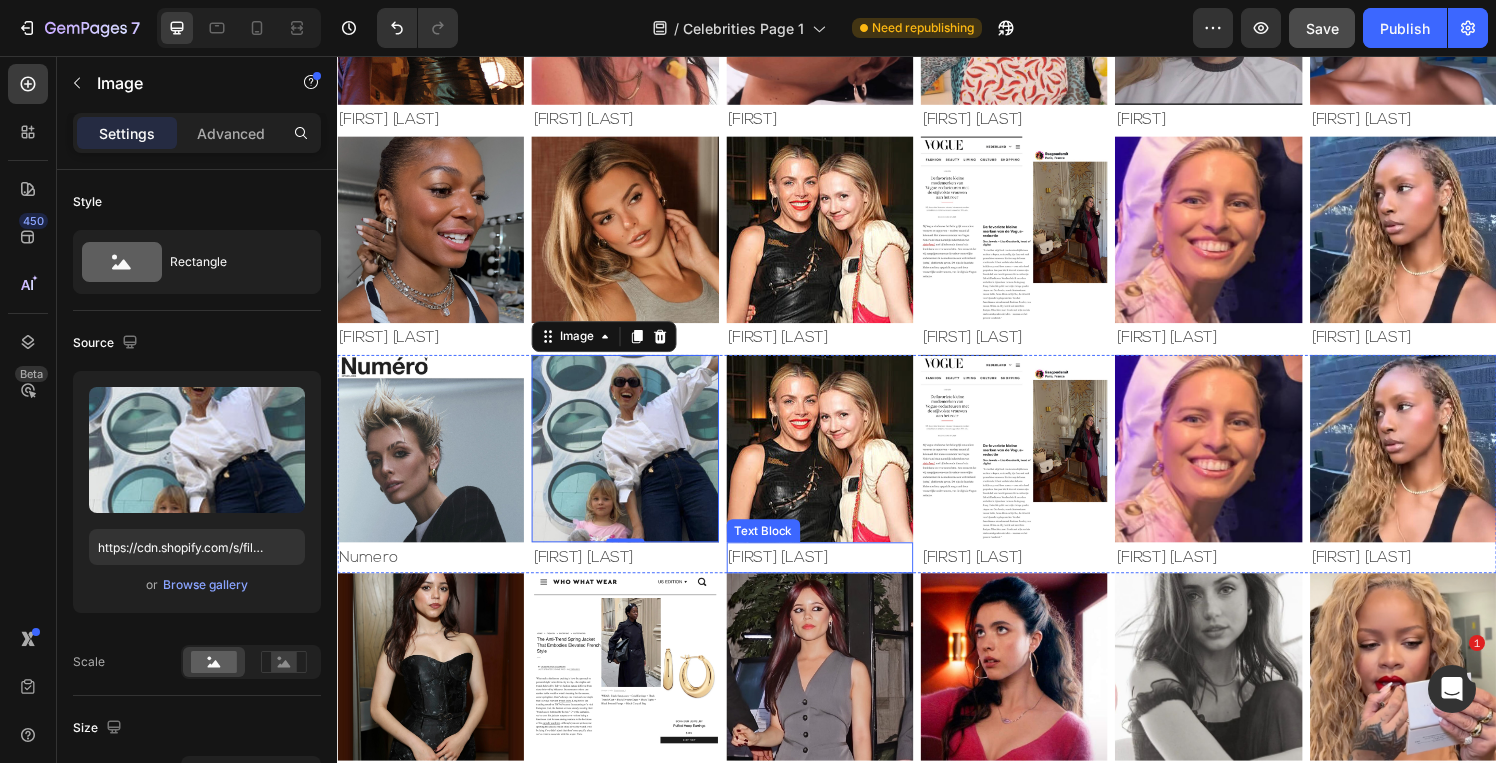 click on "[FIRST] [LAST]" at bounding box center [836, 575] 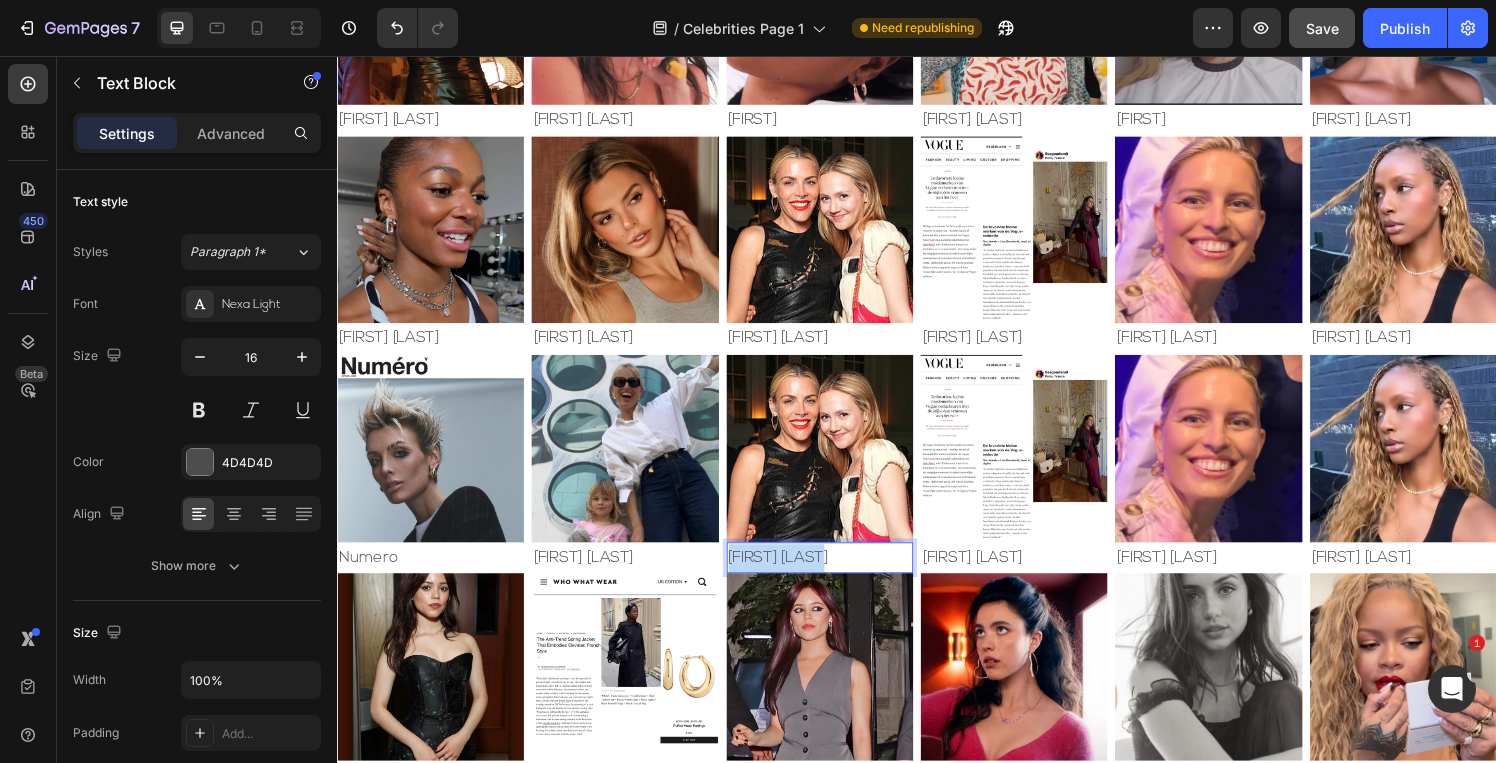 click on "[FIRST] [LAST]" at bounding box center [836, 575] 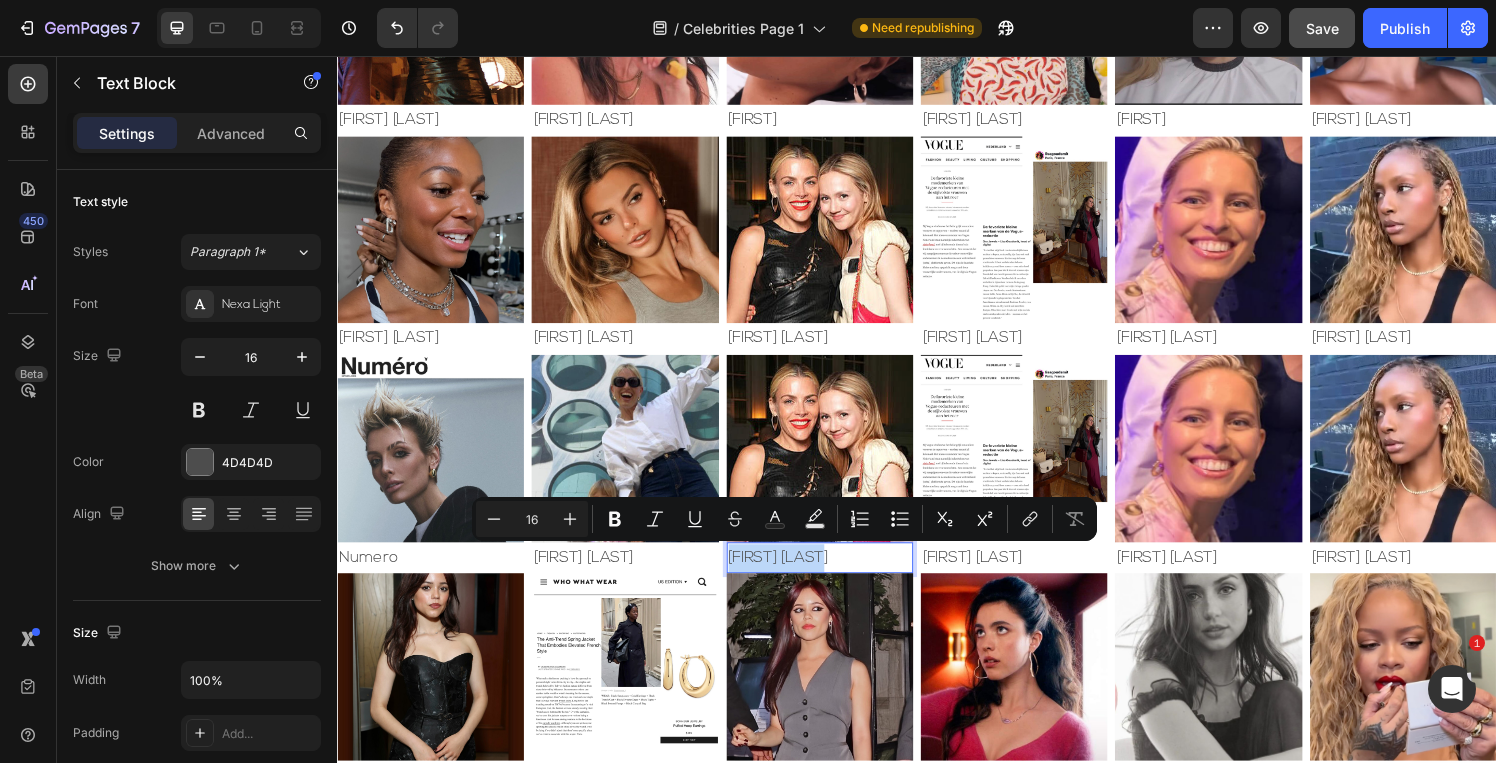 copy on "[FIRST] [LAST]" 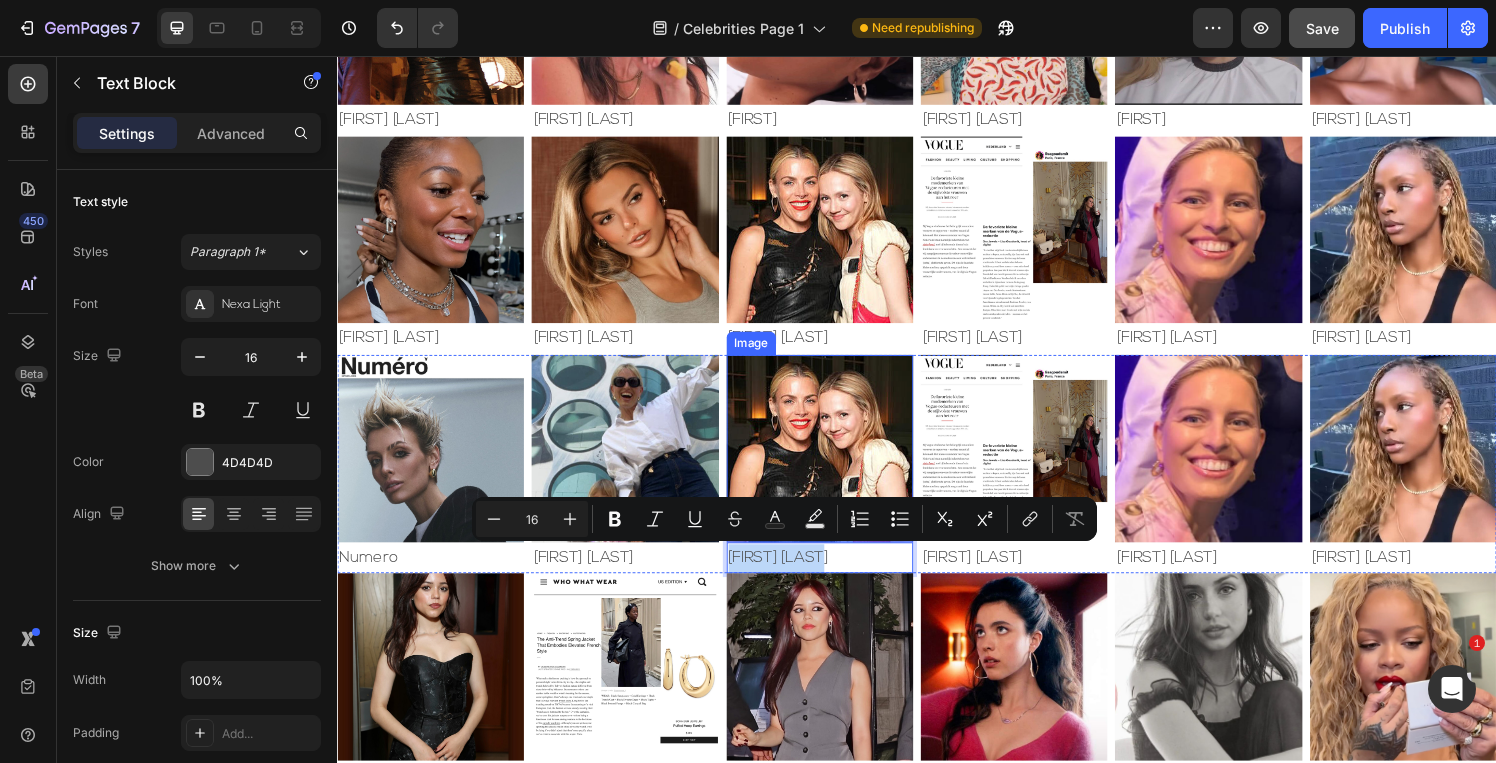 click at bounding box center (836, 461) 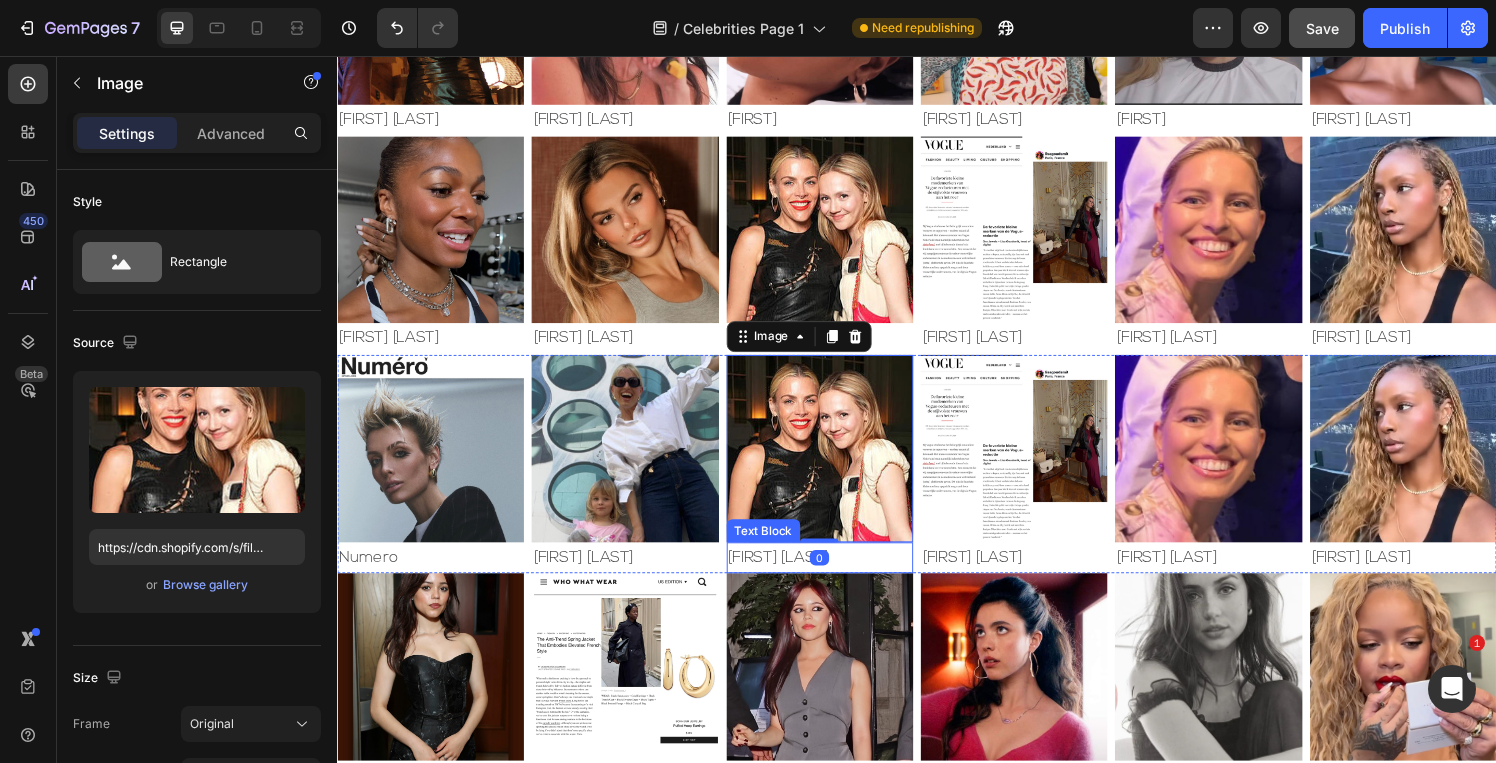 click on "[FIRST] [LAST]" at bounding box center (836, 575) 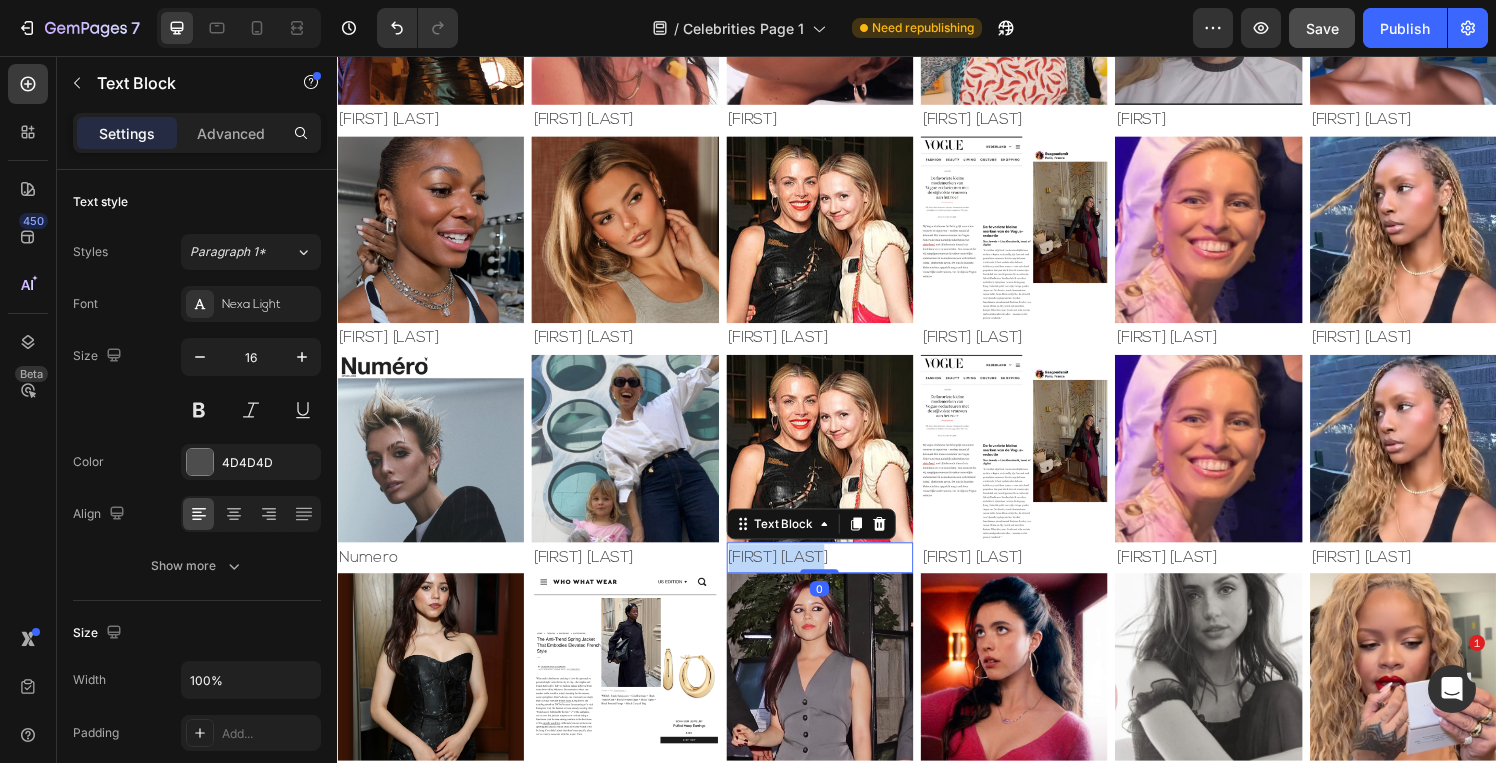 click on "[FIRST] [LAST]" at bounding box center (836, 575) 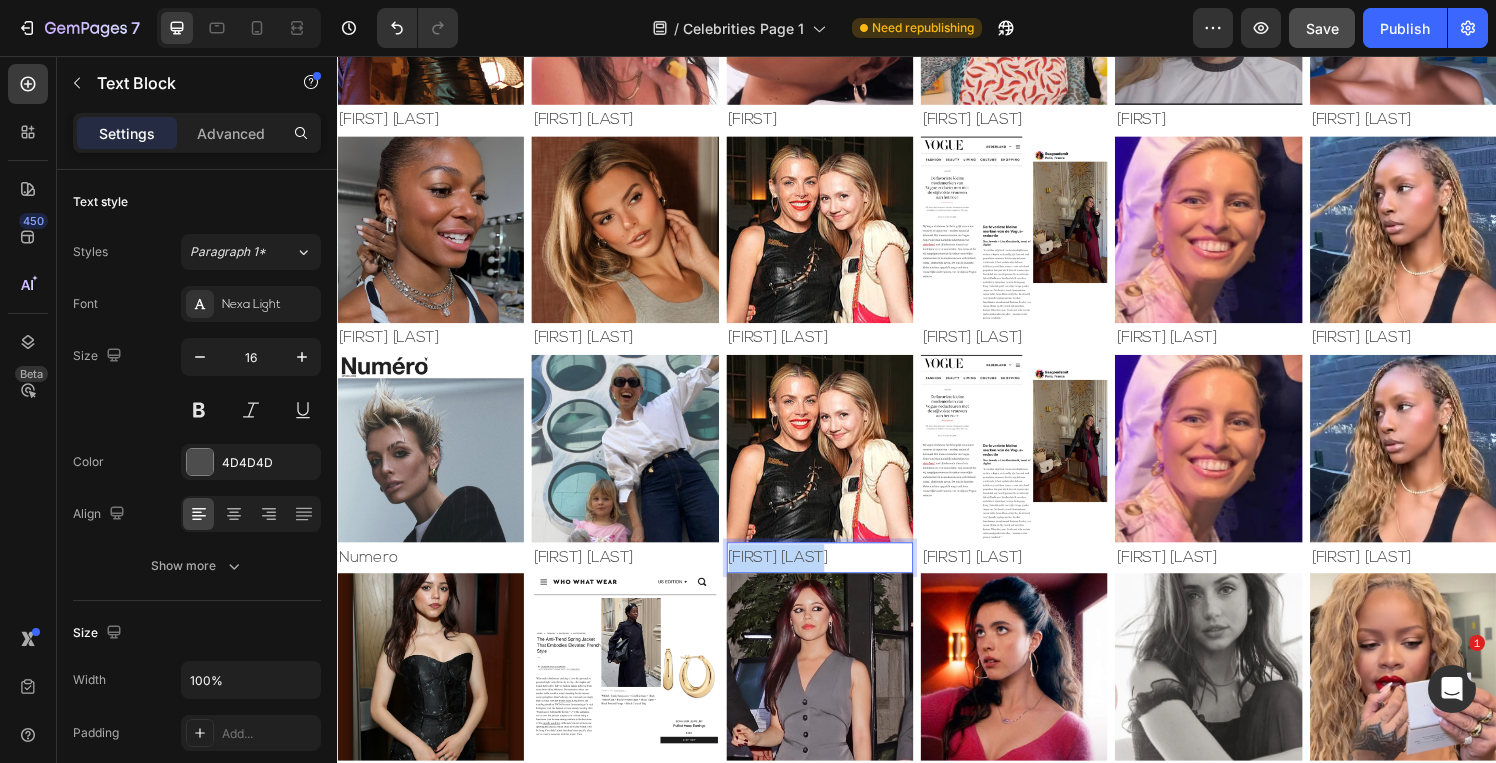 copy on "[FIRST] [LAST]" 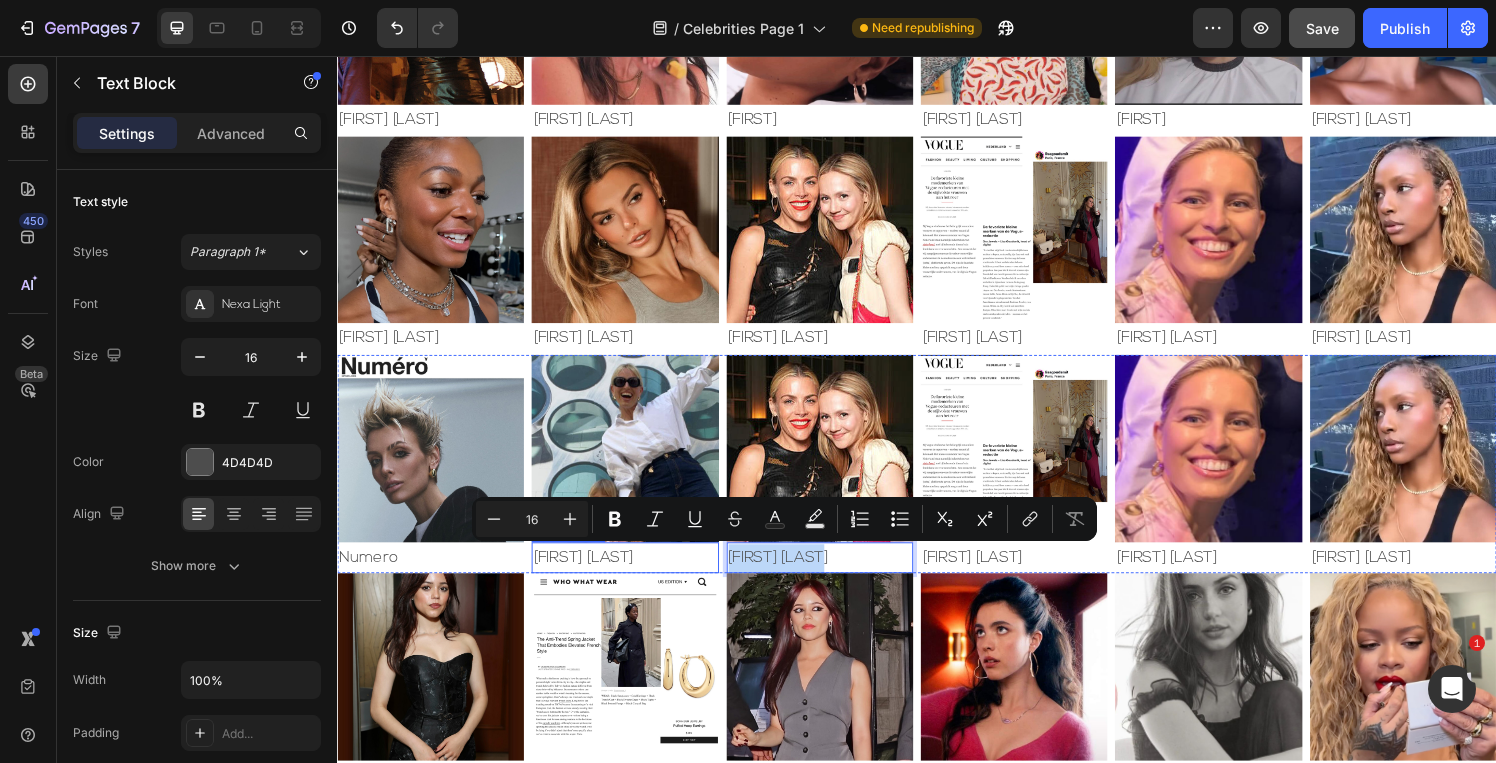 click on "[FIRST] [LAST]" at bounding box center [634, 575] 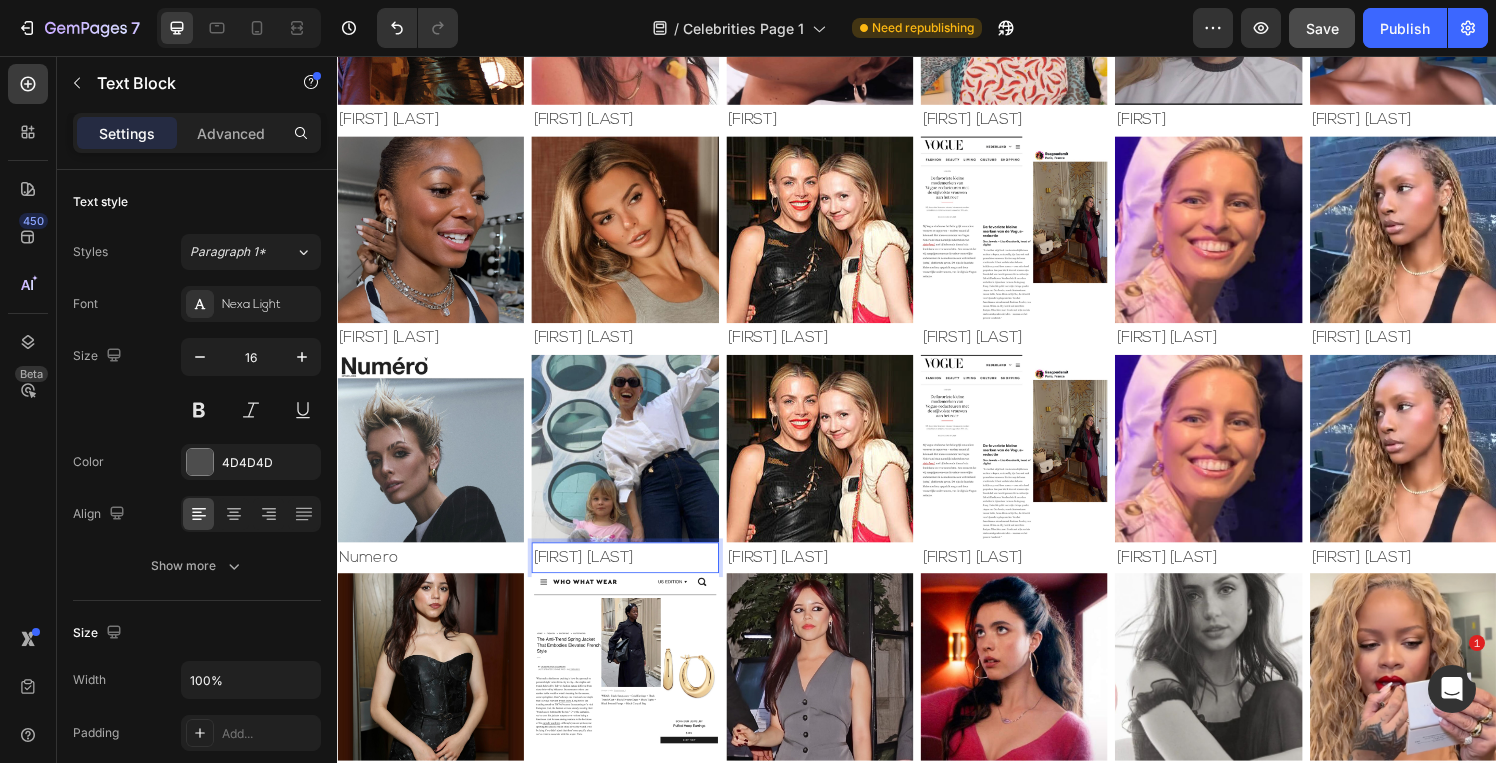 click on "[FIRST] [LAST]" at bounding box center (634, 575) 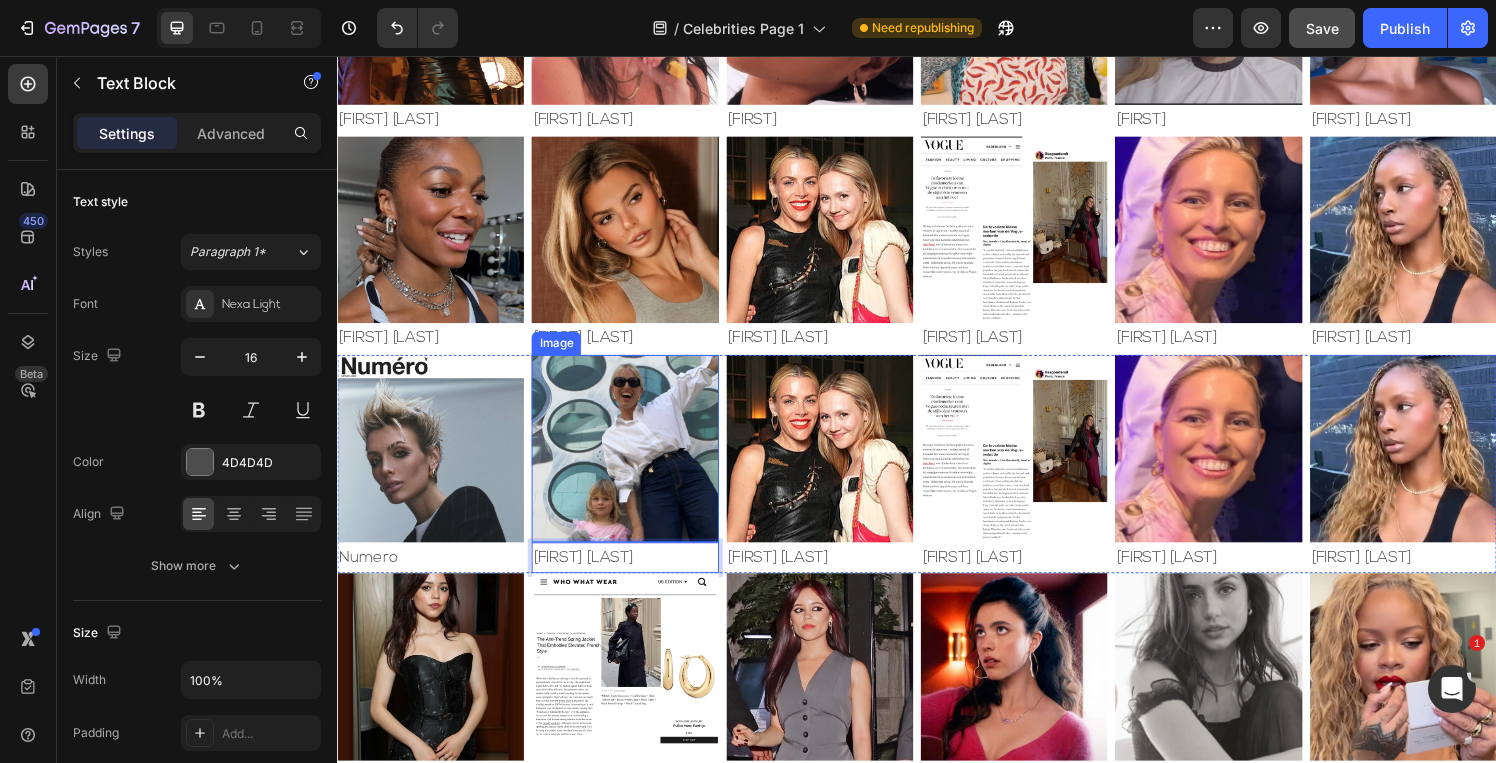 click at bounding box center [634, 461] 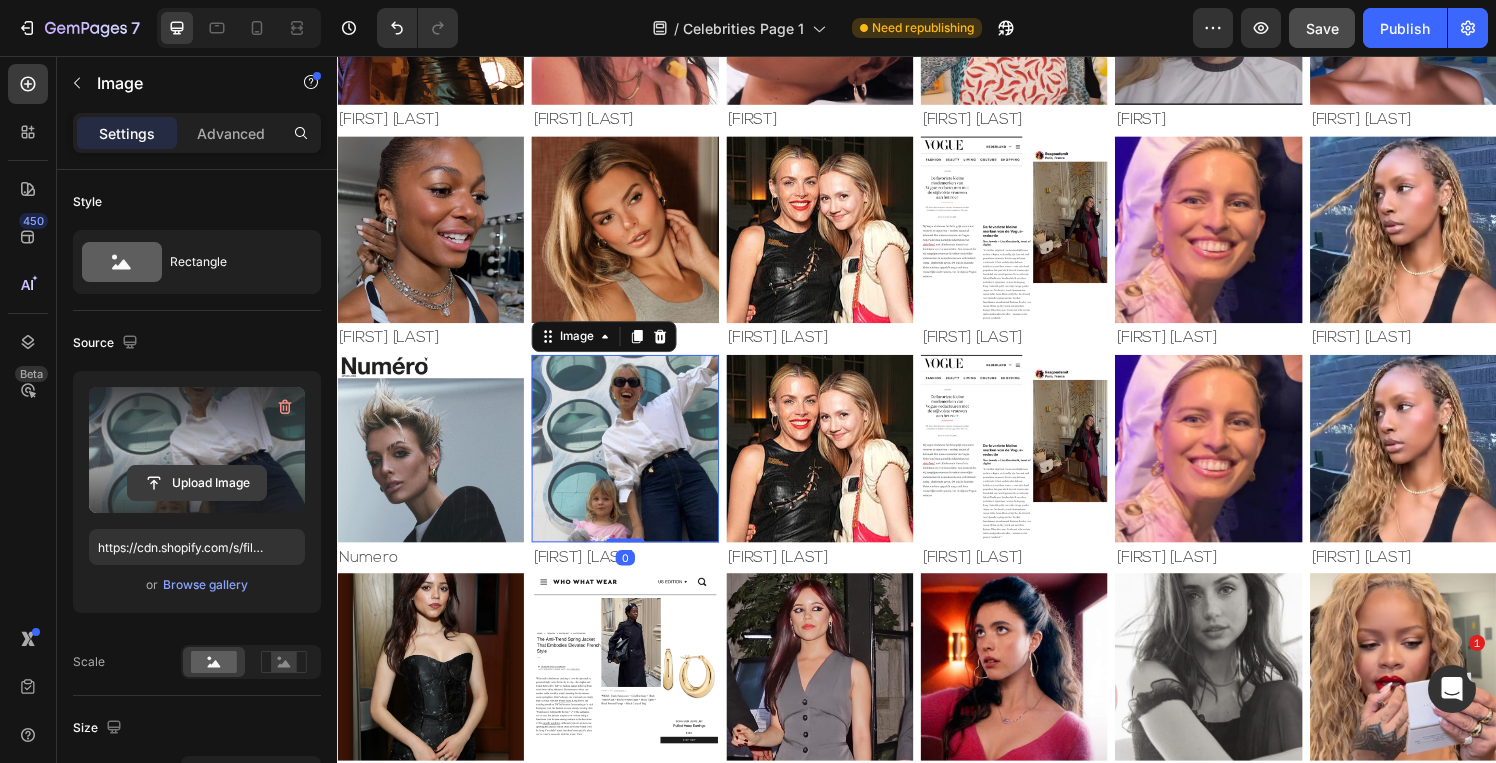 click 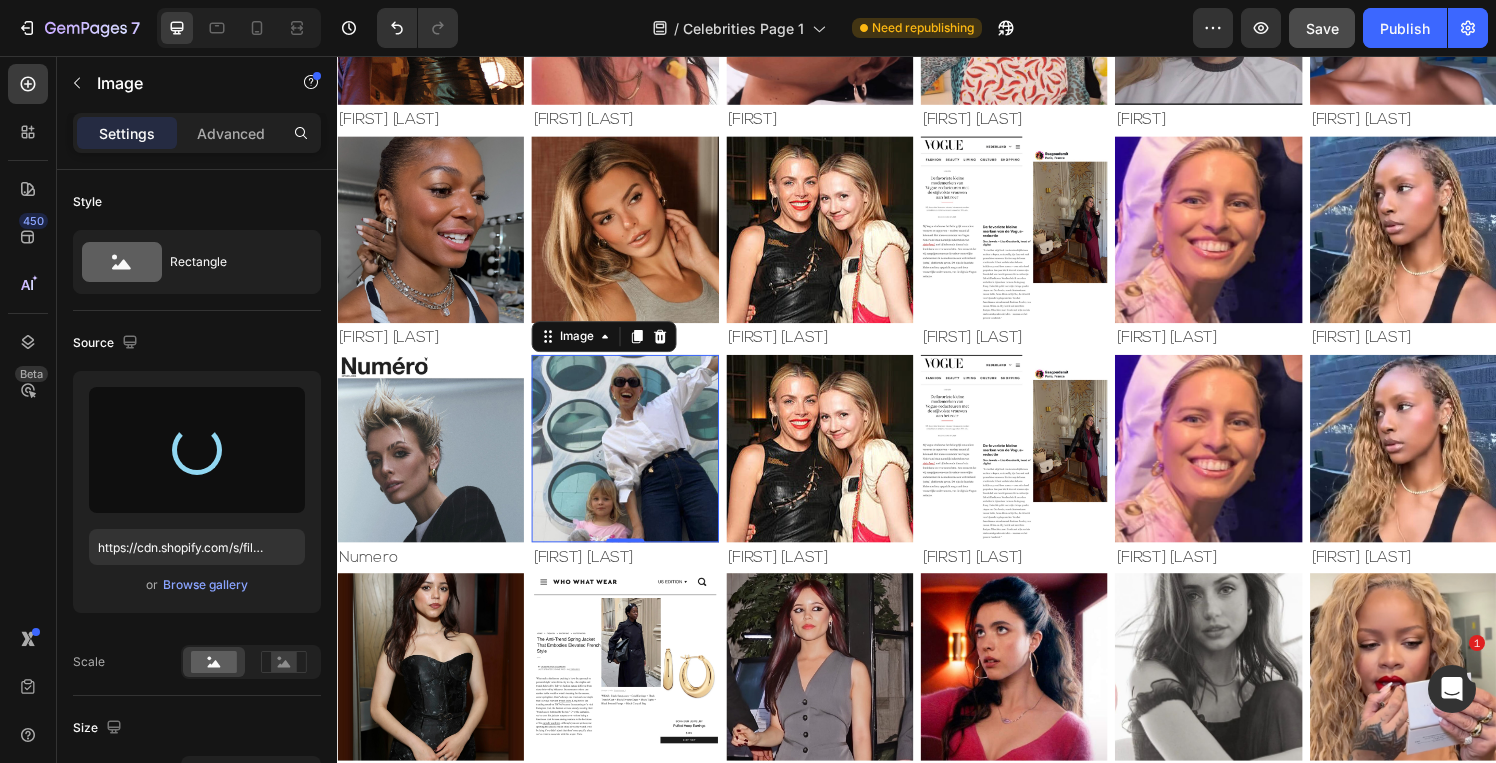 type on "https://cdn.shopify.com/s/files/1/0826/6643/files/gempages_495104992038880131-3009fa6c-a45a-4478-9d43-c7150e779b1b.jpg" 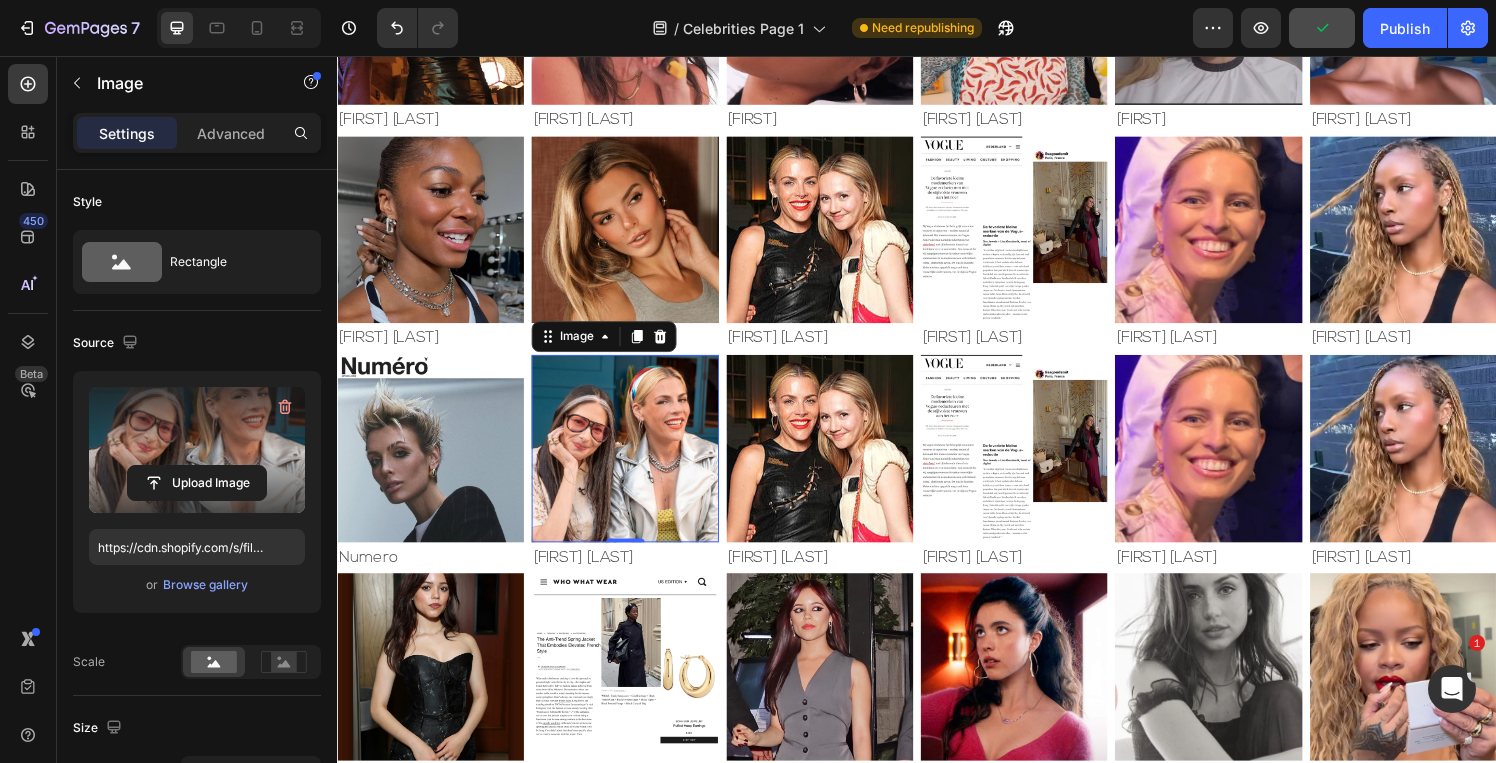 click at bounding box center (634, 461) 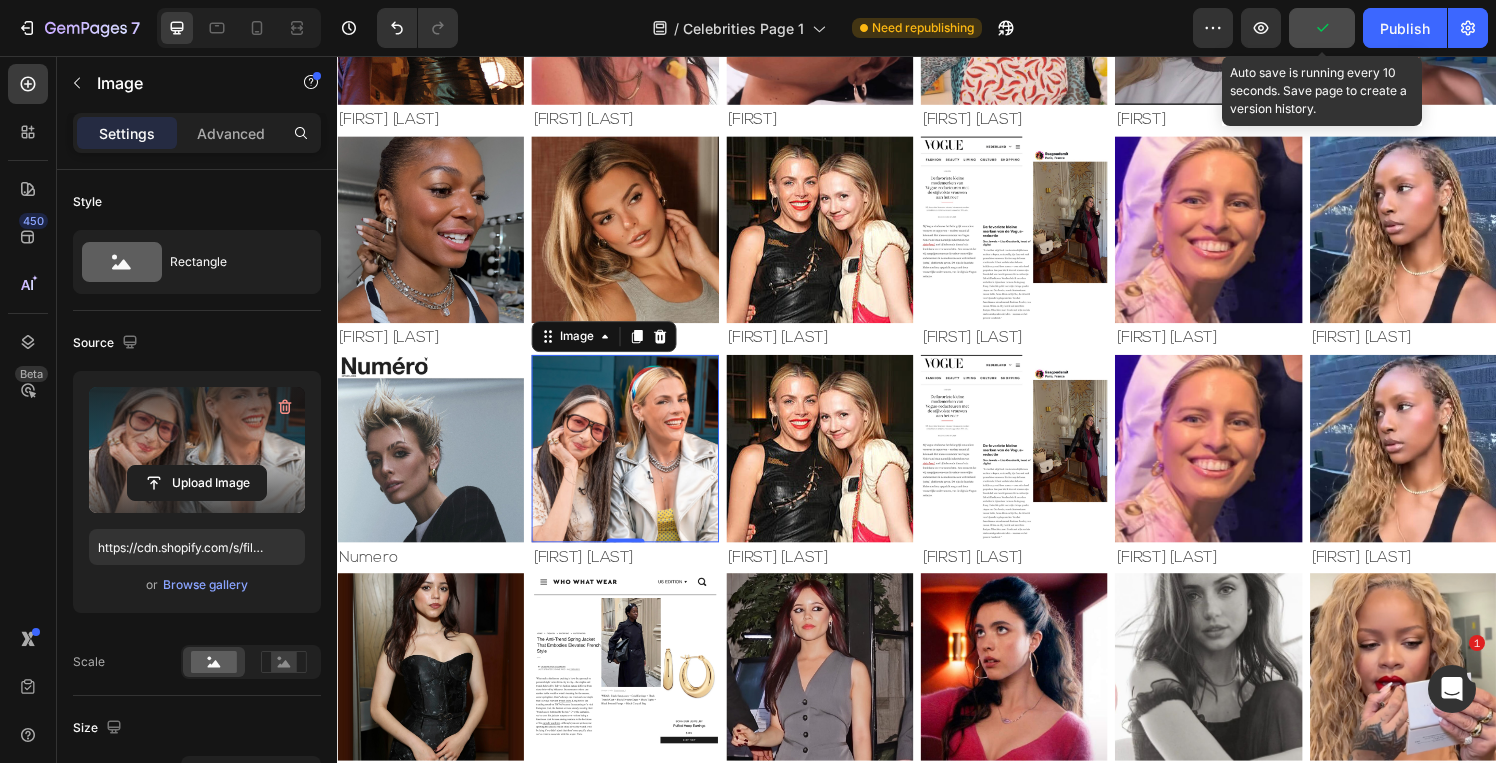 click 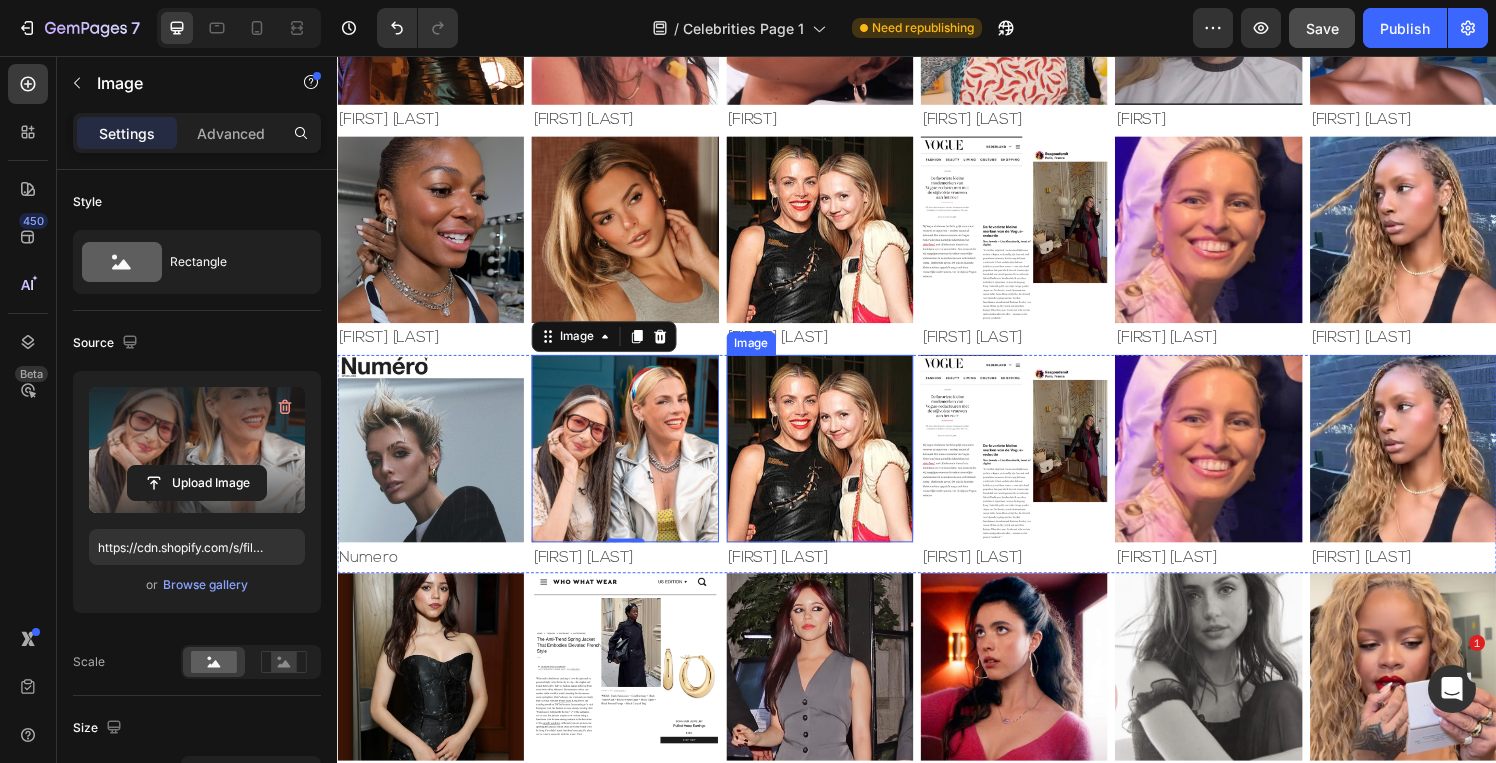 click at bounding box center (836, 461) 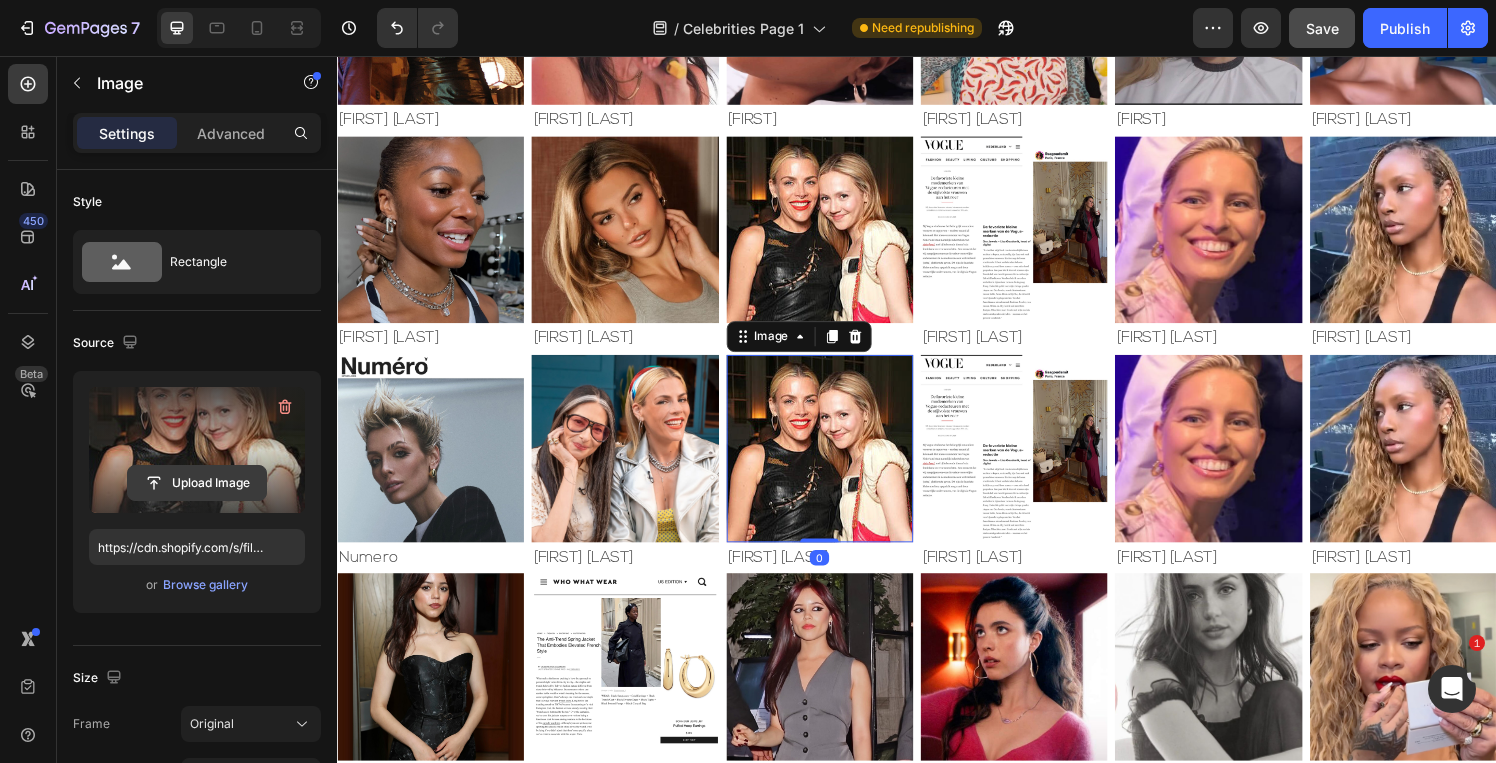 click 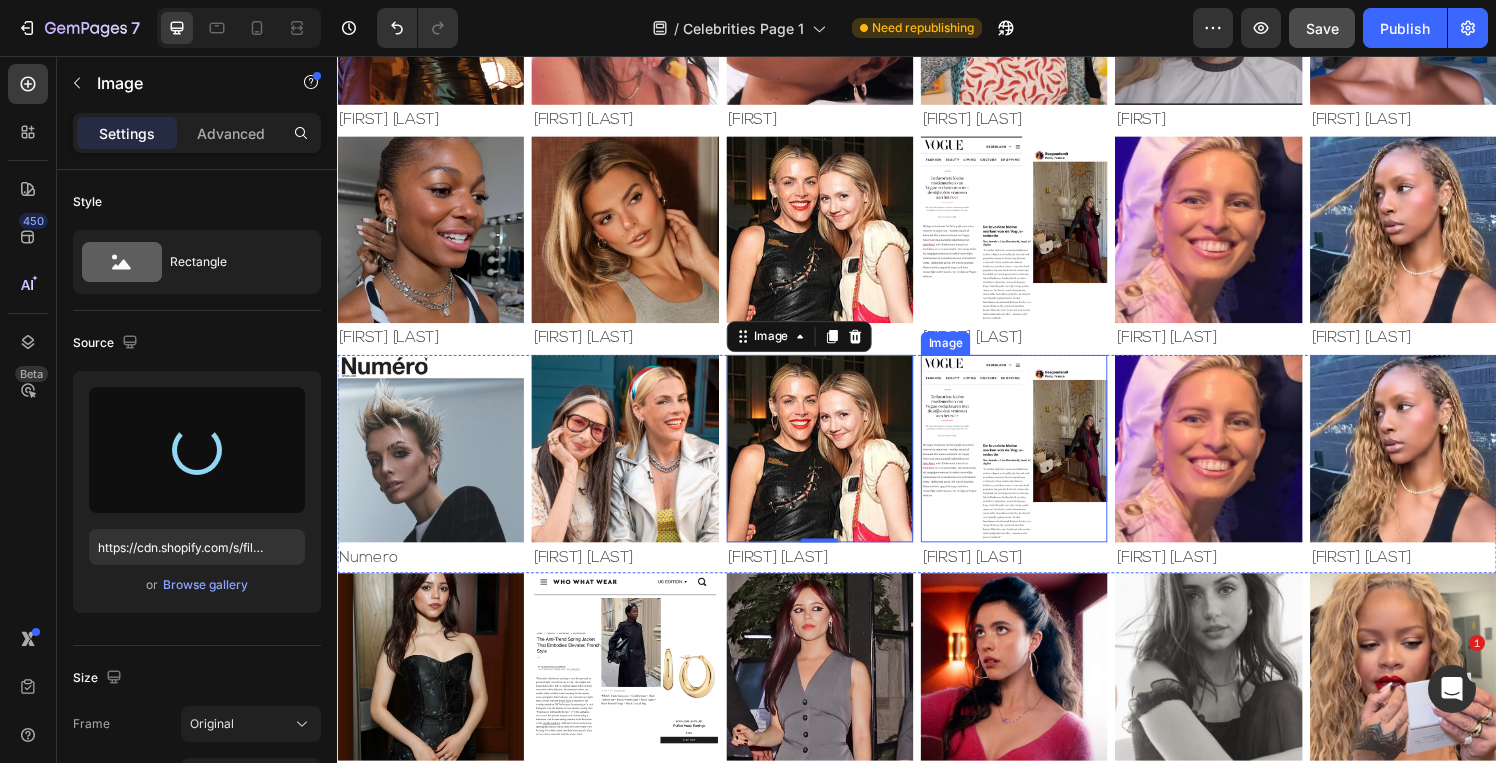 type on "https://cdn.shopify.com/s/files/1/0826/6643/files/gempages_495104992038880131-f136eb47-2a20-40c4-9573-8e7f8c6efe25.jpg" 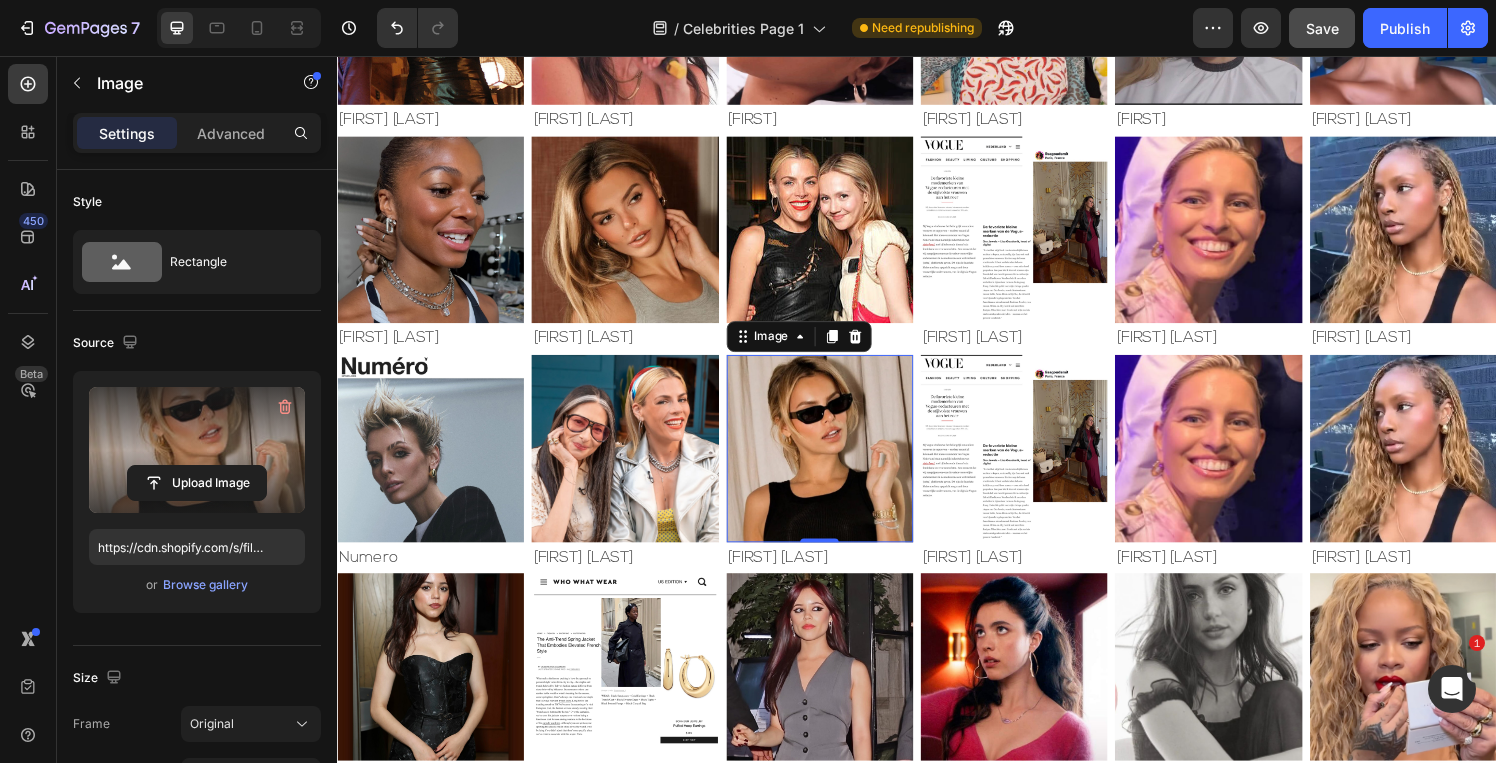 click on "0" at bounding box center (836, 575) 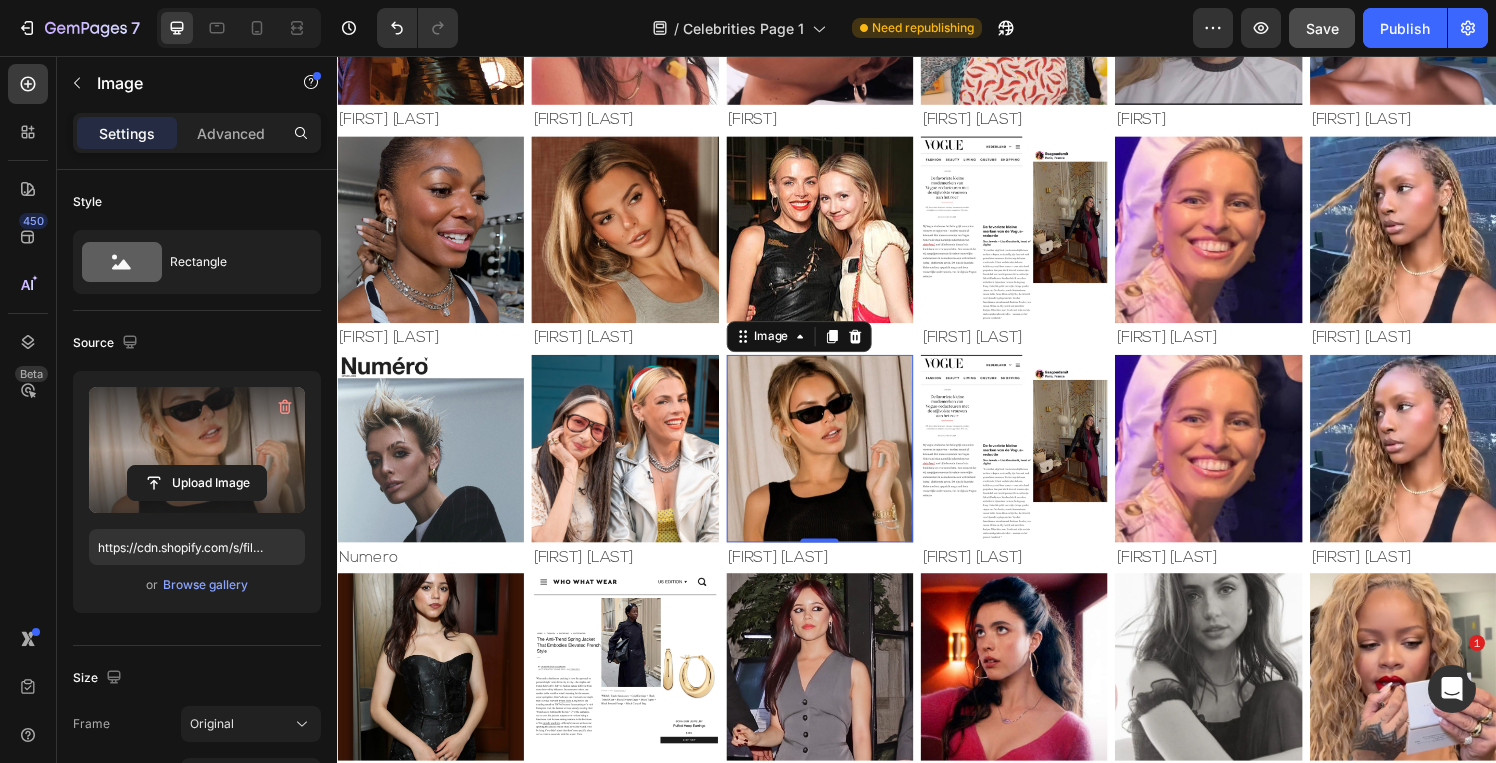 click on "0" at bounding box center [836, 575] 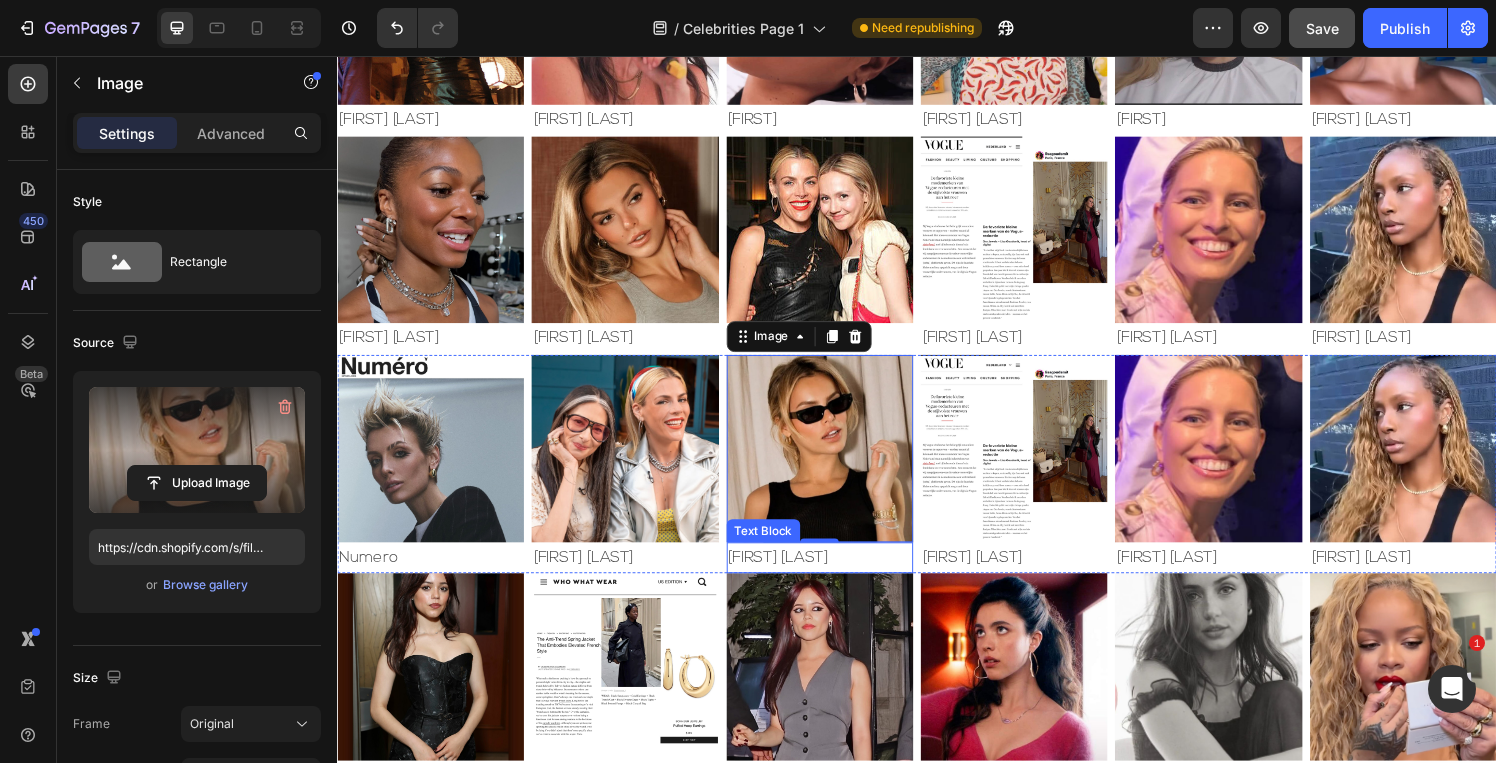 click on "[FIRST] [LAST]" at bounding box center [836, 575] 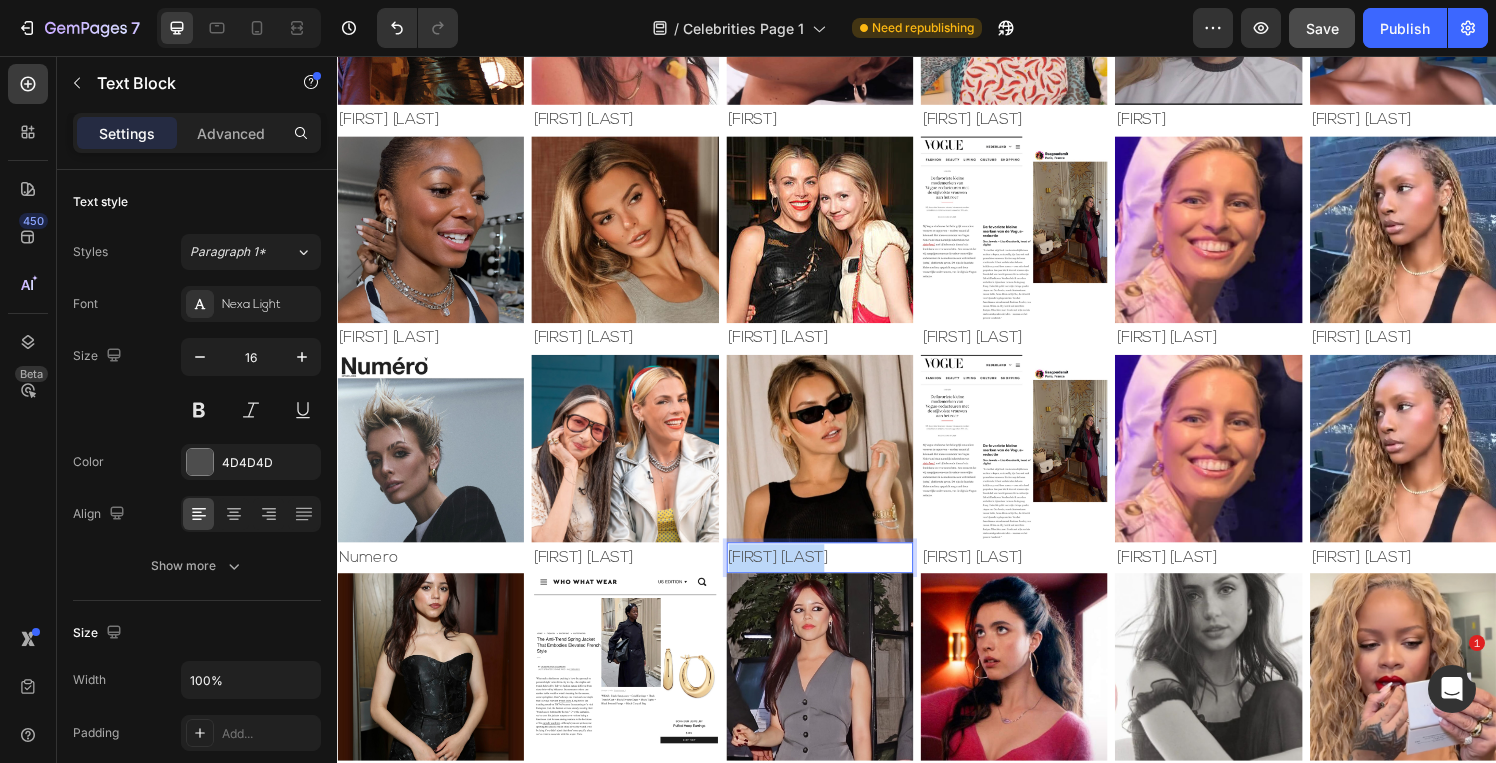 click on "[FIRST] [LAST]" at bounding box center [836, 575] 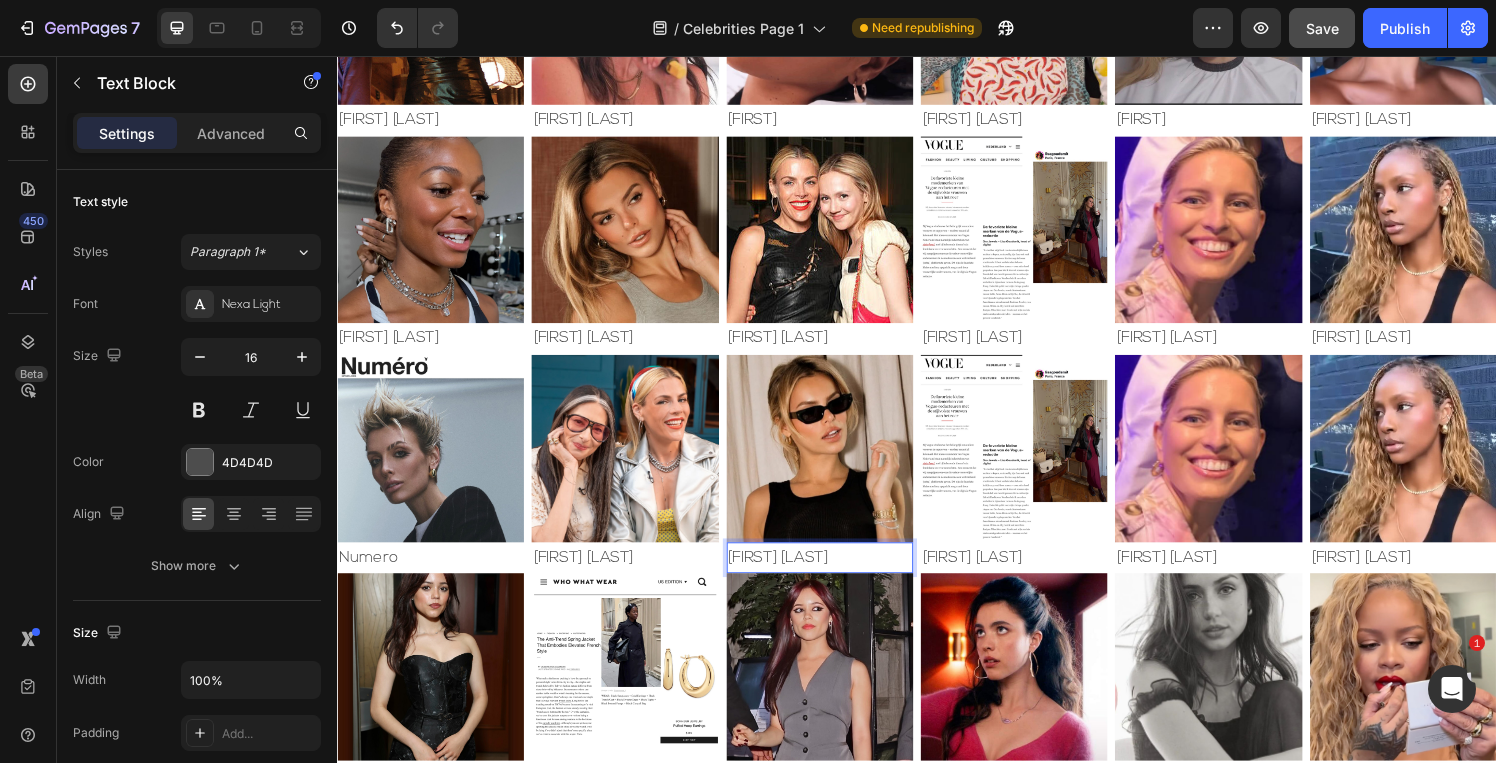 click on "[FIRST] [LAST]" at bounding box center [836, 575] 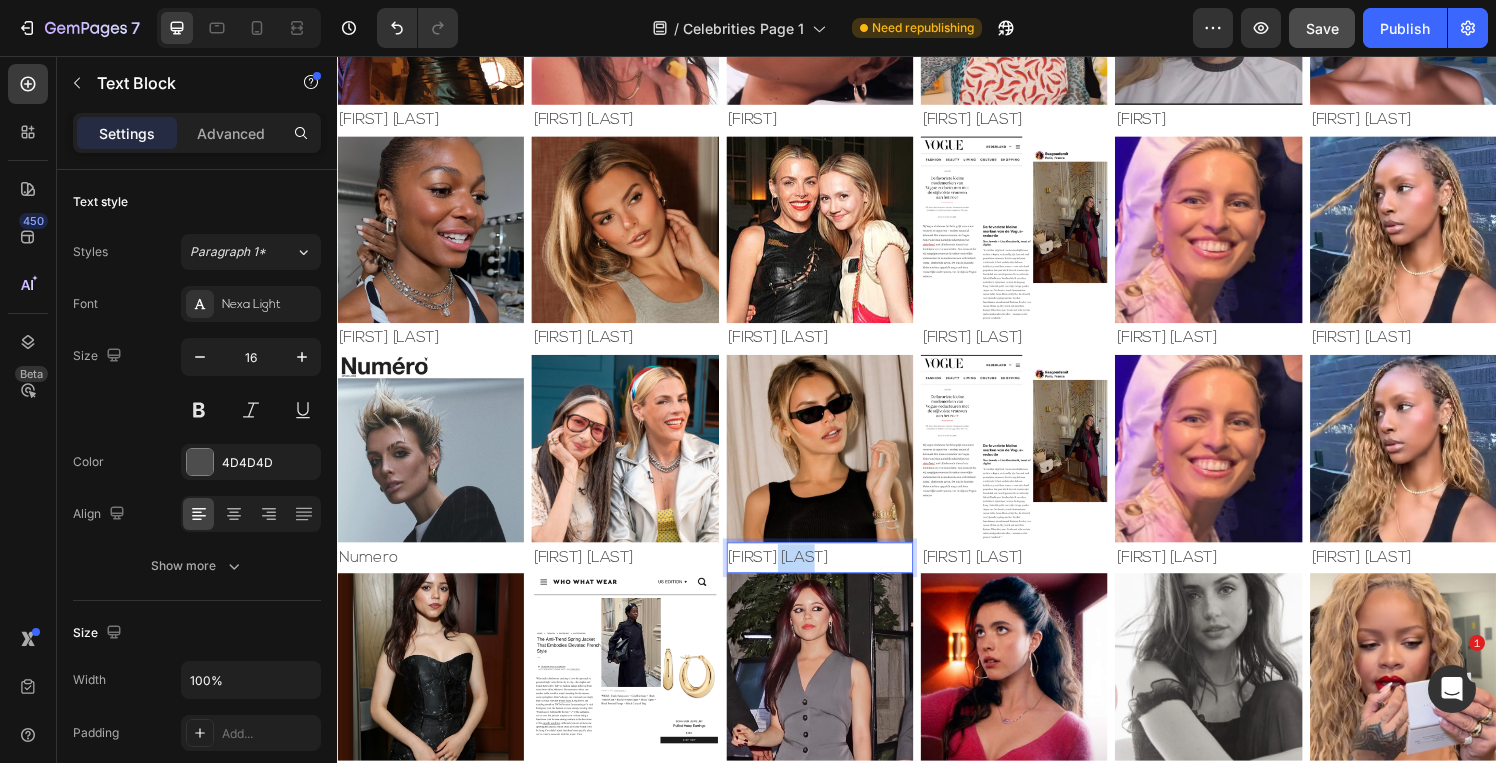 click on "[FIRST] [LAST]" at bounding box center [836, 575] 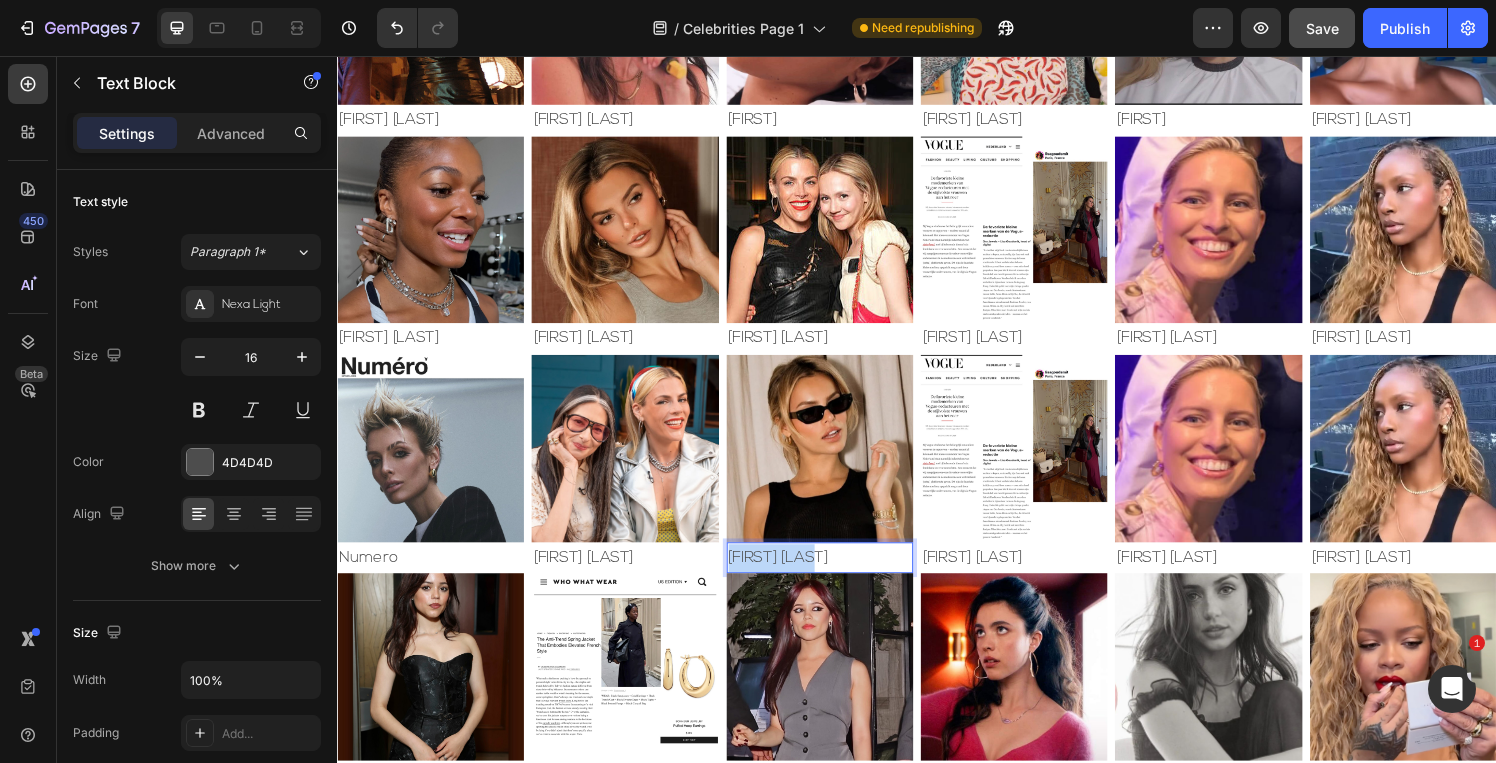 click on "[FIRST] [LAST]" at bounding box center (836, 575) 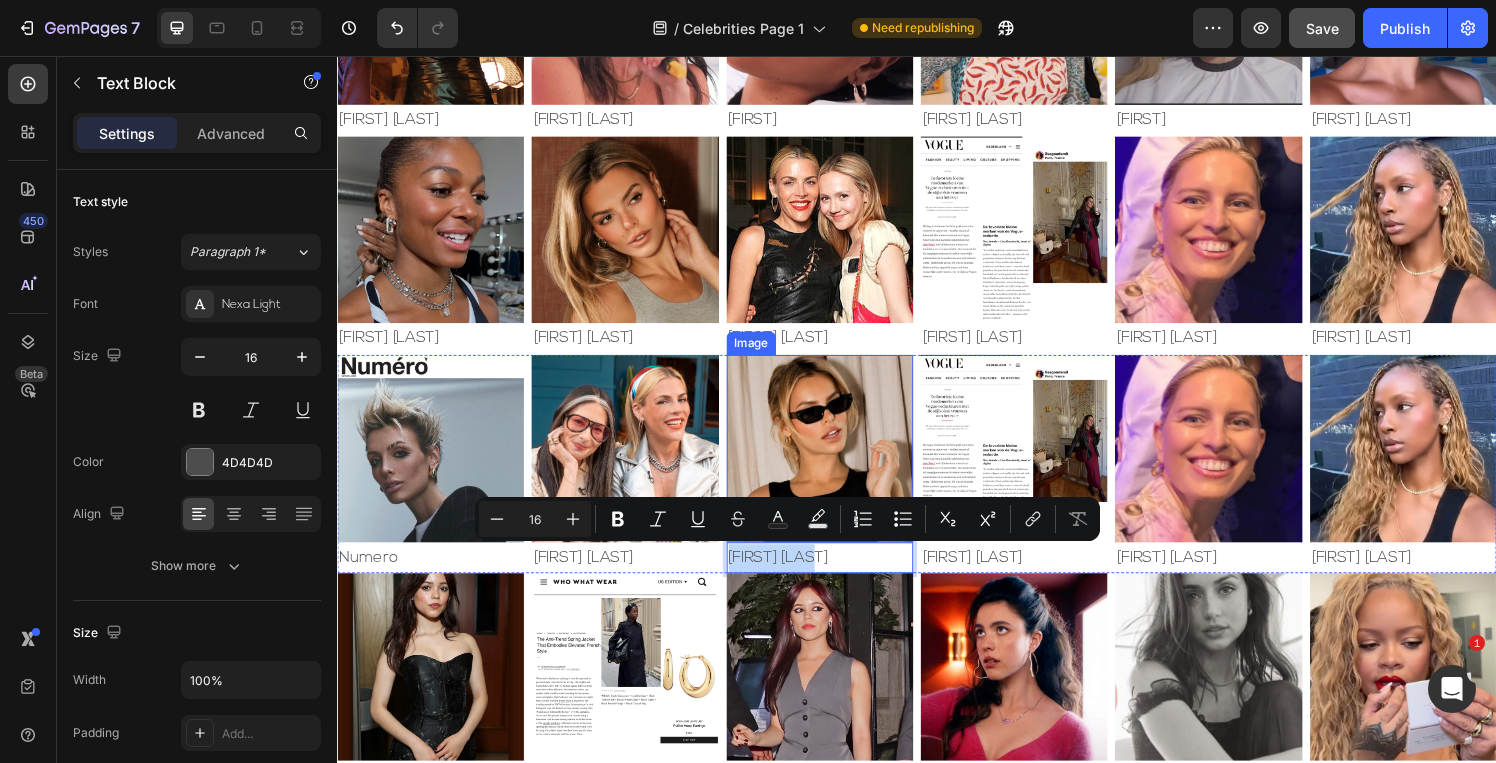 click at bounding box center (836, 461) 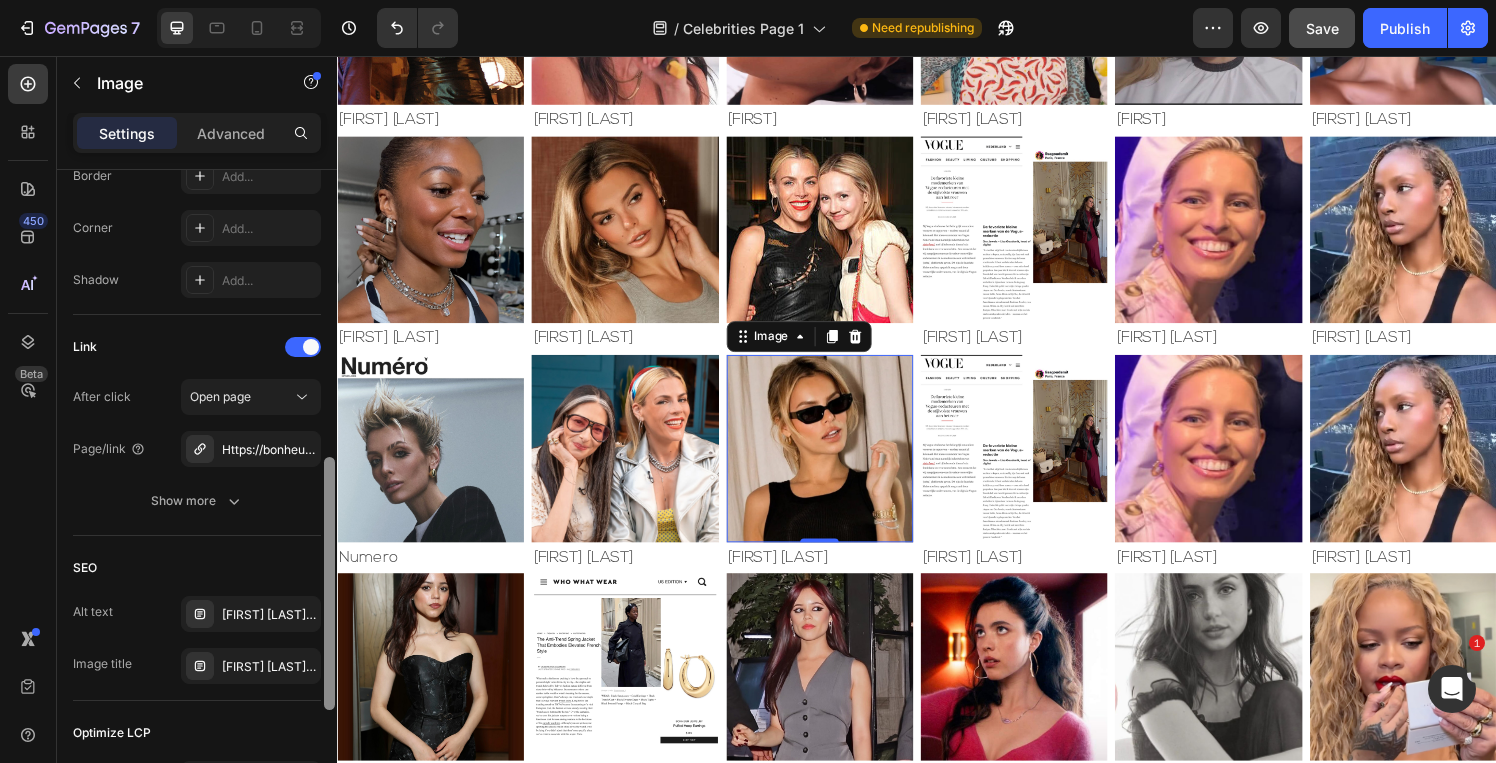 scroll, scrollTop: 816, scrollLeft: 0, axis: vertical 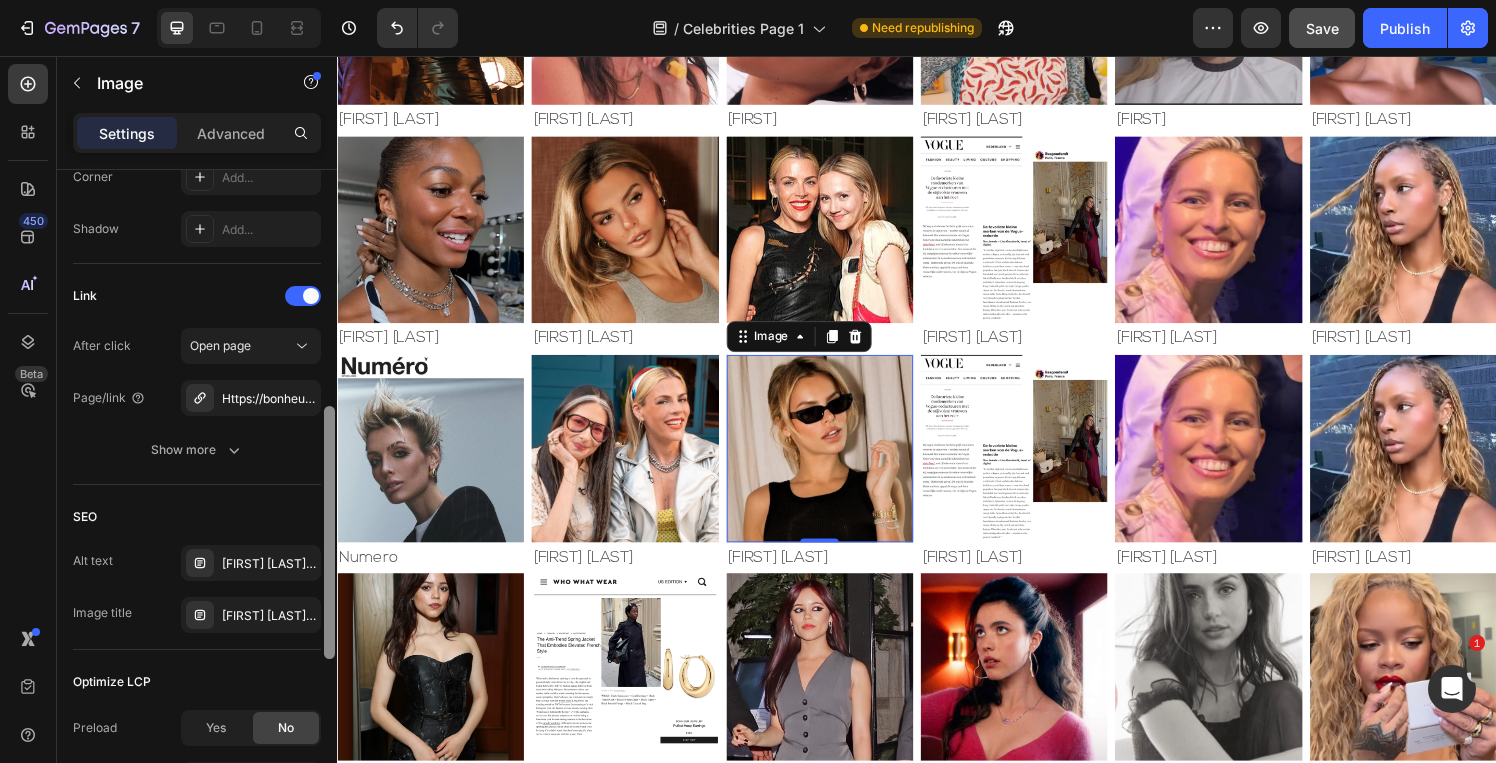drag, startPoint x: 327, startPoint y: 379, endPoint x: 330, endPoint y: 698, distance: 319.0141 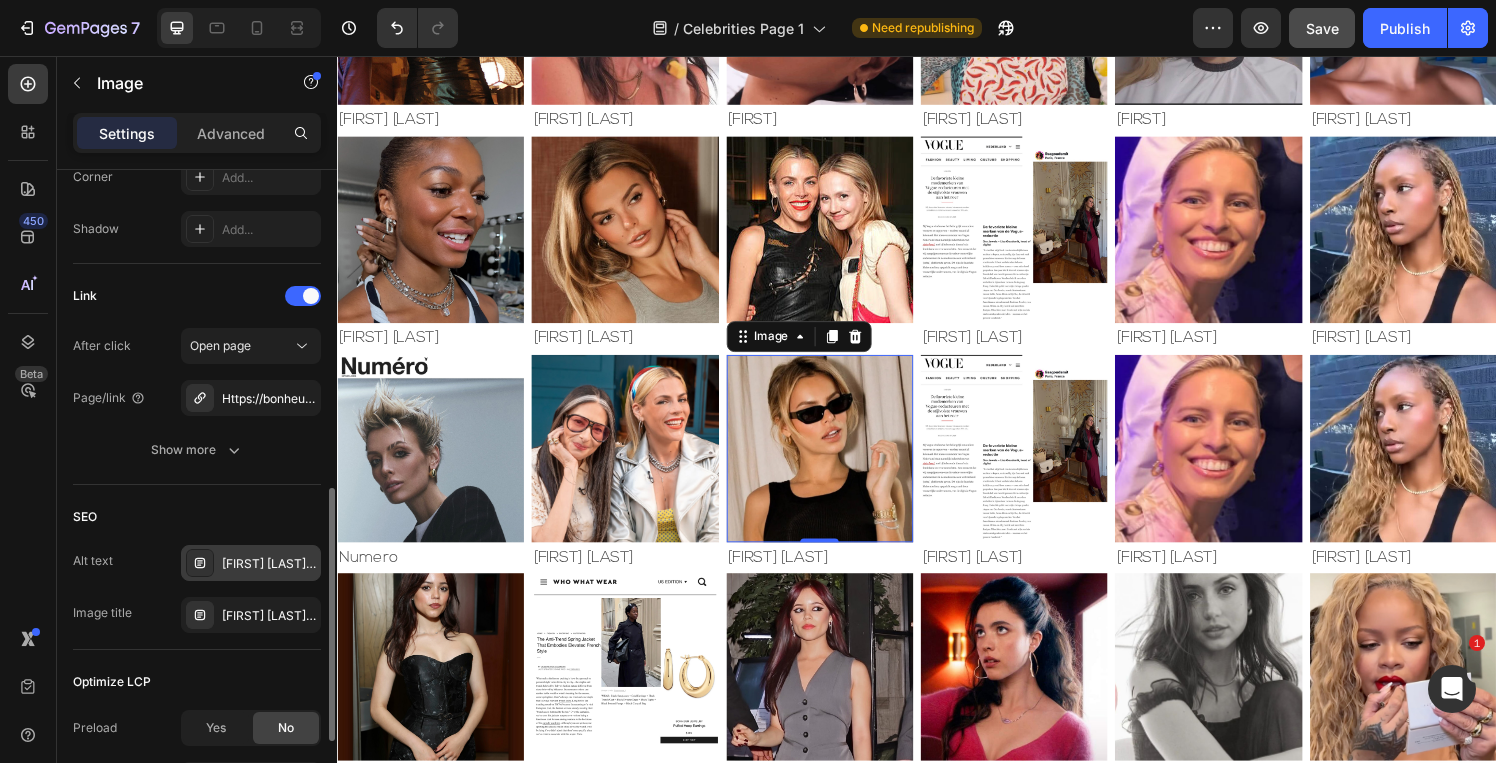 click on "[FIRST] [LAST] Jewelry" at bounding box center (269, 564) 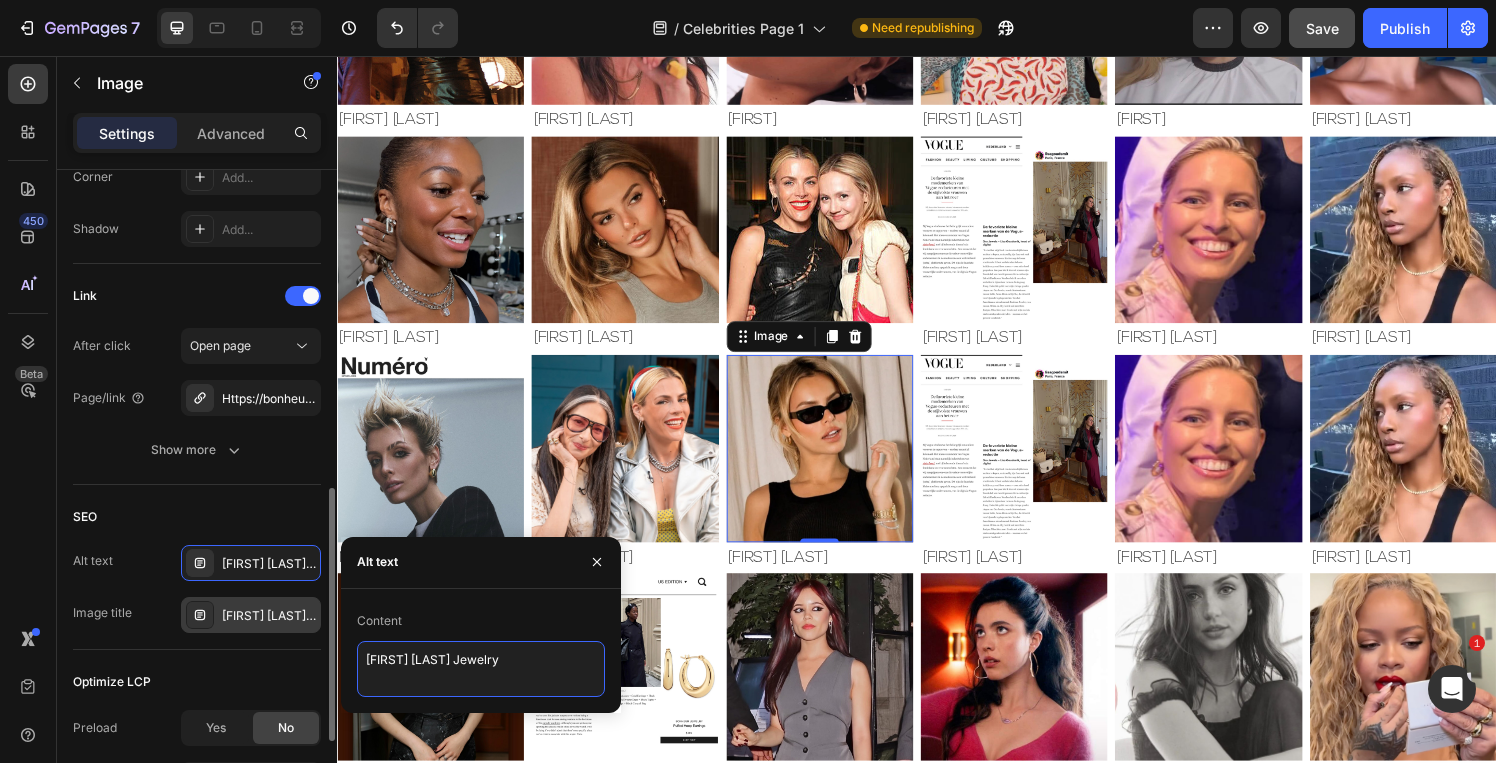 drag, startPoint x: 441, startPoint y: 658, endPoint x: 283, endPoint y: 630, distance: 160.46184 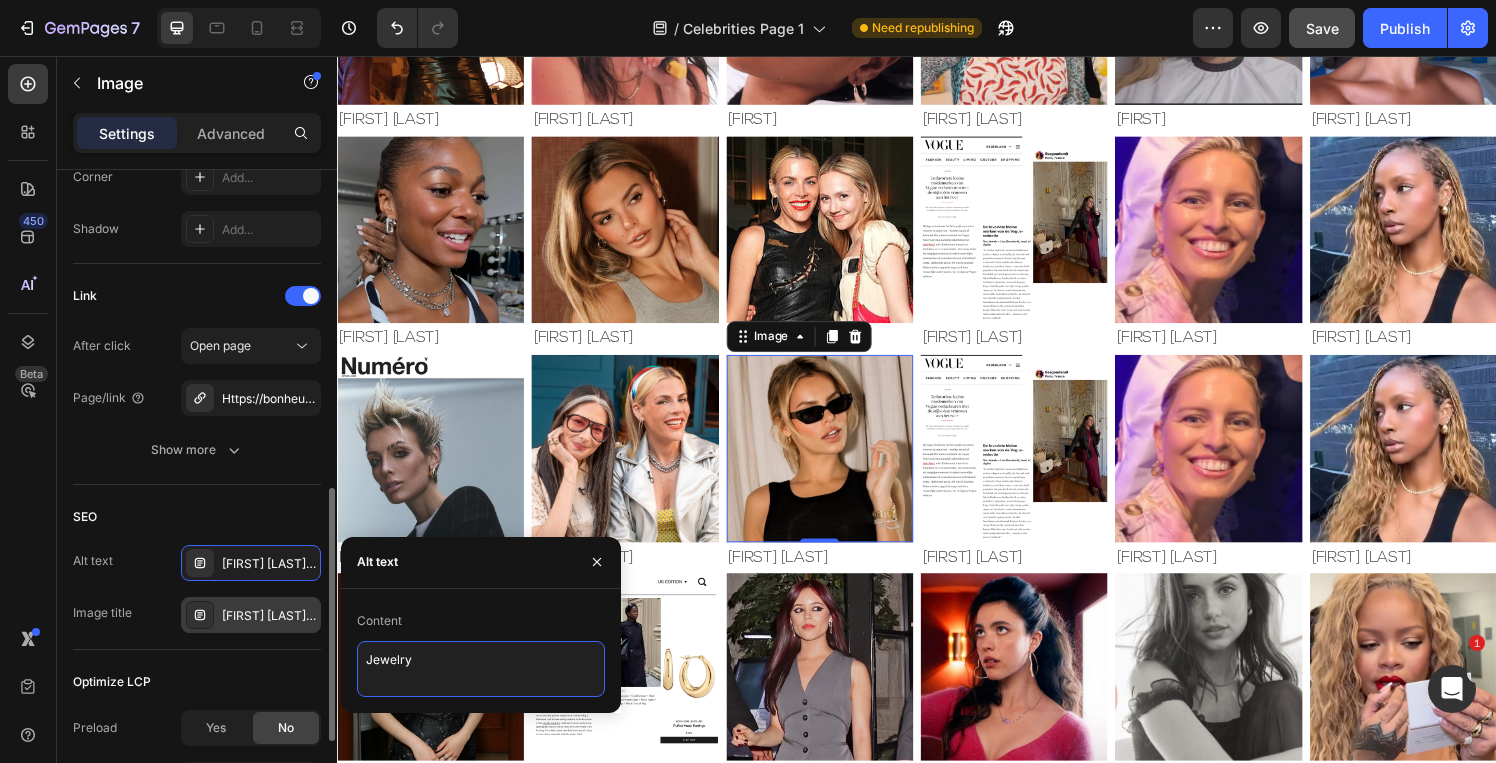 paste on "[FIRST] [LAST]" 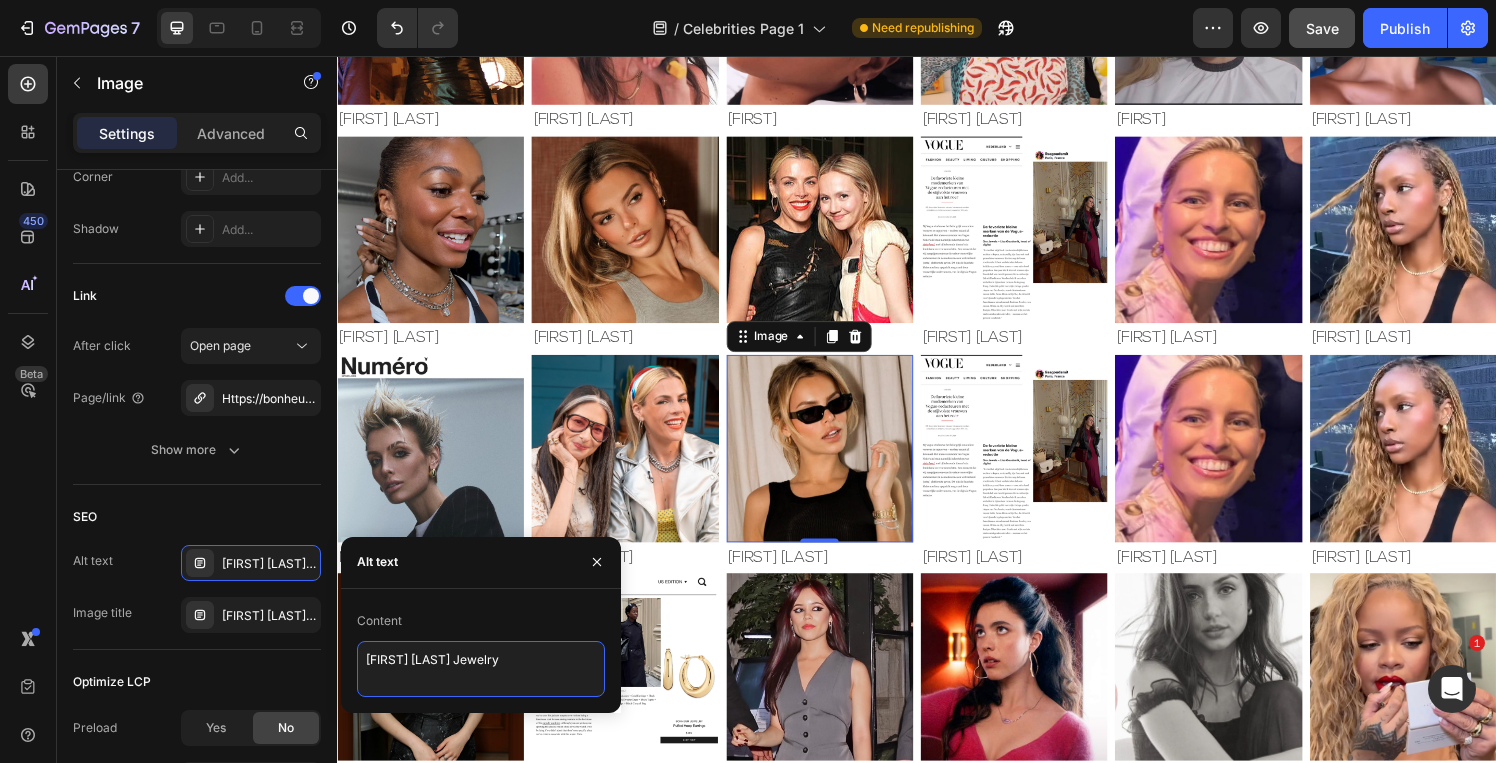 click on "[FIRST] [LAST] Jewelry" at bounding box center (481, 669) 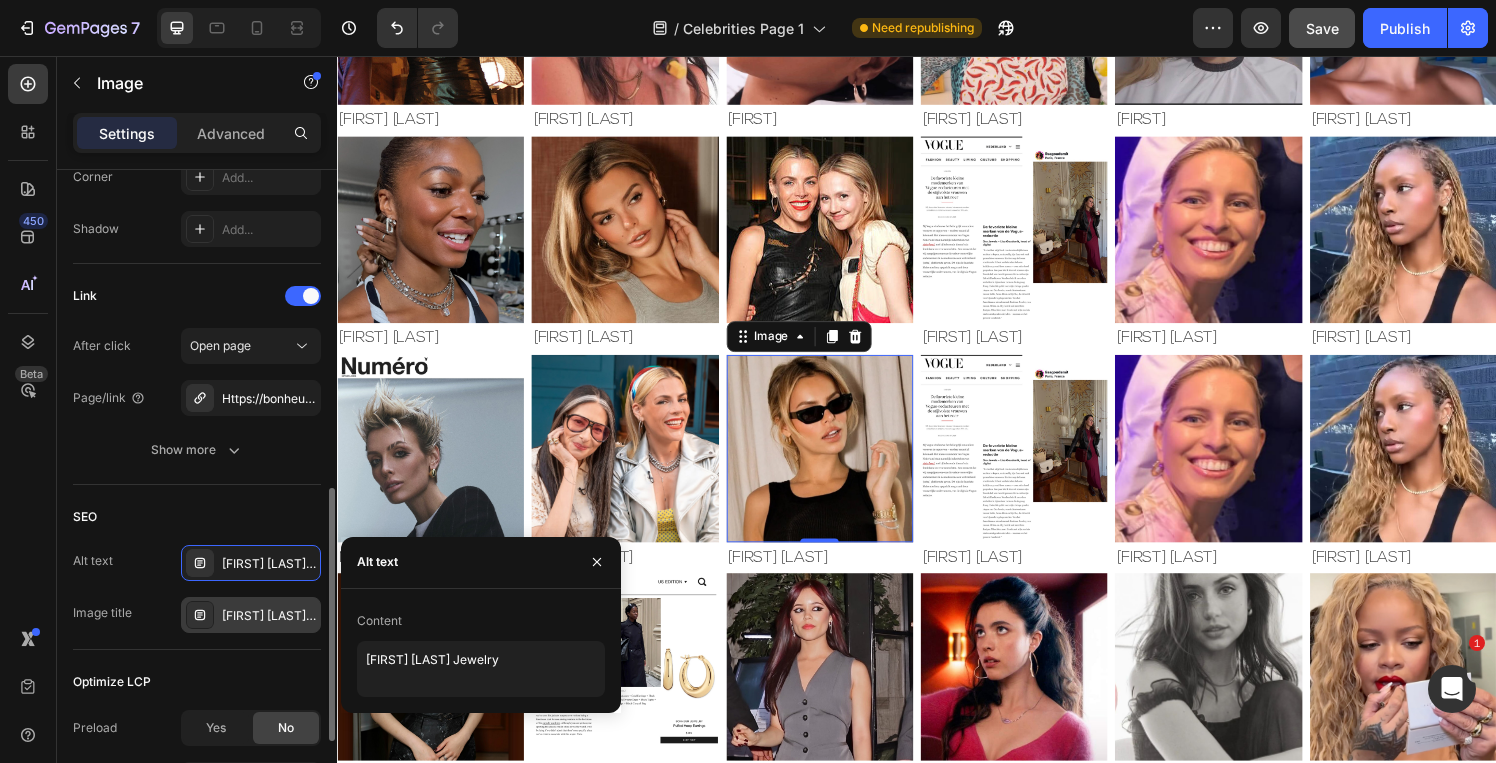 click on "[FIRST] [LAST] Jewelry" at bounding box center (269, 616) 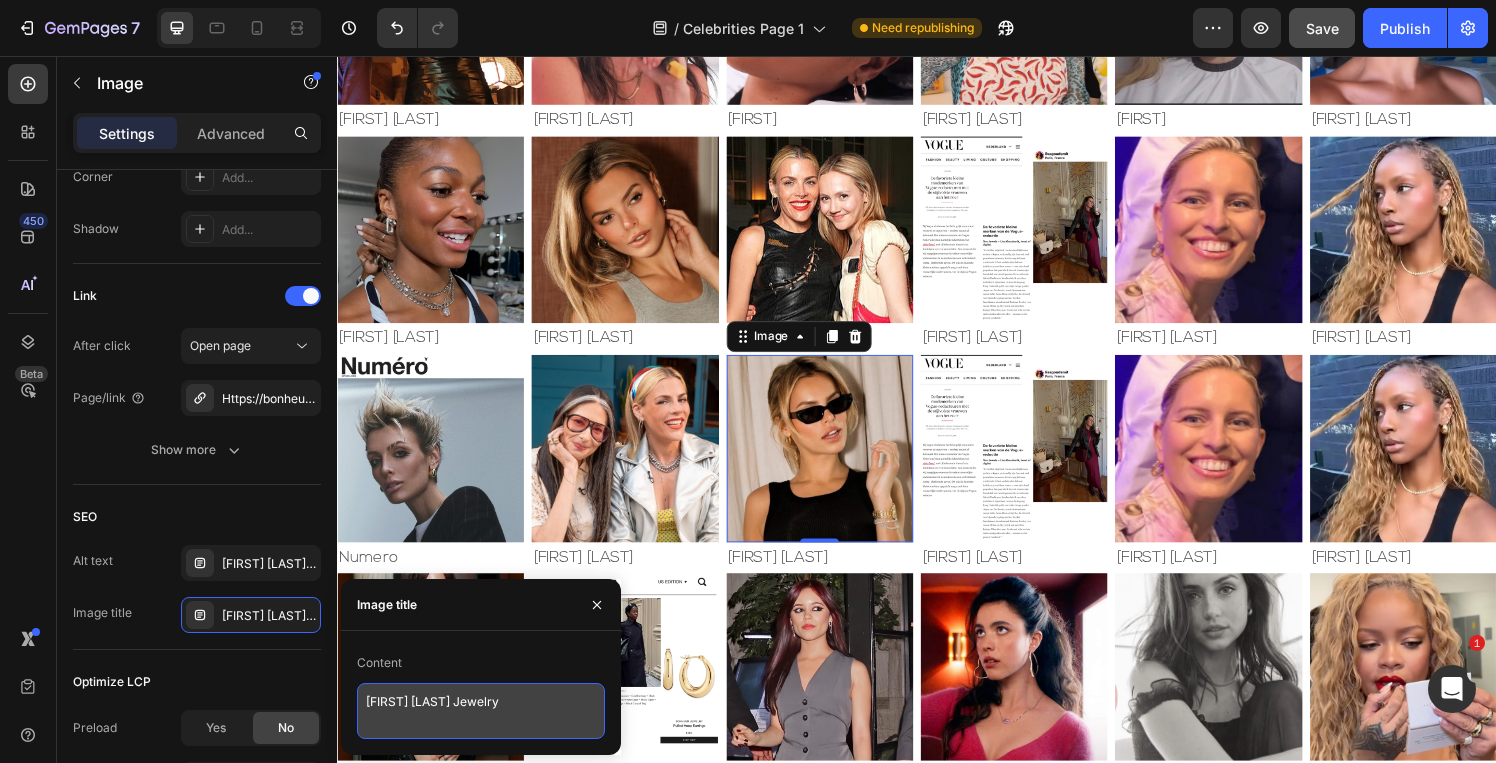 click on "[FIRST] [LAST] Jewelry" at bounding box center [481, 711] 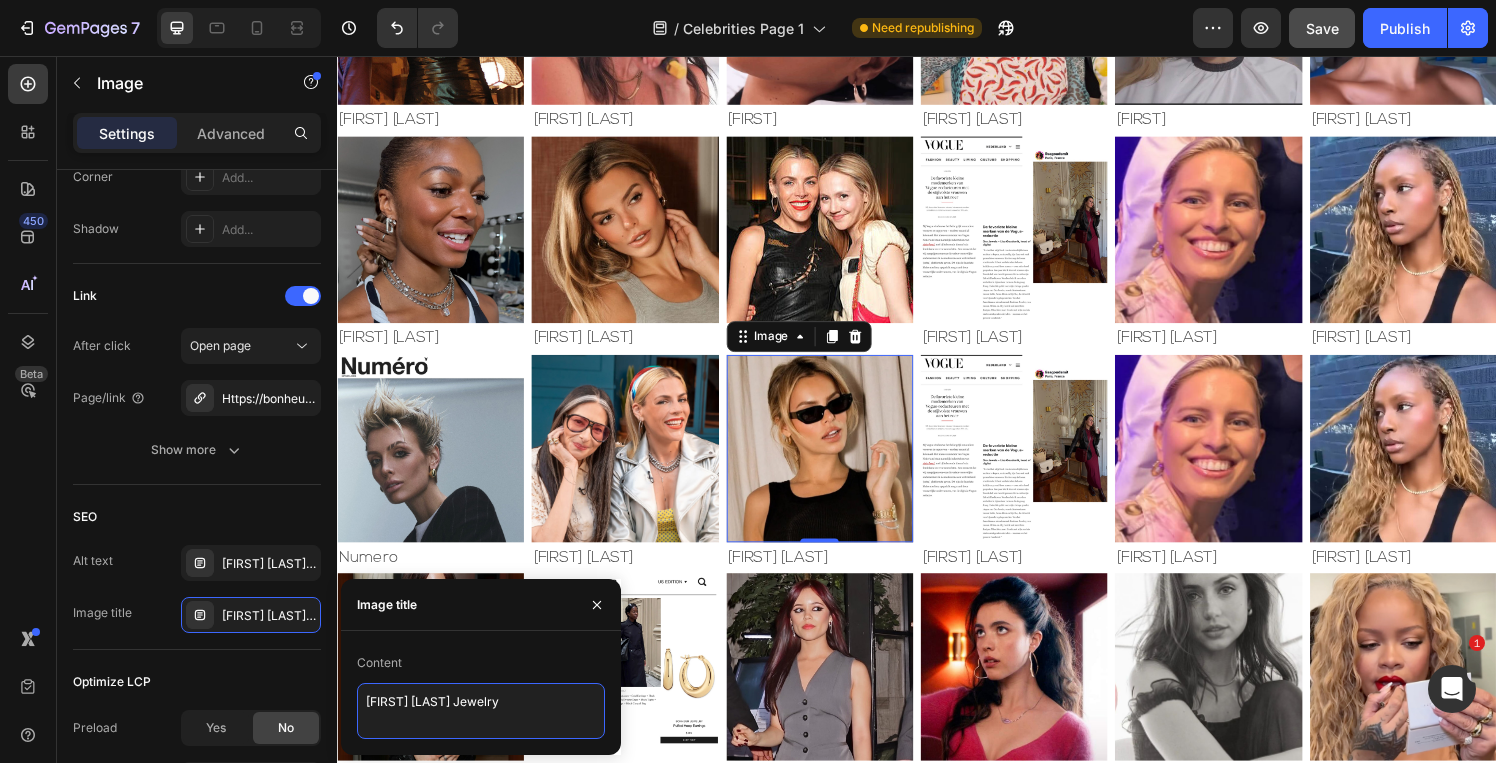 click on "[FIRST] [LAST] Jewelry" at bounding box center (481, 711) 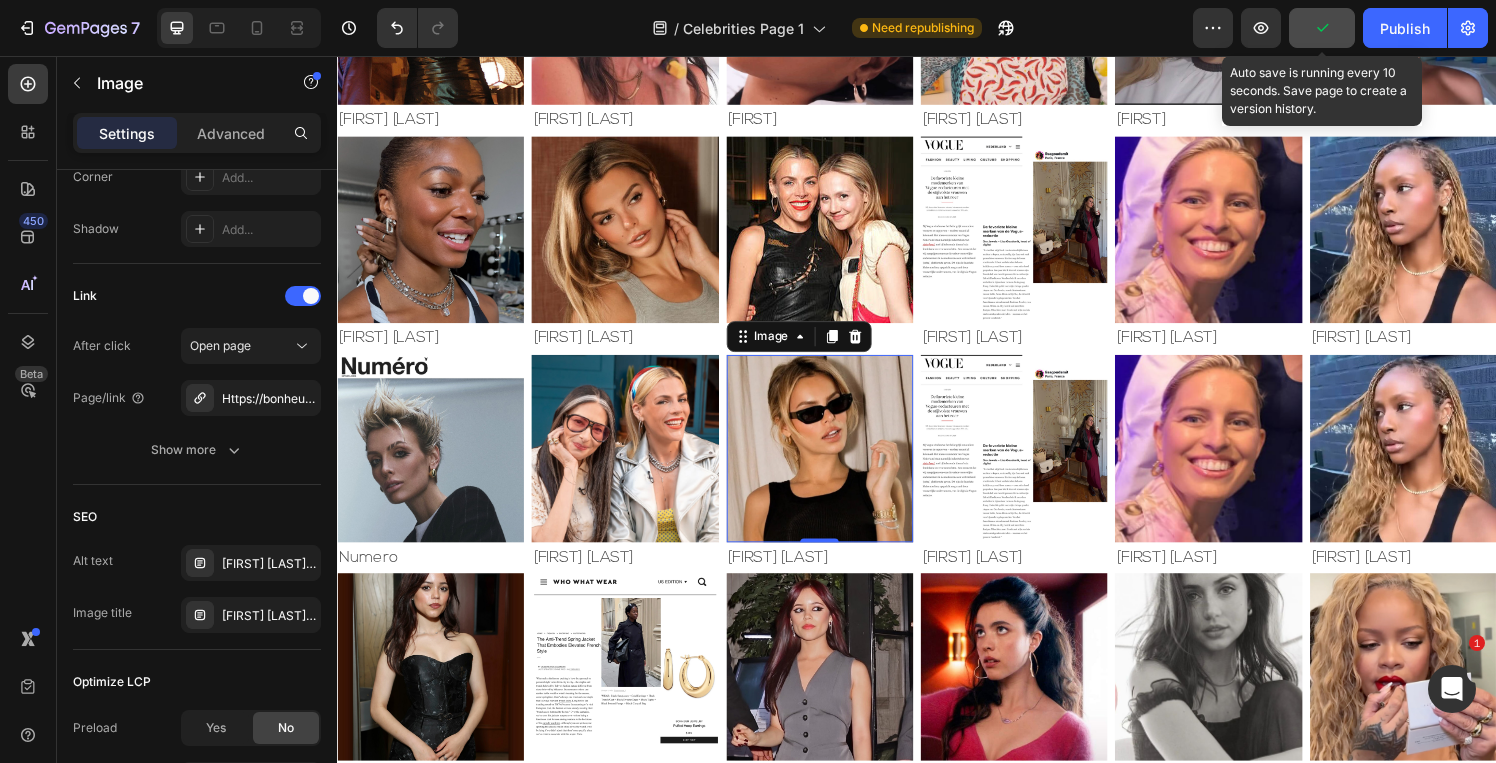click 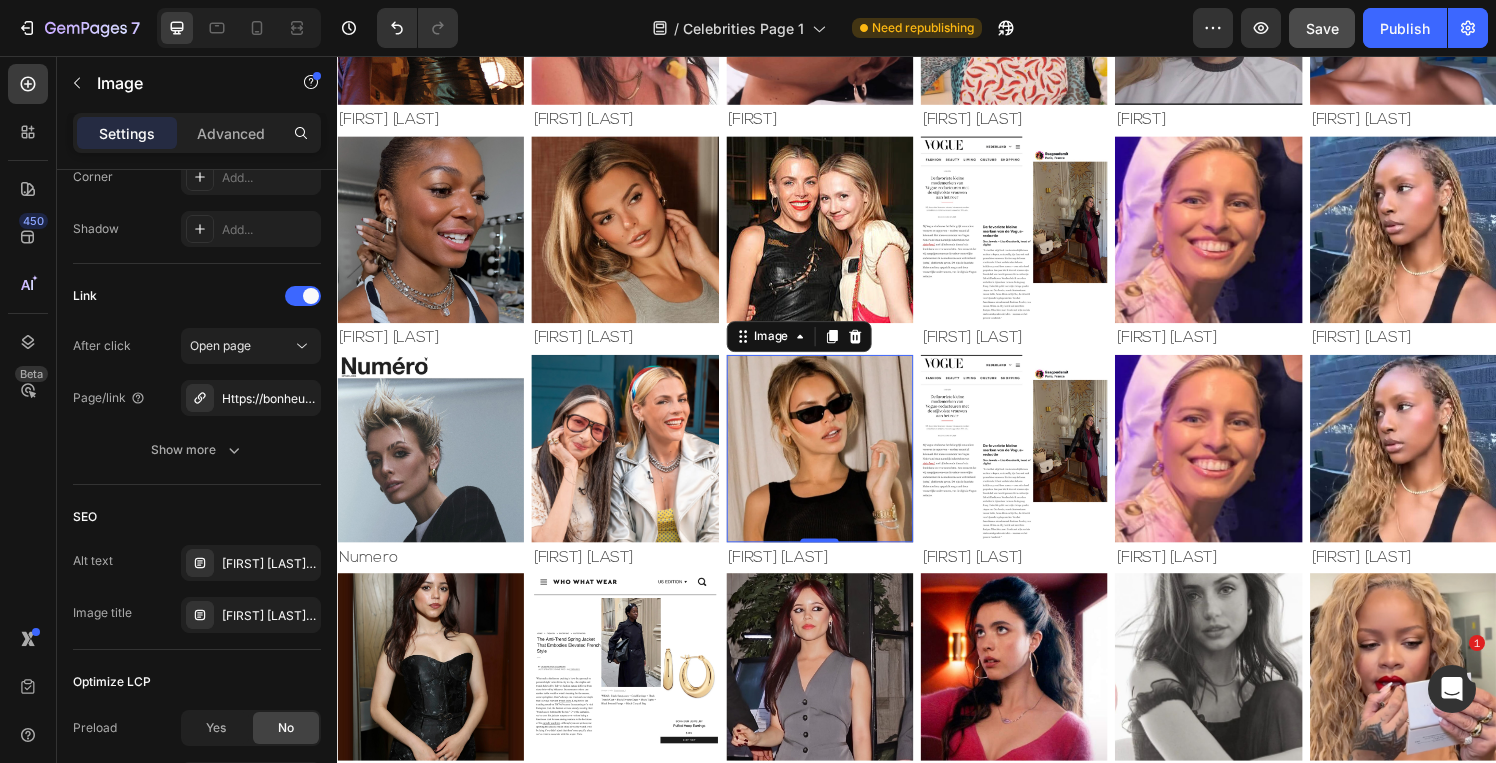 type 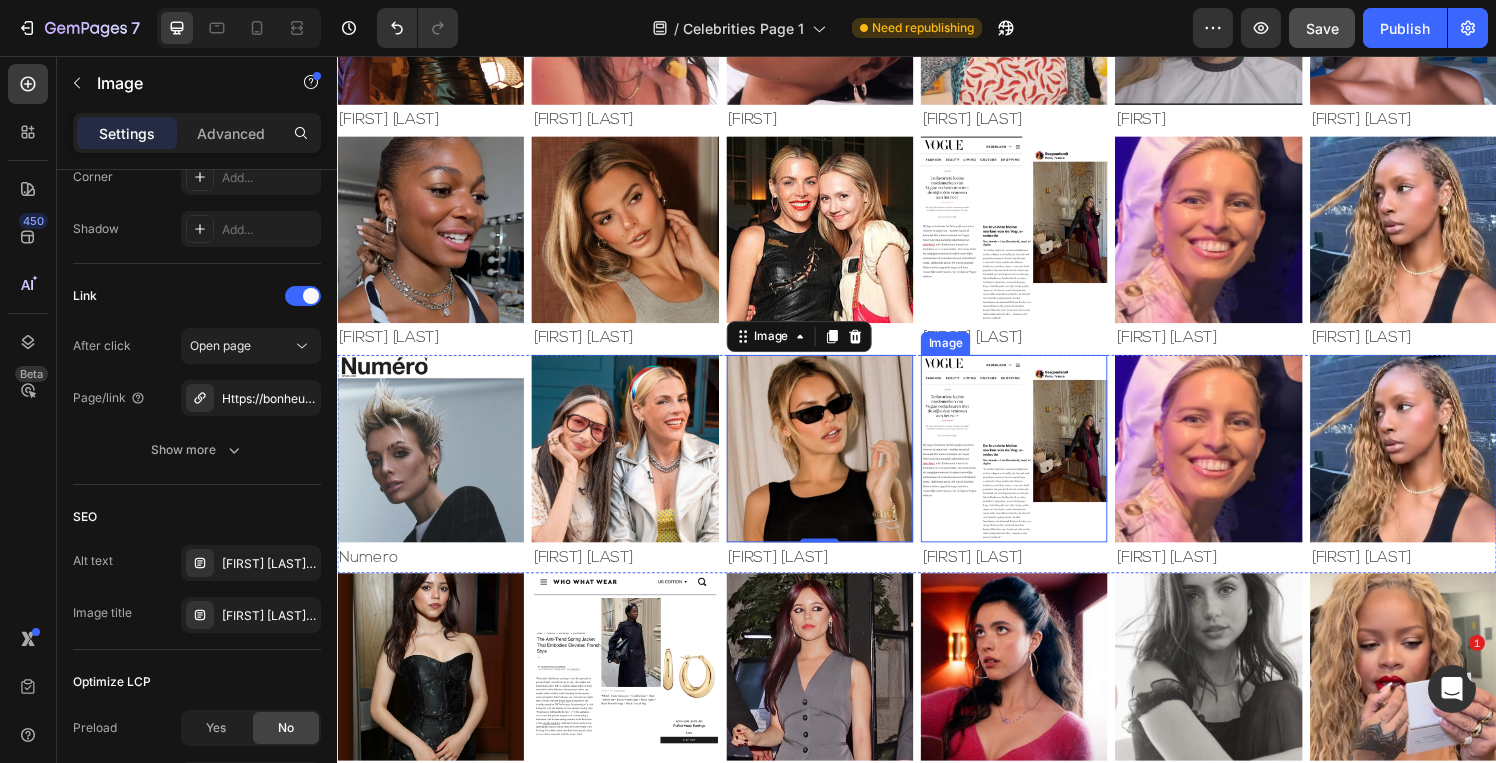 click at bounding box center [1037, 461] 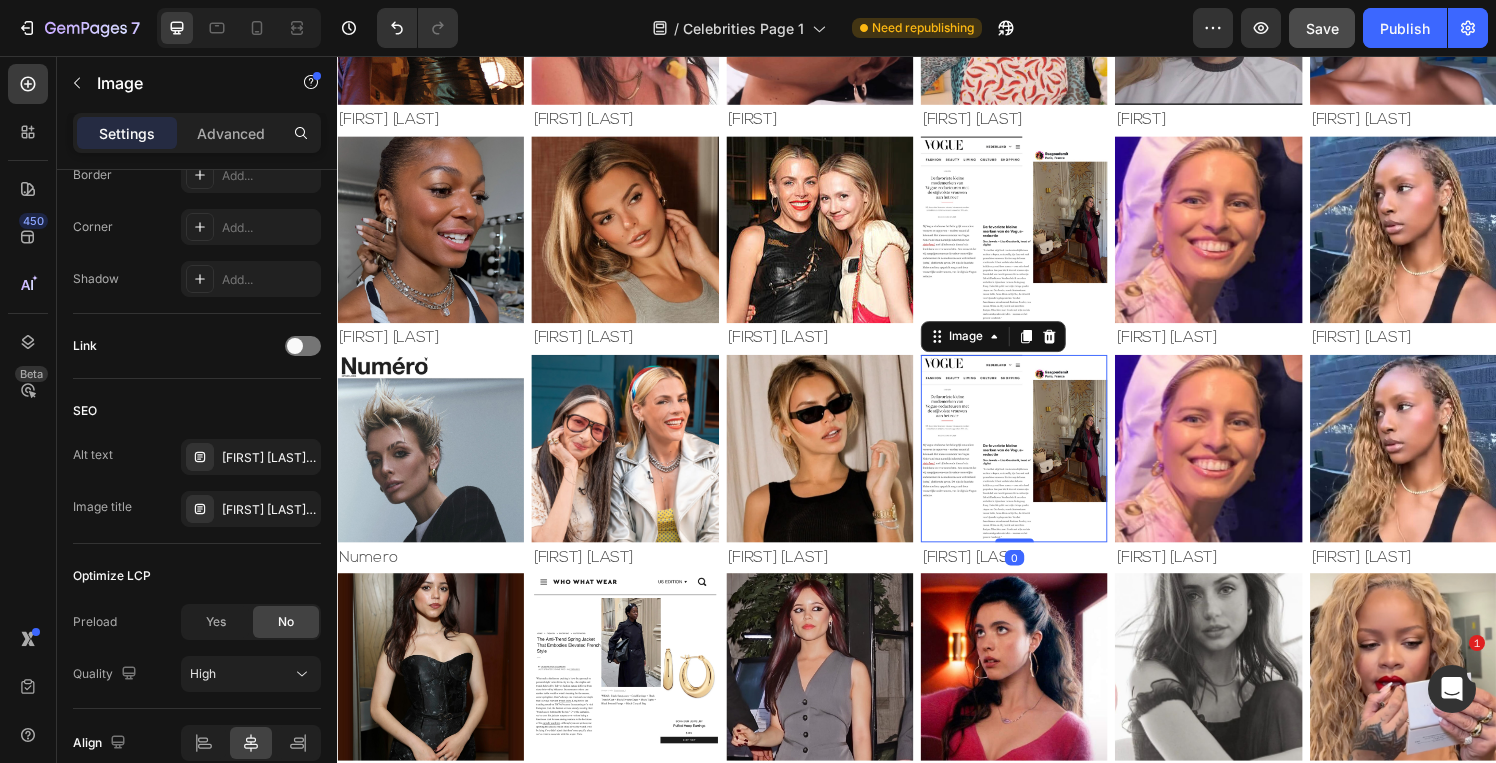 scroll, scrollTop: 816, scrollLeft: 0, axis: vertical 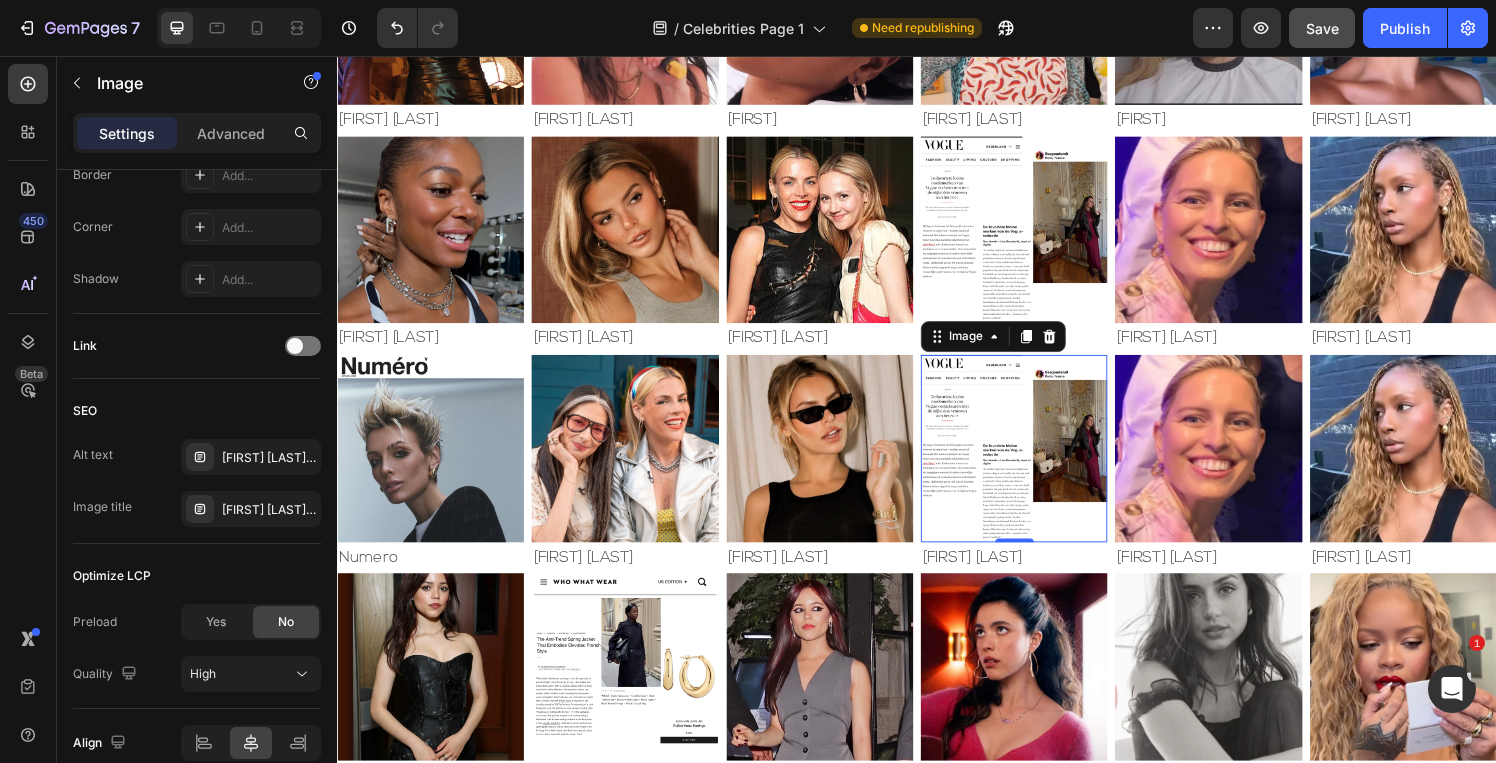 click on "0" at bounding box center (1038, 575) 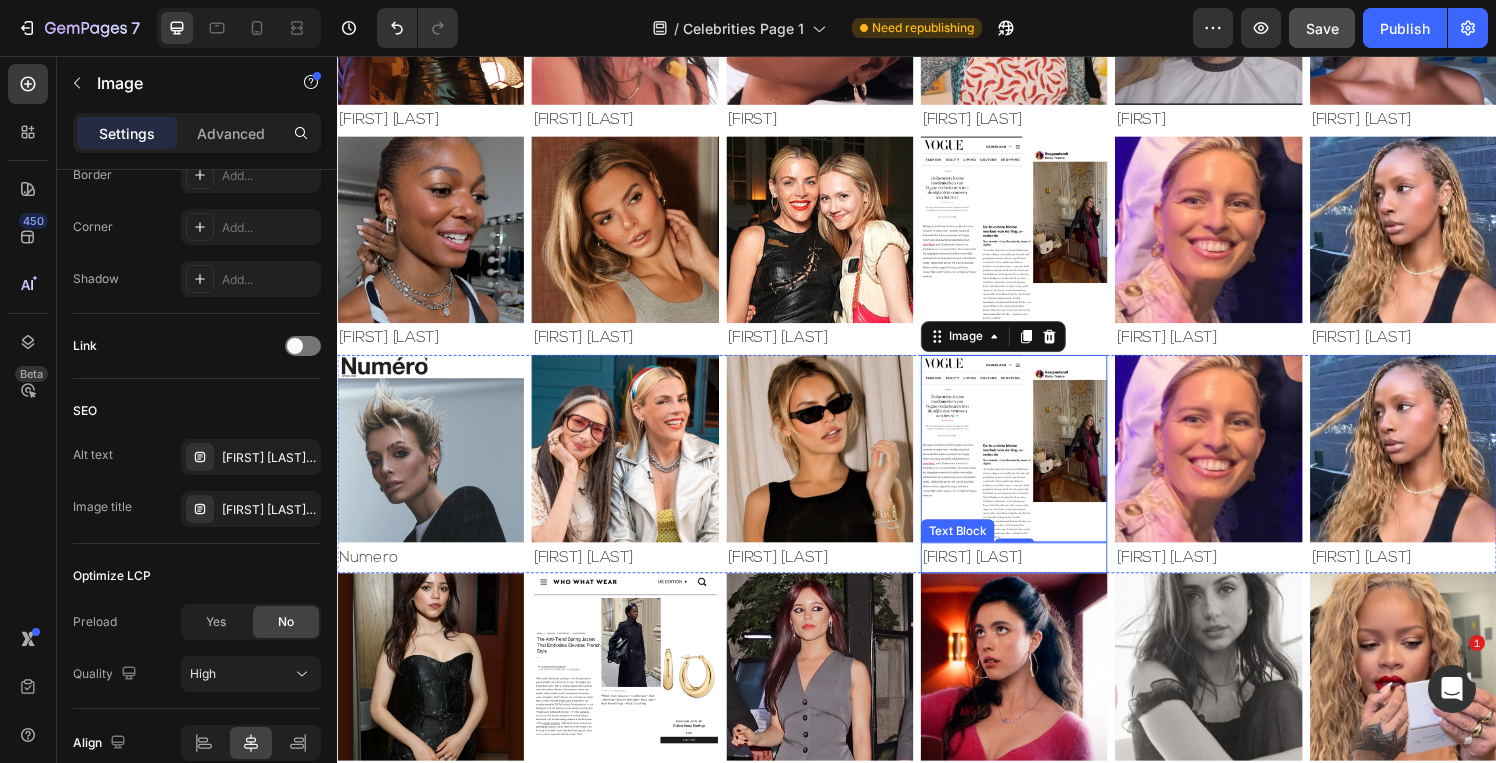 click on "[FIRST] [LAST]" at bounding box center (1037, 575) 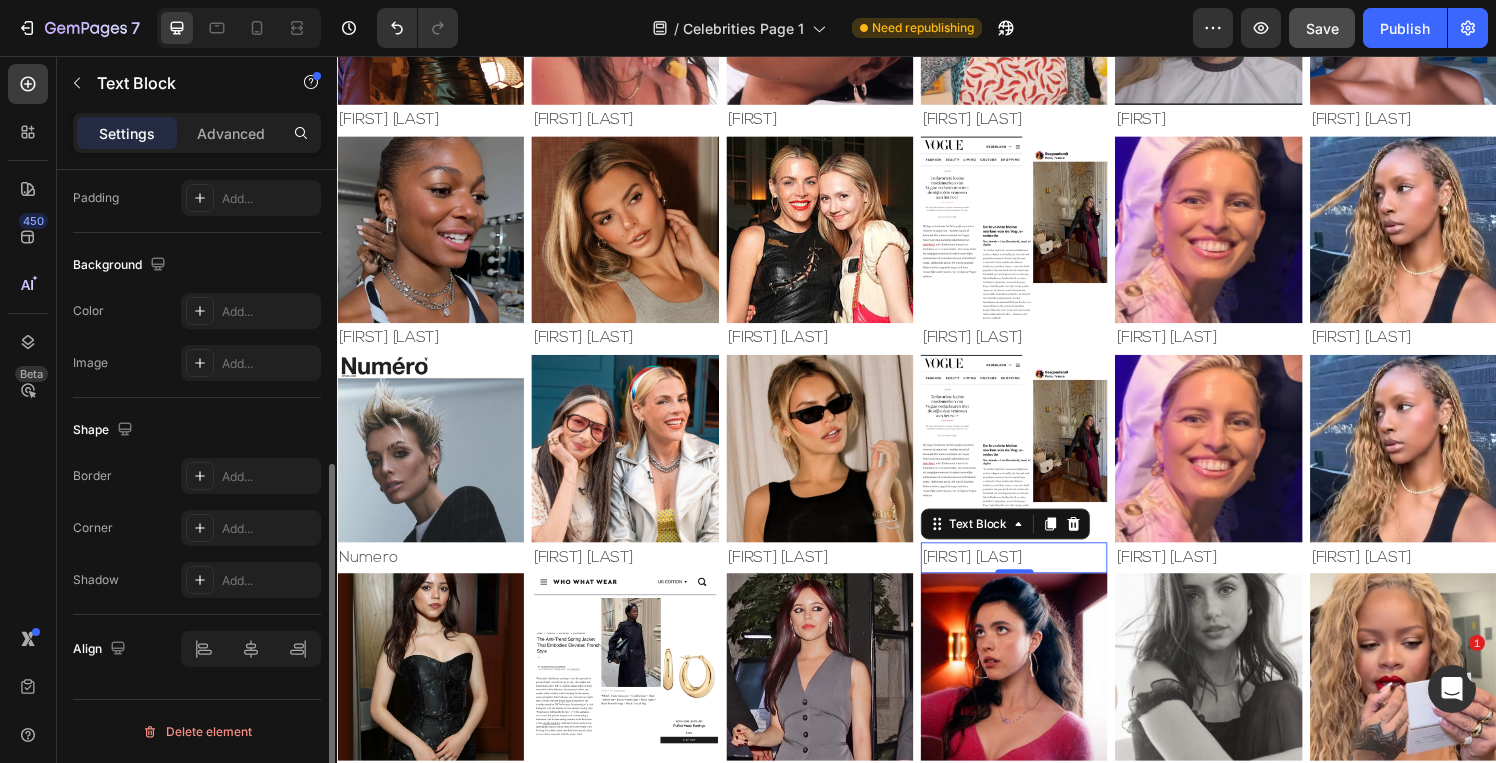 scroll, scrollTop: 0, scrollLeft: 0, axis: both 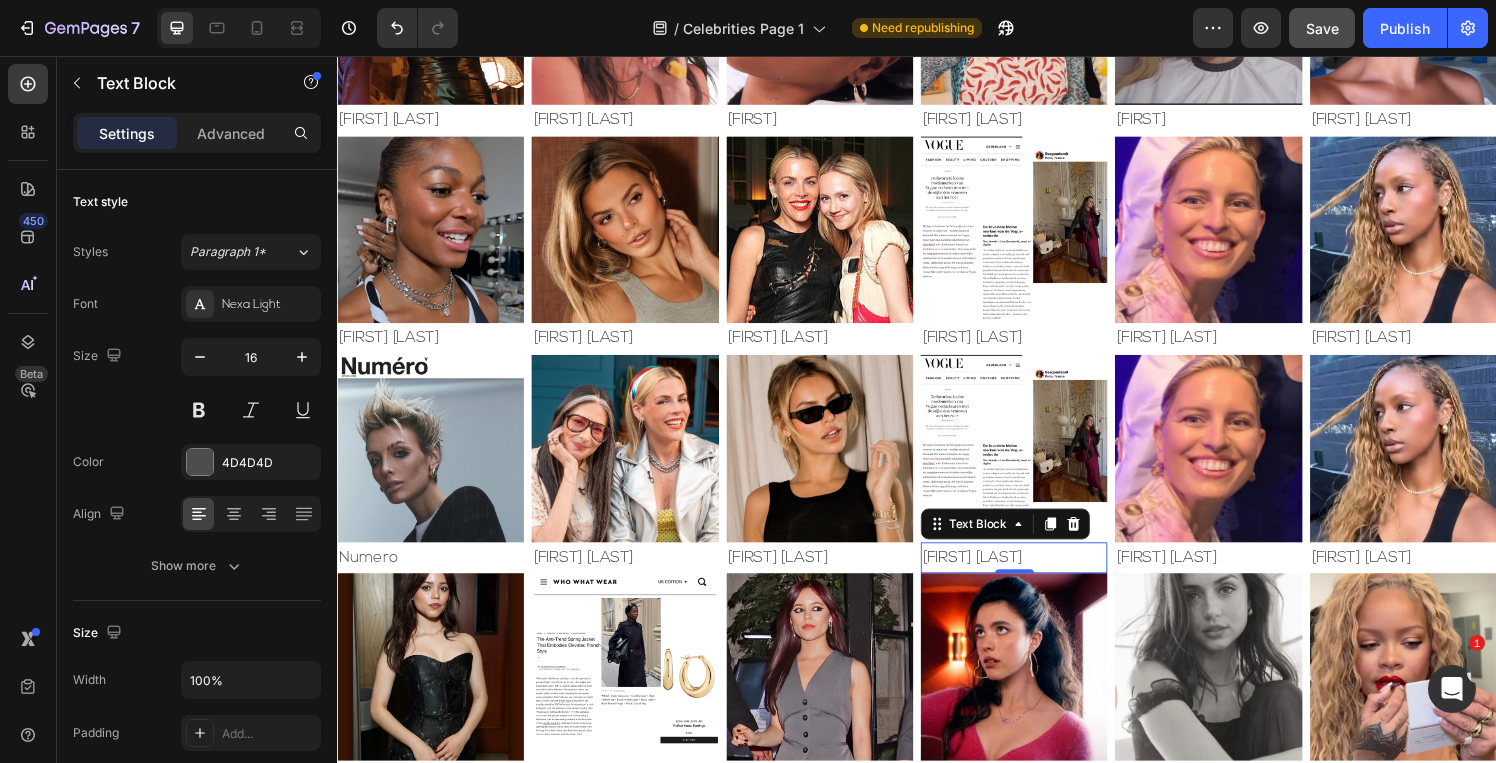 click on "[FIRST] [LAST]" at bounding box center [1037, 575] 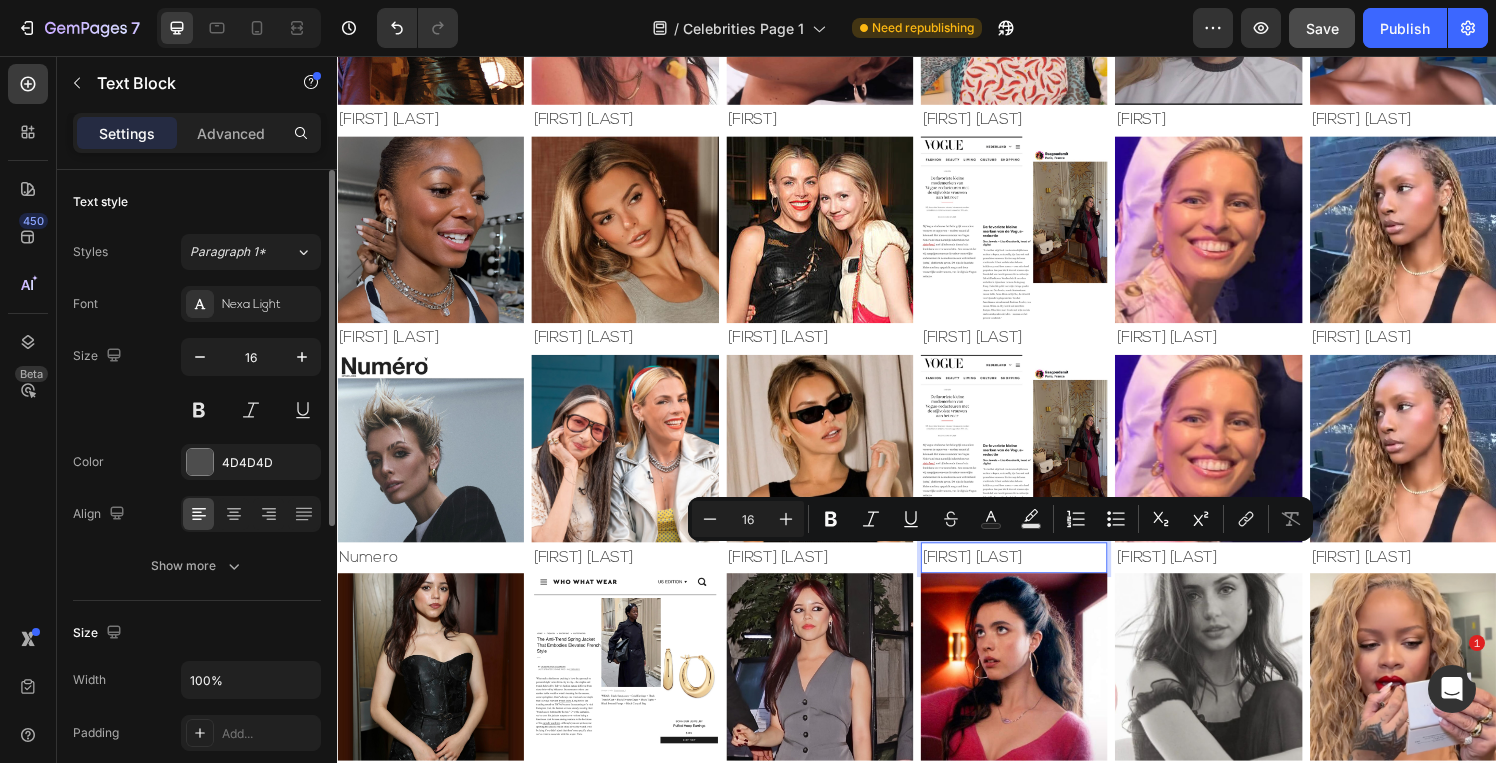 click on "[FIRST] [LAST]" at bounding box center [1037, 575] 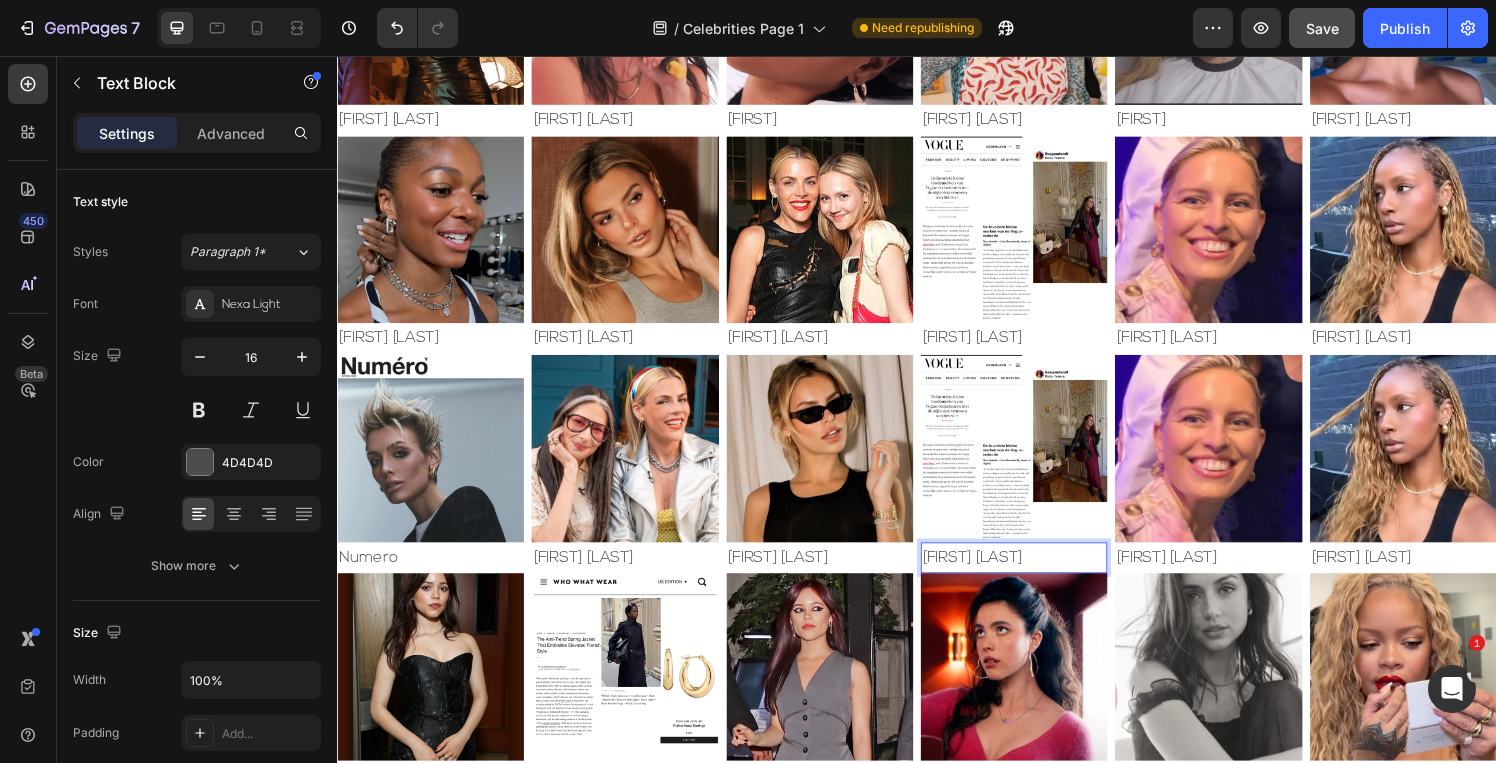 click on "[FIRST] [LAST]" at bounding box center [1037, 575] 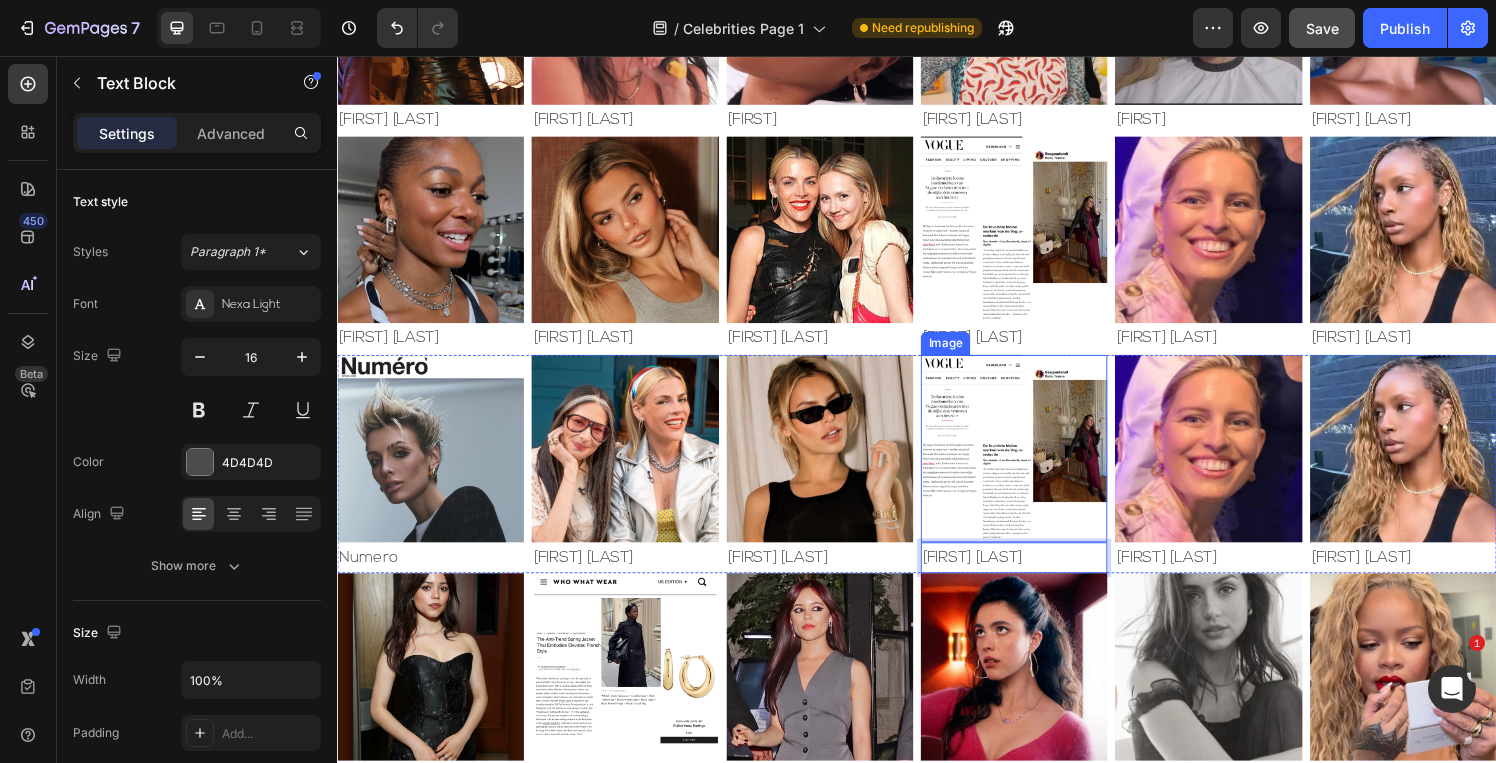 click at bounding box center [1037, 461] 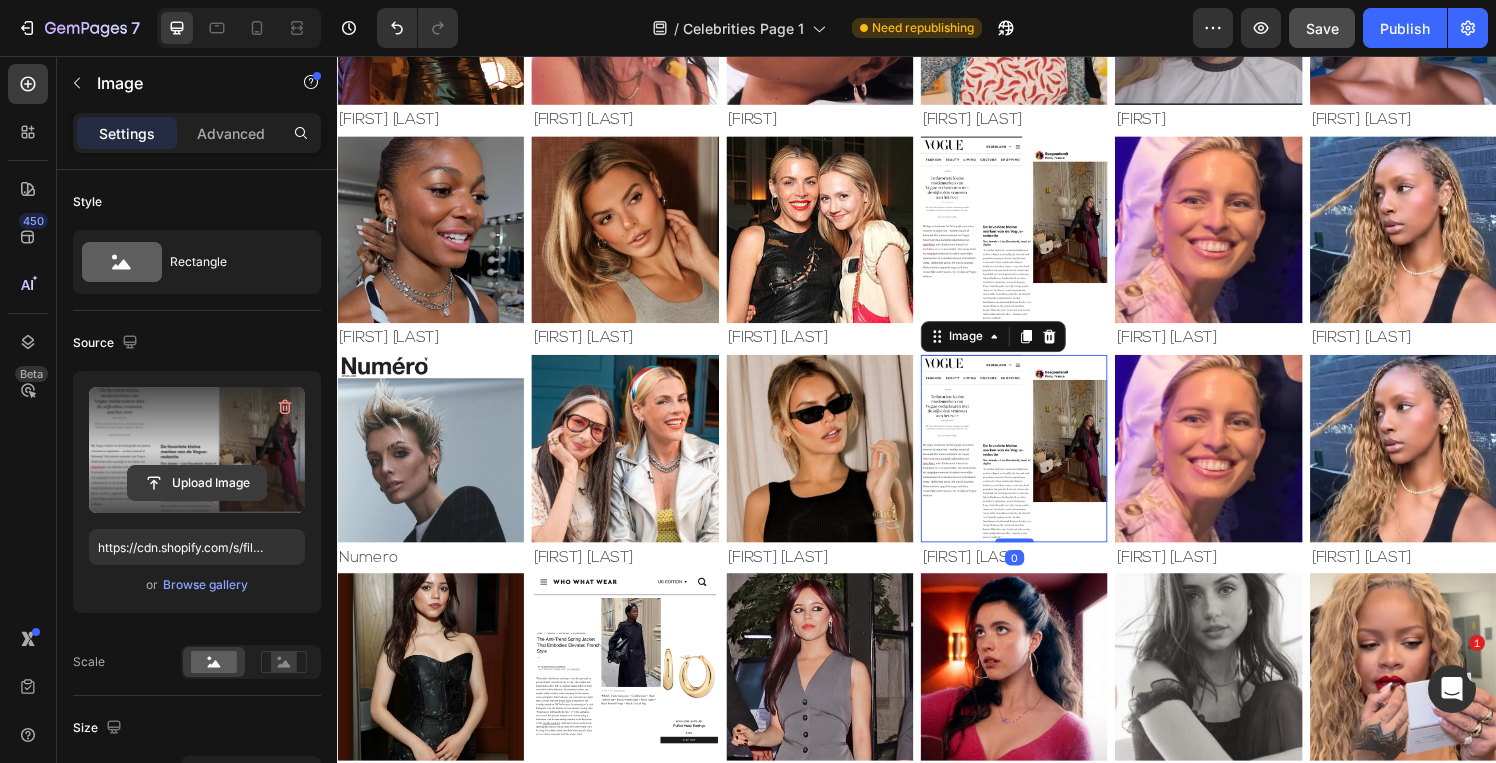 click 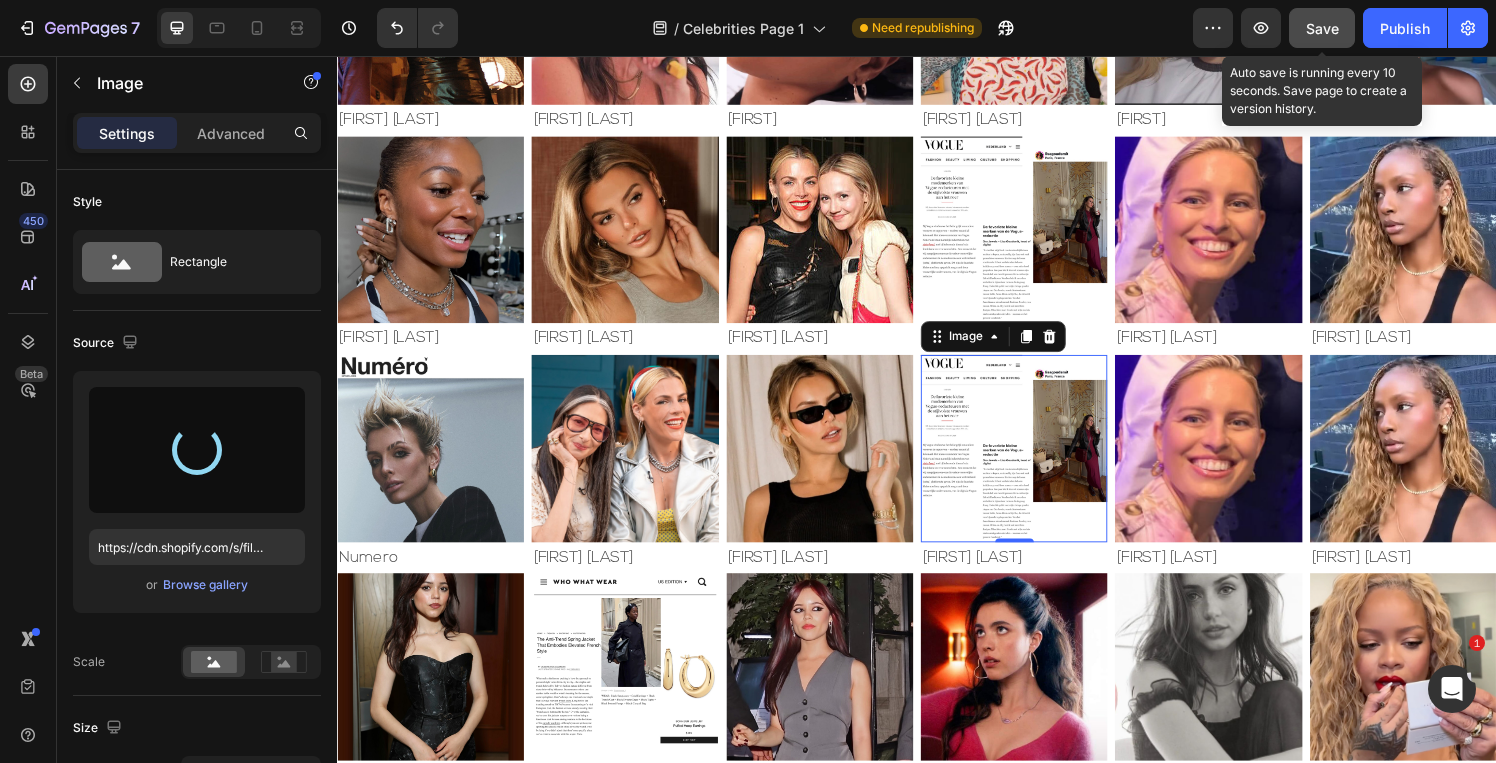 type on "https://cdn.shopify.com/s/files/1/0826/6643/files/gempages_495104992038880131-a76db480-27fb-48c5-8a22-433e87a9a5f1.jpg" 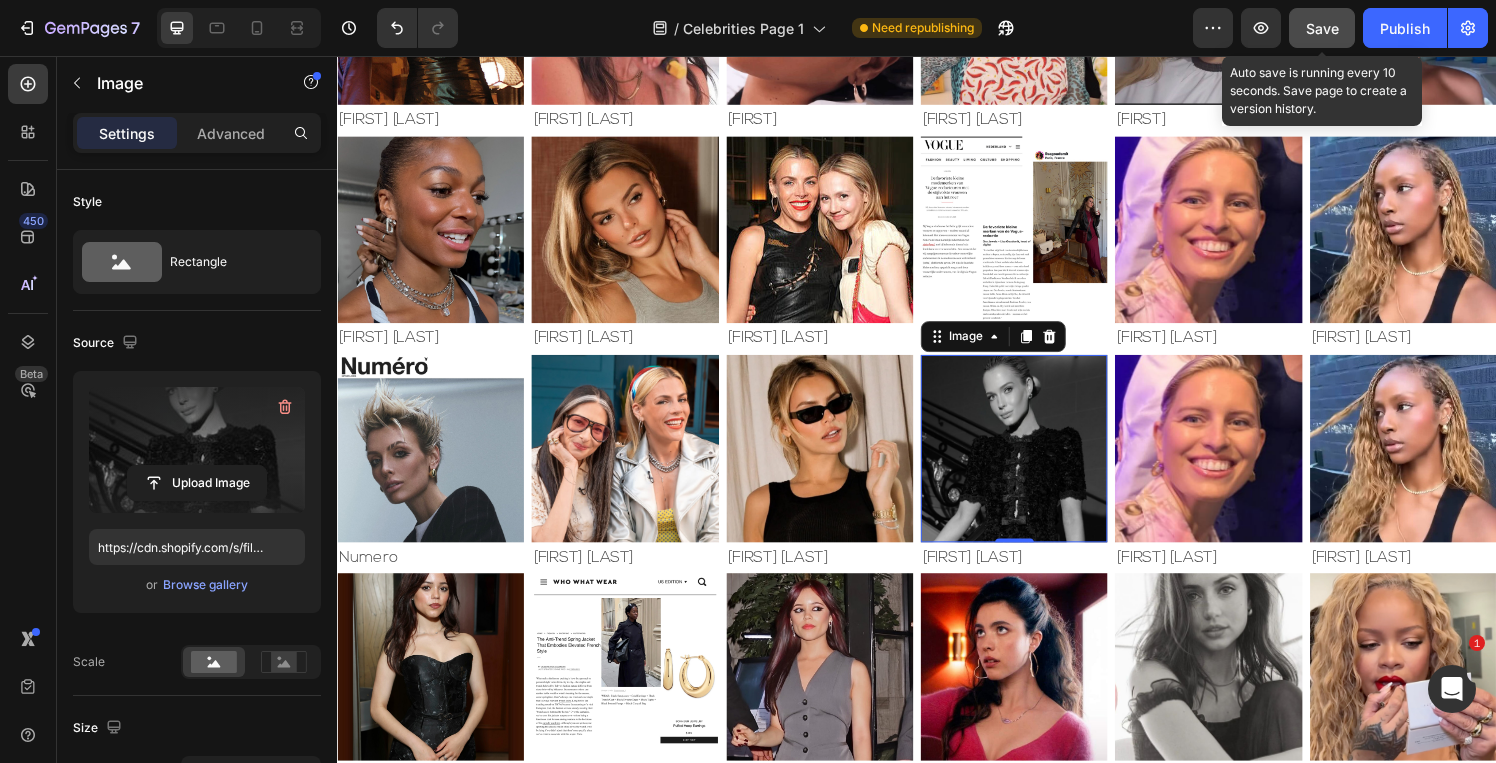 click on "Save" at bounding box center (1322, 28) 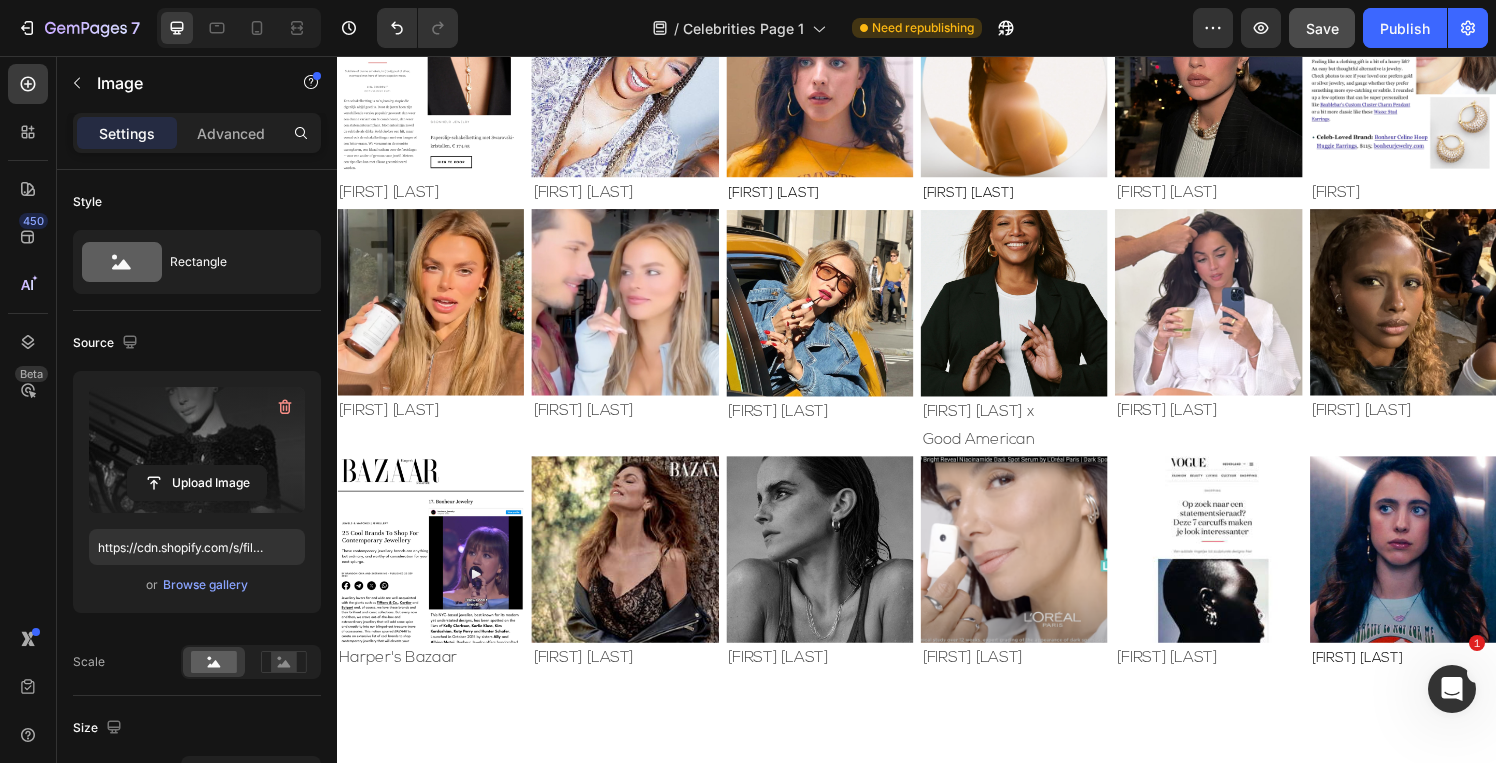 scroll, scrollTop: 845, scrollLeft: 0, axis: vertical 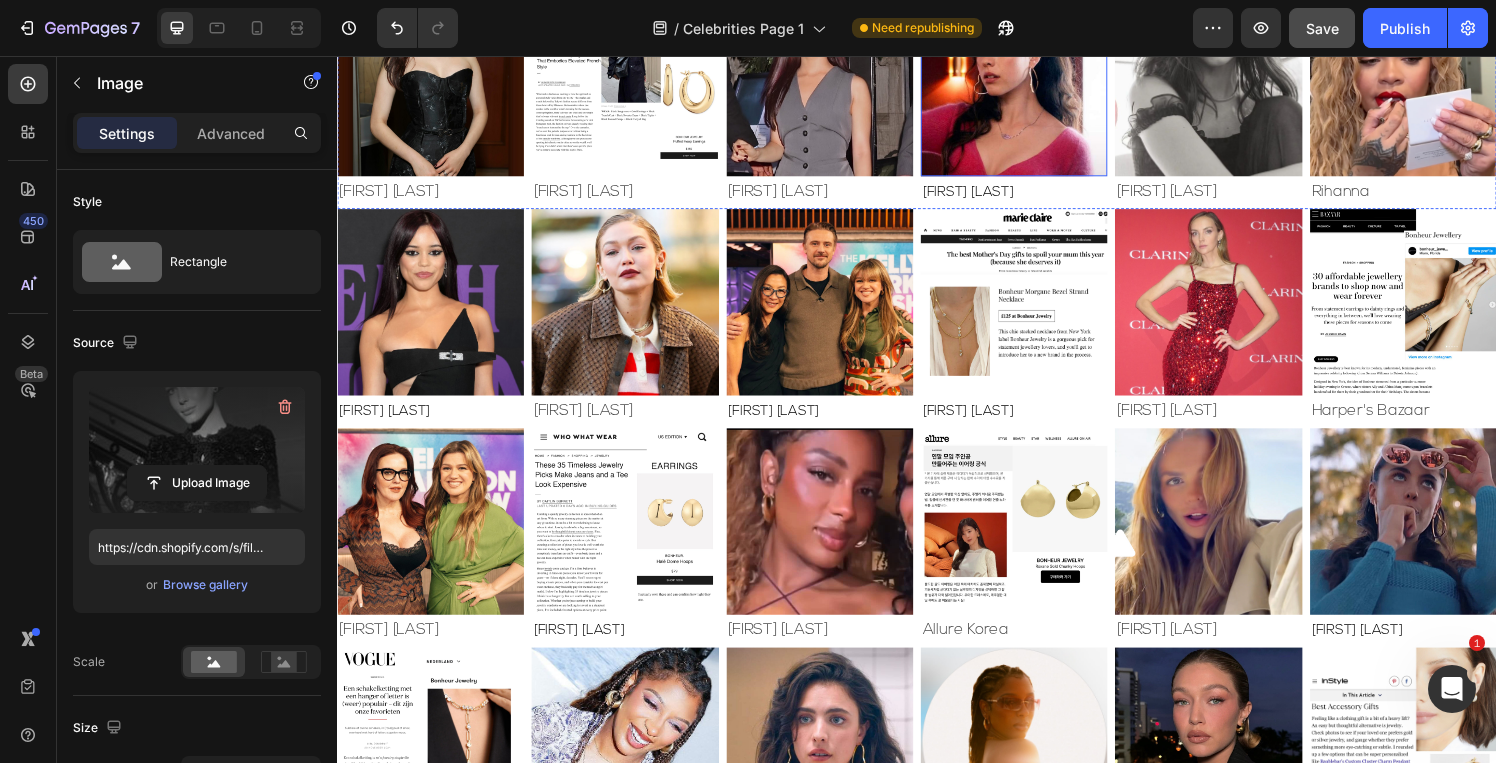 click at bounding box center [1037, 82] 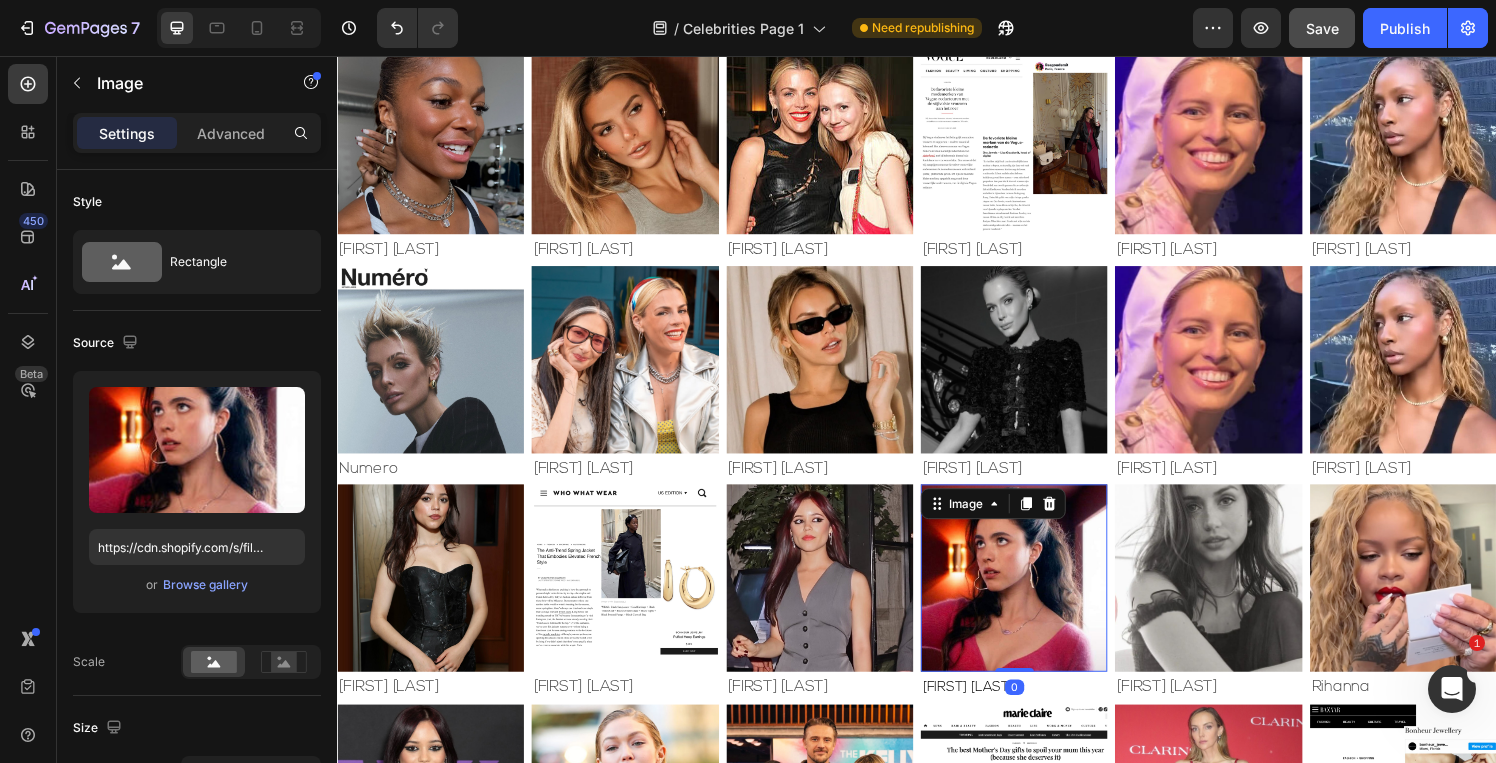 scroll, scrollTop: 325, scrollLeft: 0, axis: vertical 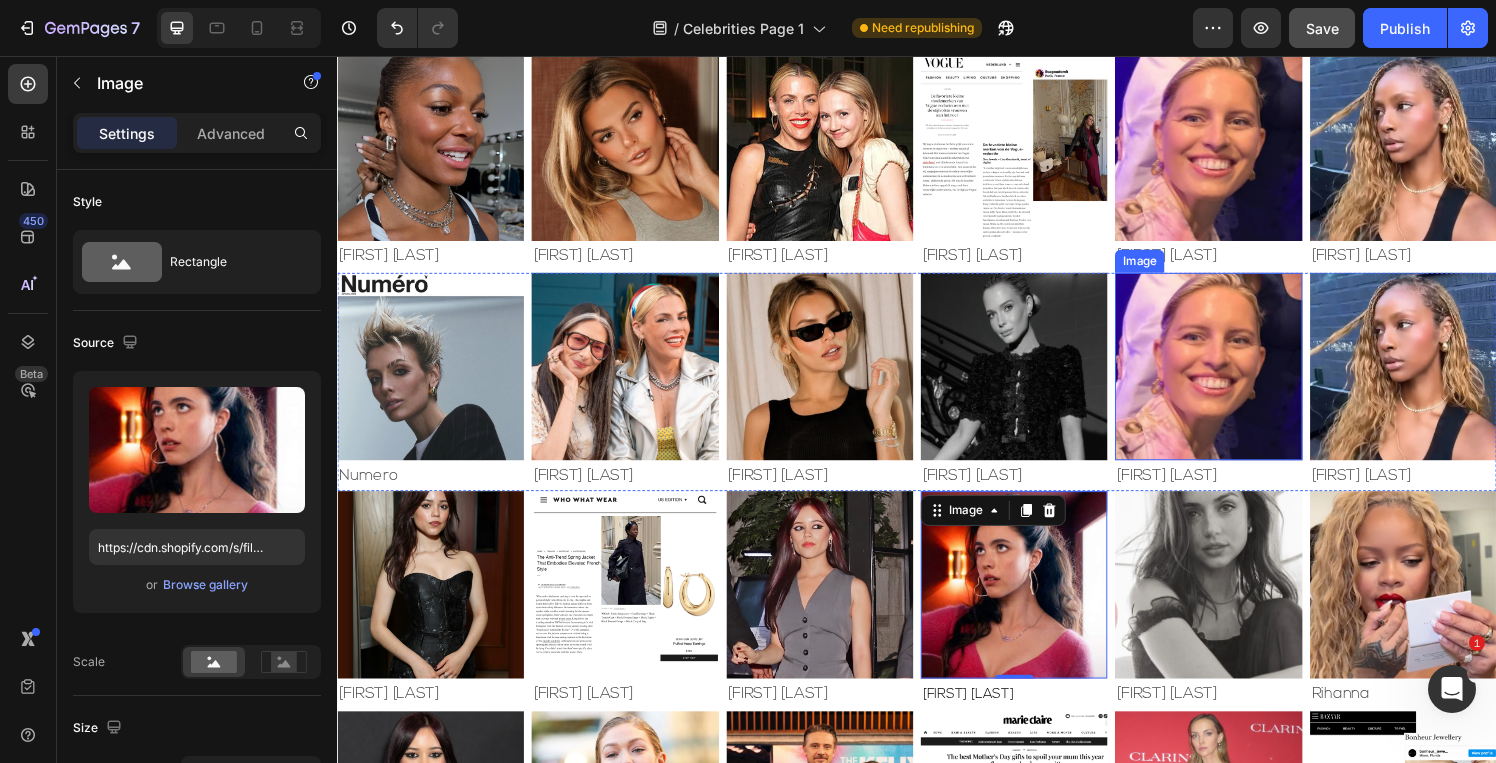 click at bounding box center [1238, 376] 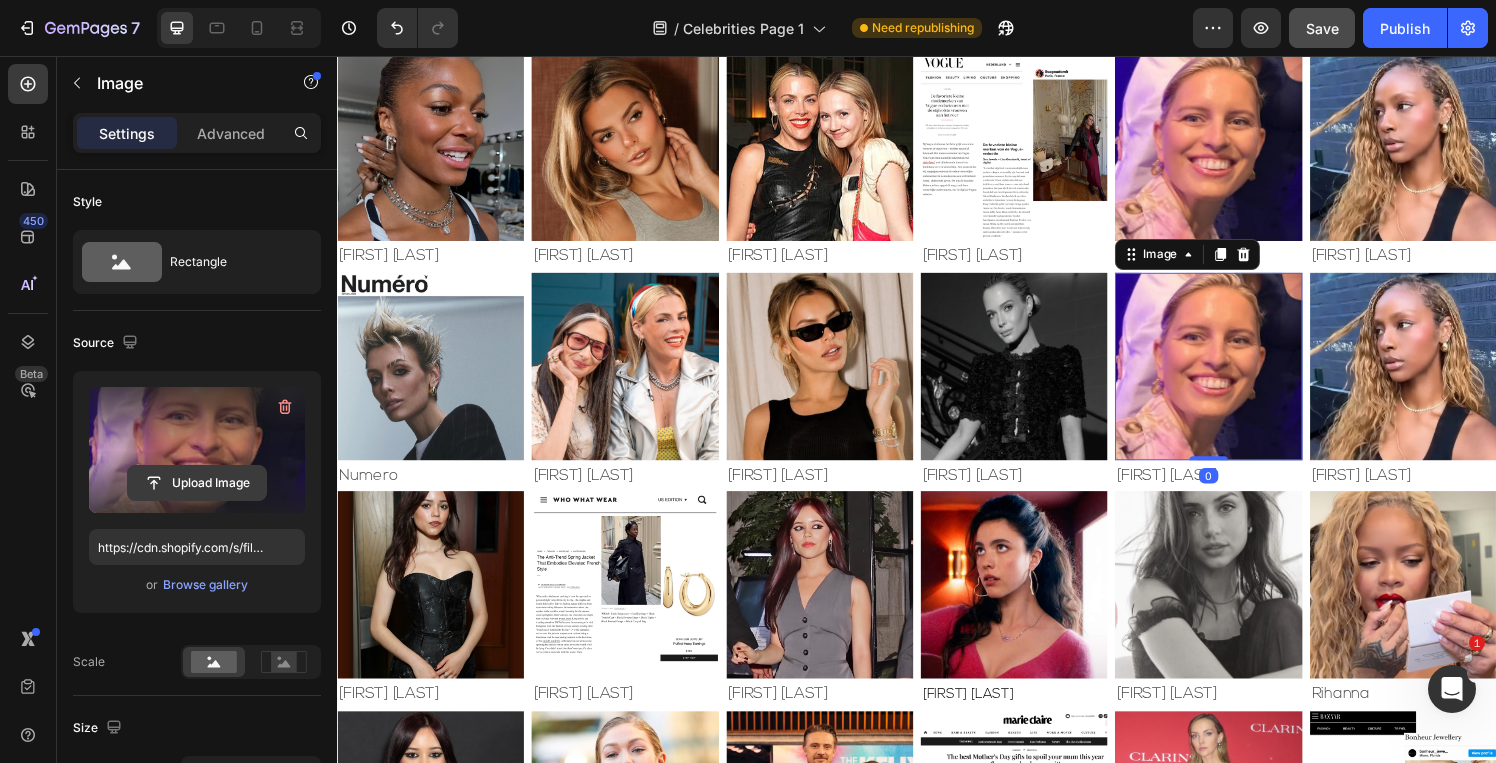 click 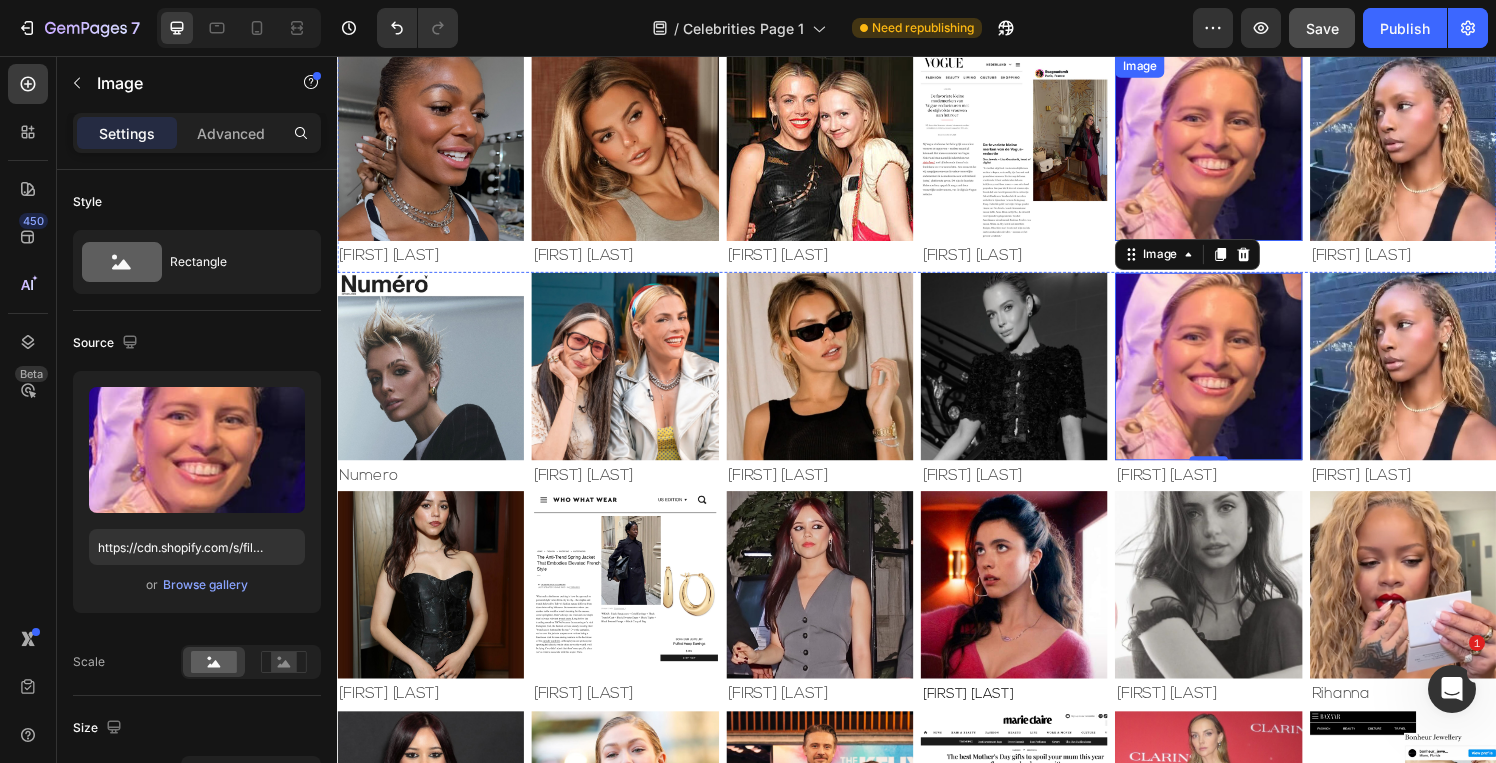 click at bounding box center (1238, 150) 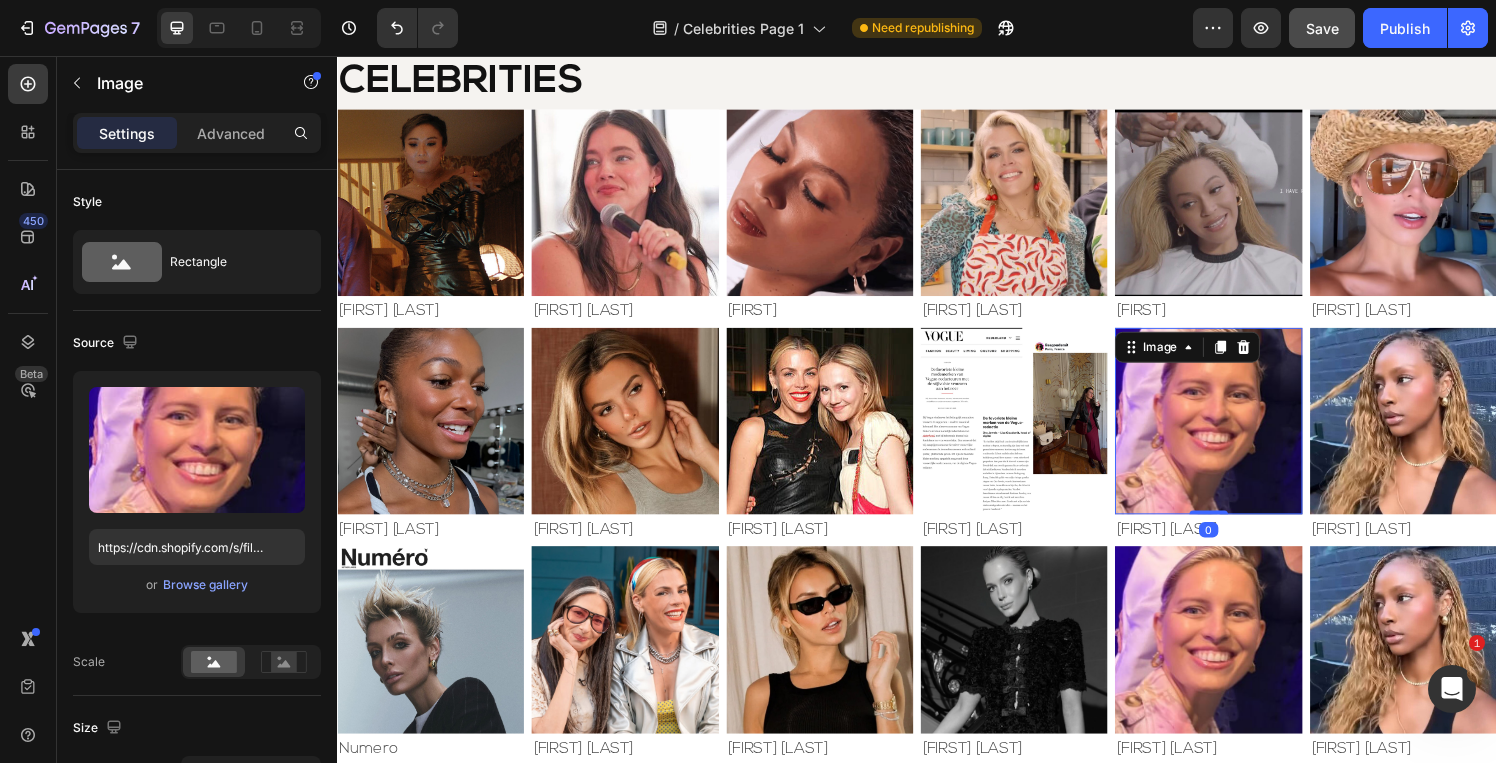 scroll, scrollTop: 0, scrollLeft: 0, axis: both 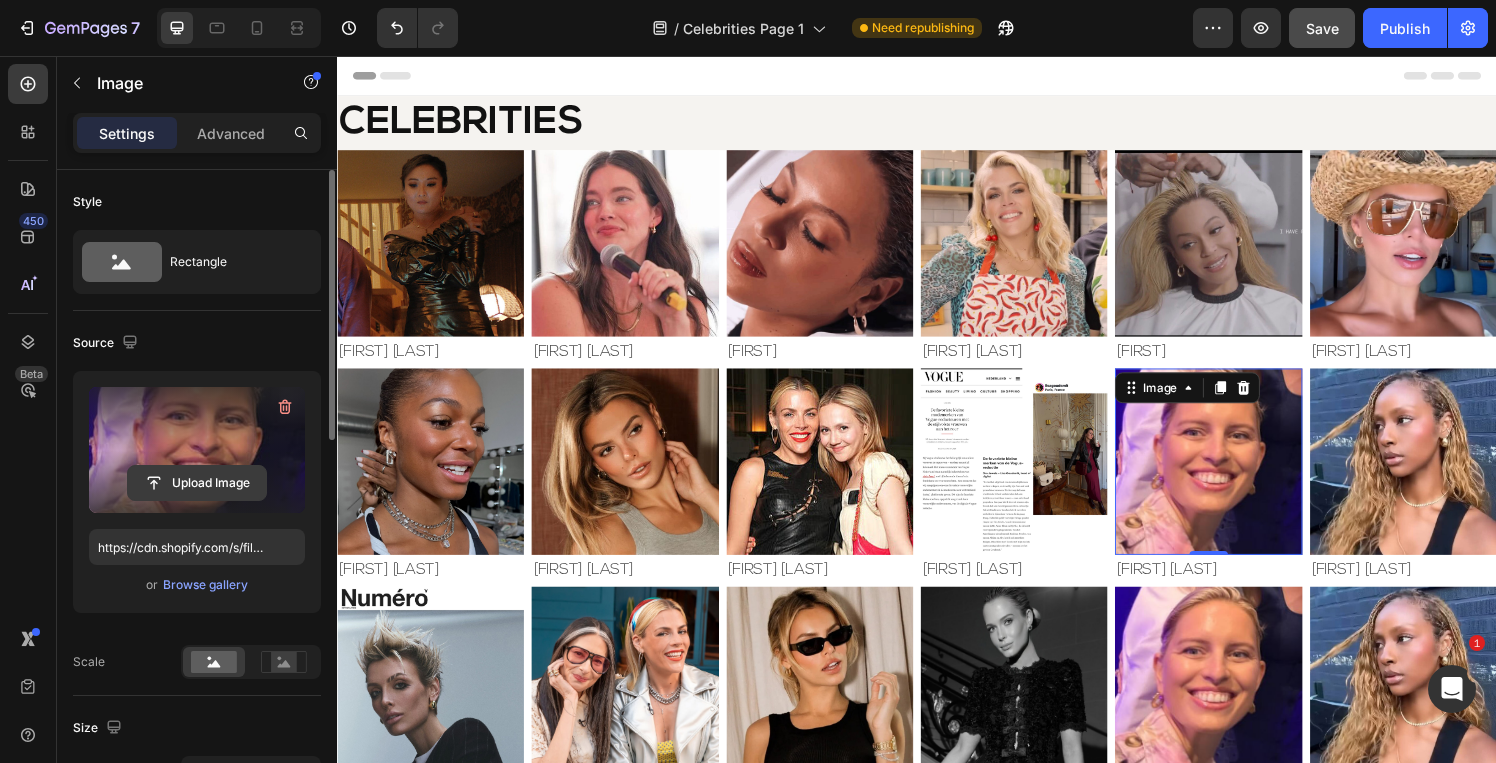 click 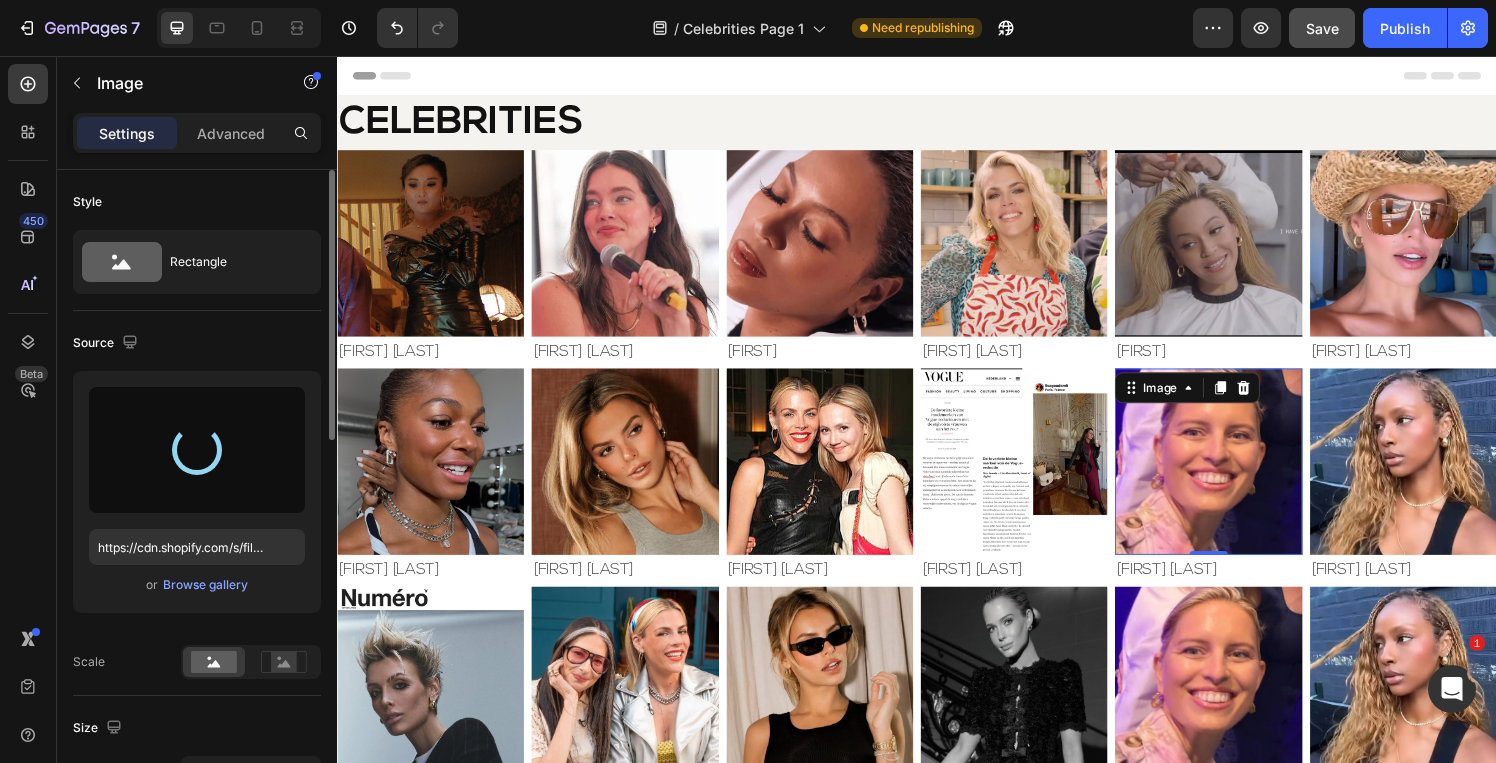 click at bounding box center (1238, 475) 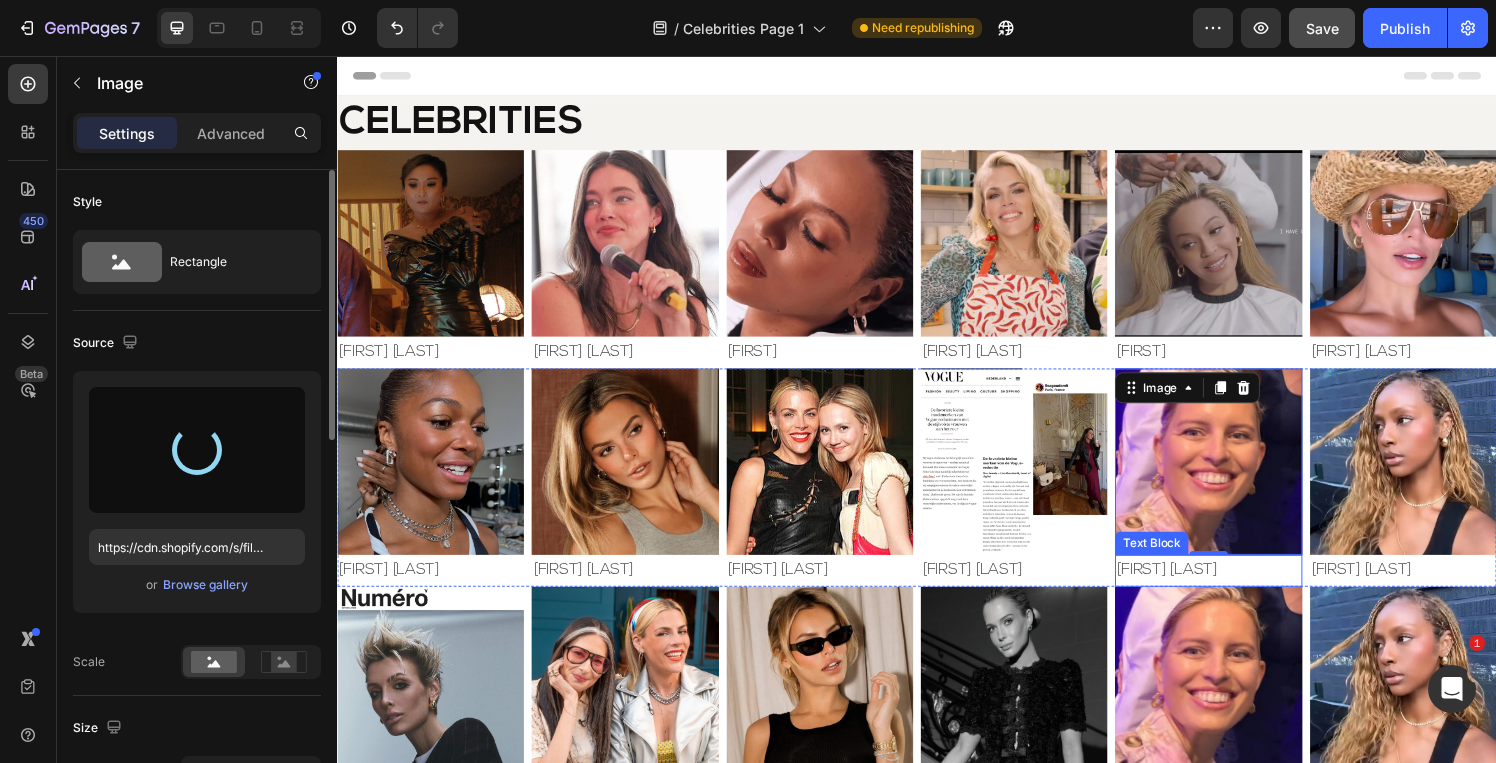 click on "[FIRST] [LAST]" at bounding box center (1238, 588) 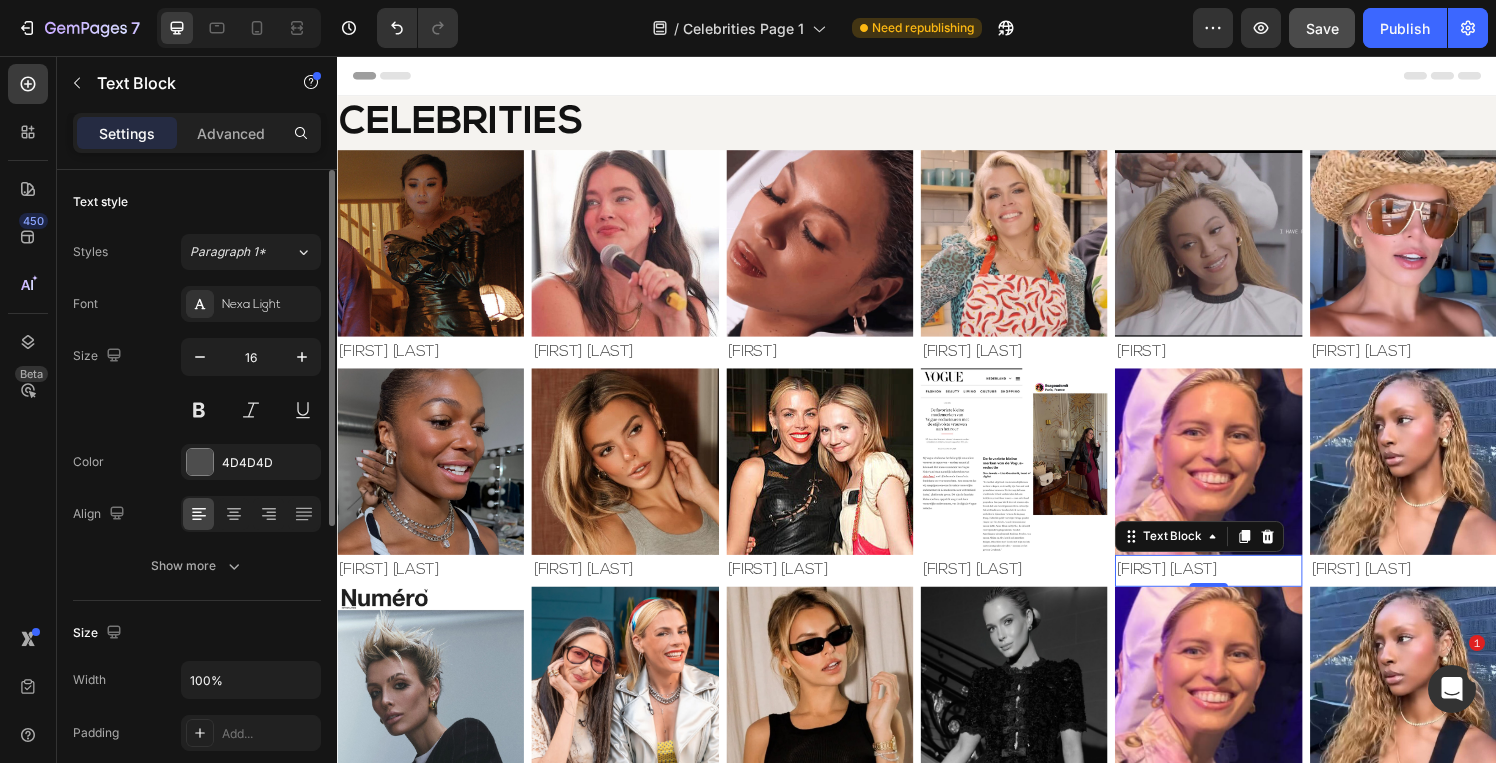 click on "[FIRST] [LAST]" at bounding box center [1238, 588] 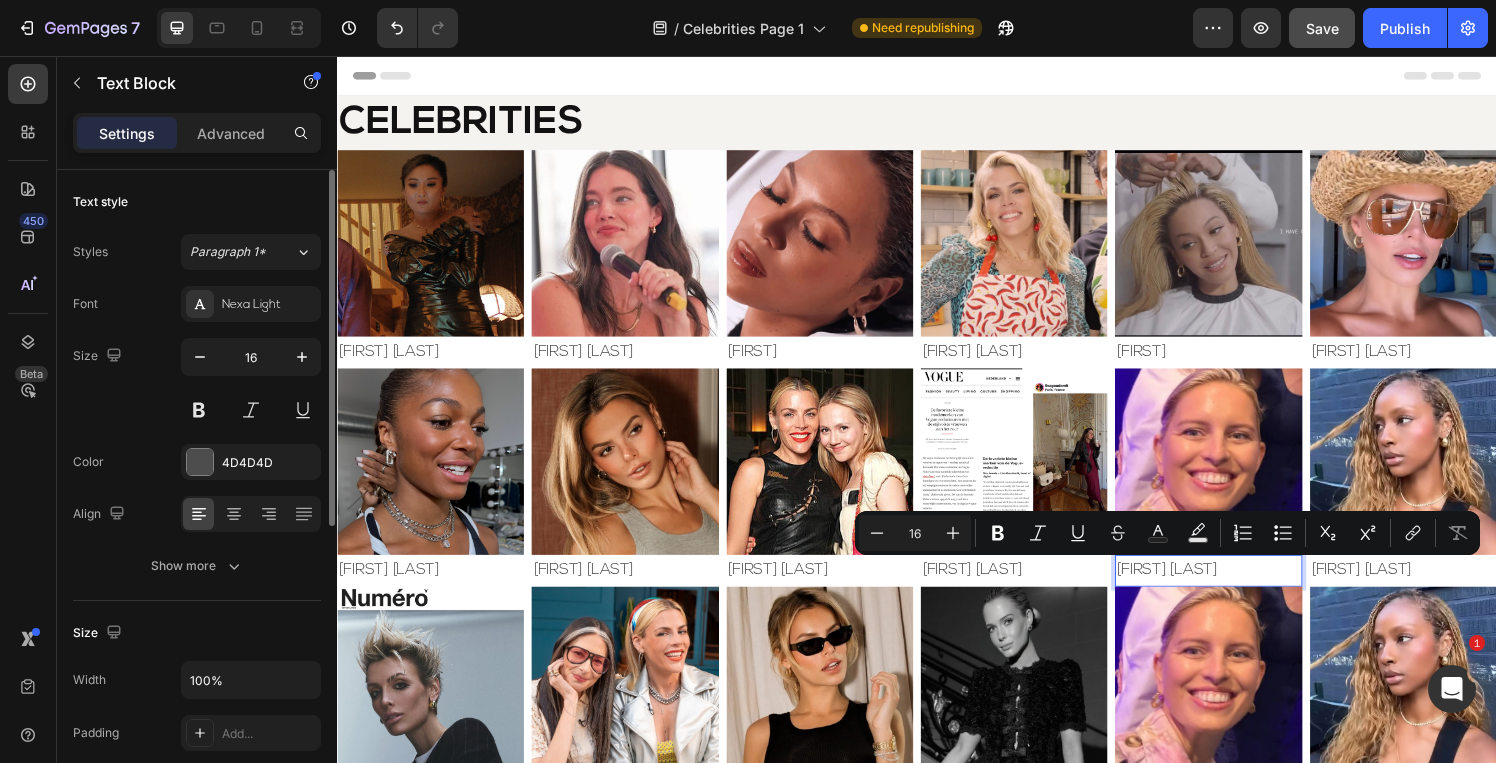 click on "[FIRST] [LAST]" at bounding box center (1238, 588) 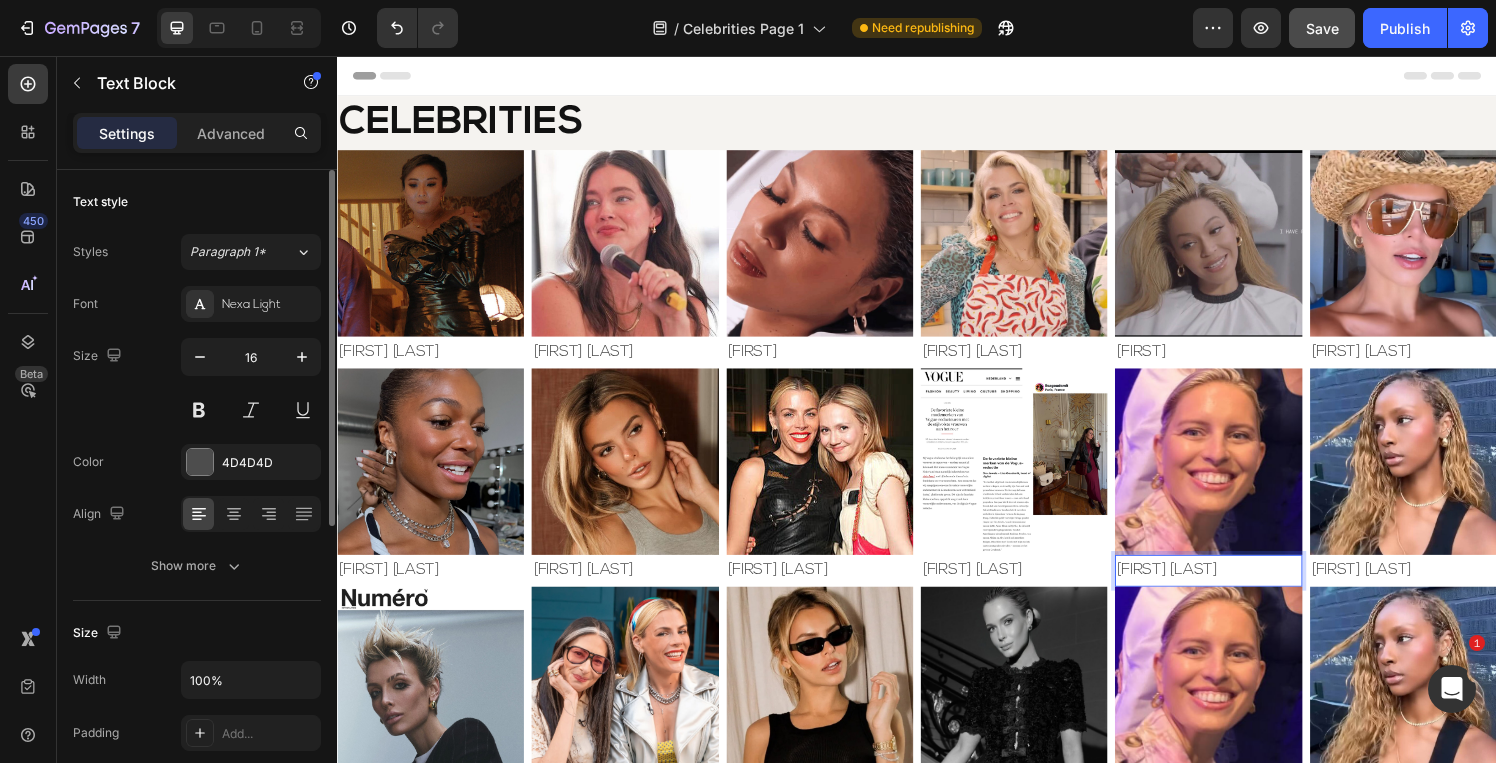 drag, startPoint x: 1266, startPoint y: 587, endPoint x: 1166, endPoint y: 588, distance: 100.005 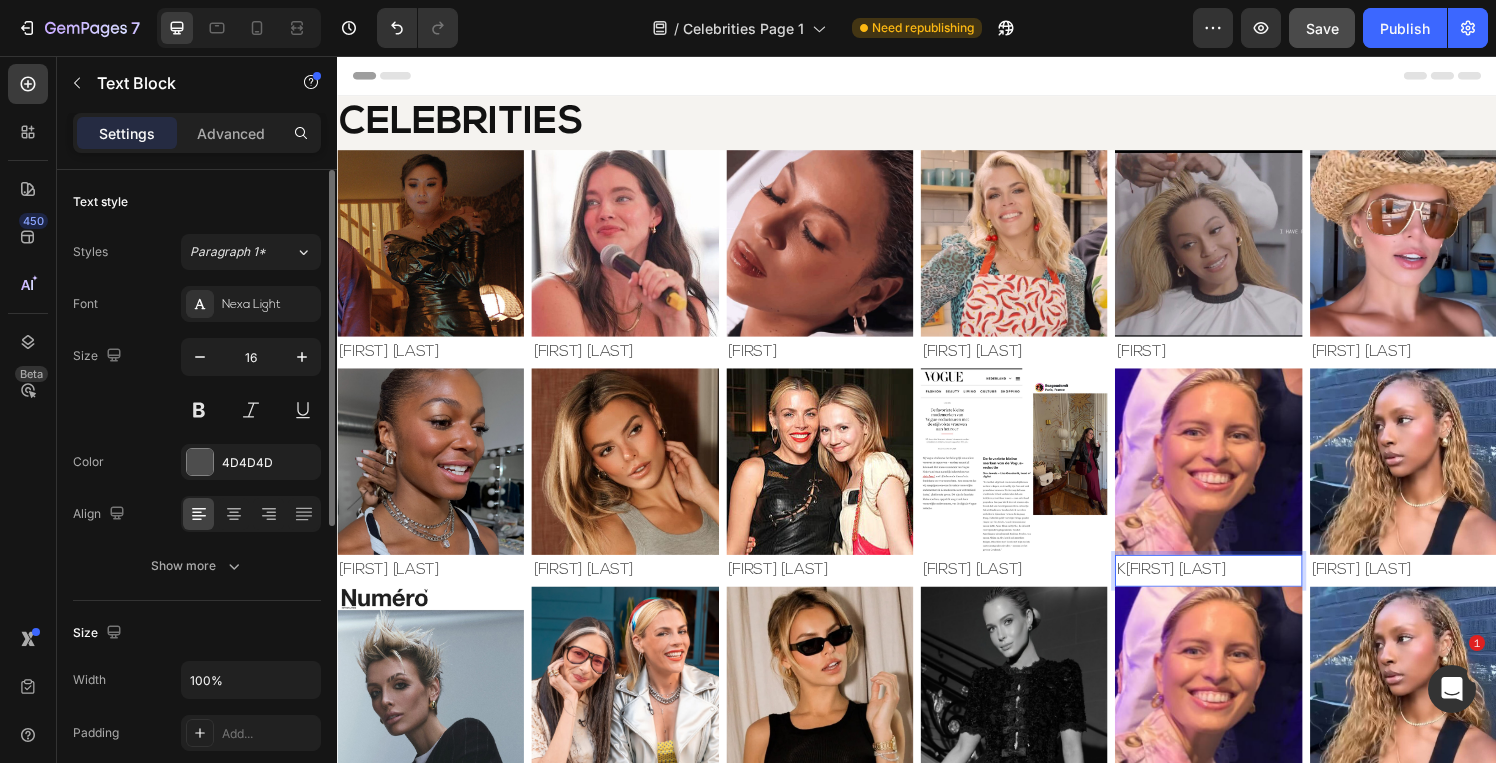 click on "K[FIRST] [LAST]" at bounding box center (1238, 588) 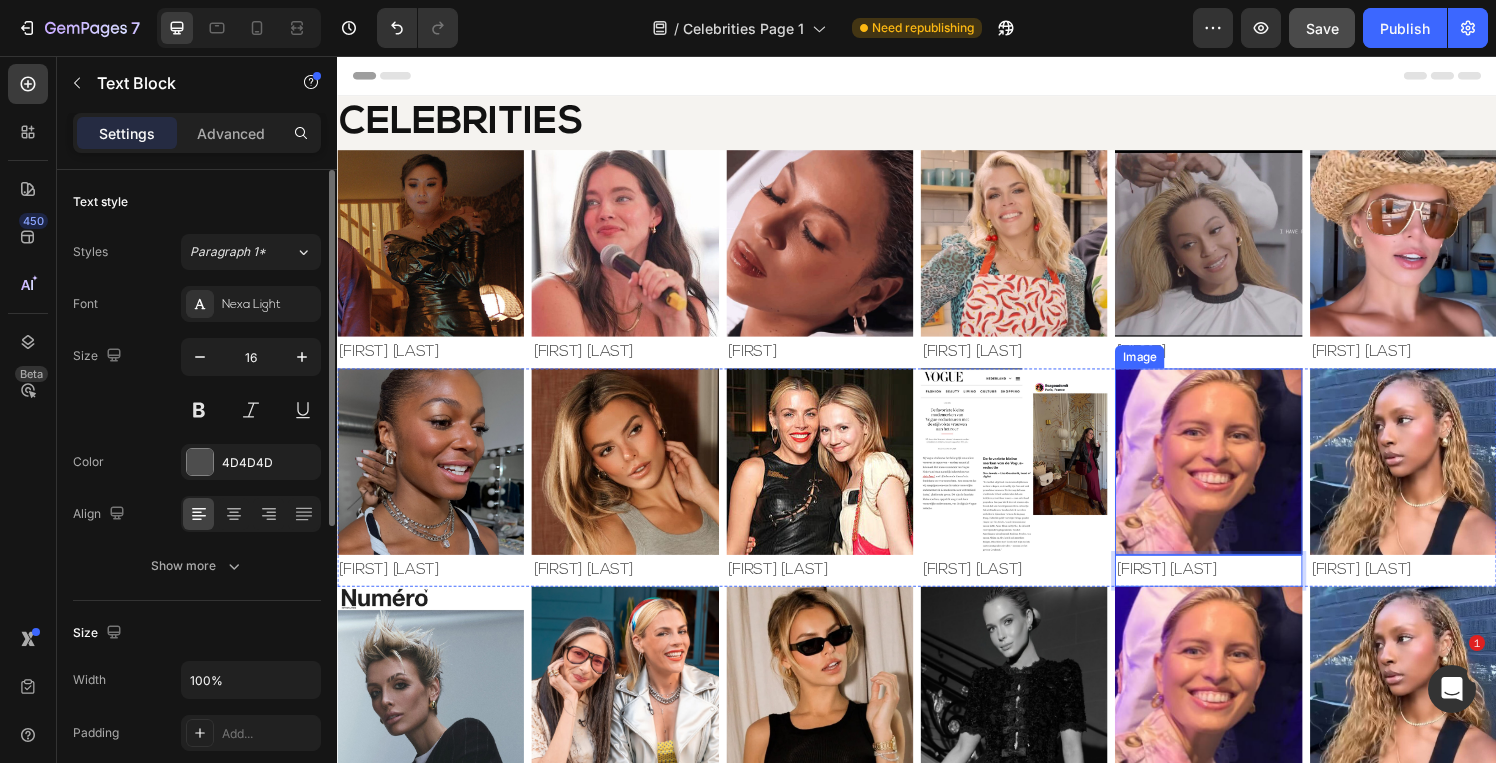 click at bounding box center [1238, 475] 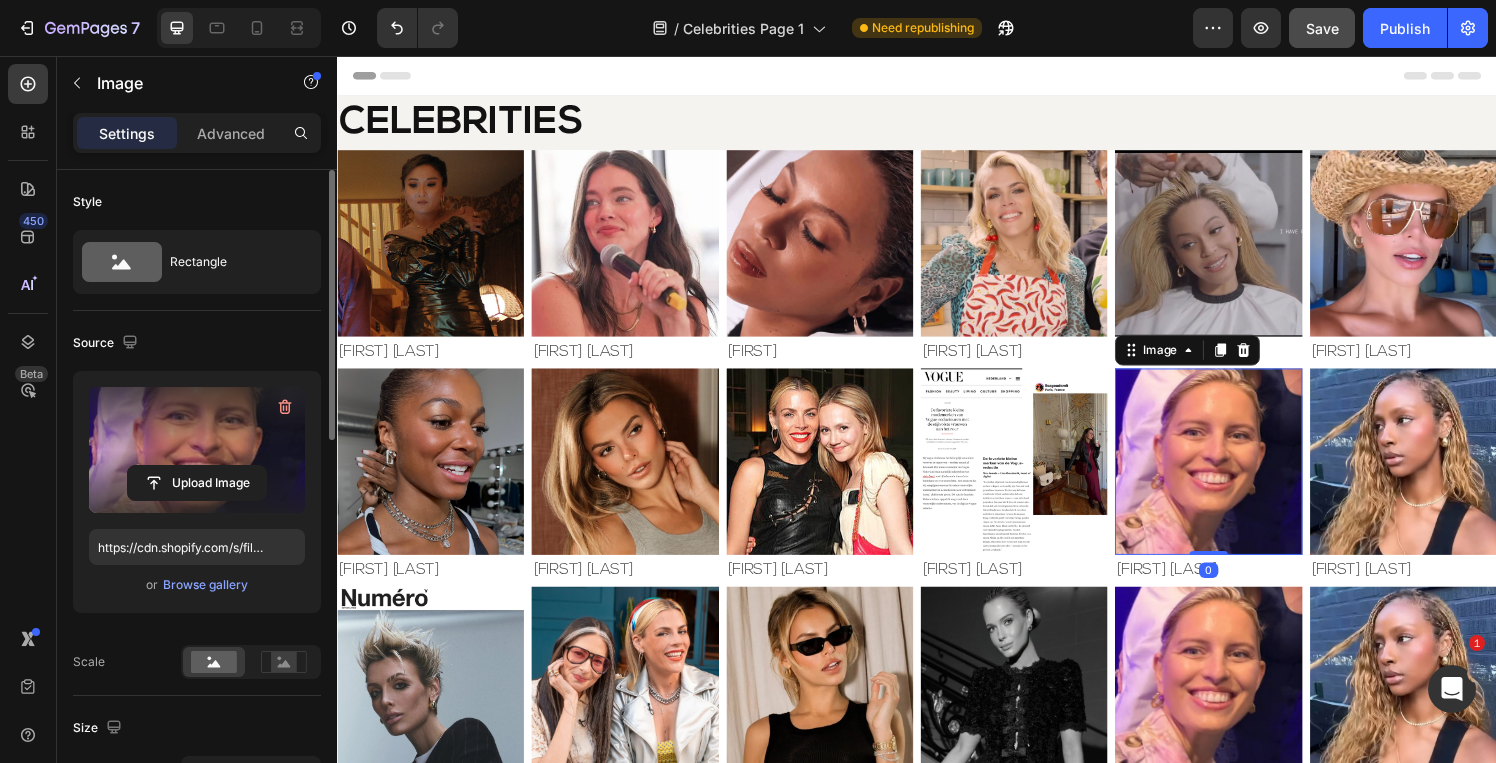 click at bounding box center [197, 450] 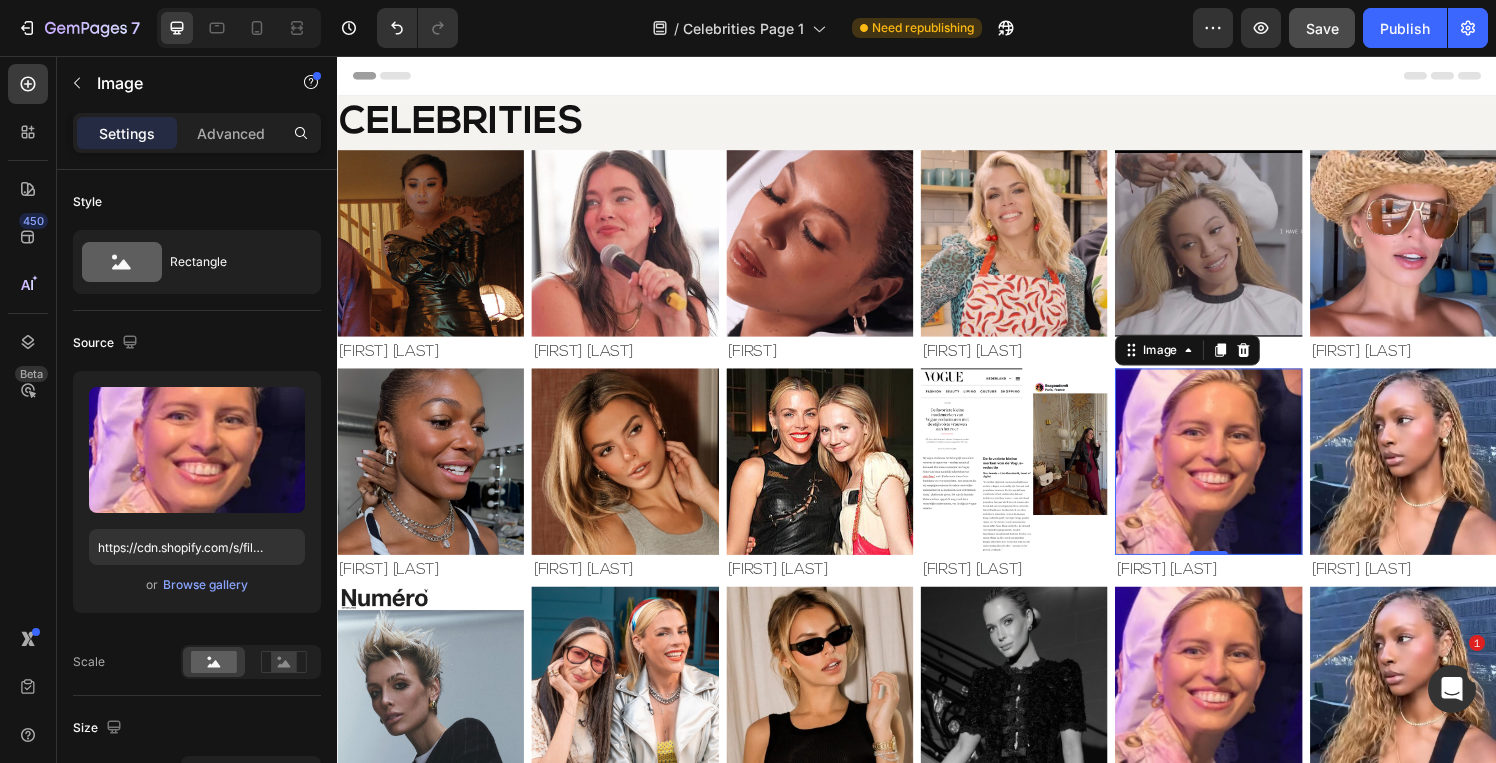 type on "https://cdn.shopify.com/s/files/1/0826/6643/files/gempages_495104992038880131-8c55e723-55a6-45c0-8a67-ec3ab62b772b.jpg" 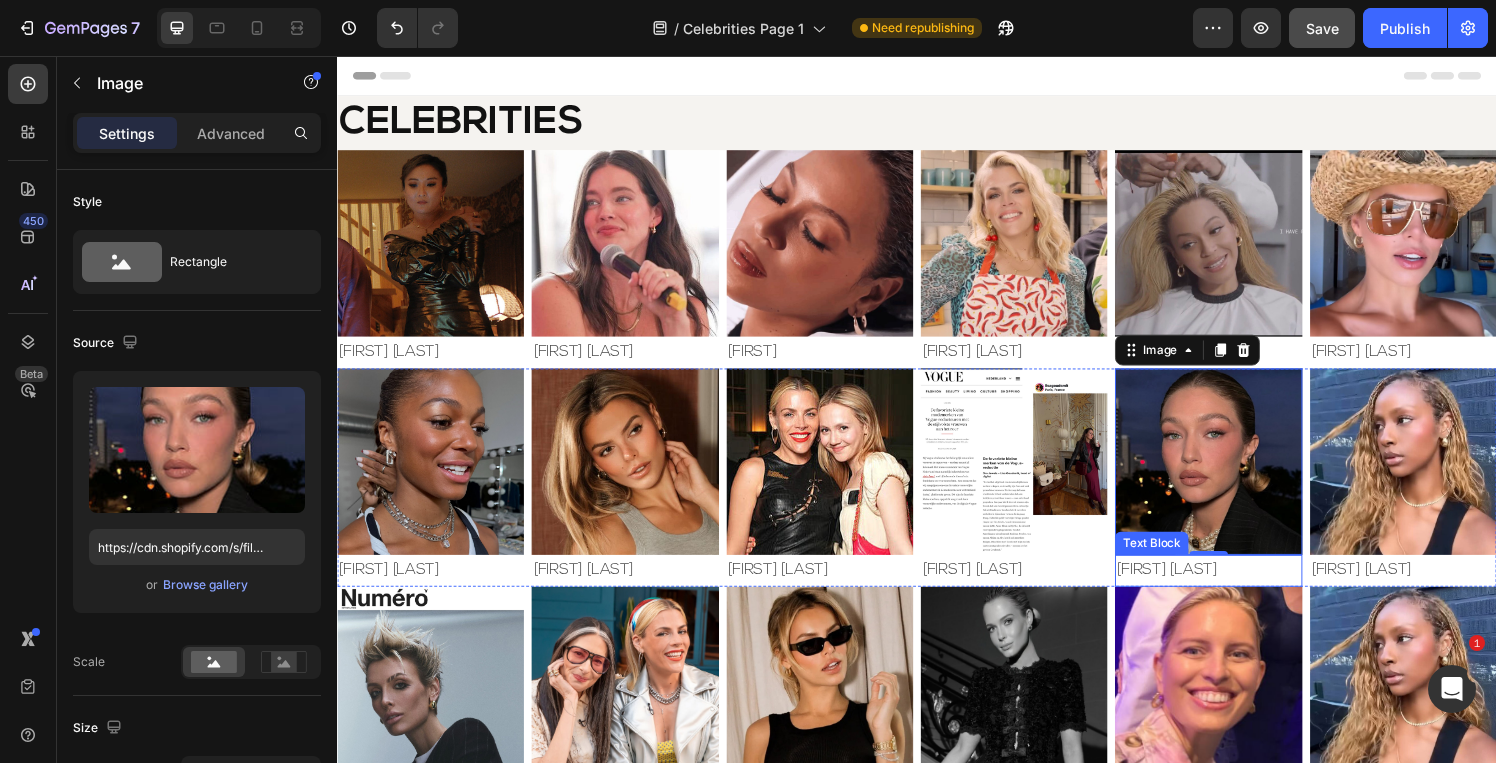 click on "[FIRST] [LAST]" at bounding box center (1238, 588) 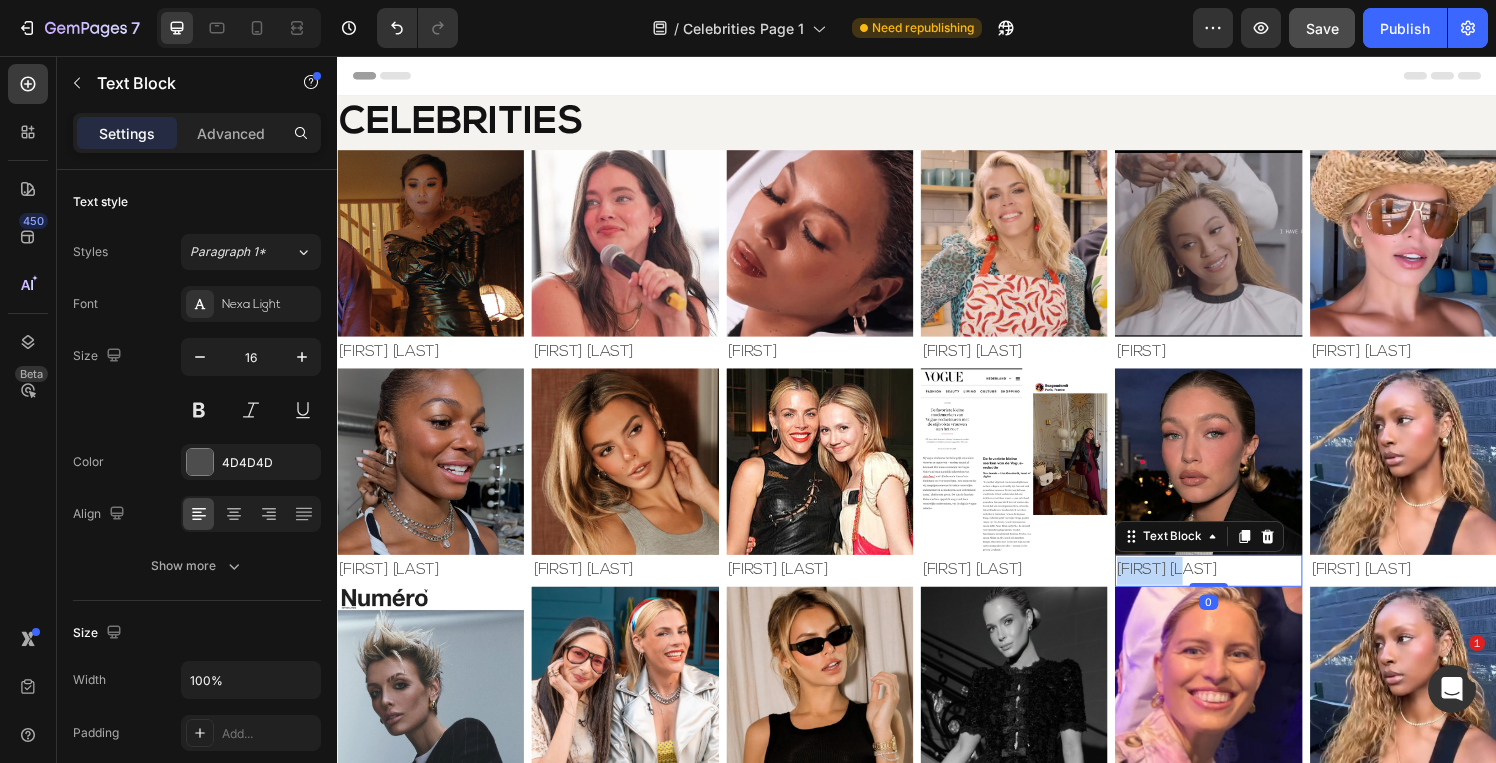 click on "[FIRST] [LAST]" at bounding box center [1238, 588] 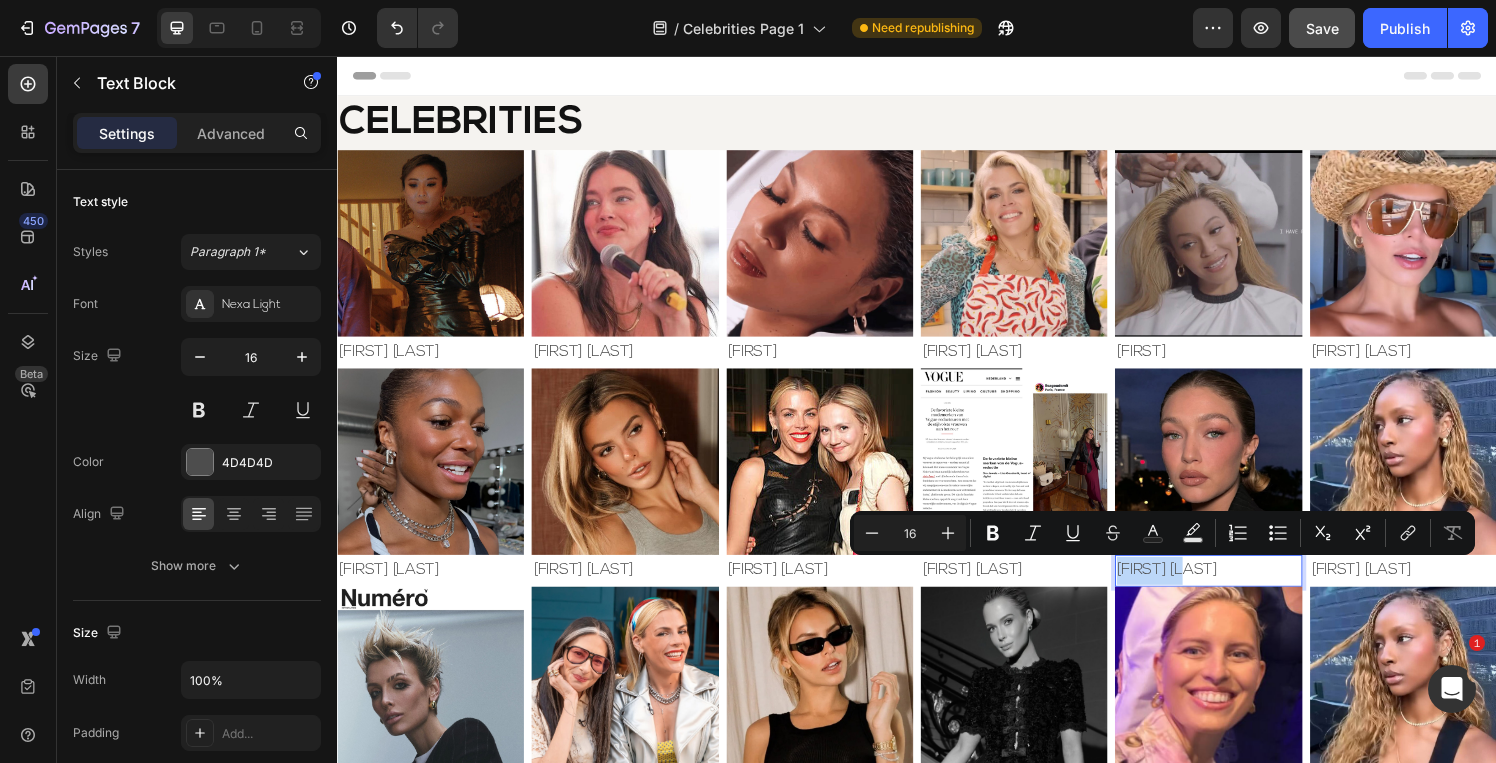 copy on "[FIRST] [LAST]" 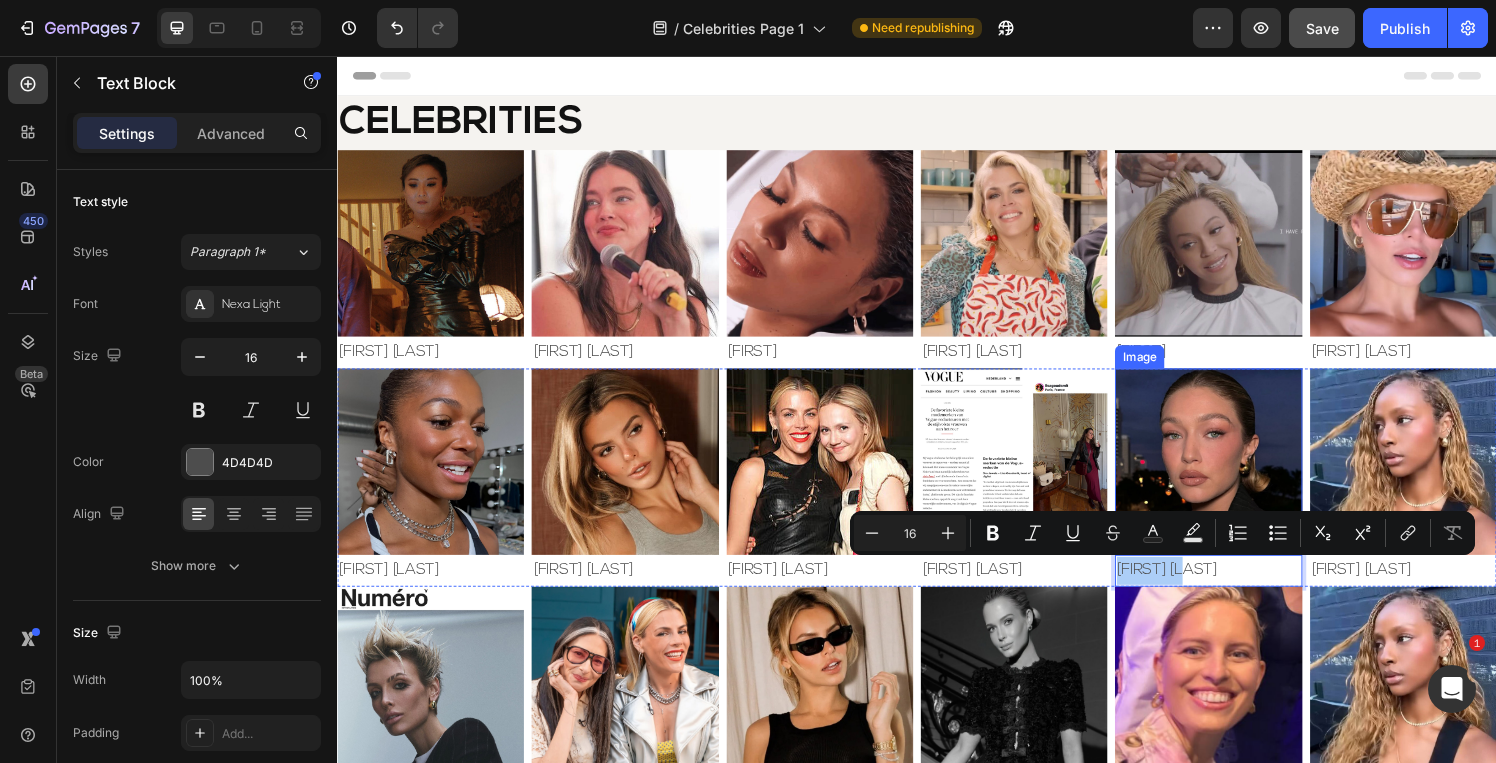 click at bounding box center [1238, 475] 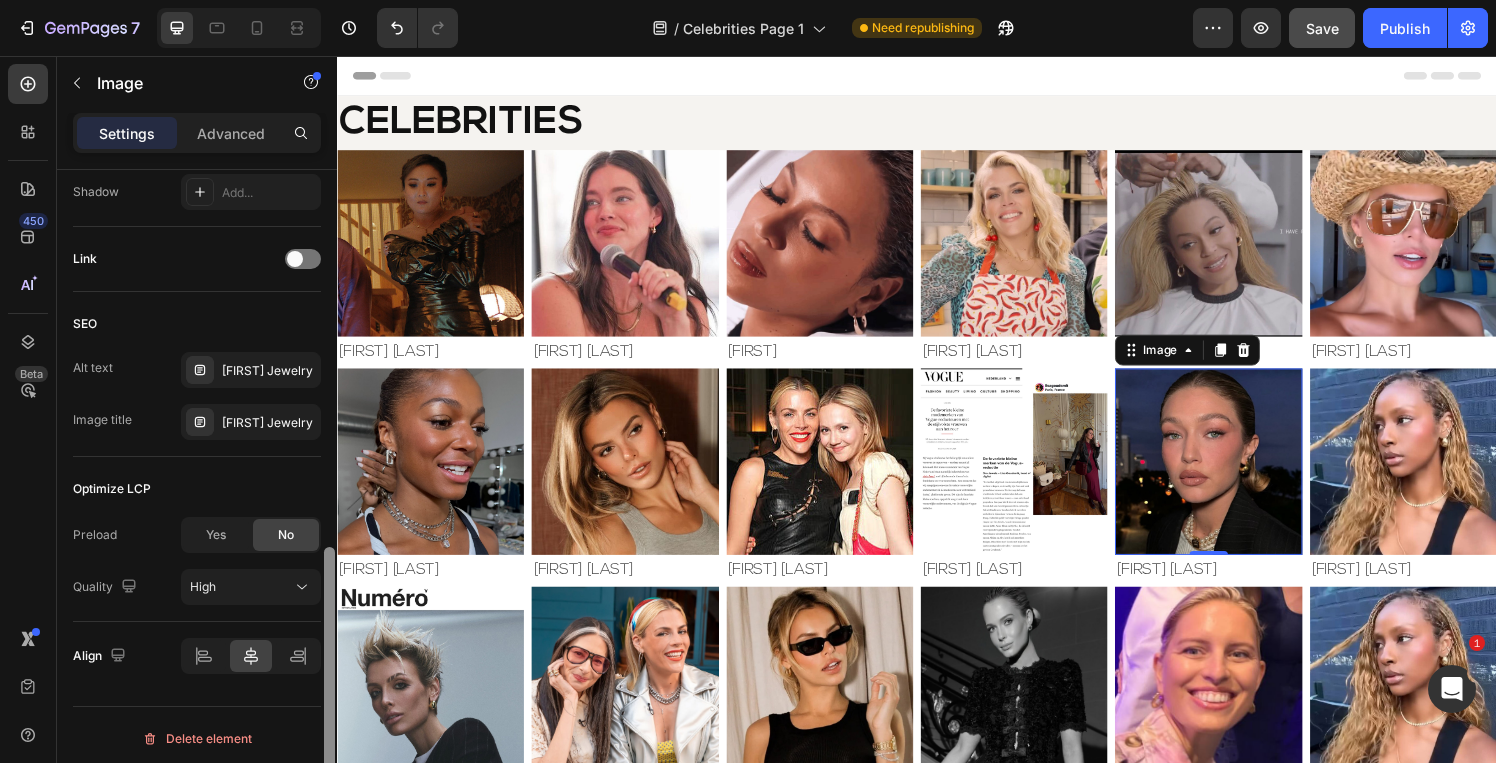 scroll, scrollTop: 910, scrollLeft: 0, axis: vertical 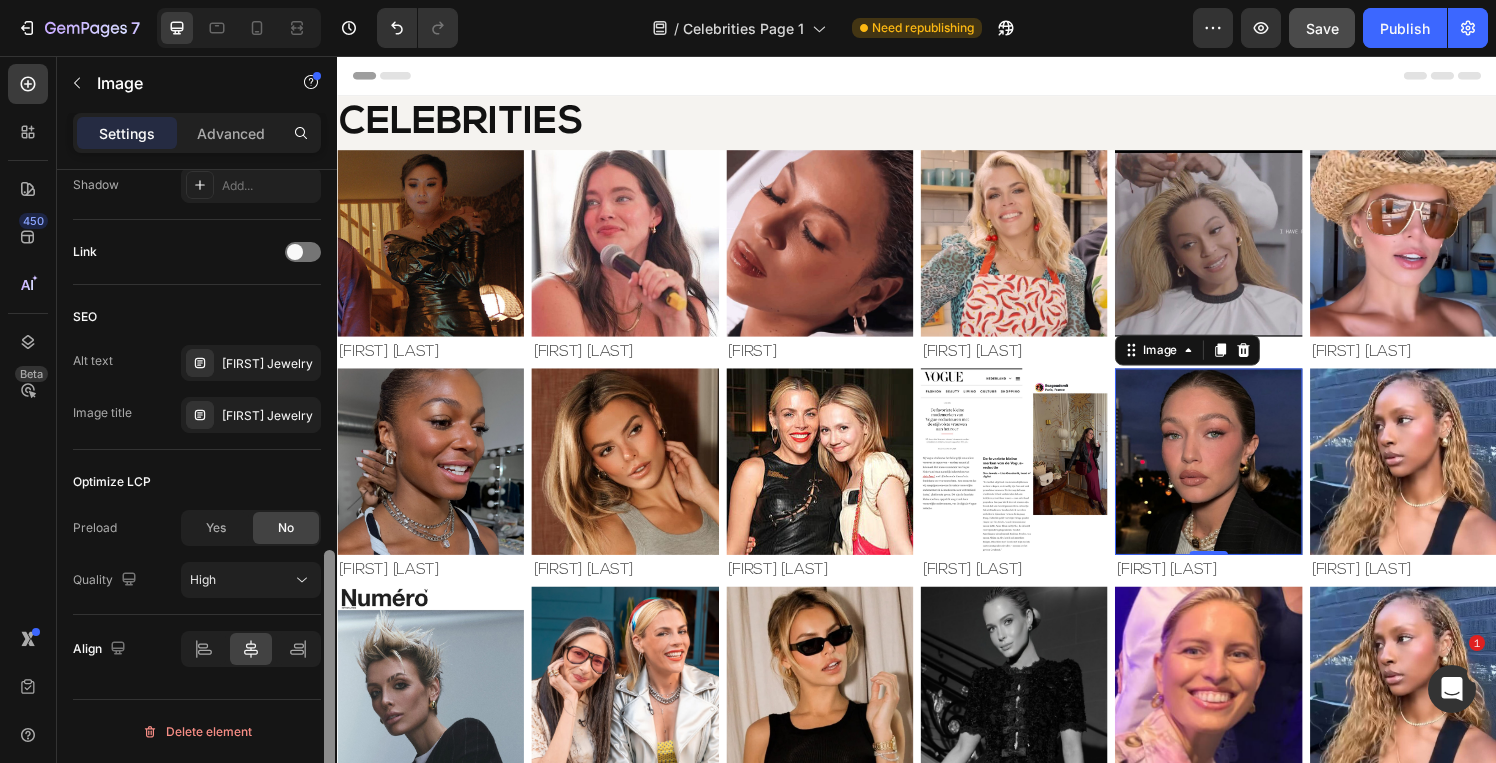 drag, startPoint x: 332, startPoint y: 398, endPoint x: 333, endPoint y: 798, distance: 400.00125 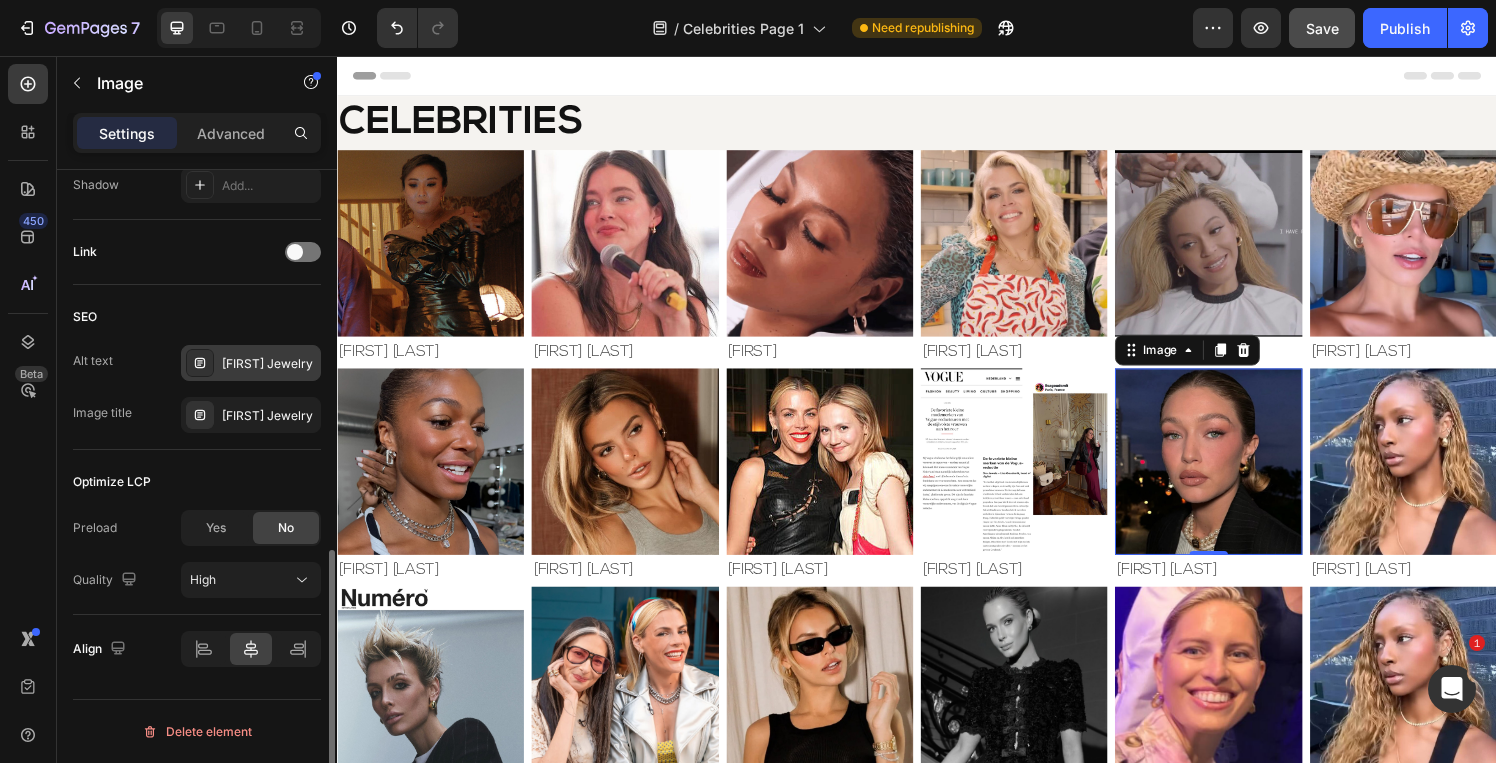 click on "[FIRST] Jewelry" at bounding box center (269, 364) 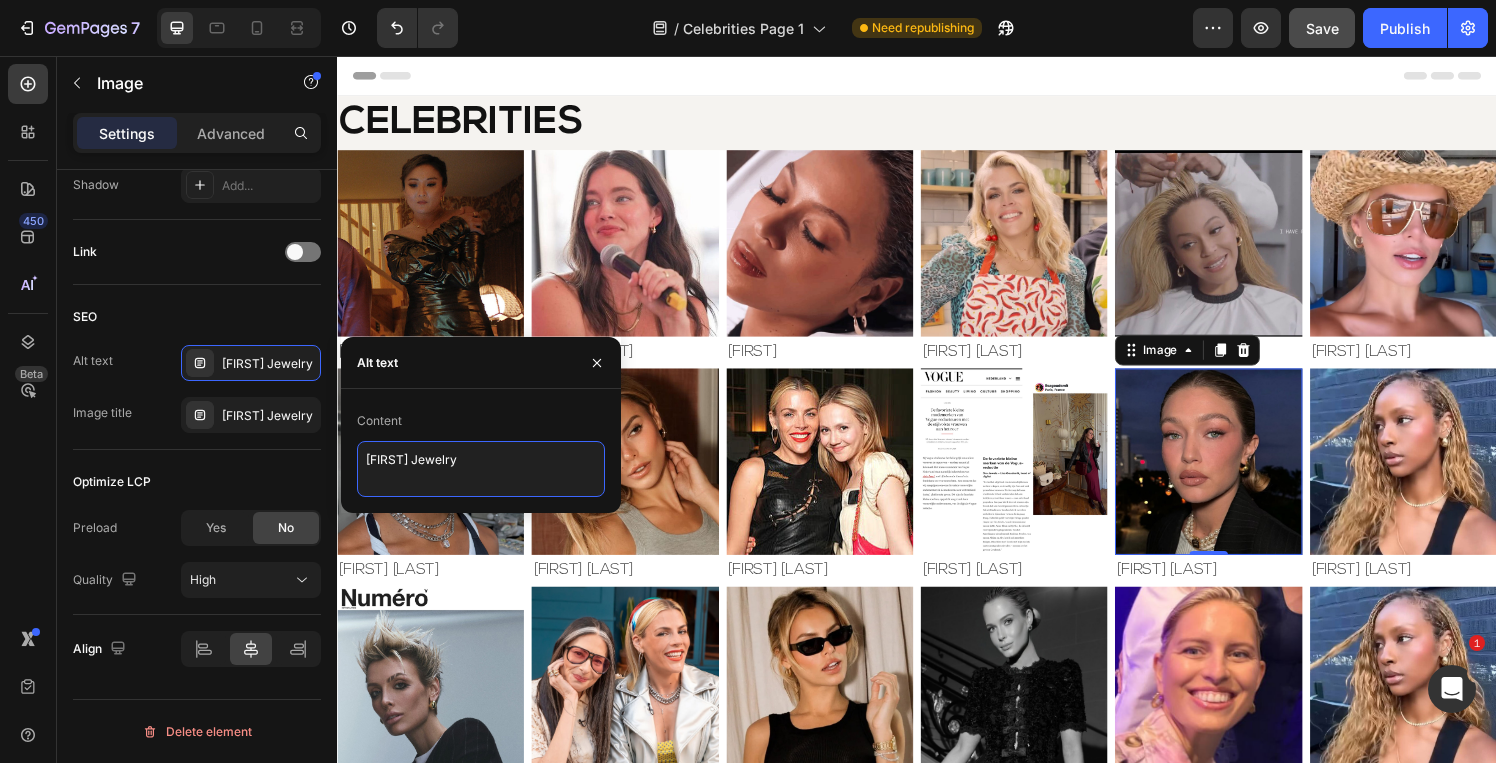 drag, startPoint x: 417, startPoint y: 457, endPoint x: 1, endPoint y: 406, distance: 419.11453 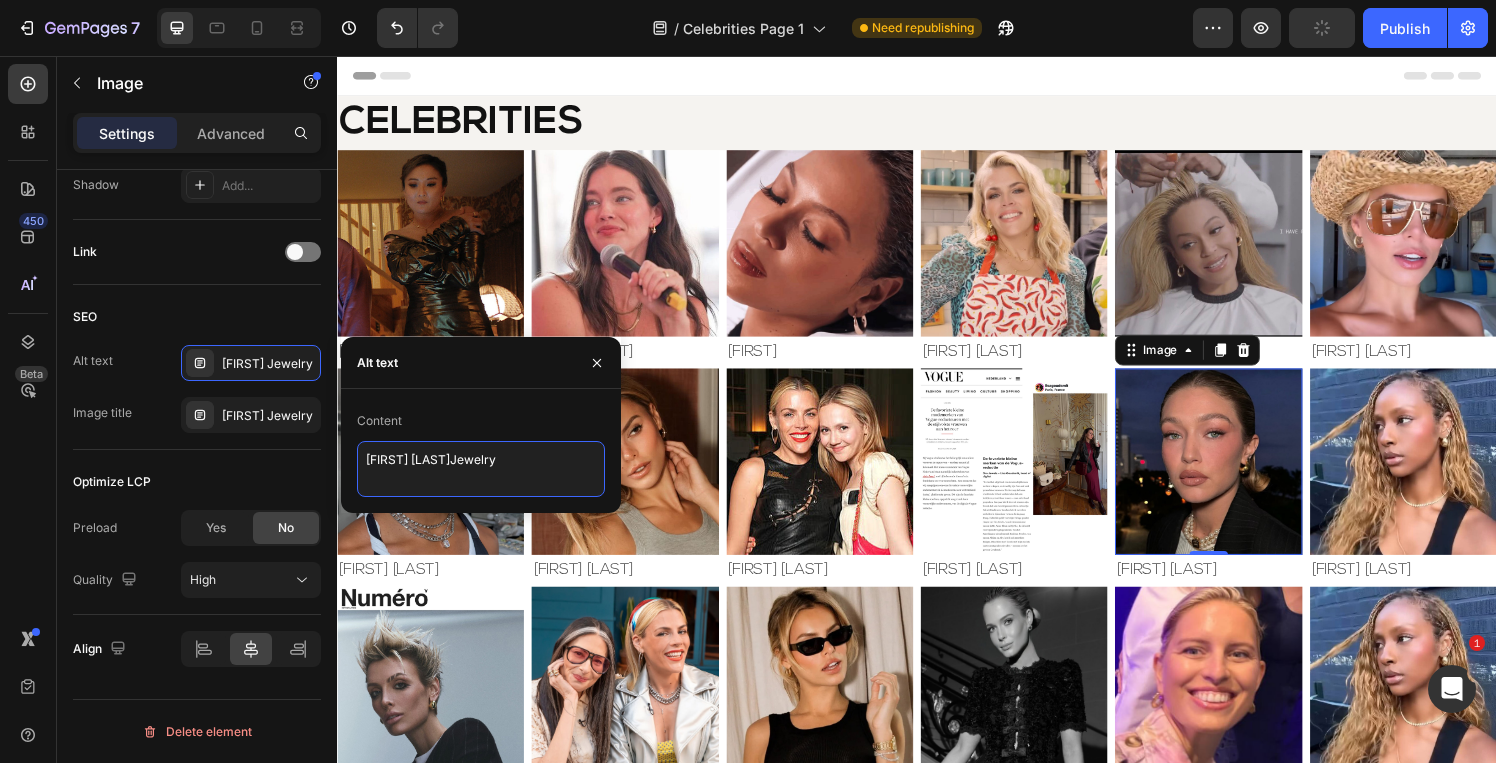 type on "[FIRST] [LAST] Jewelry" 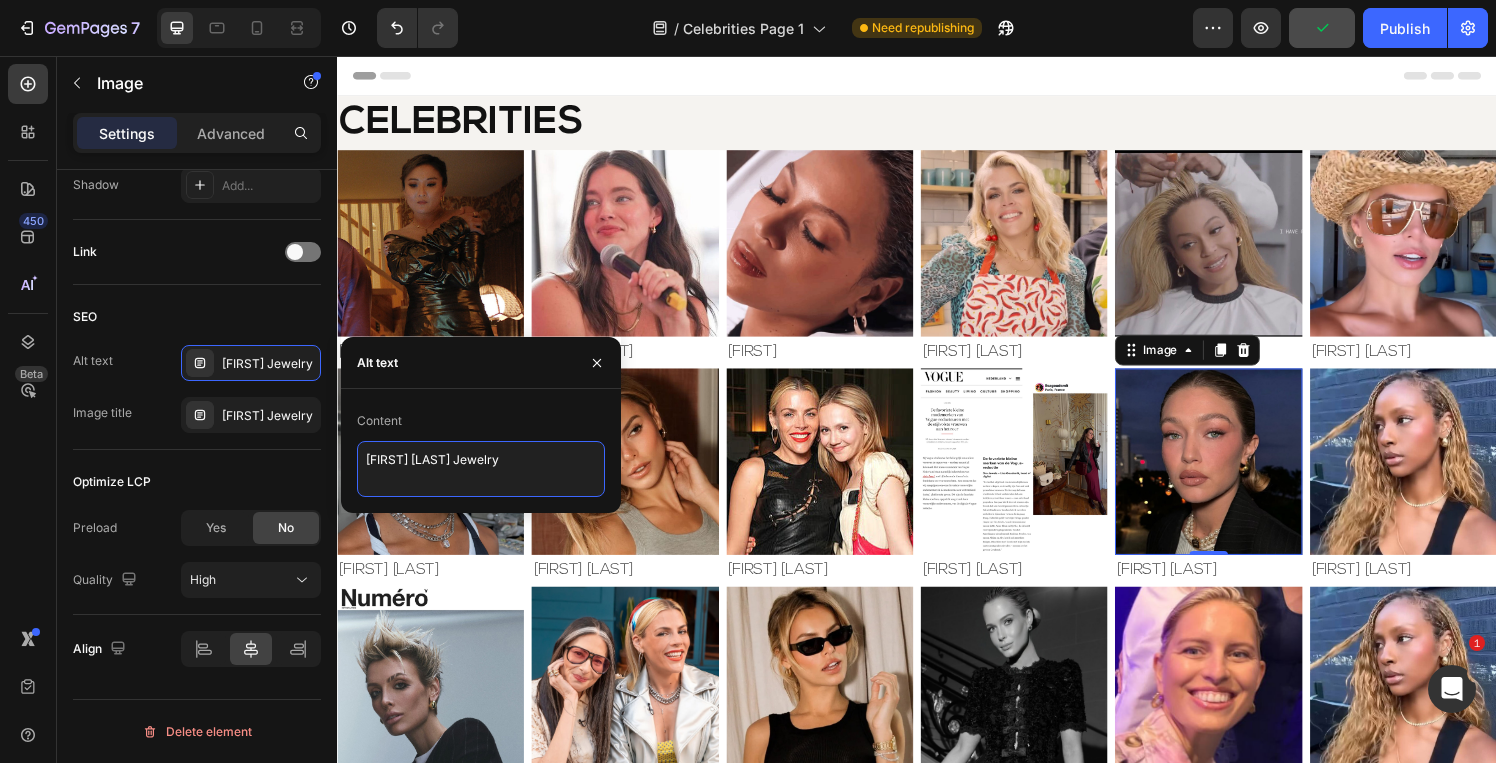 click on "[FIRST] [LAST] Jewelry" at bounding box center (481, 469) 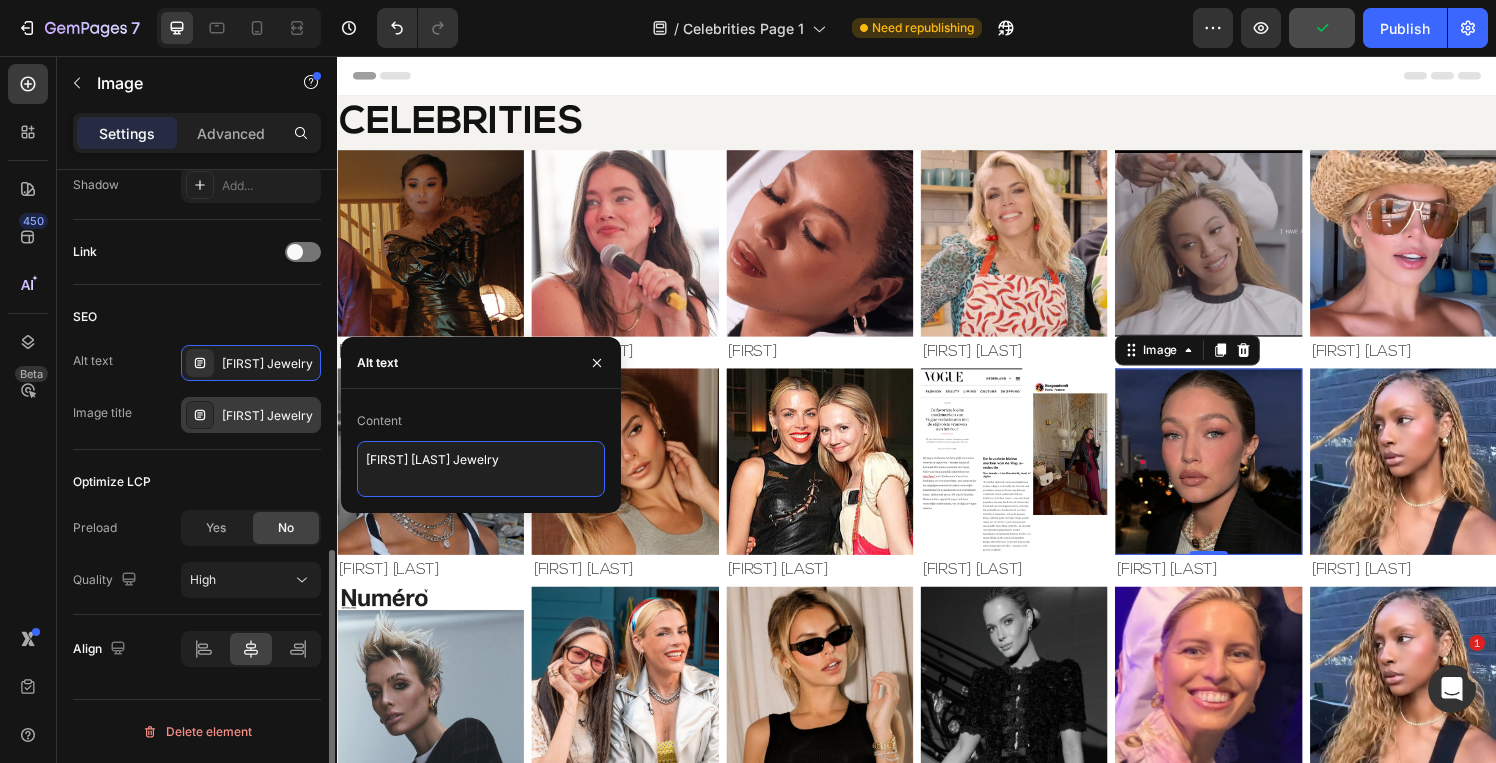 click on "[FIRST] Jewelry" at bounding box center (269, 416) 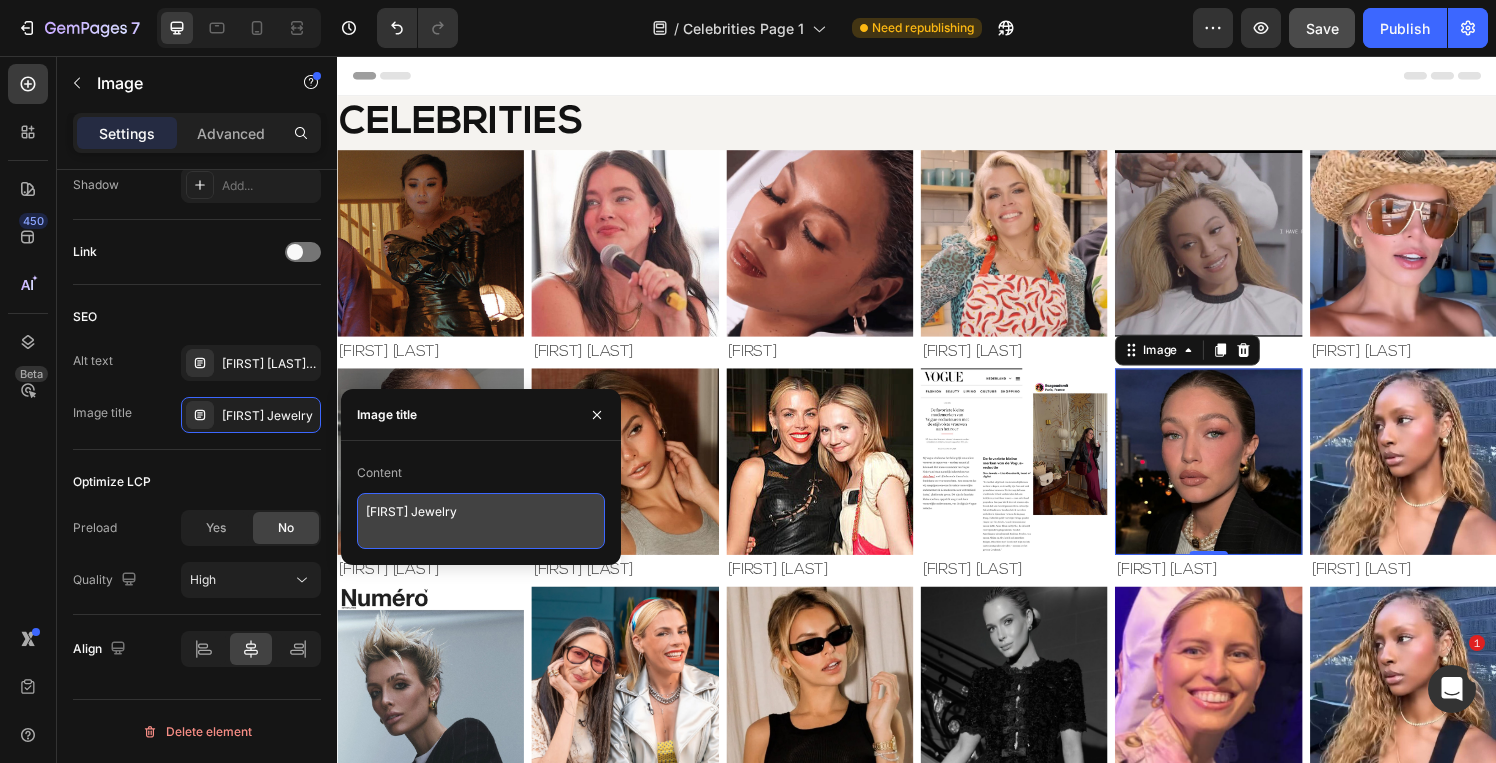 click on "[FIRST] Jewelry" at bounding box center (481, 521) 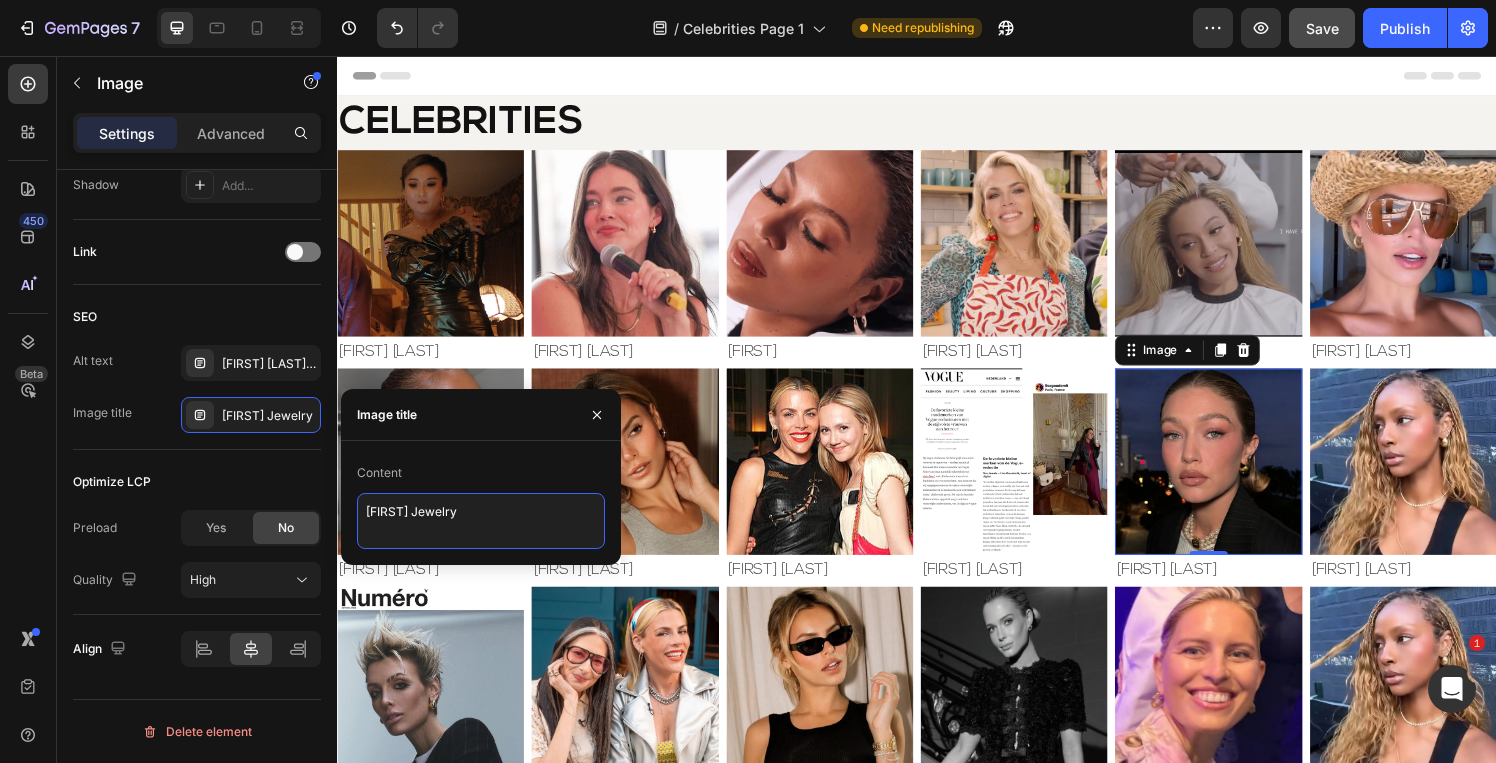 click on "[FIRST] Jewelry" at bounding box center (481, 521) 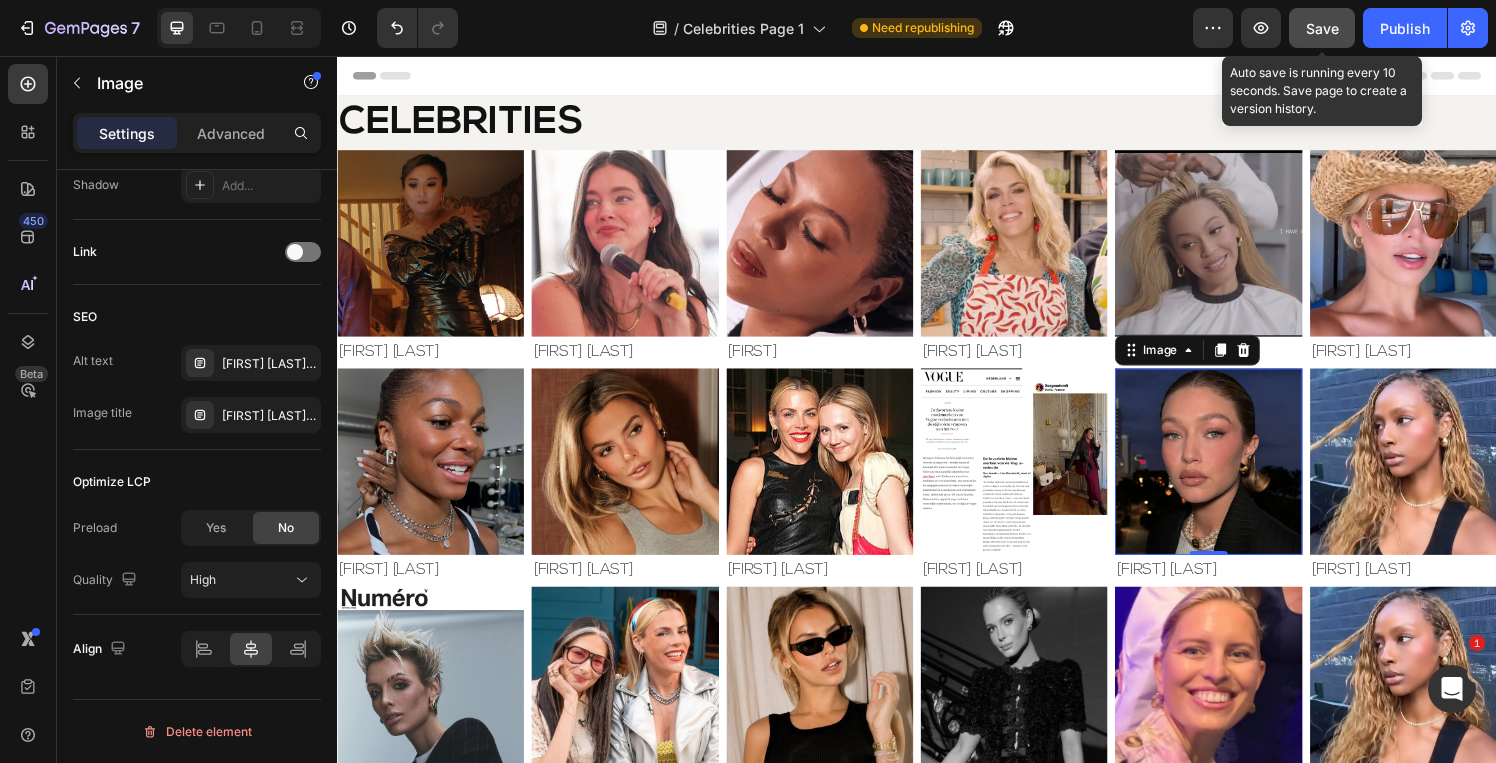 click on "Save" 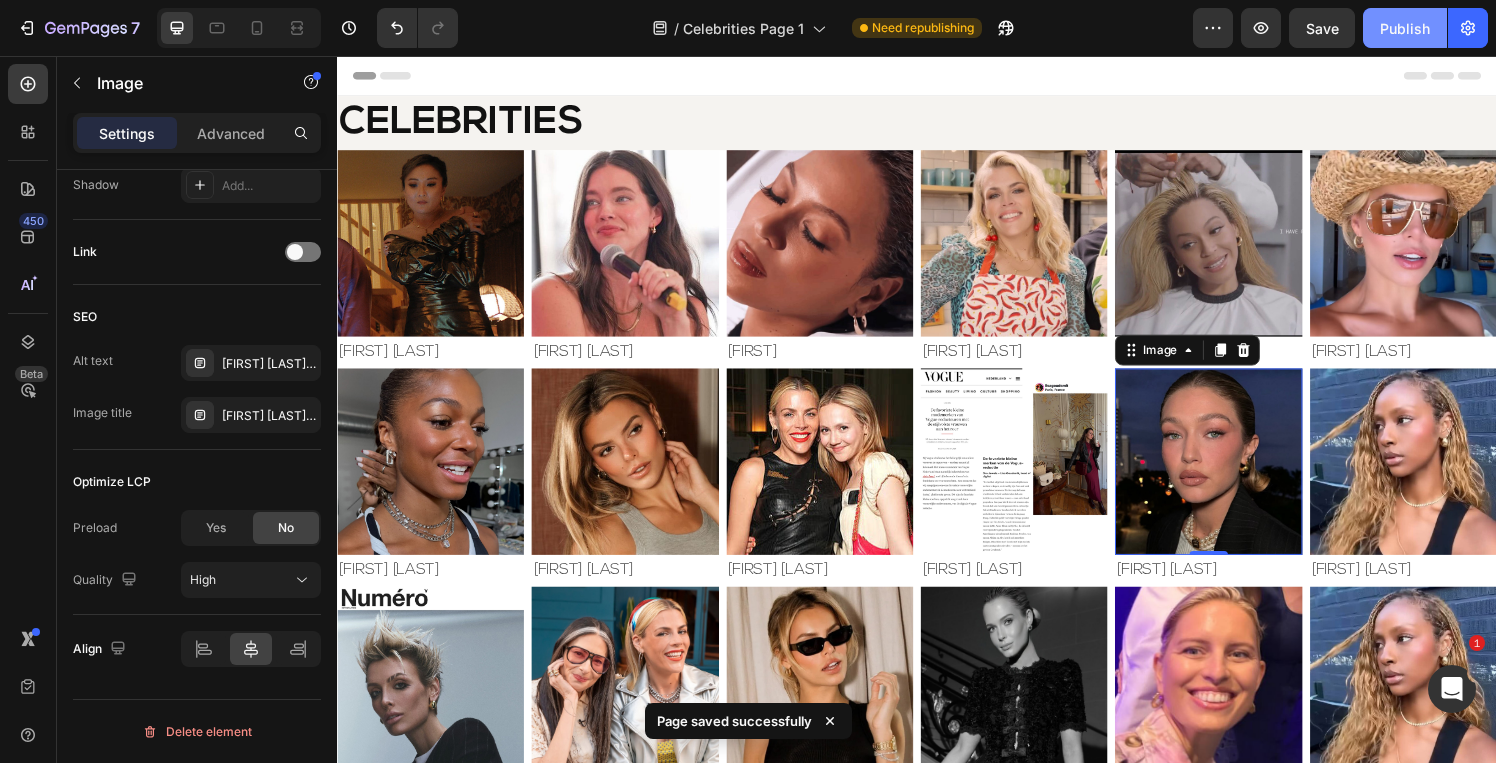 click on "Publish" at bounding box center [1405, 28] 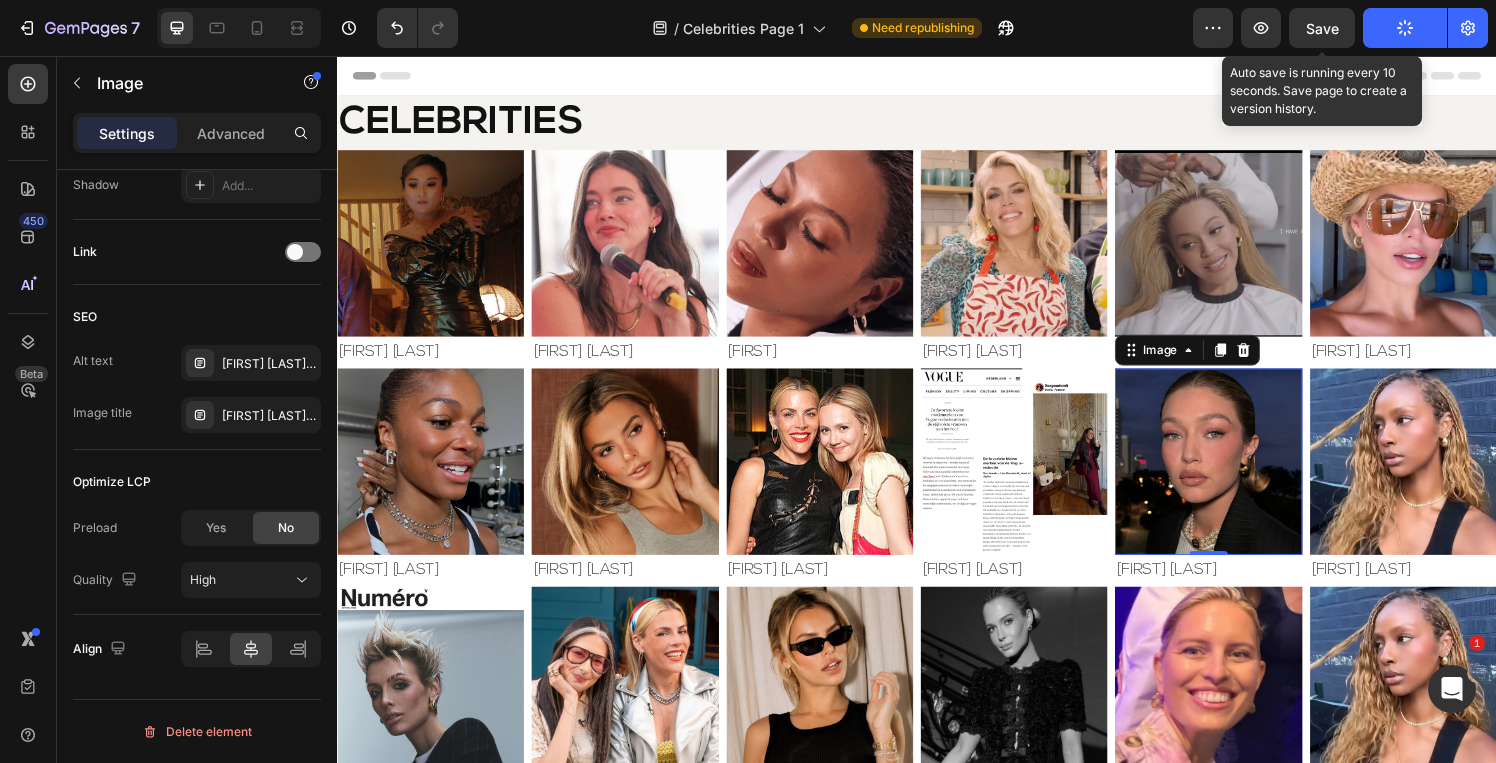 click on "Save" at bounding box center (1322, 28) 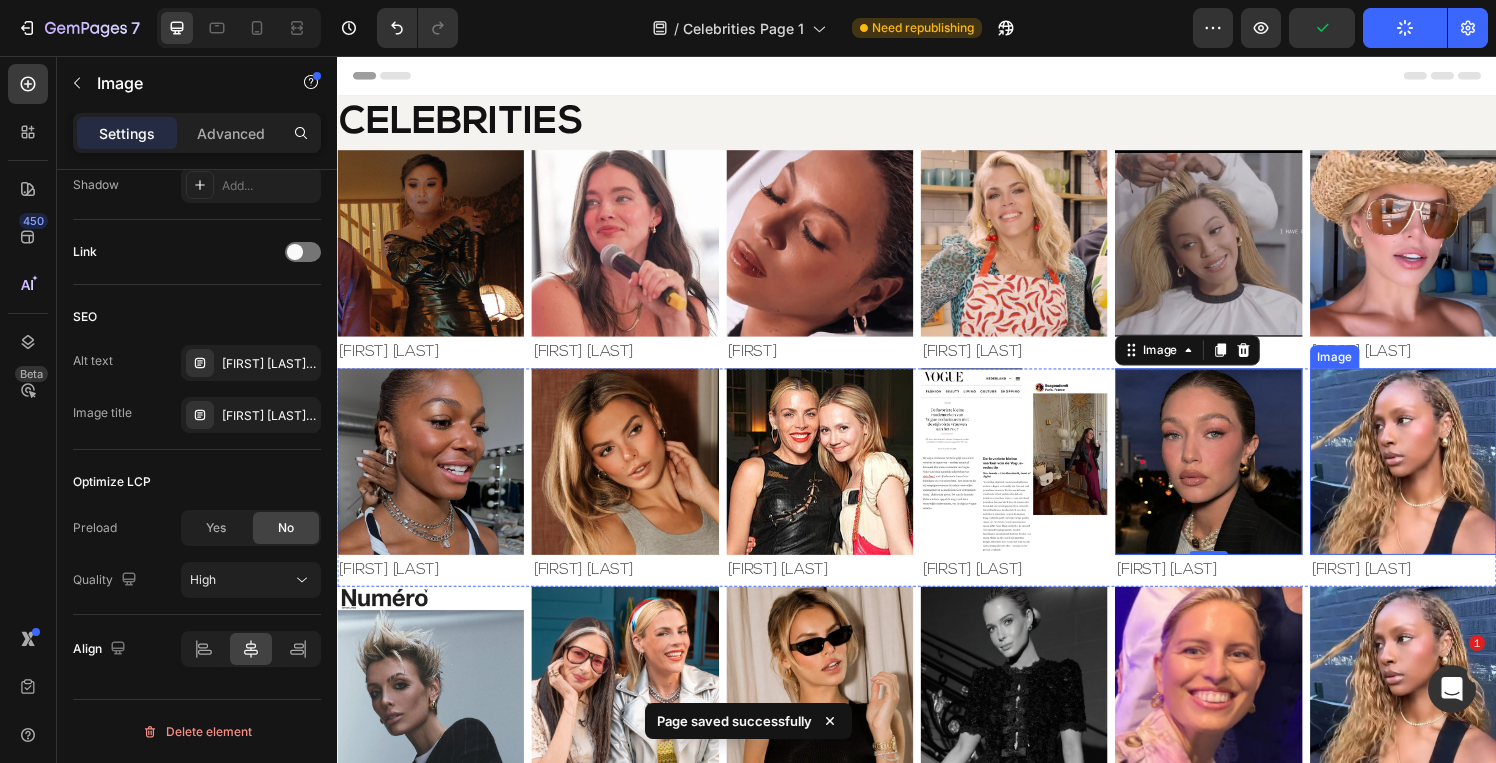 click at bounding box center [1440, 475] 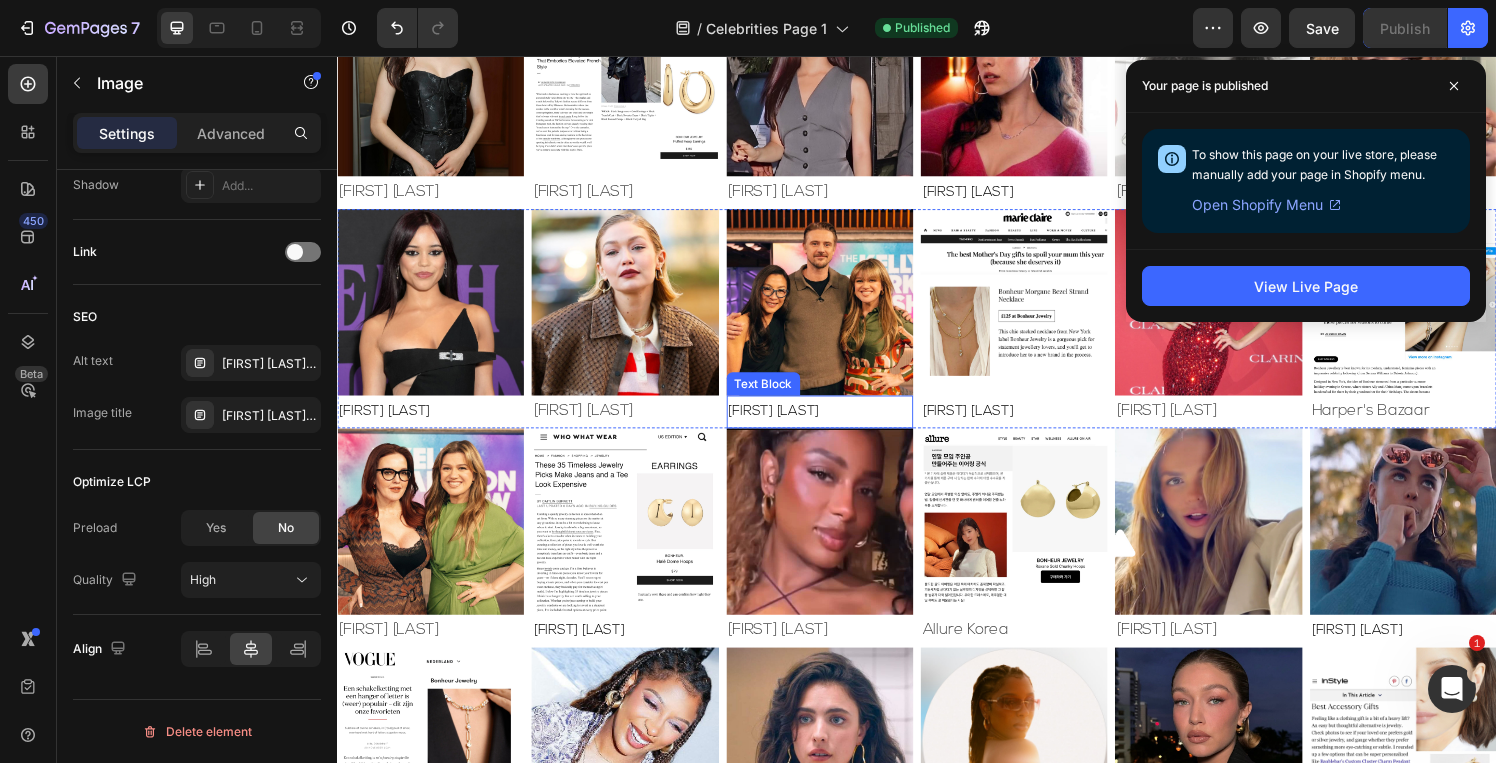 scroll, scrollTop: 1780, scrollLeft: 0, axis: vertical 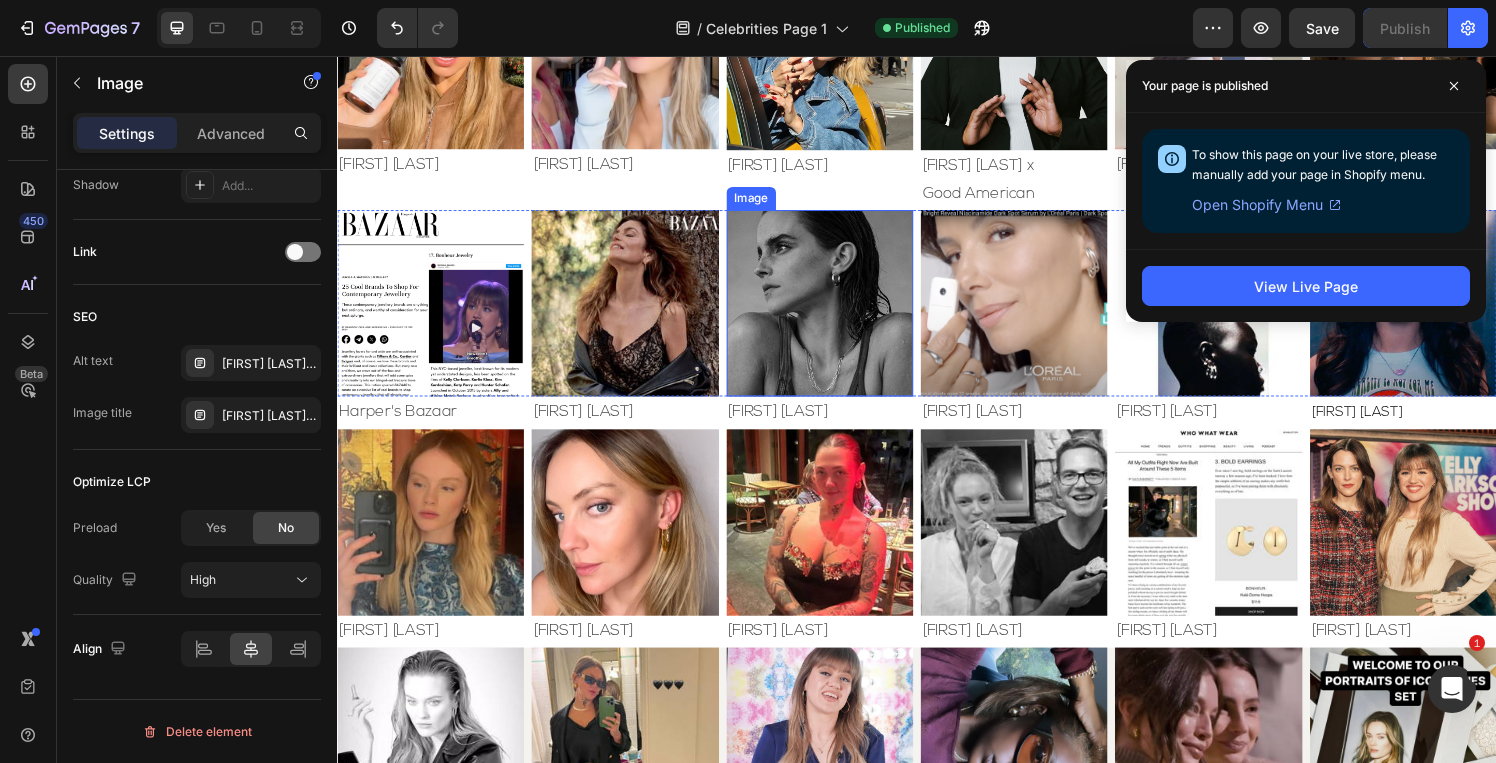 click at bounding box center [836, 311] 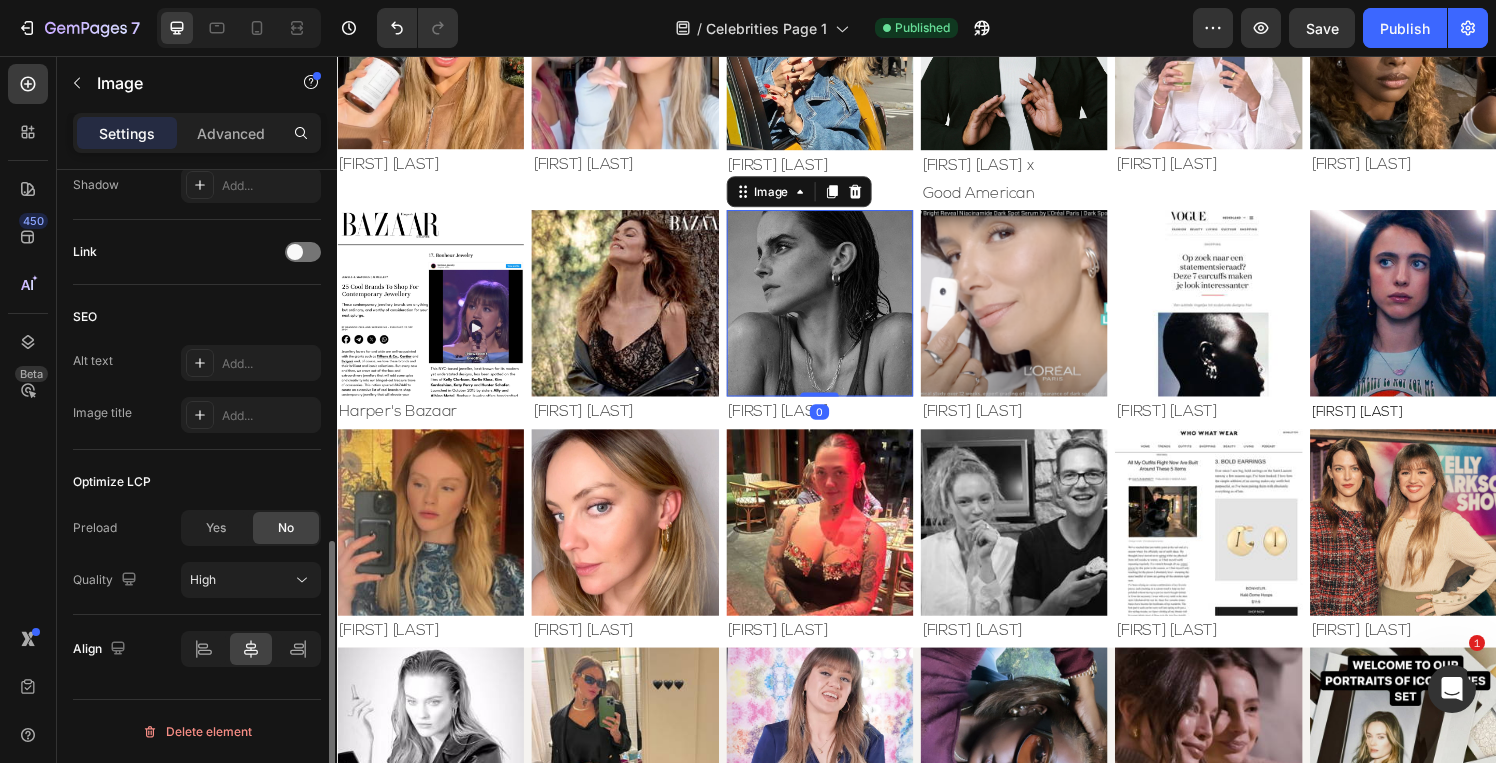 scroll, scrollTop: 860, scrollLeft: 0, axis: vertical 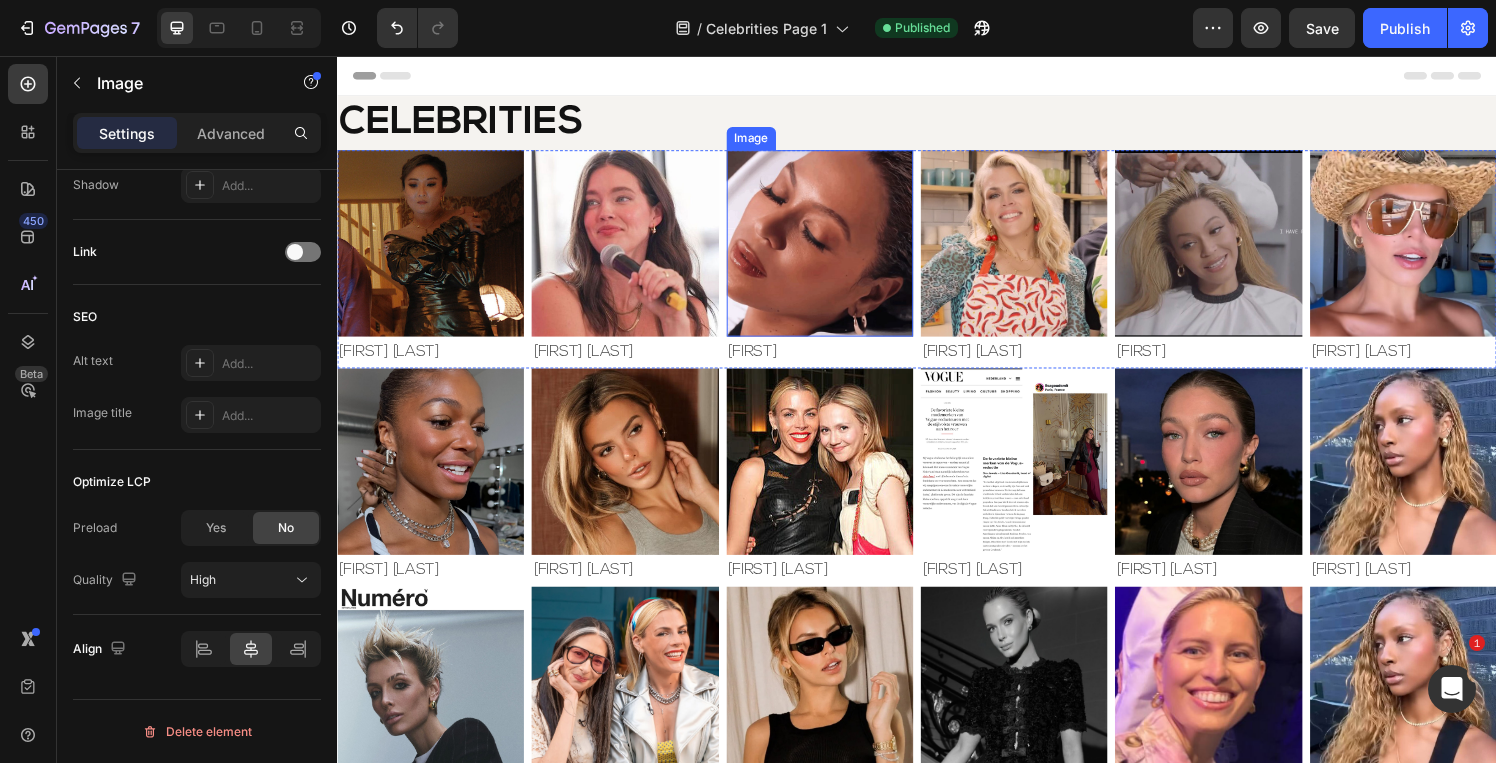 click at bounding box center (836, 249) 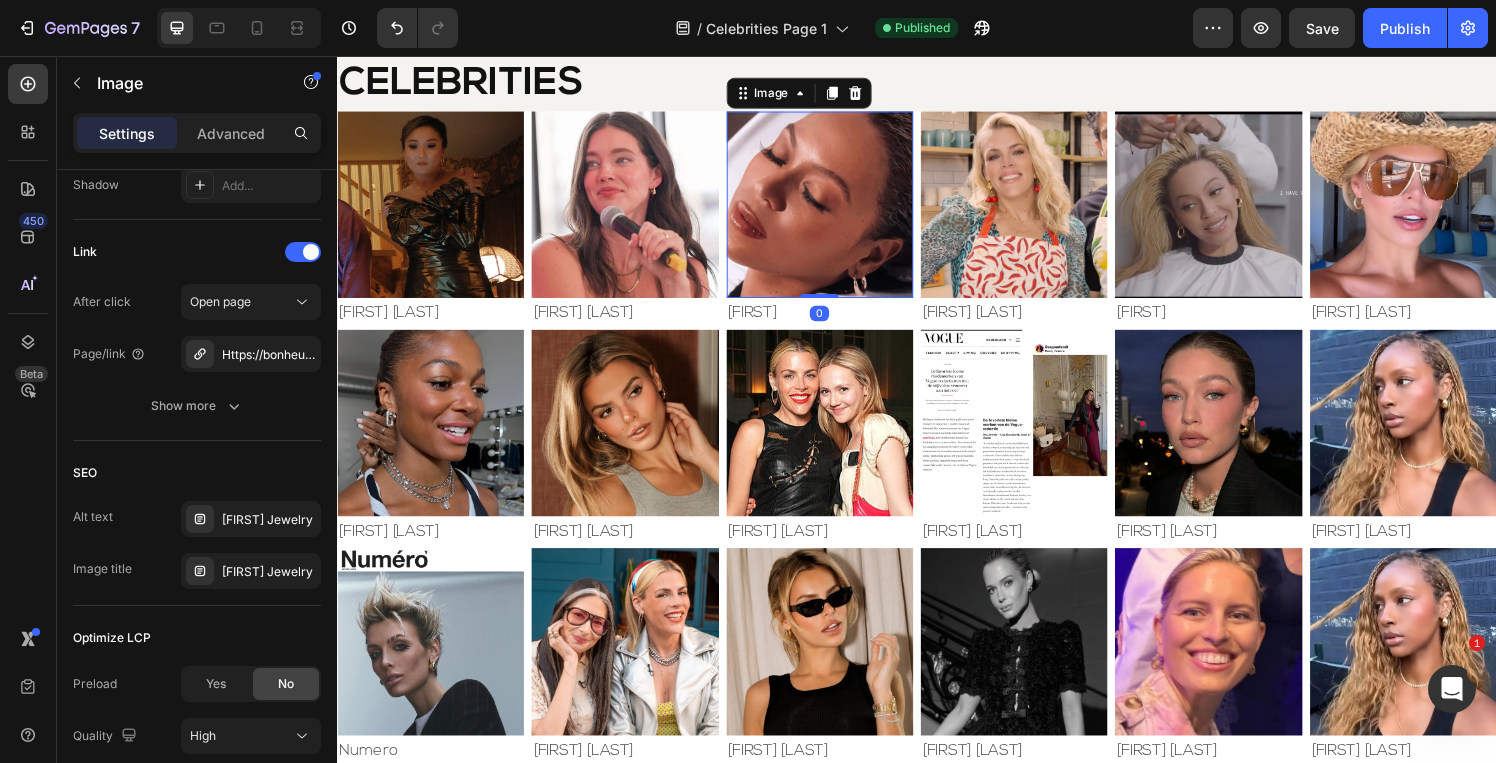 scroll, scrollTop: 80, scrollLeft: 0, axis: vertical 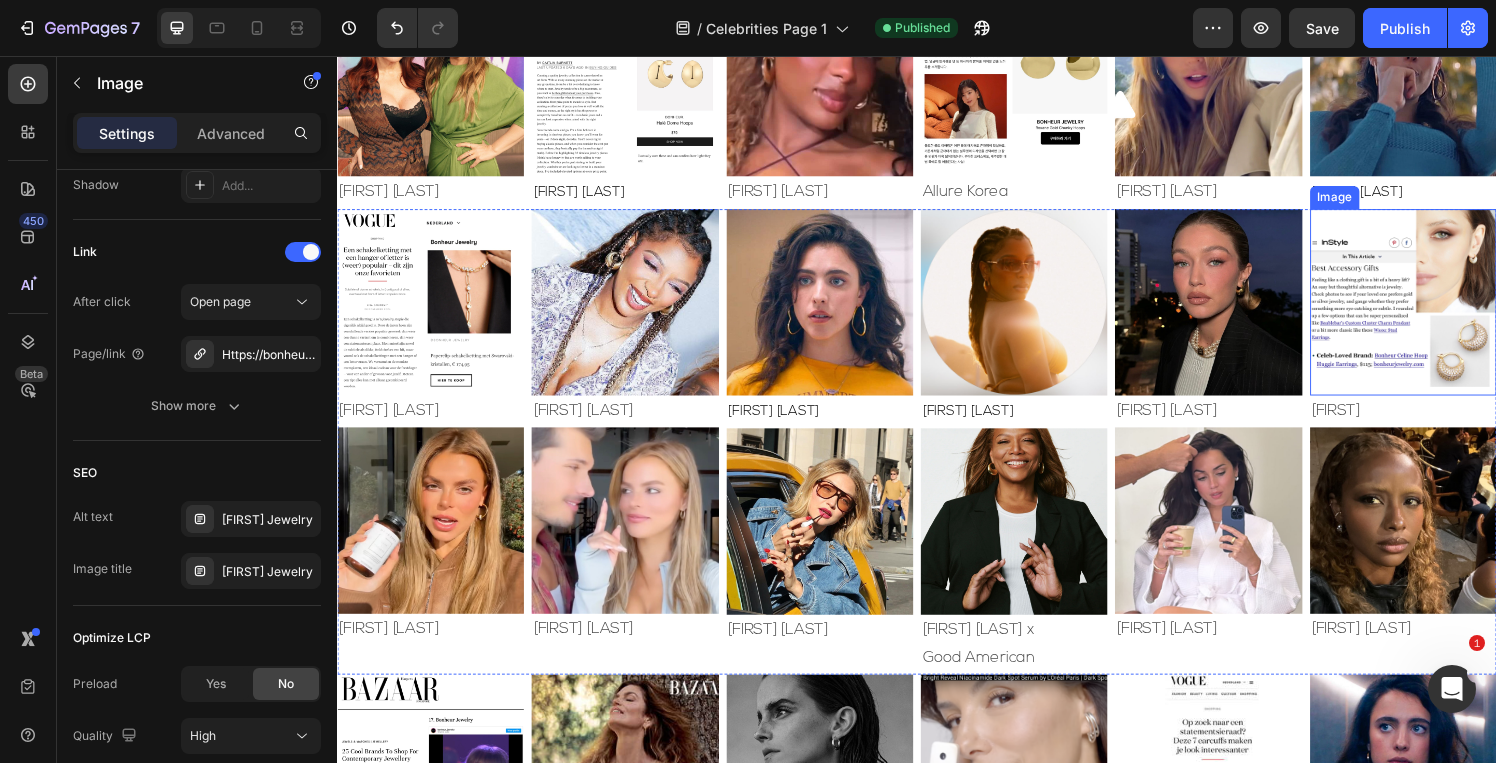 click at bounding box center (1440, 310) 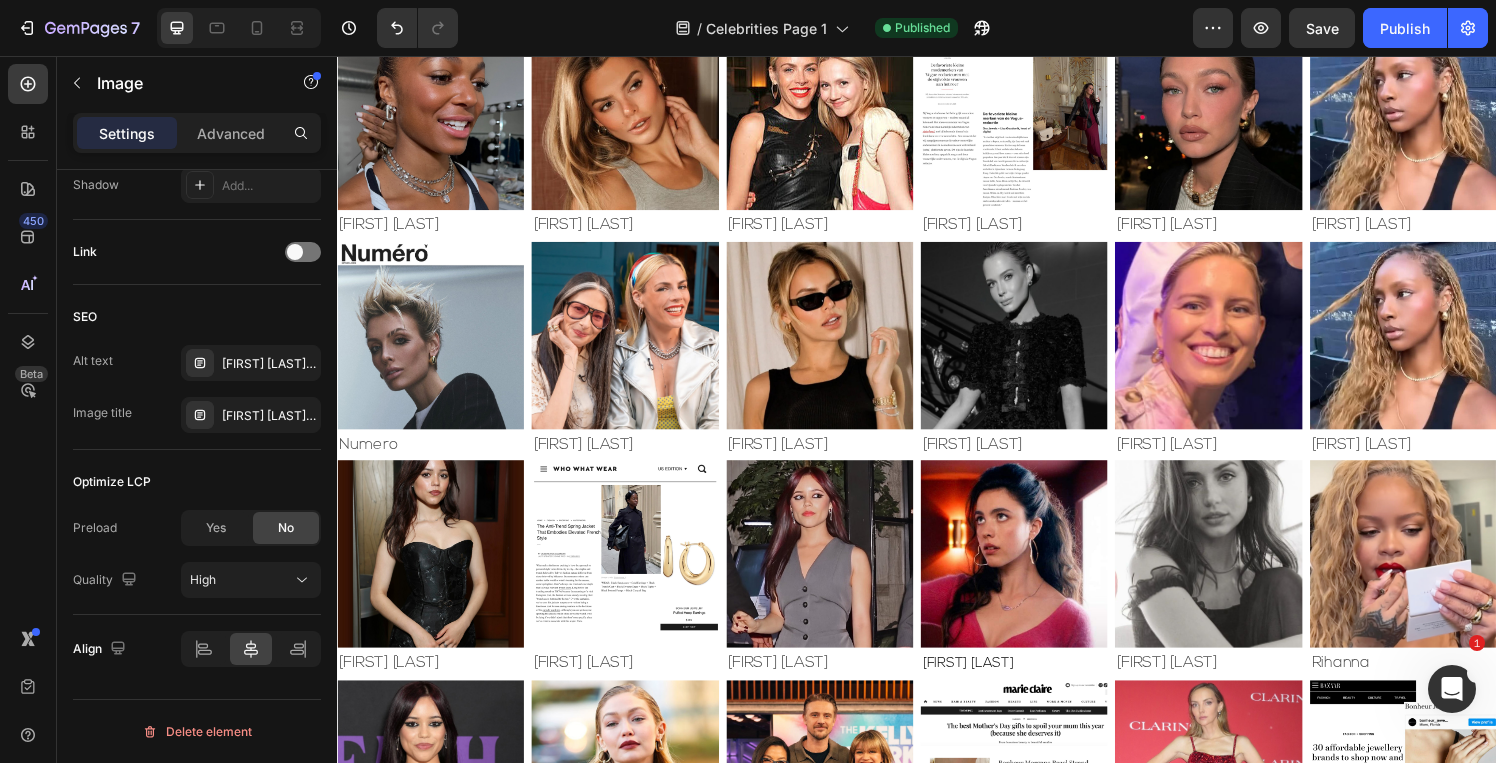 scroll, scrollTop: 360, scrollLeft: 0, axis: vertical 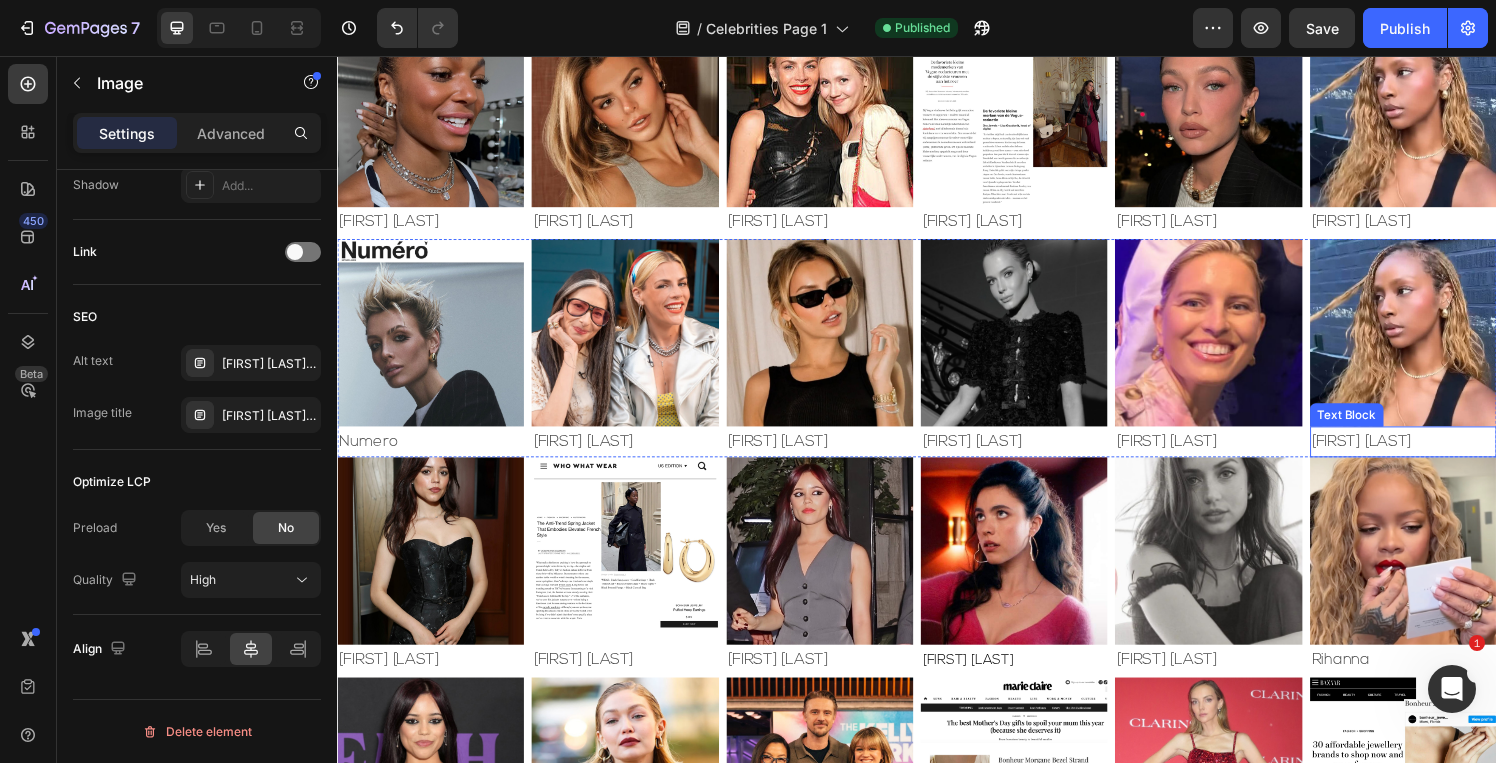 click on "[FIRST] [LAST]" at bounding box center (1440, 455) 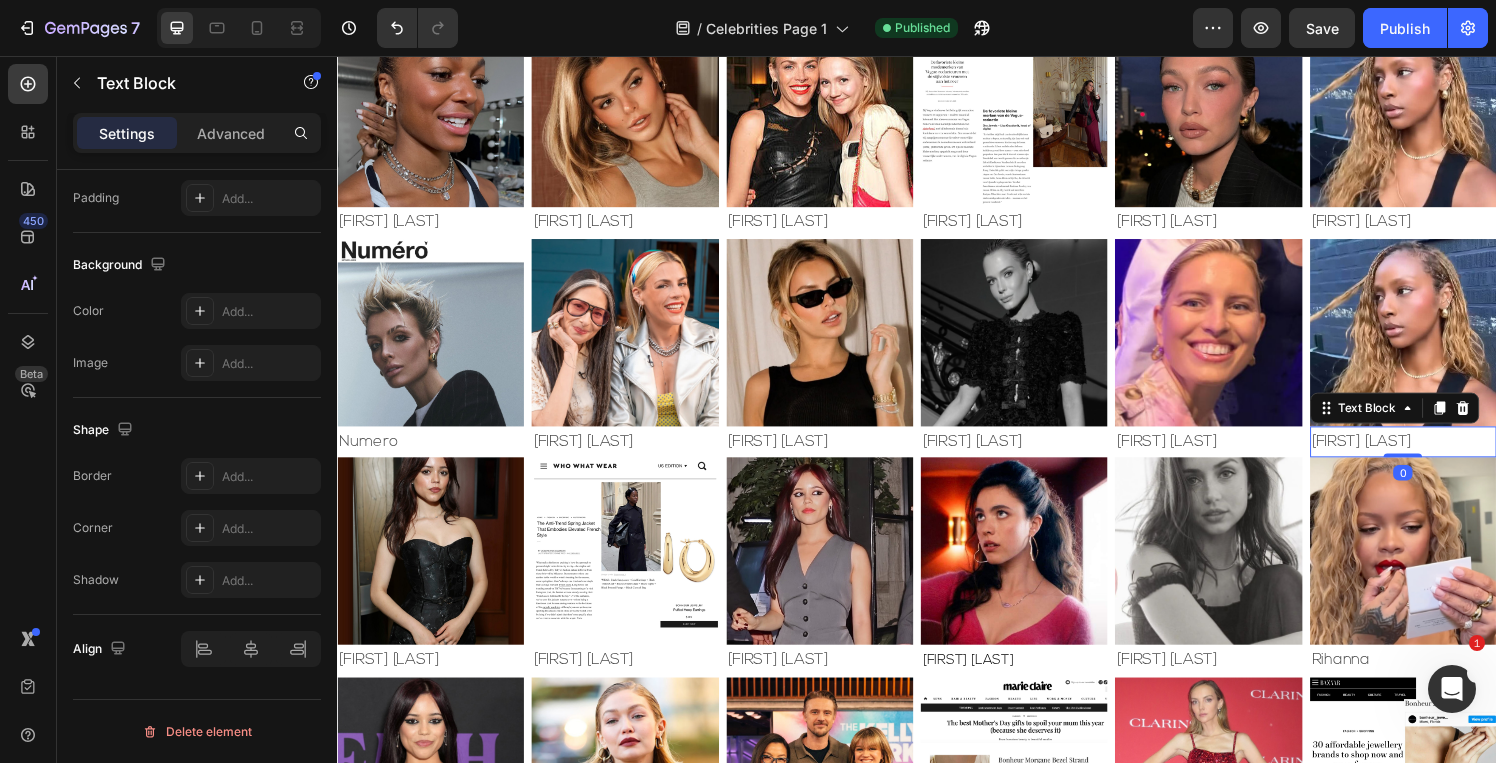 scroll, scrollTop: 0, scrollLeft: 0, axis: both 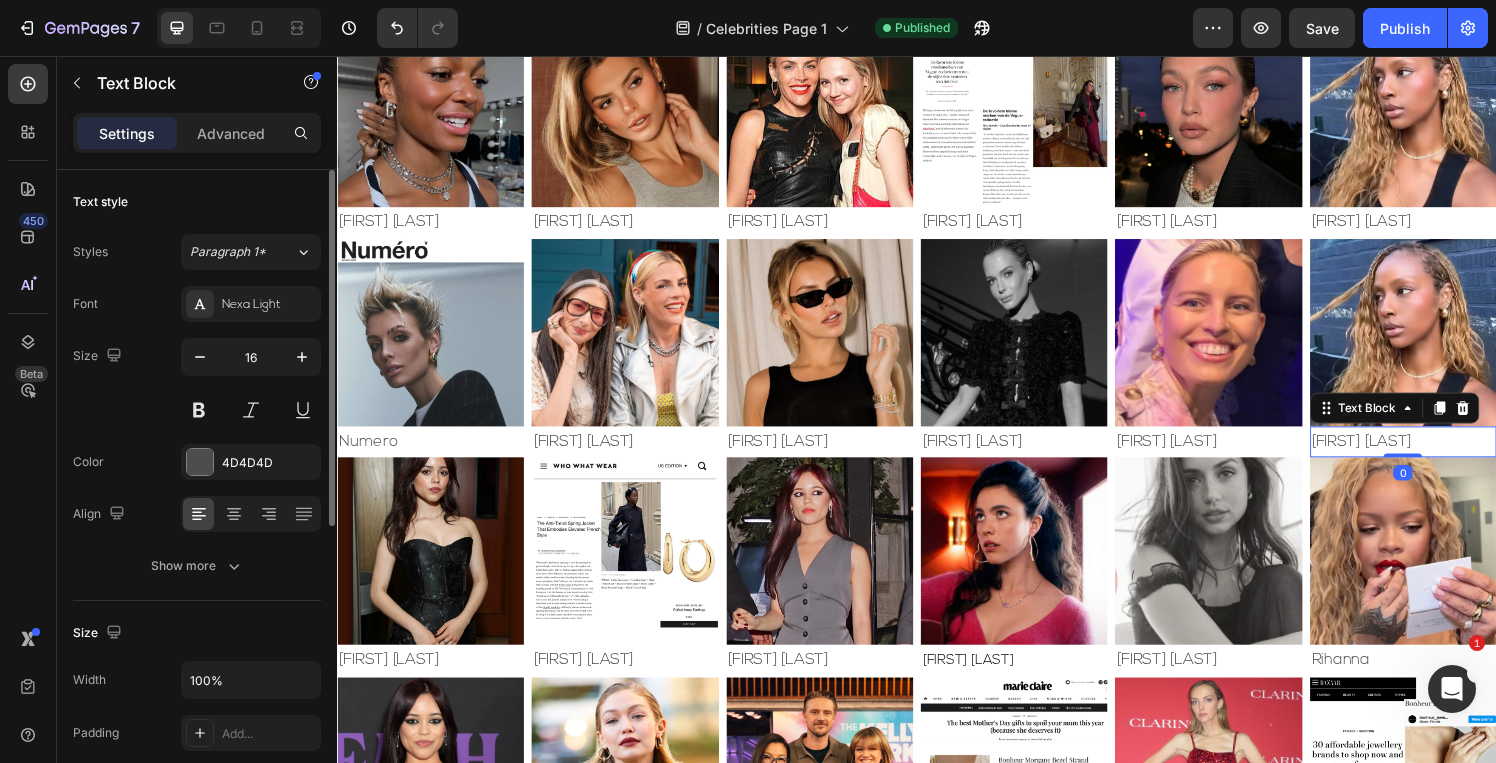click on "[FIRST] [LAST]" at bounding box center [1440, 455] 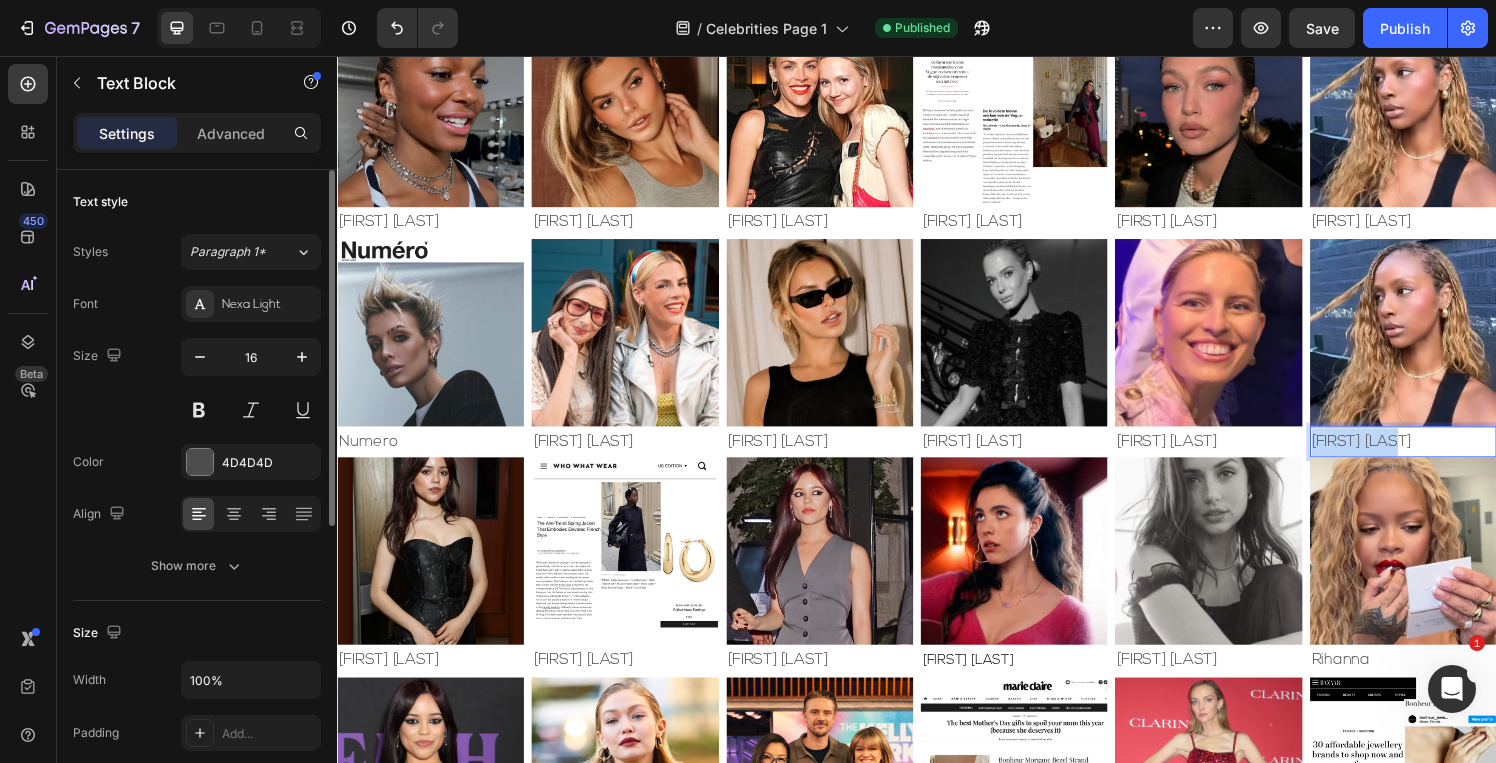 click on "[FIRST] [LAST]" at bounding box center (1440, 455) 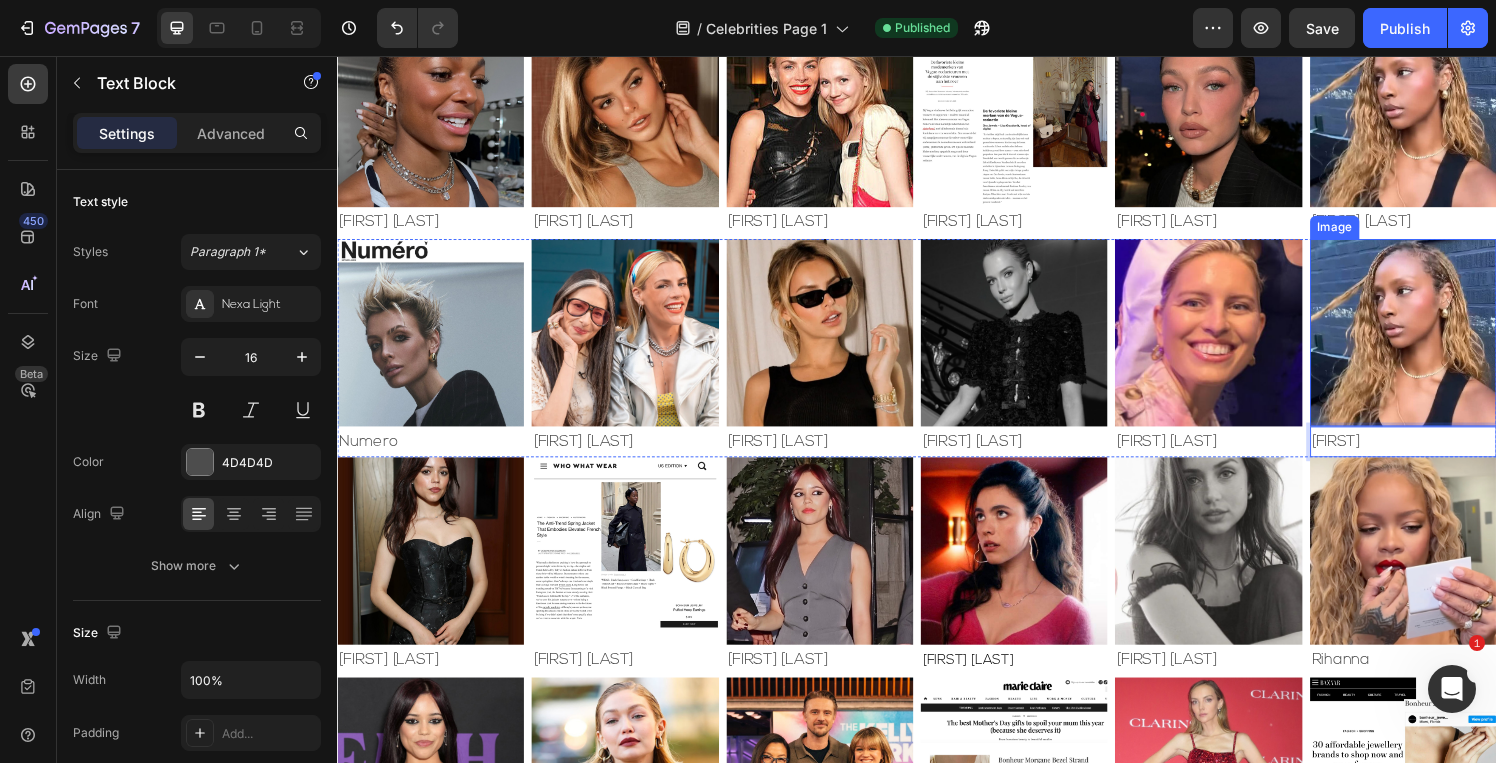 click at bounding box center (1440, 341) 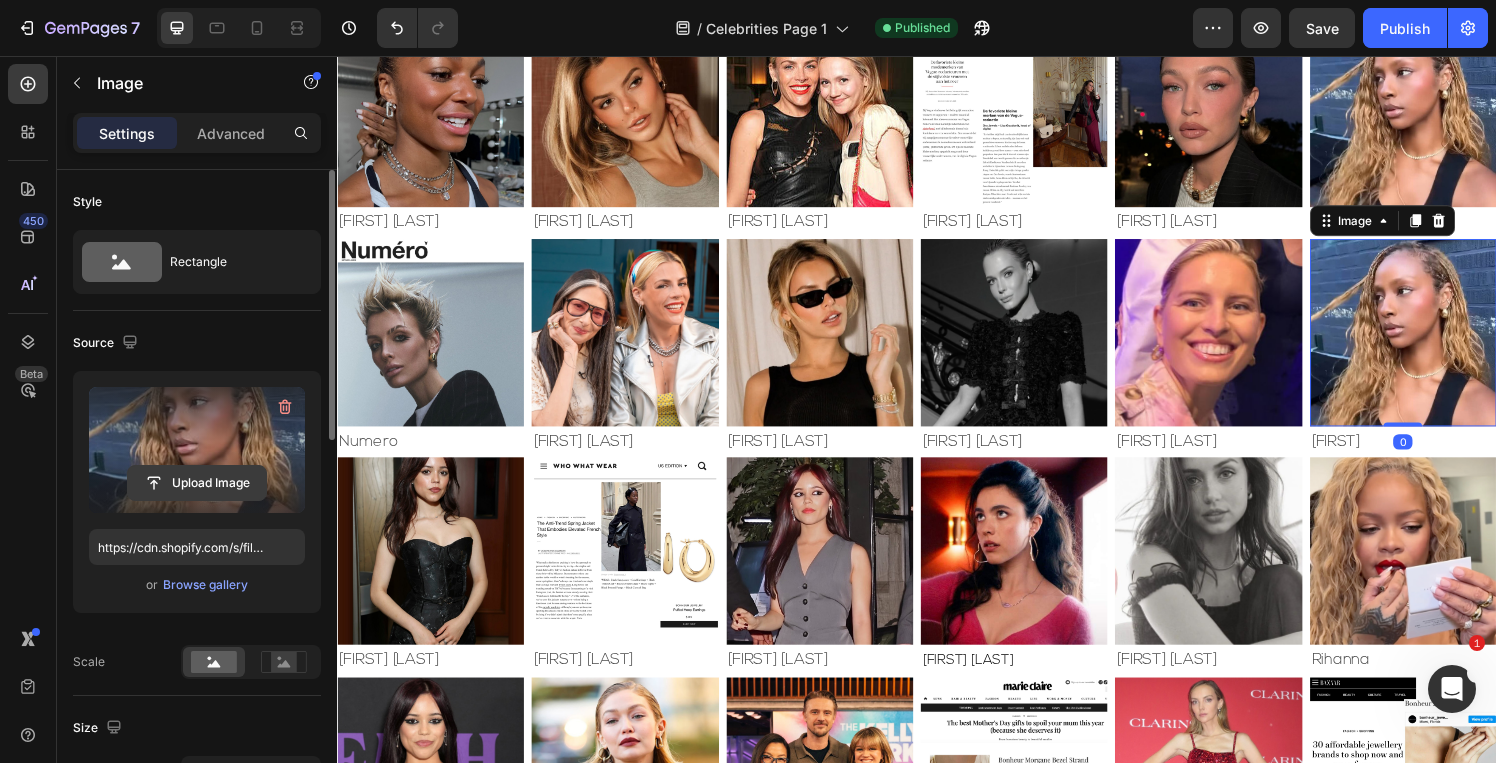 click 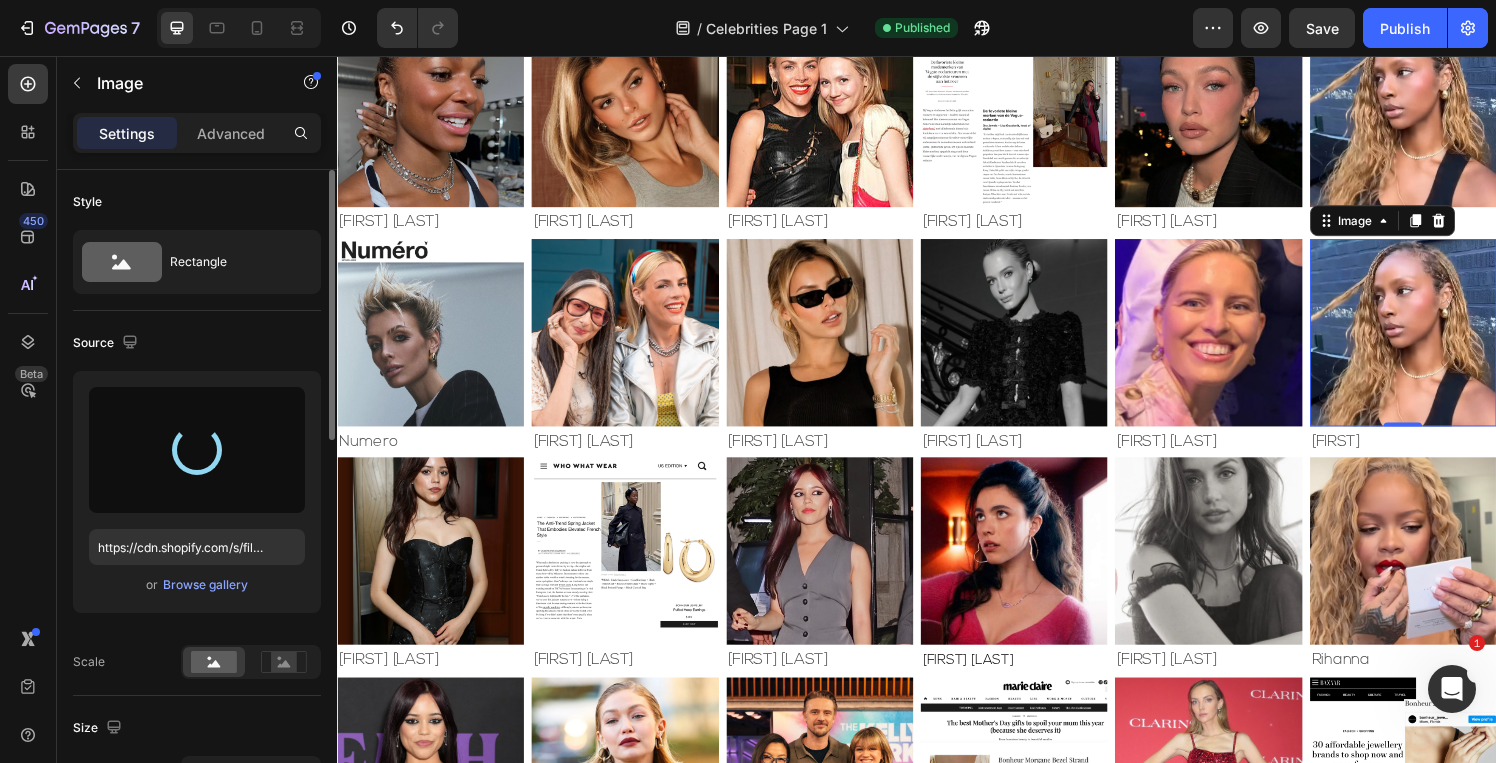 click at bounding box center [1440, 341] 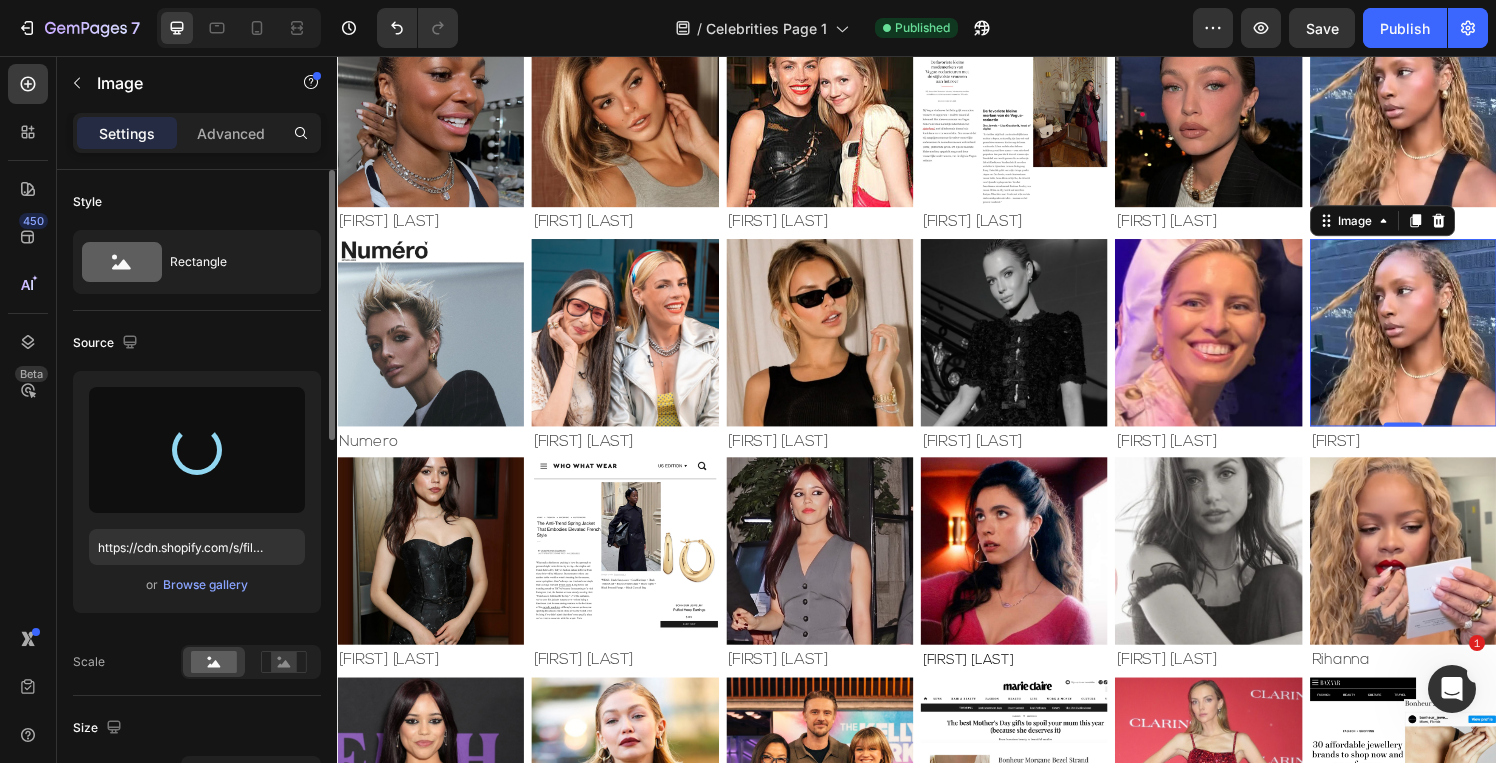 type on "https://cdn.shopify.com/s/files/1/0826/6643/files/gempages_495104992038880131-2f7a4d5a-8067-44d2-8160-5e7817acbb50.jpg" 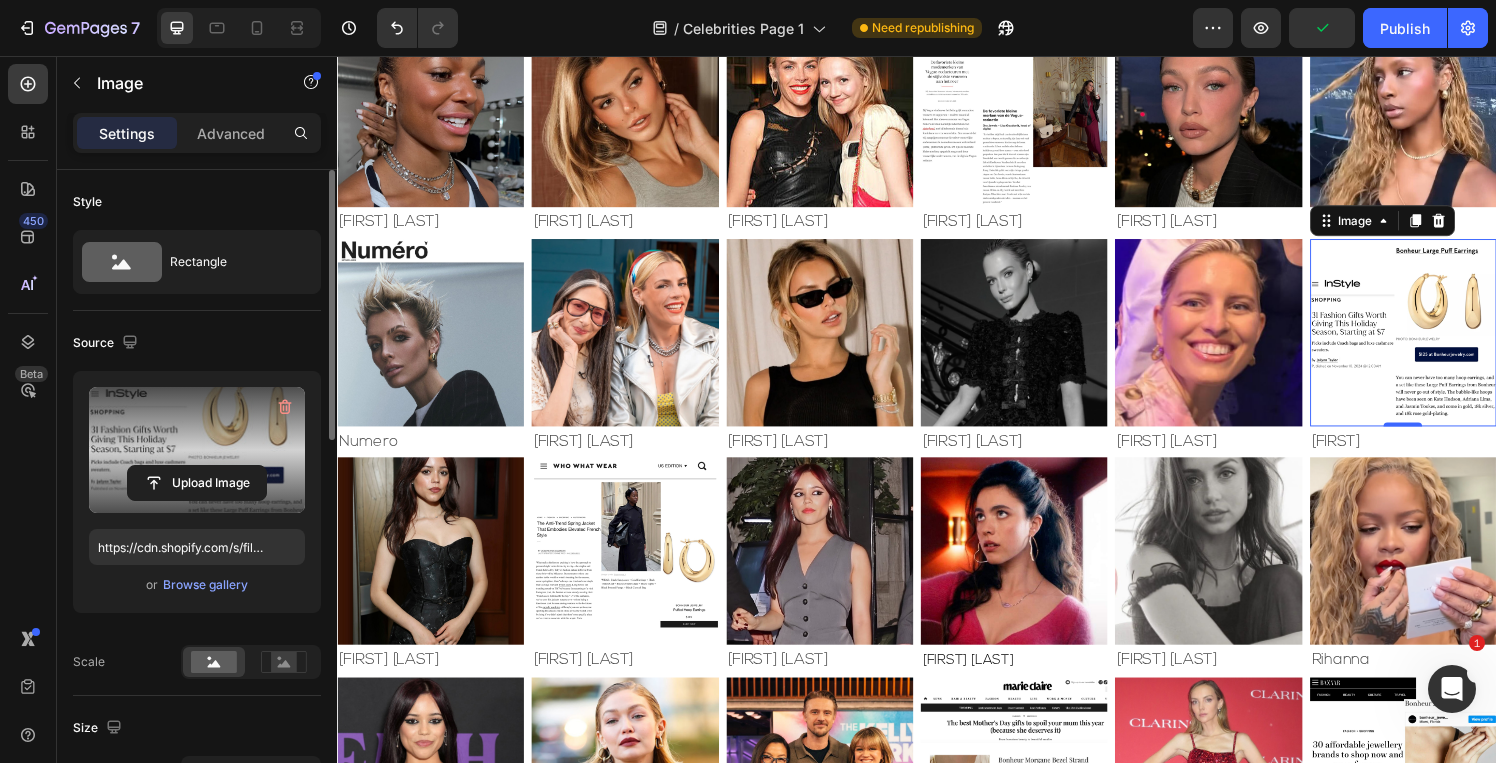 click at bounding box center [1440, 341] 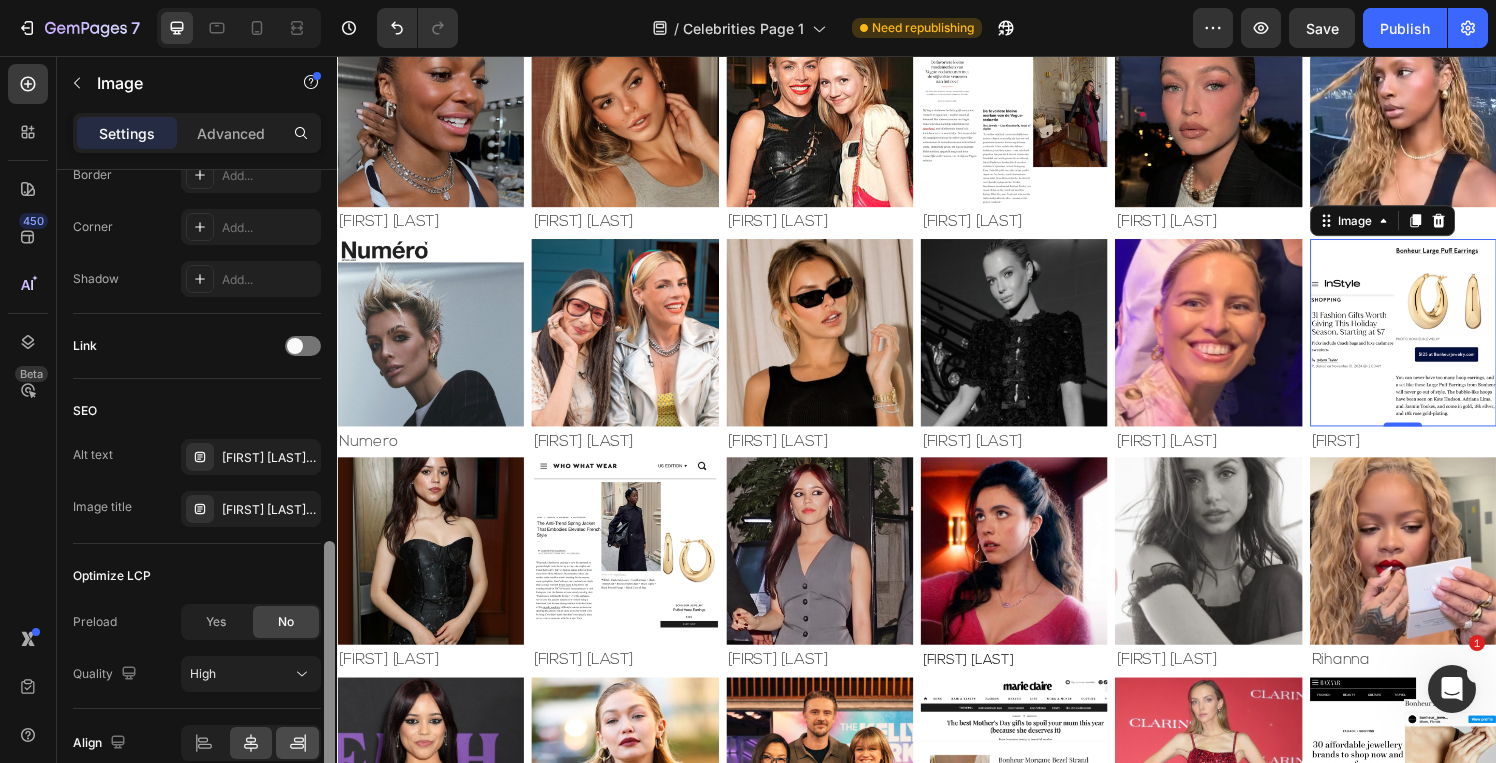 drag, startPoint x: 320, startPoint y: 418, endPoint x: 312, endPoint y: 699, distance: 281.11386 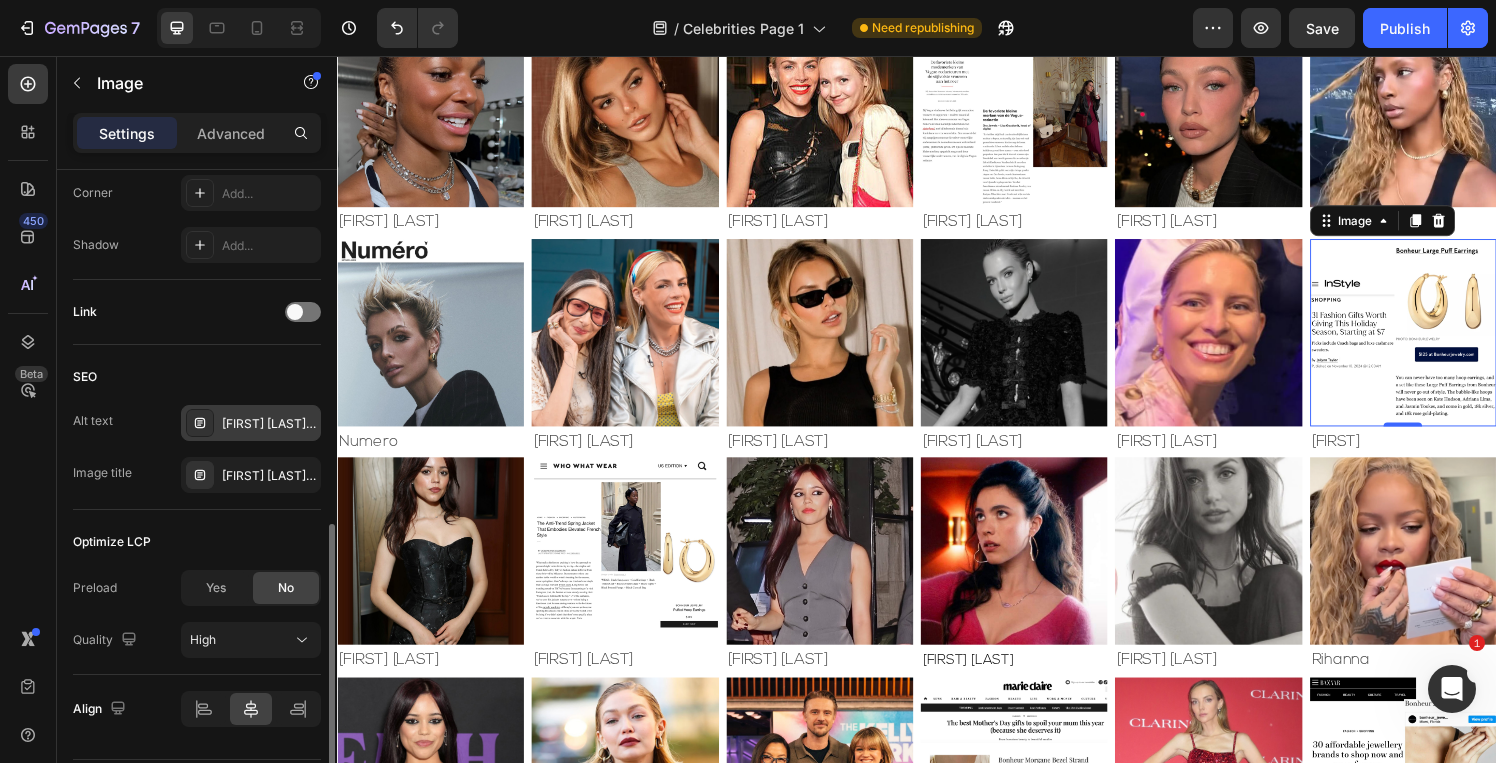 click on "[FIRST] [LAST] Jewelry" at bounding box center (251, 423) 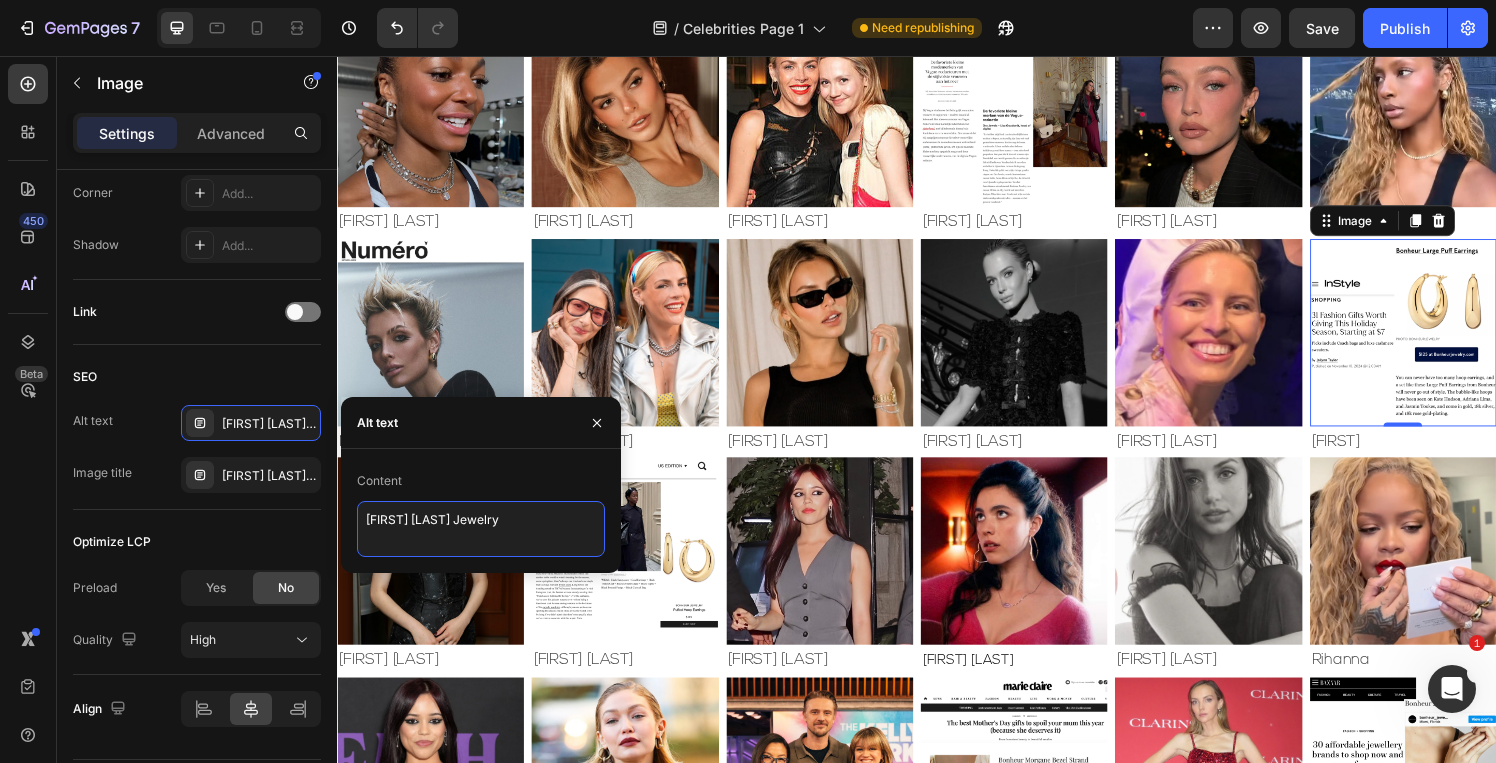 drag, startPoint x: 436, startPoint y: 523, endPoint x: 336, endPoint y: 519, distance: 100.07997 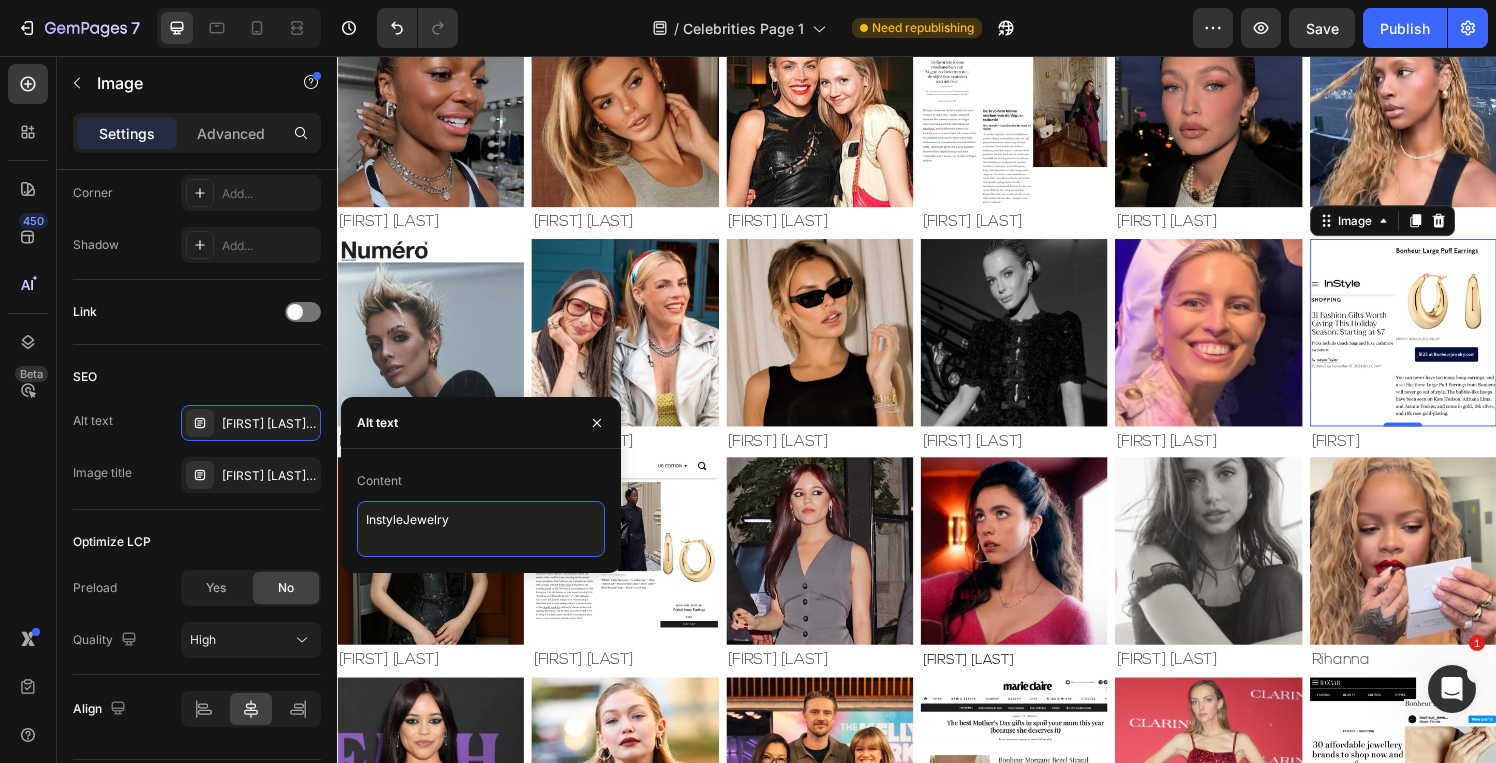 type on "[FIRST] Jewelry" 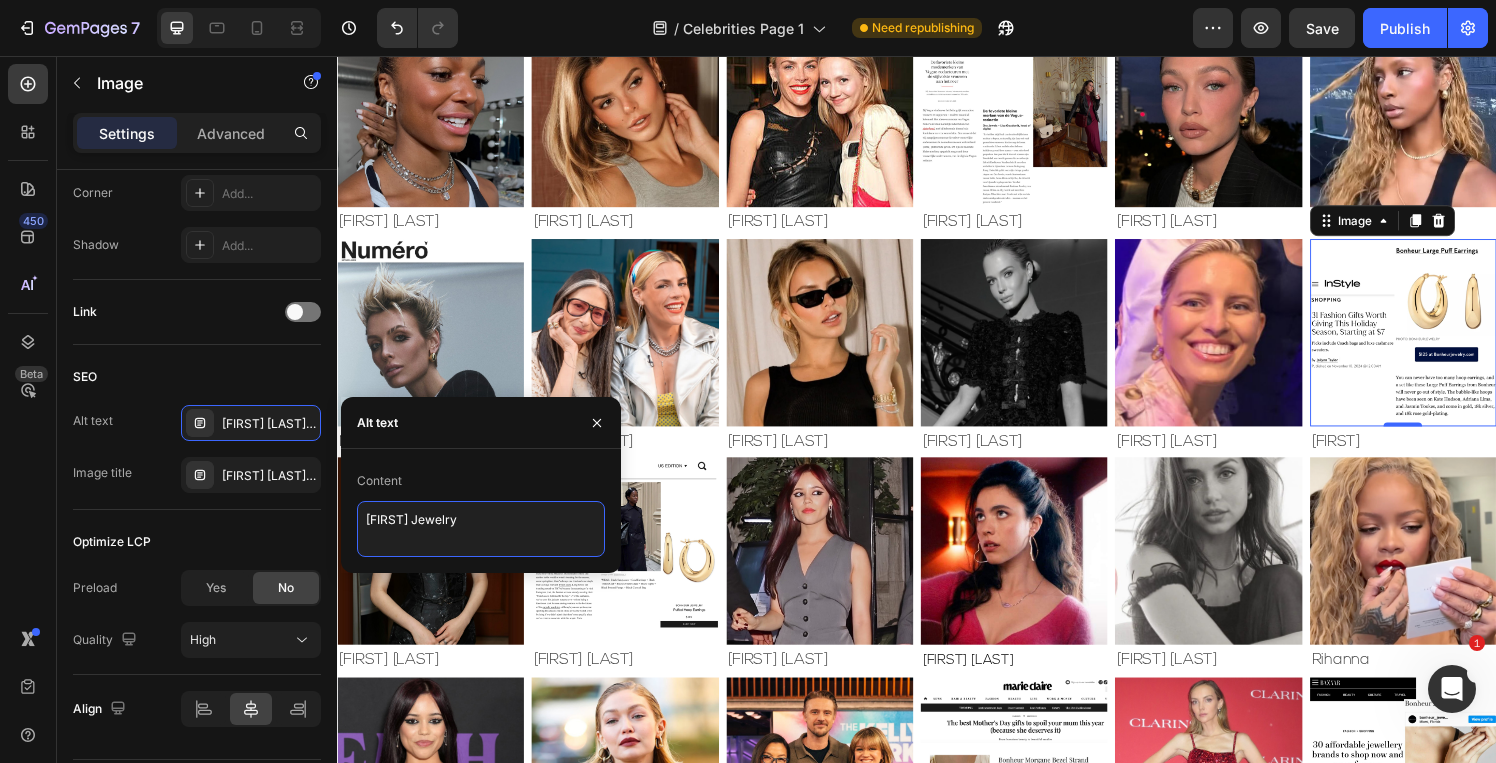 click on "[FIRST] Jewelry" at bounding box center [481, 529] 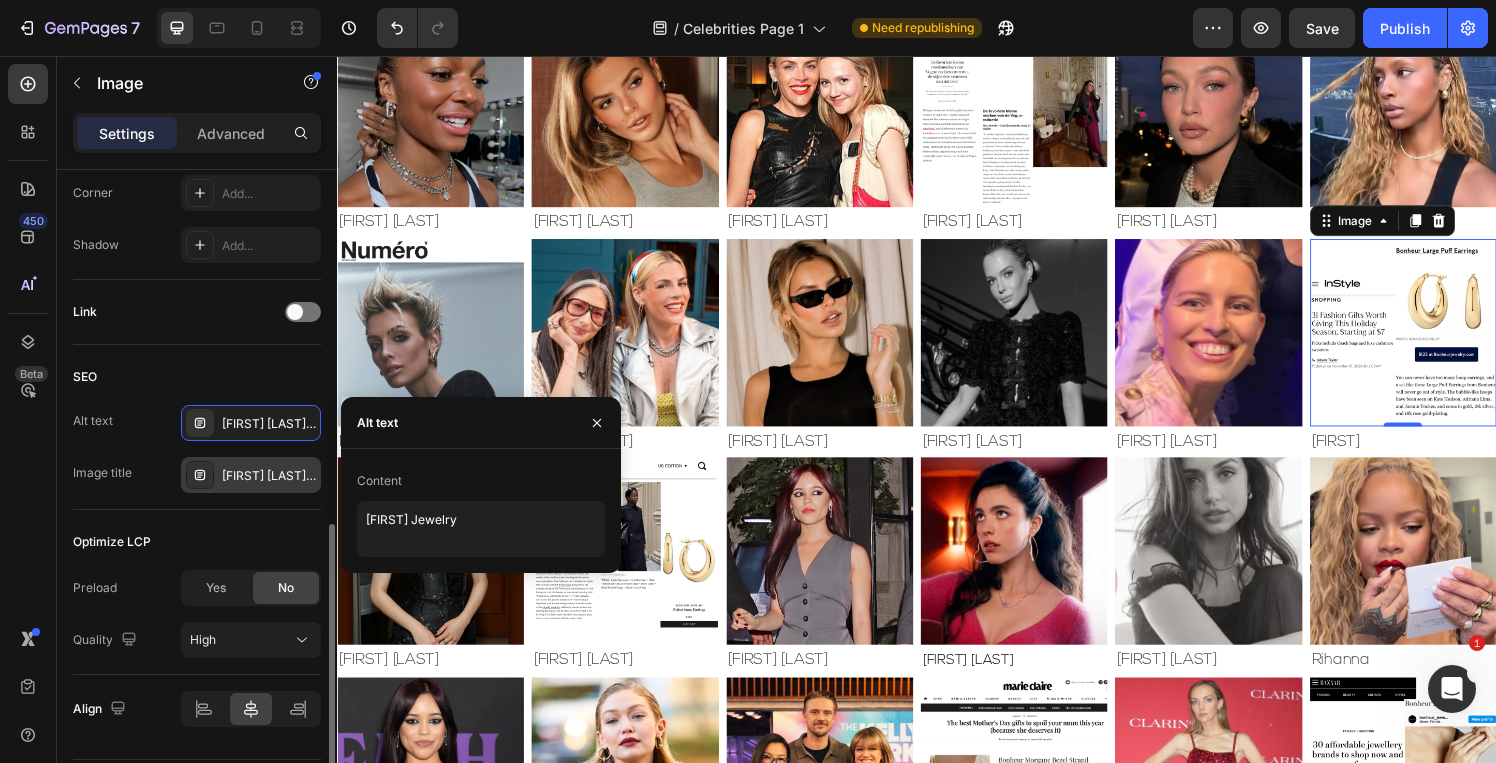 click on "[FIRST] [LAST] Jewelry" at bounding box center (269, 476) 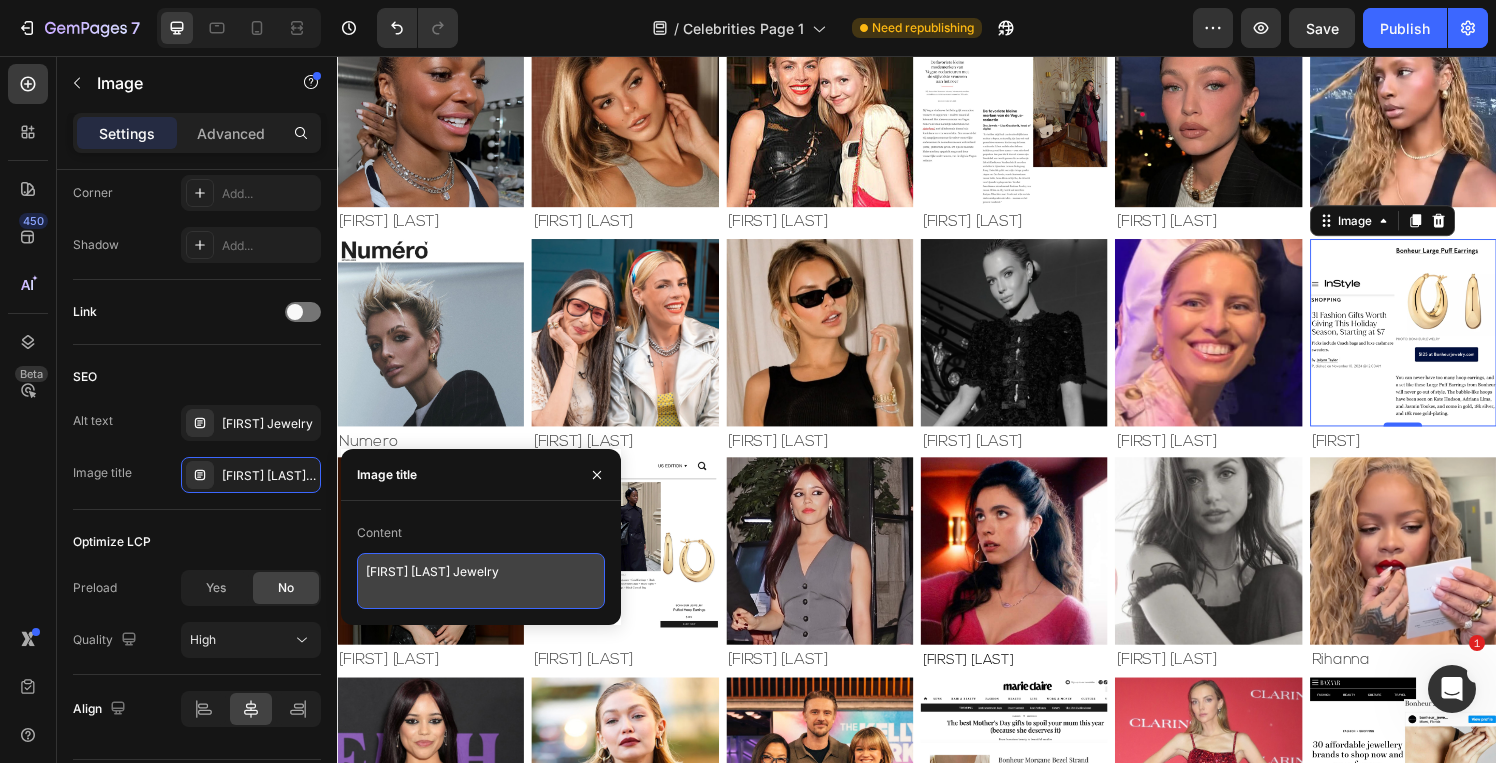 click on "[FIRST] [LAST] Jewelry" at bounding box center (481, 581) 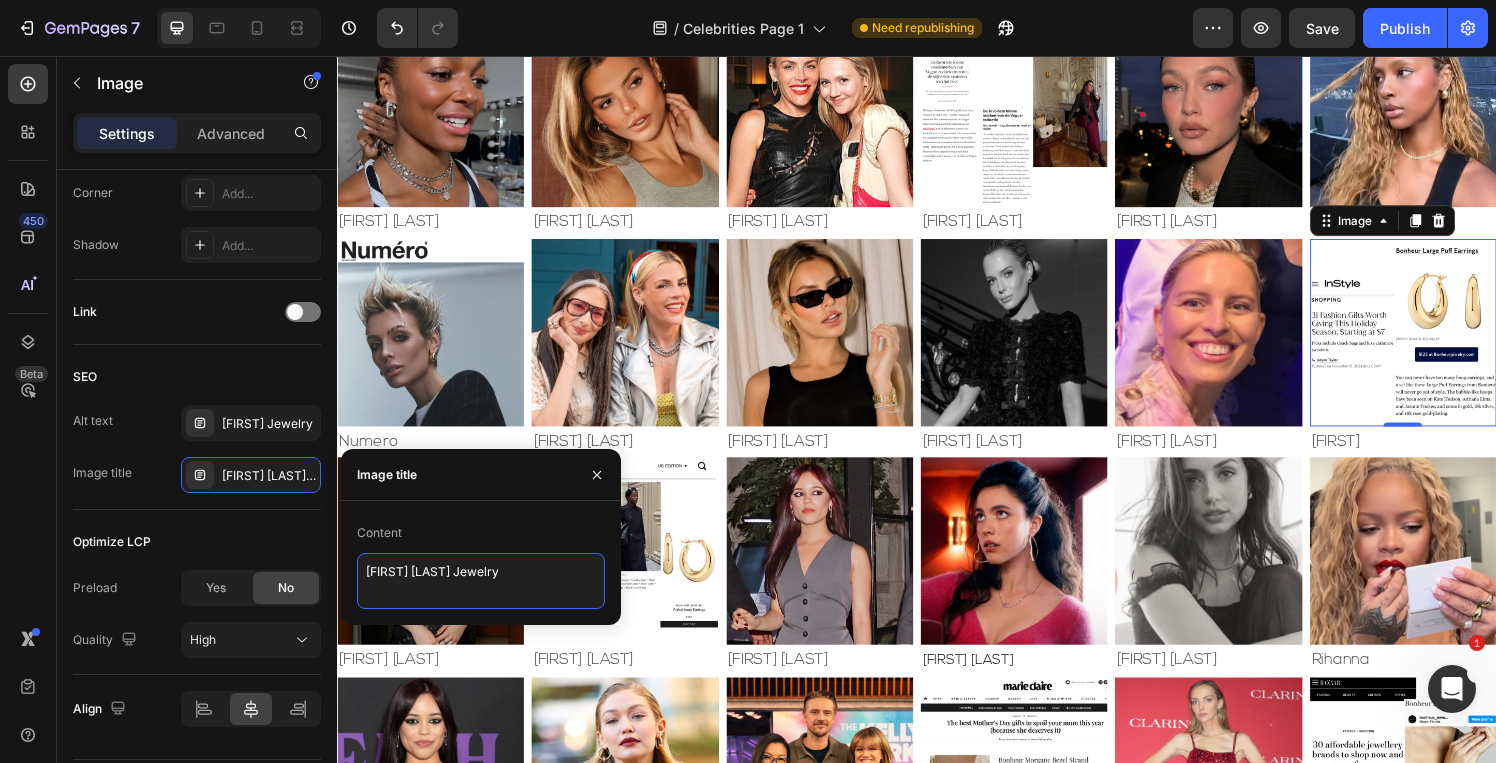 click on "[FIRST] [LAST] Jewelry" at bounding box center (481, 581) 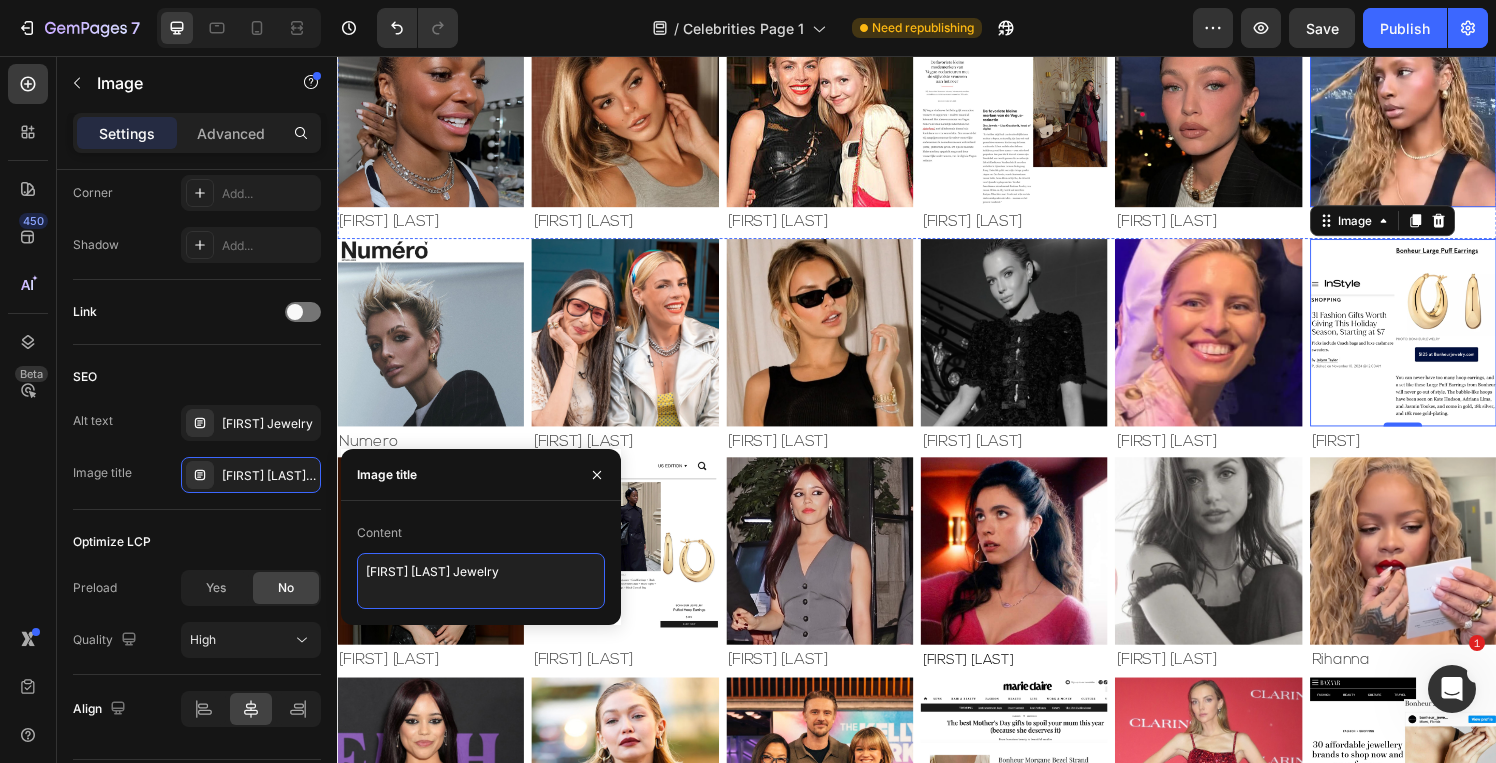 paste on "[FIRST]" 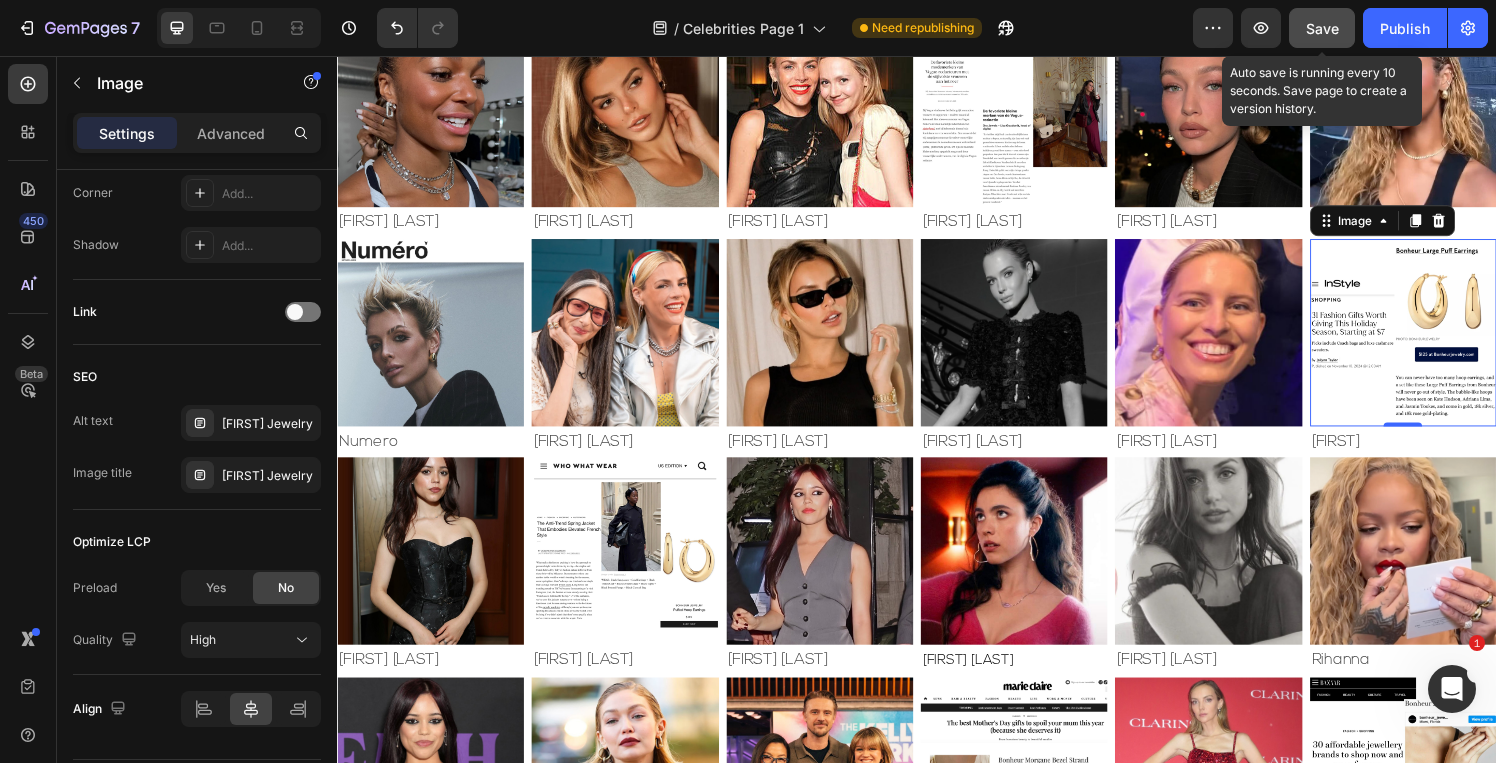 click on "Save" 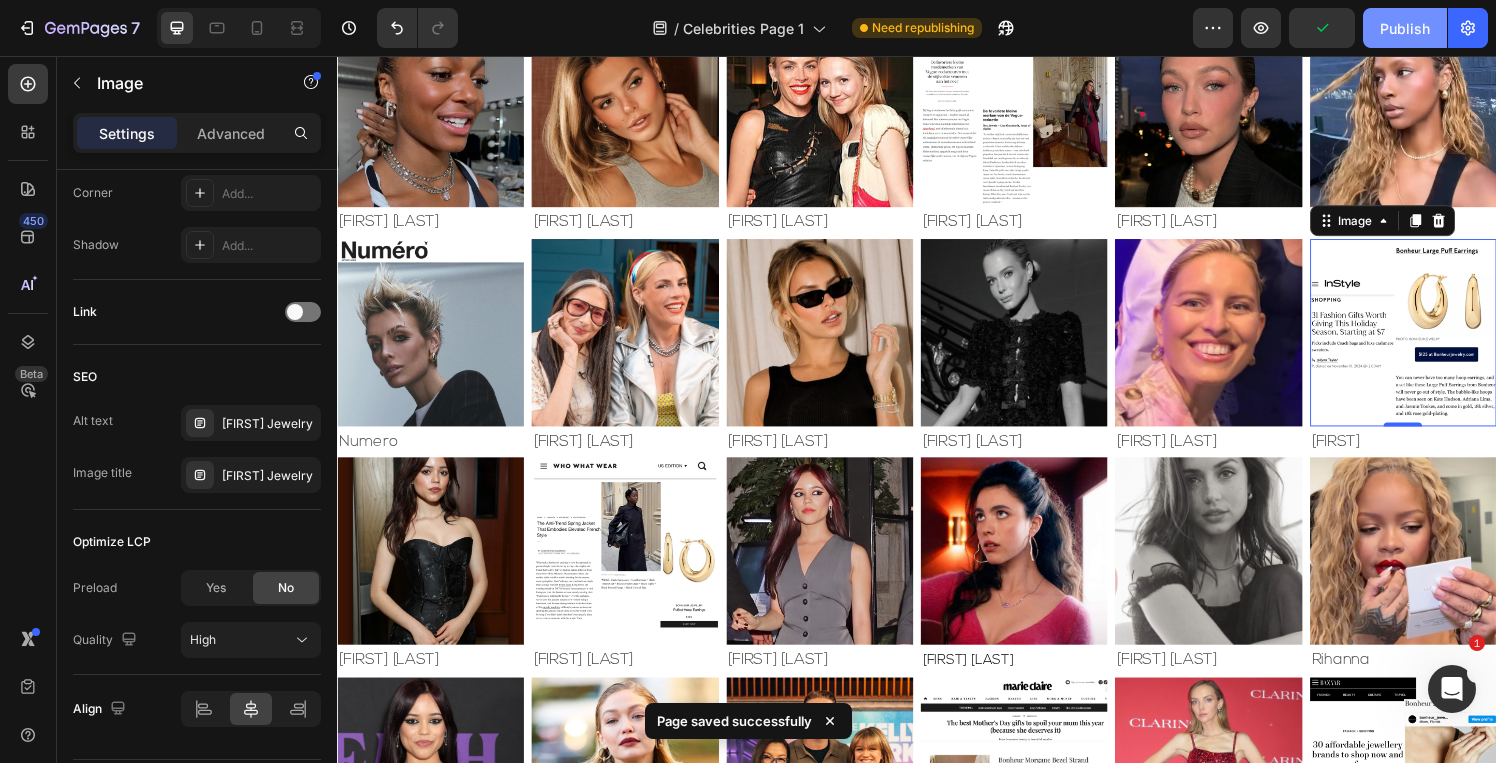 click on "Publish" at bounding box center [1405, 28] 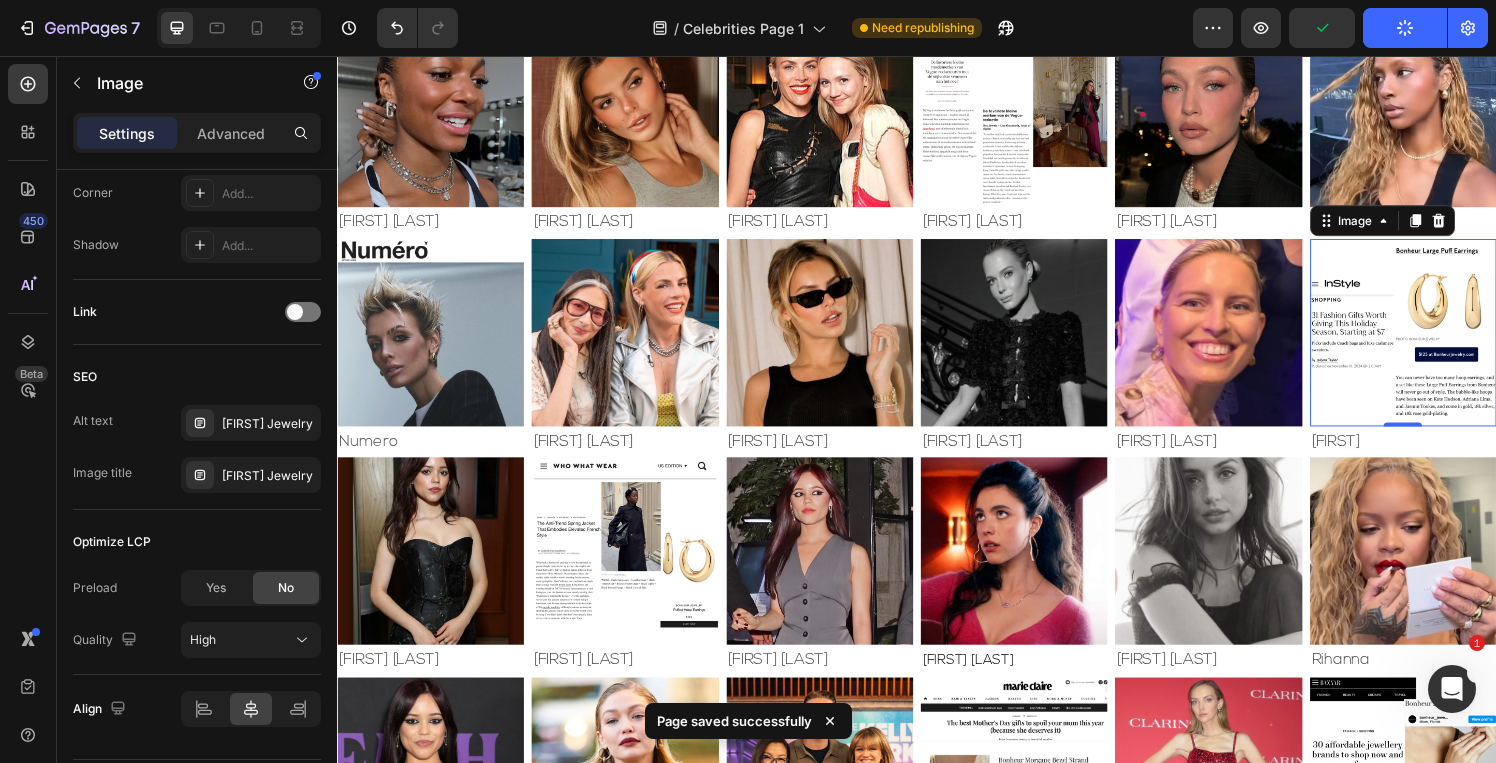 click at bounding box center (1440, 341) 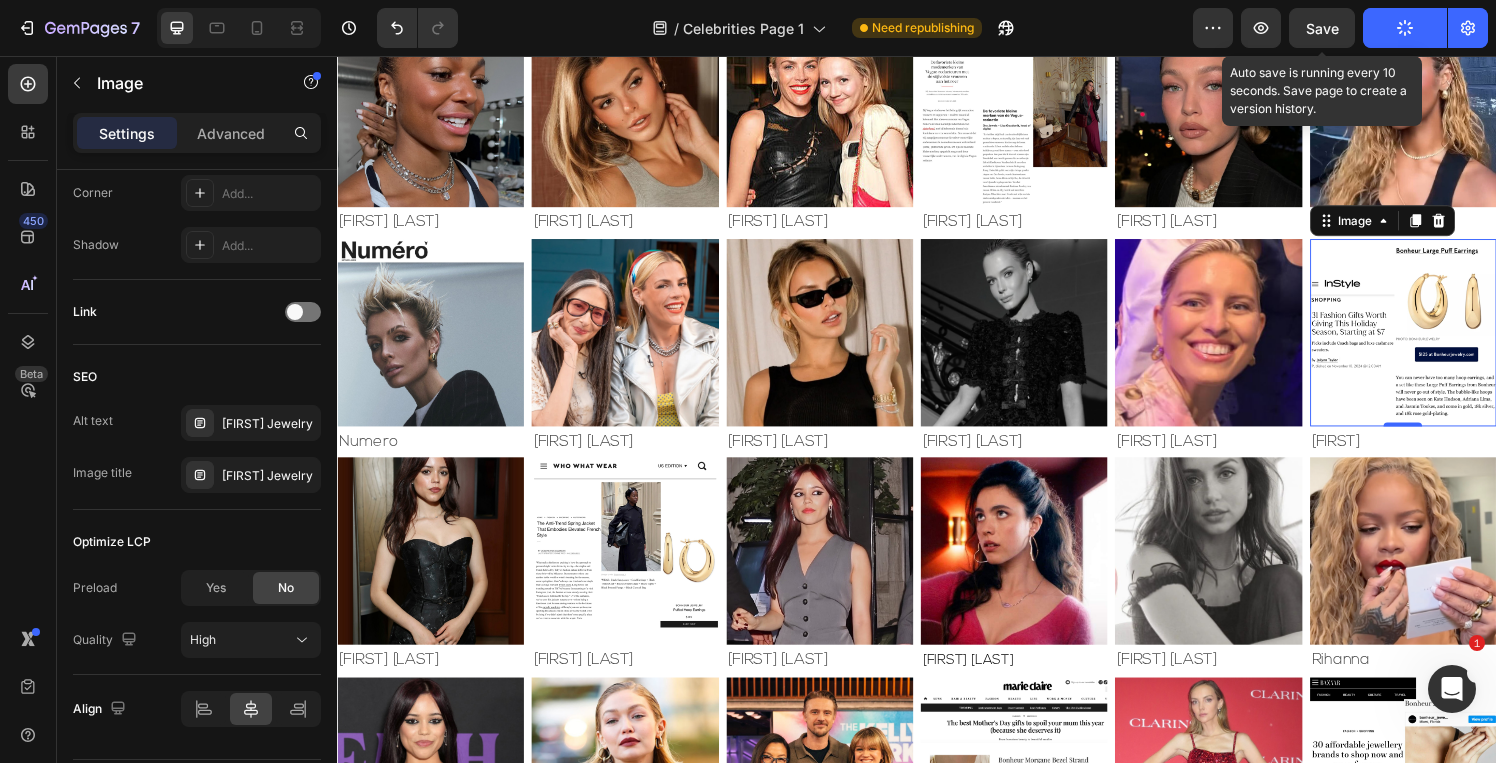 click on "Save" at bounding box center [1322, 28] 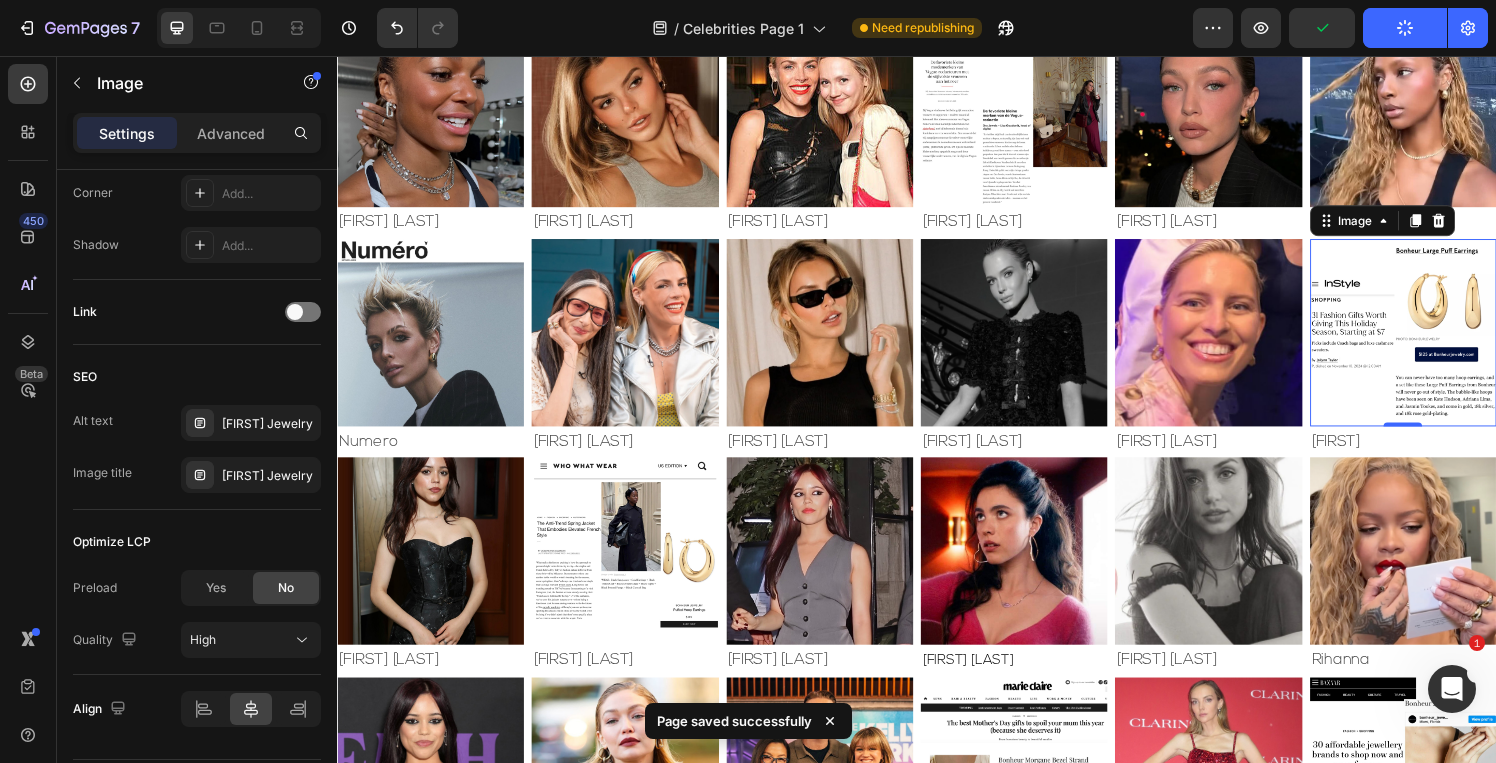 click on "Publish" 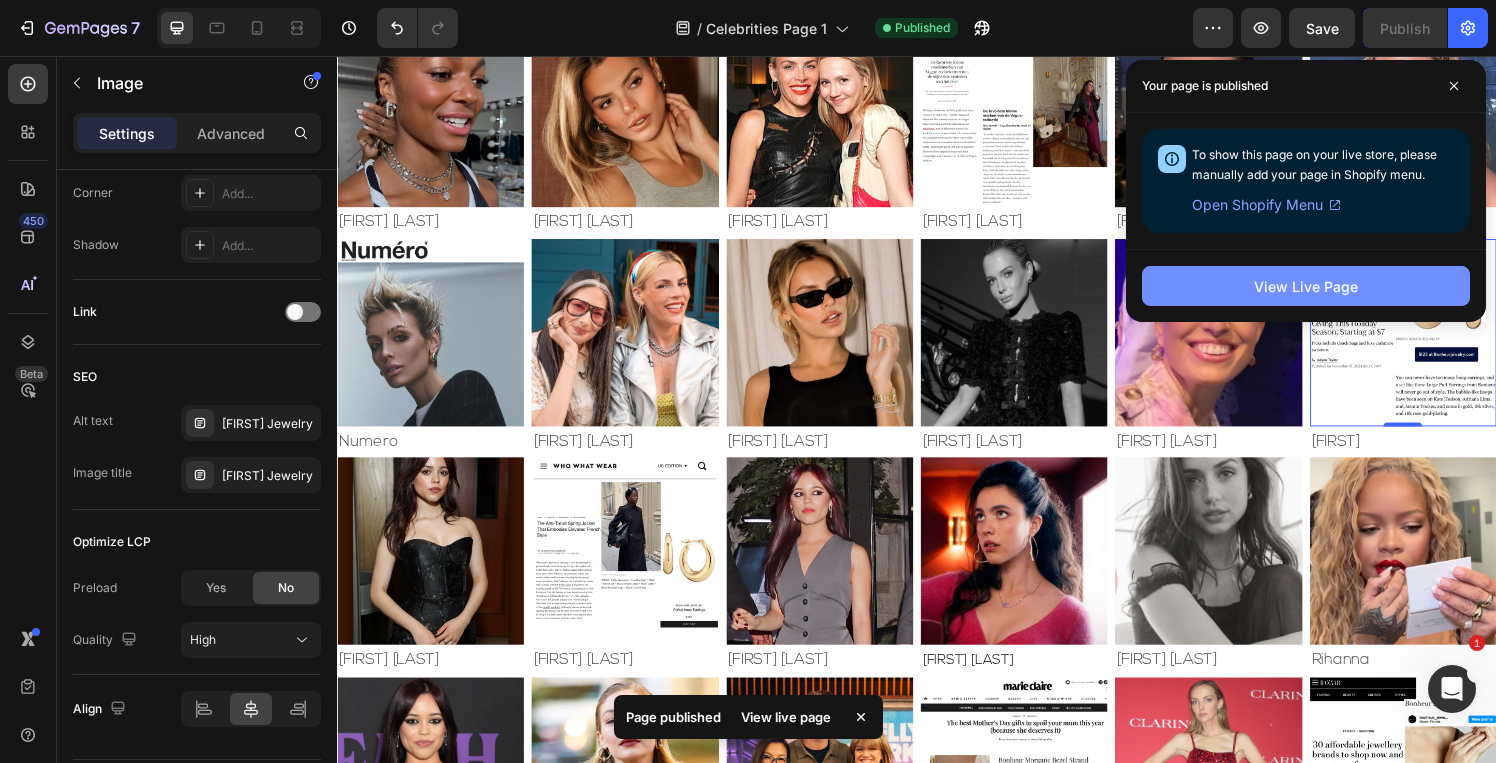 click on "View Live Page" at bounding box center (1306, 286) 